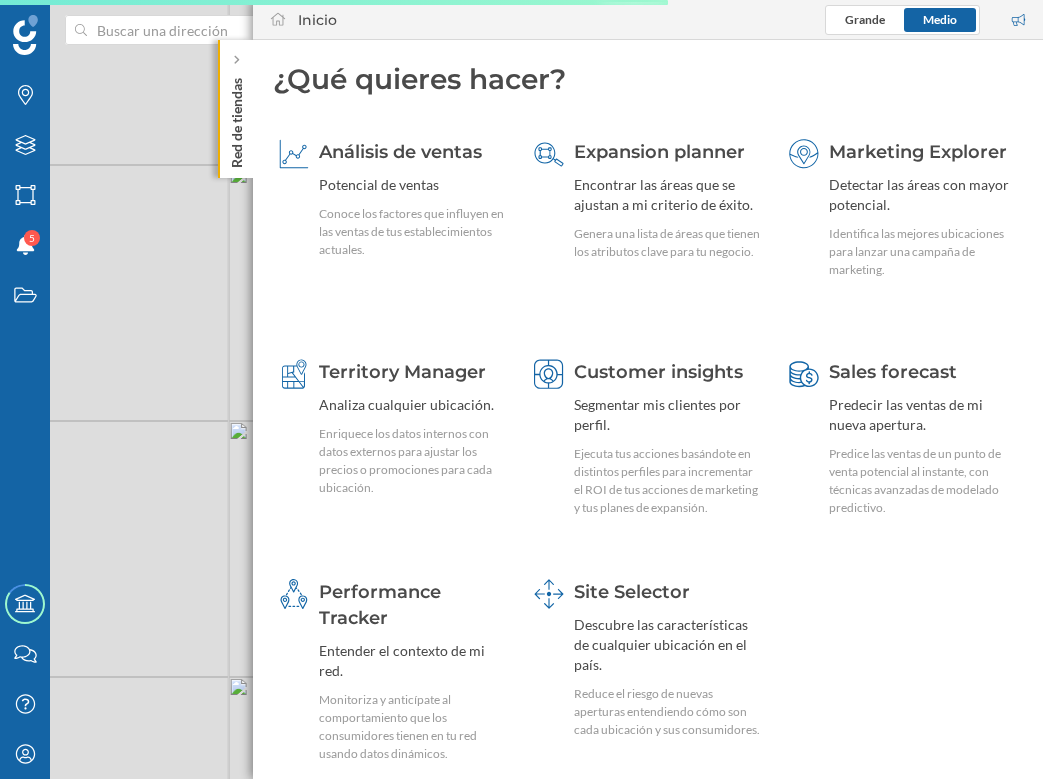 scroll, scrollTop: 0, scrollLeft: 0, axis: both 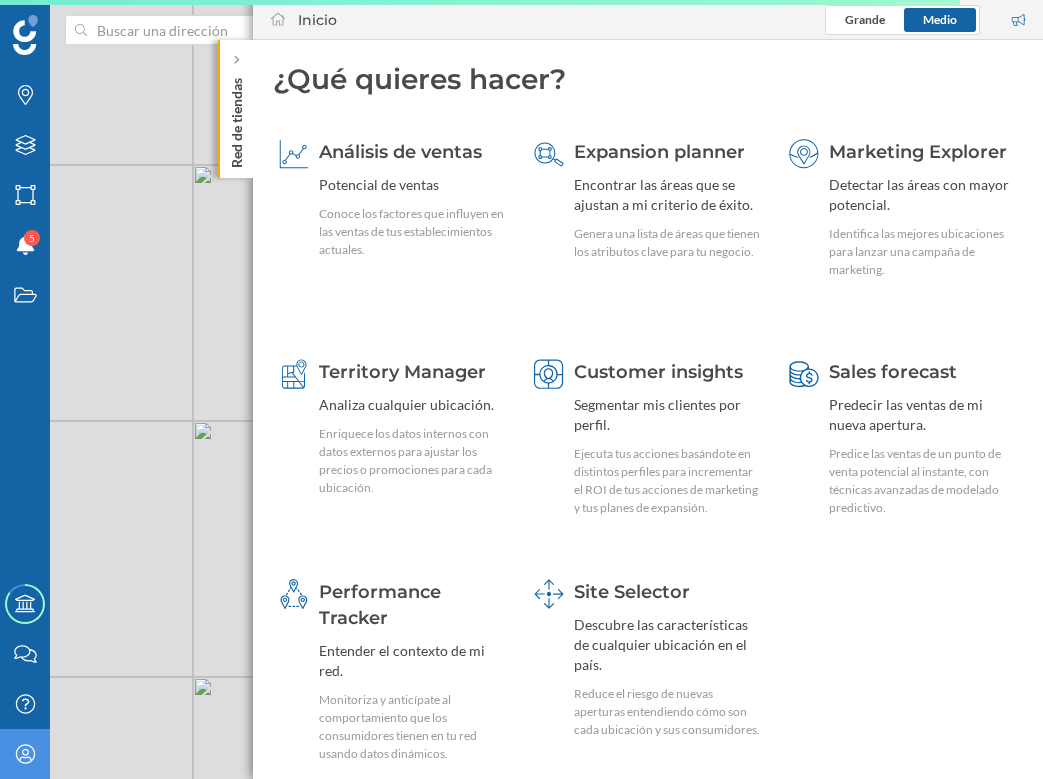 click on "Mi perfil" 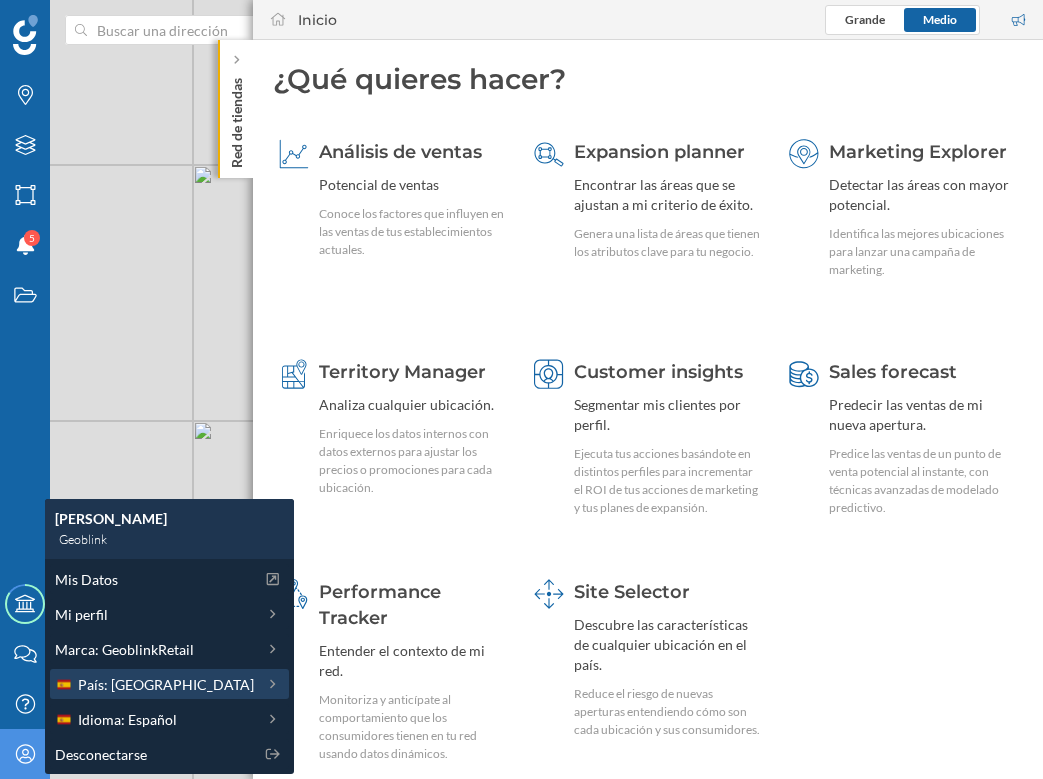 click on "País: [GEOGRAPHIC_DATA]" at bounding box center [166, 684] 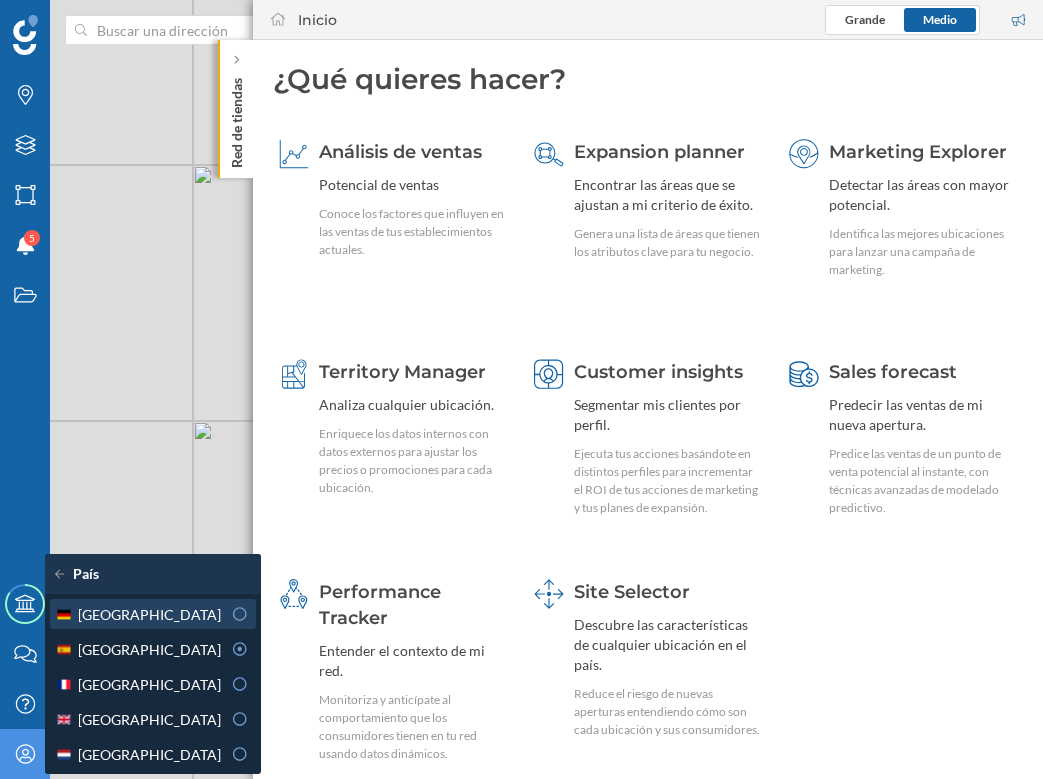 click on "[GEOGRAPHIC_DATA]" at bounding box center (138, 614) 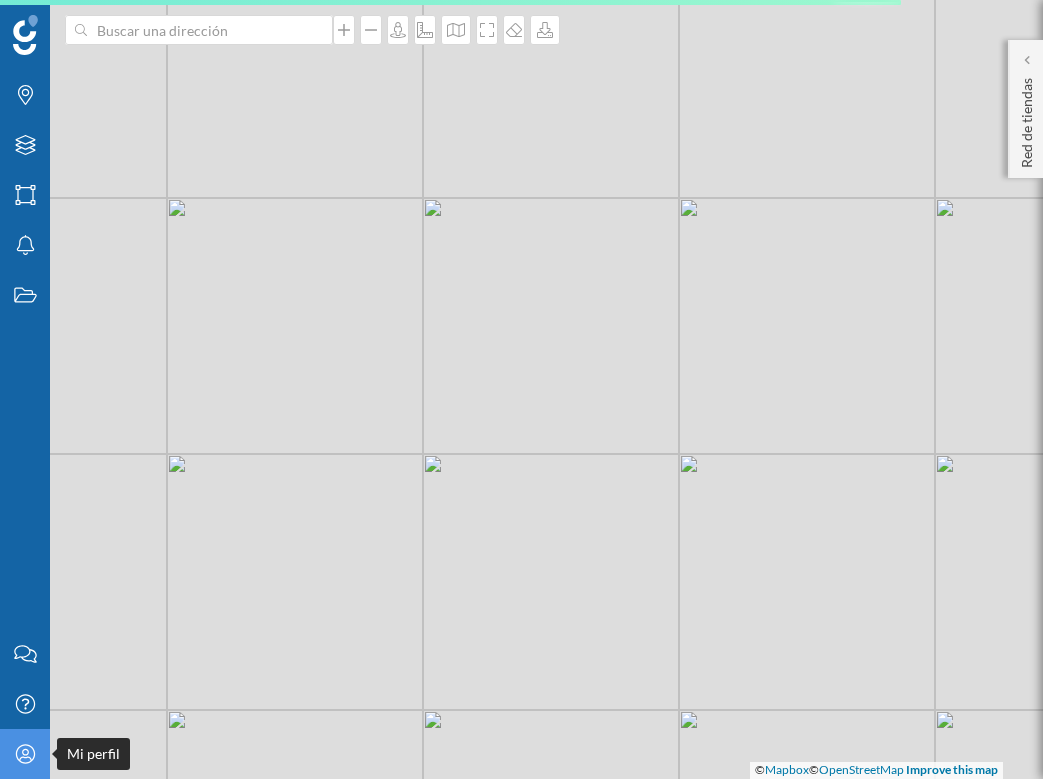 click on "Mi perfil" 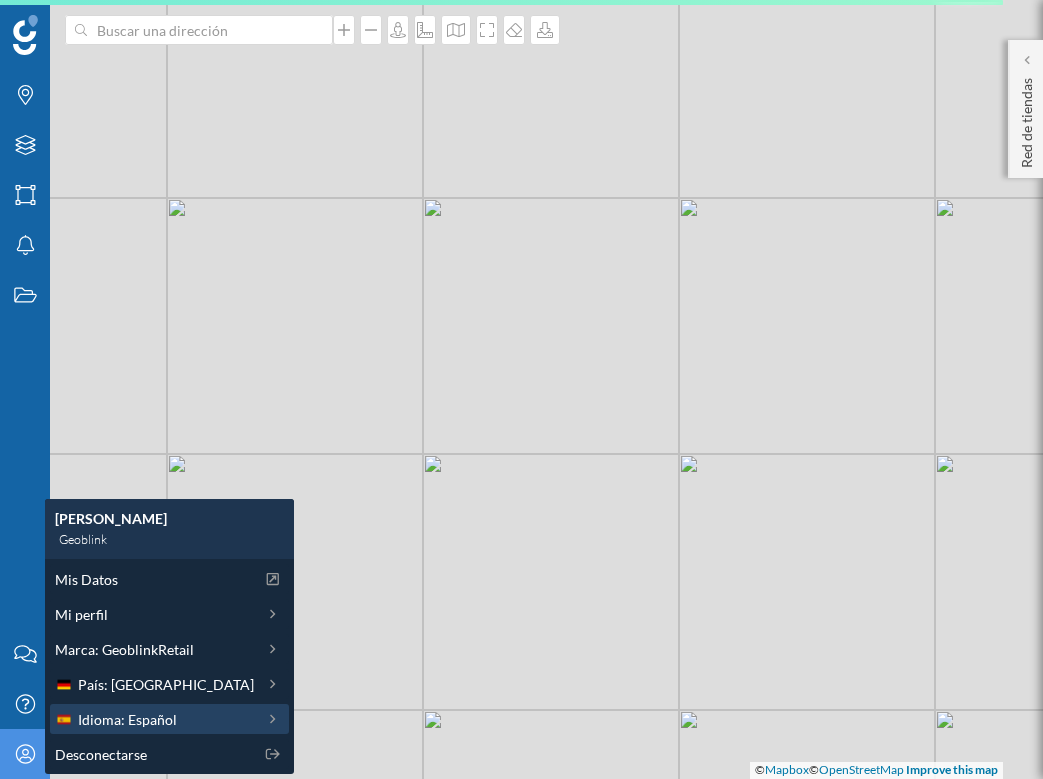 click on "Idioma: Español" at bounding box center [154, 719] 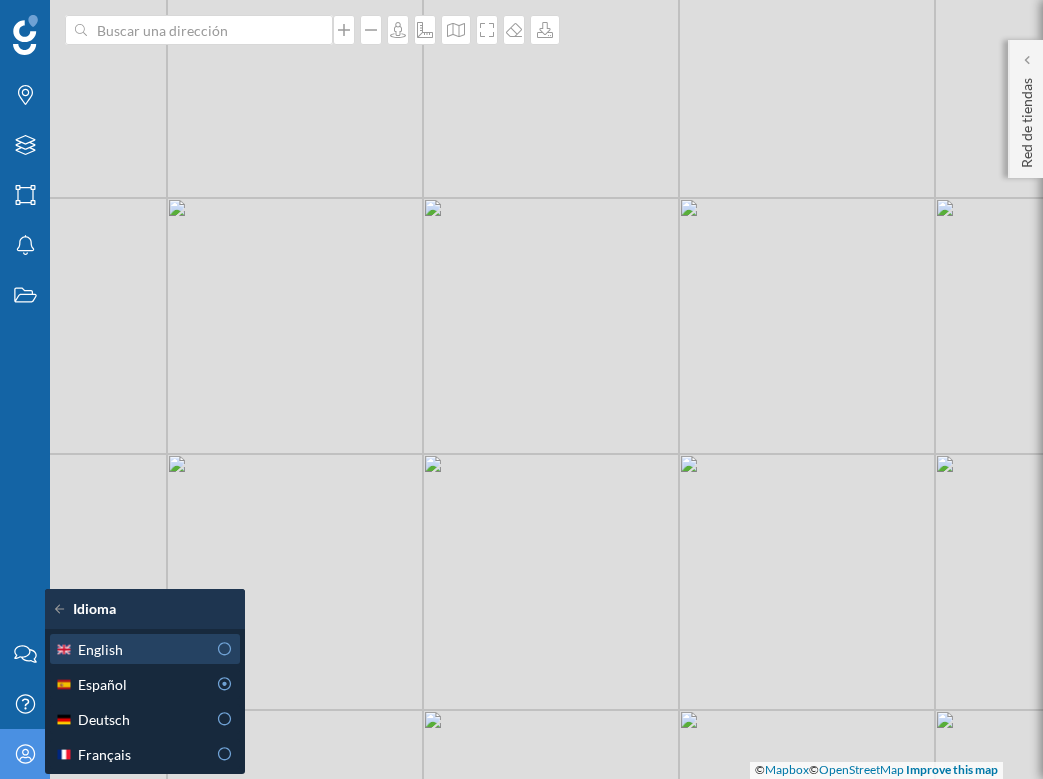 click on "English" at bounding box center (130, 649) 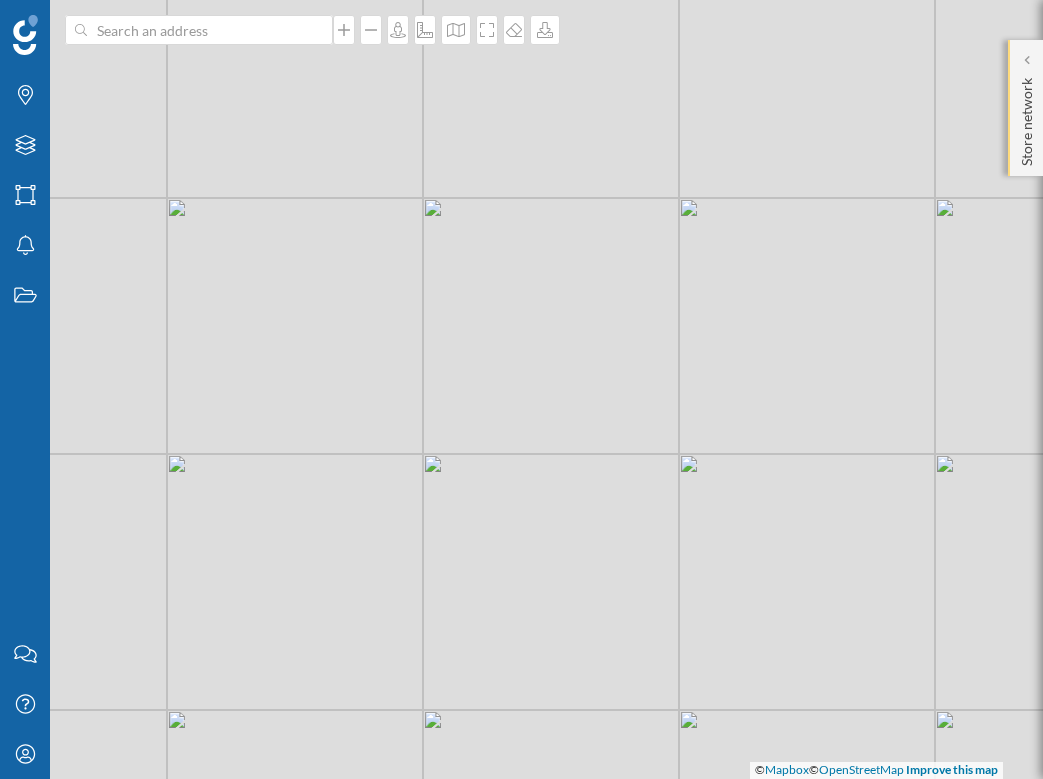 click on "Store network" 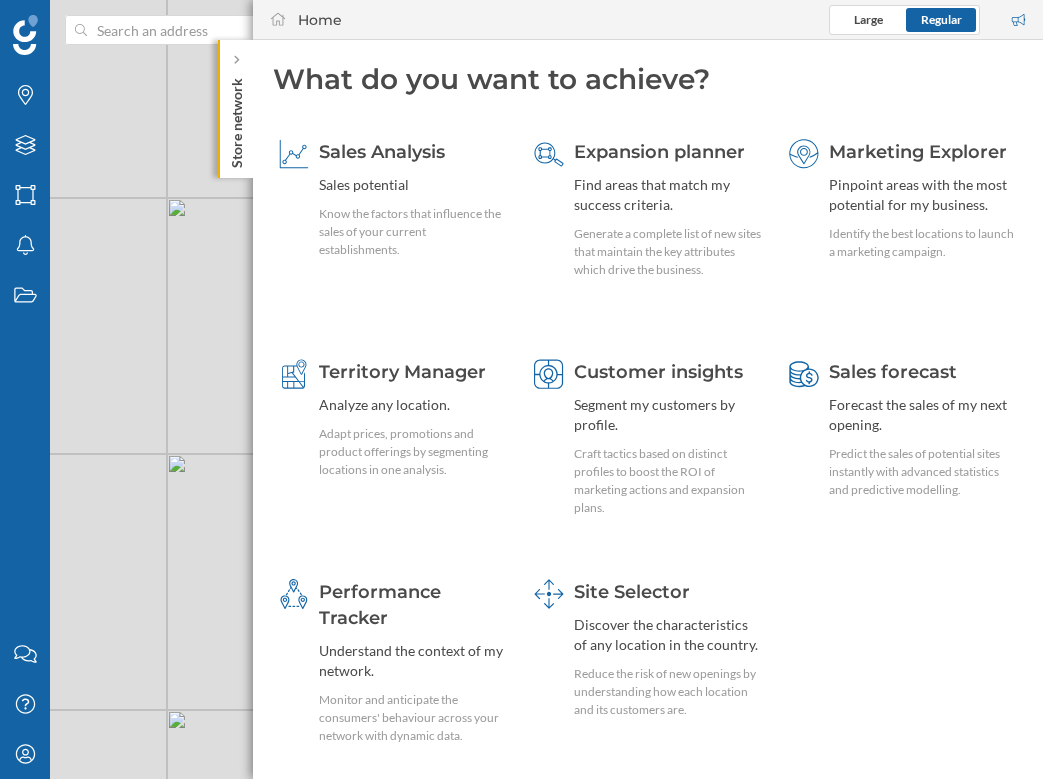 click on "Store network" 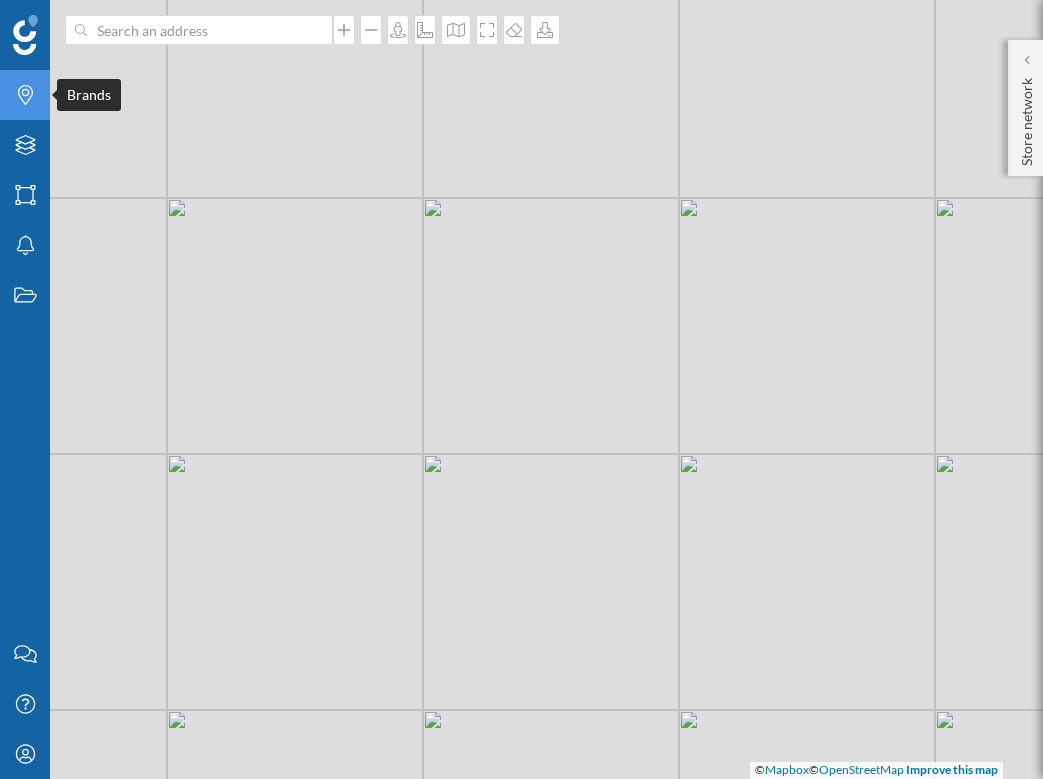 click on "Brands" 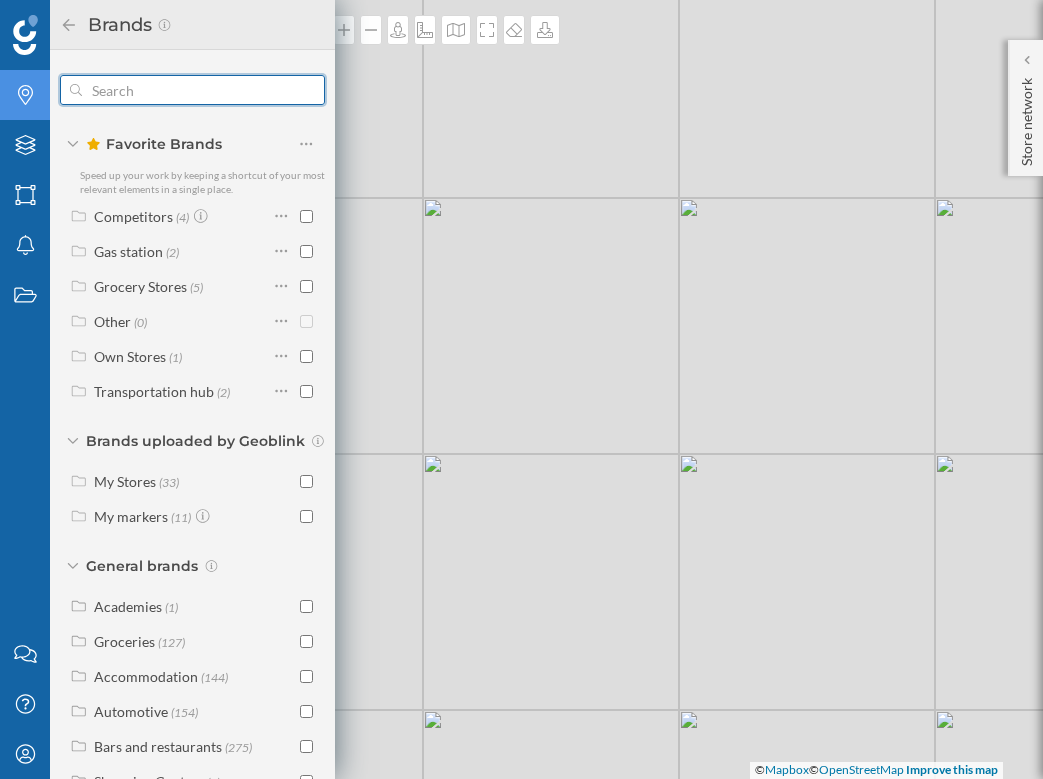 click at bounding box center [192, 90] 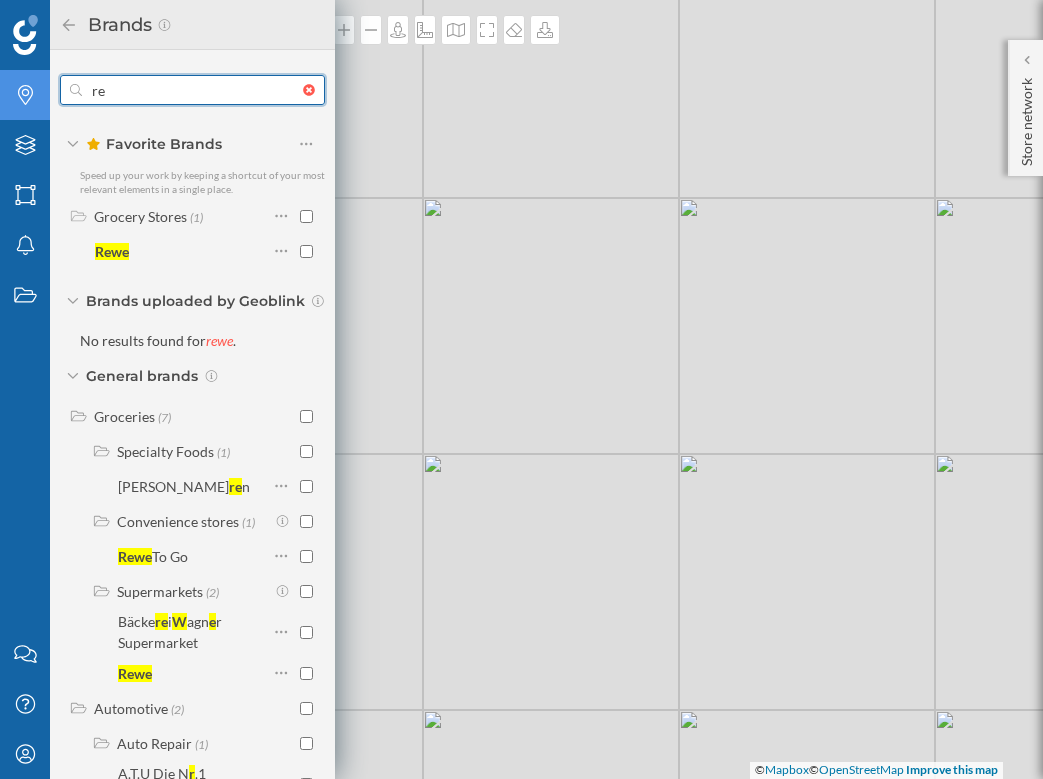 type on "r" 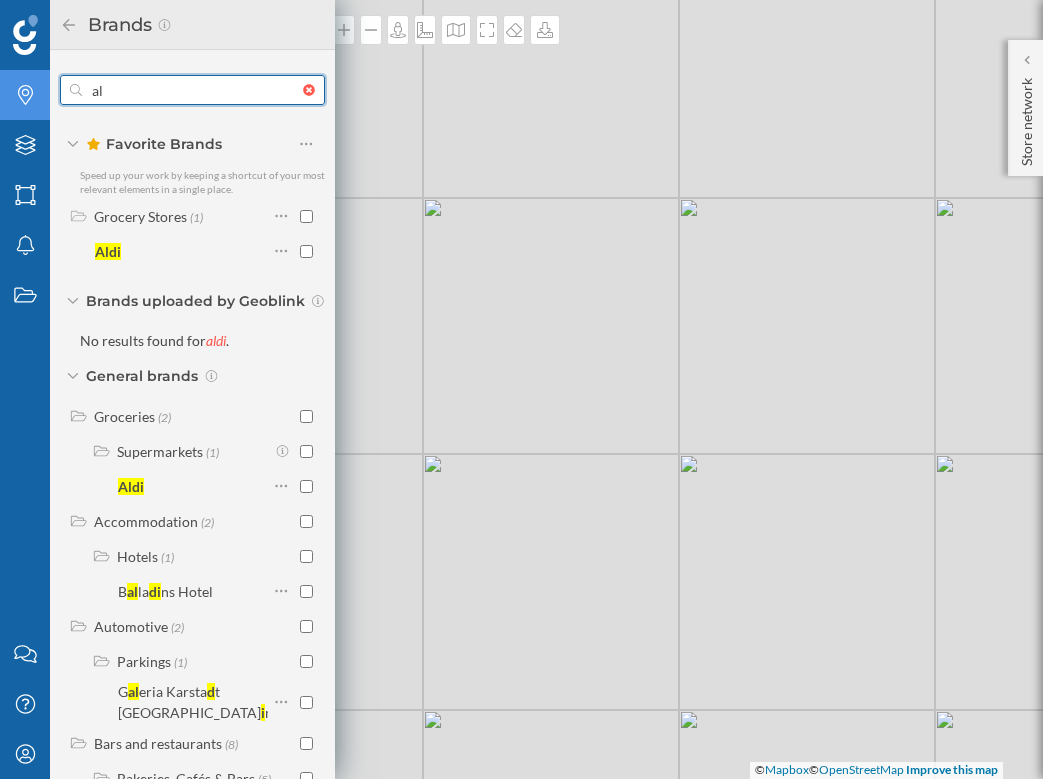 type on "a" 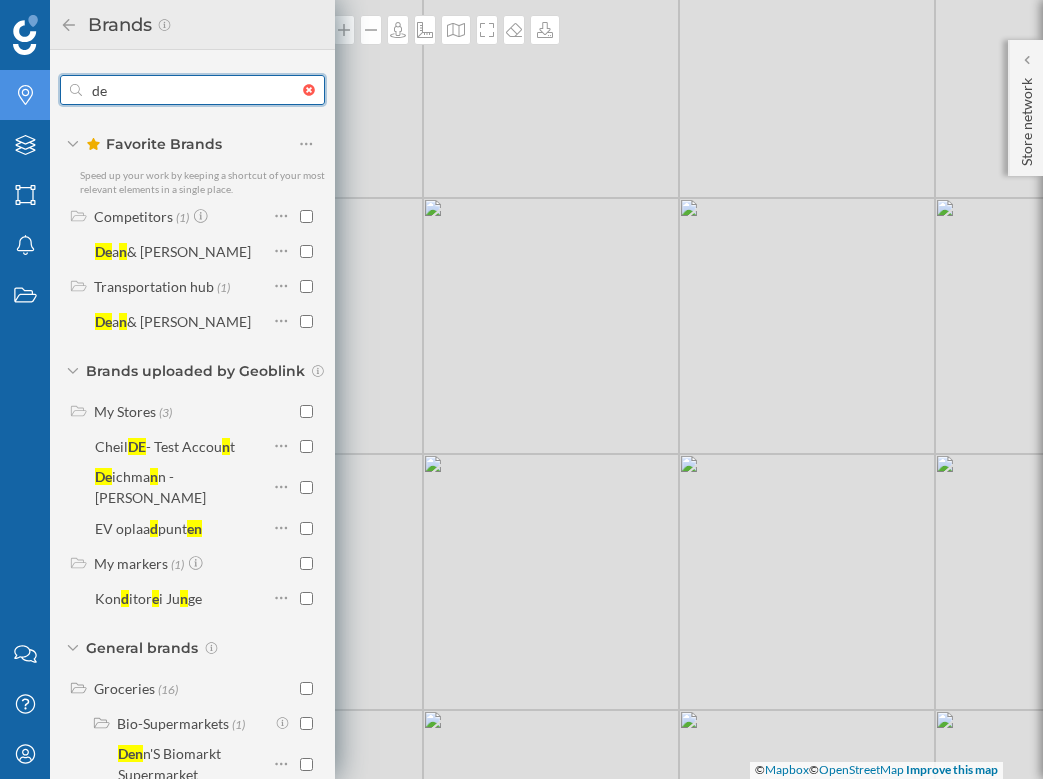 type on "d" 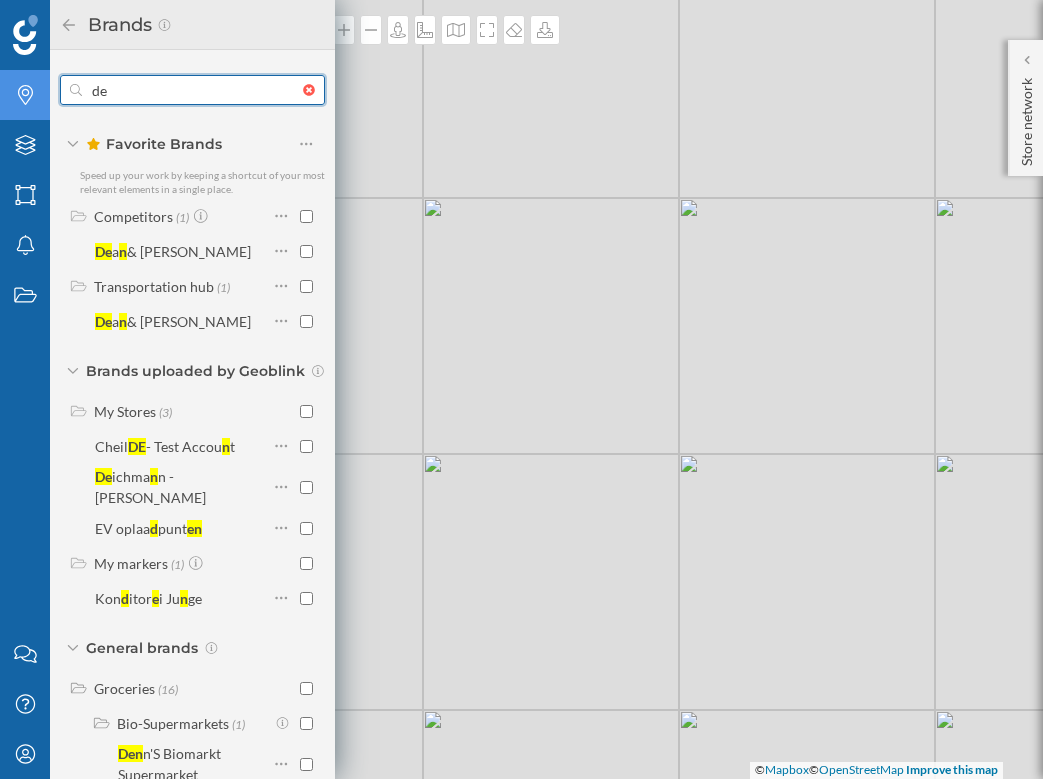 type on "d" 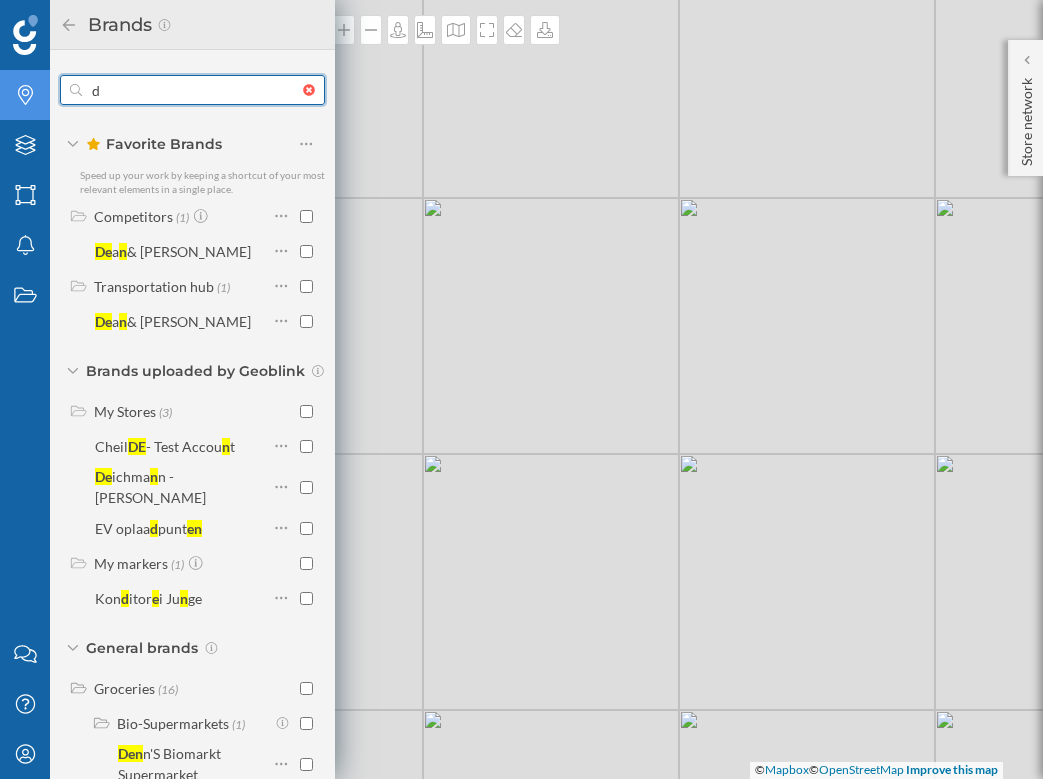 type 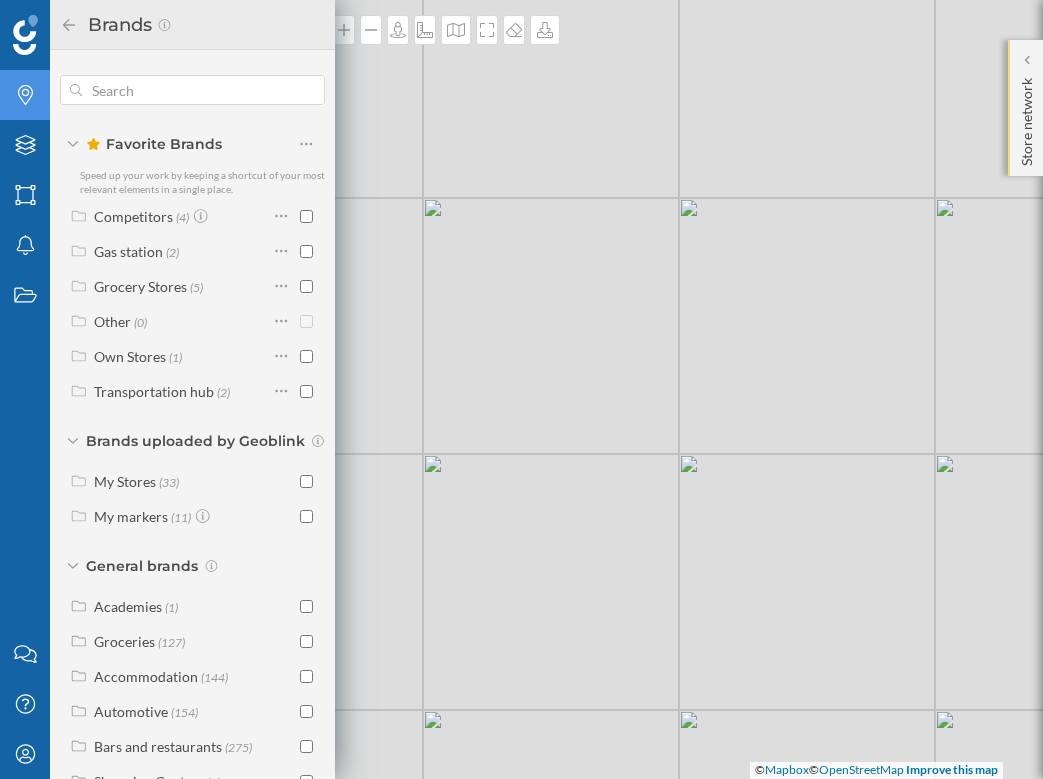 click on "Store network" 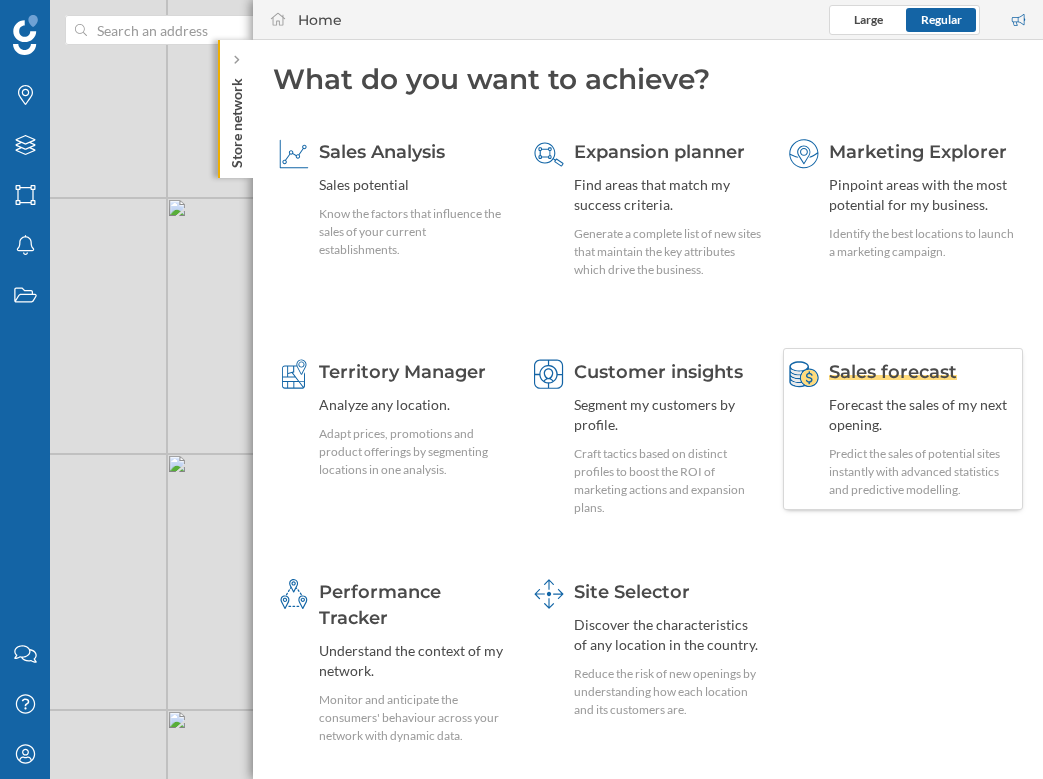click on "Forecast the sales of my next opening." at bounding box center [923, 415] 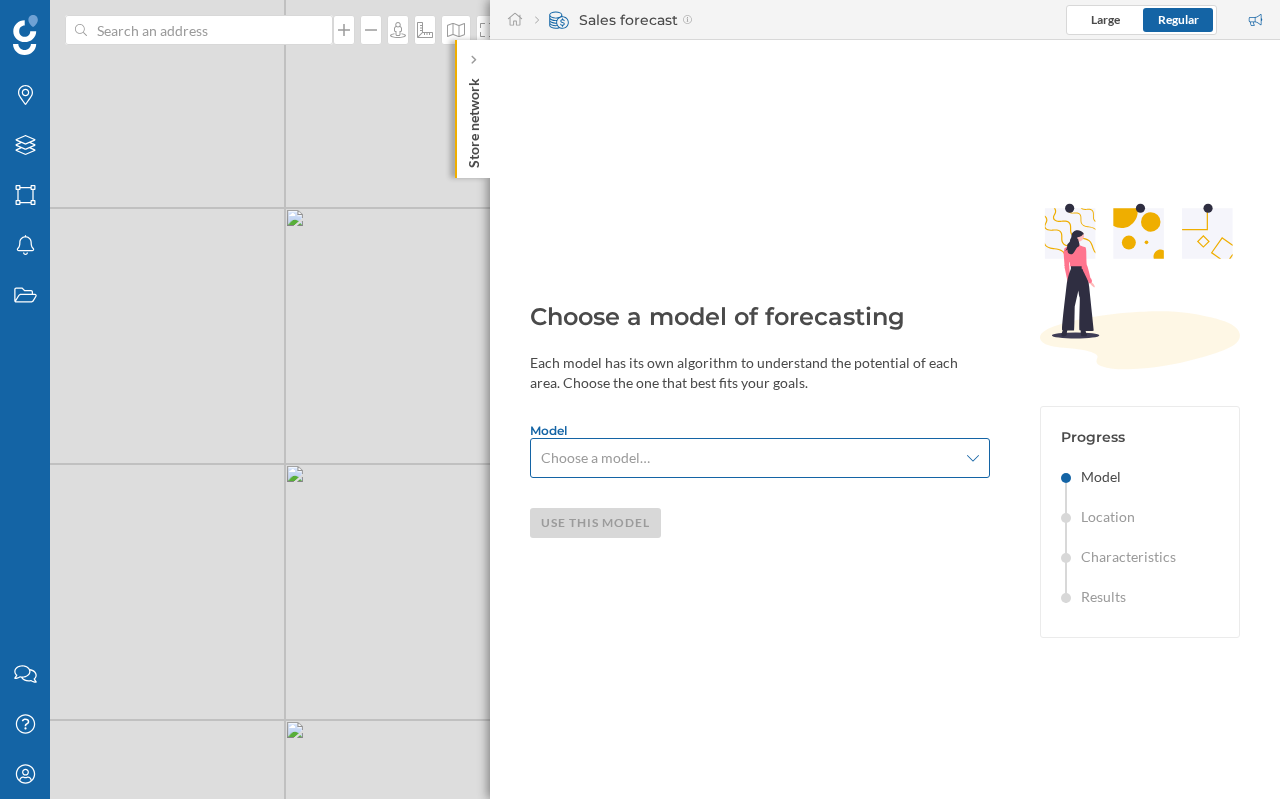click on "Choose a model…" at bounding box center (595, 458) 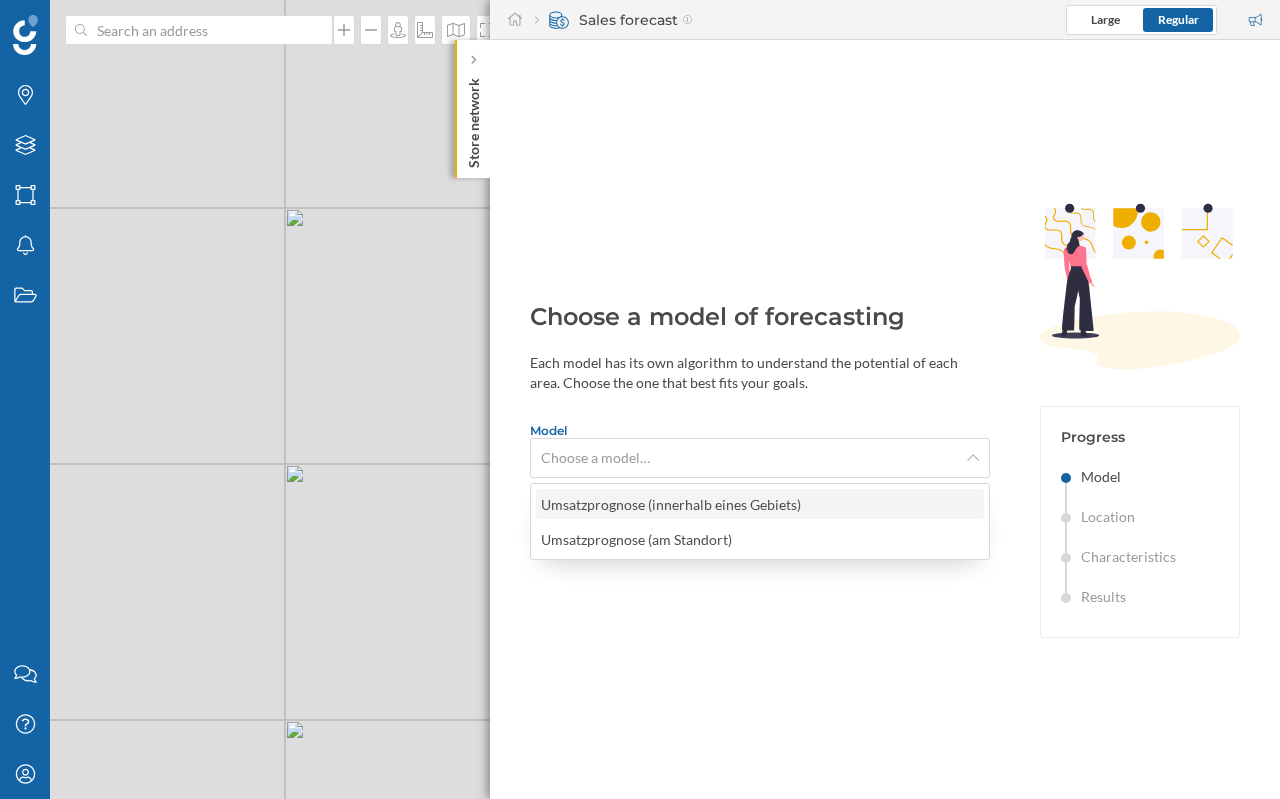 click on "Umsatzprognose (innerhalb eines Gebiets)" at bounding box center (671, 504) 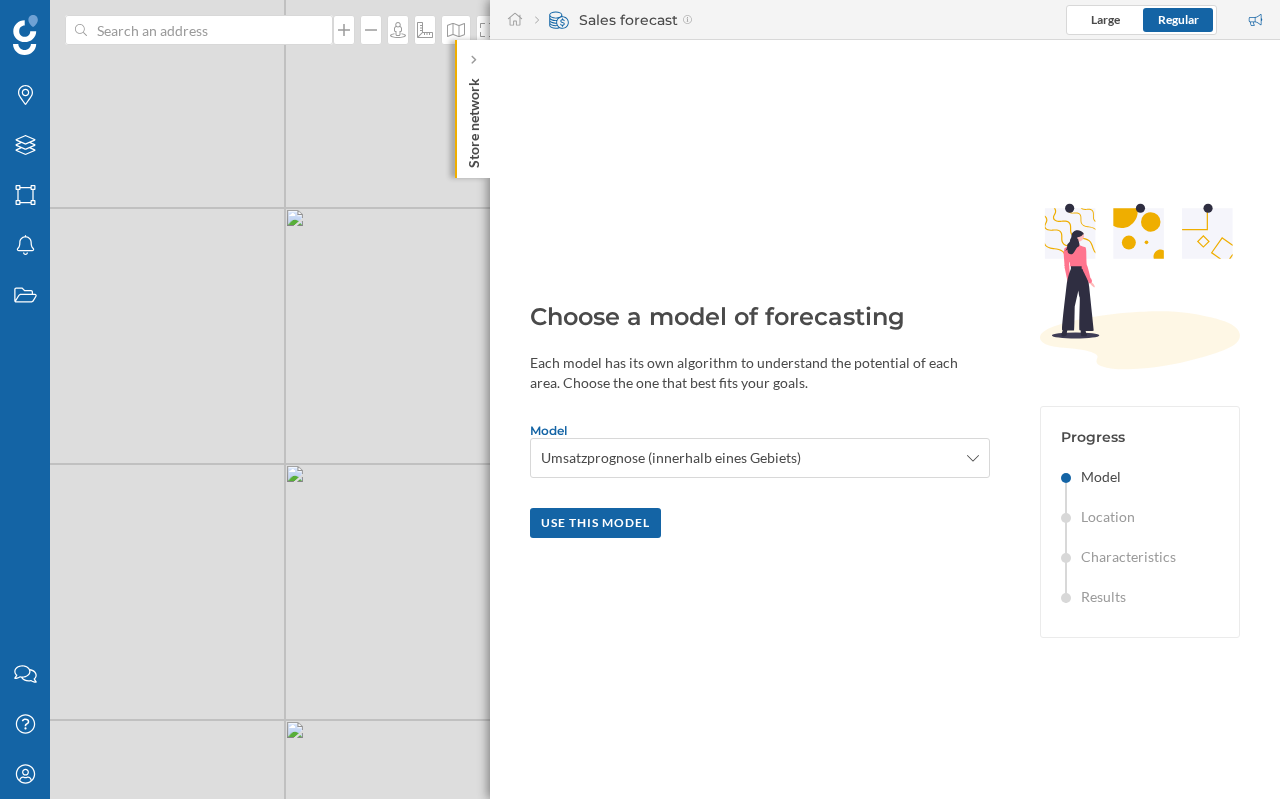 click on "©  Mapbox  ©  OpenStreetMap   Improve this map" at bounding box center [640, 399] 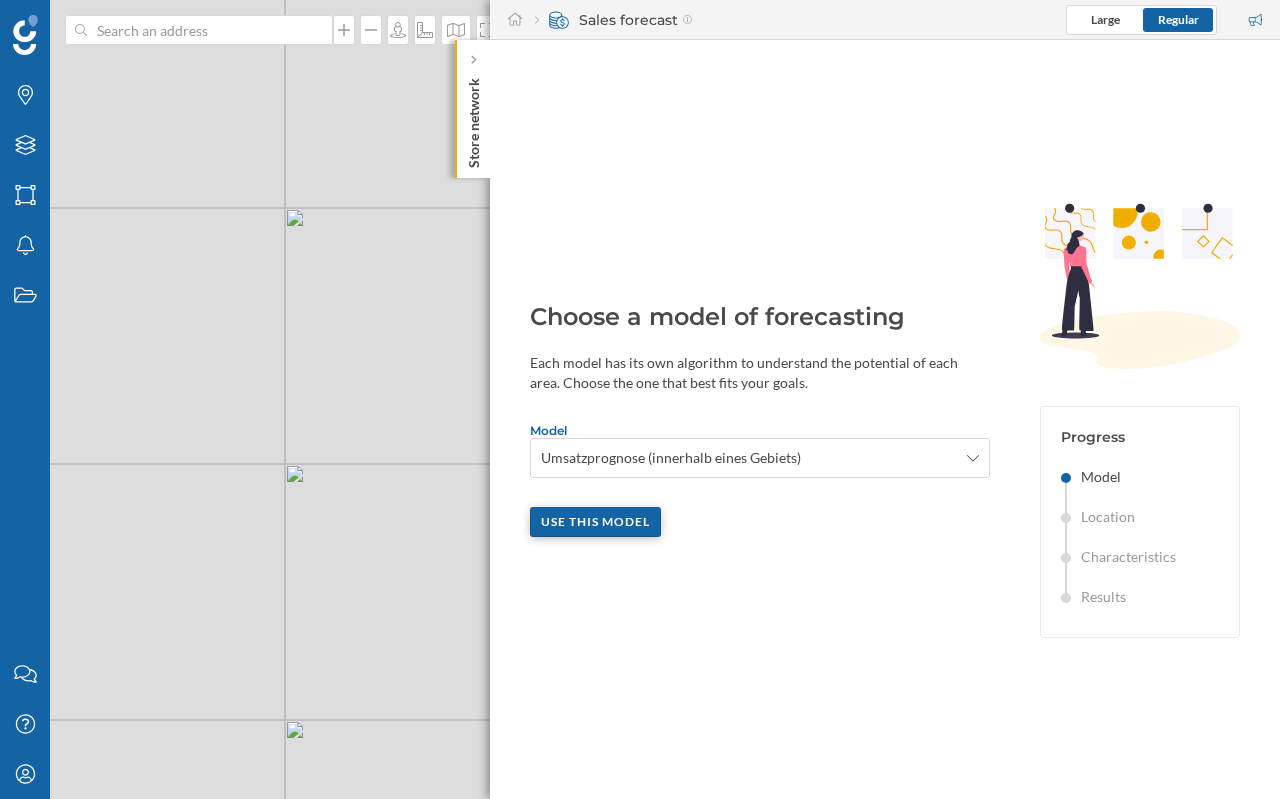 click on "Use this model" at bounding box center [595, 522] 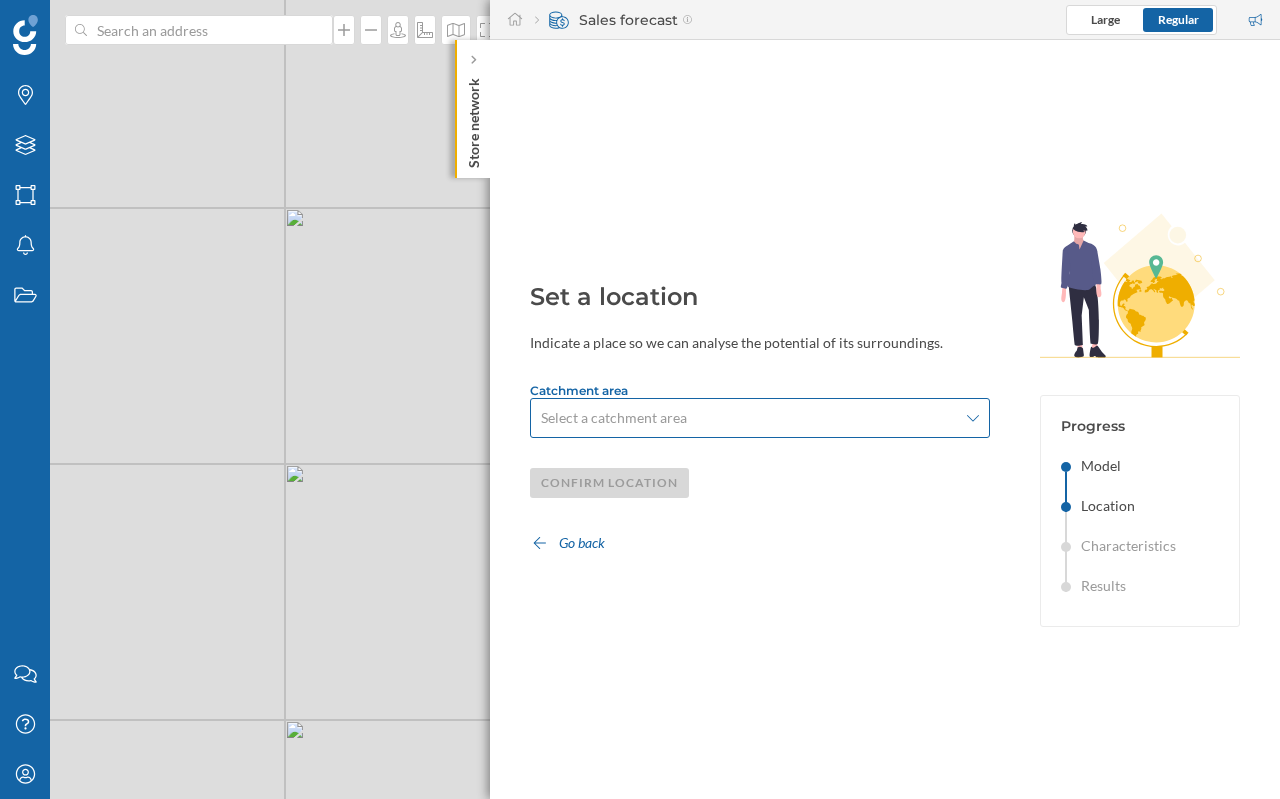 click on "Select a catchment area" at bounding box center [614, 418] 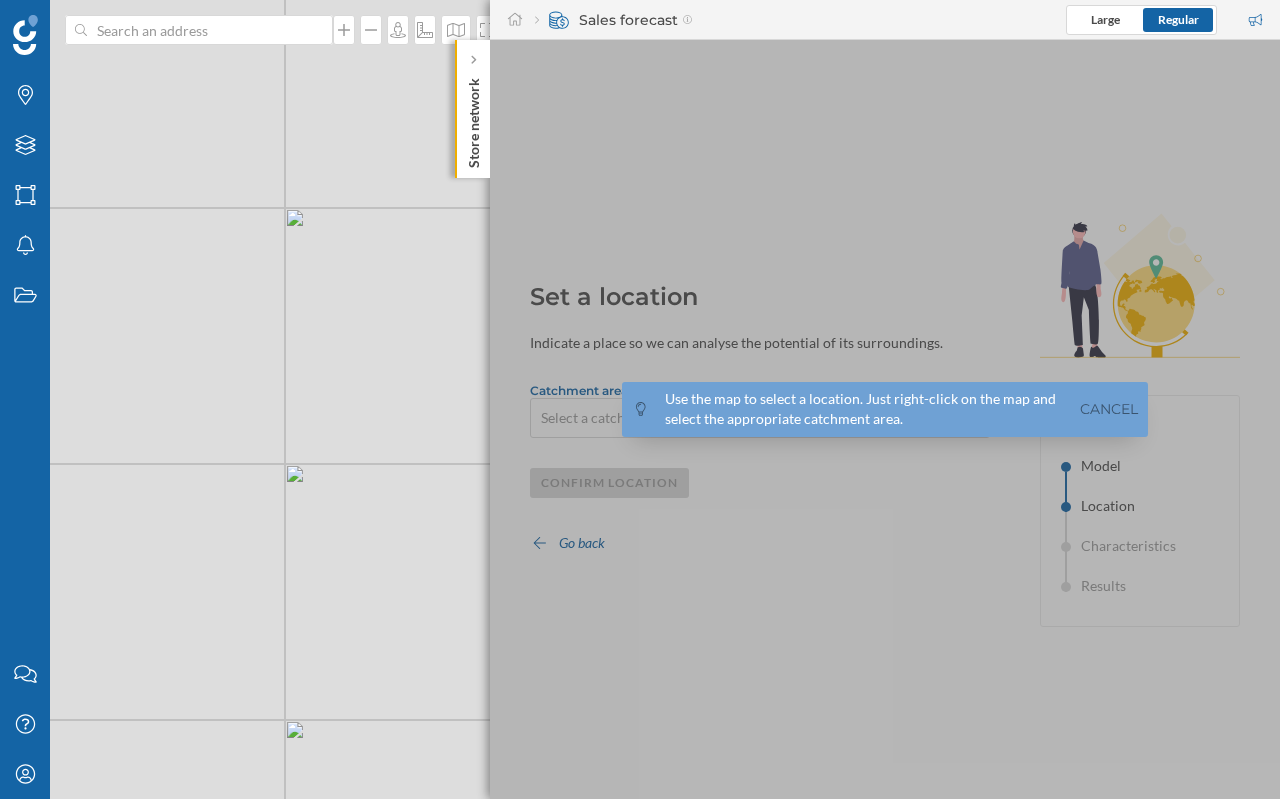 click at bounding box center [885, 419] 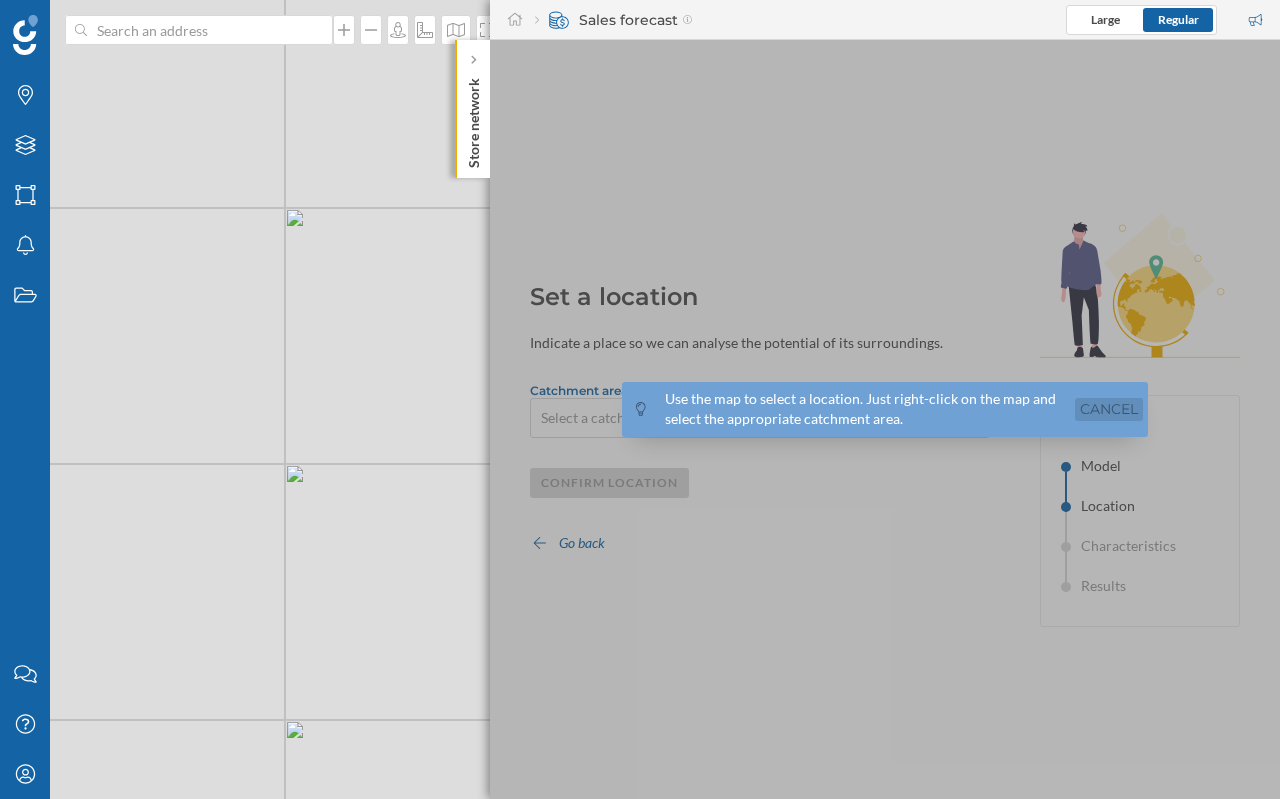 click on "Cancel" at bounding box center [1109, 409] 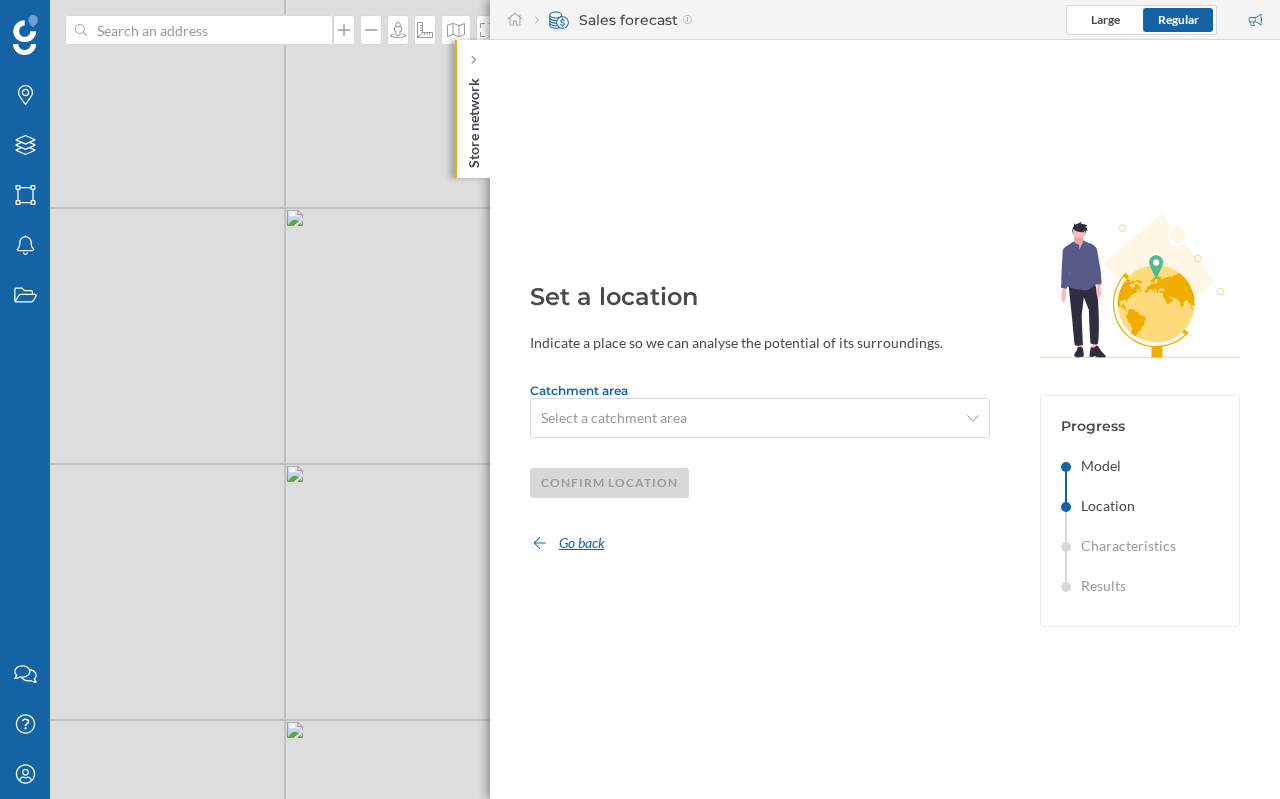 click on "Go back" at bounding box center [568, 543] 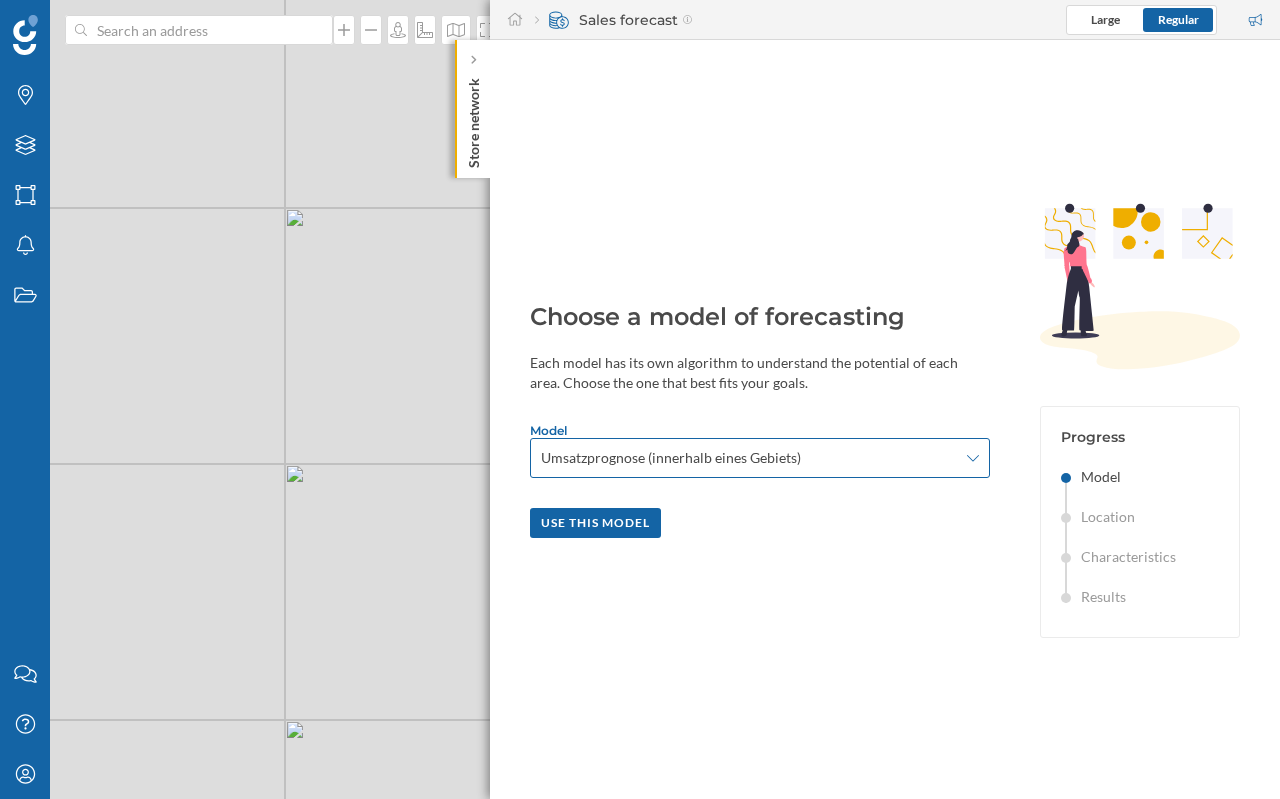 click on "Umsatzprognose (innerhalb eines Gebiets)" at bounding box center [671, 458] 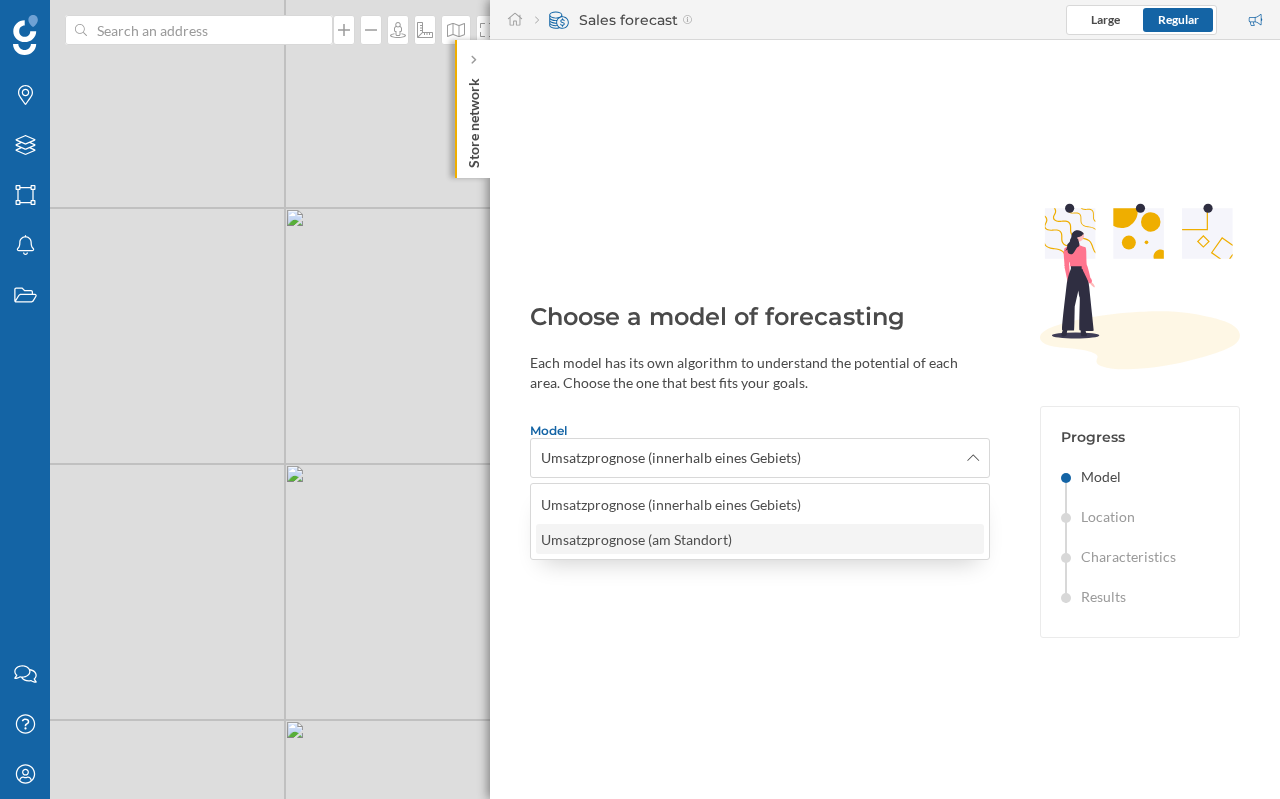 click on "Umsatzprognose (am Standort)" at bounding box center (636, 539) 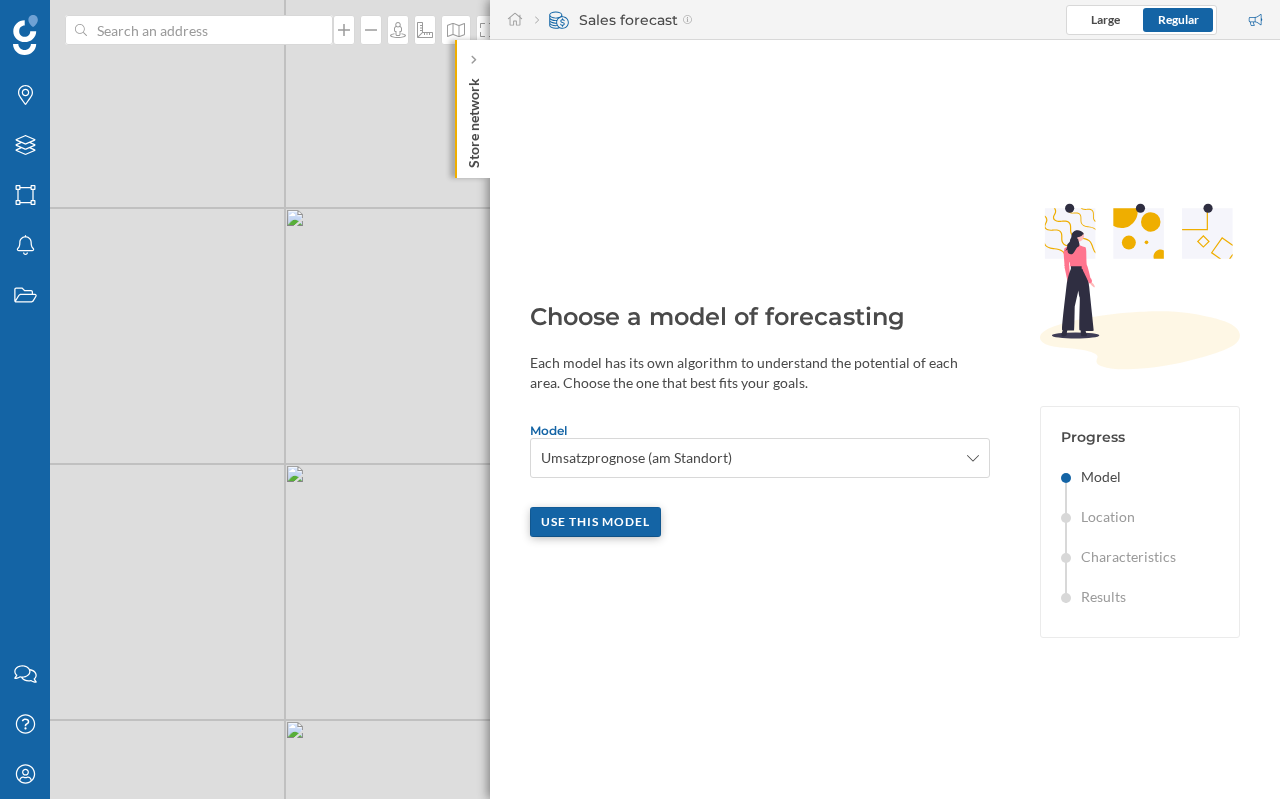 click on "Use this model" at bounding box center [595, 522] 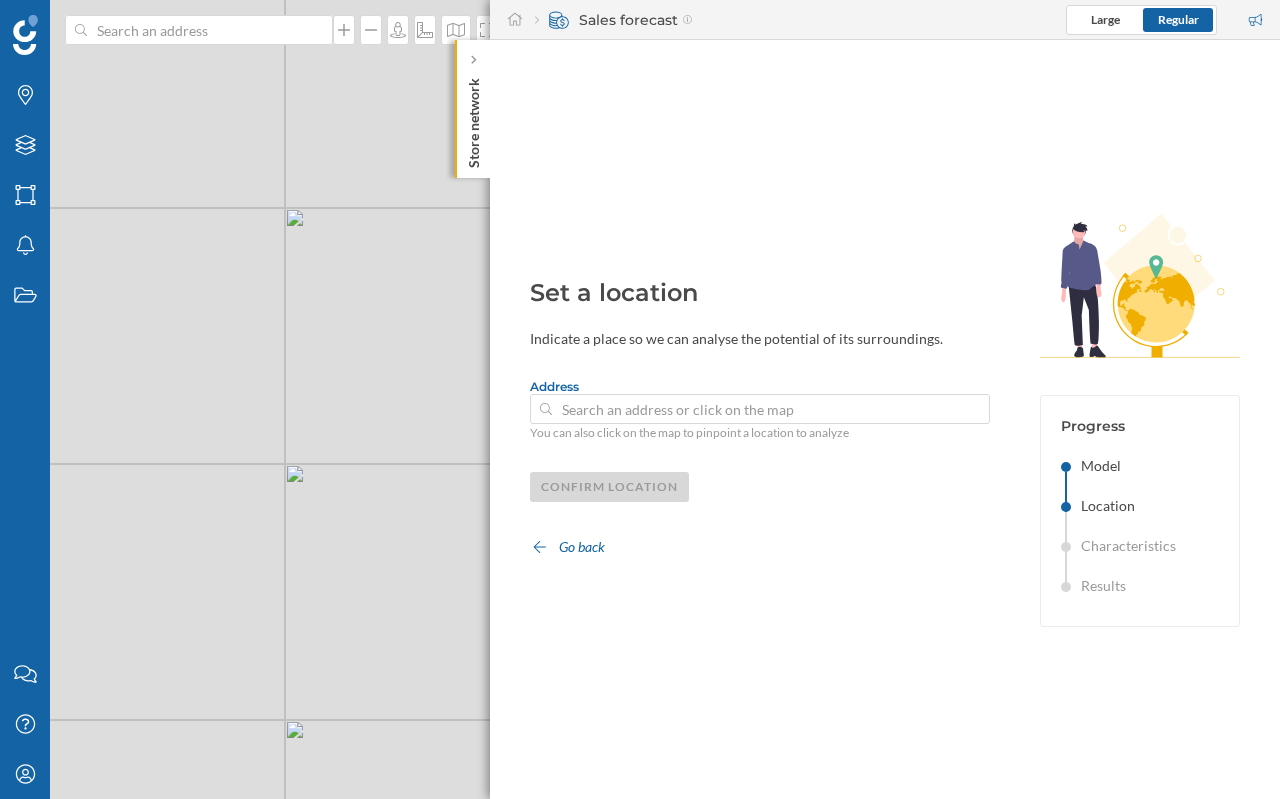 click at bounding box center [760, 409] 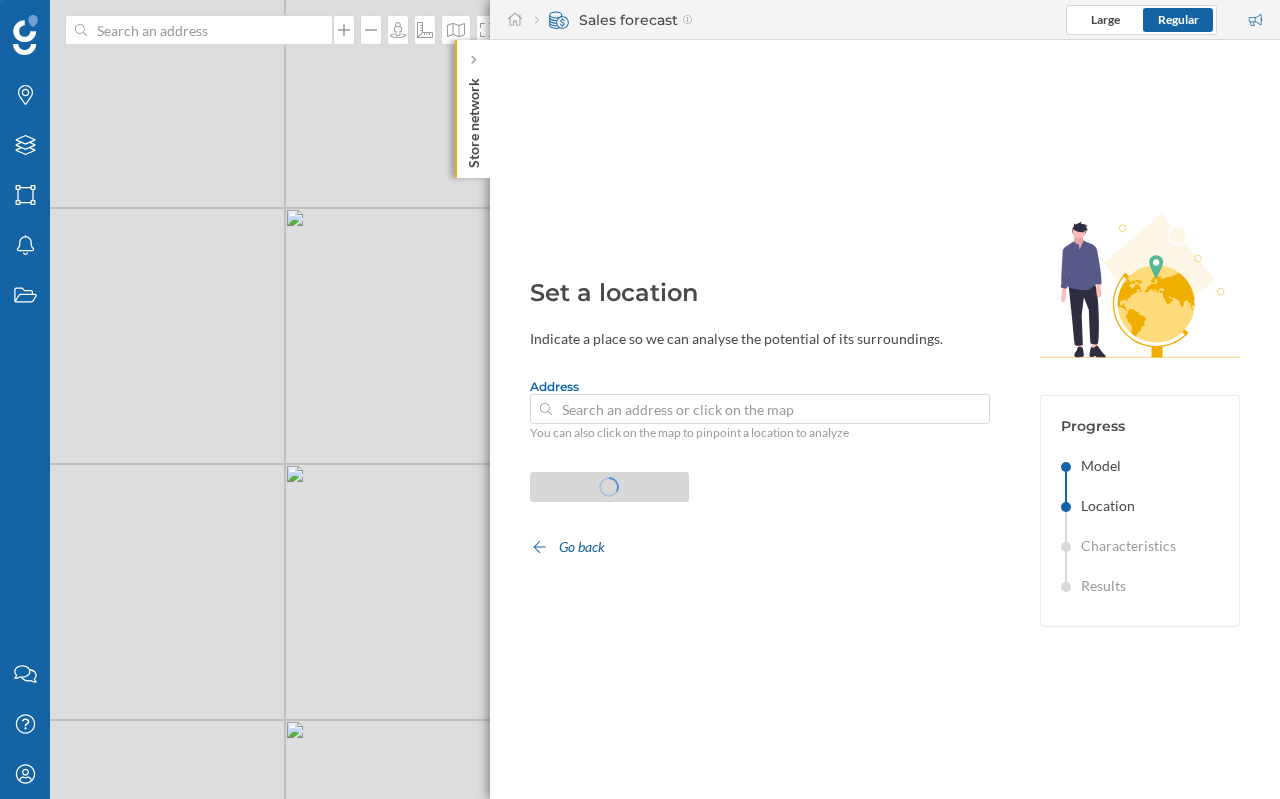type on "[STREET_ADDRESS]" 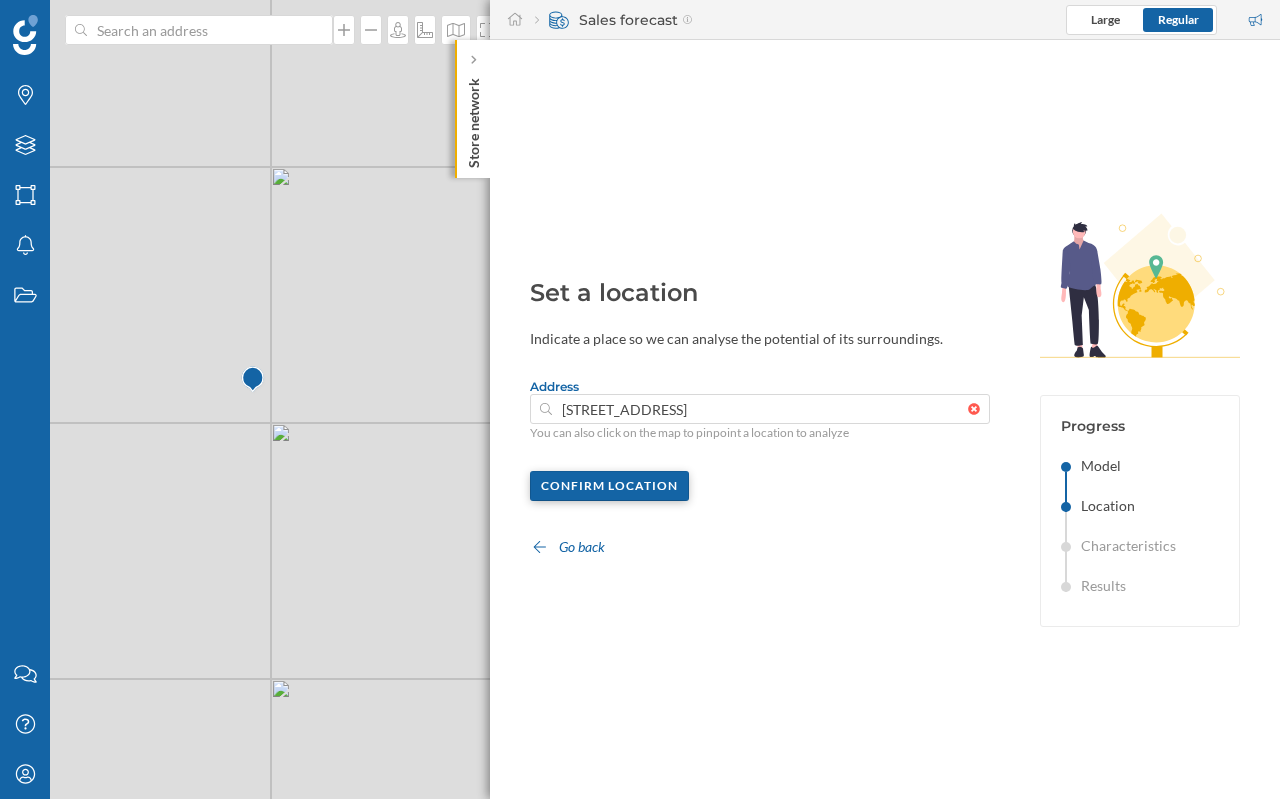 click on "Confirm location" at bounding box center [609, 486] 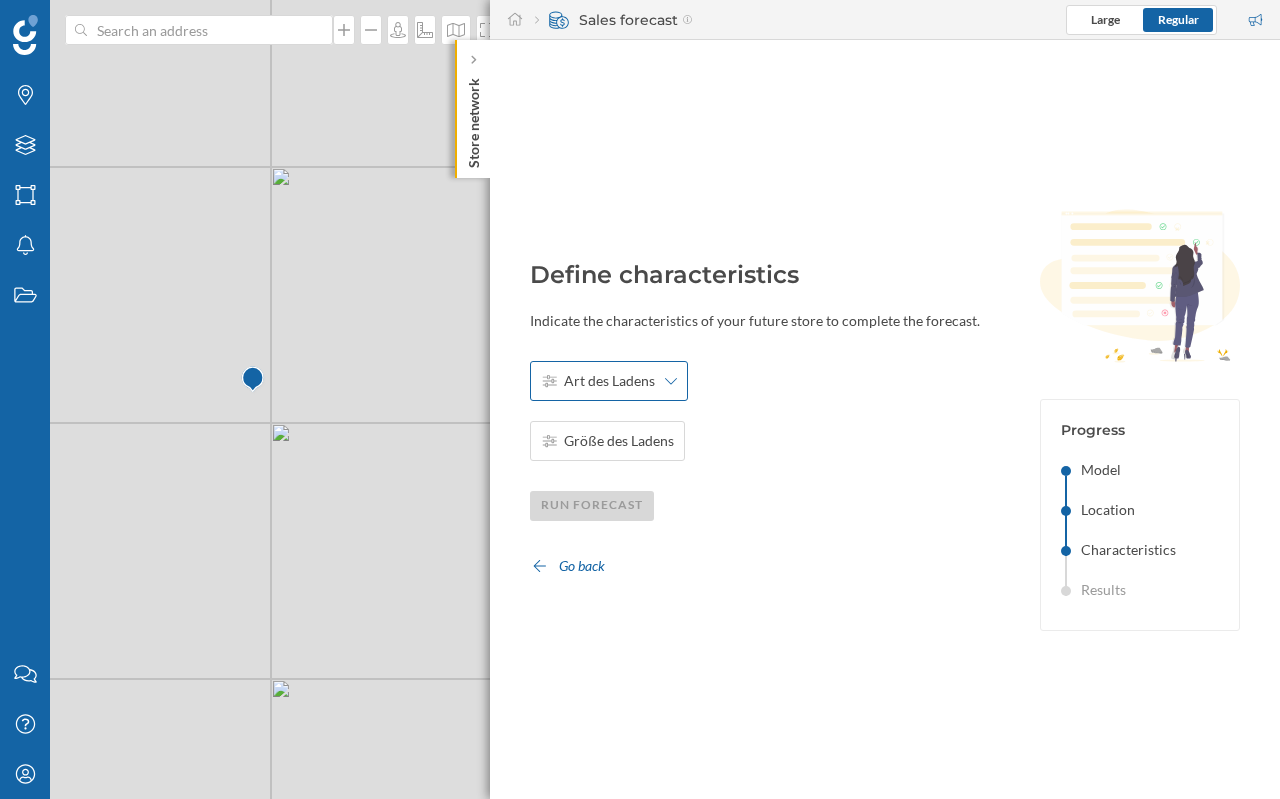click on "Art des Ladens" at bounding box center (609, 381) 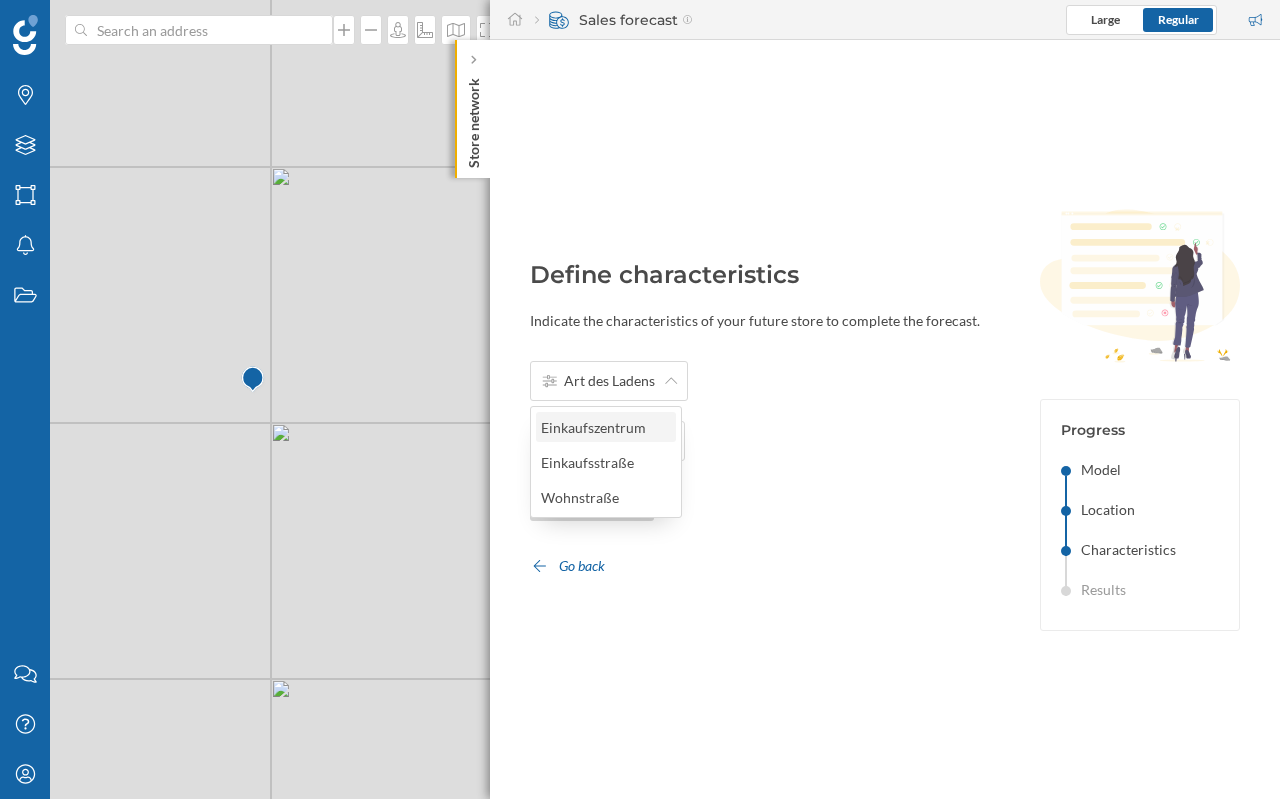 click on "Einkaufszentrum" at bounding box center (605, 427) 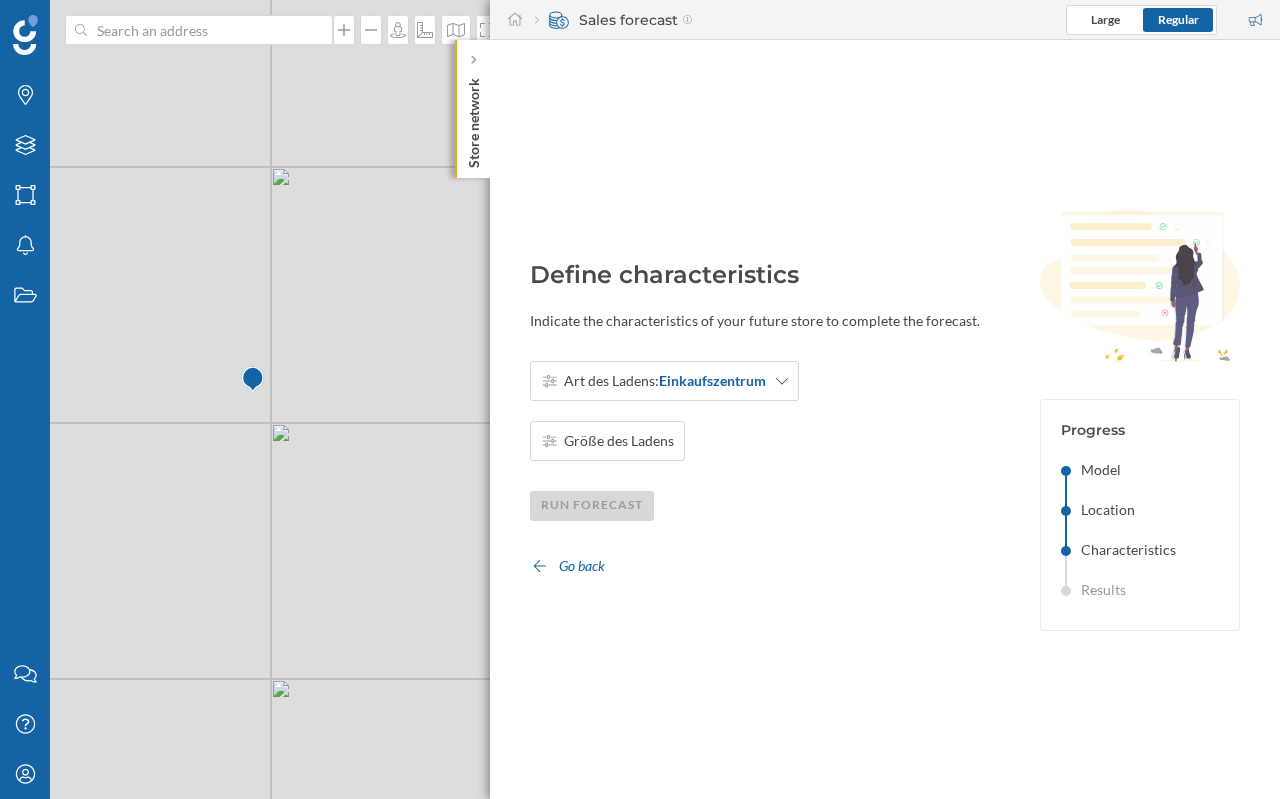 click on "Größe des Ladens" at bounding box center [619, 441] 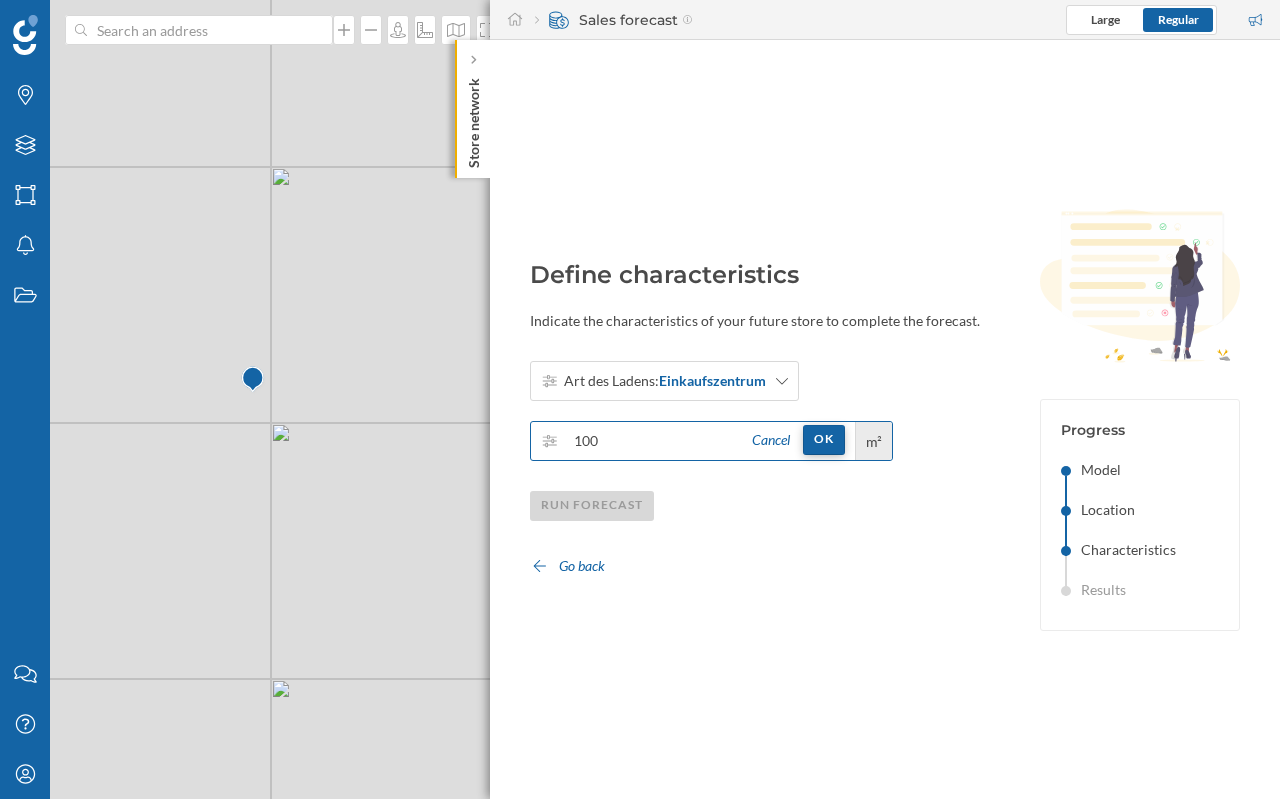 type on "100" 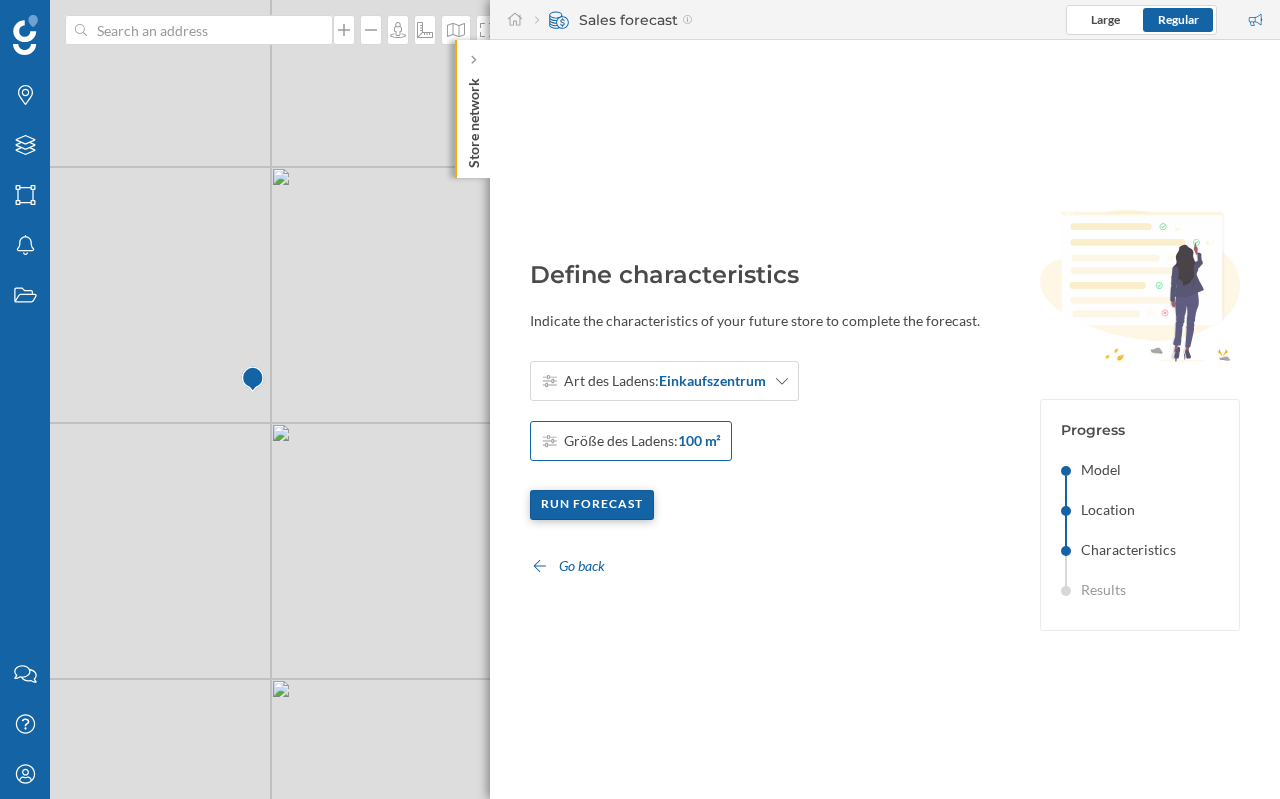 click on "Run forecast" at bounding box center [592, 505] 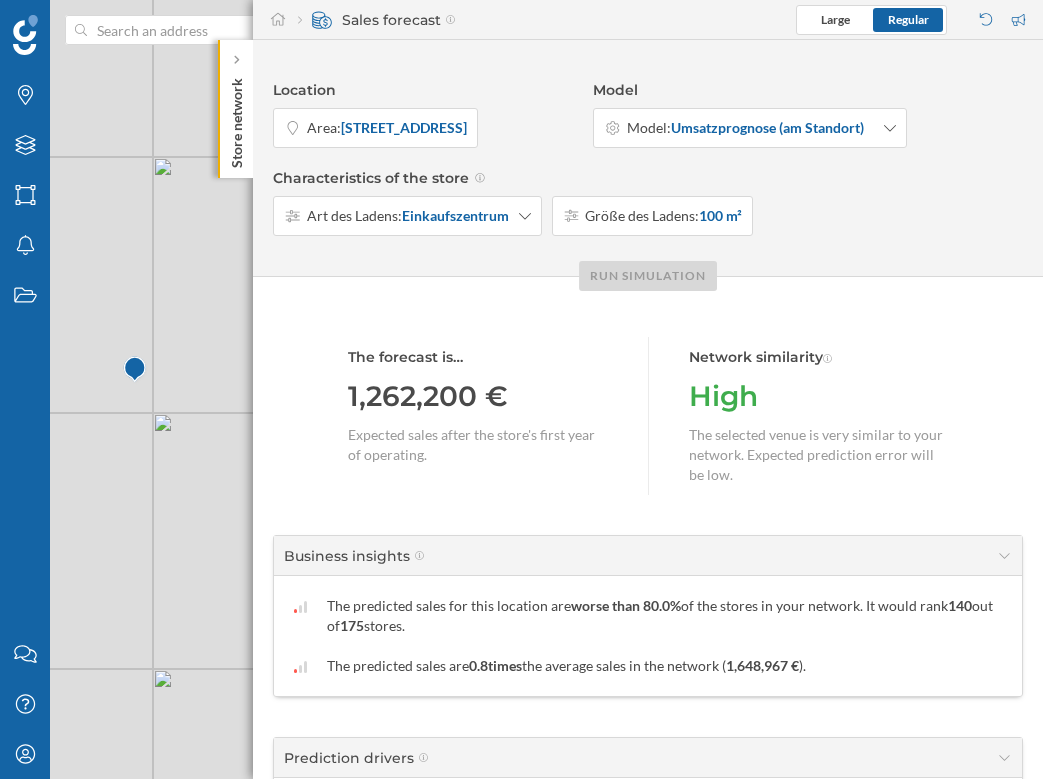 click on "Store network" 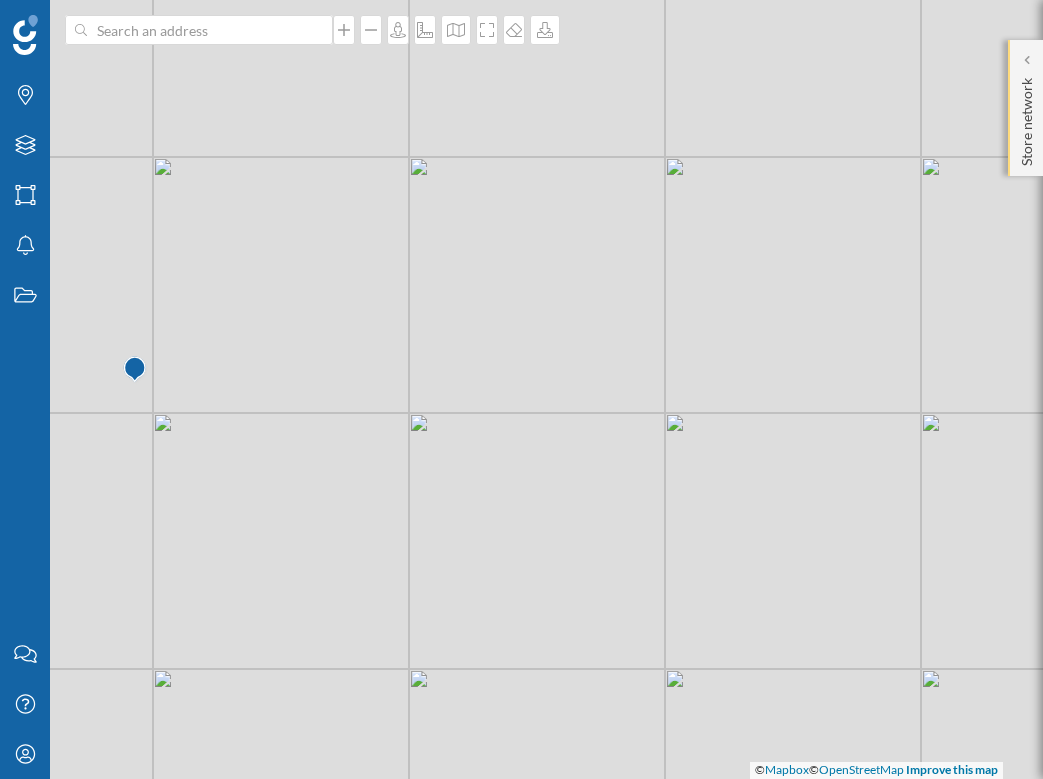 click on "Store network" 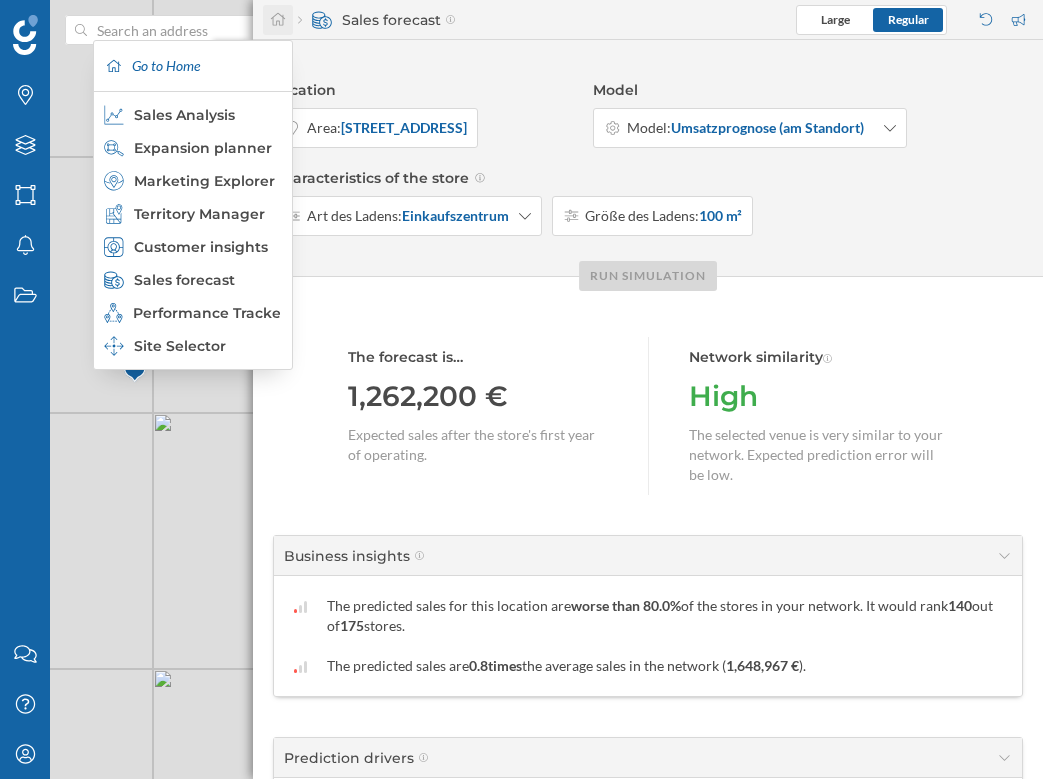 click 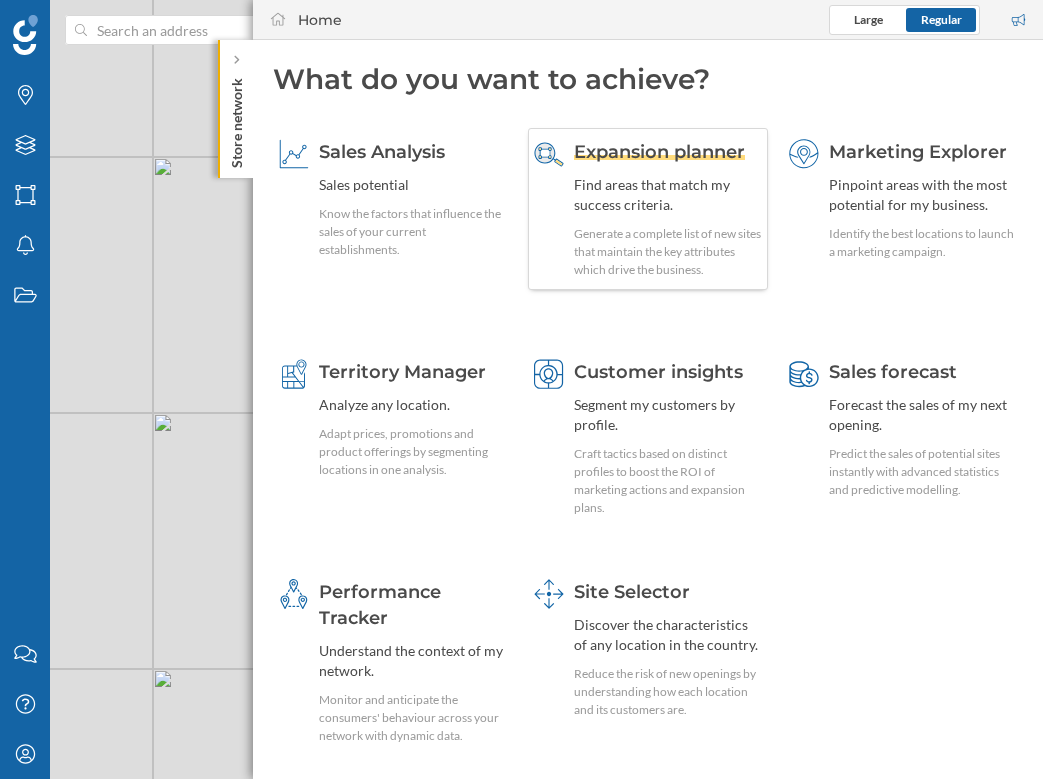 click on "Generate a complete list of new sites that maintain the key attributes which drive the business." at bounding box center (668, 252) 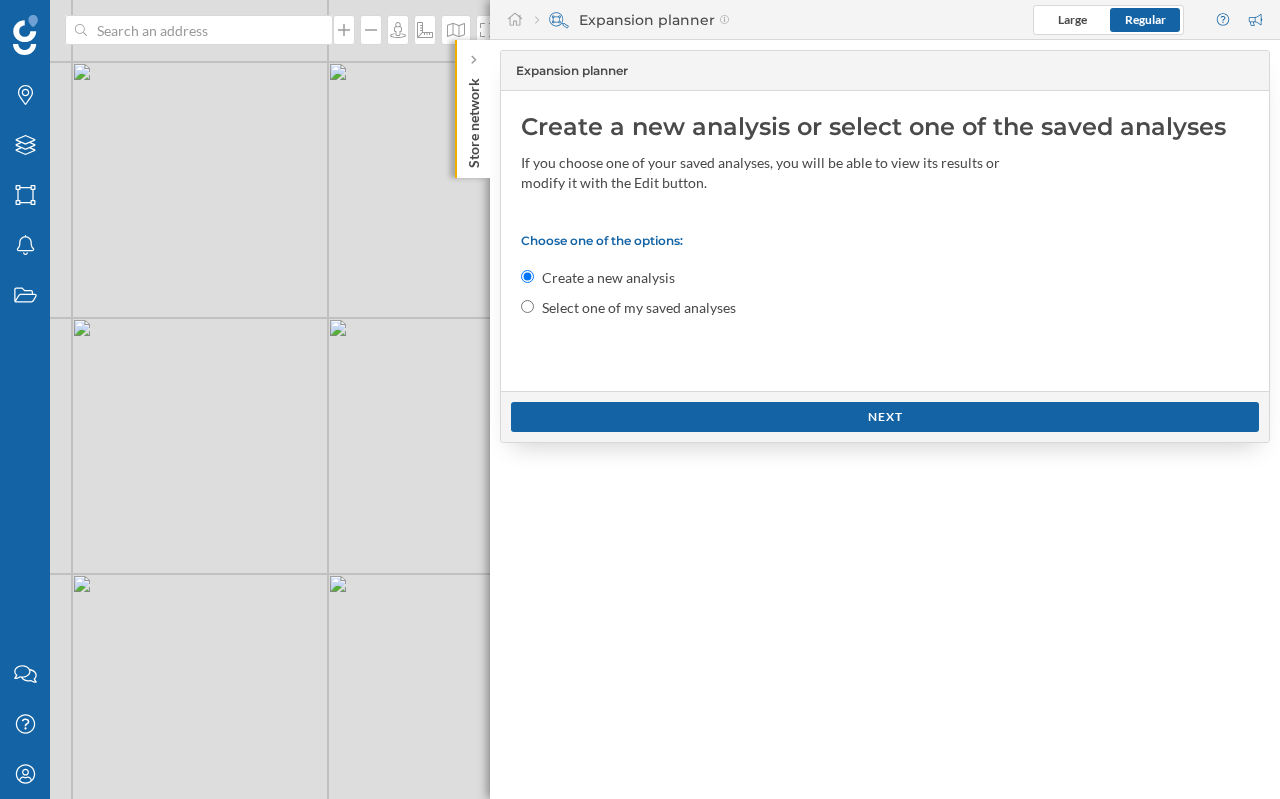 drag, startPoint x: 435, startPoint y: 504, endPoint x: 347, endPoint y: 538, distance: 94.33981 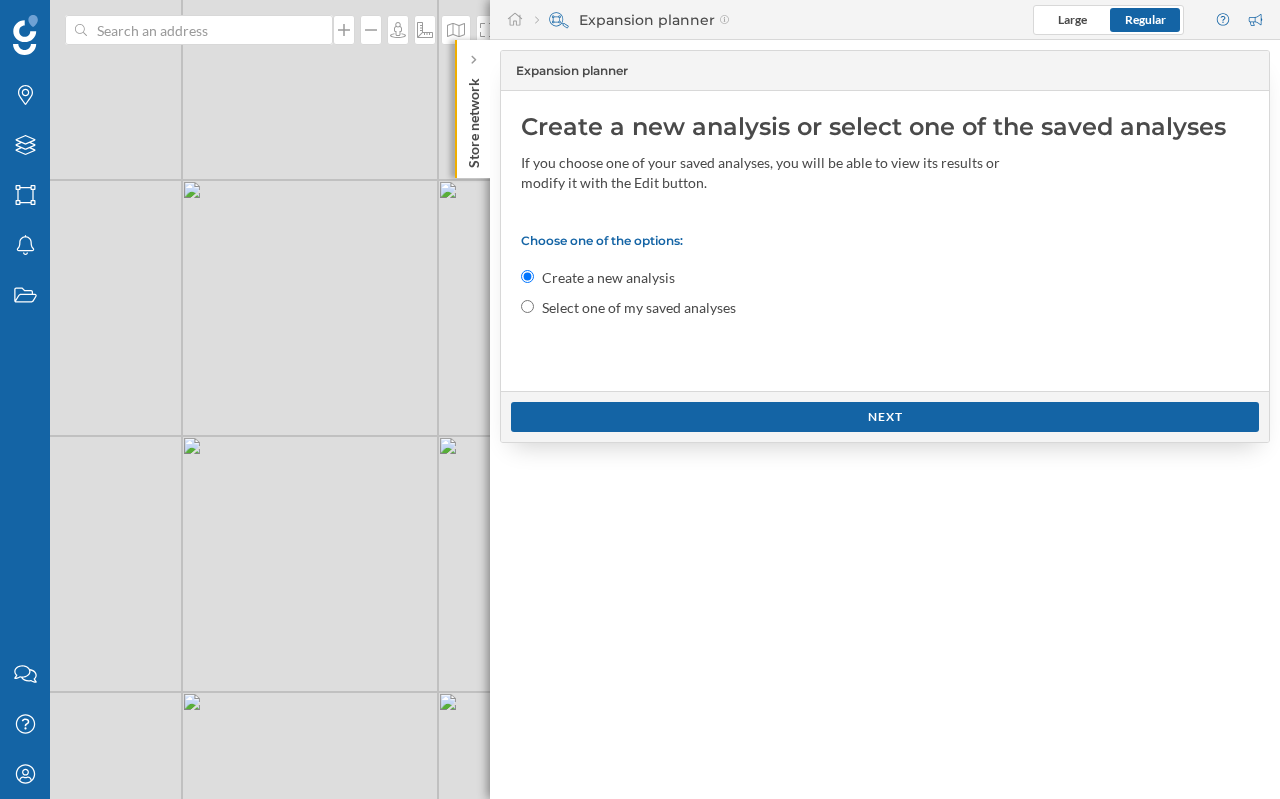 drag, startPoint x: 403, startPoint y: 538, endPoint x: 256, endPoint y: 548, distance: 147.33974 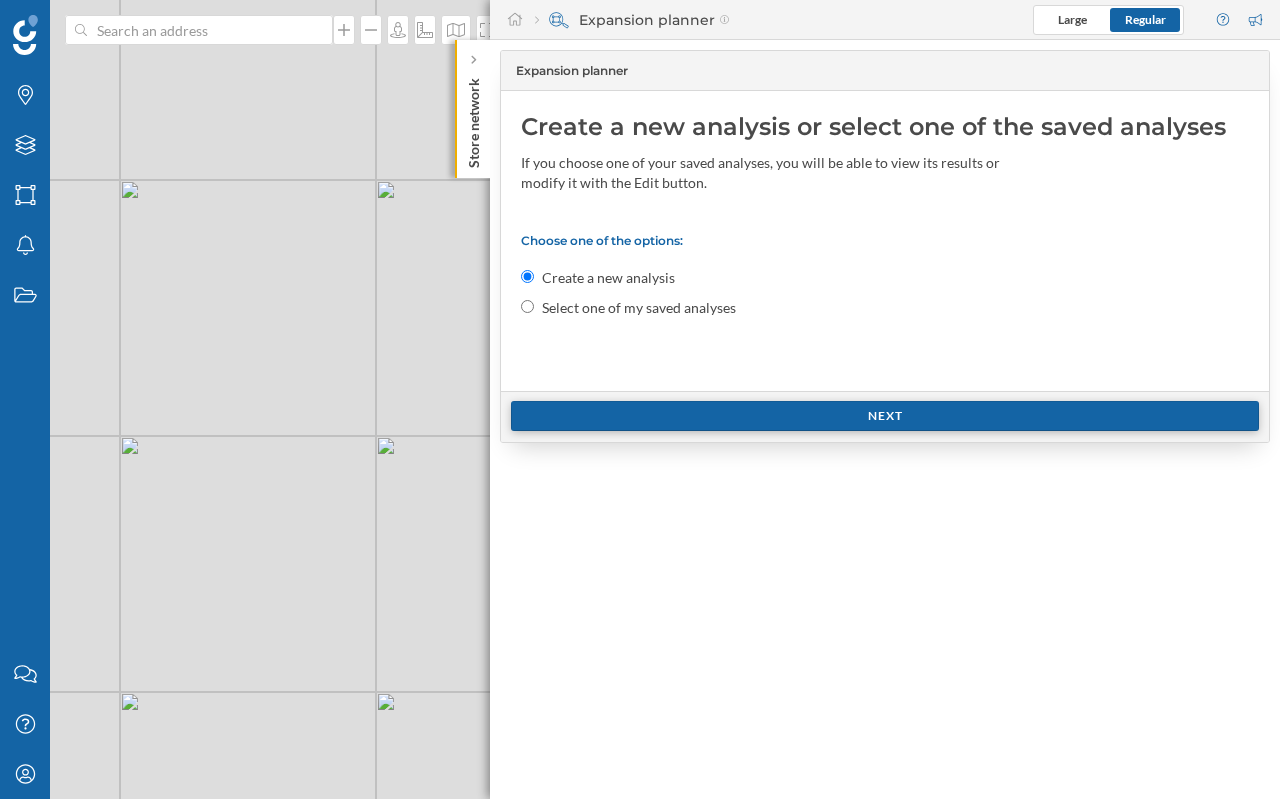 click on "Next" at bounding box center [885, 416] 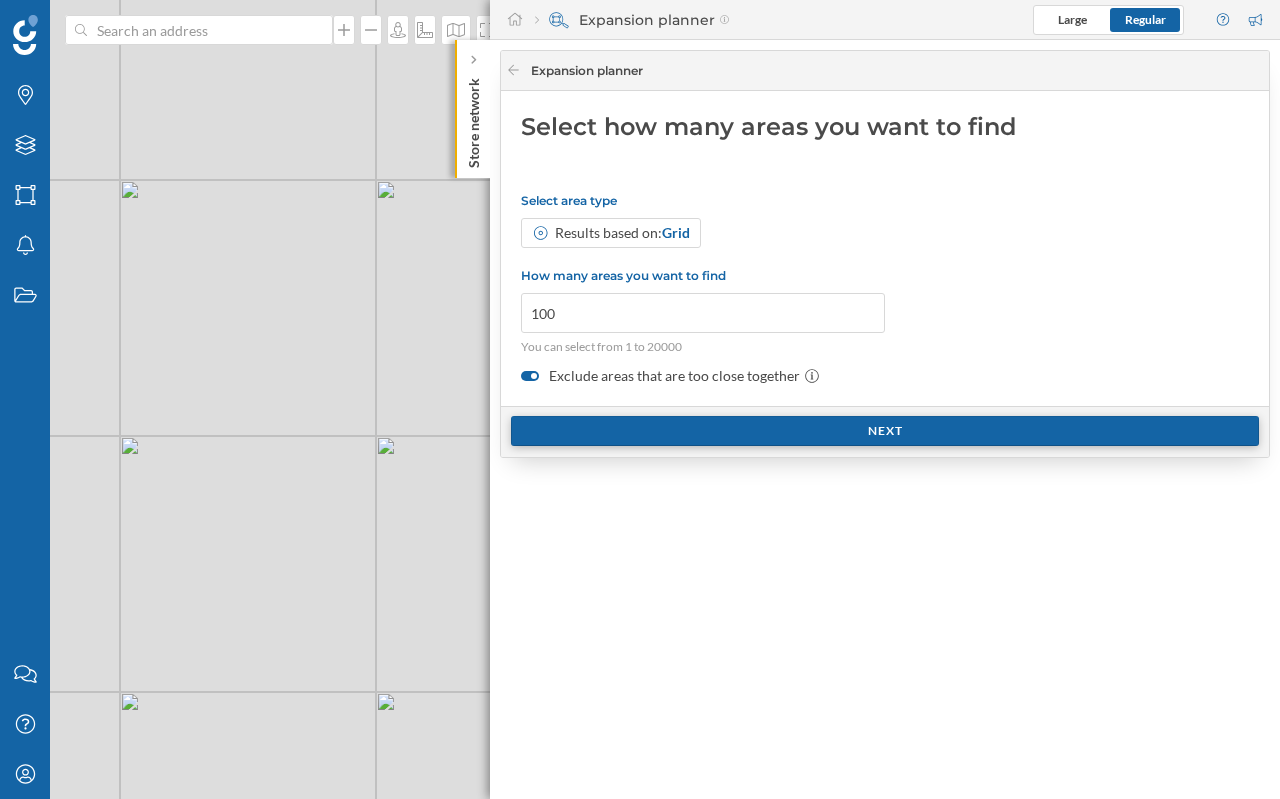 click on "Next" at bounding box center [885, 431] 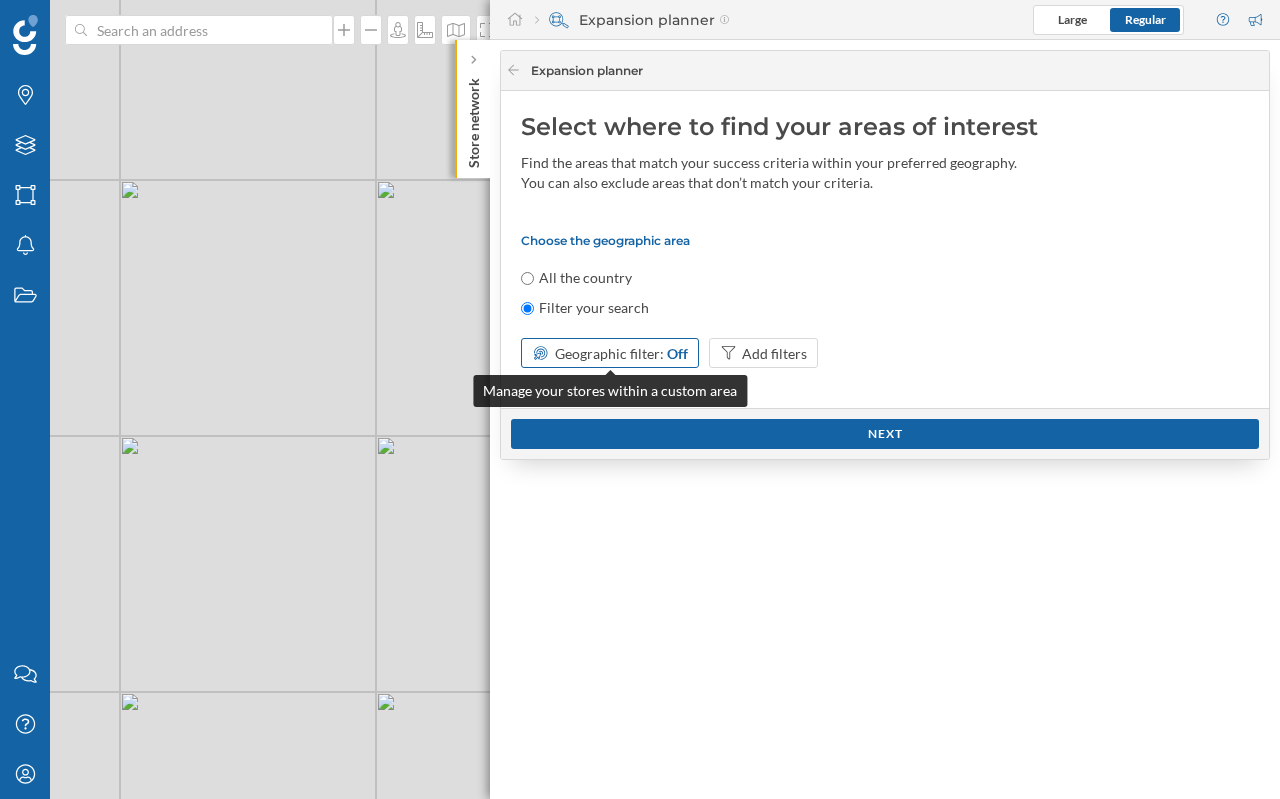 click on "Geographic filter:" at bounding box center [609, 353] 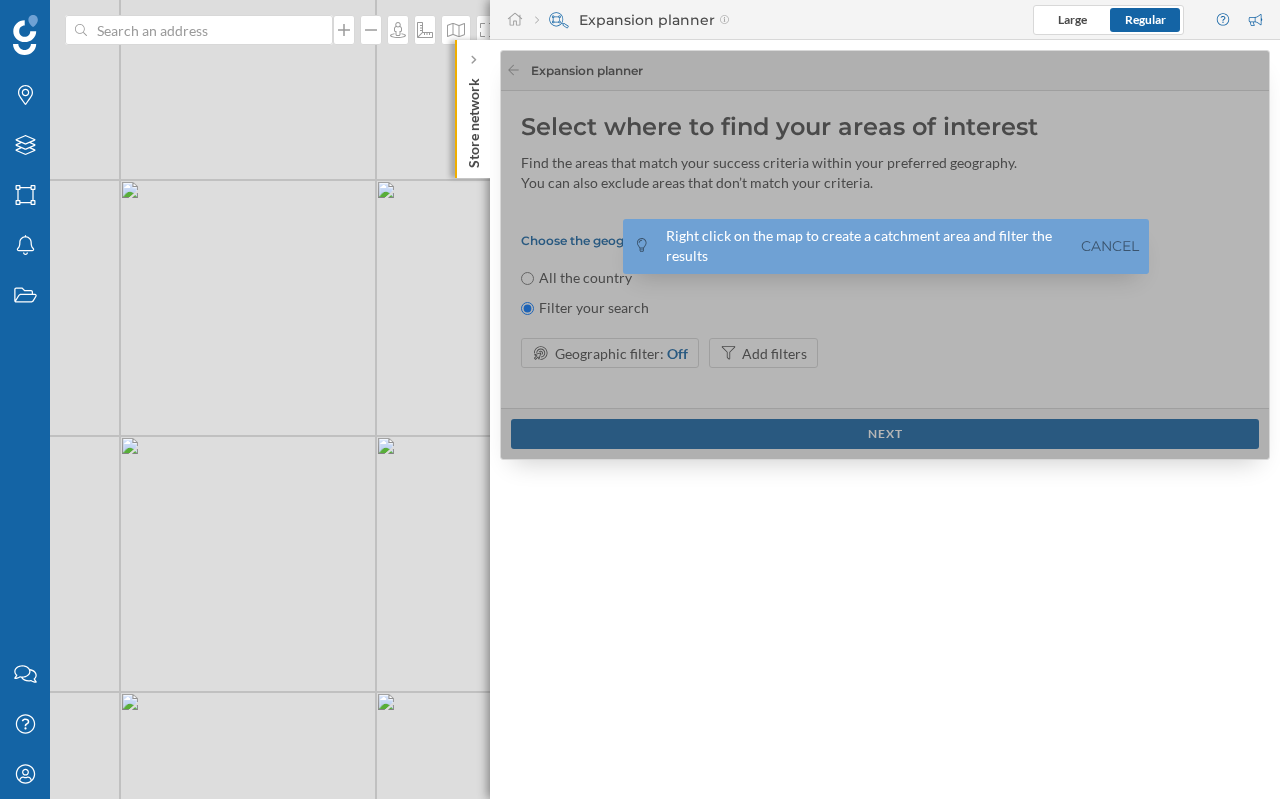 click on "©  Mapbox  ©  OpenStreetMap   Improve this map" at bounding box center (640, 399) 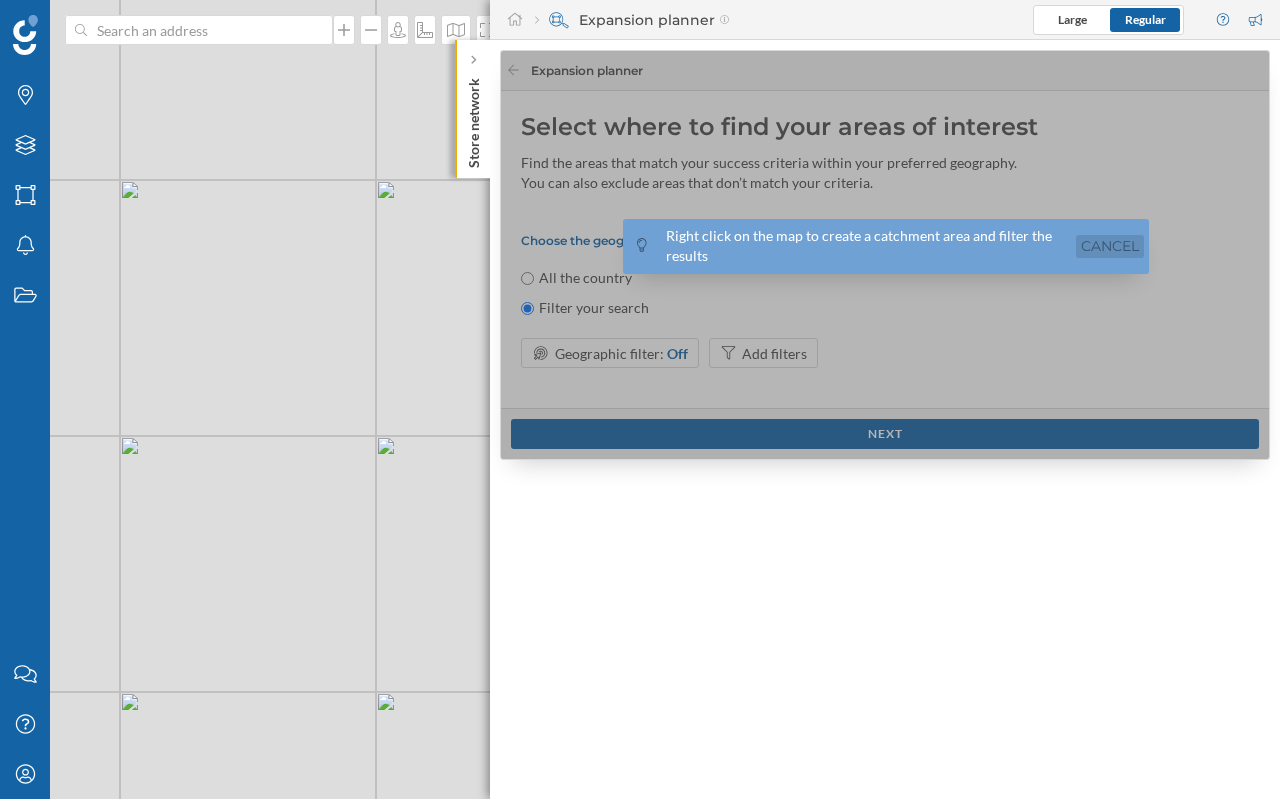 click on "Cancel" at bounding box center (1110, 246) 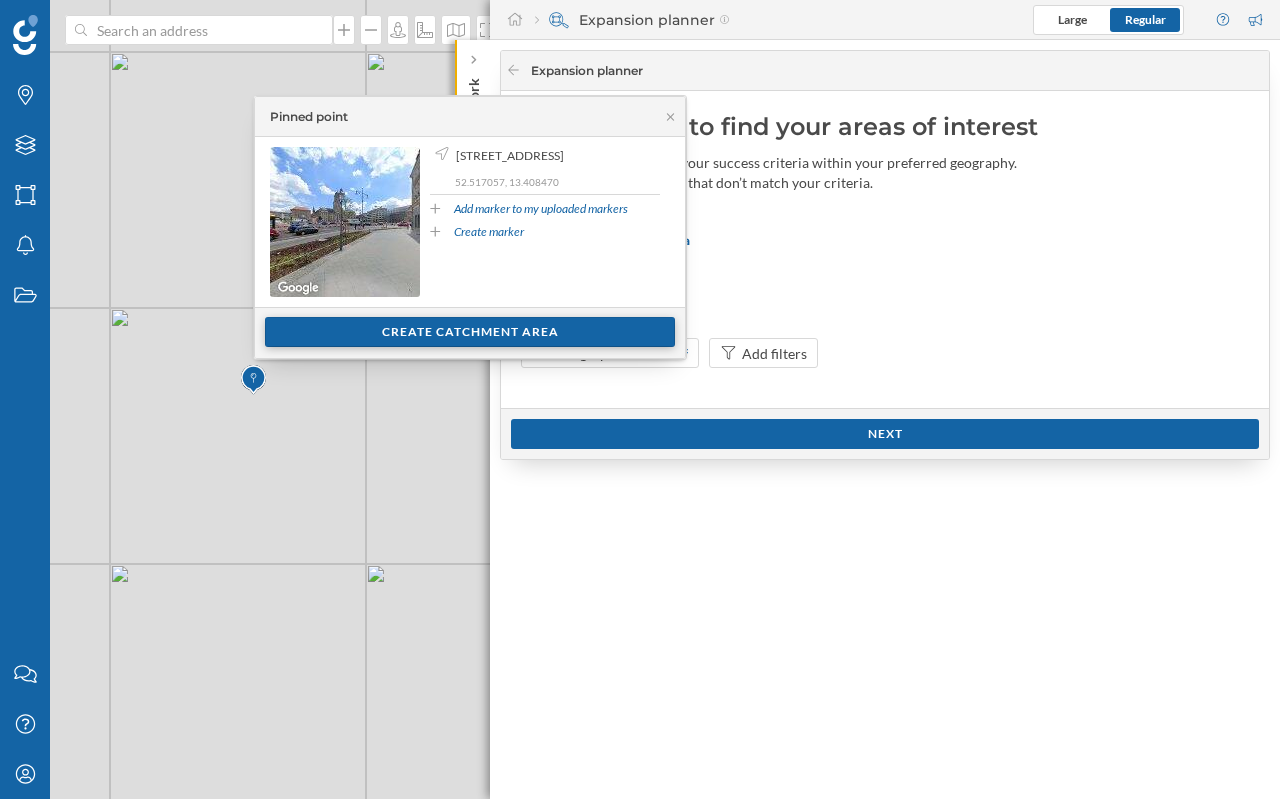 click on "Create catchment area" at bounding box center [470, 332] 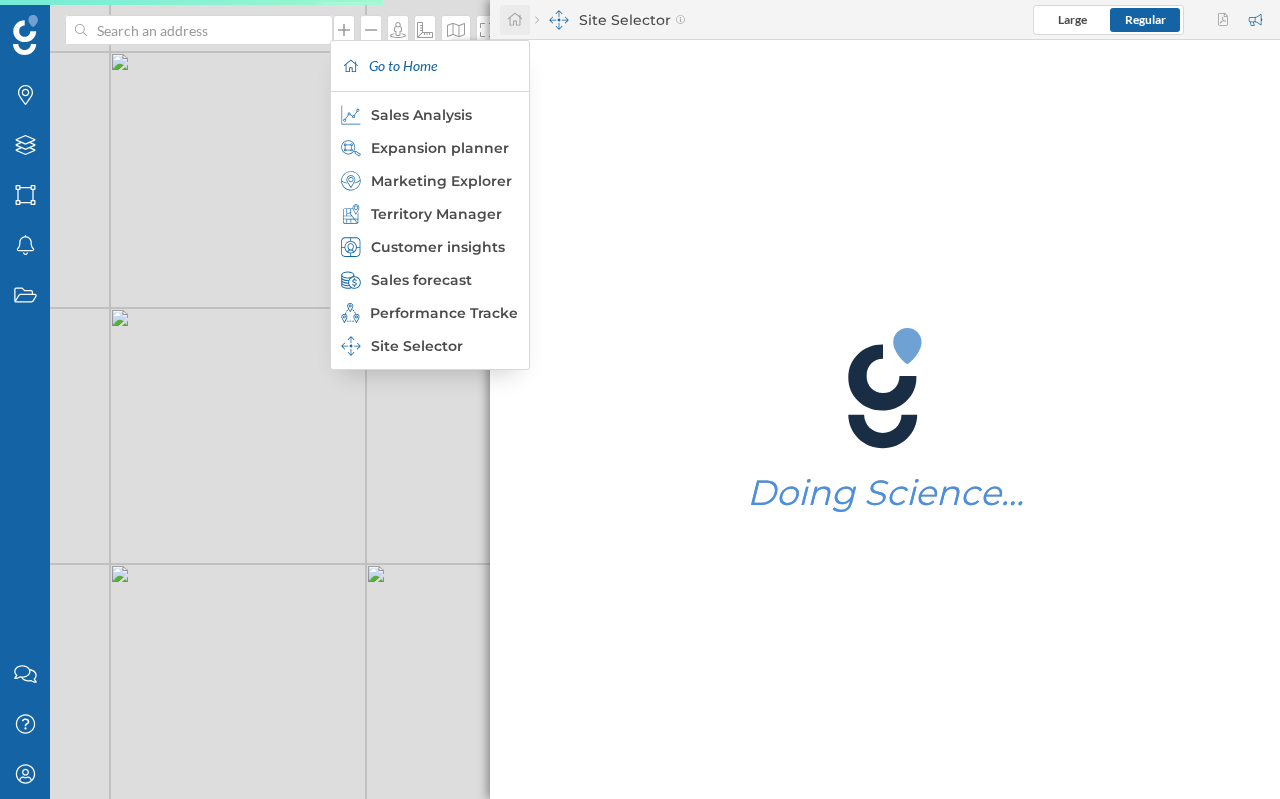click 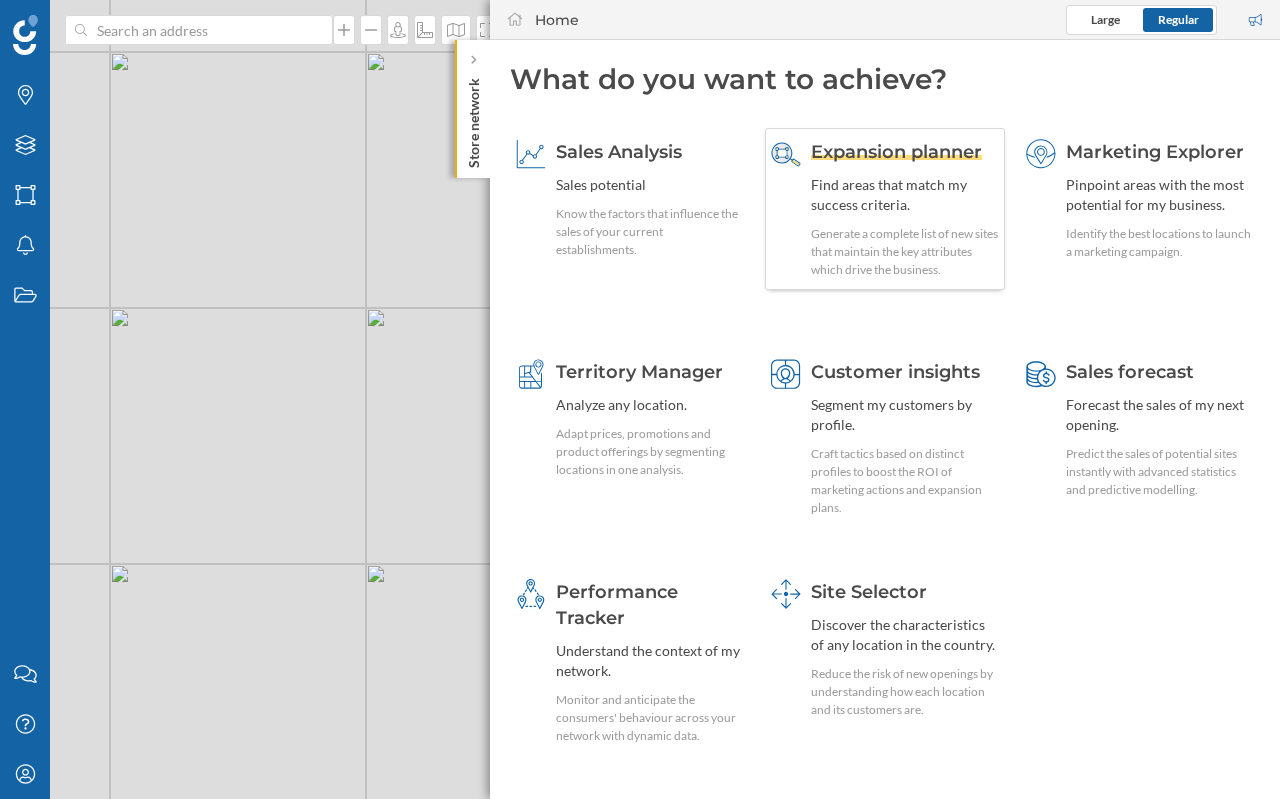 click on "Find areas that match my success criteria." at bounding box center [905, 195] 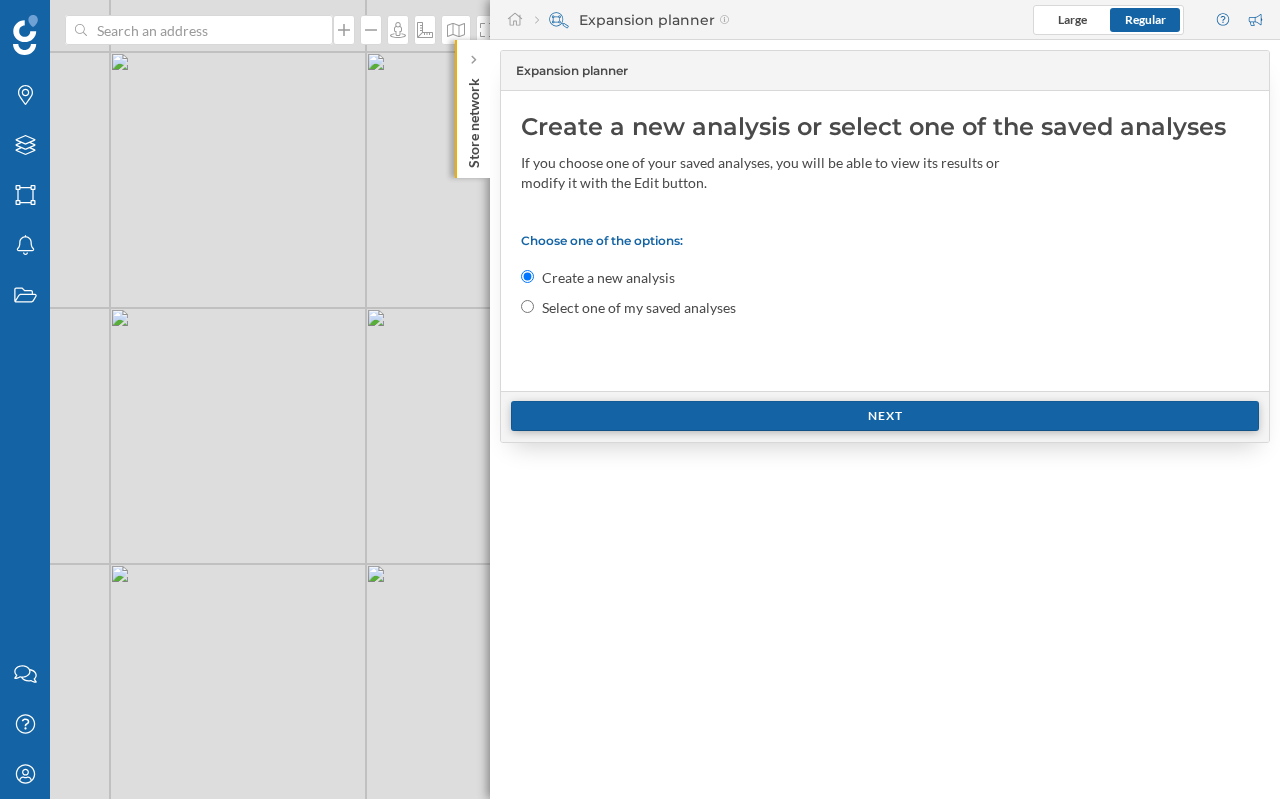 click on "Next" at bounding box center (885, 416) 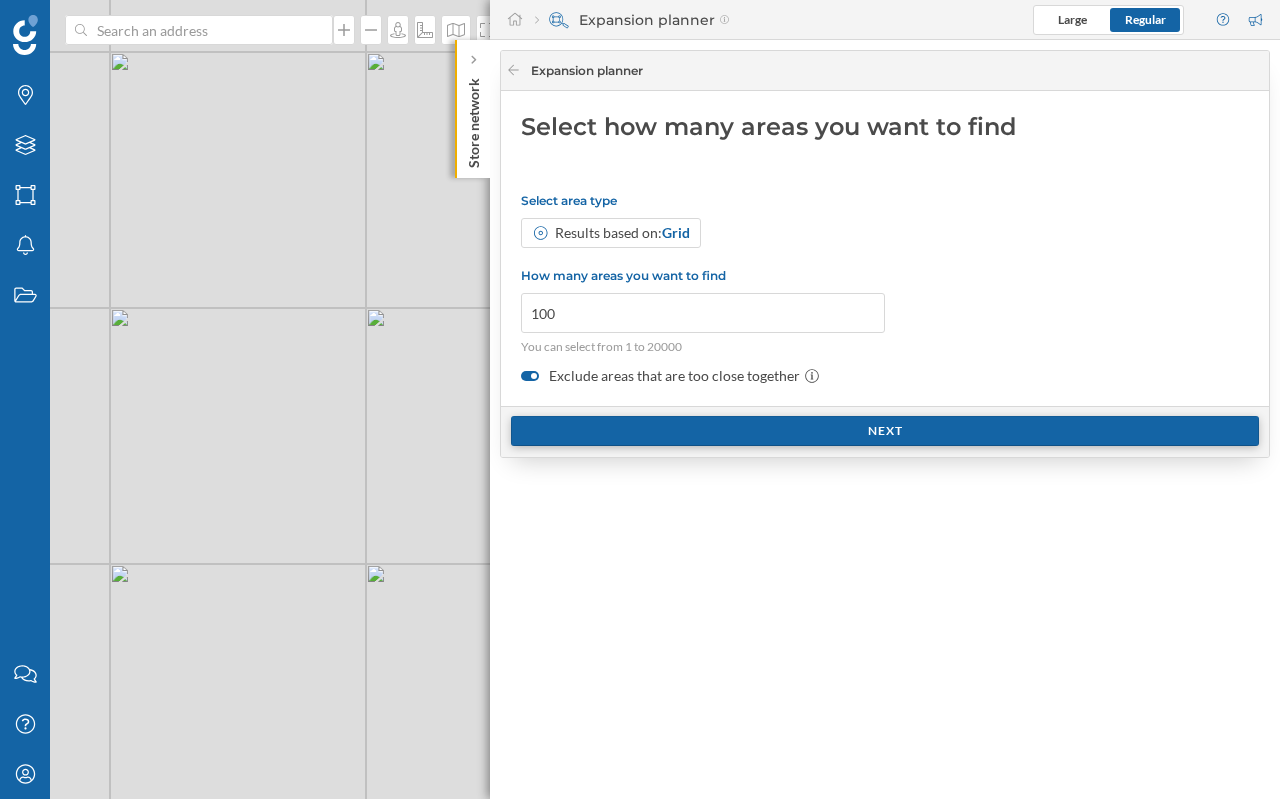 click on "Next" at bounding box center [885, 431] 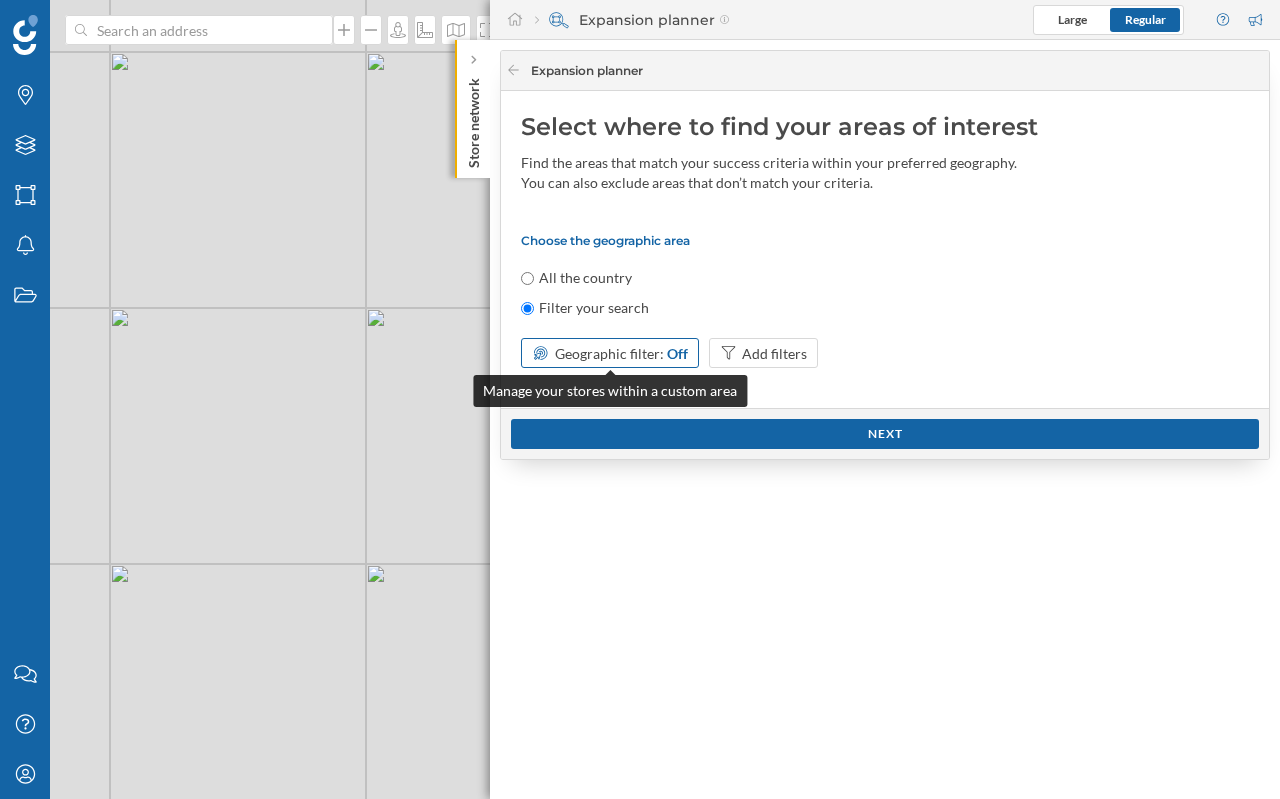 click on "Geographic filter:" at bounding box center [609, 353] 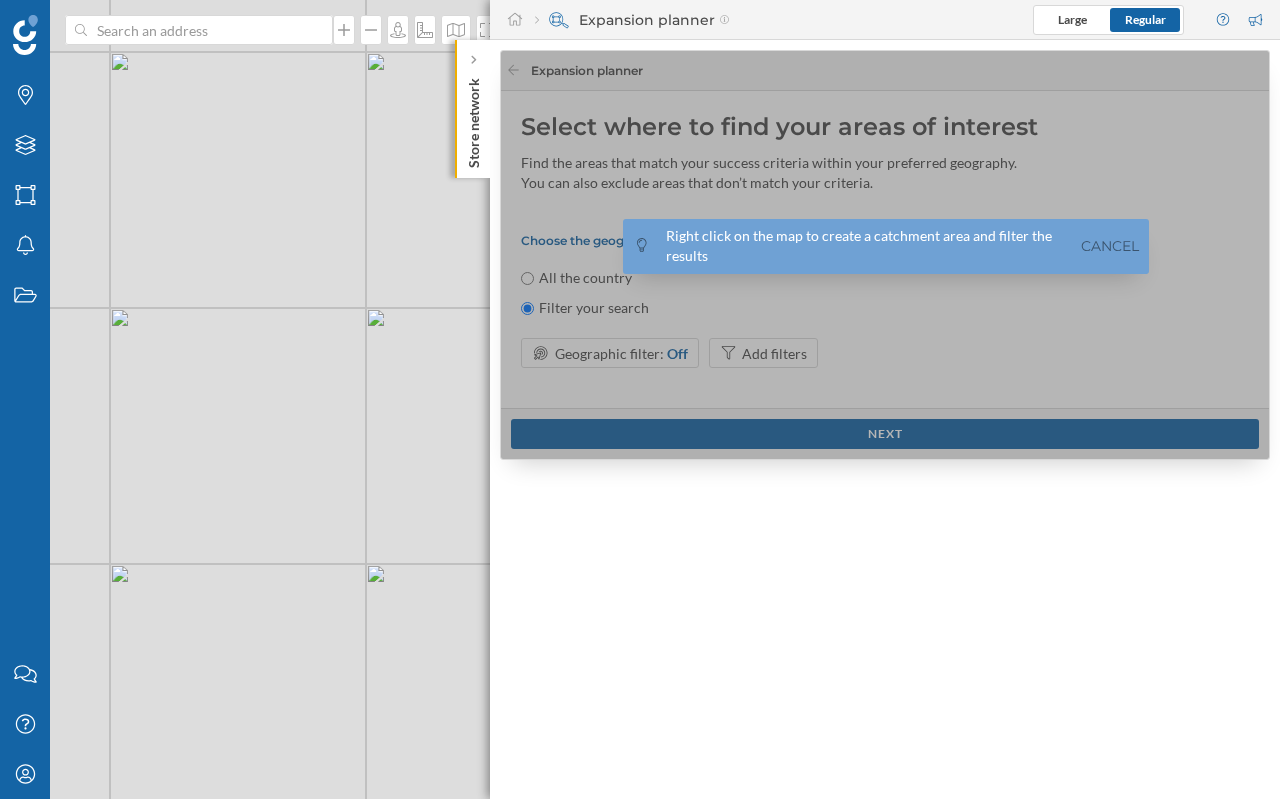 click on "©  Mapbox  ©  OpenStreetMap   Improve this map" at bounding box center (640, 399) 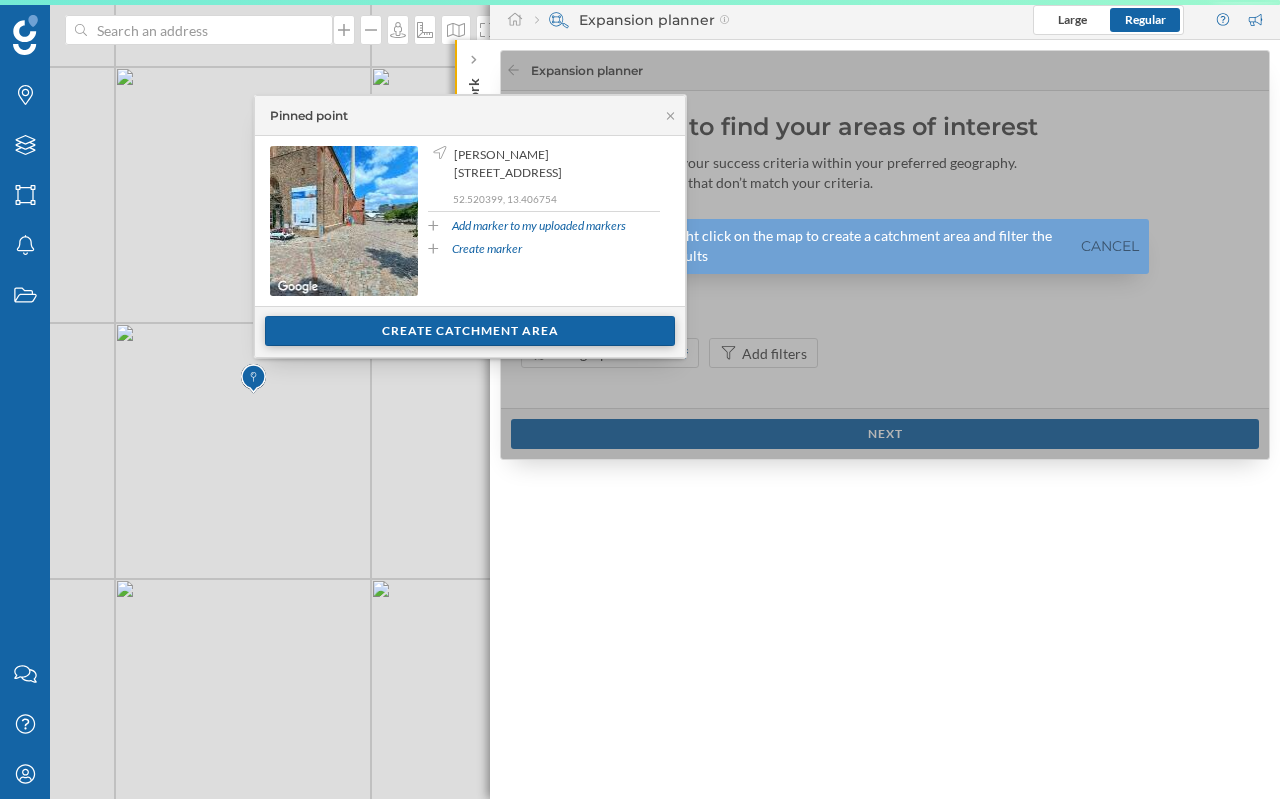 click on "Create catchment area" at bounding box center [470, 331] 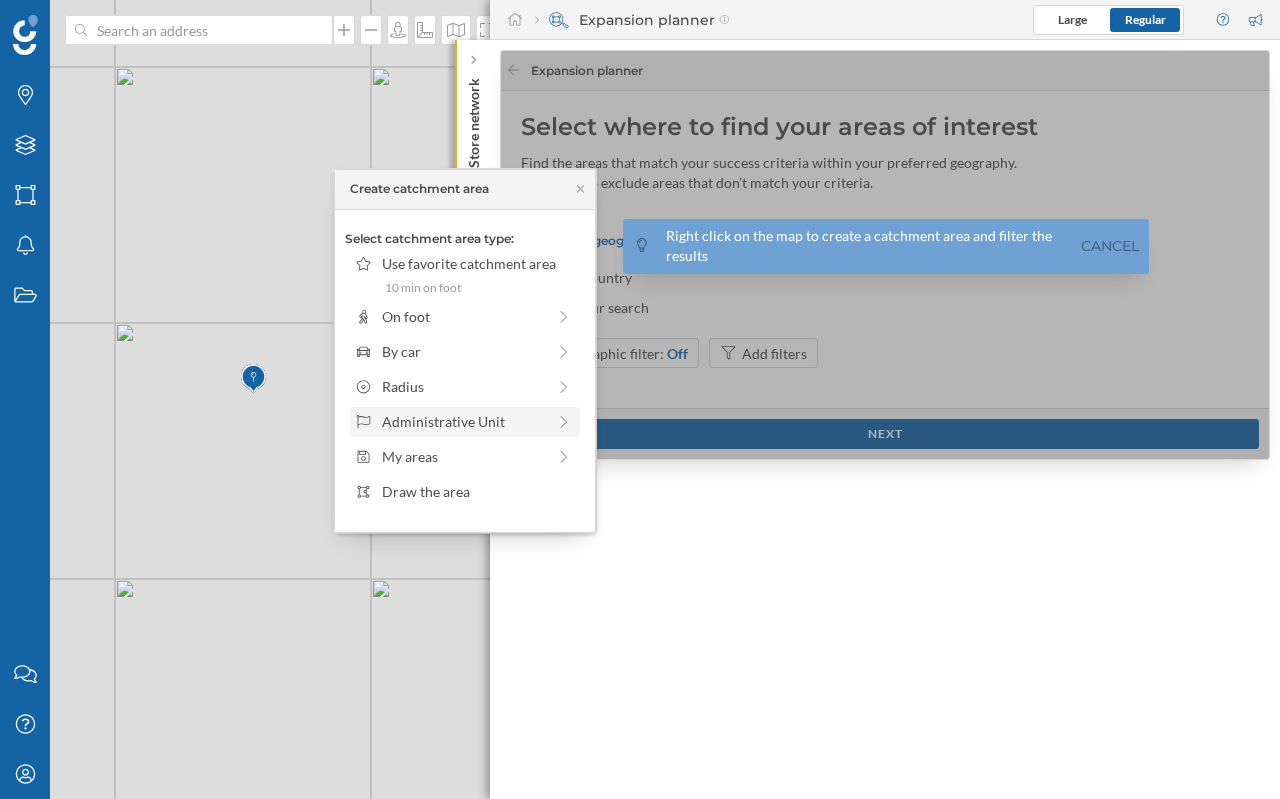 click on "Administrative Unit" at bounding box center [463, 421] 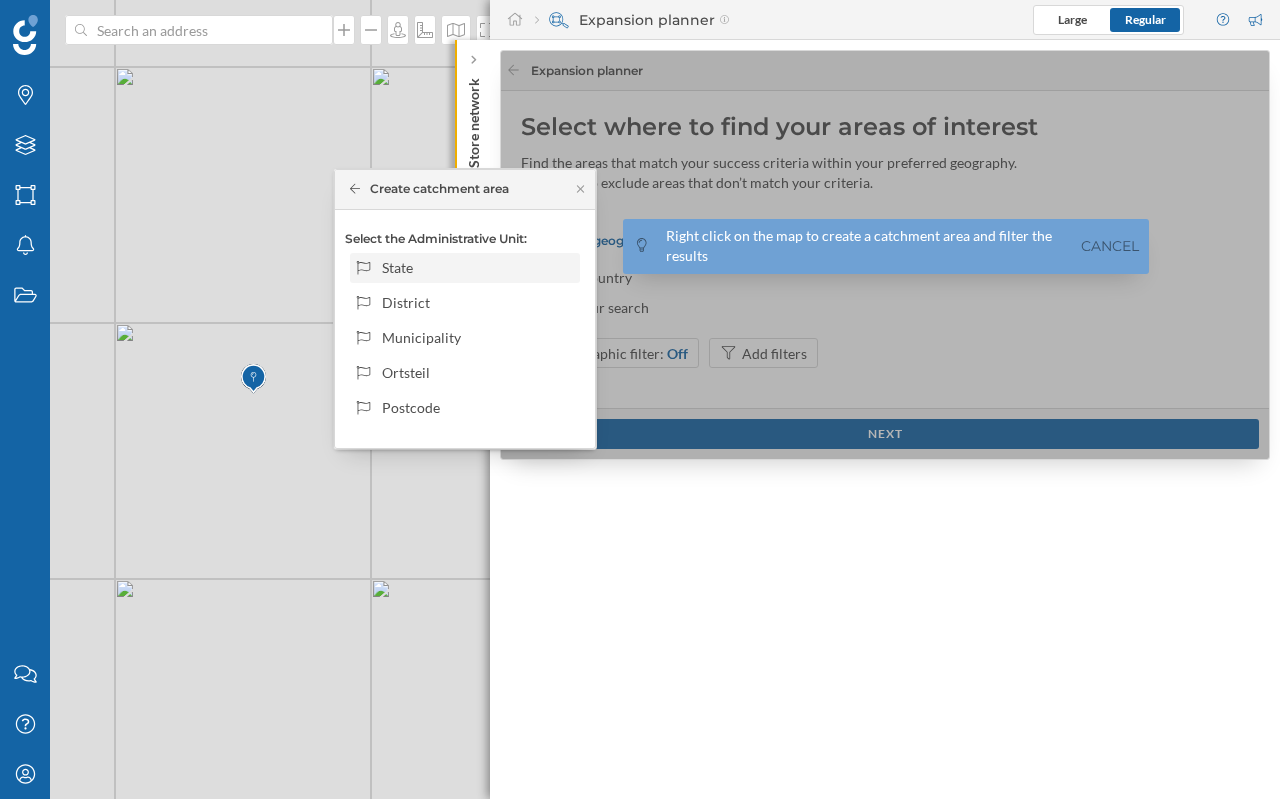 click on "State" at bounding box center [477, 267] 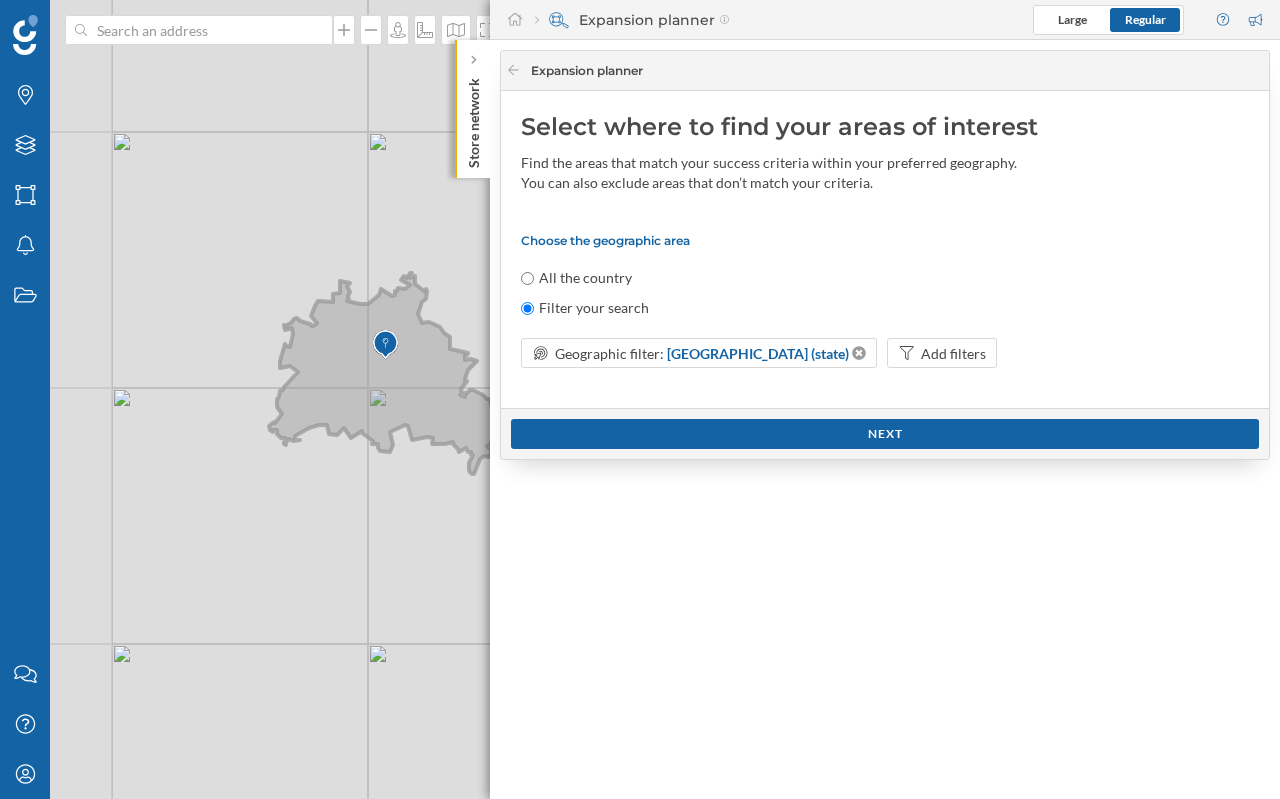 drag, startPoint x: 186, startPoint y: 297, endPoint x: 410, endPoint y: 378, distance: 238.1953 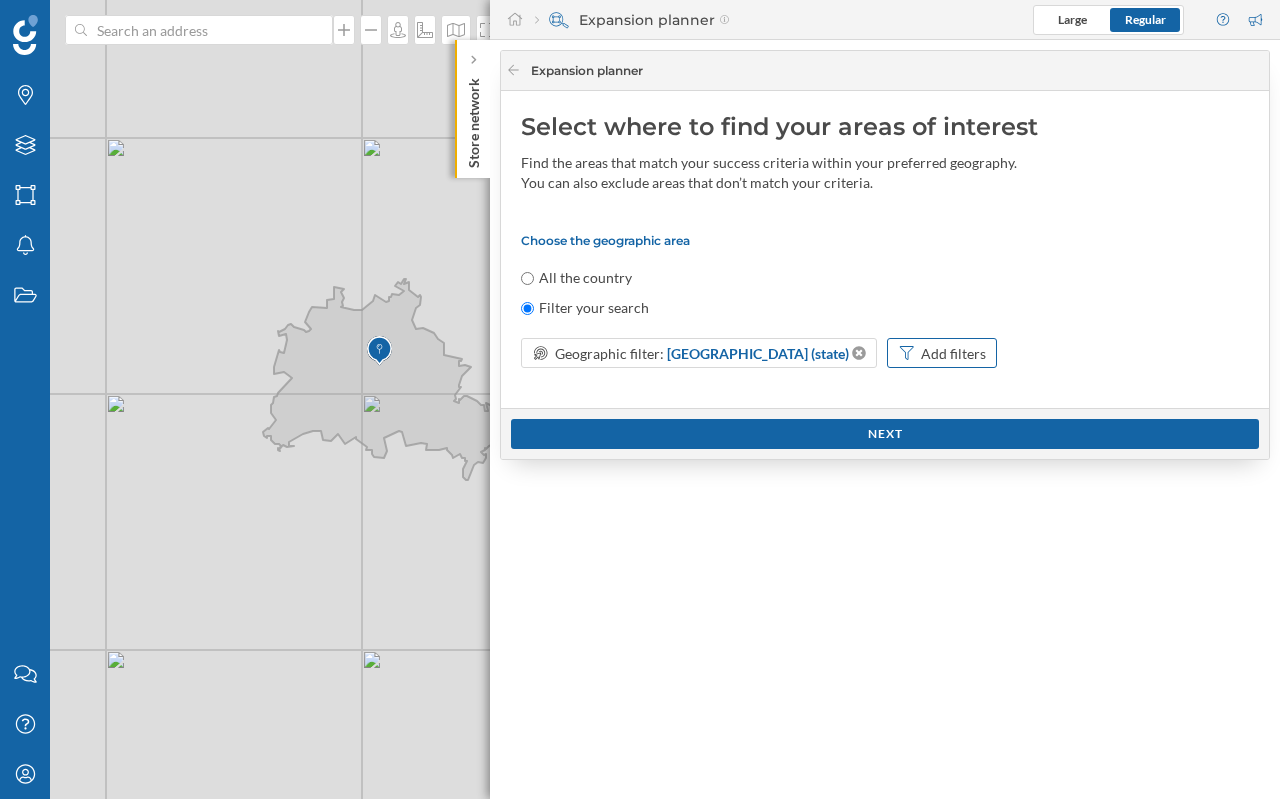click 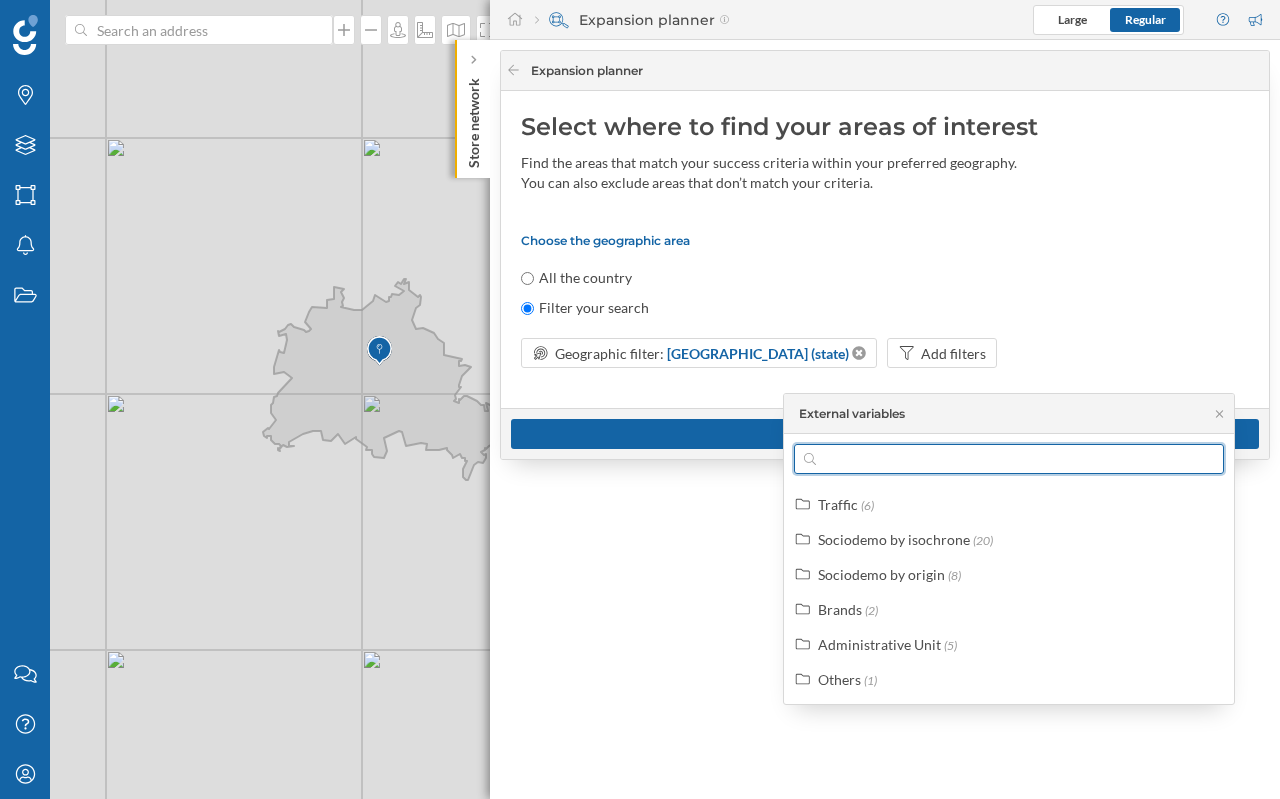click at bounding box center (1009, 459) 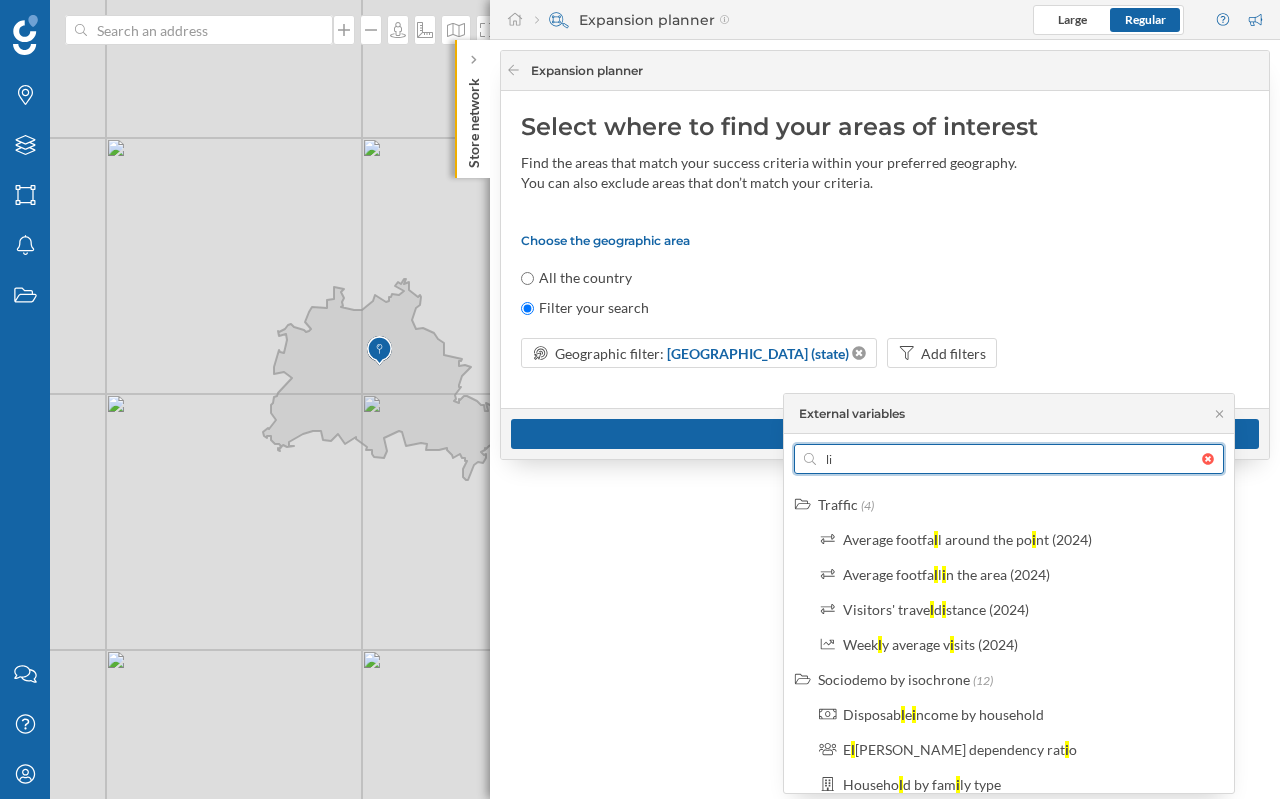 type on "l" 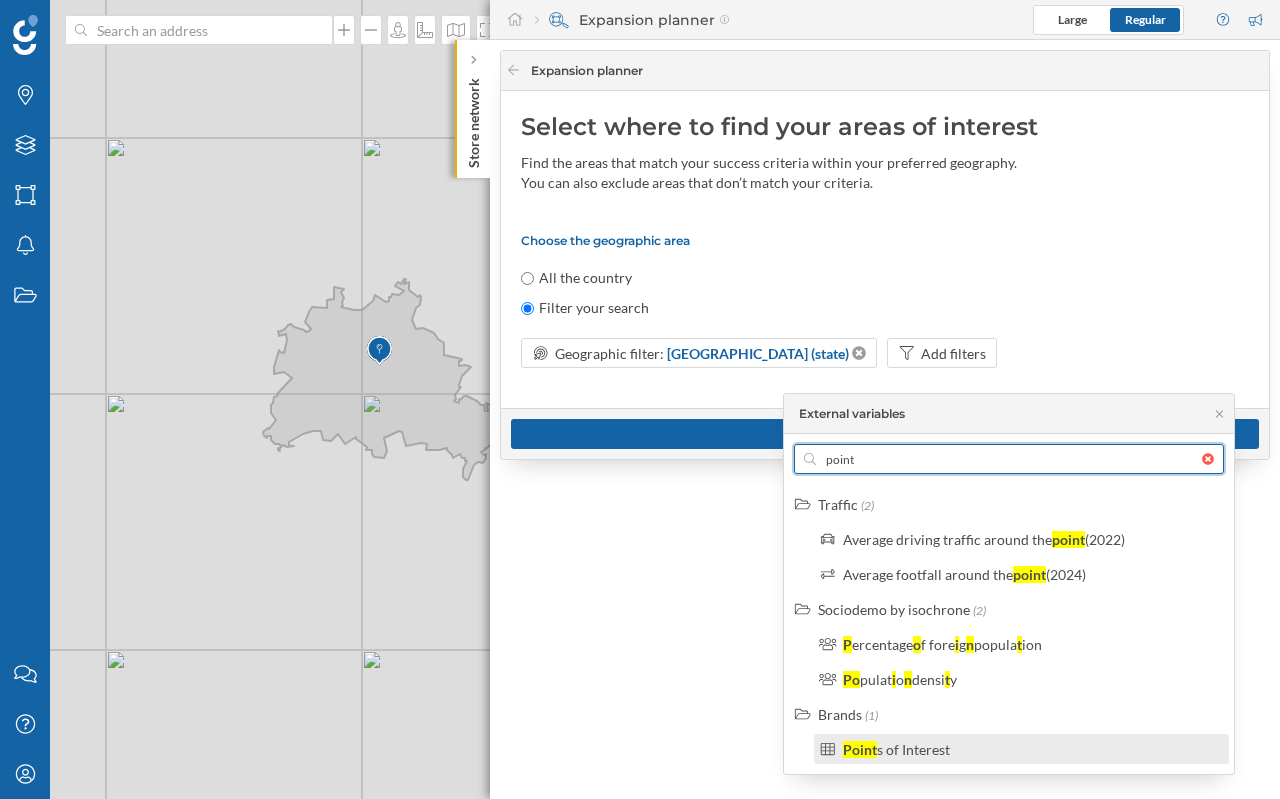 type on "point" 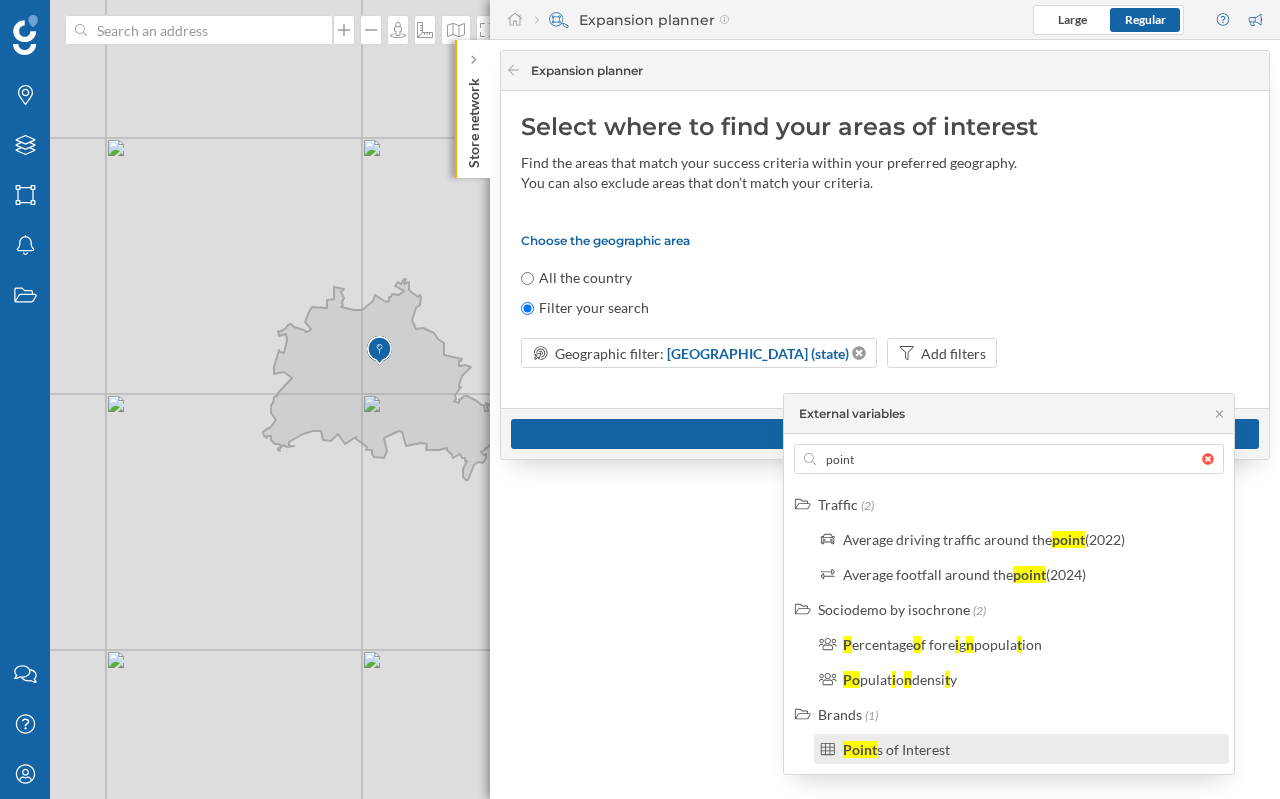 click on "s of Interest" at bounding box center (913, 749) 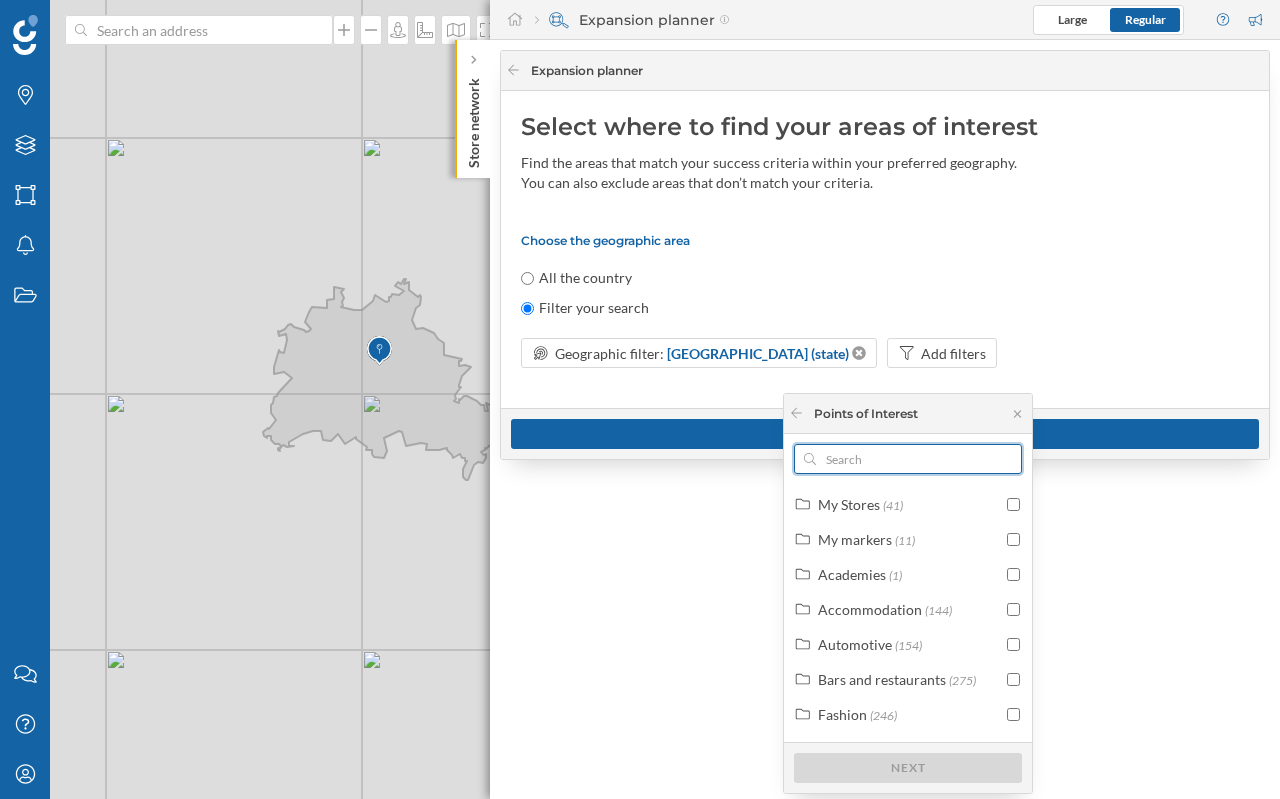 click at bounding box center [908, 459] 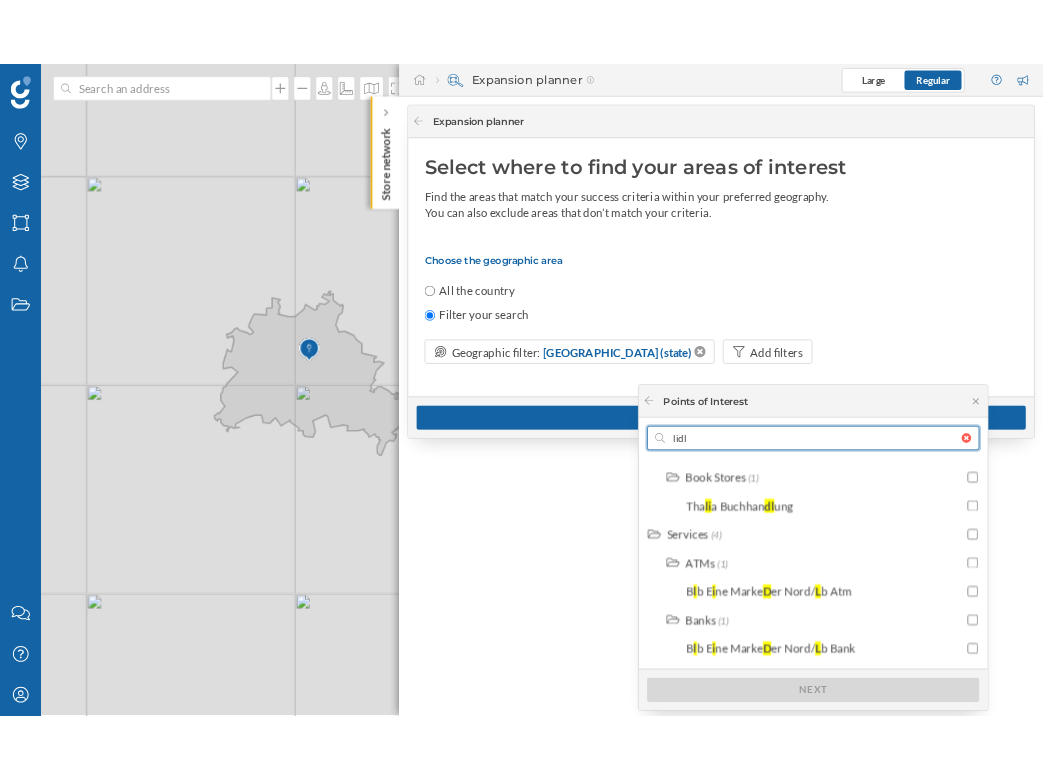 scroll, scrollTop: 823, scrollLeft: 0, axis: vertical 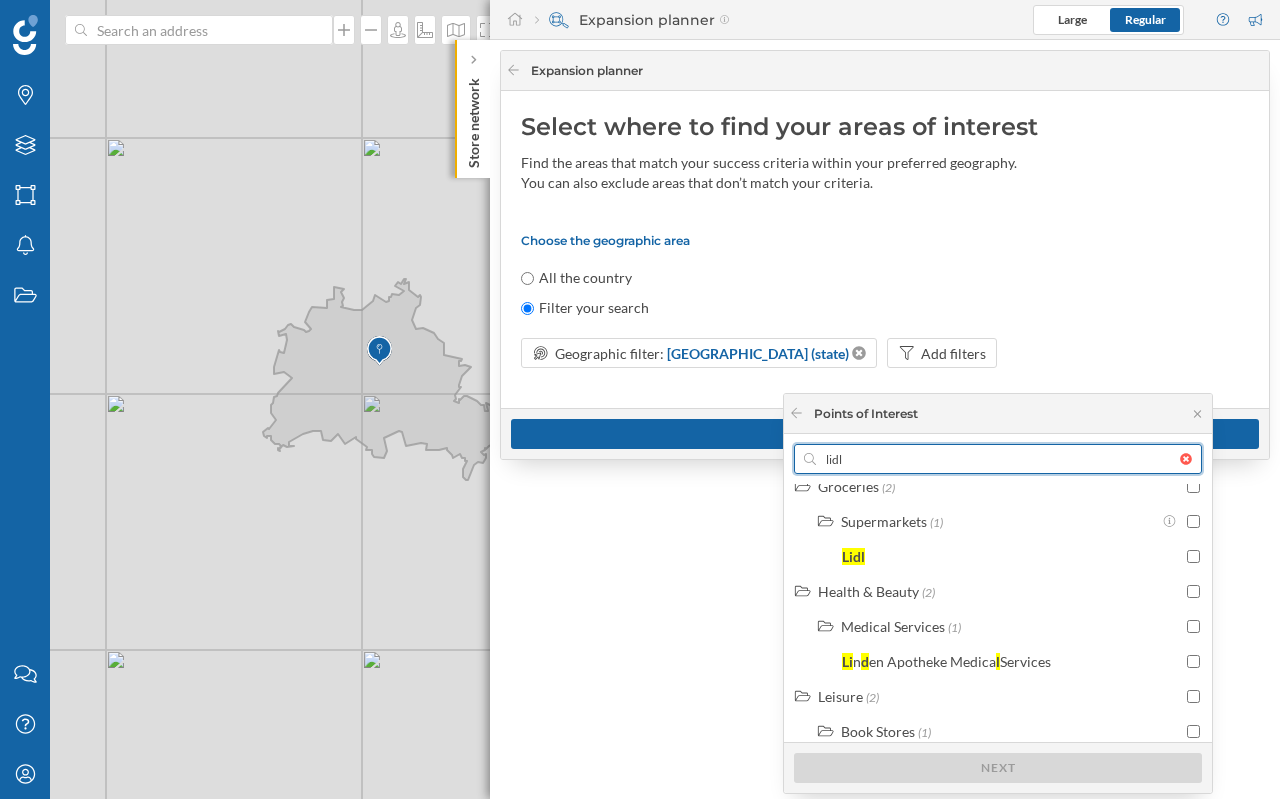 type on "lidl" 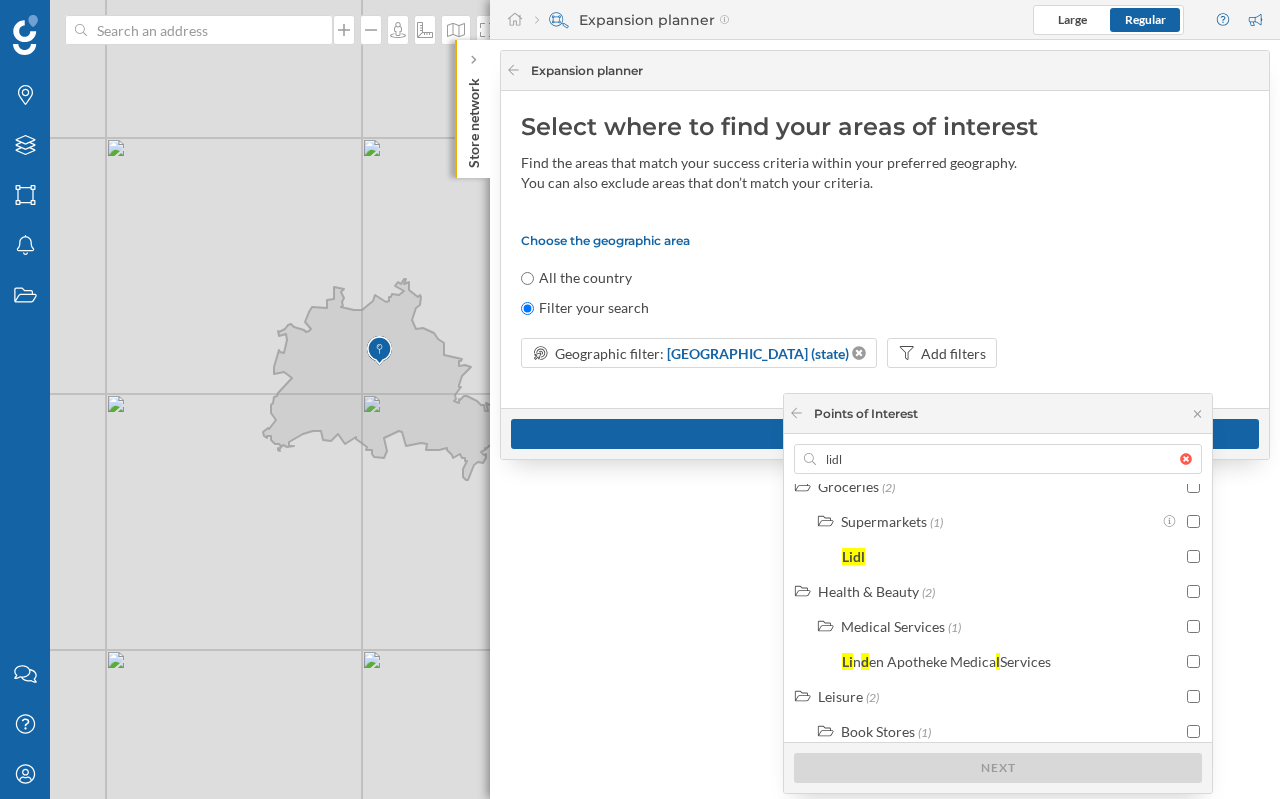 click on "My Stores
(1)
LIDL  DE                             Accommodation
(3)
Hotels
(2)
L and id y l l                           Re l a i s  D u Si l ence                               Automotive
(3)
Car dealers
(2)
A l p i ne Car  D ea l er                           L amborgh i ni Car  D ea l er                               Bars and restaurants
(2)
Bakeries, Cafés & Bars
(1)
Bäckerei Wi l helm M id de l [PERSON_NAME]                               Fashion
(9)
Sports clothing & Supplies
(8)
Clever Fit Sports Clothing And Supp li es                           Foot Locker Sports Clothing And Supp li es                           li es" at bounding box center [998, 311] 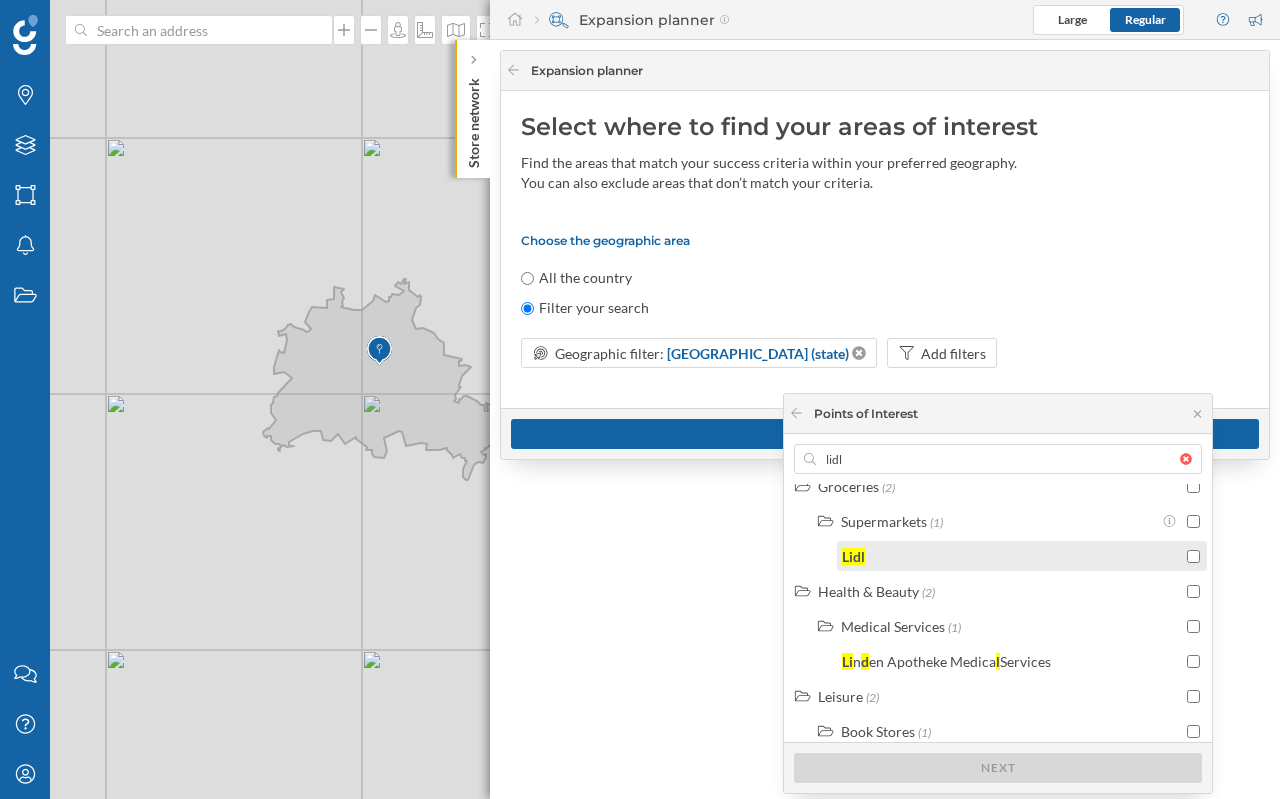 click on "Lidl" at bounding box center [1022, 556] 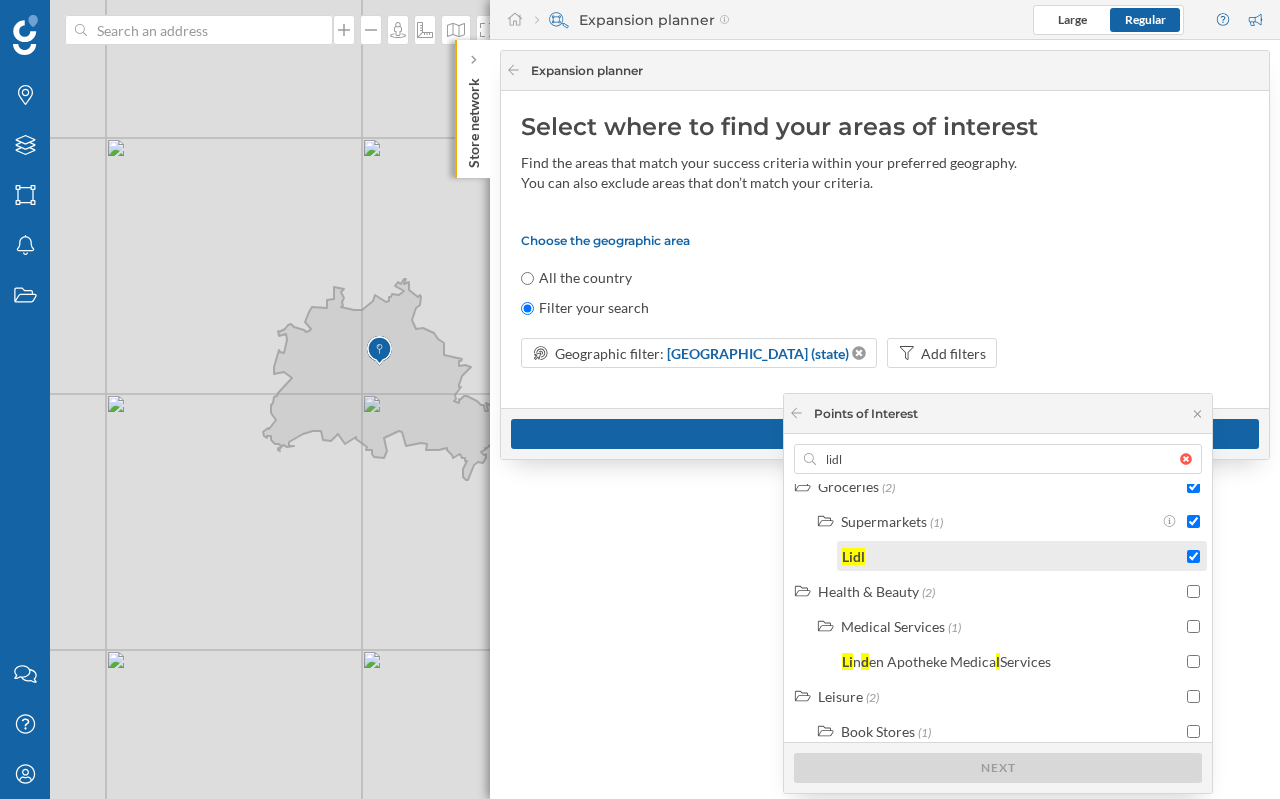 checkbox on "true" 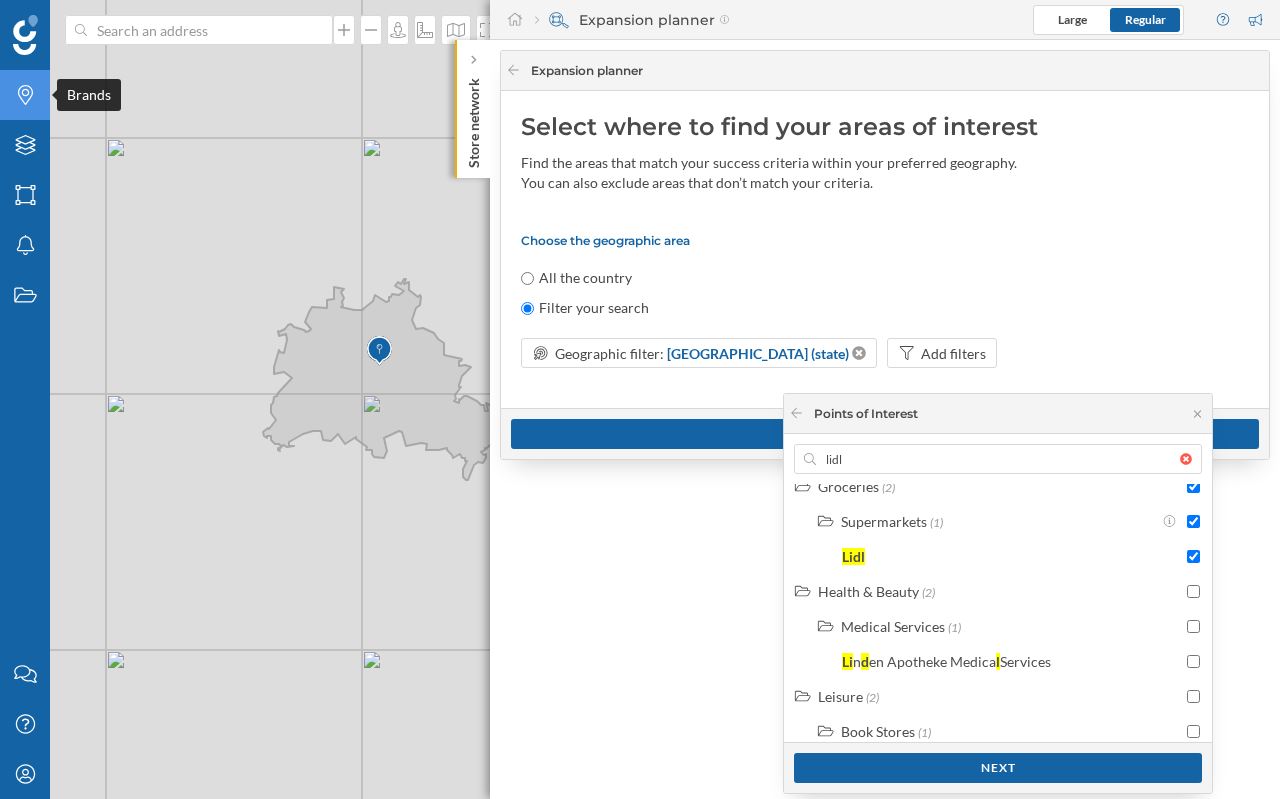 click 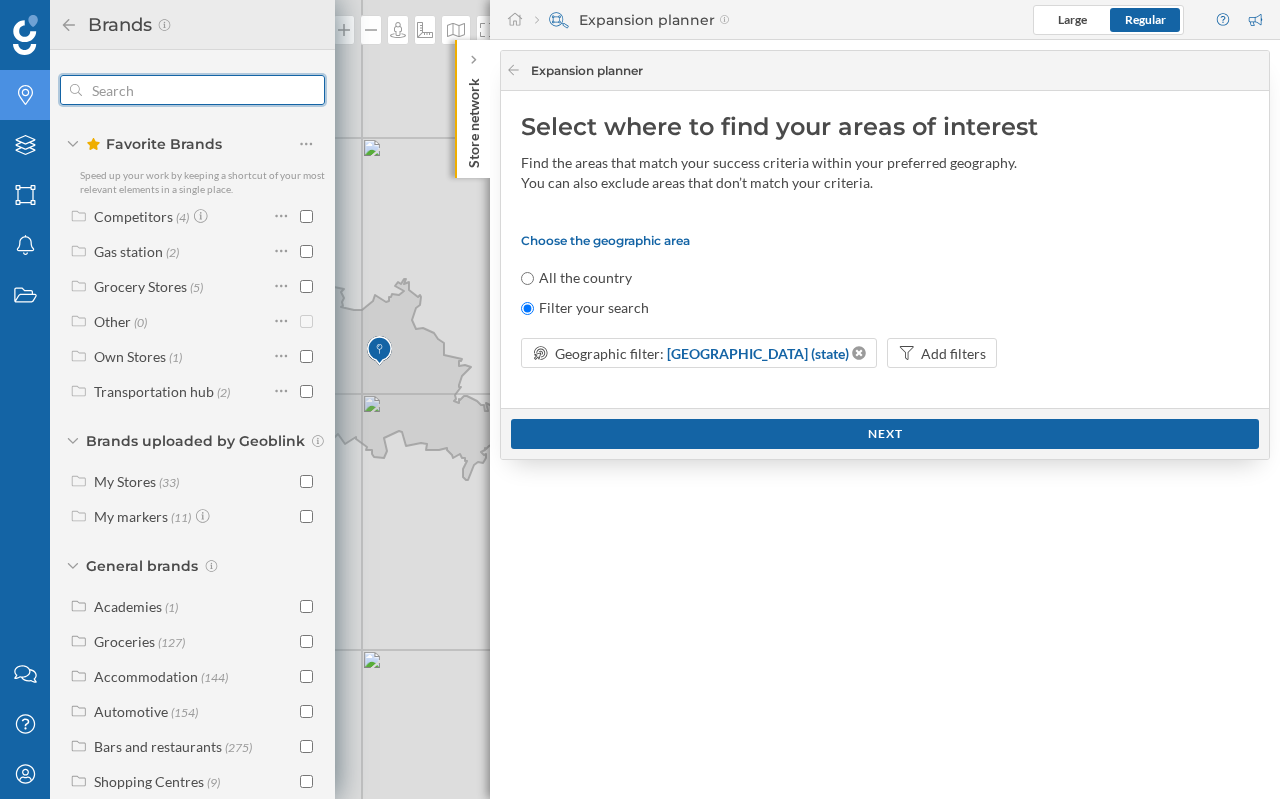 click at bounding box center [192, 90] 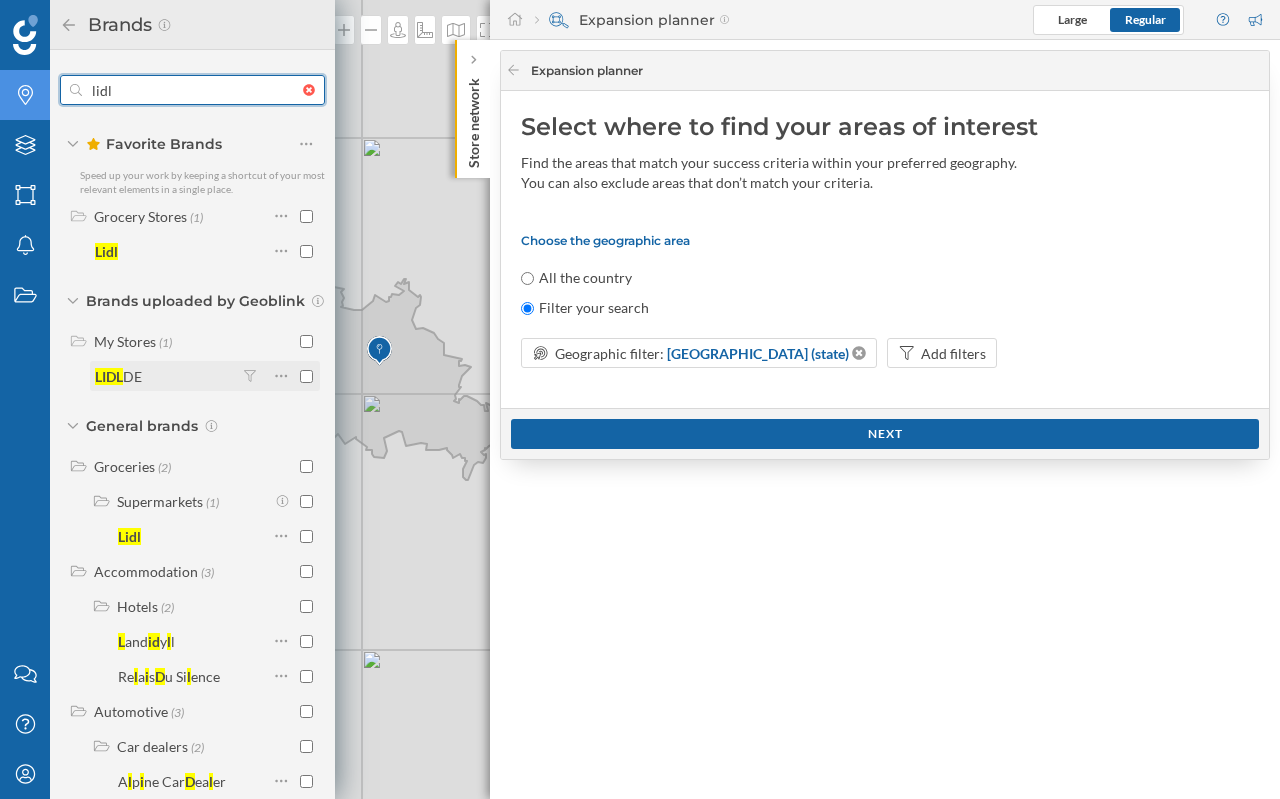 type on "lidl" 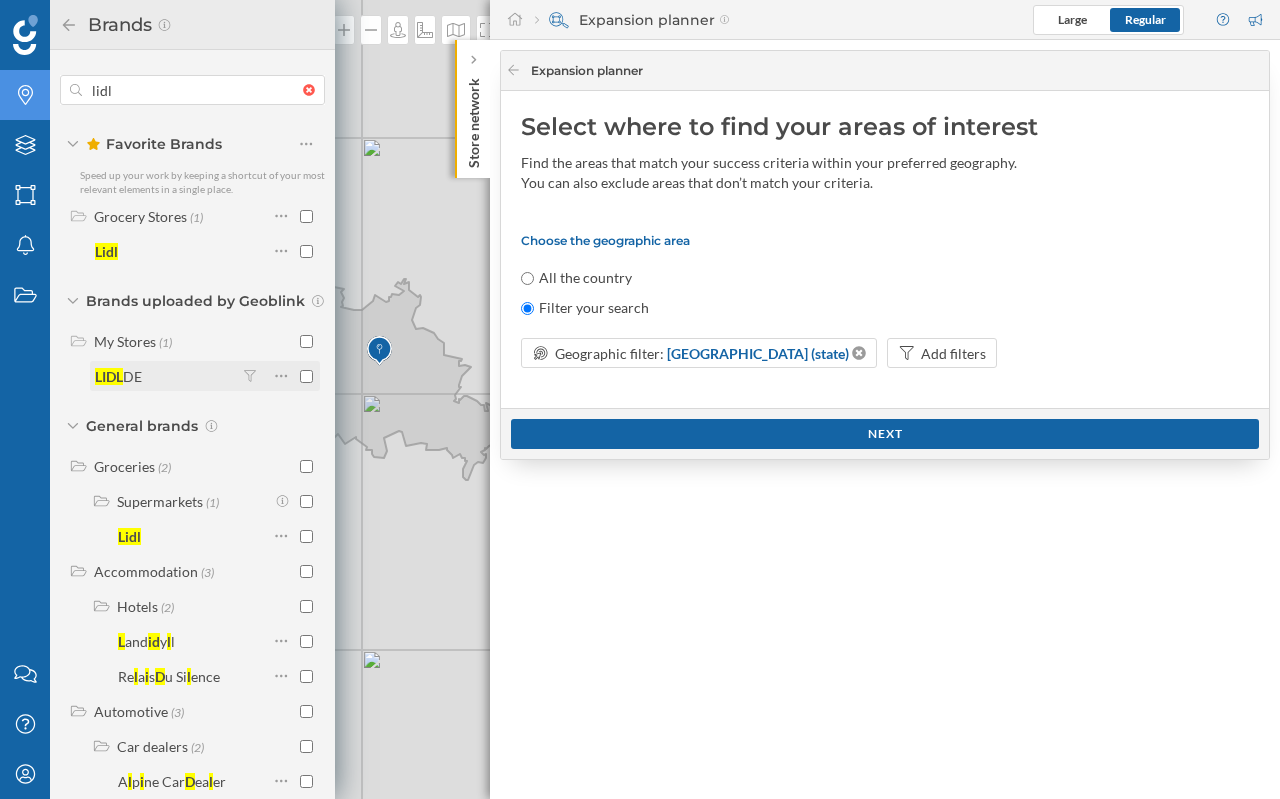 click on "LIDL  DE" at bounding box center [165, 376] 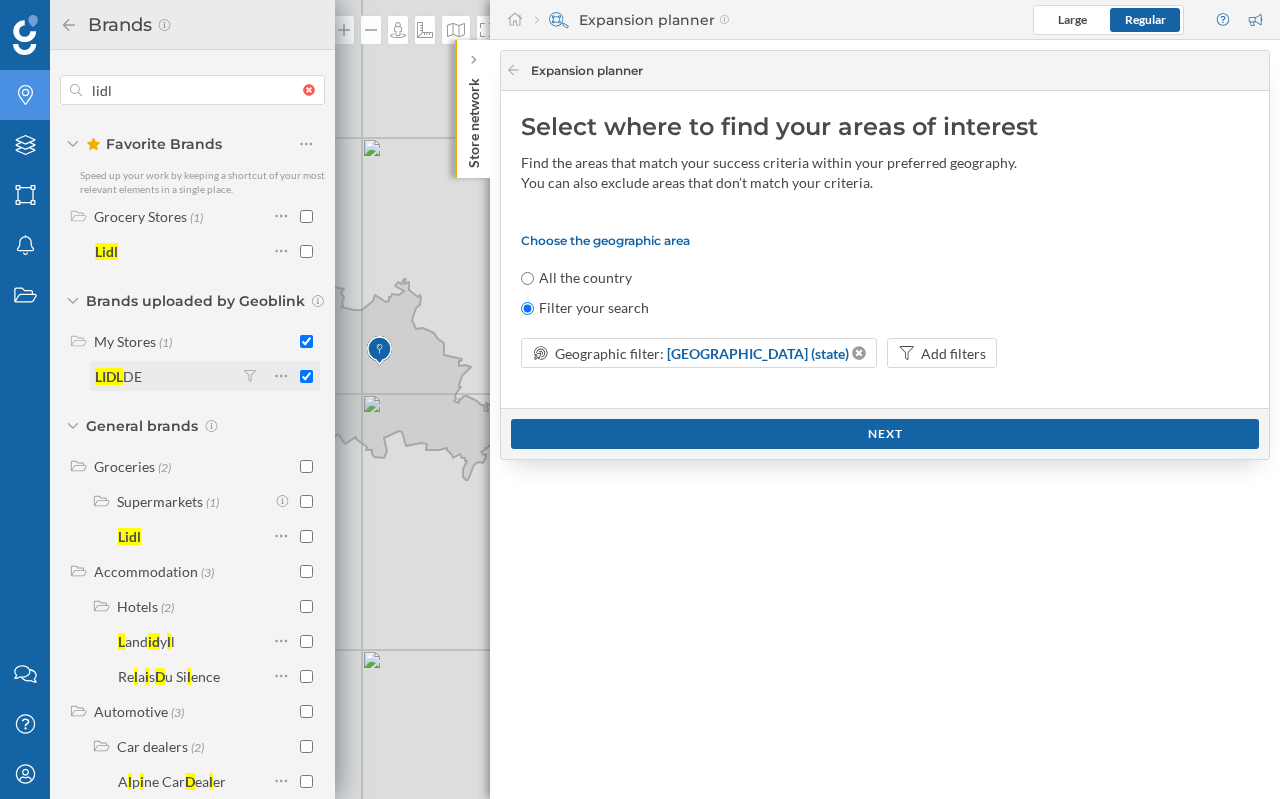 checkbox on "true" 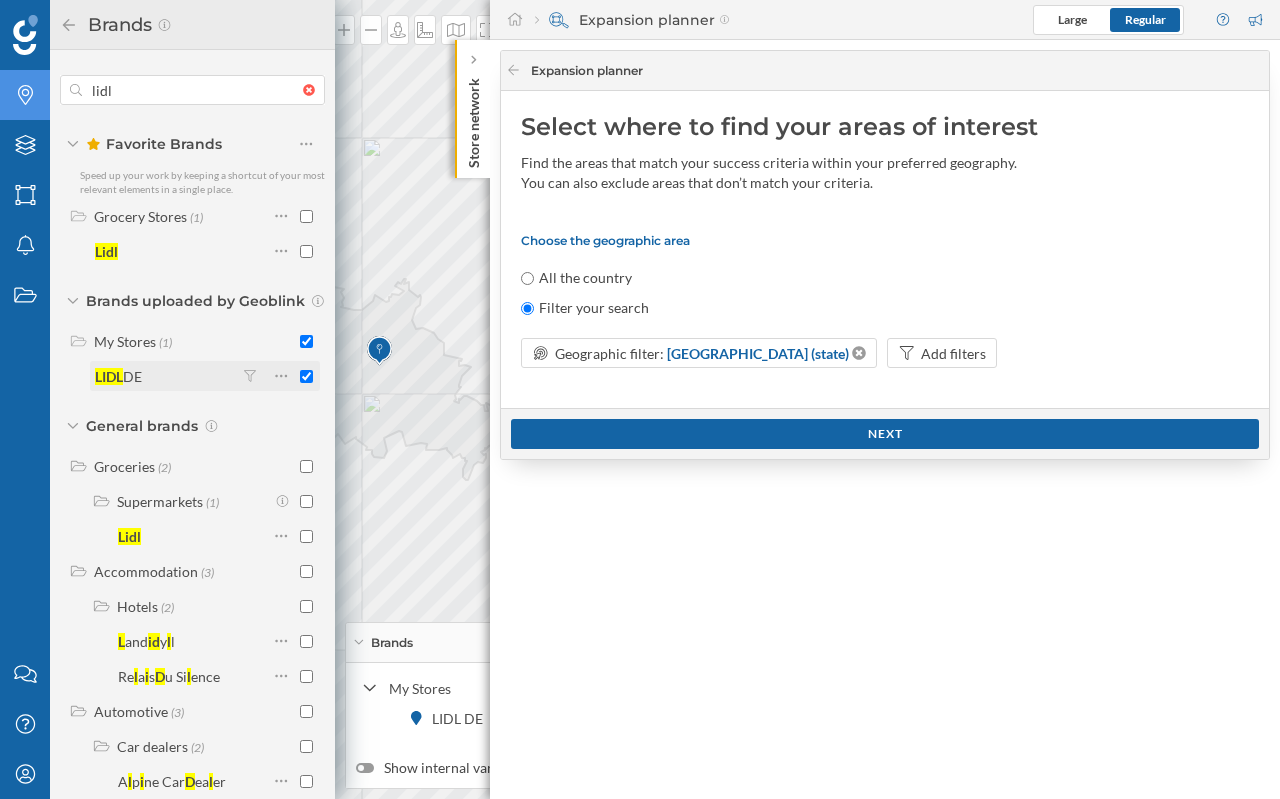 click on "LIDL  DE" at bounding box center (118, 376) 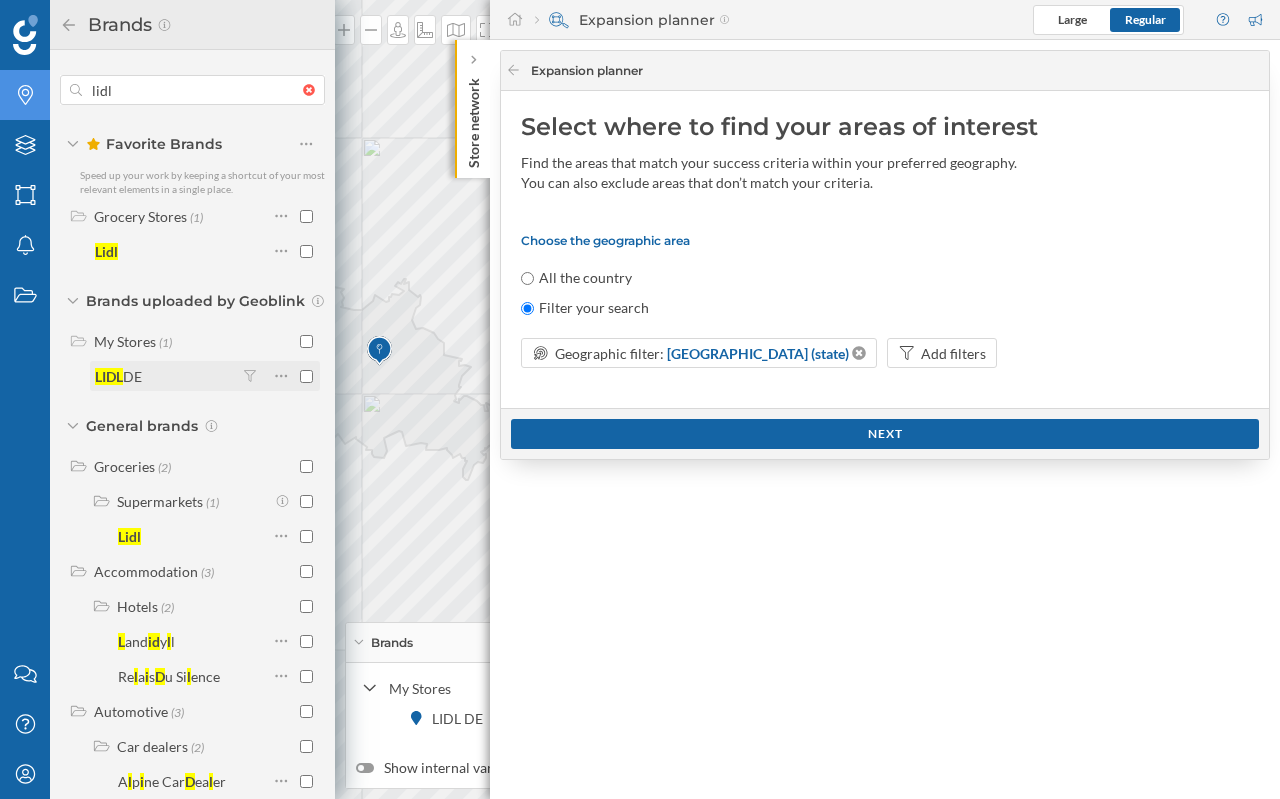 checkbox on "false" 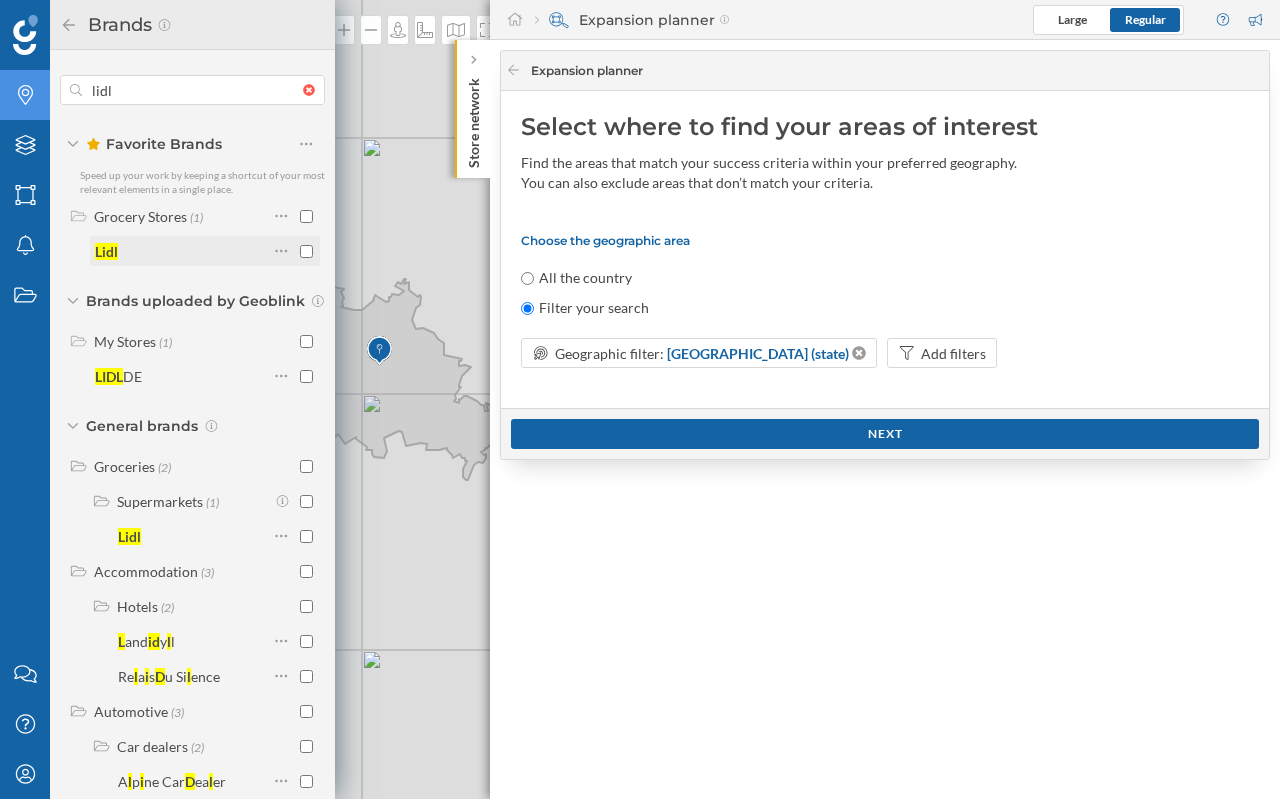 click on "Lidl" at bounding box center (181, 251) 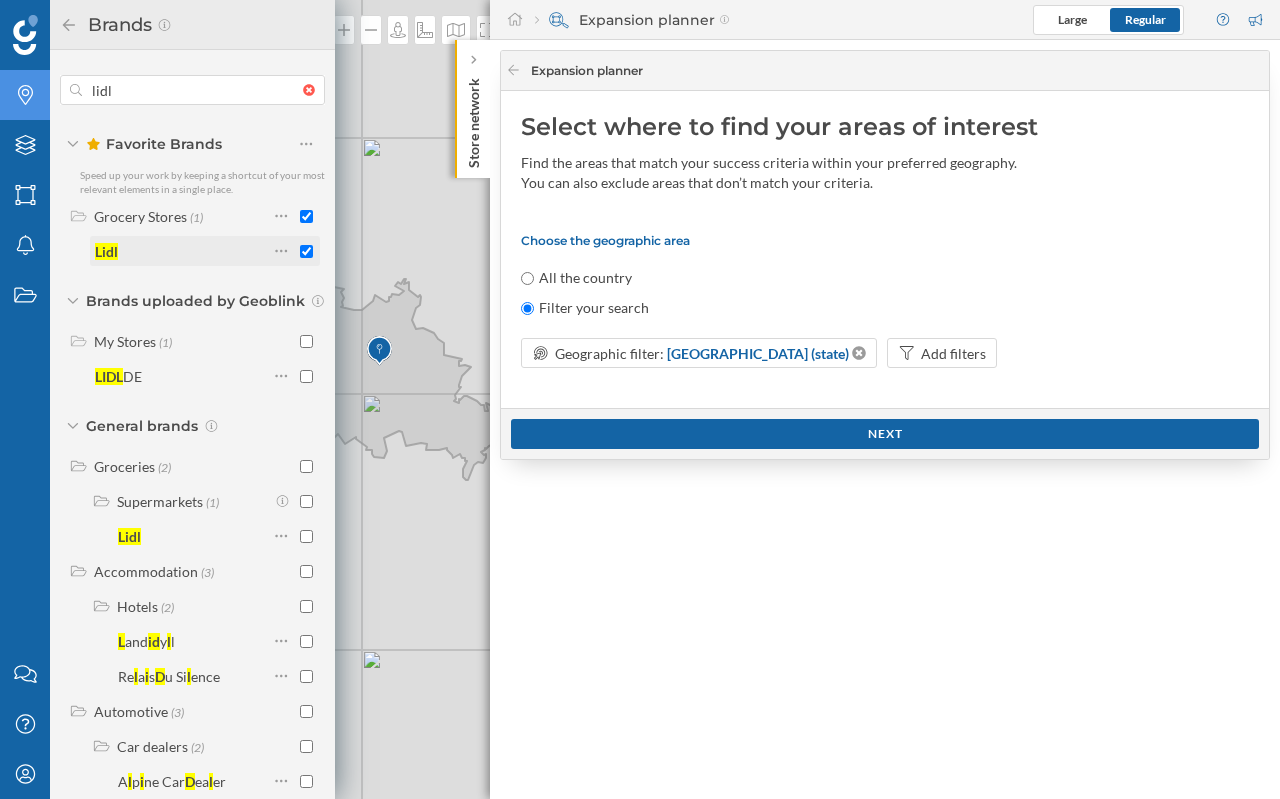 checkbox on "true" 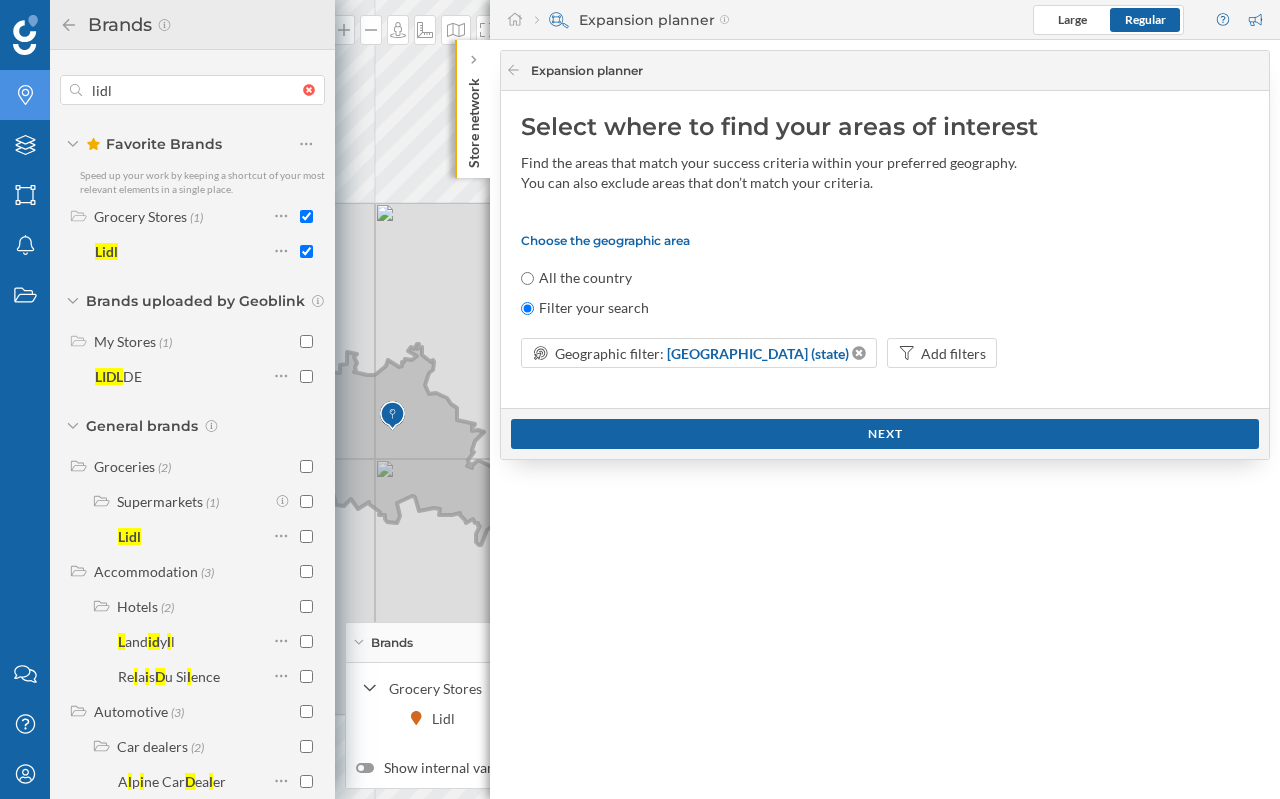 drag, startPoint x: 430, startPoint y: 422, endPoint x: 435, endPoint y: 483, distance: 61.204575 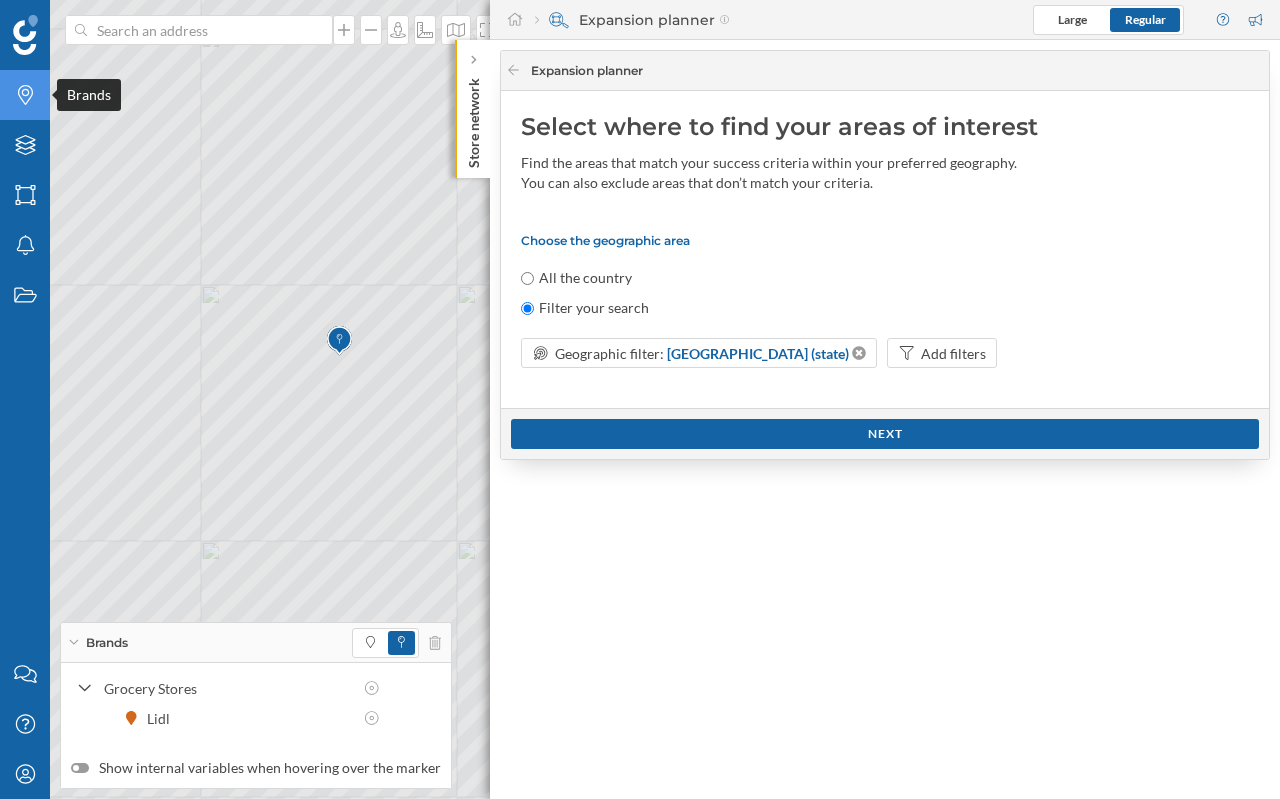 click on "Brands" at bounding box center [25, 95] 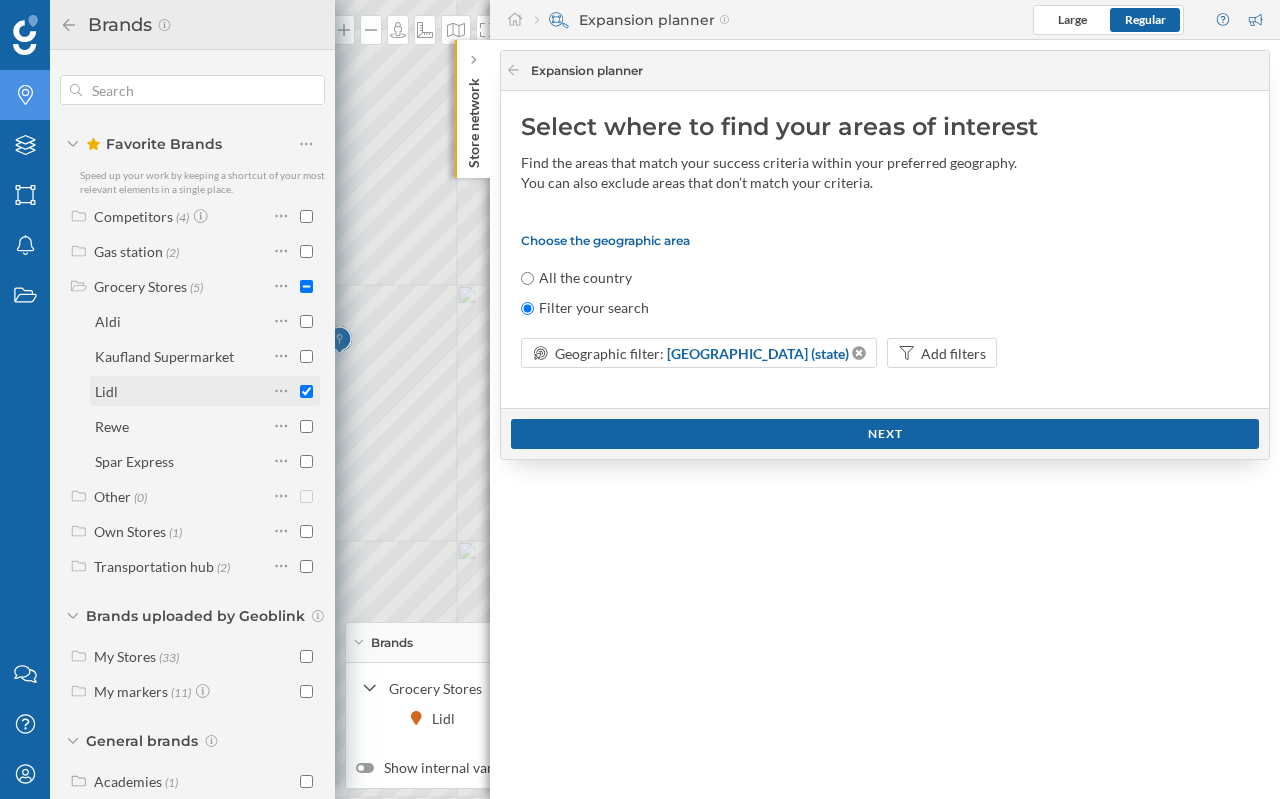 click at bounding box center [306, 391] 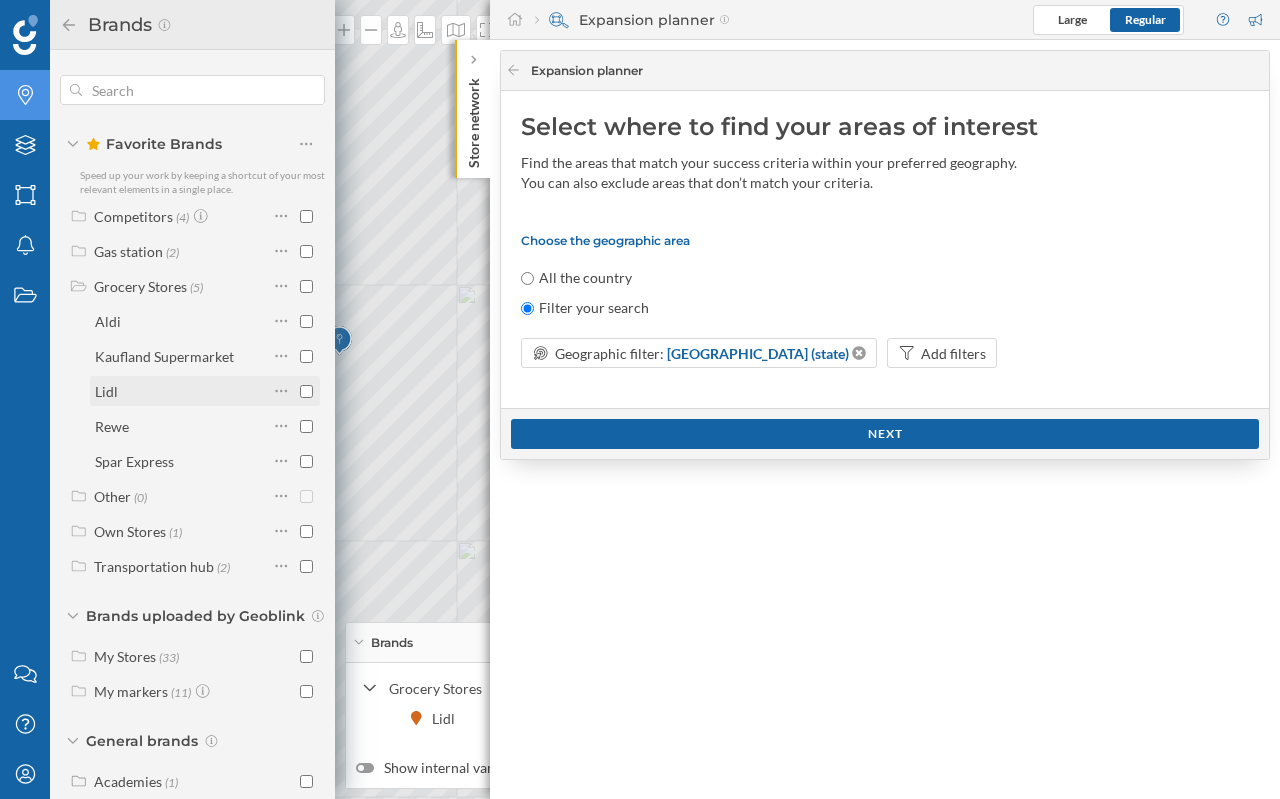 checkbox on "false" 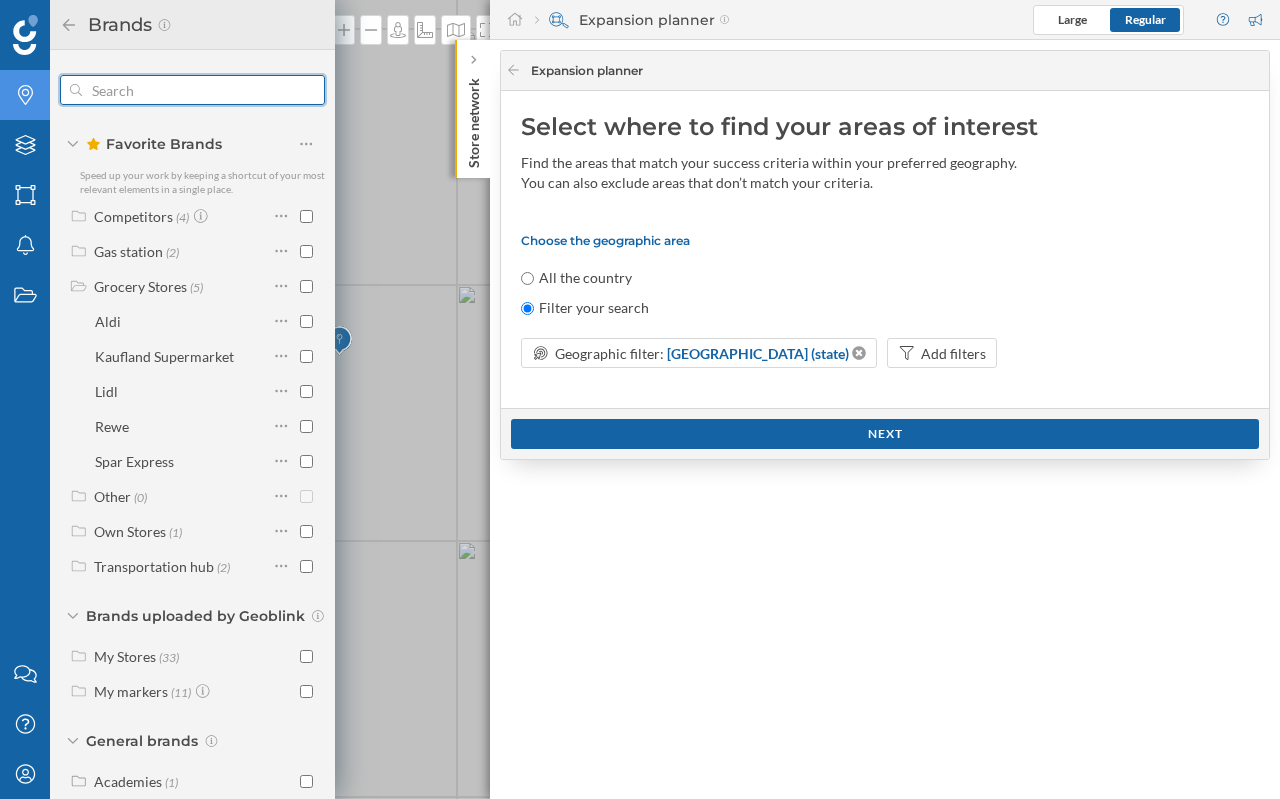 click at bounding box center [192, 90] 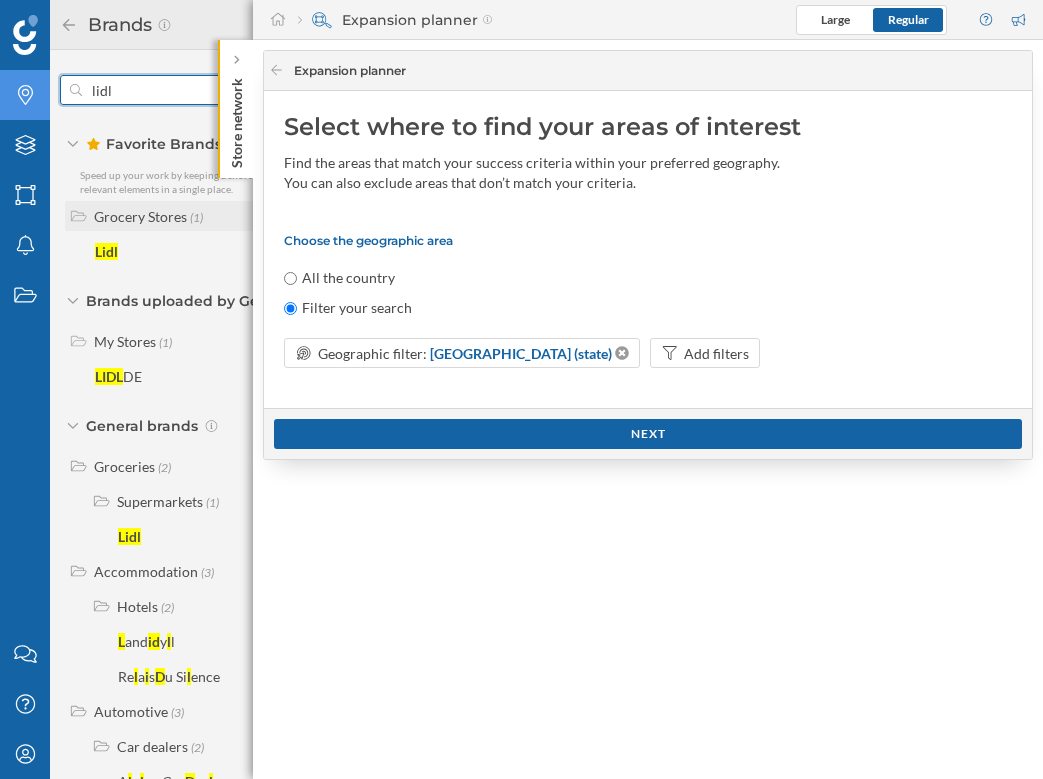 type on "lidl" 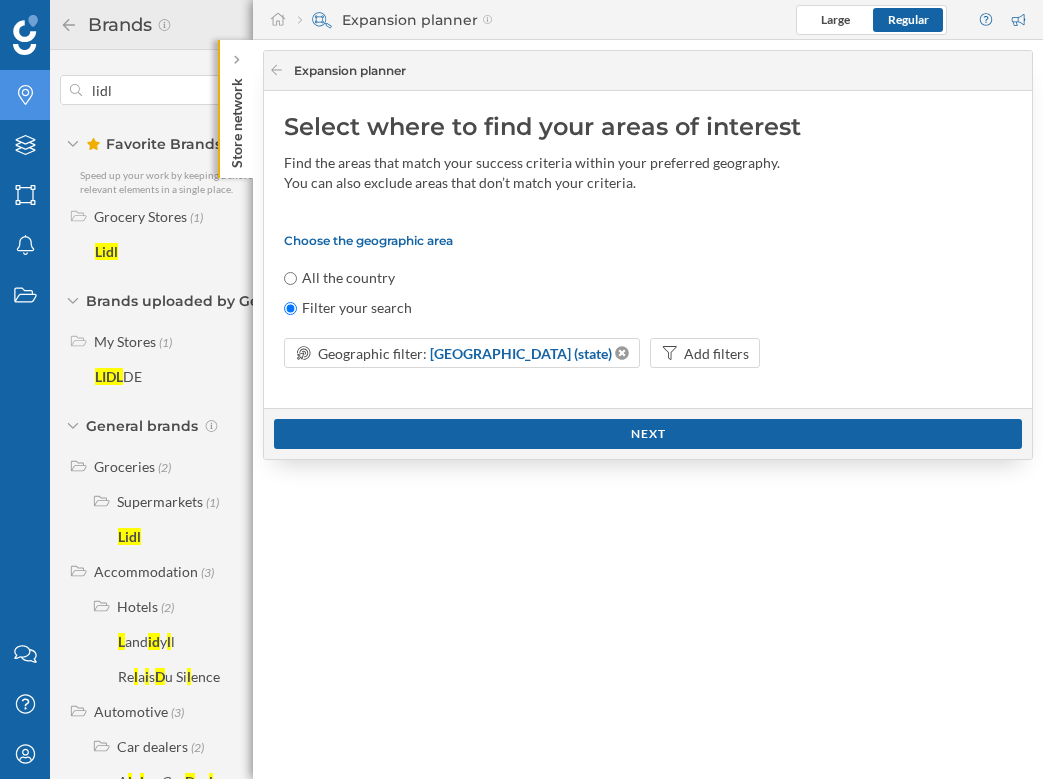 click on "Store network" 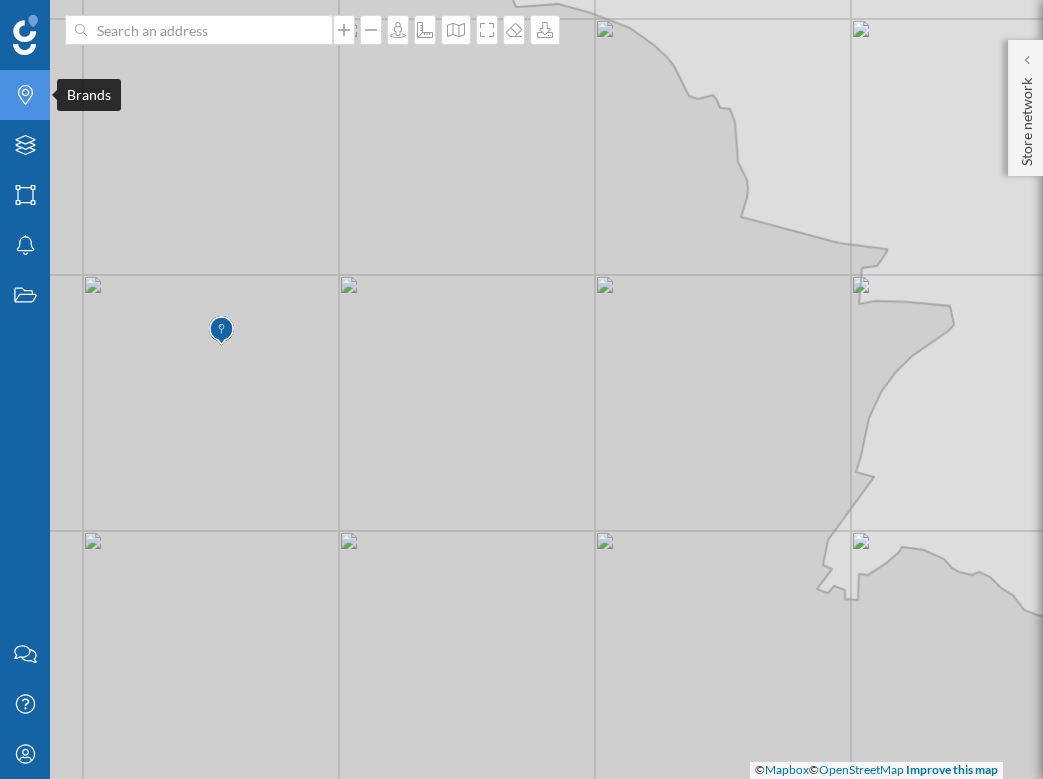 click on "Brands" 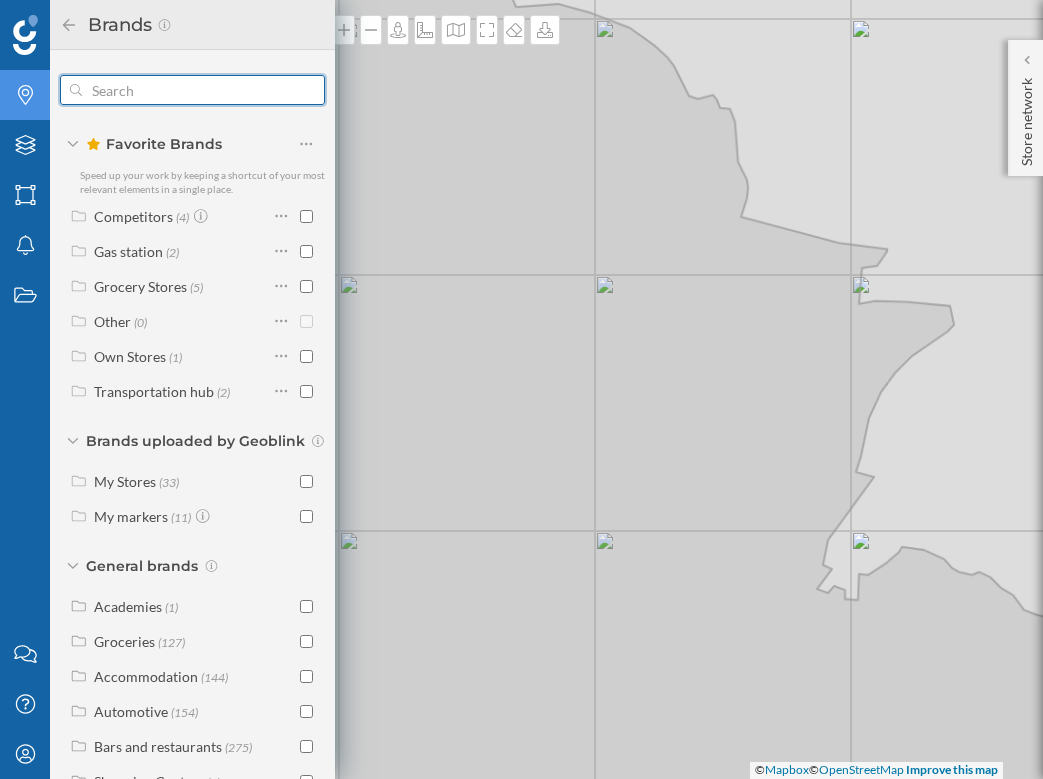 click at bounding box center [192, 90] 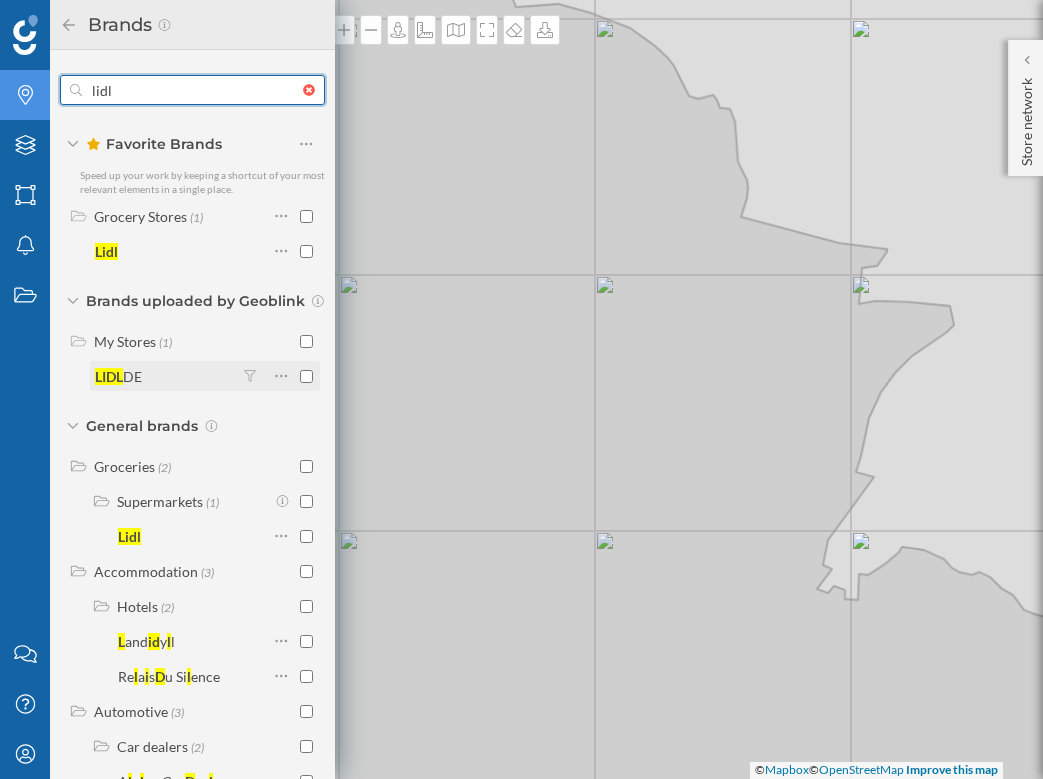 type on "lidl" 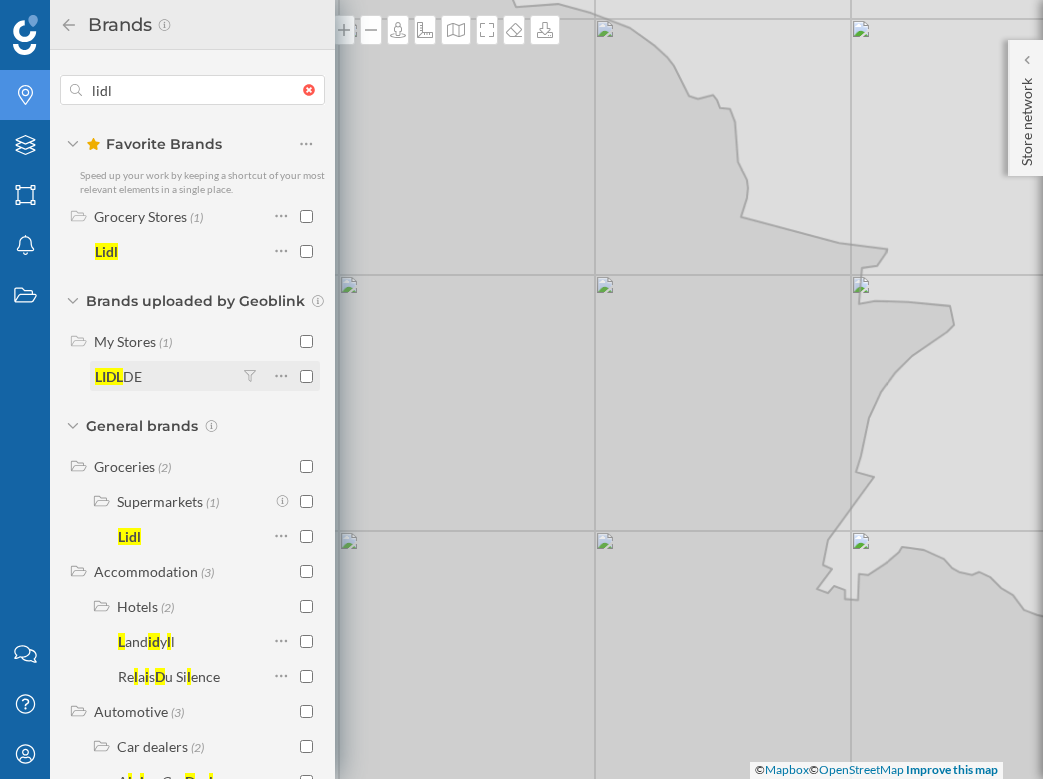 click on "LIDL" at bounding box center (109, 376) 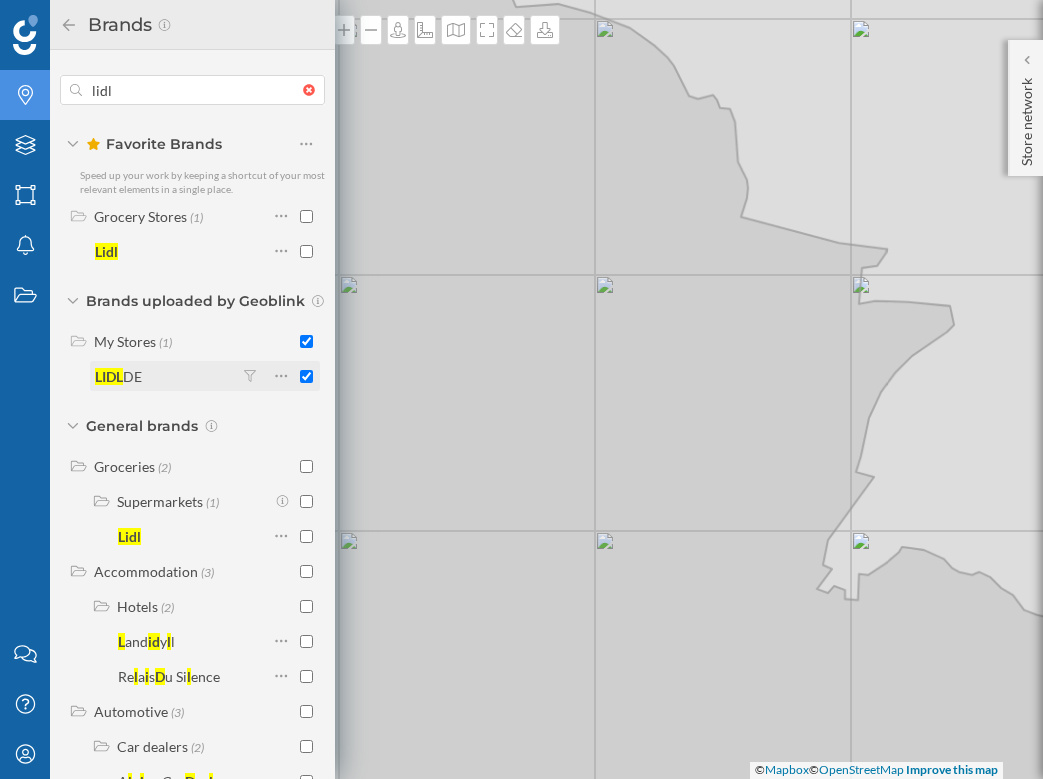 checkbox on "true" 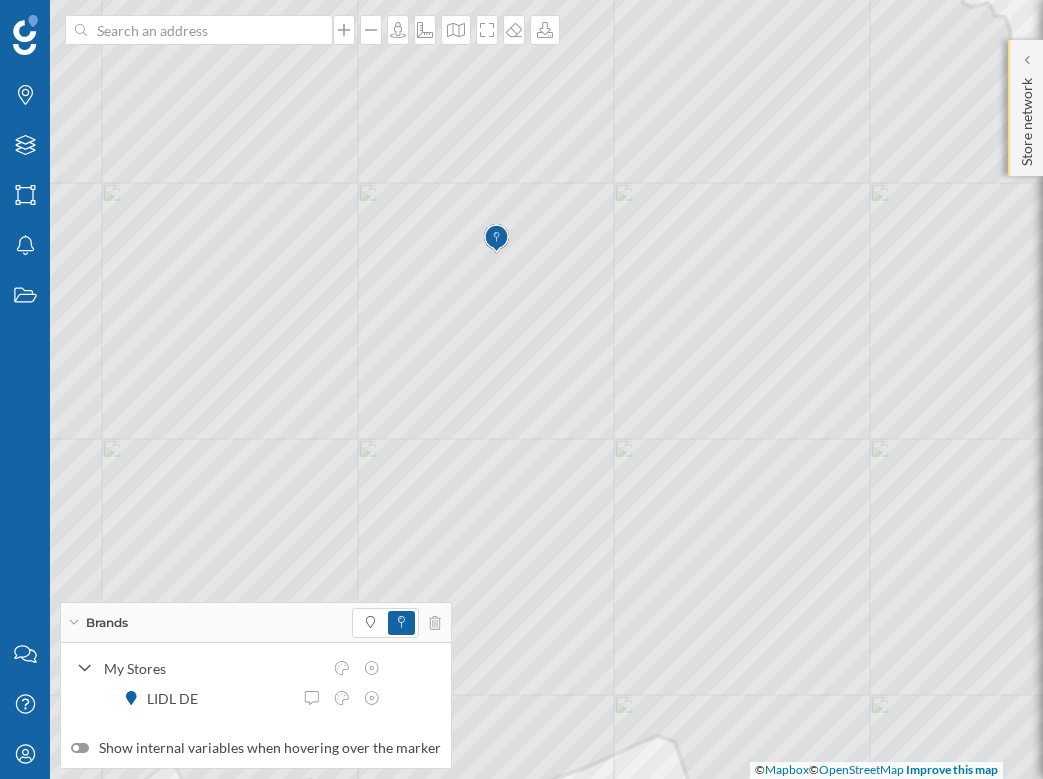 click on "Store network" 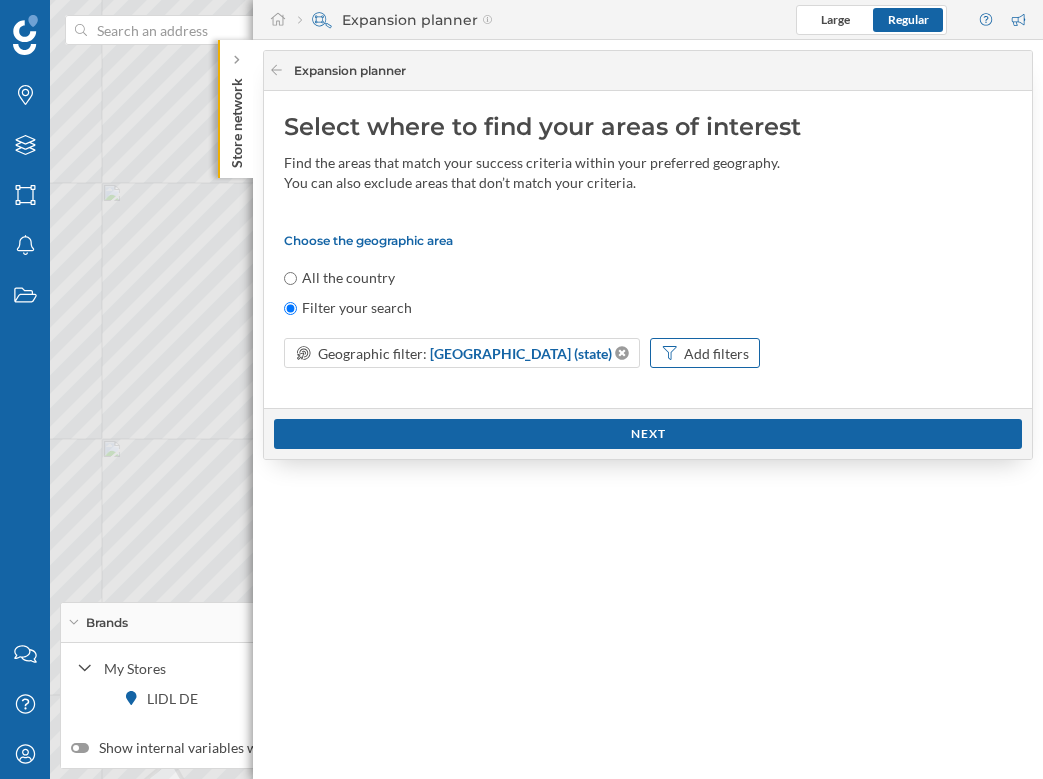 click on "Add filters" at bounding box center [716, 353] 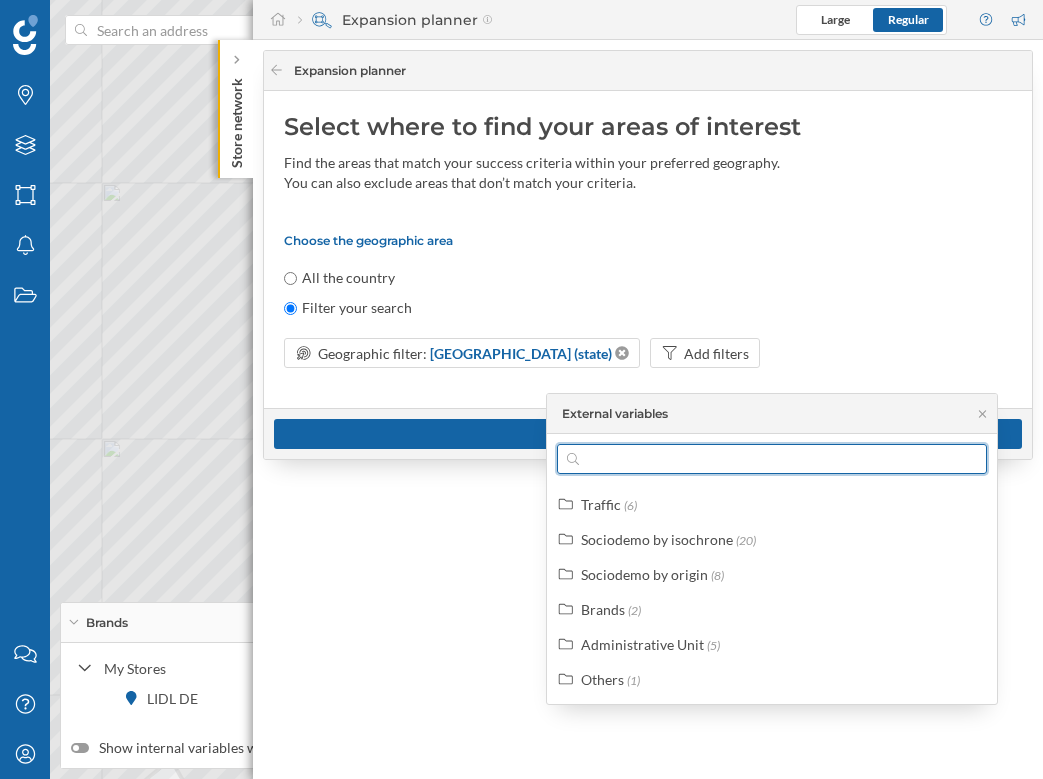 click at bounding box center [772, 459] 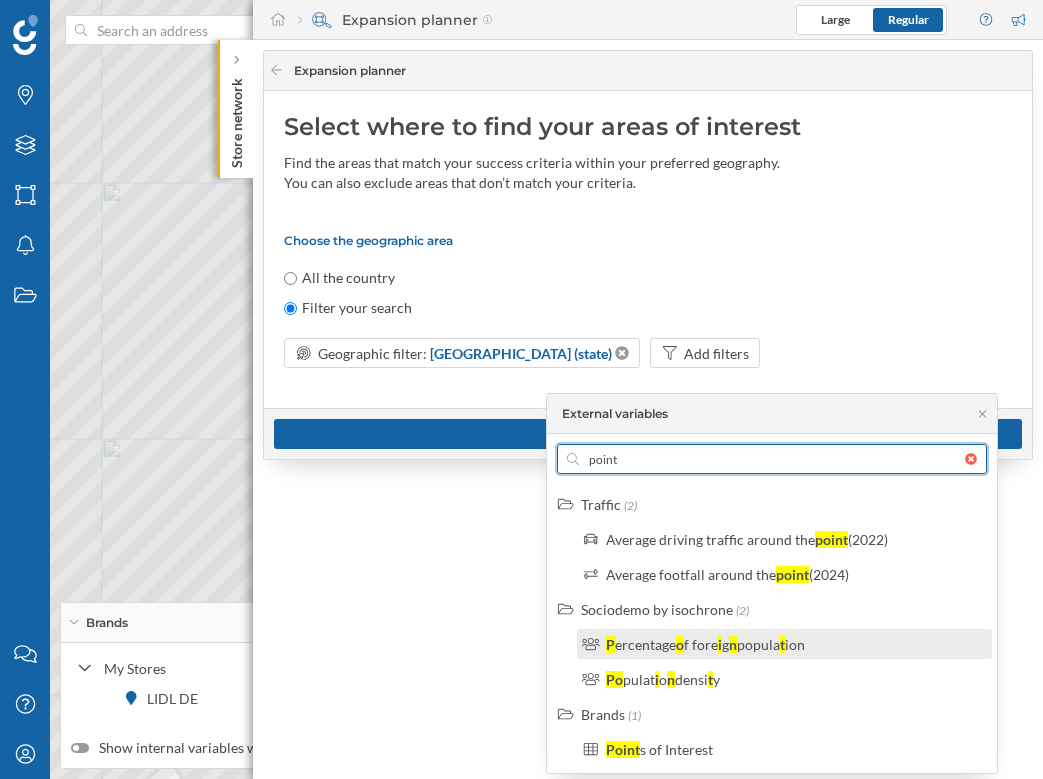 scroll, scrollTop: 1, scrollLeft: 0, axis: vertical 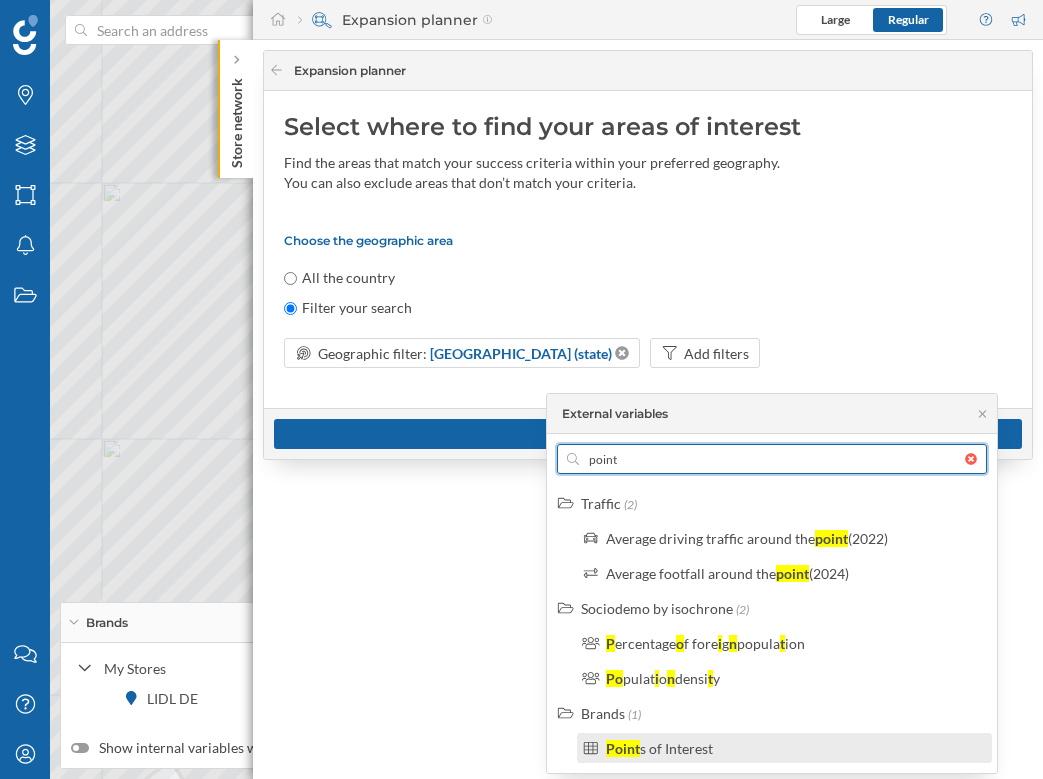 type on "point" 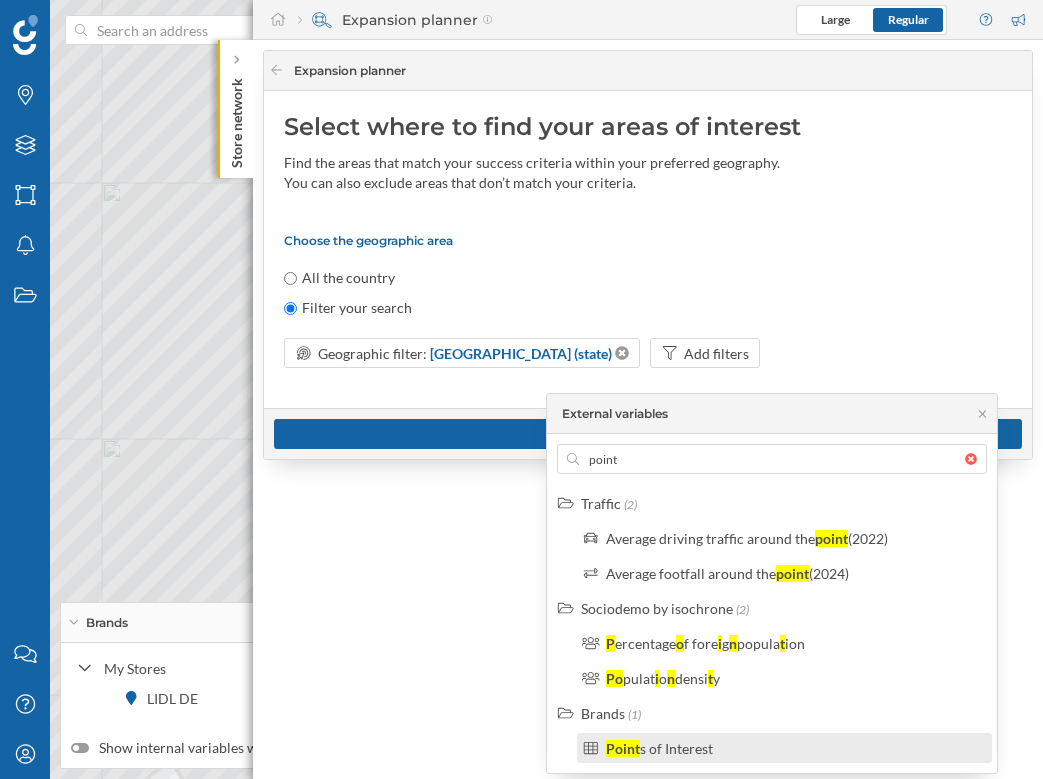 click on "Point s of Interest" at bounding box center [659, 748] 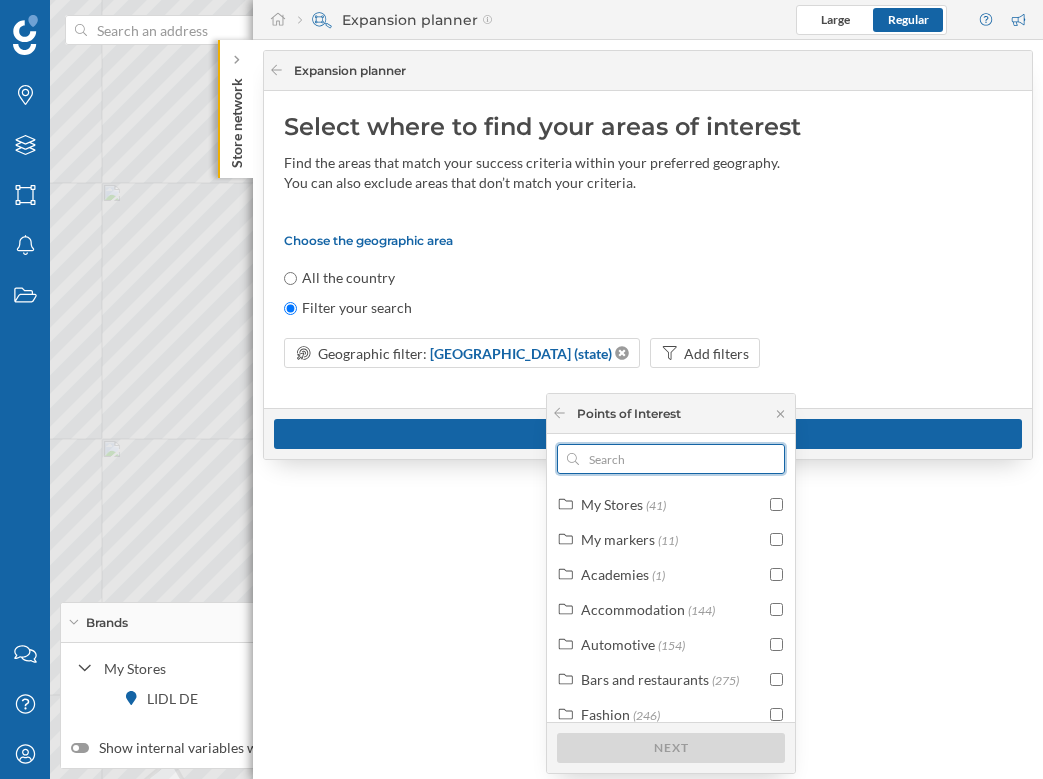 click at bounding box center [671, 459] 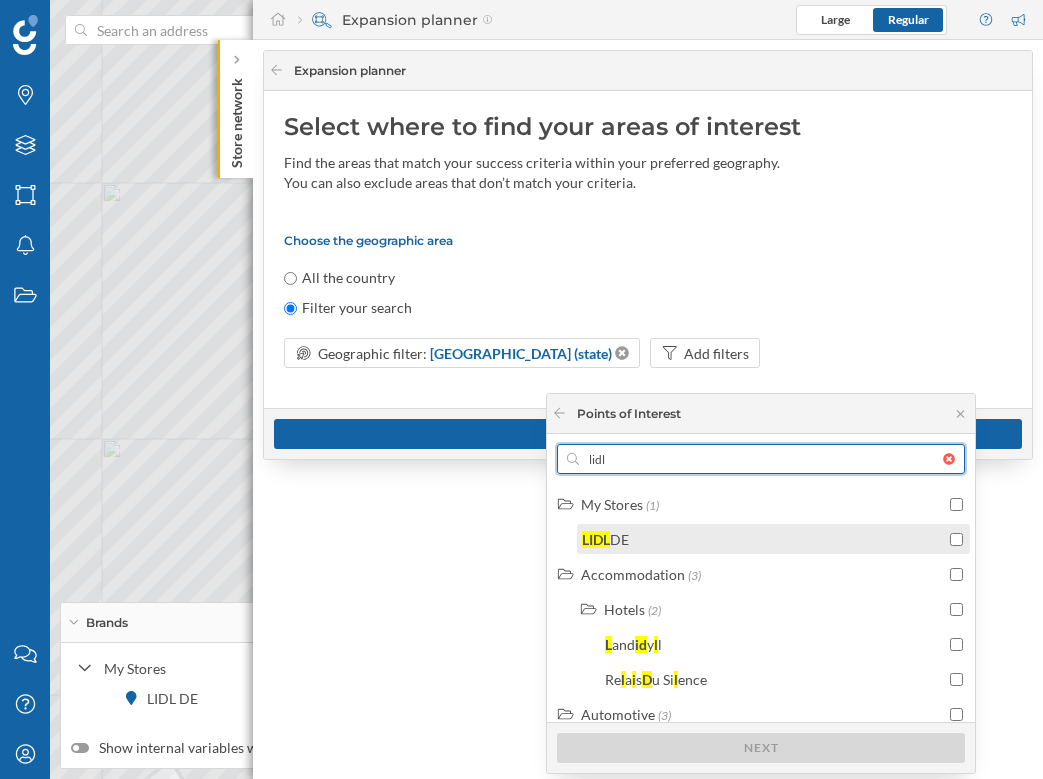 type on "lidl" 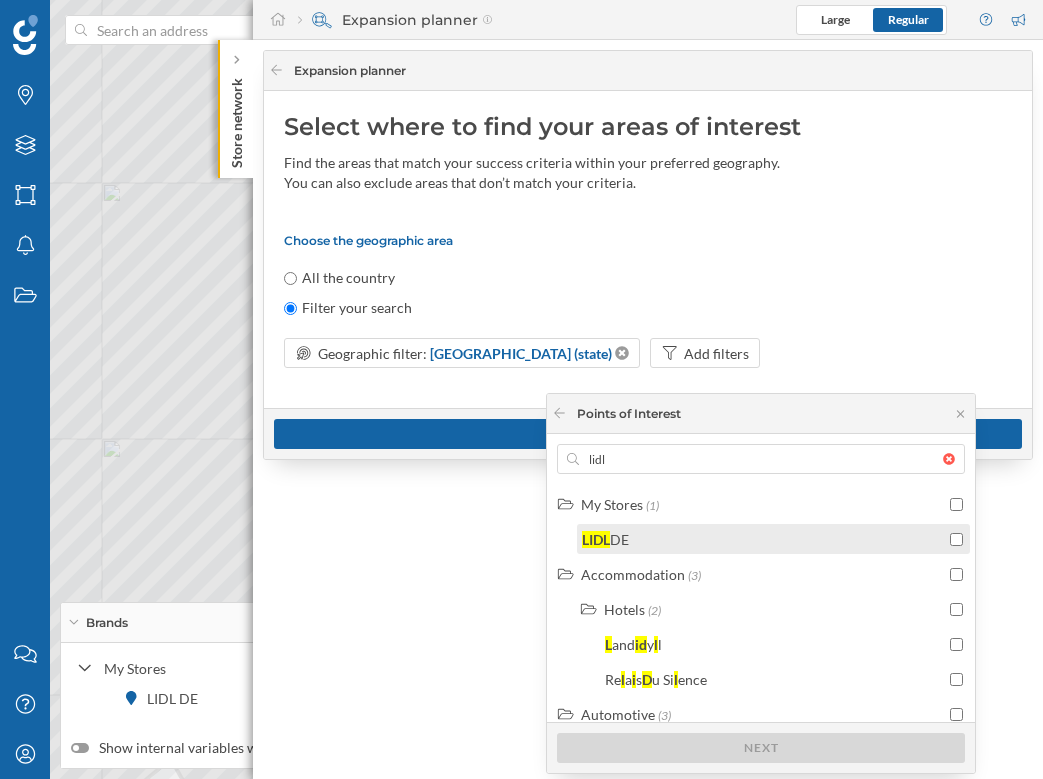 click on "LIDL  DE" at bounding box center (605, 539) 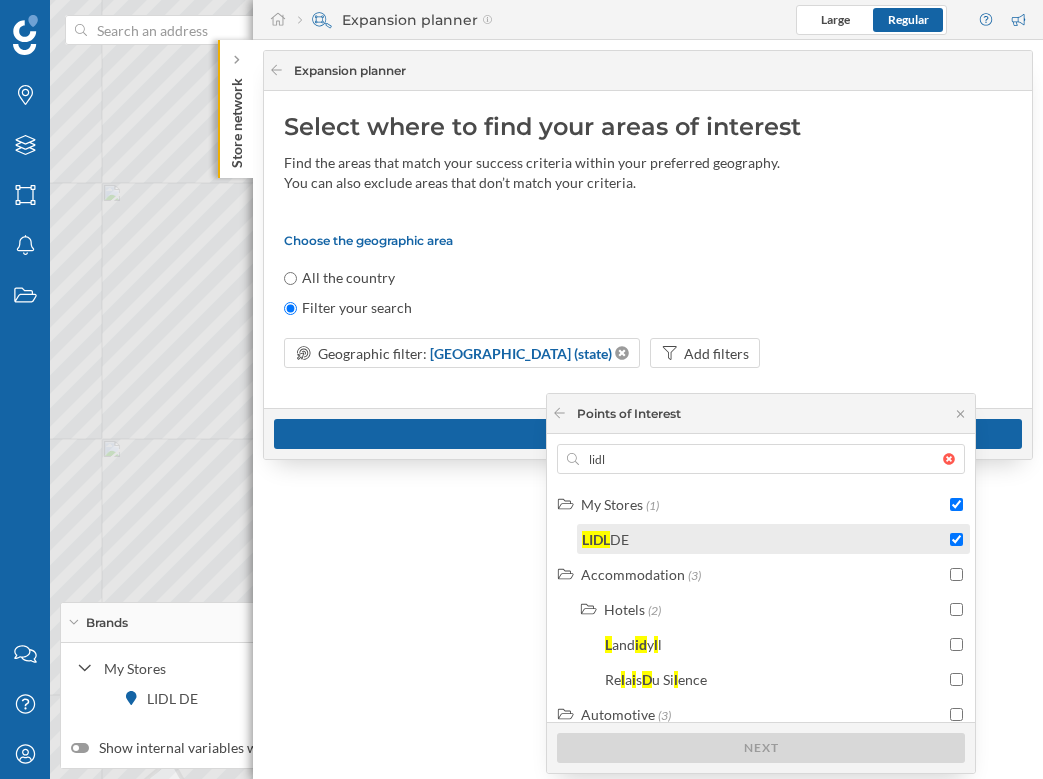 checkbox on "true" 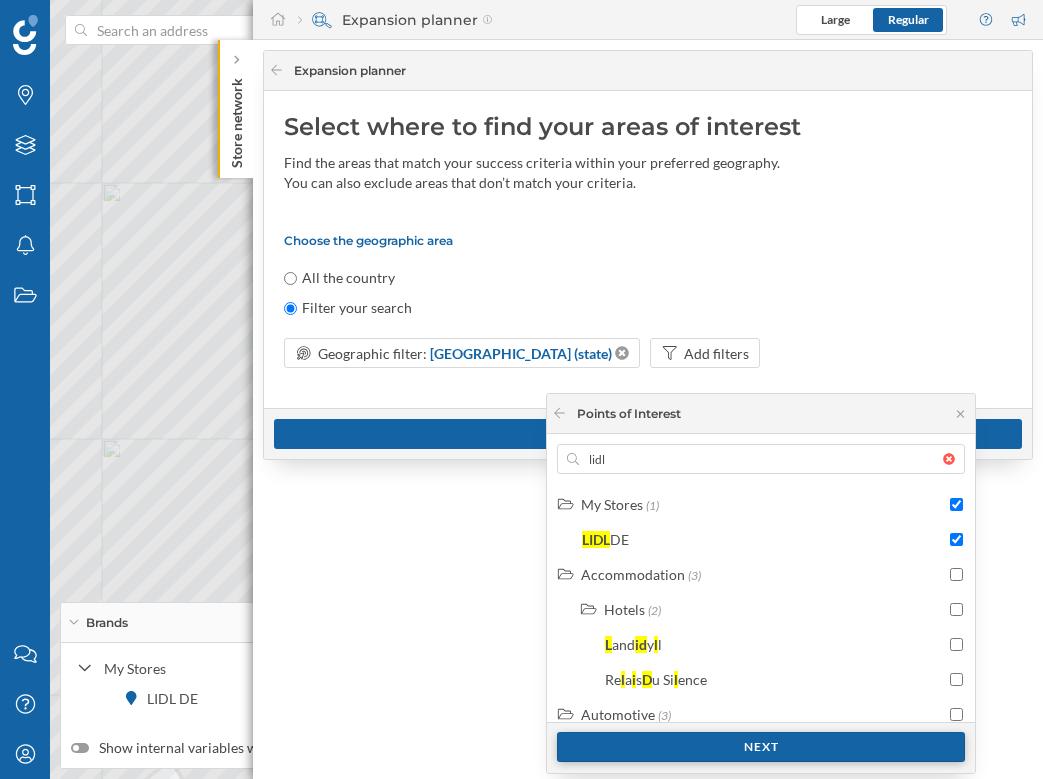 click on "Next" at bounding box center [761, 747] 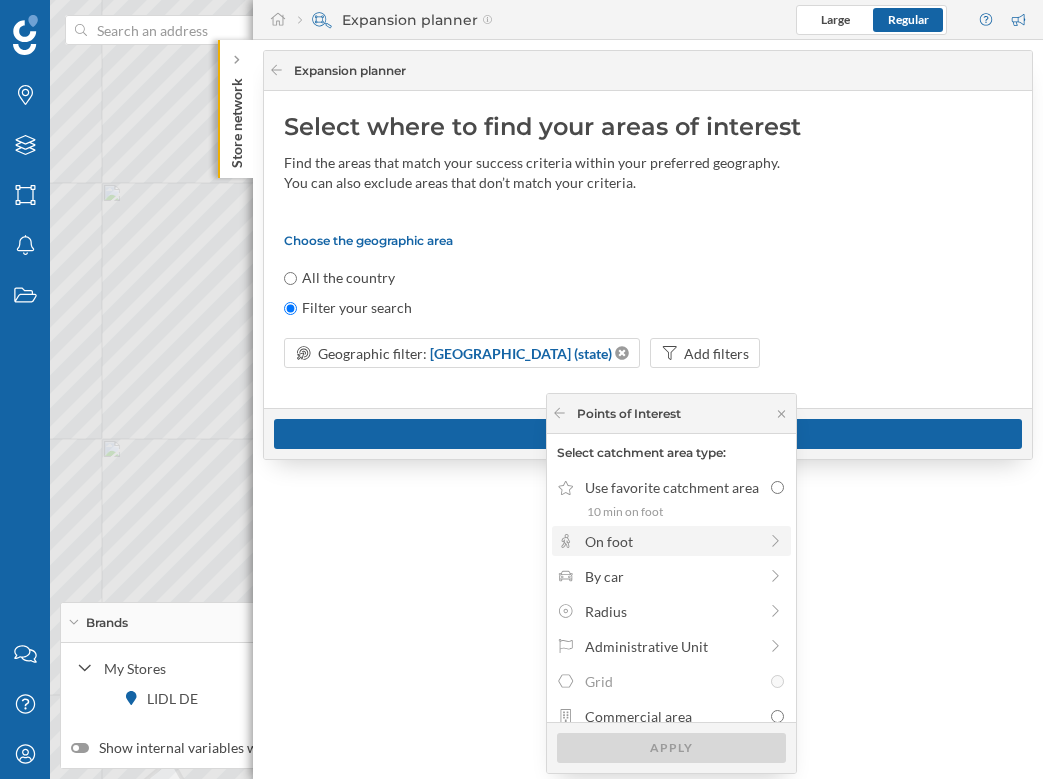 click on "On foot" at bounding box center (671, 541) 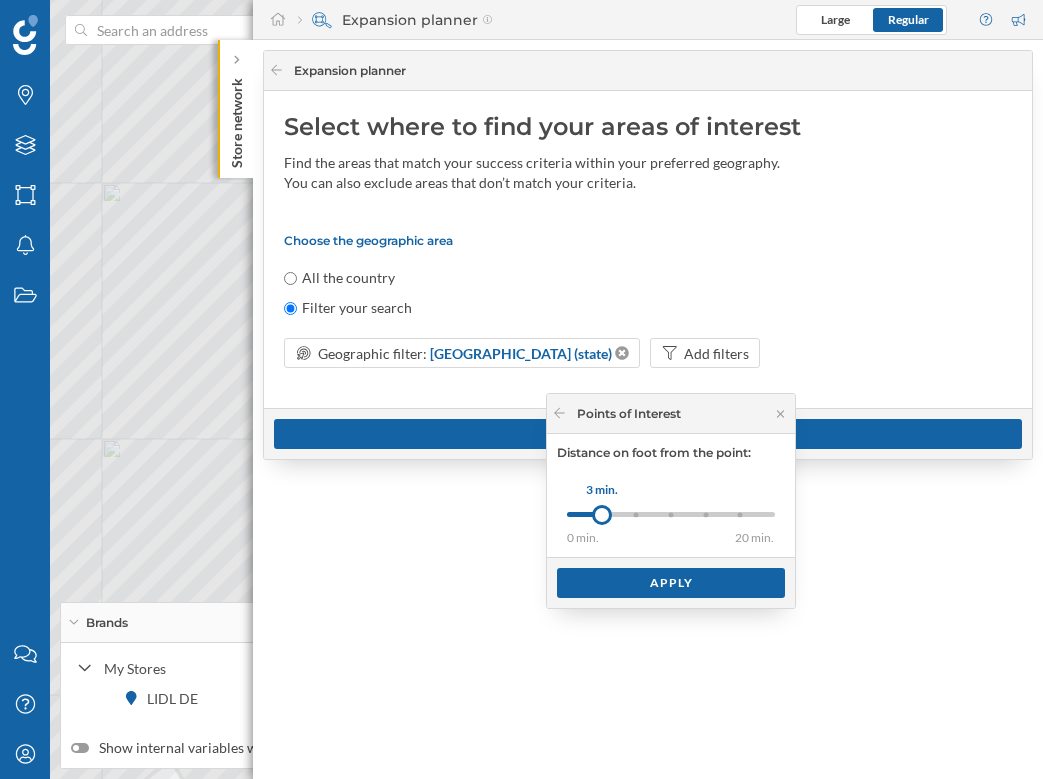 click on "0
min.
3
min.
5
min.
8
min.
10
min.
15
min.
20
min." at bounding box center [671, 514] 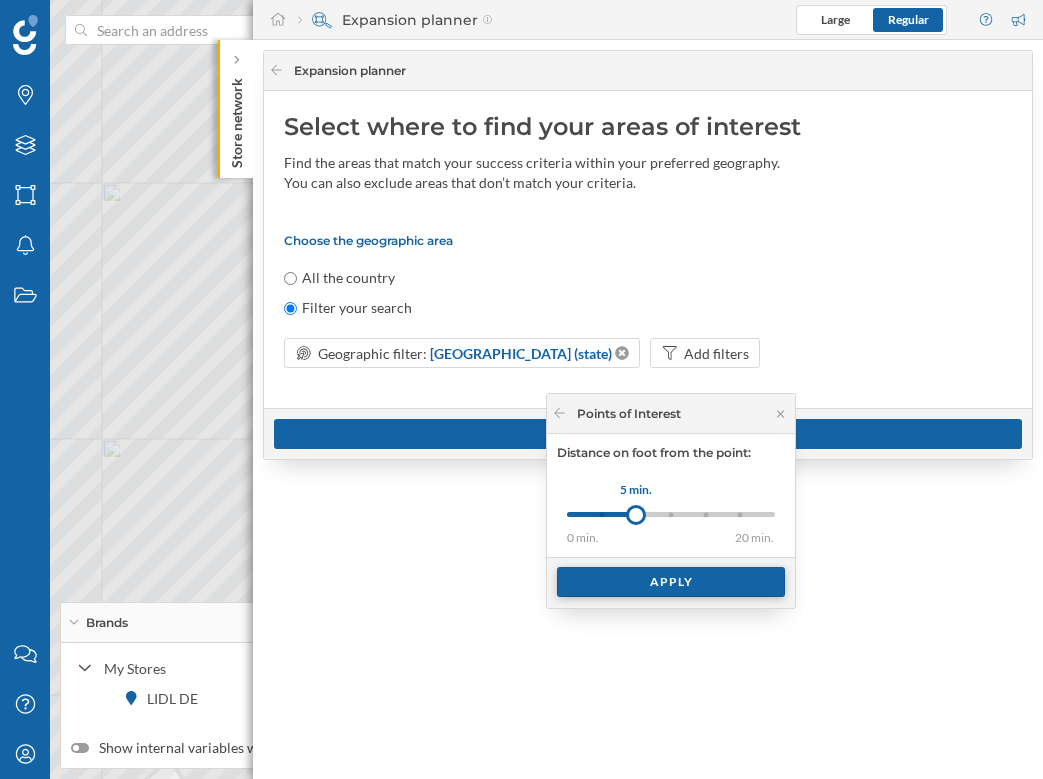 click on "Apply" at bounding box center [671, 582] 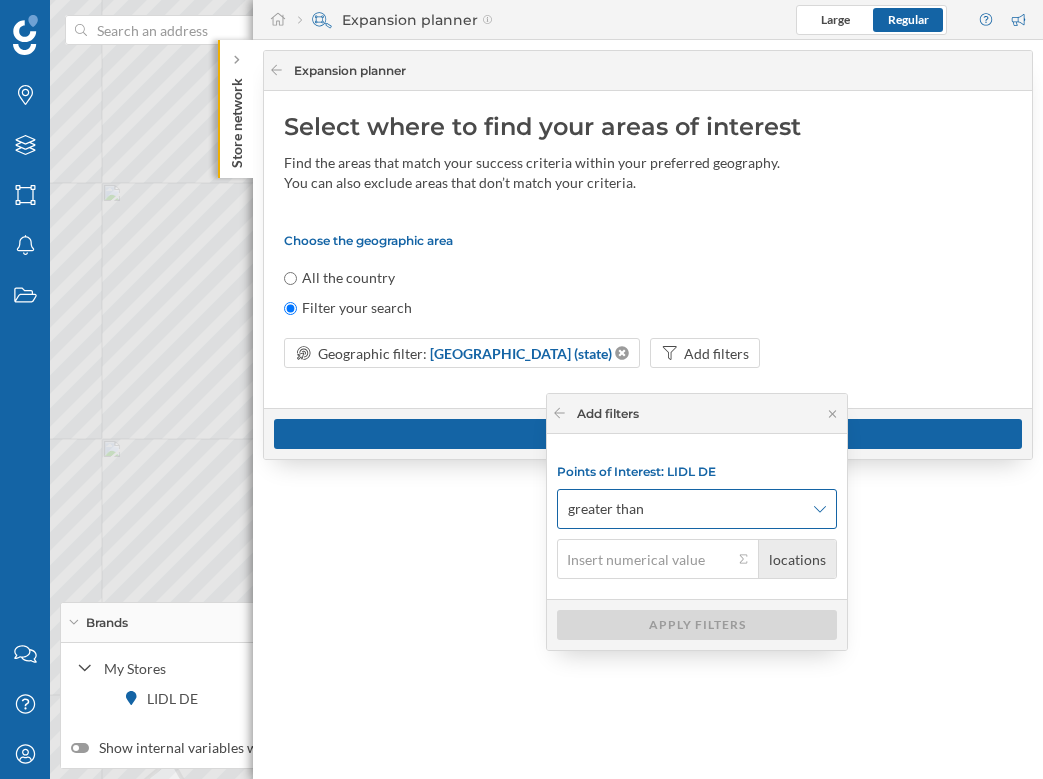 click on "greater than" at bounding box center [697, 509] 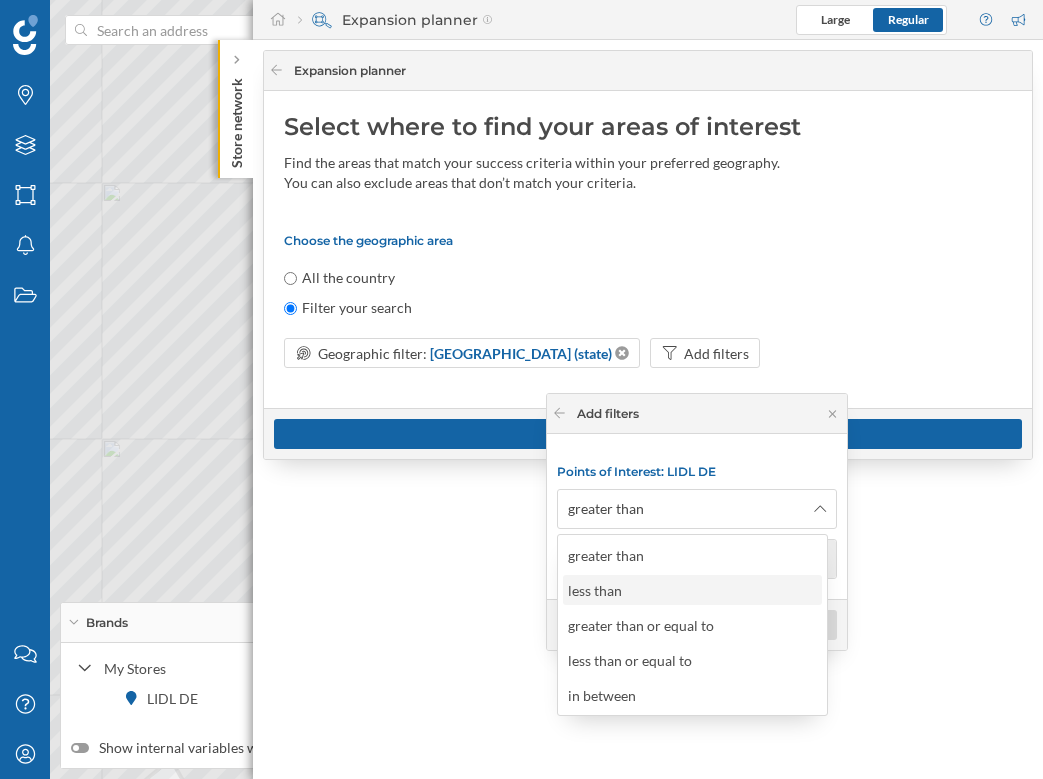 click on "less than" at bounding box center (691, 590) 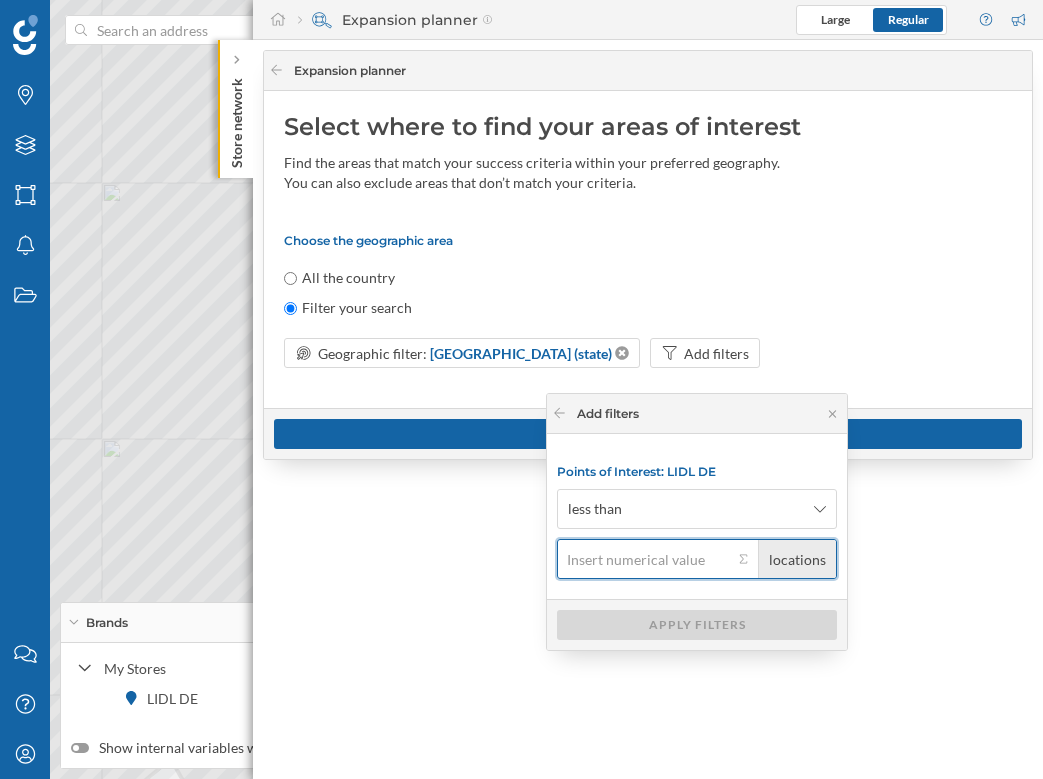 click on "locations" at bounding box center (645, 559) 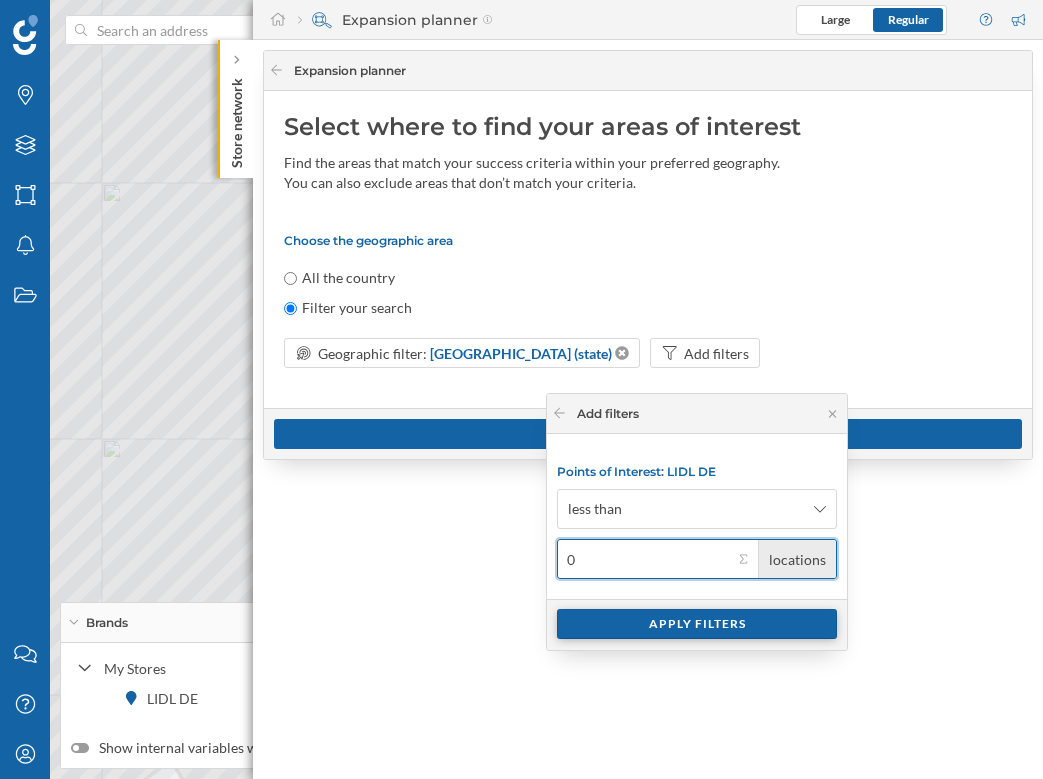 type on "0" 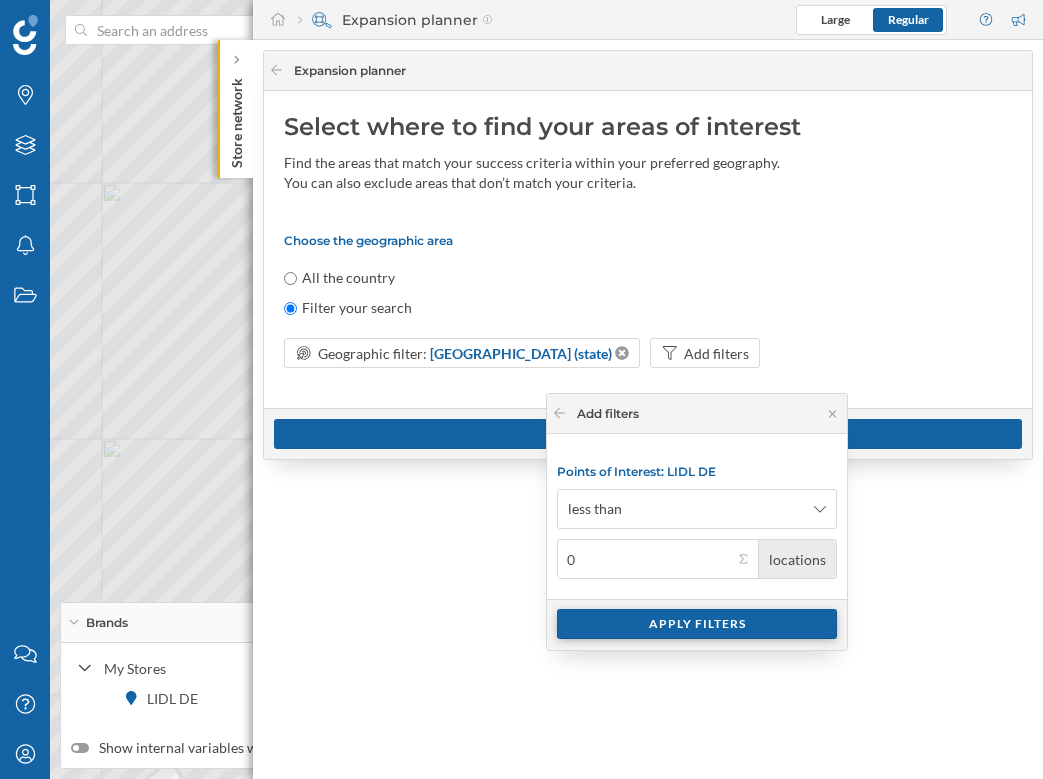 click on "Apply filters" at bounding box center (697, 624) 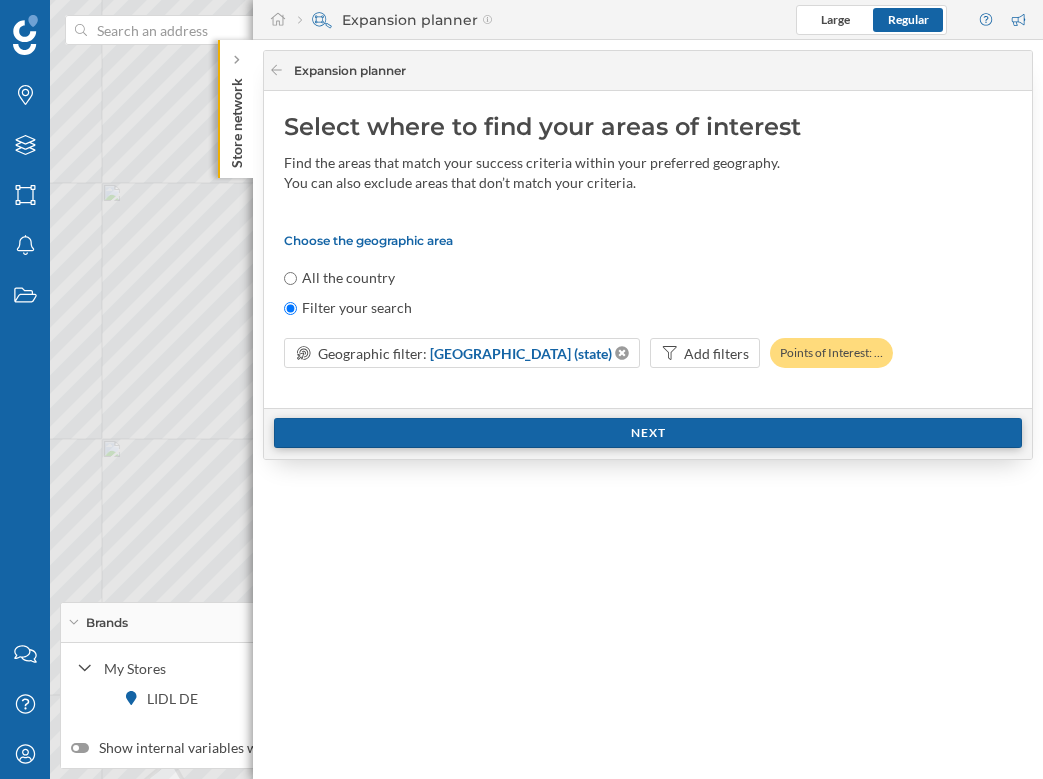 click on "Next" at bounding box center [648, 433] 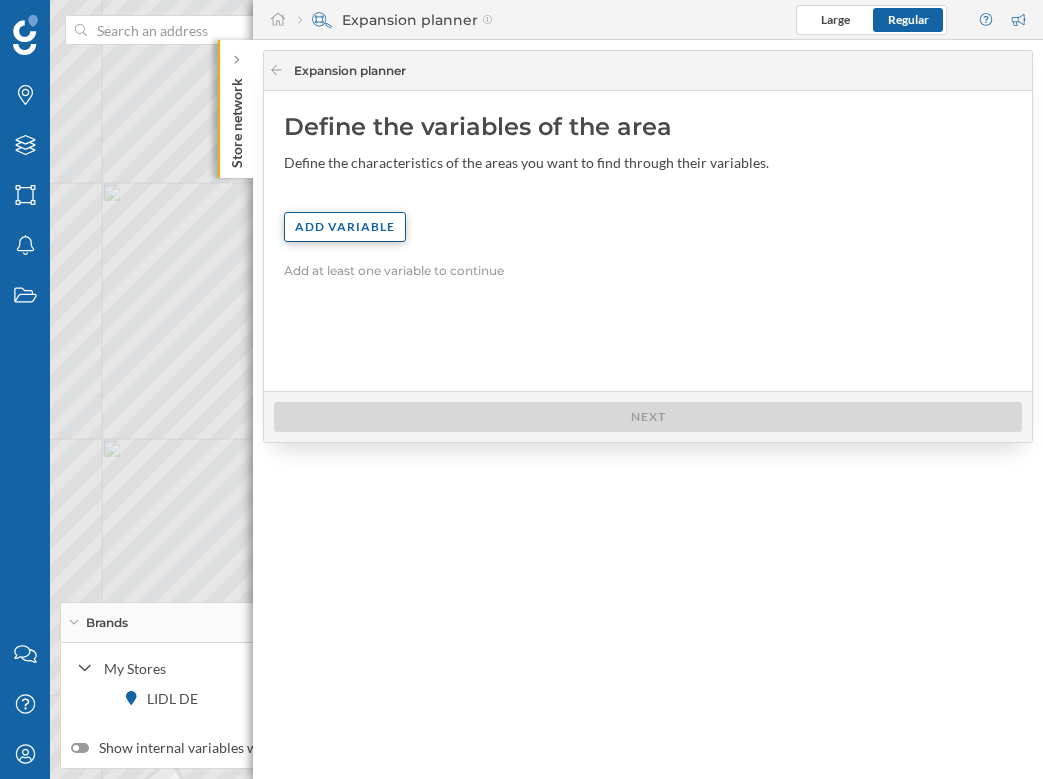 click on "Add variable" at bounding box center [345, 227] 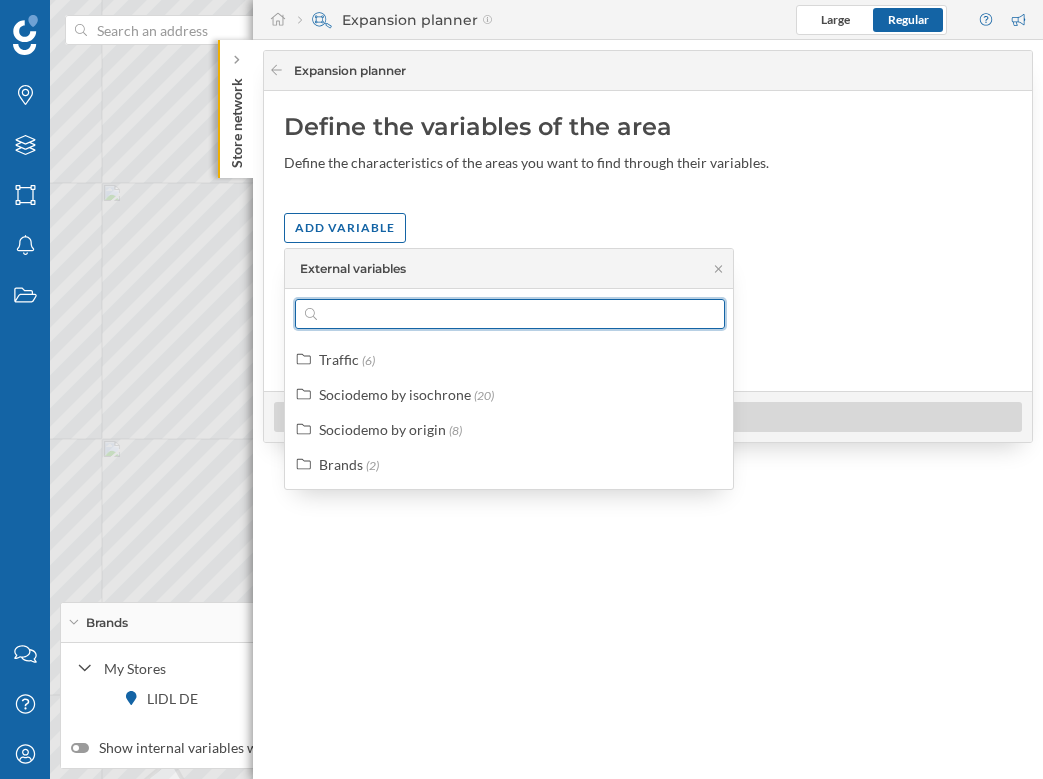 click at bounding box center (510, 314) 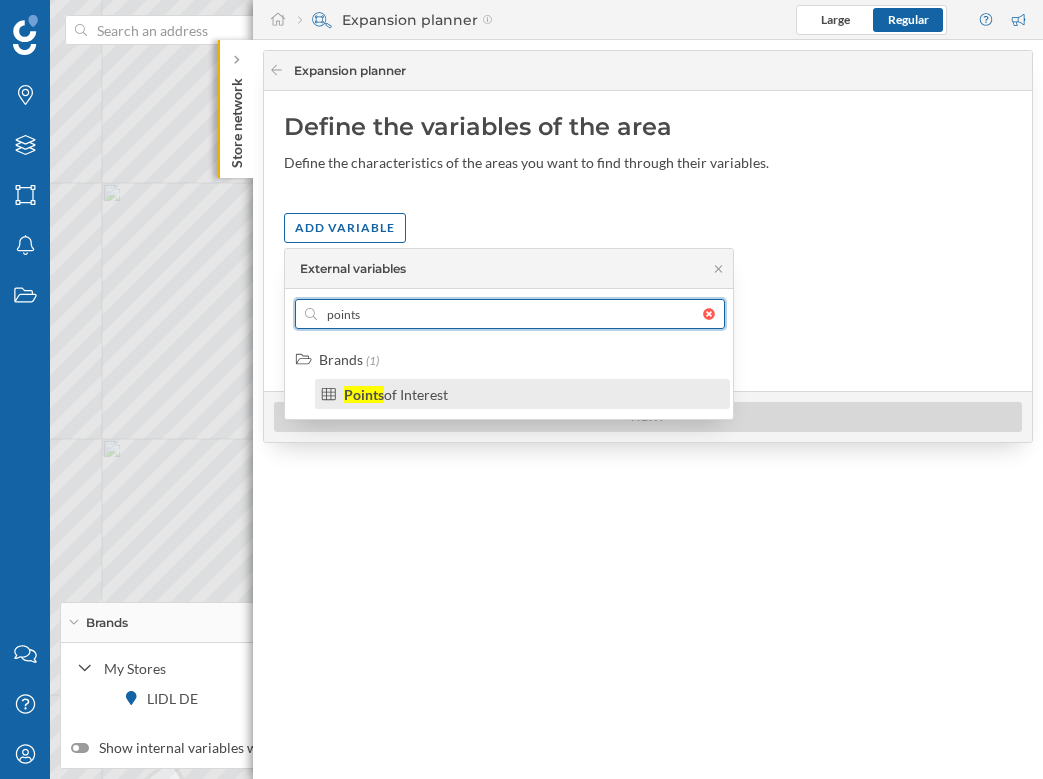 type on "points" 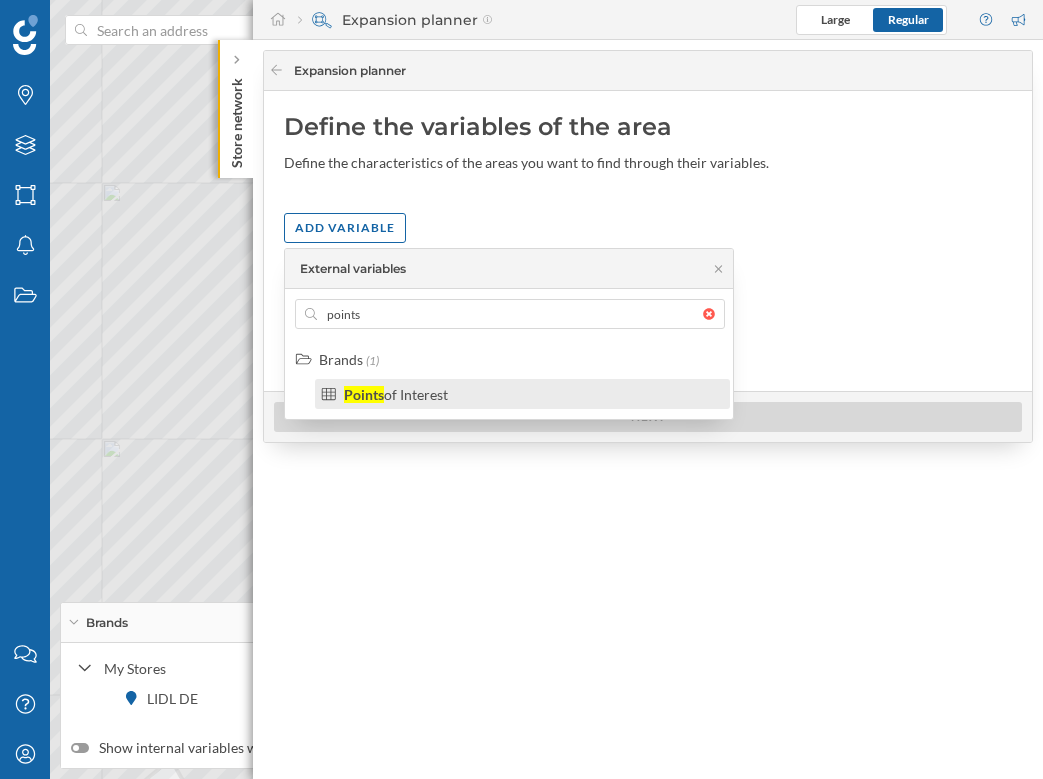 click on "Points" at bounding box center [364, 394] 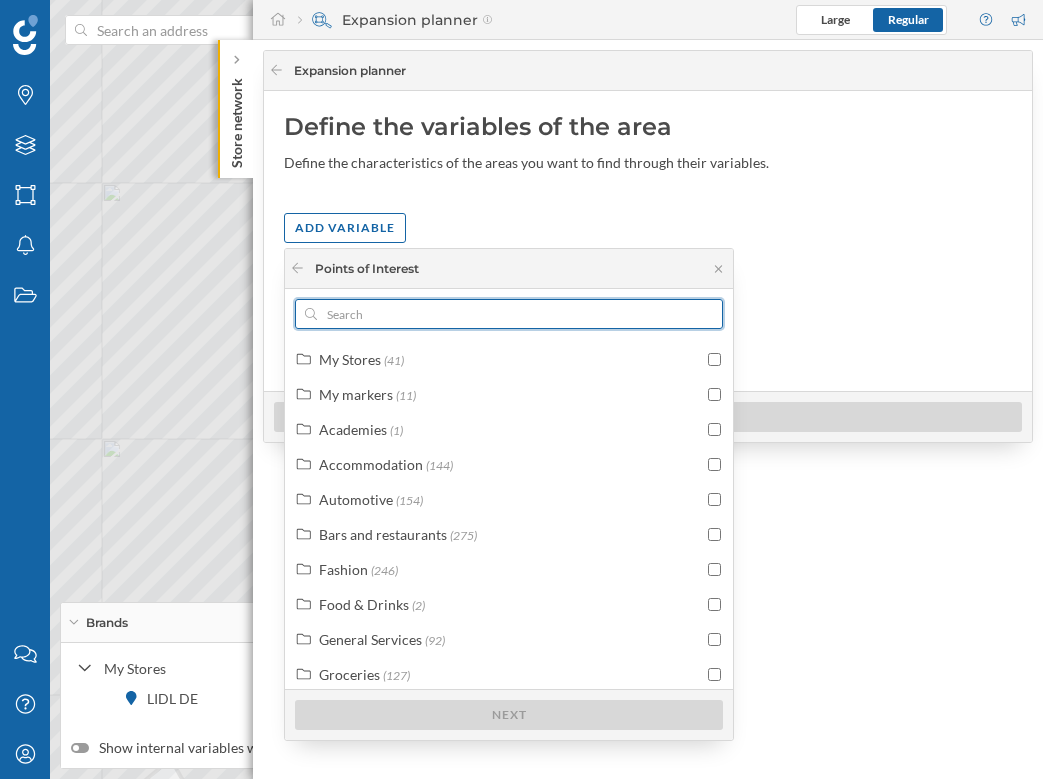 click at bounding box center (509, 314) 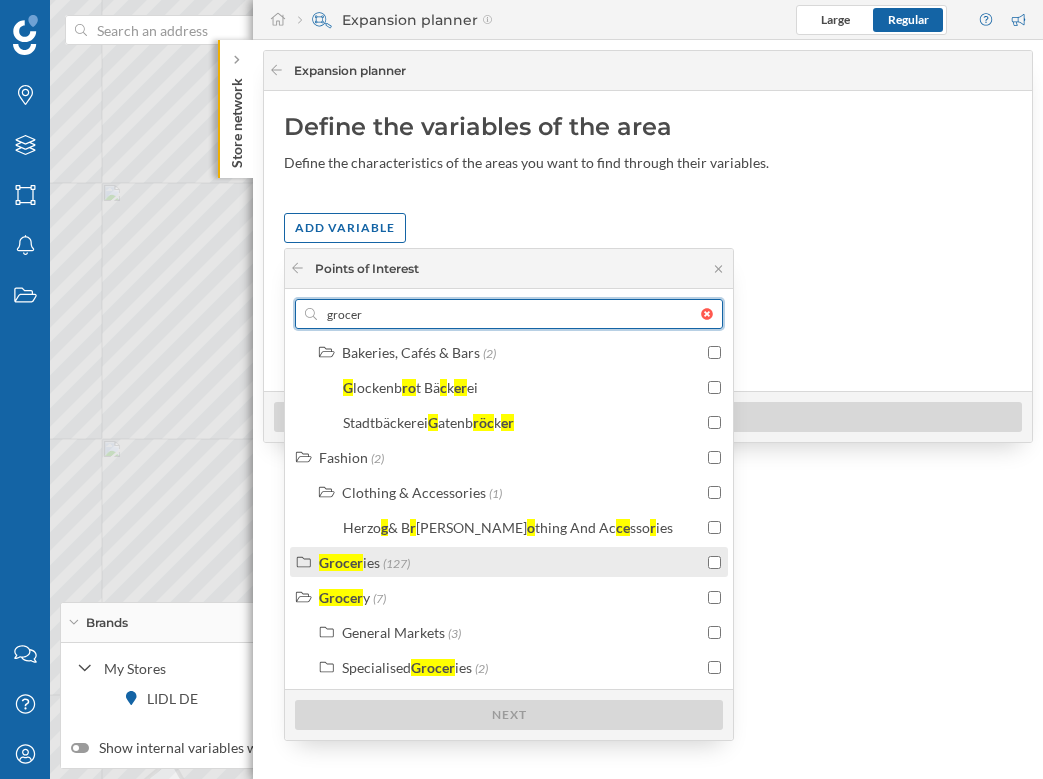 scroll, scrollTop: 45, scrollLeft: 0, axis: vertical 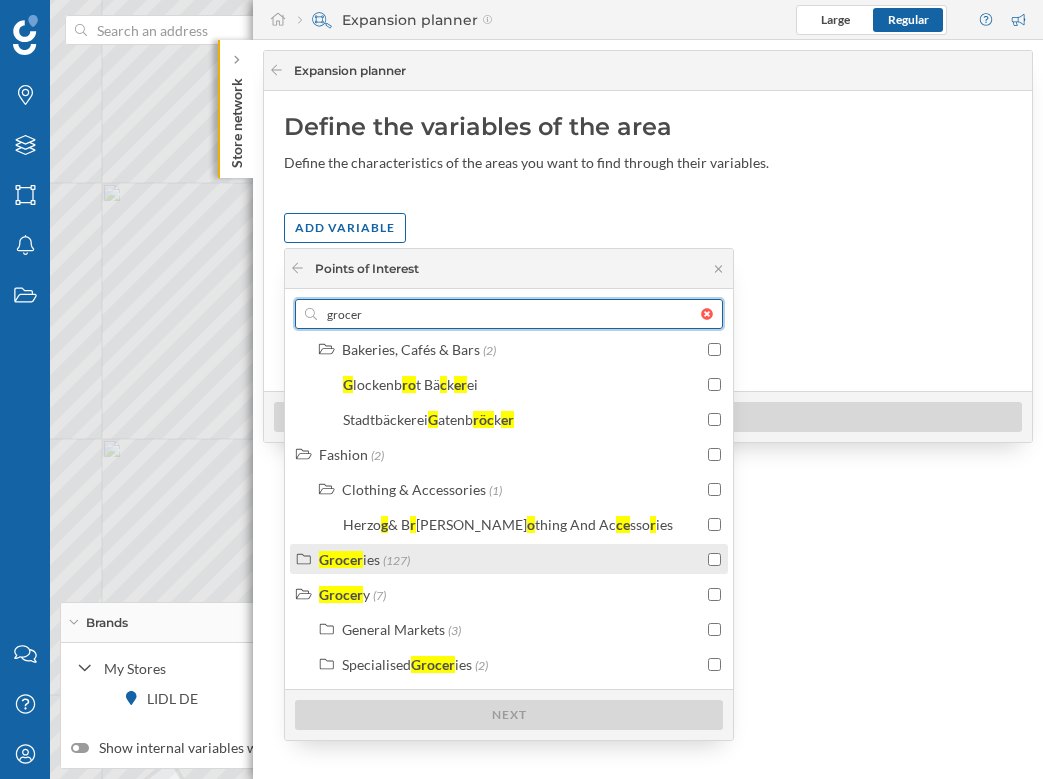 type on "grocer" 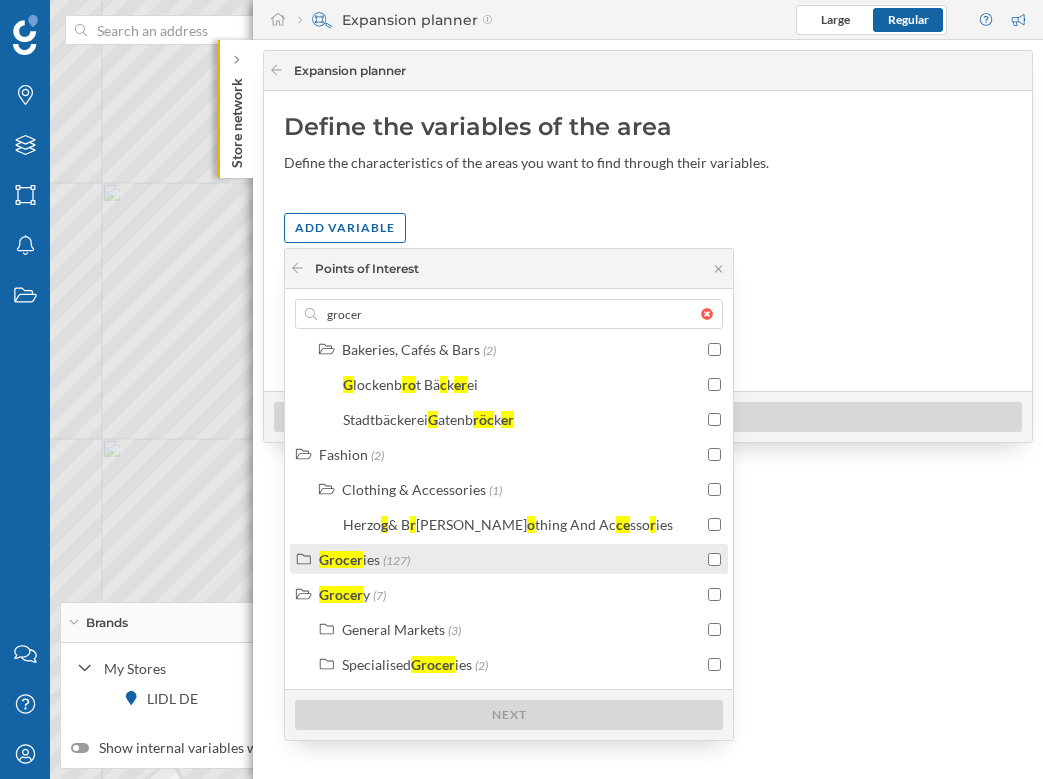 click at bounding box center (714, 559) 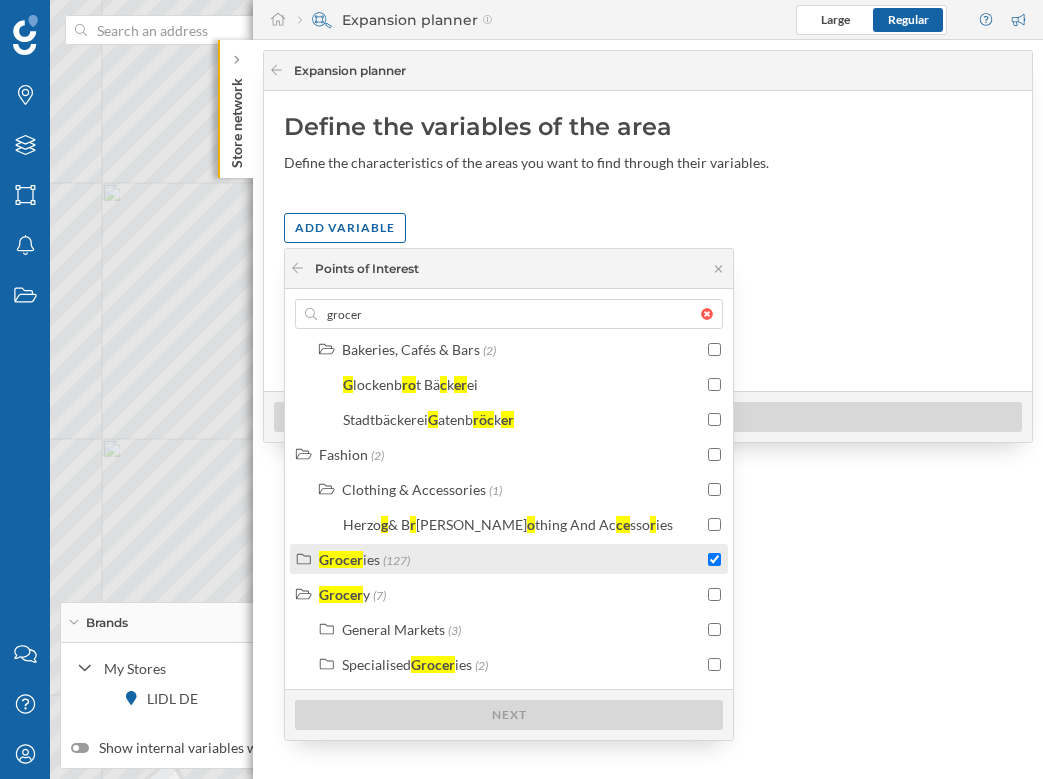 checkbox on "true" 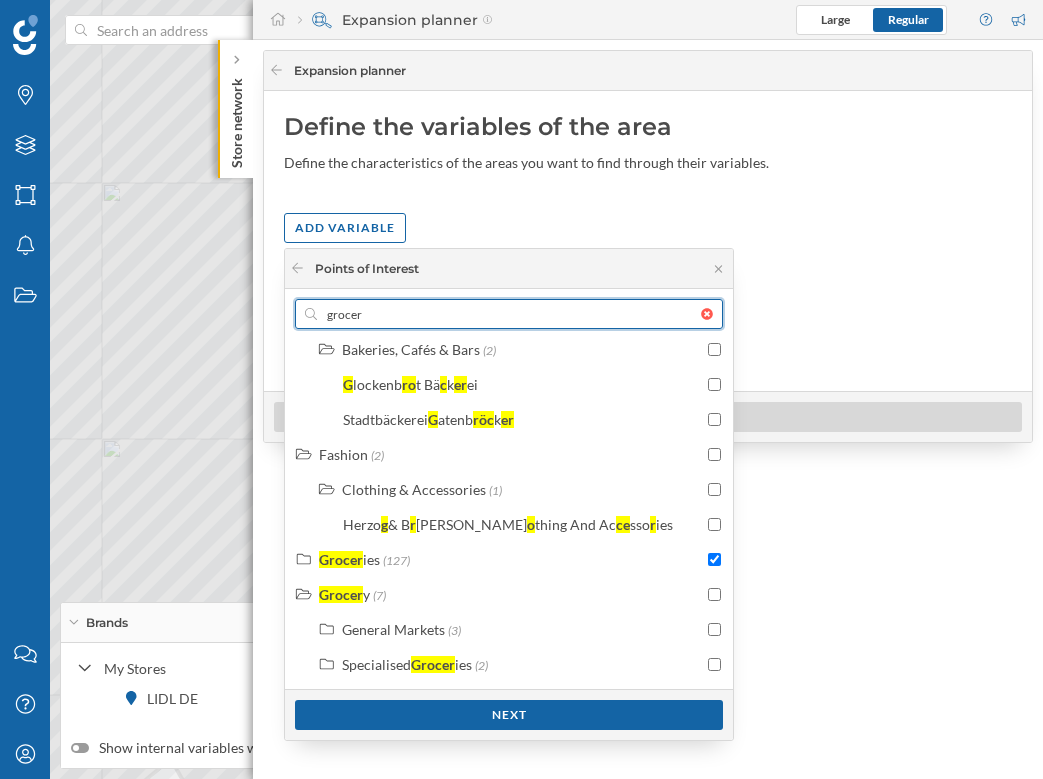 click on "grocer" at bounding box center (509, 314) 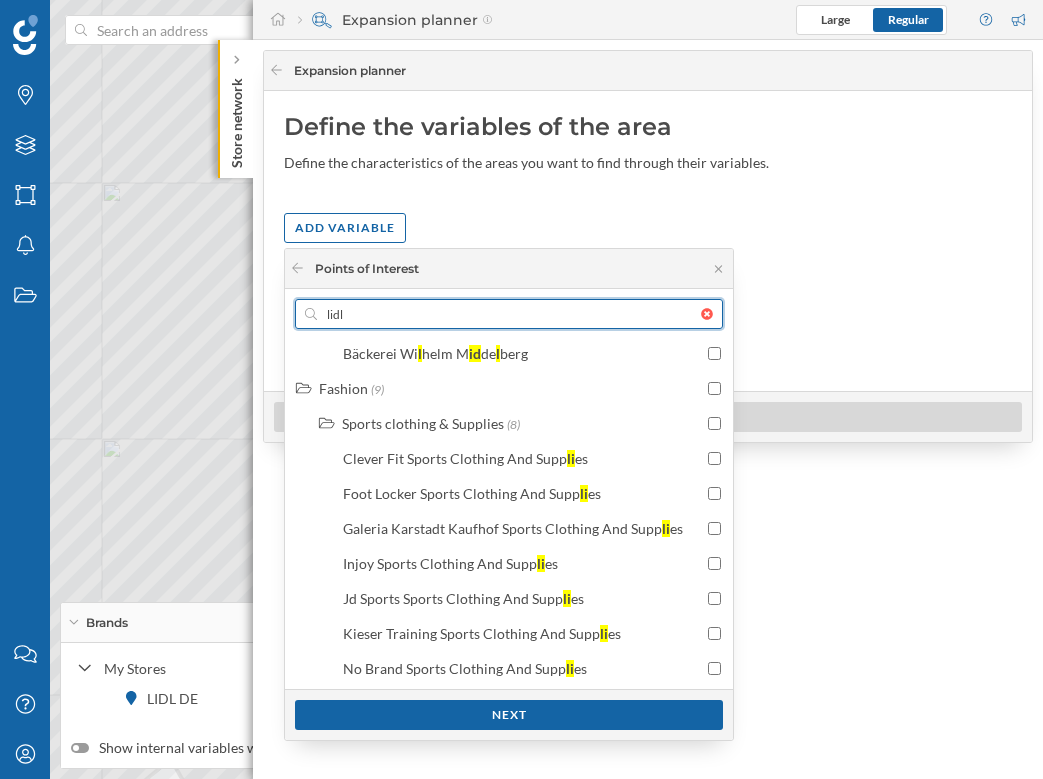 scroll, scrollTop: 696, scrollLeft: 0, axis: vertical 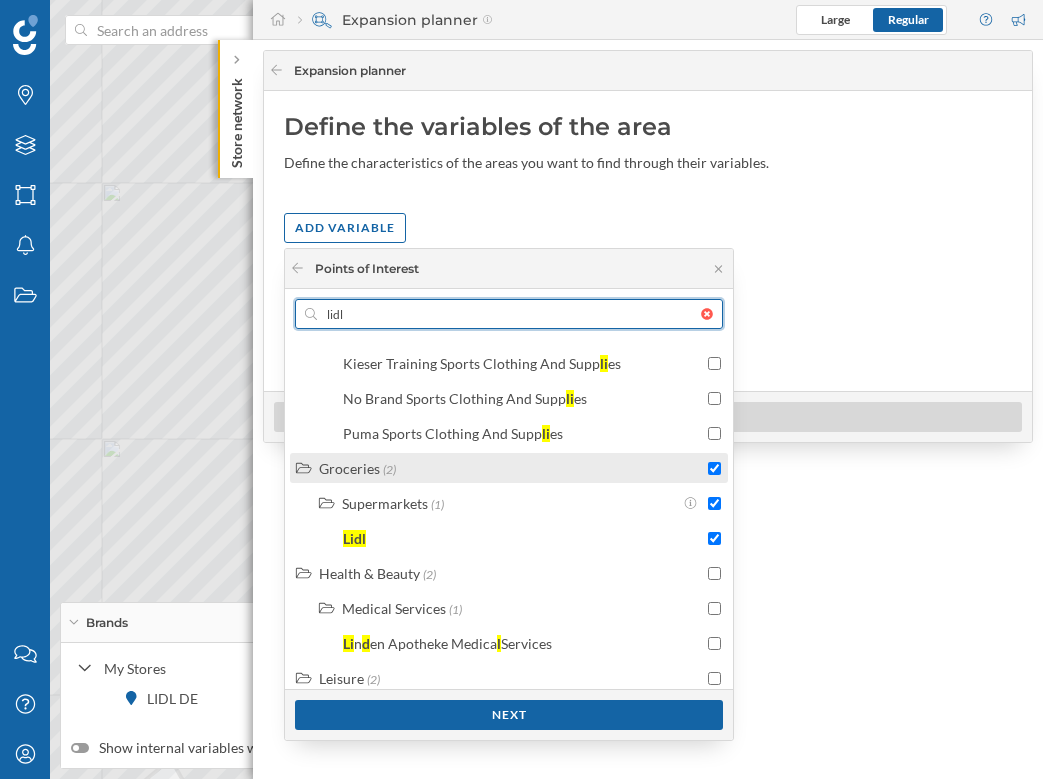 type on "lidl" 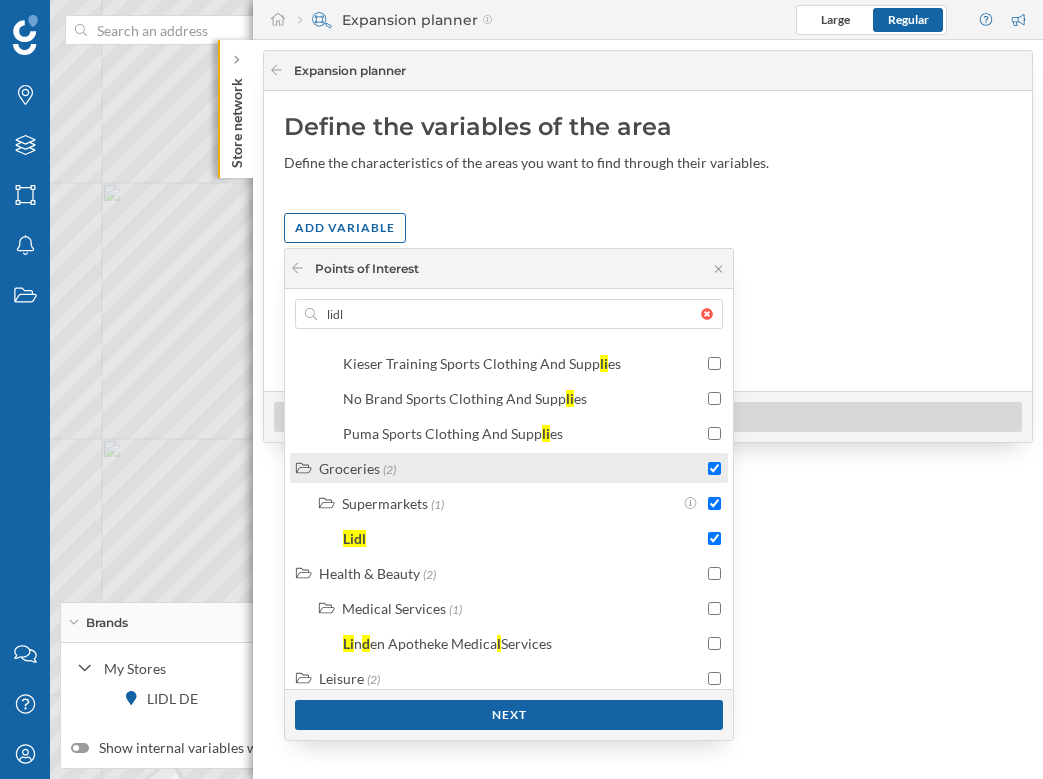 click at bounding box center [714, 468] 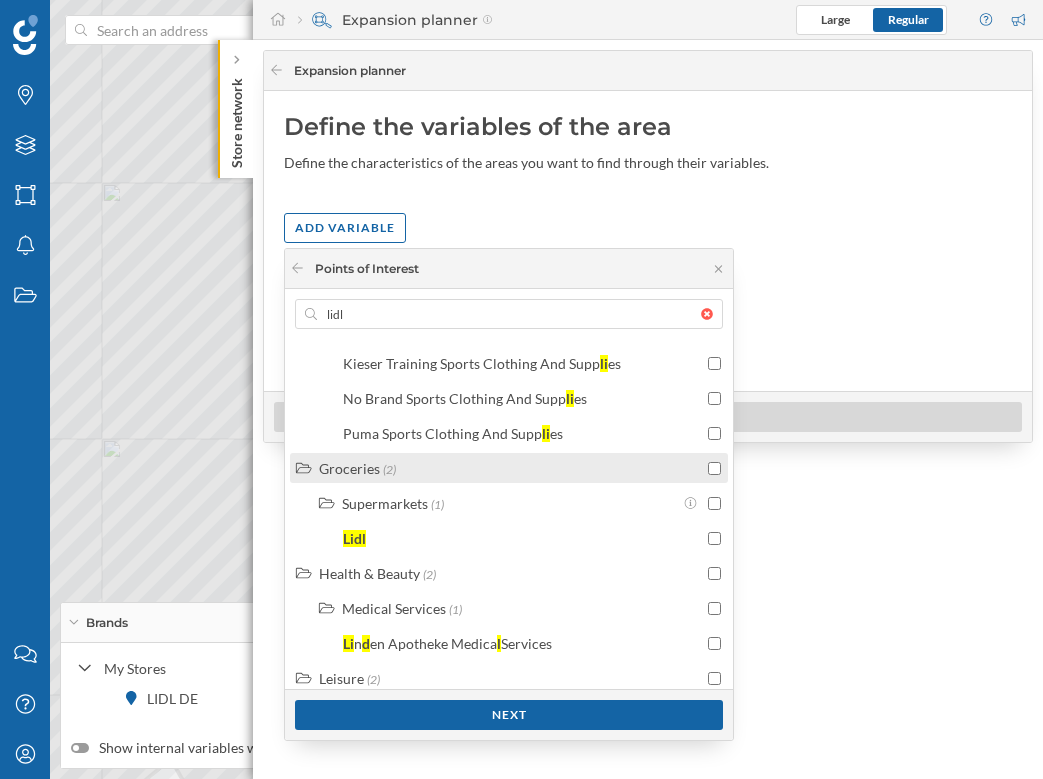 checkbox on "false" 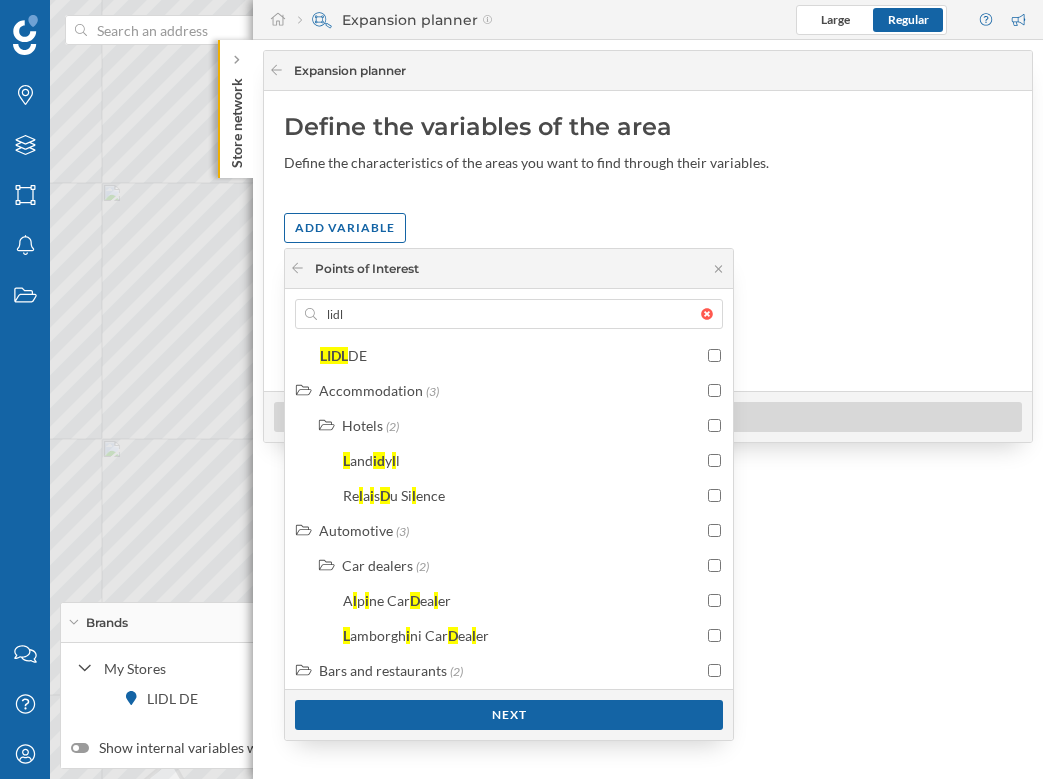 scroll, scrollTop: 0, scrollLeft: 0, axis: both 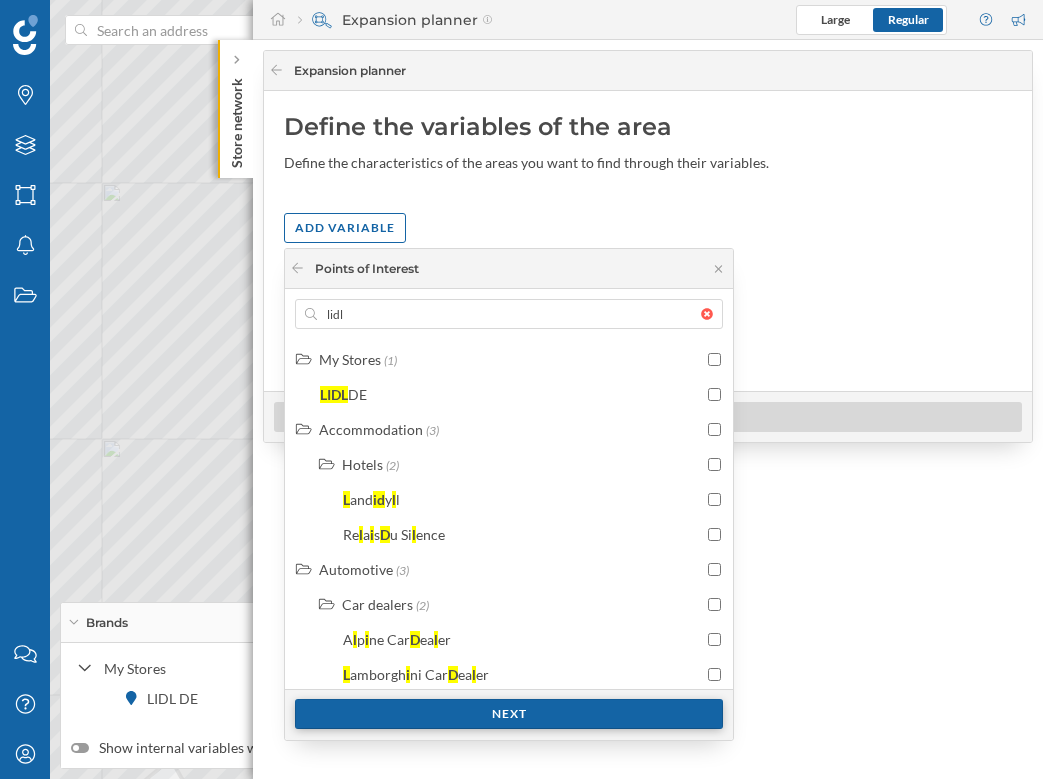 click on "Next" at bounding box center (509, 714) 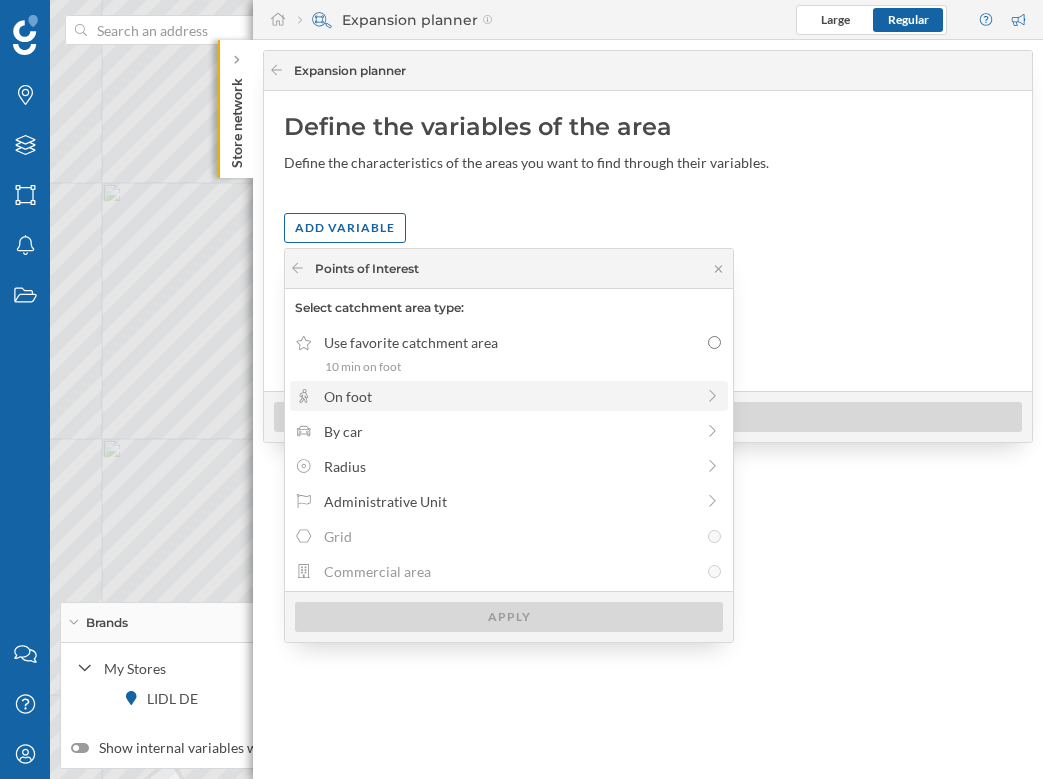 click on "On foot" at bounding box center [509, 396] 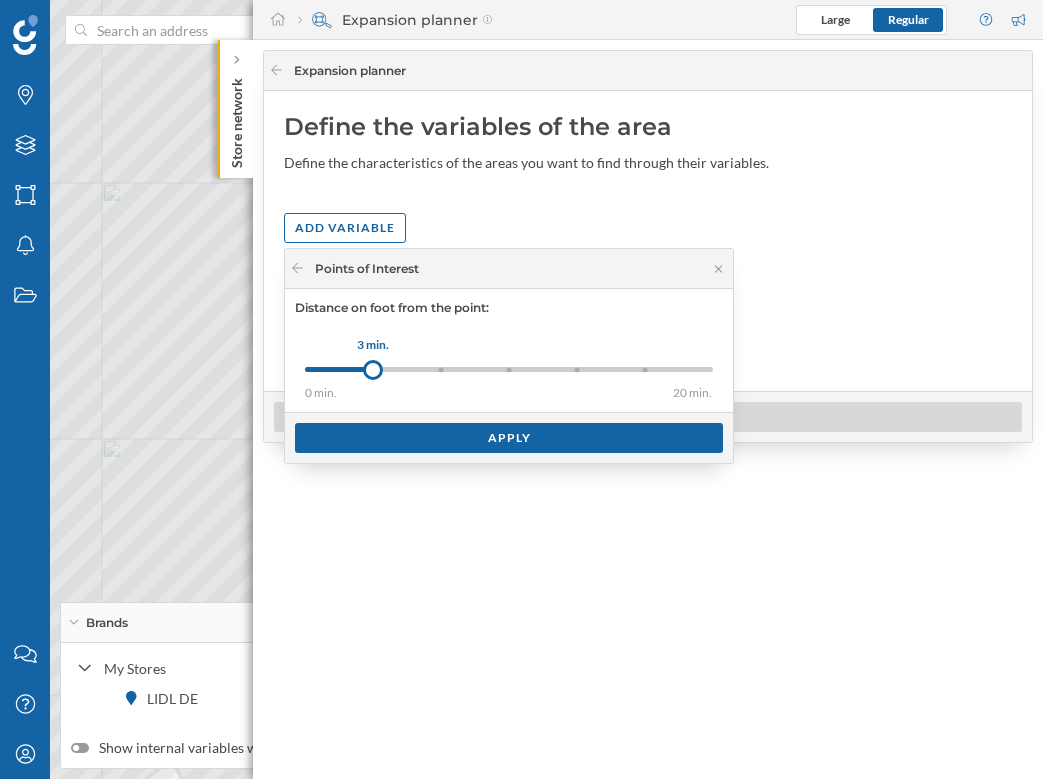 click on "0
min.
3
min.
5
min.
8
min.
10
min.
15
min.
20
min." at bounding box center (509, 369) 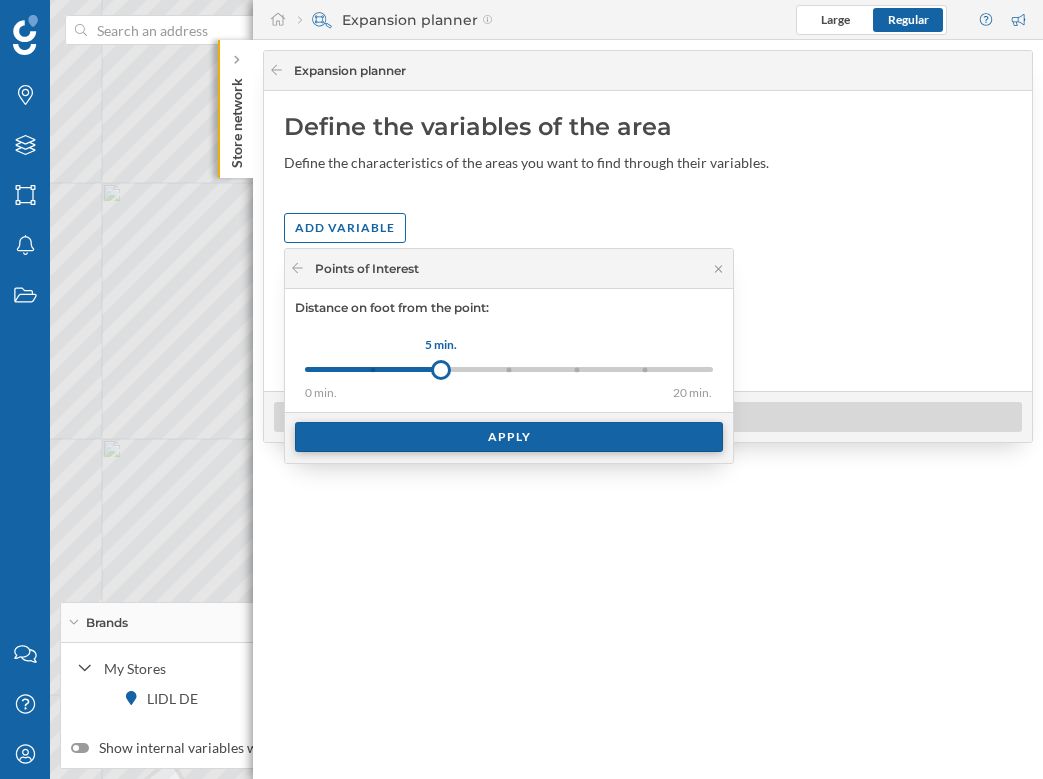 click on "Apply" at bounding box center (509, 437) 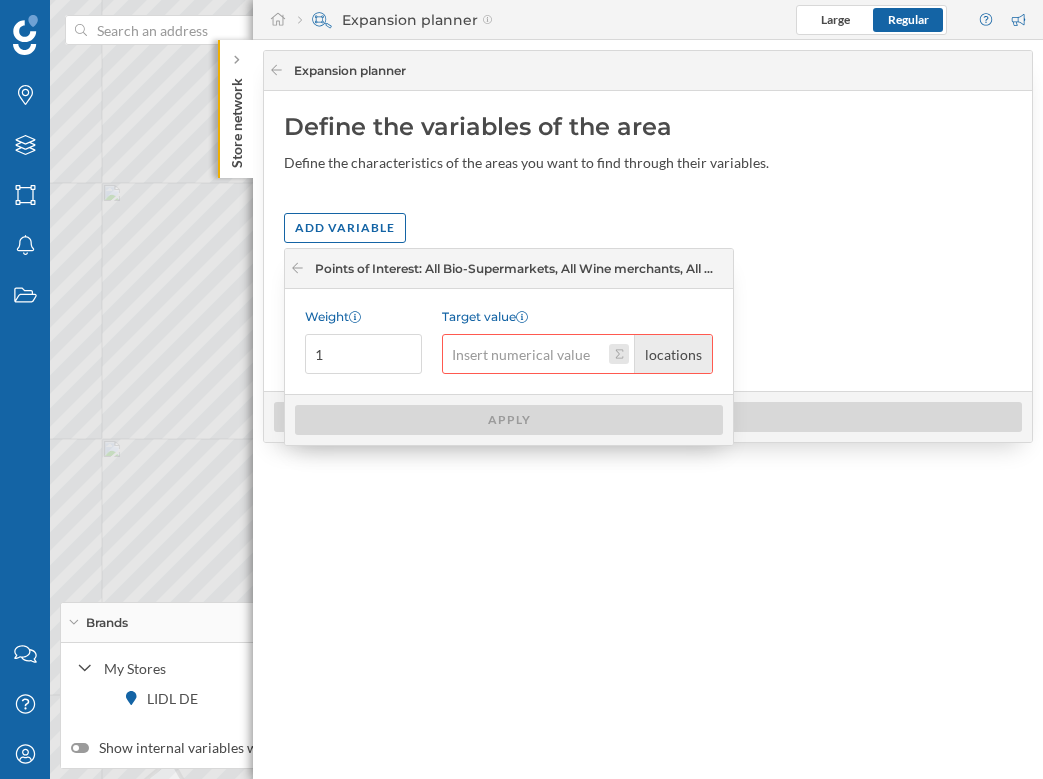 click on "Target value
locations" at bounding box center [619, 354] 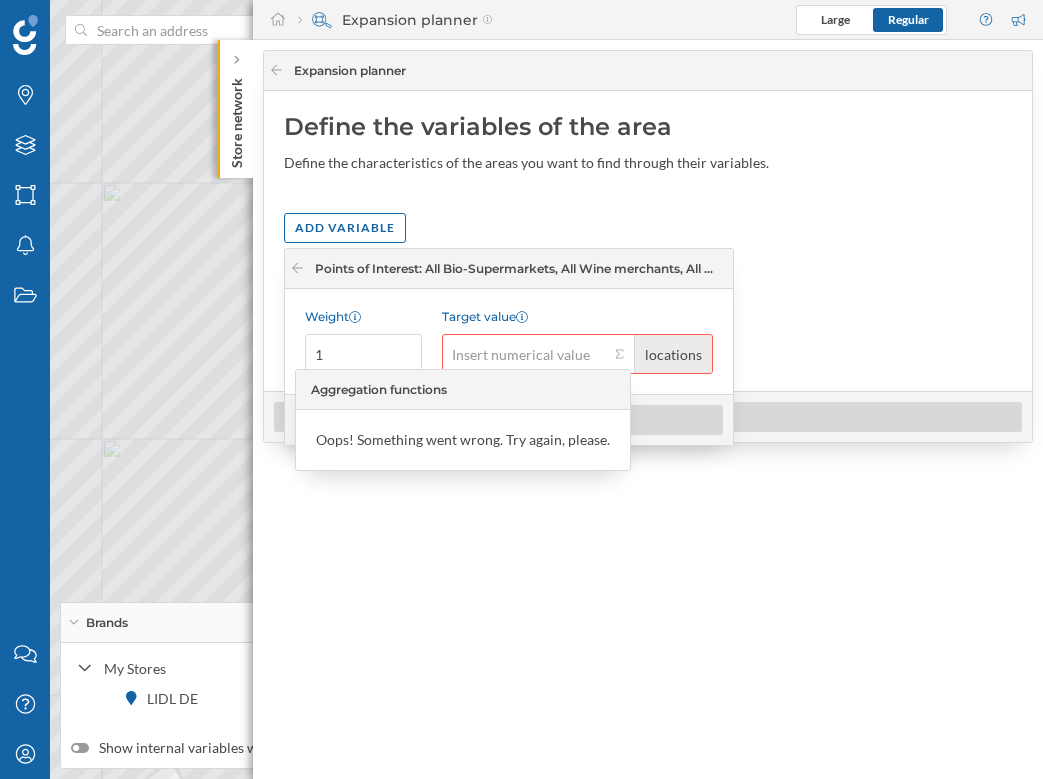 click on "Aggregation functions
Oops! Something went wrong. Try again, please." at bounding box center [463, 420] 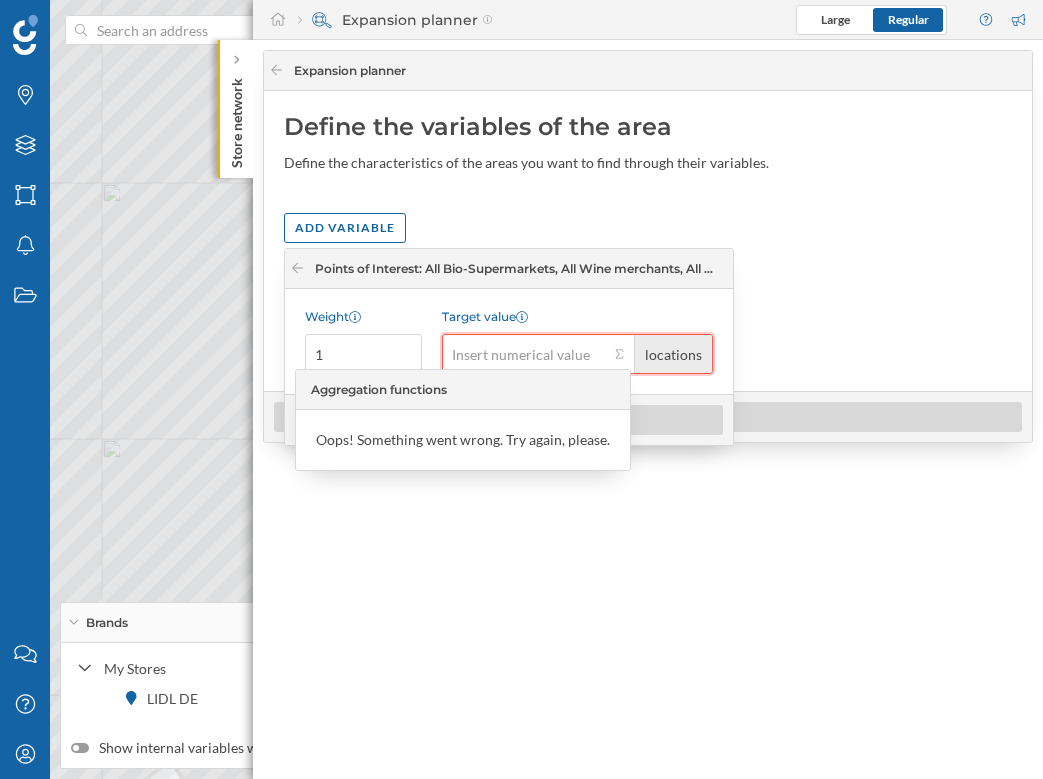 click on "Target value
locations" at bounding box center [525, 354] 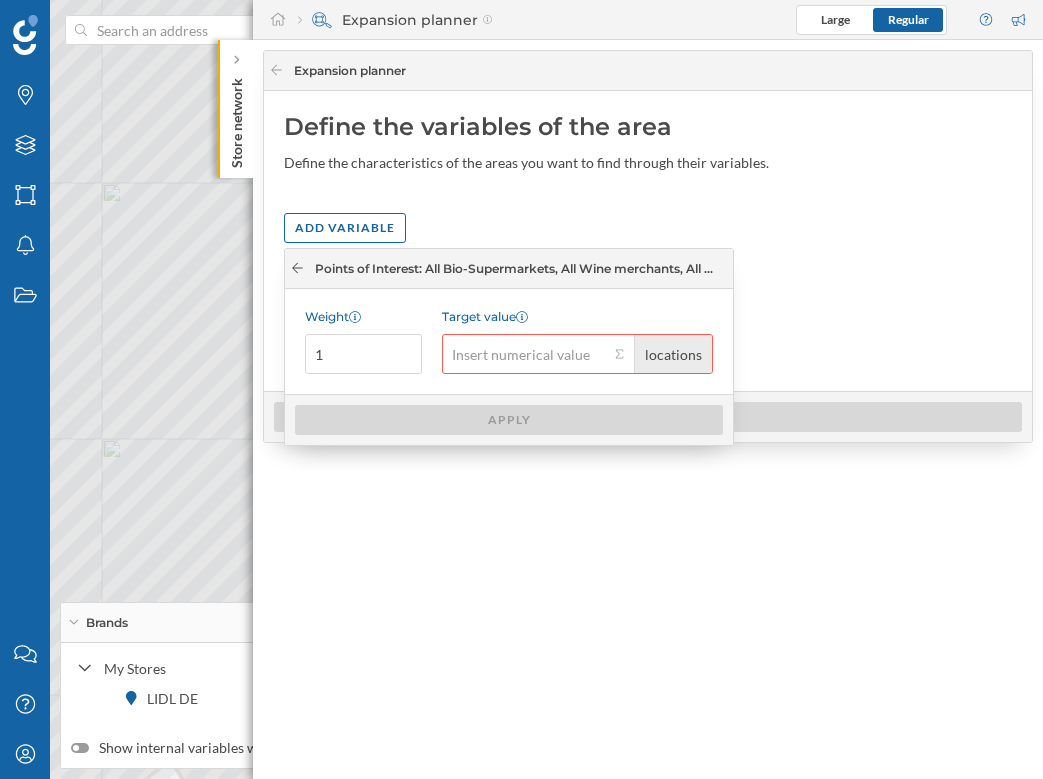 click 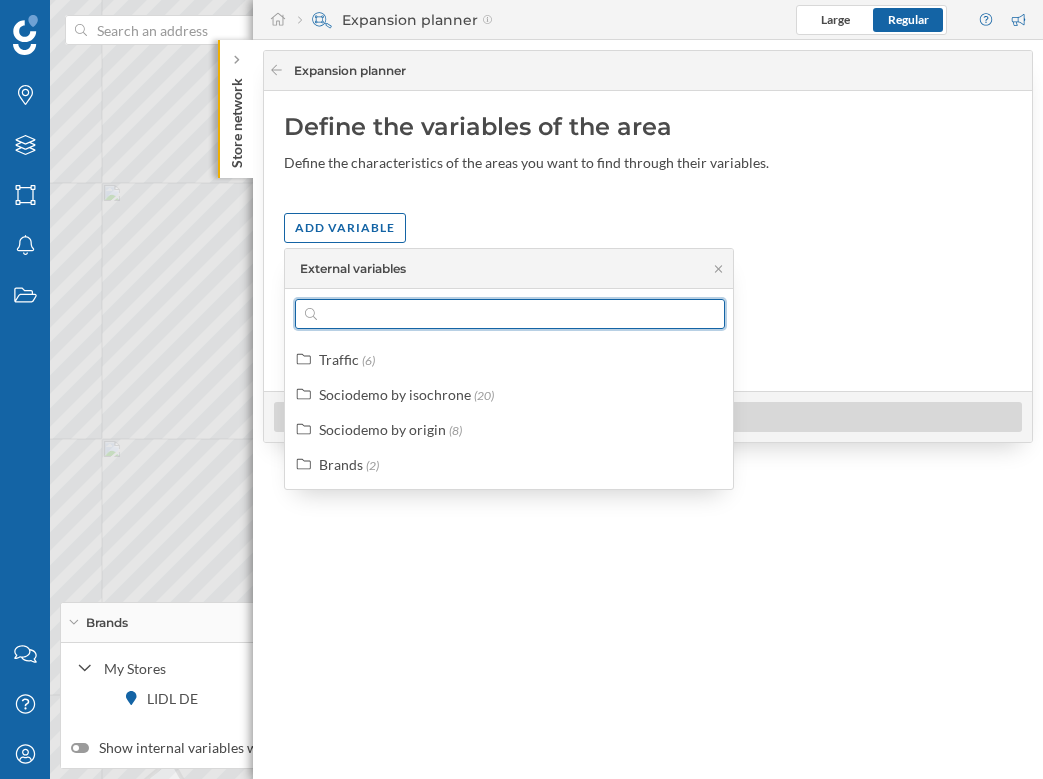 click at bounding box center [510, 314] 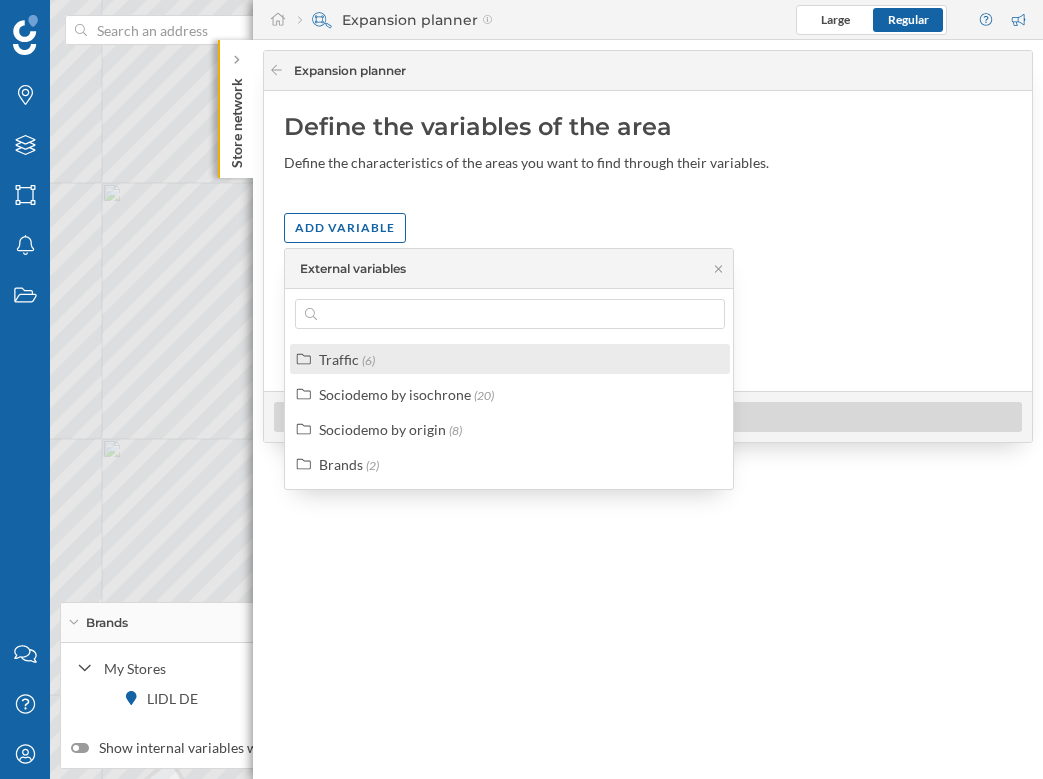 click on "Traffic" at bounding box center [339, 359] 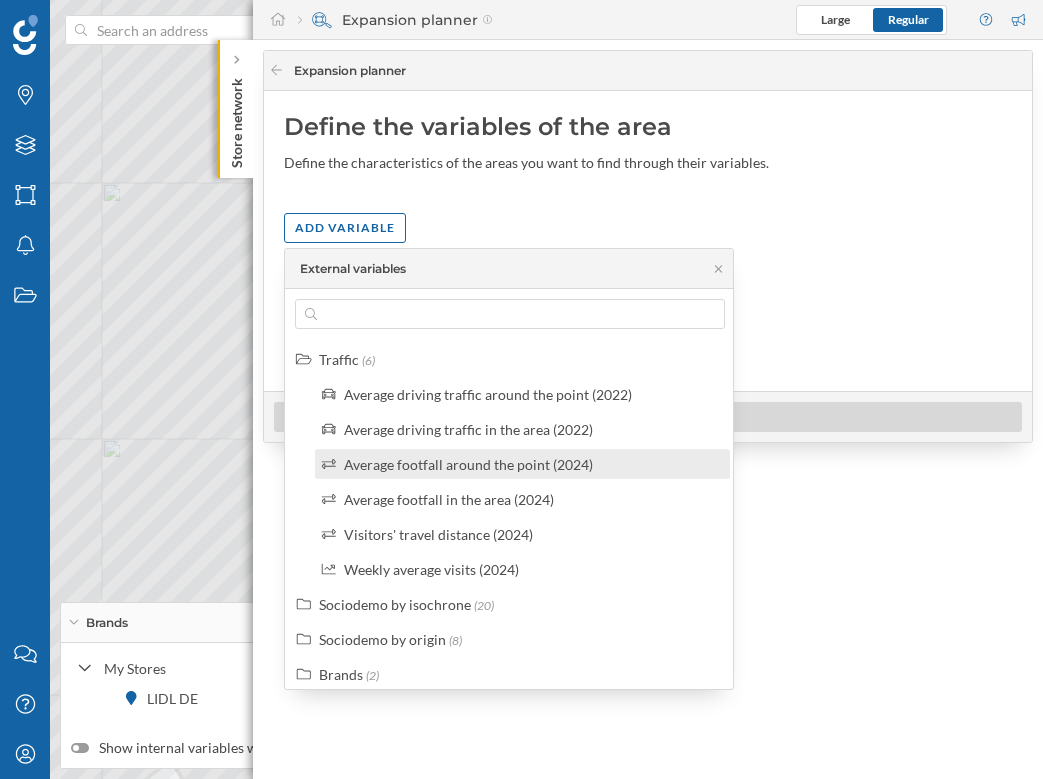 click on "Average footfall around the point (2024)" at bounding box center (468, 464) 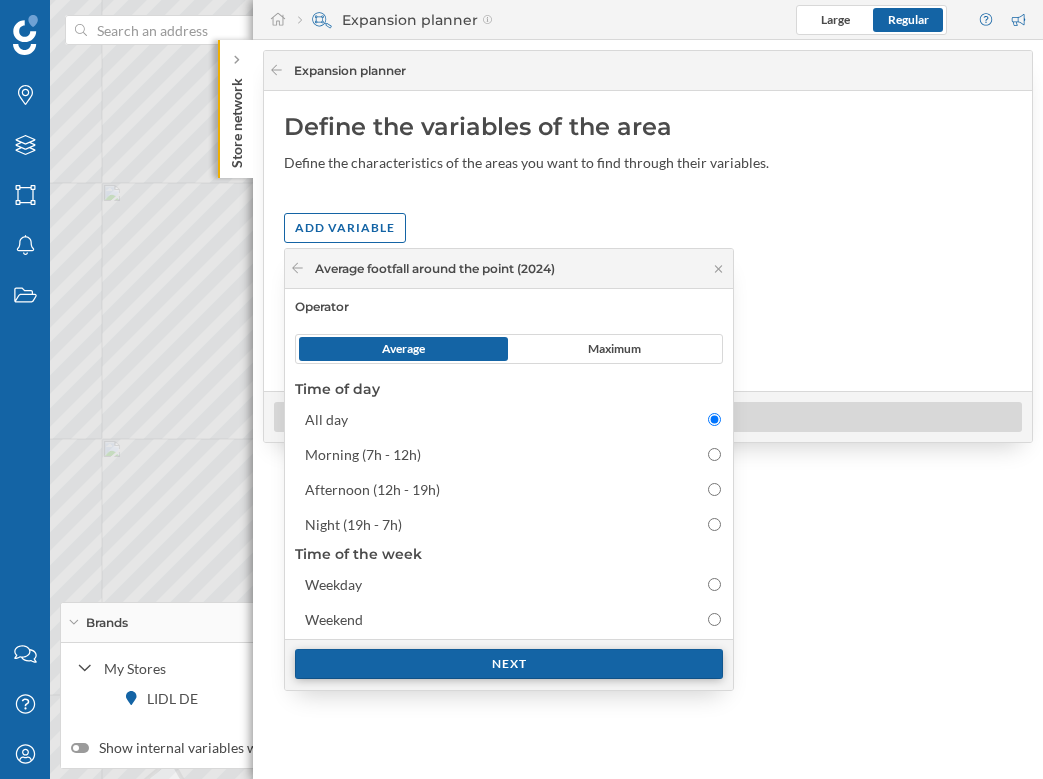 click on "Next" at bounding box center [509, 664] 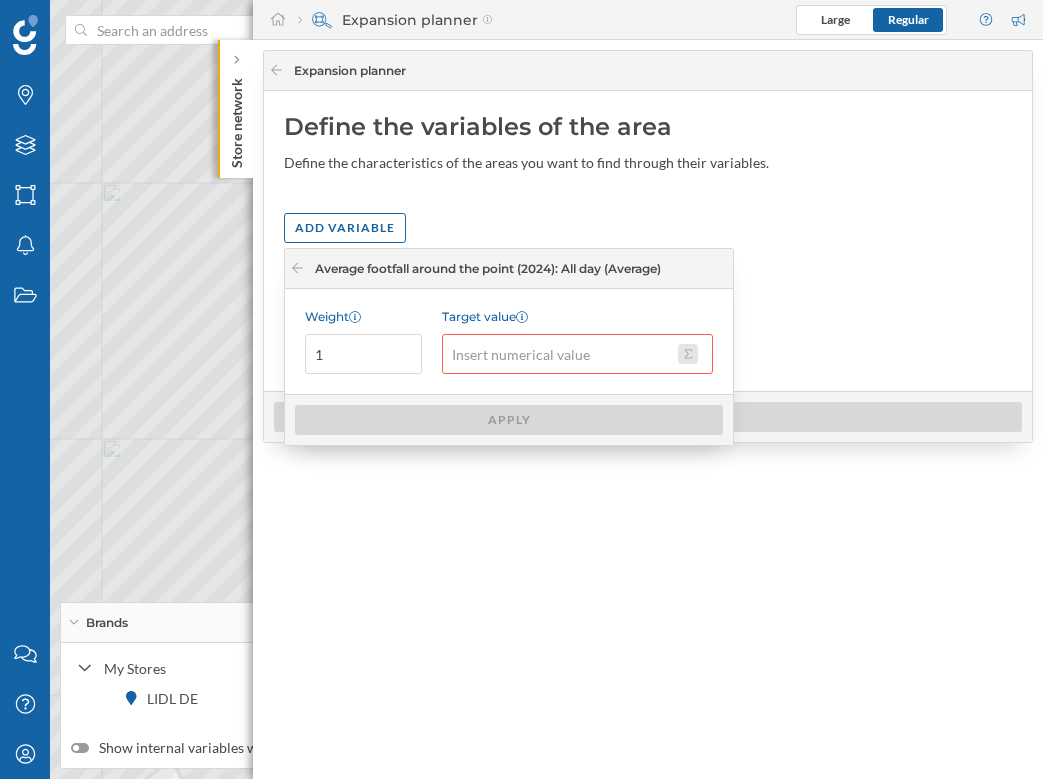 click on "Target value" at bounding box center [688, 354] 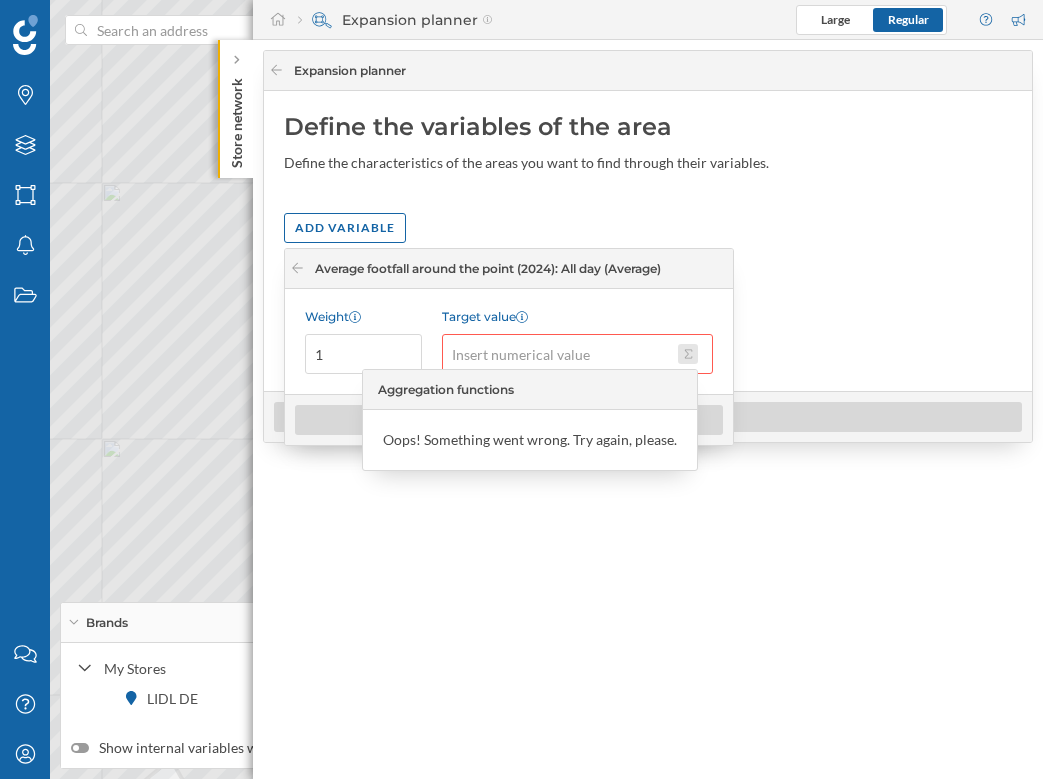 type 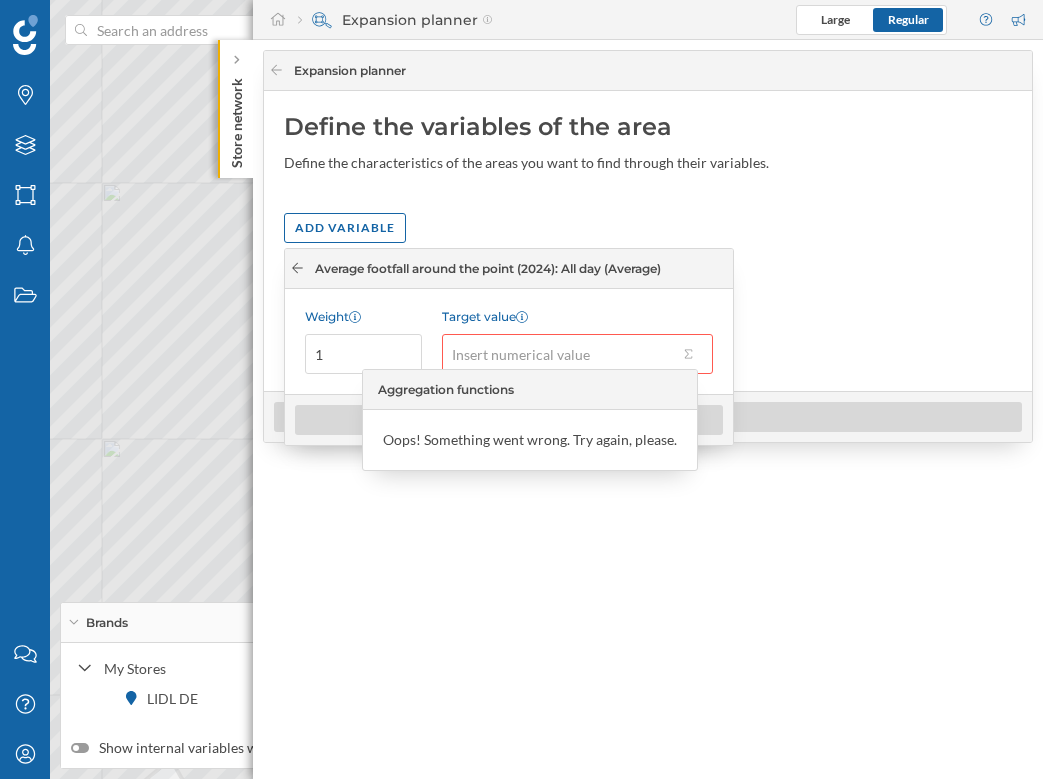 click at bounding box center [297, 269] 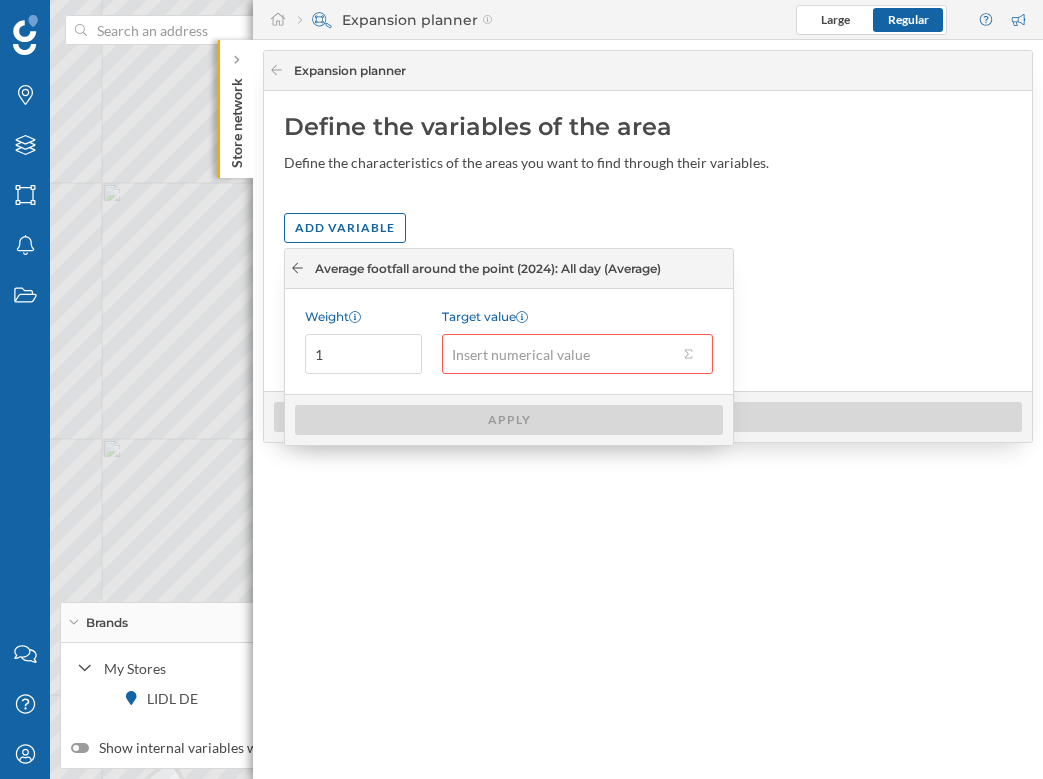 click 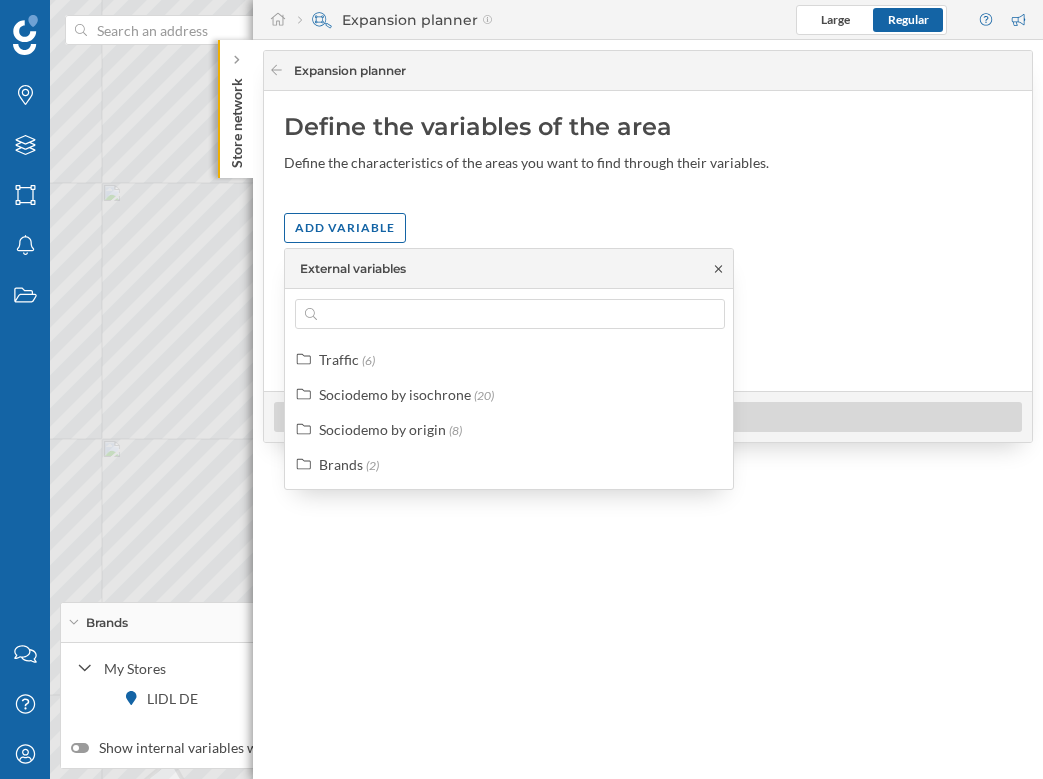 click 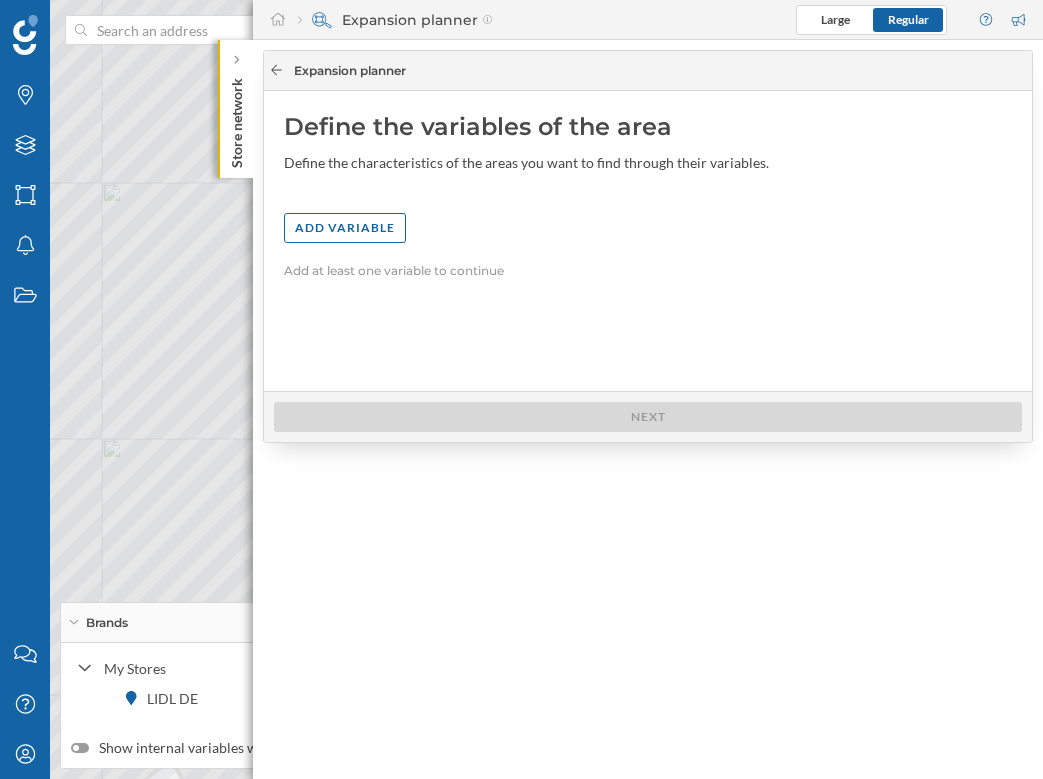 click 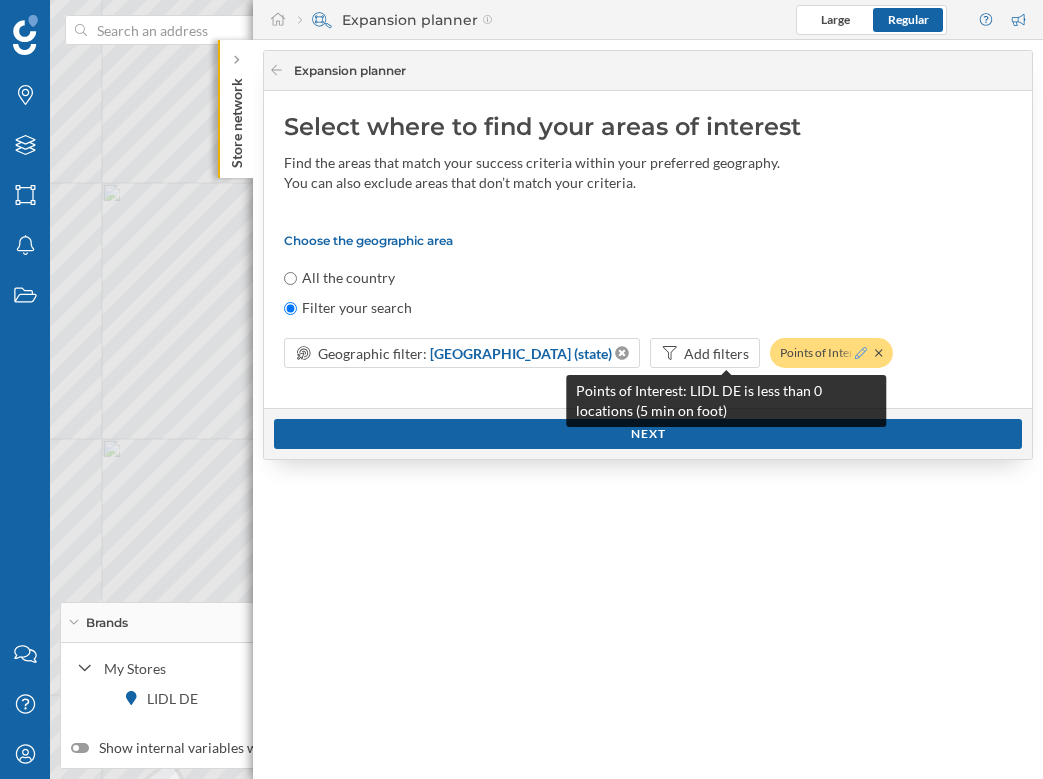 click 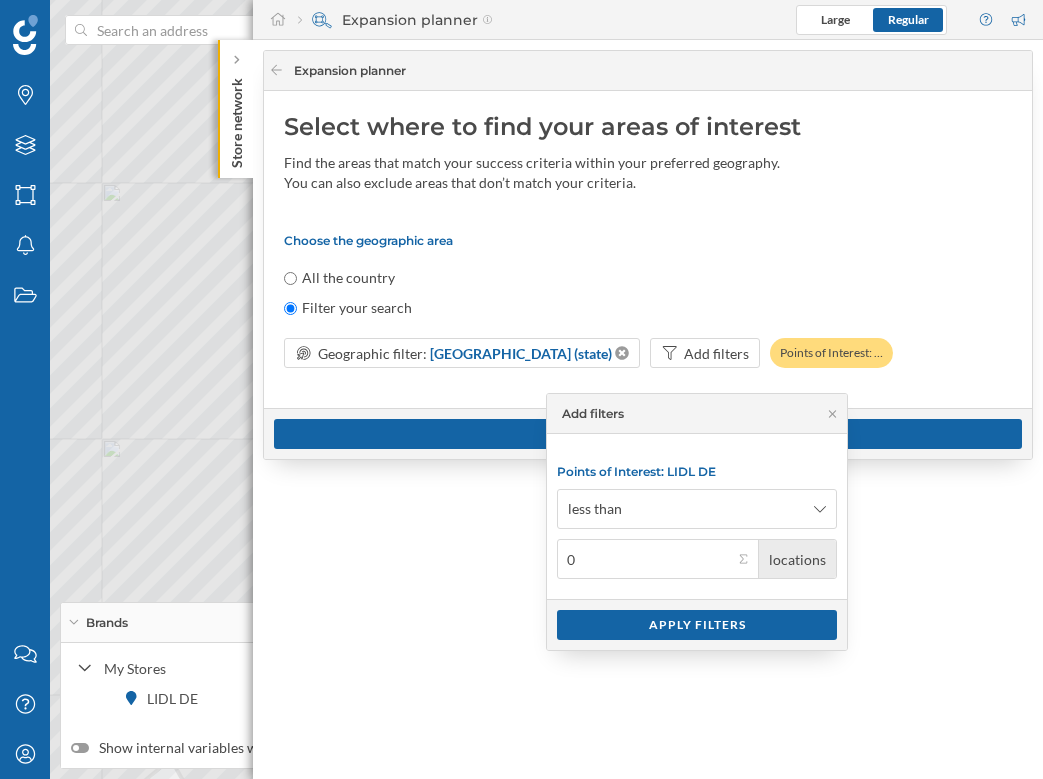 click on "0" at bounding box center [645, 559] 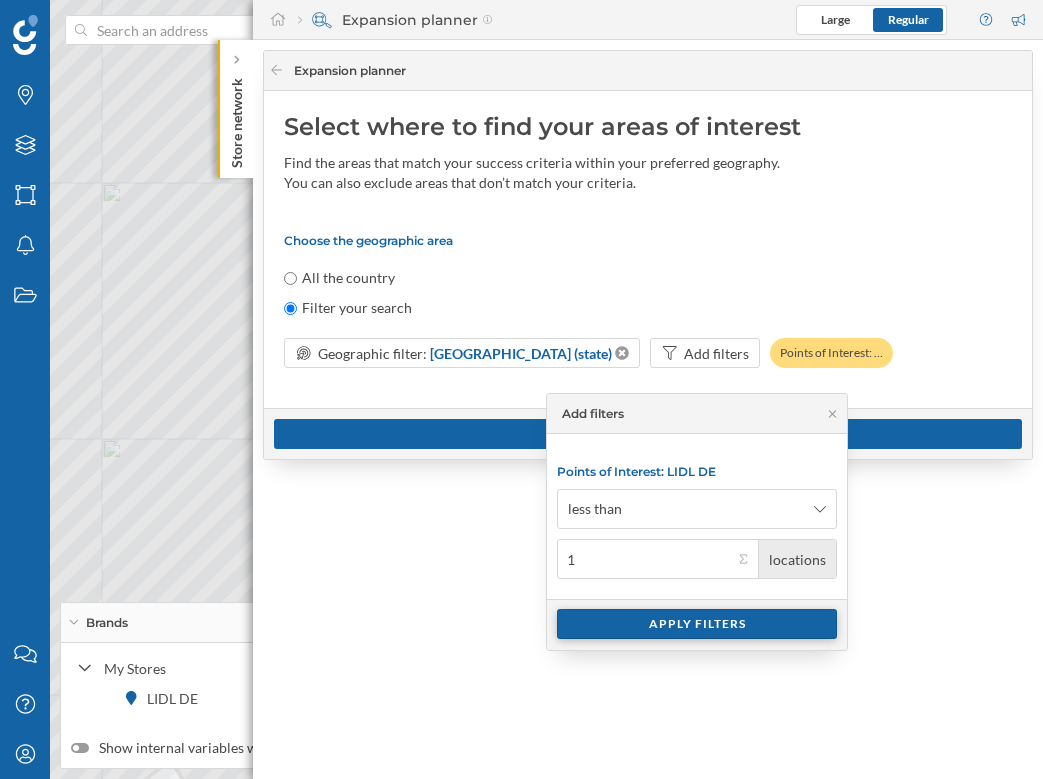 type on "1" 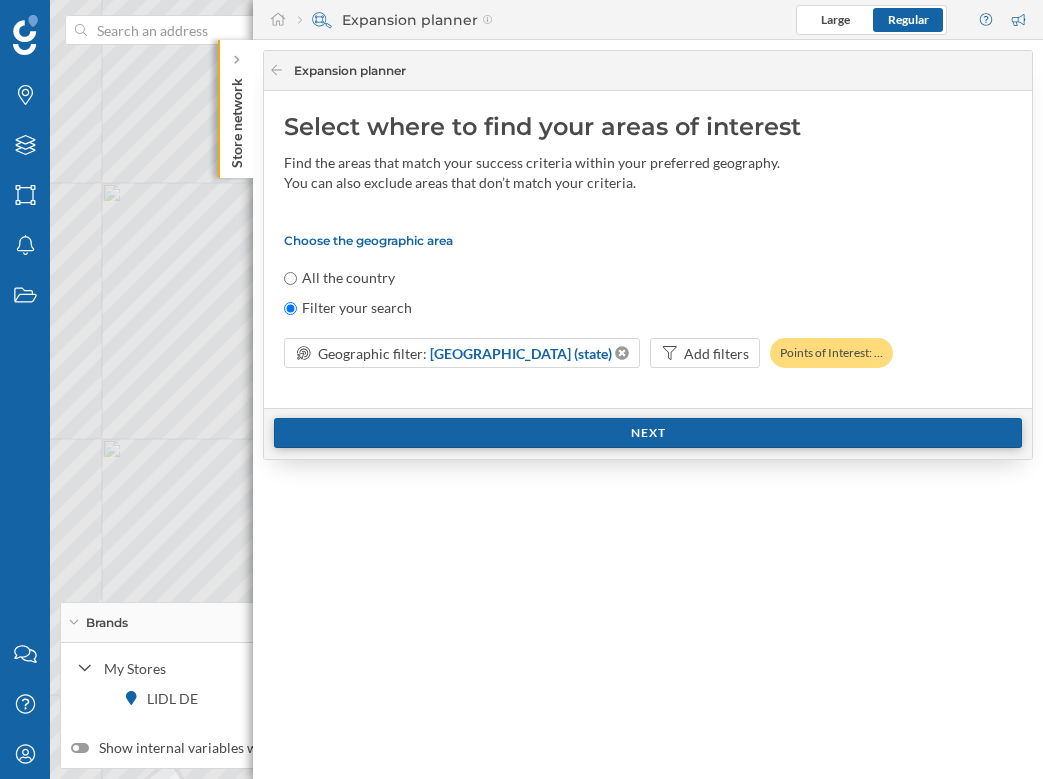 click on "Next" at bounding box center (648, 433) 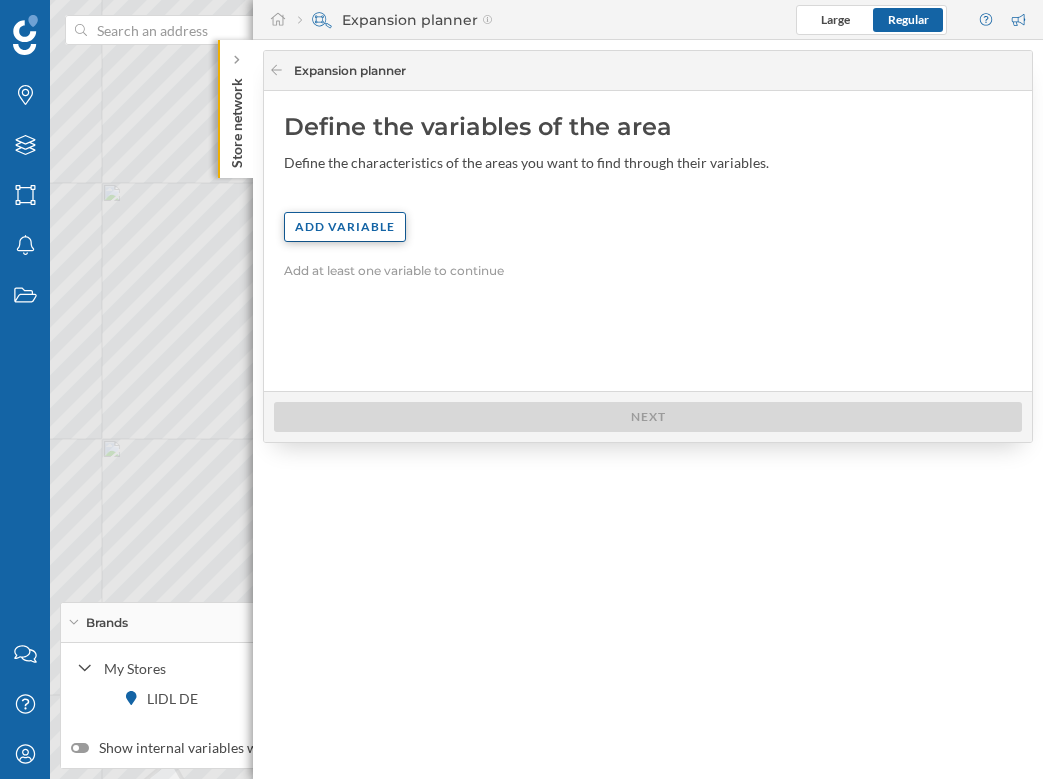 click on "Add variable" at bounding box center (345, 227) 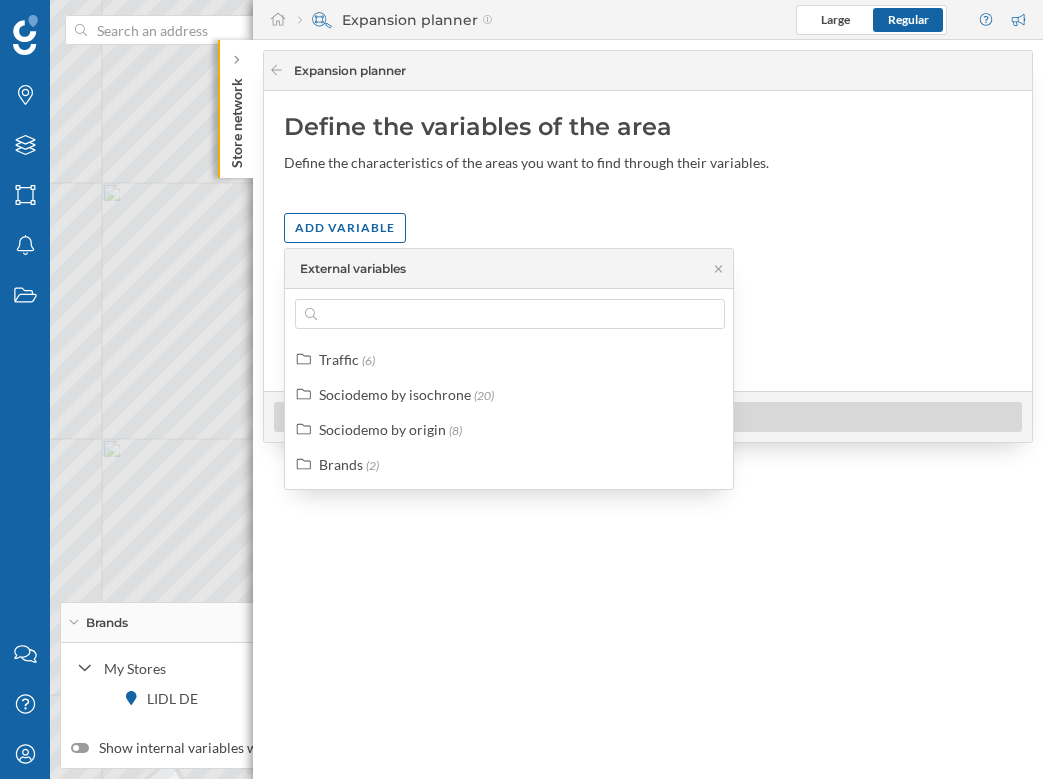 click on "Traffic
(6)
Sociodemo by isochrone
(20)
Sociodemo by origin
(8)
Brands
(2)" at bounding box center (510, 389) 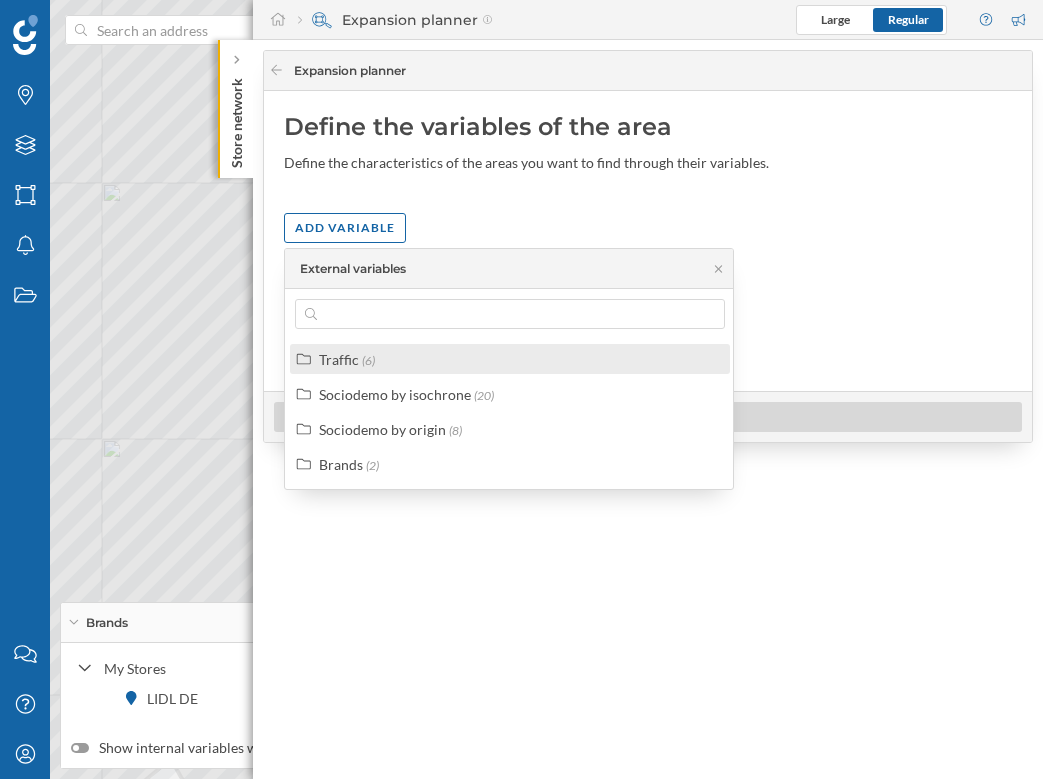 click on "Traffic" at bounding box center (339, 359) 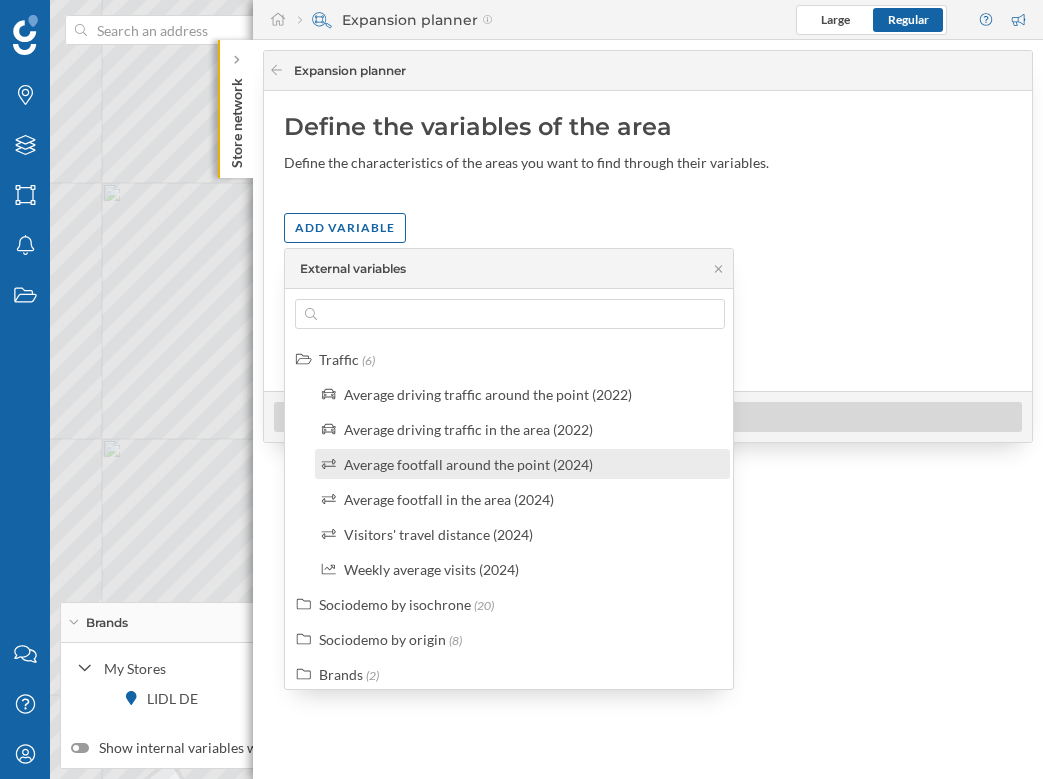 click on "Average footfall around the point (2024)" at bounding box center [468, 464] 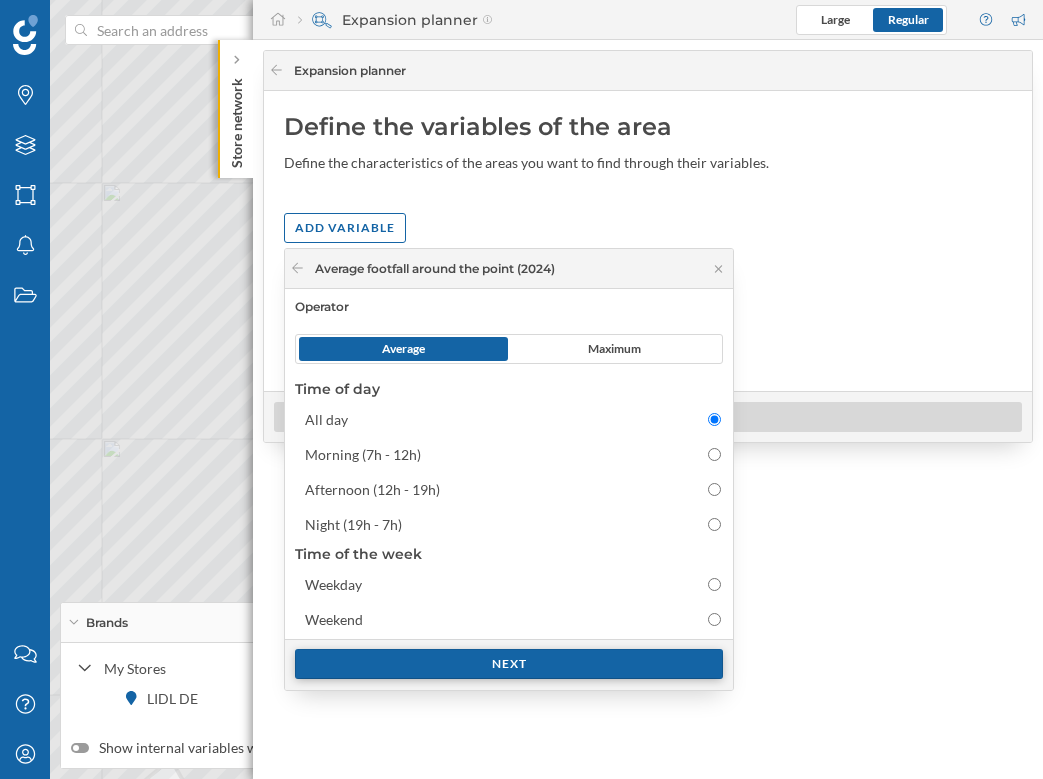 click on "Next" at bounding box center (509, 664) 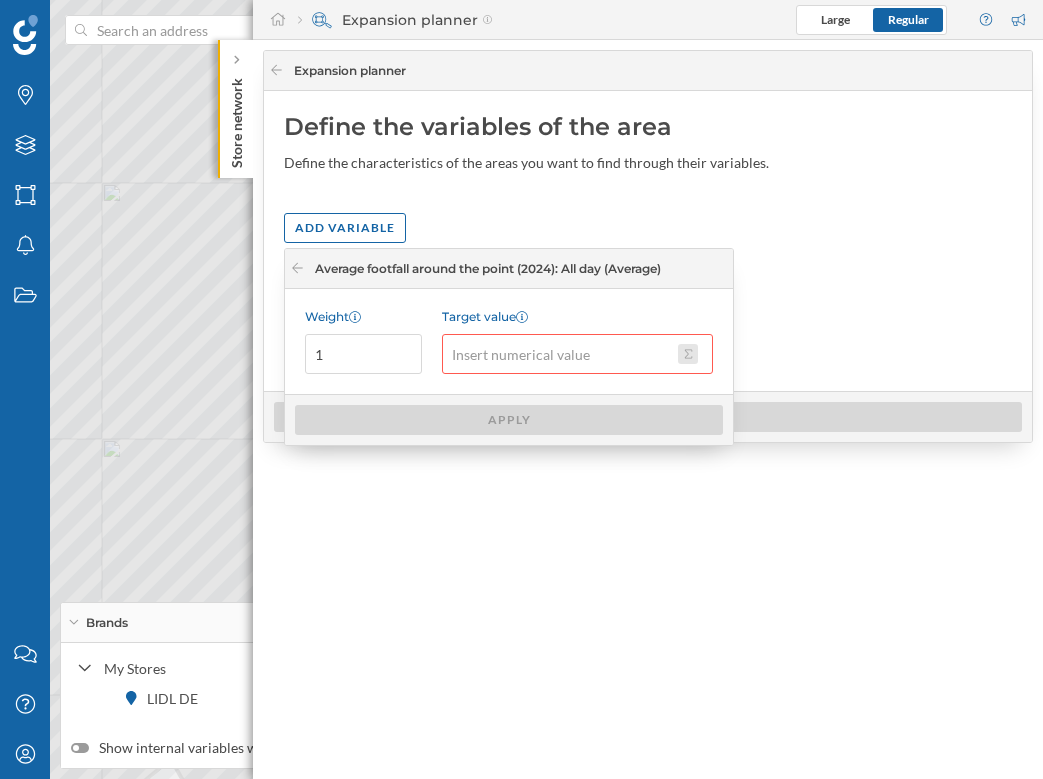 click on "Target value" at bounding box center (688, 354) 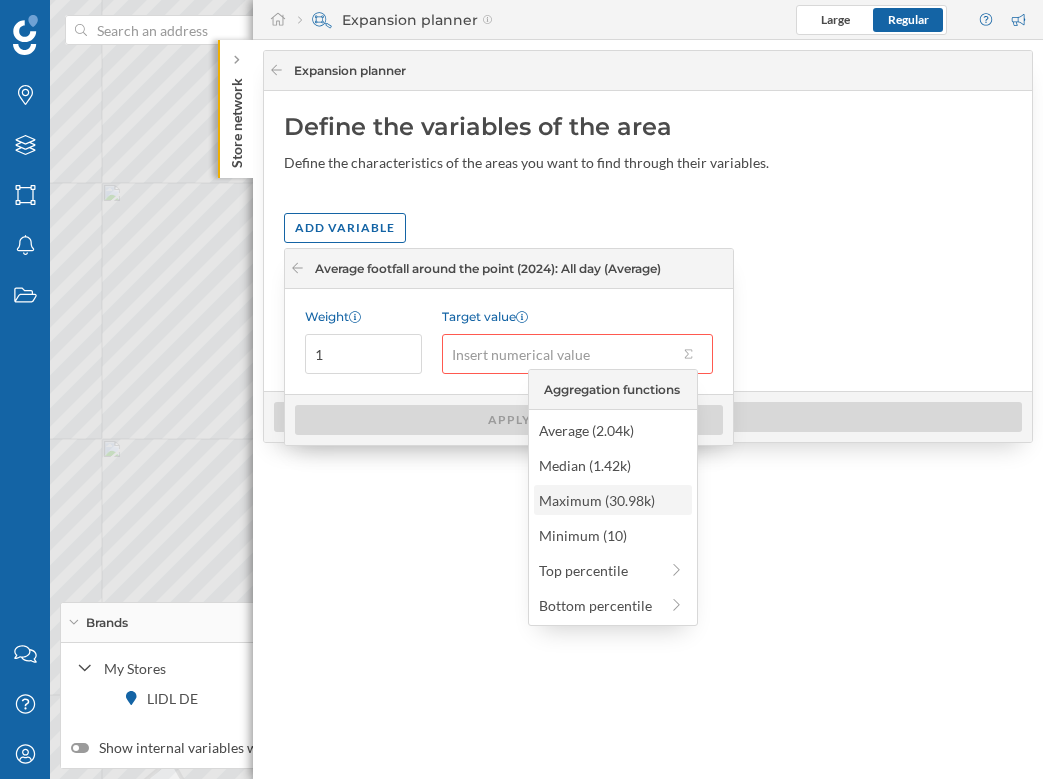 click on "Maximum (30.98k)" at bounding box center [612, 500] 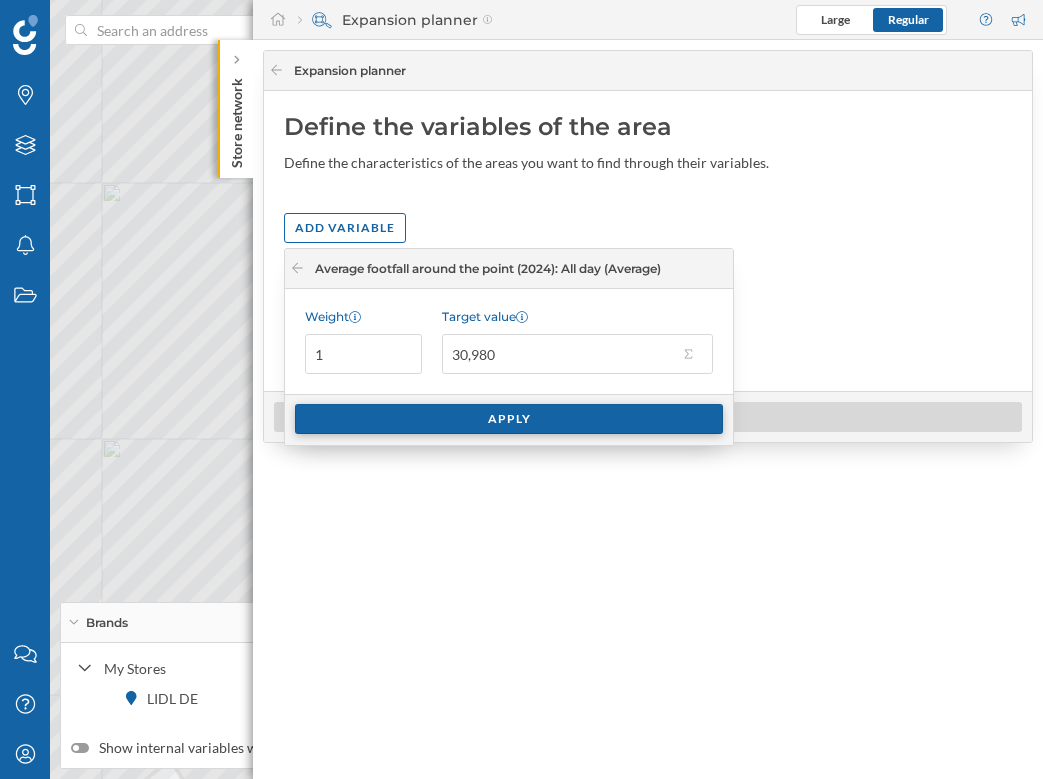 click on "Apply" at bounding box center (509, 419) 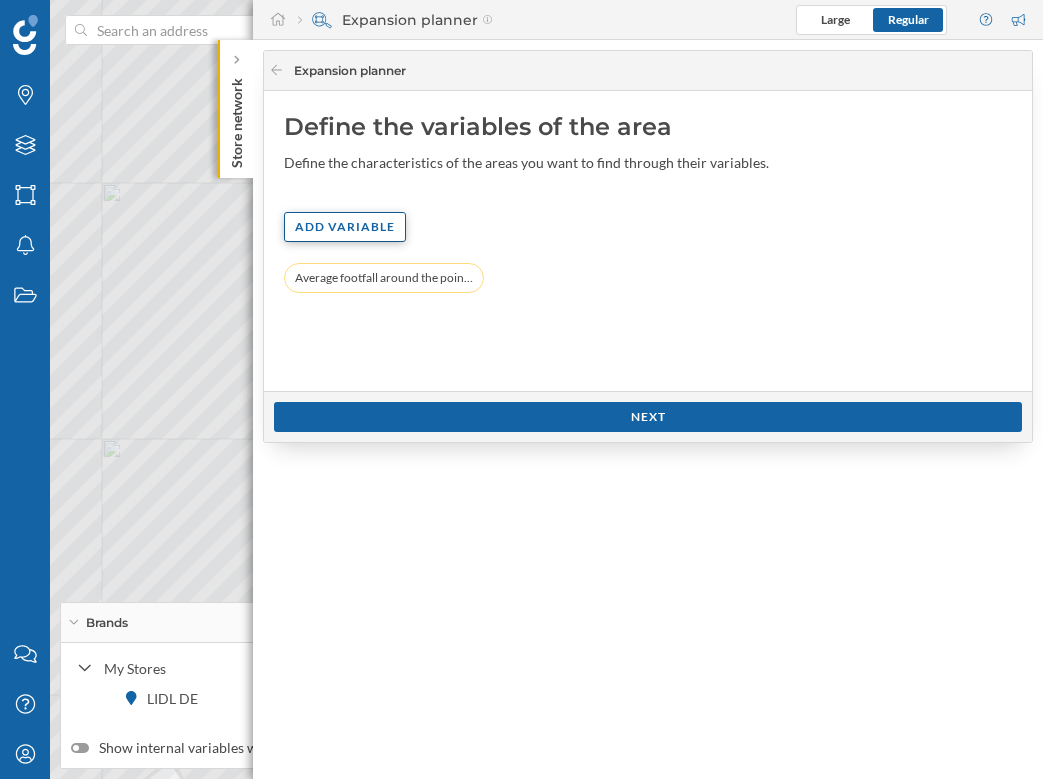 click on "Add variable" at bounding box center (345, 227) 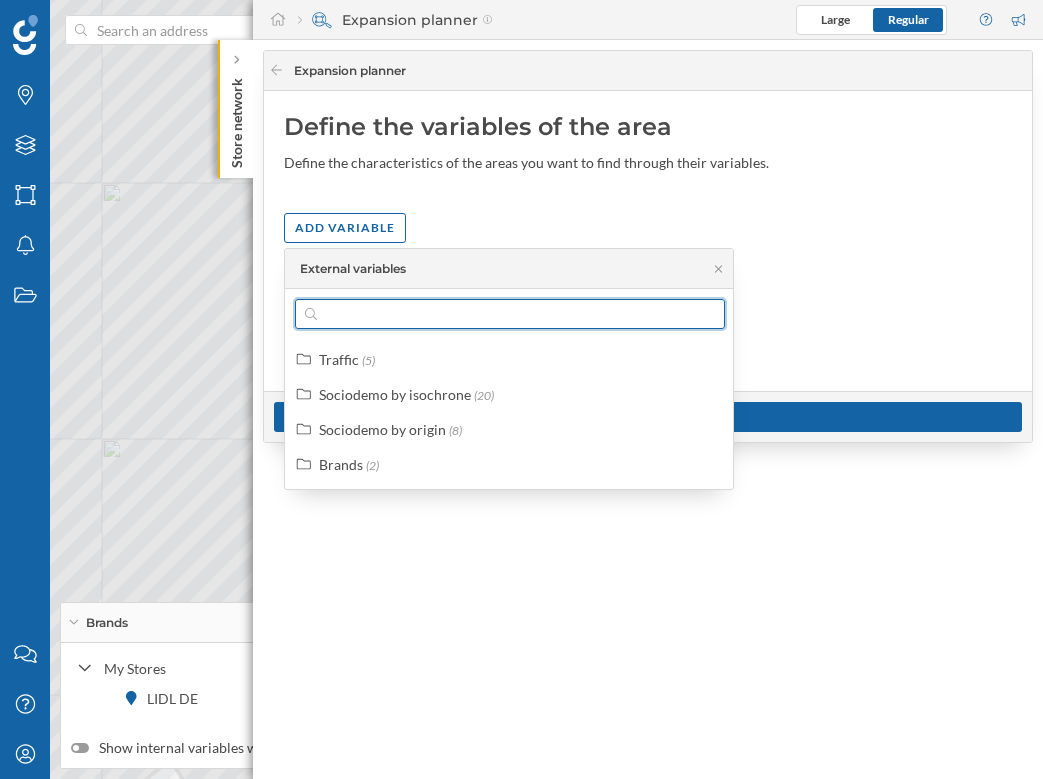click at bounding box center [510, 314] 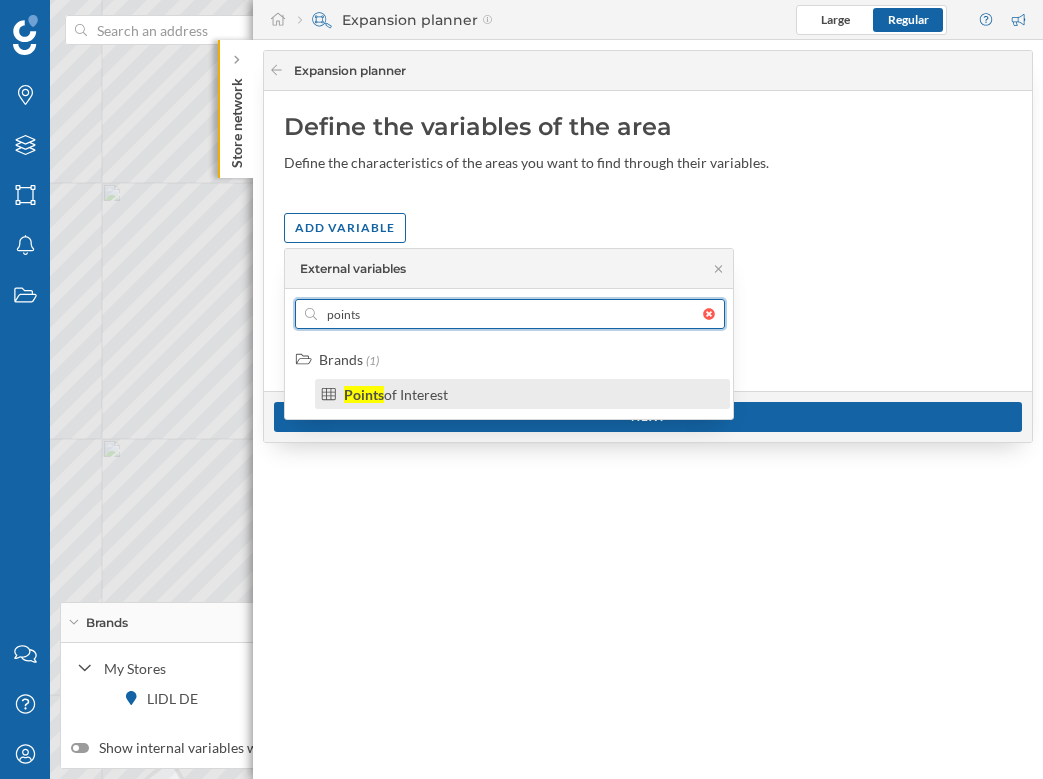 type on "points" 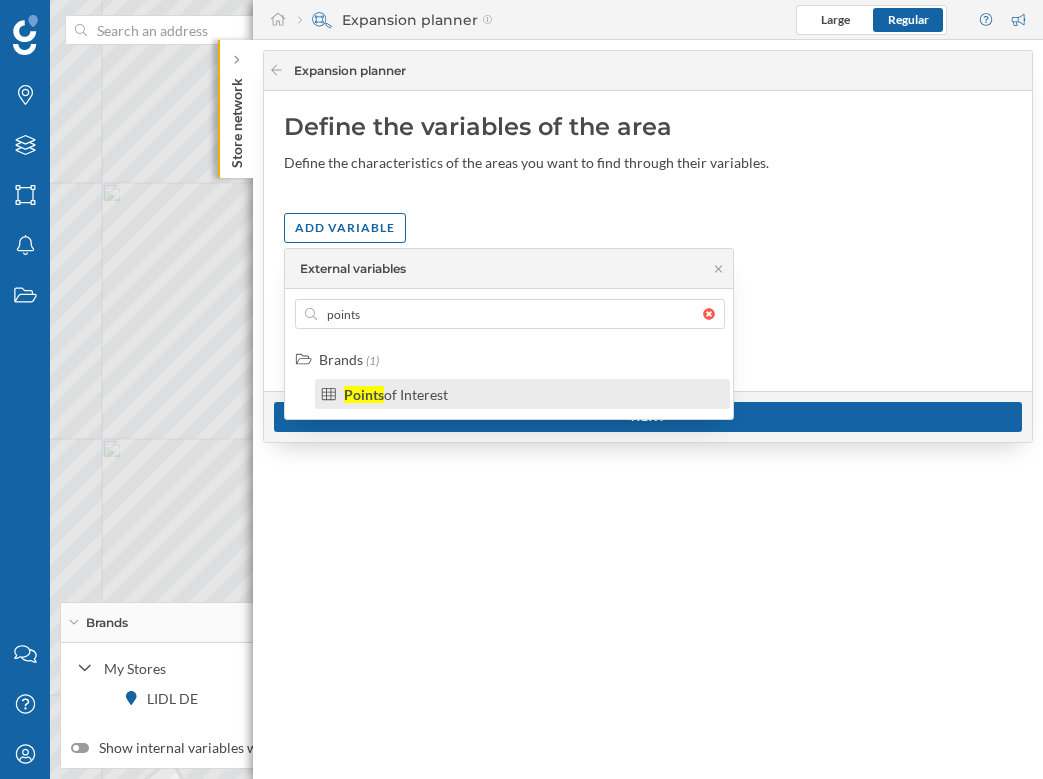 click on "Points" at bounding box center (364, 394) 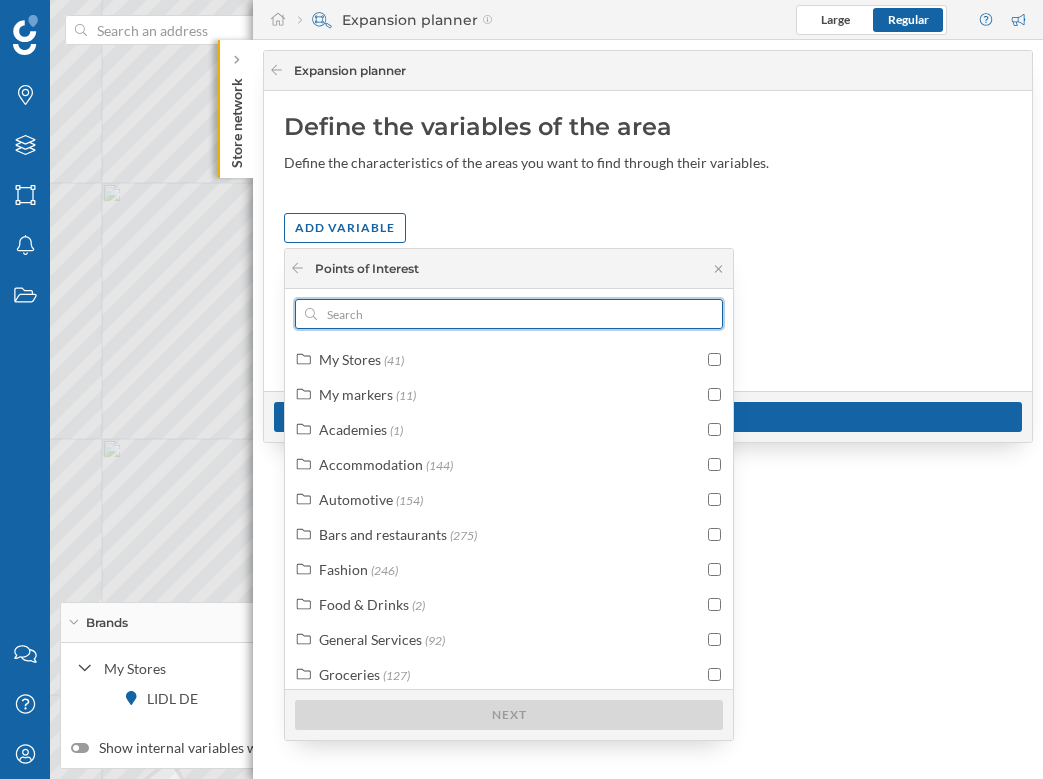 click at bounding box center (509, 314) 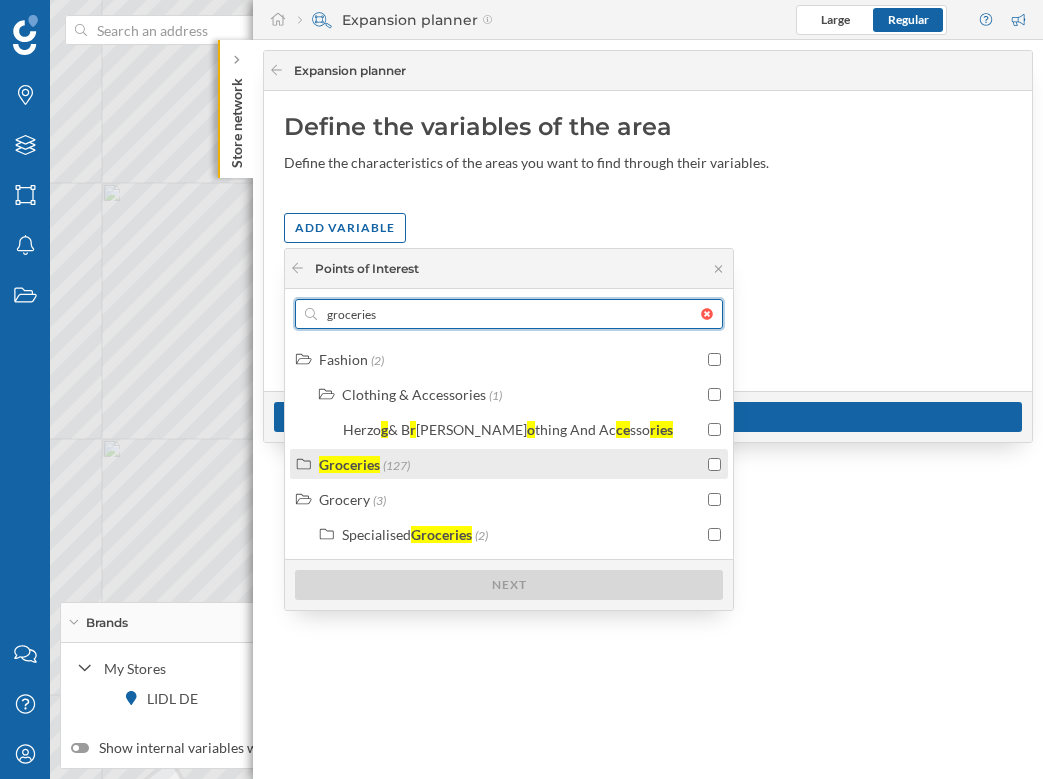 type on "groceries" 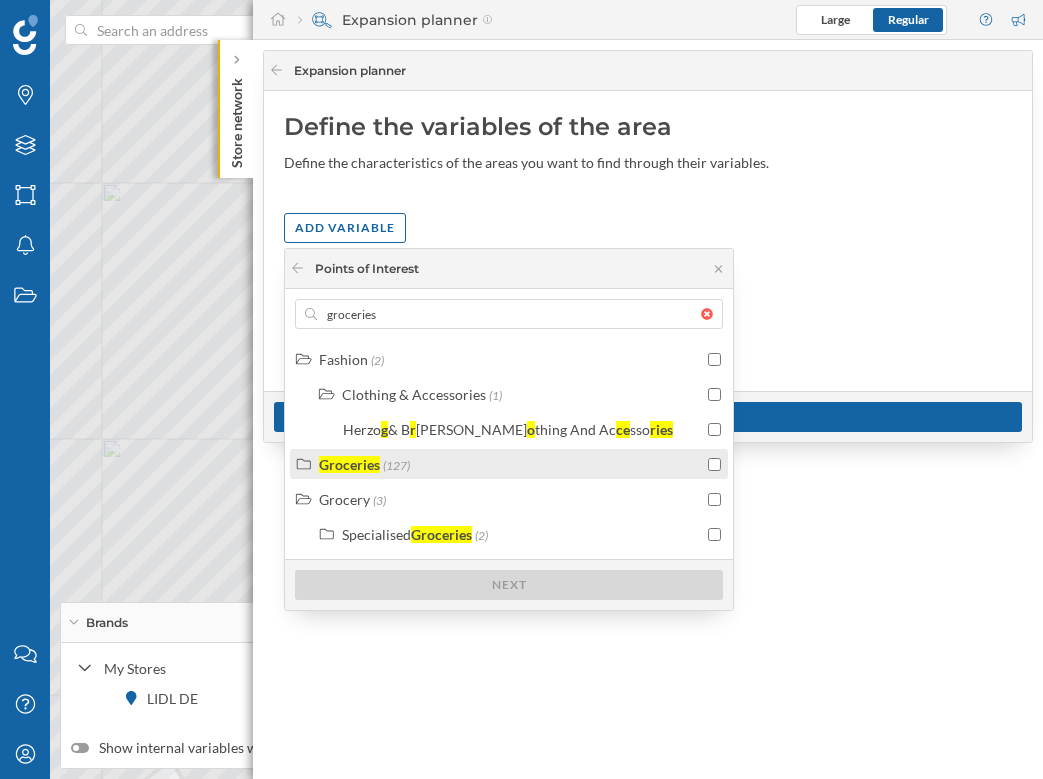 click at bounding box center (714, 464) 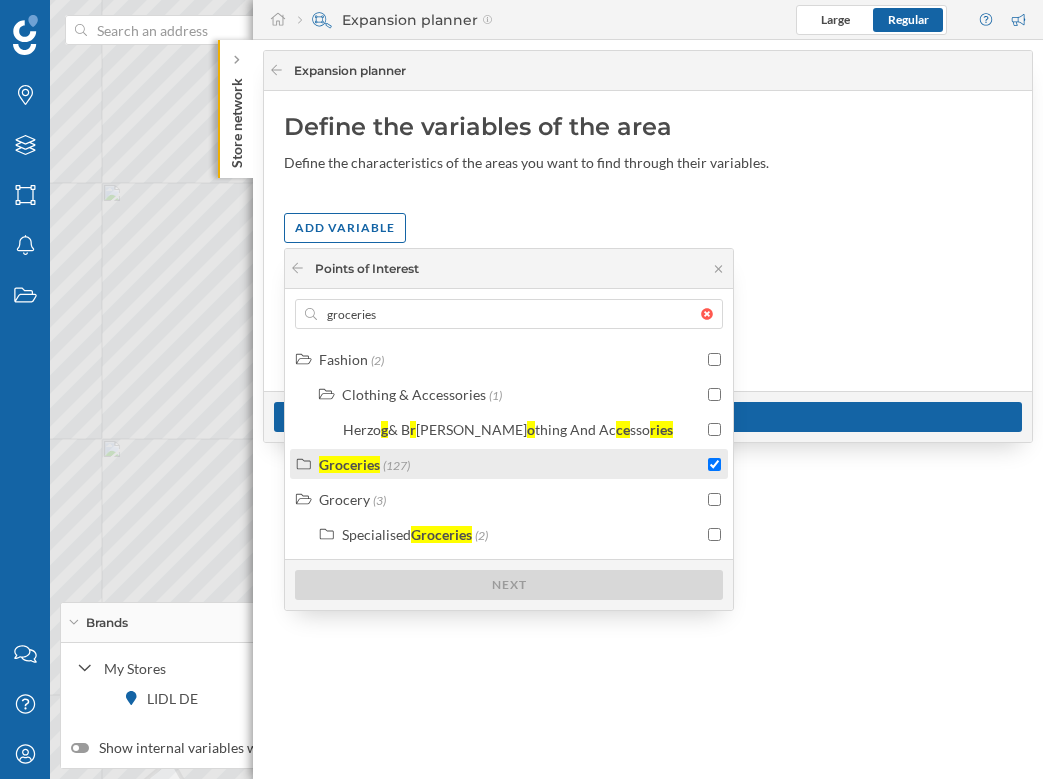 checkbox on "true" 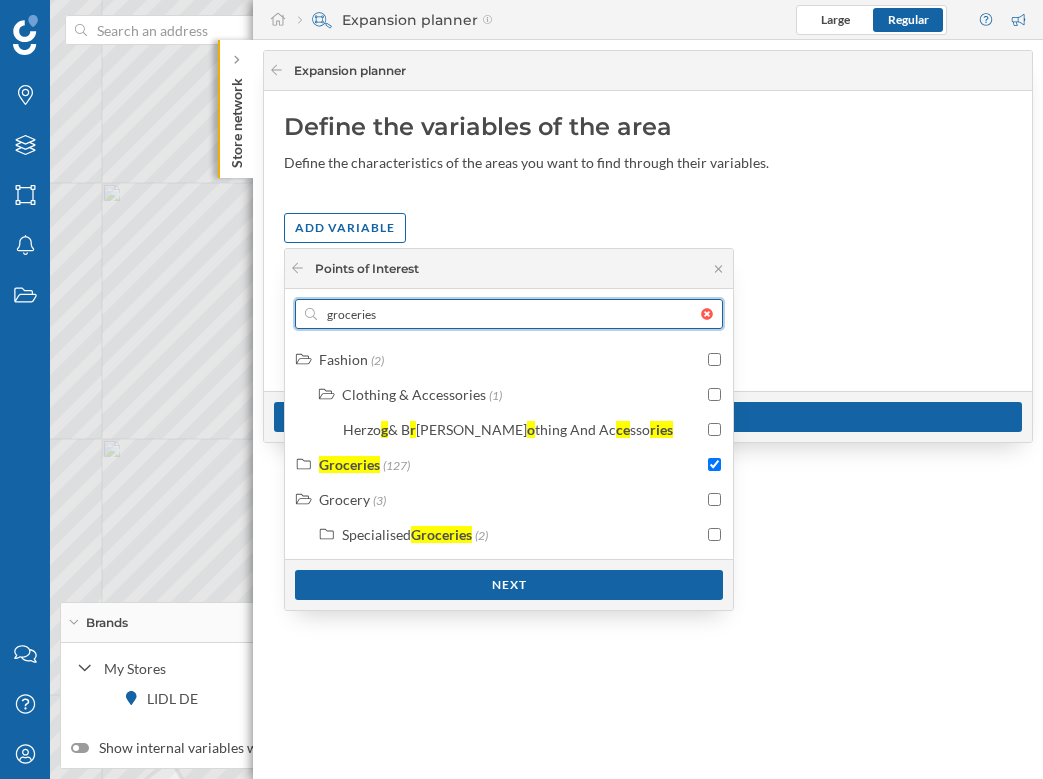 click on "groceries" at bounding box center [509, 314] 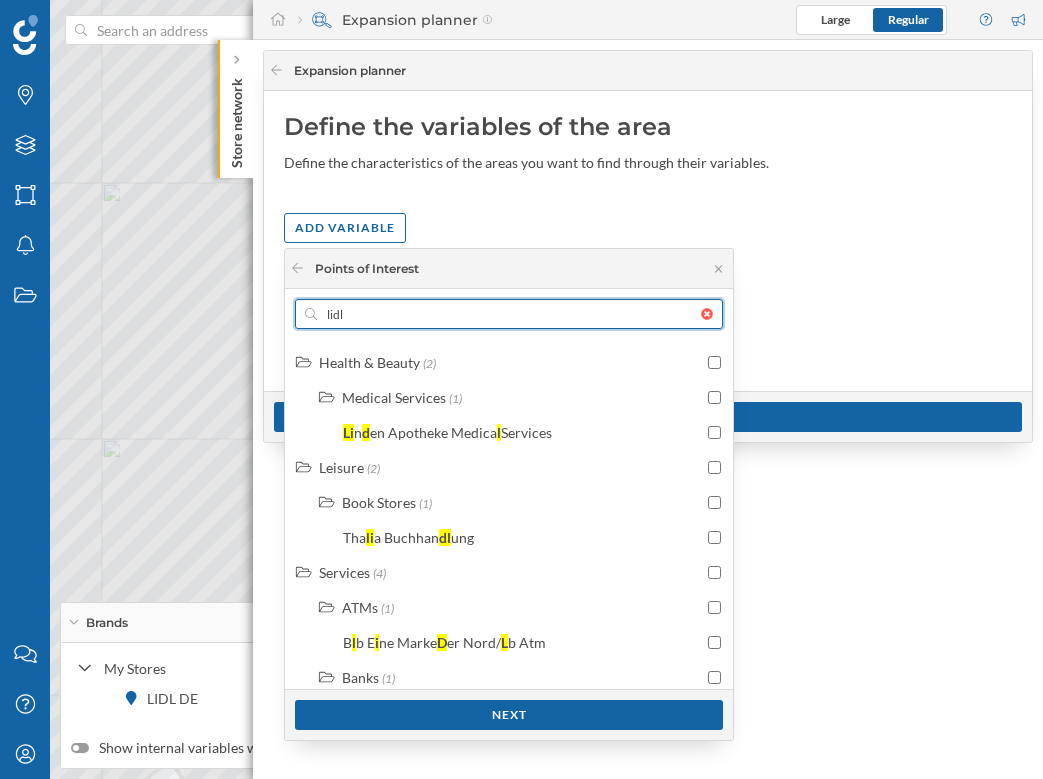 scroll, scrollTop: 779, scrollLeft: 0, axis: vertical 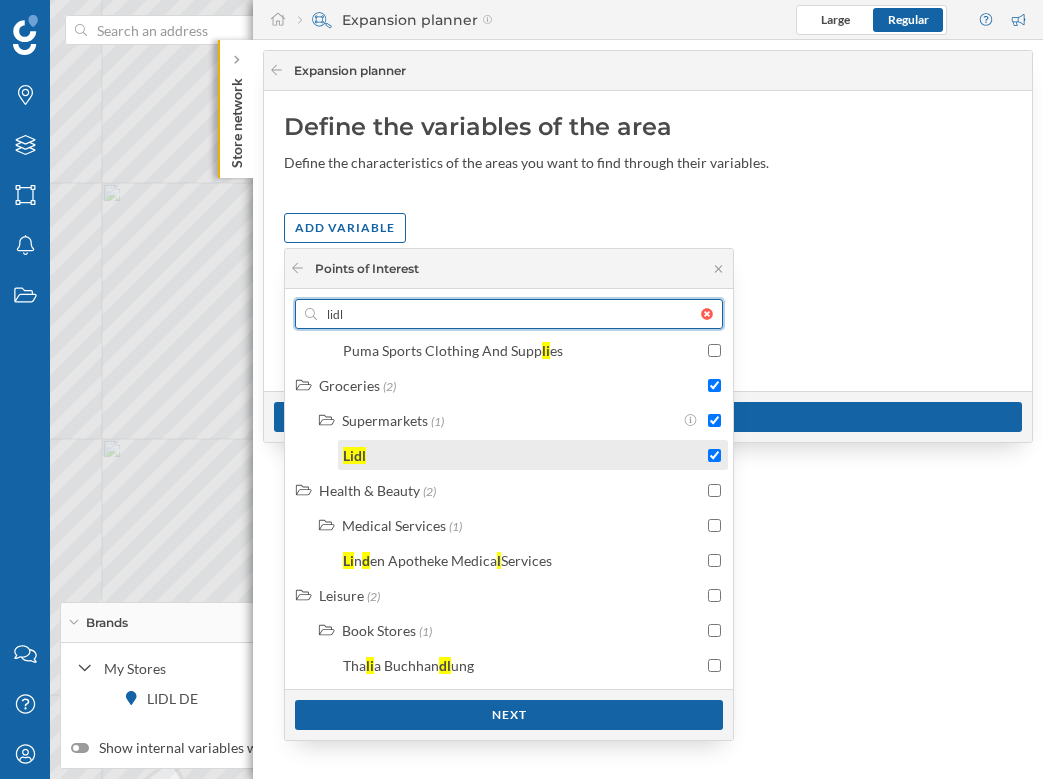 type on "lidl" 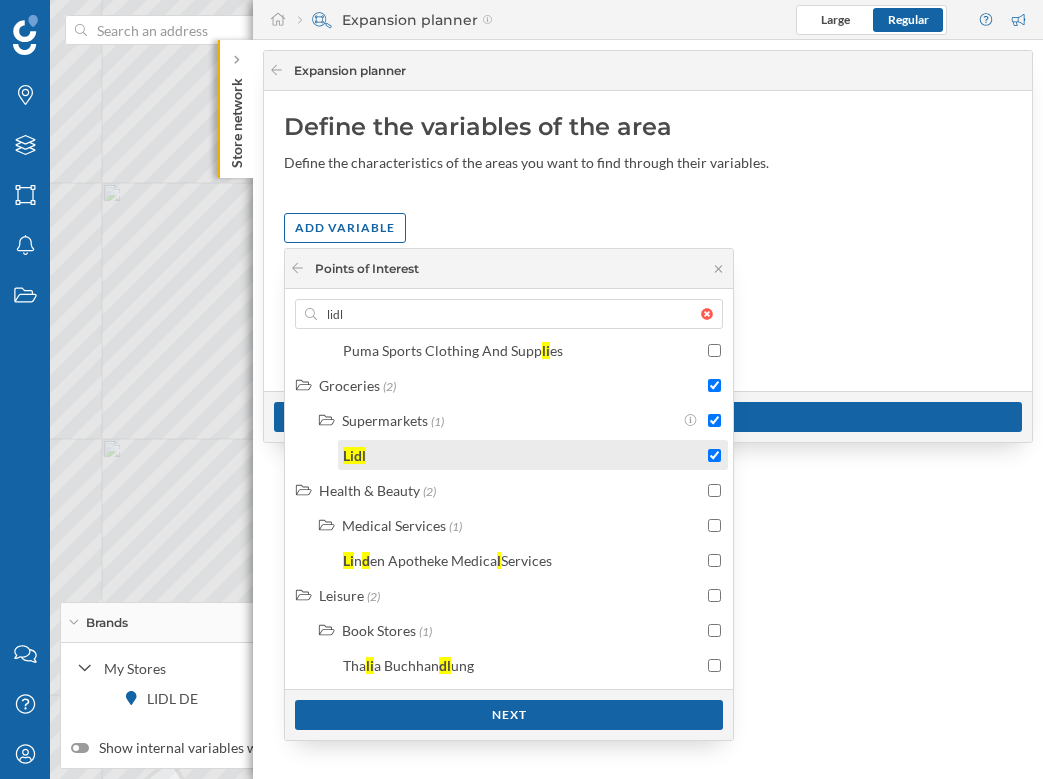 click at bounding box center (714, 455) 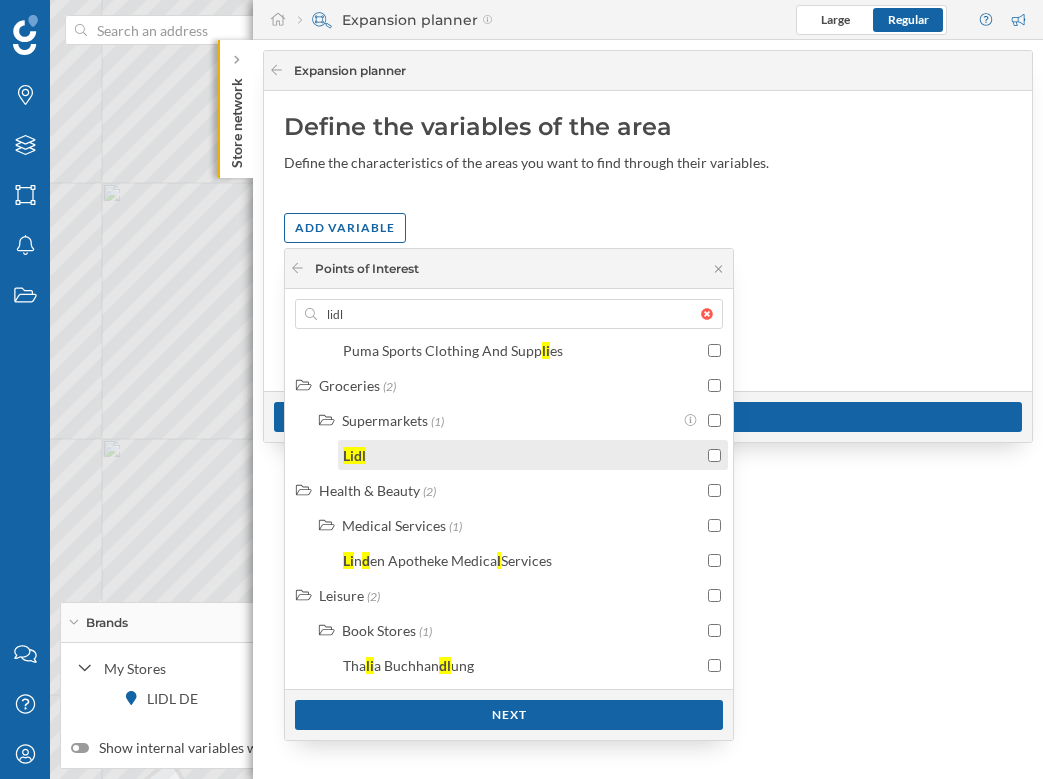 checkbox on "false" 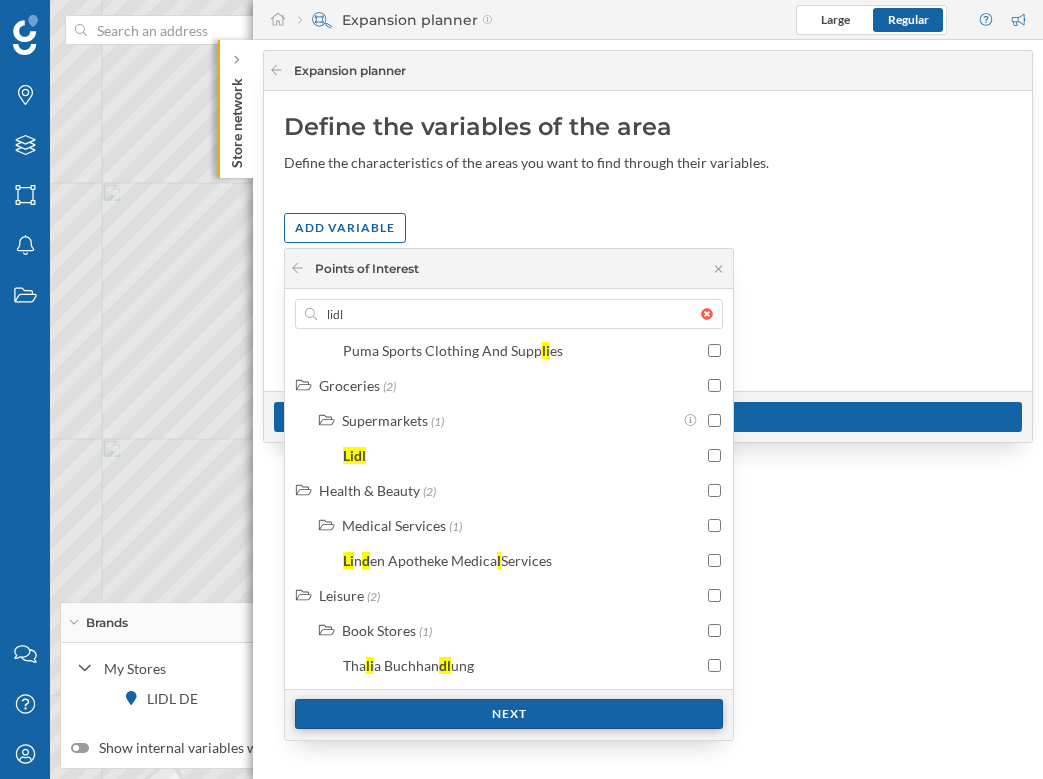 click on "Next" at bounding box center [509, 714] 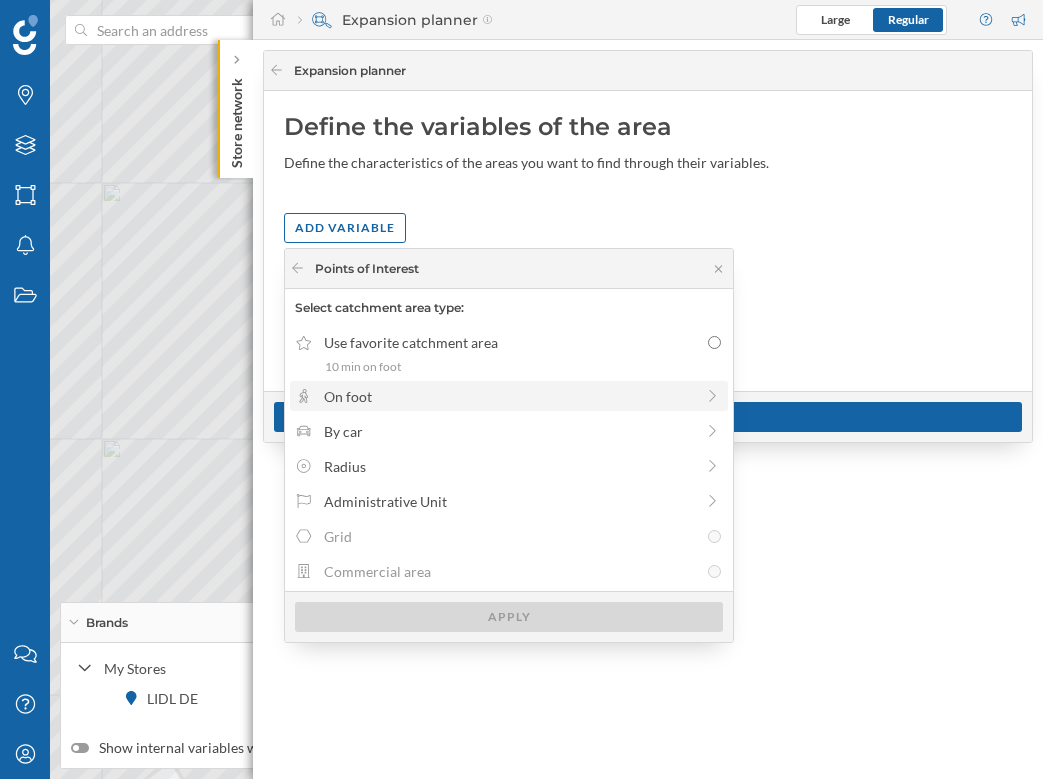 click on "On foot" at bounding box center [509, 396] 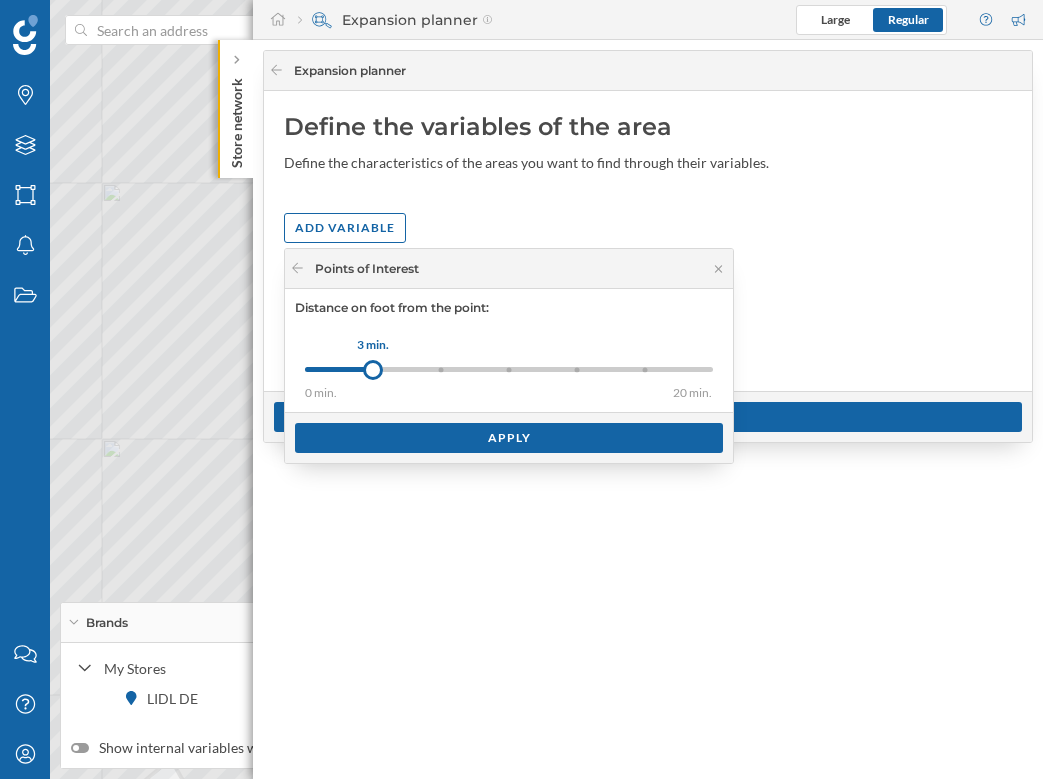 click on "0
min.
3
min.
5
min.
8
min.
10
min.
15
min.
20
min.
3
min." at bounding box center [509, 369] 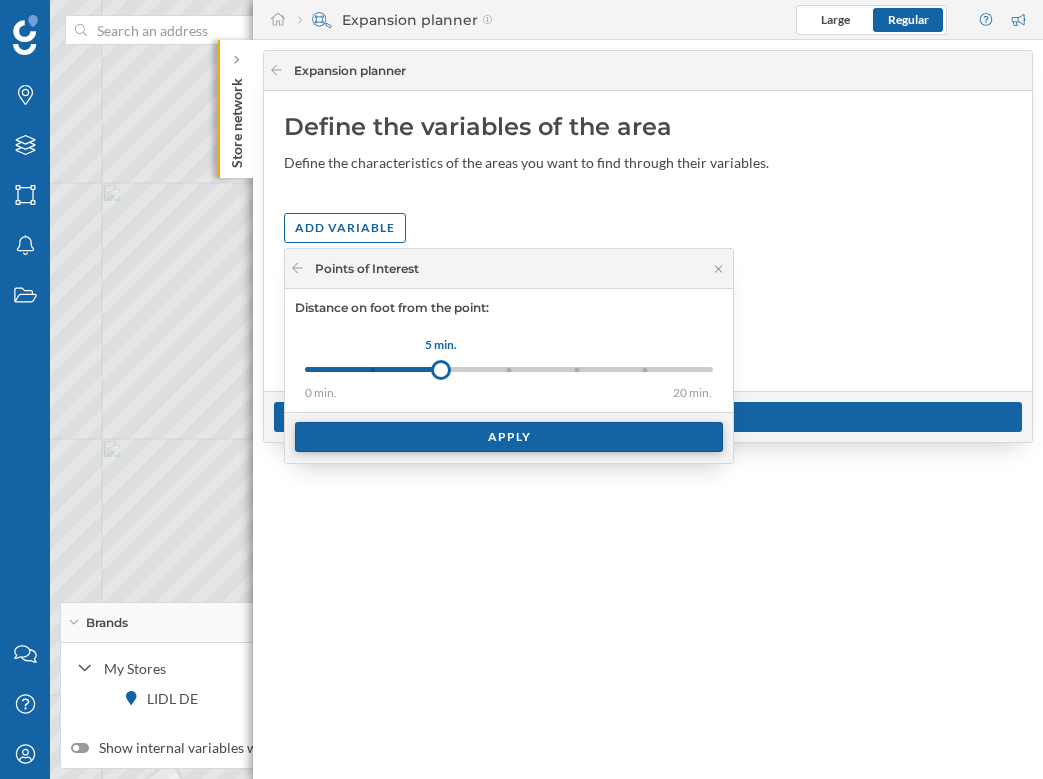 click on "Apply" at bounding box center [509, 437] 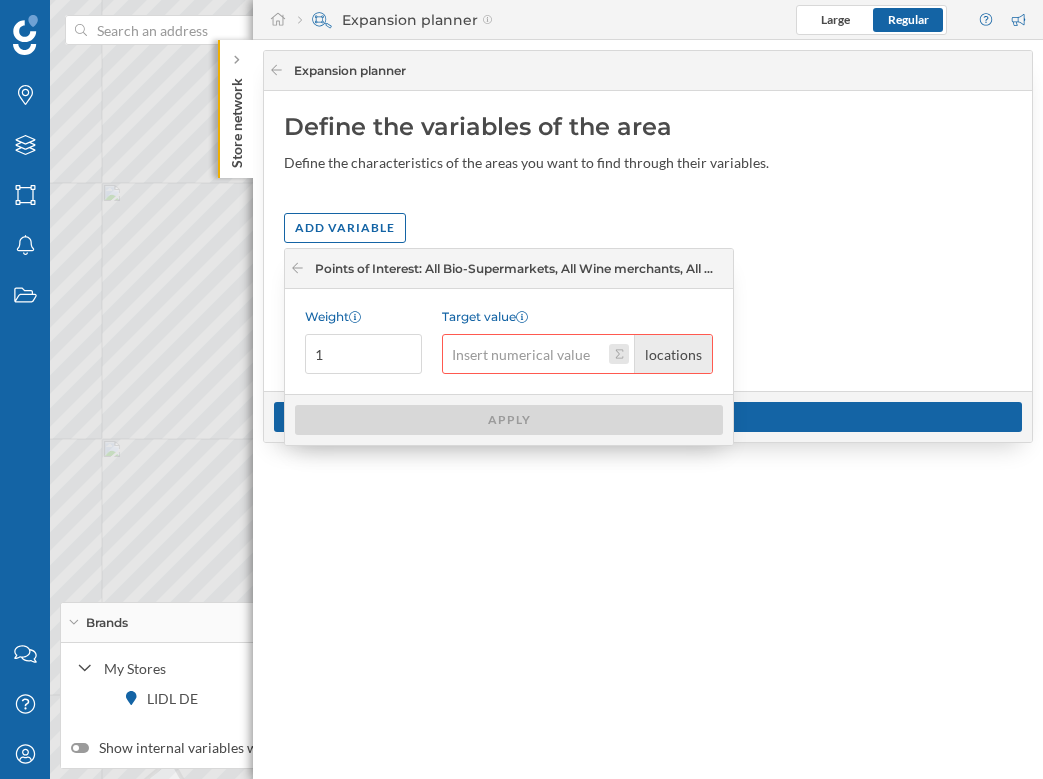 click on "Target value
locations" at bounding box center (619, 354) 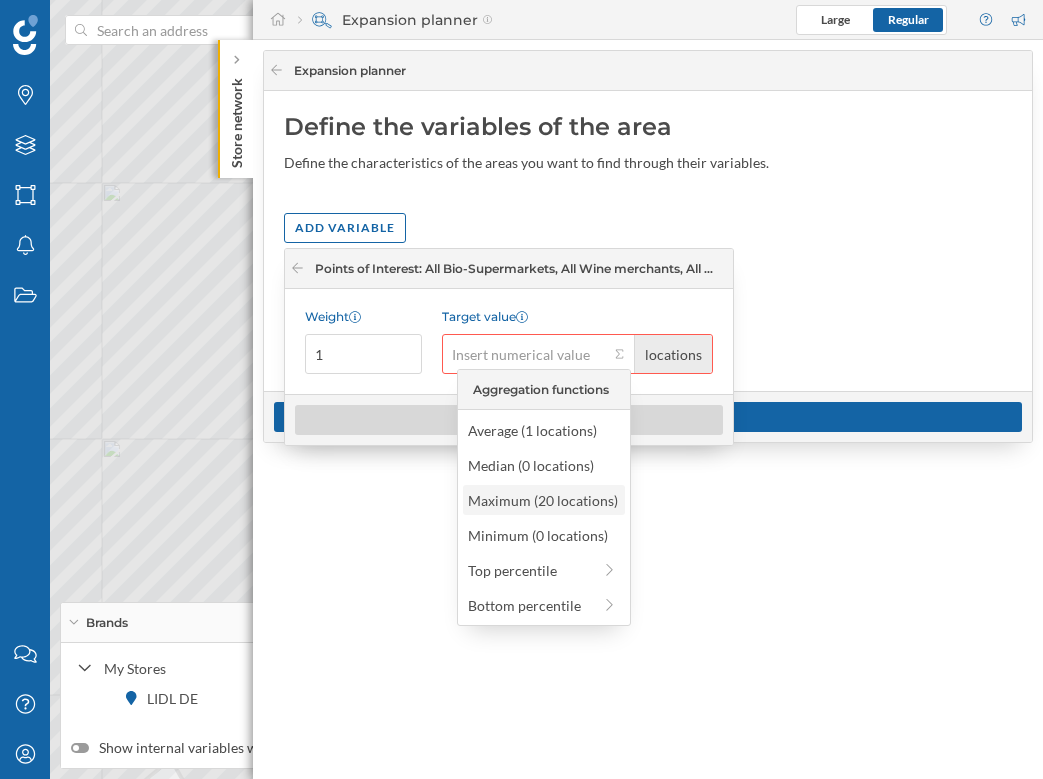 click on "Maximum (20 locations)" at bounding box center (543, 500) 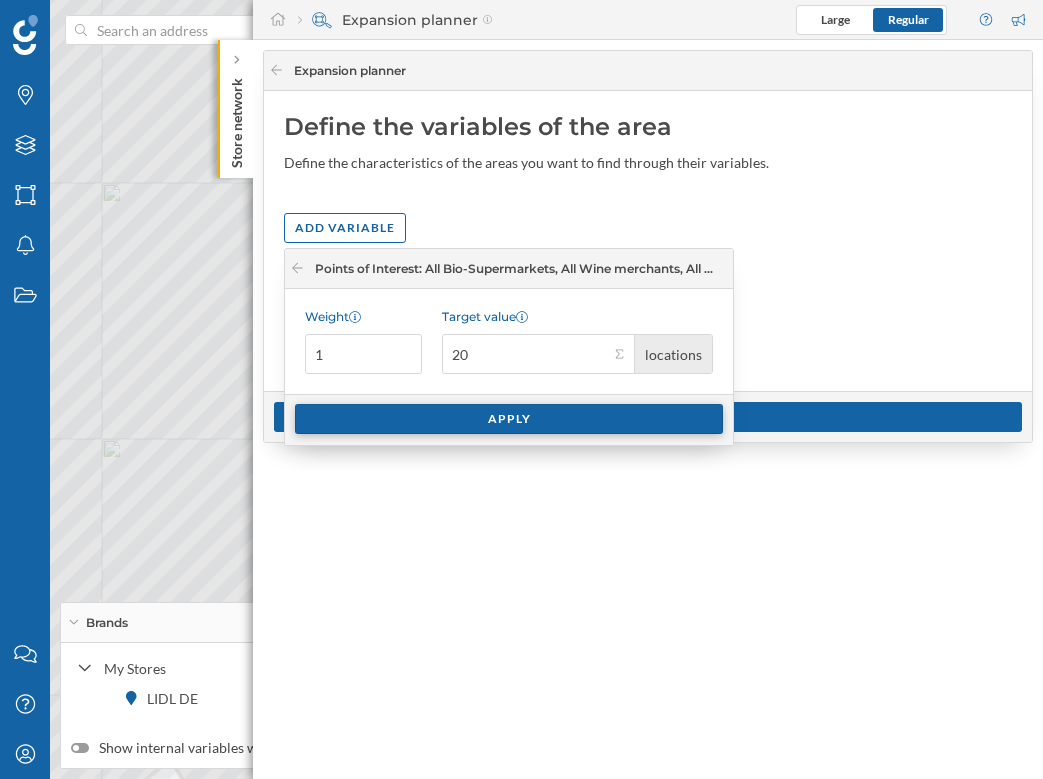 click on "Apply" at bounding box center (509, 419) 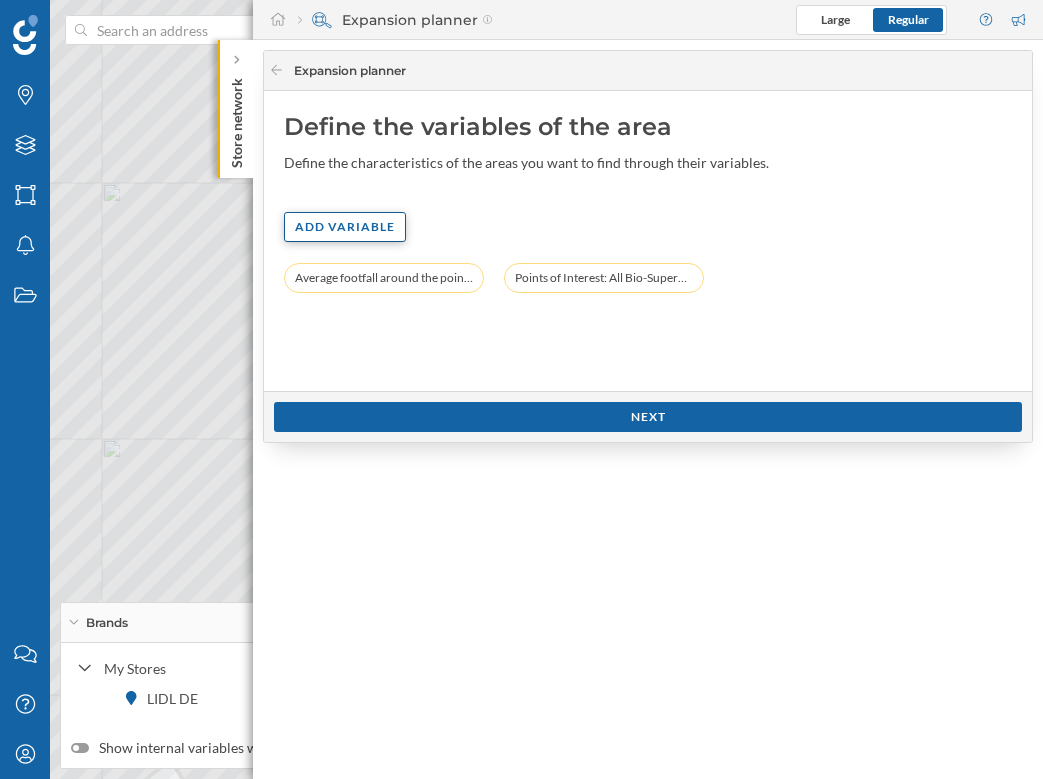 click on "Add variable" at bounding box center [345, 227] 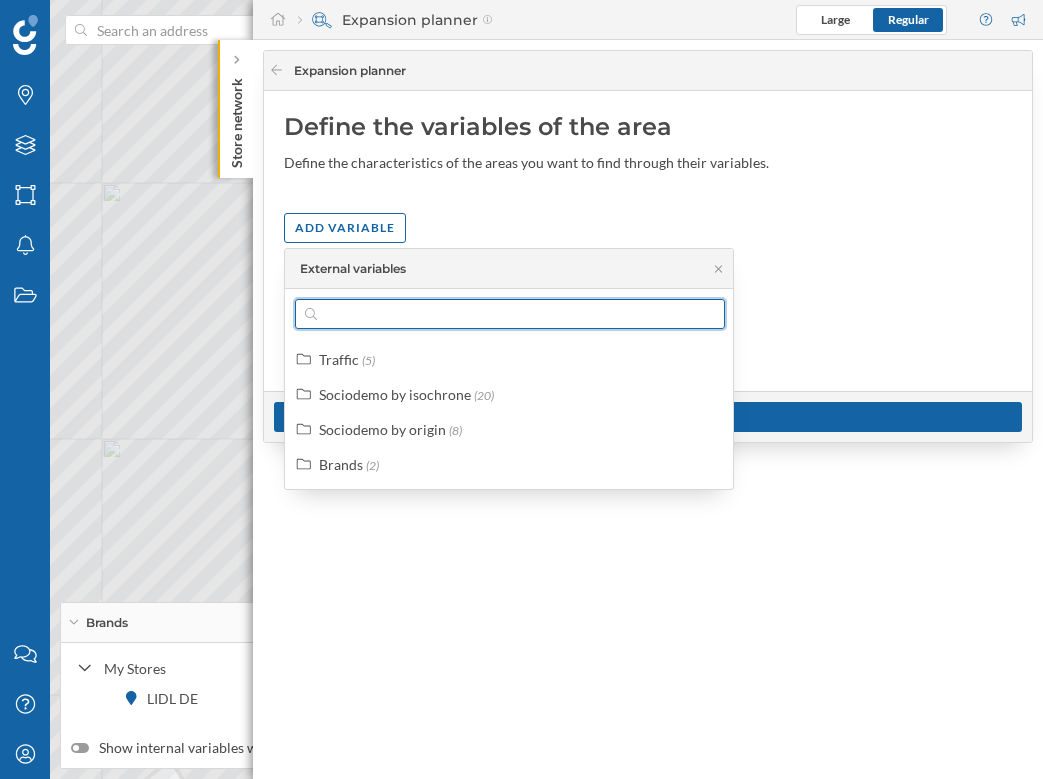click at bounding box center (510, 314) 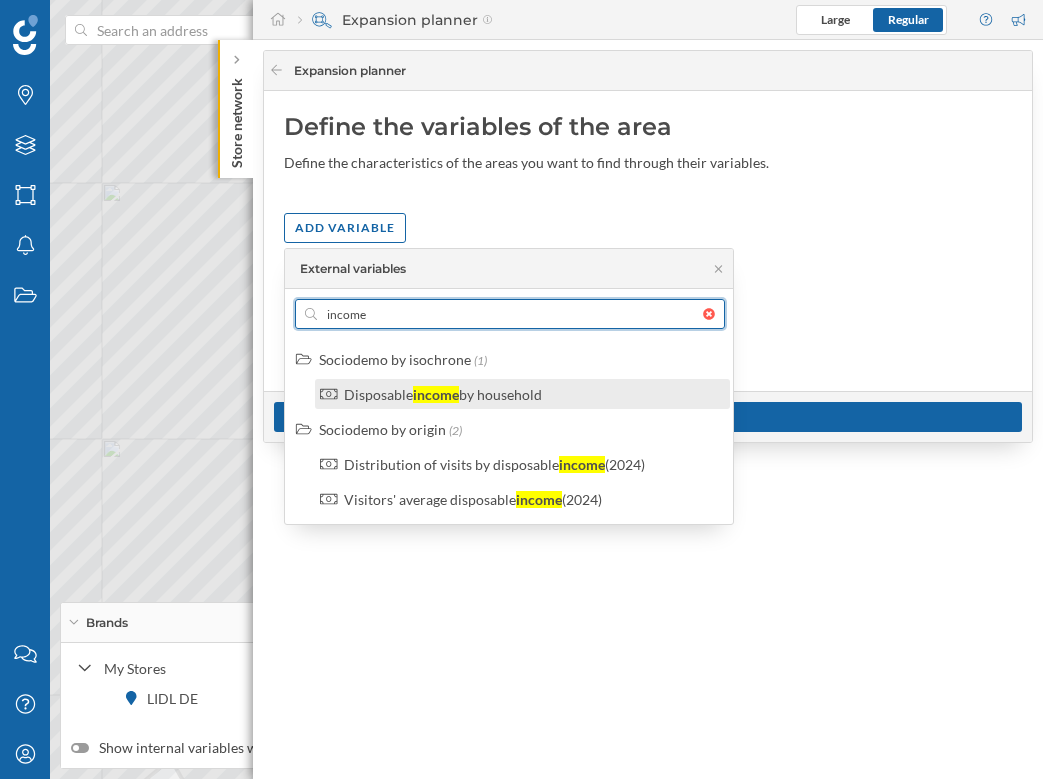 type on "income" 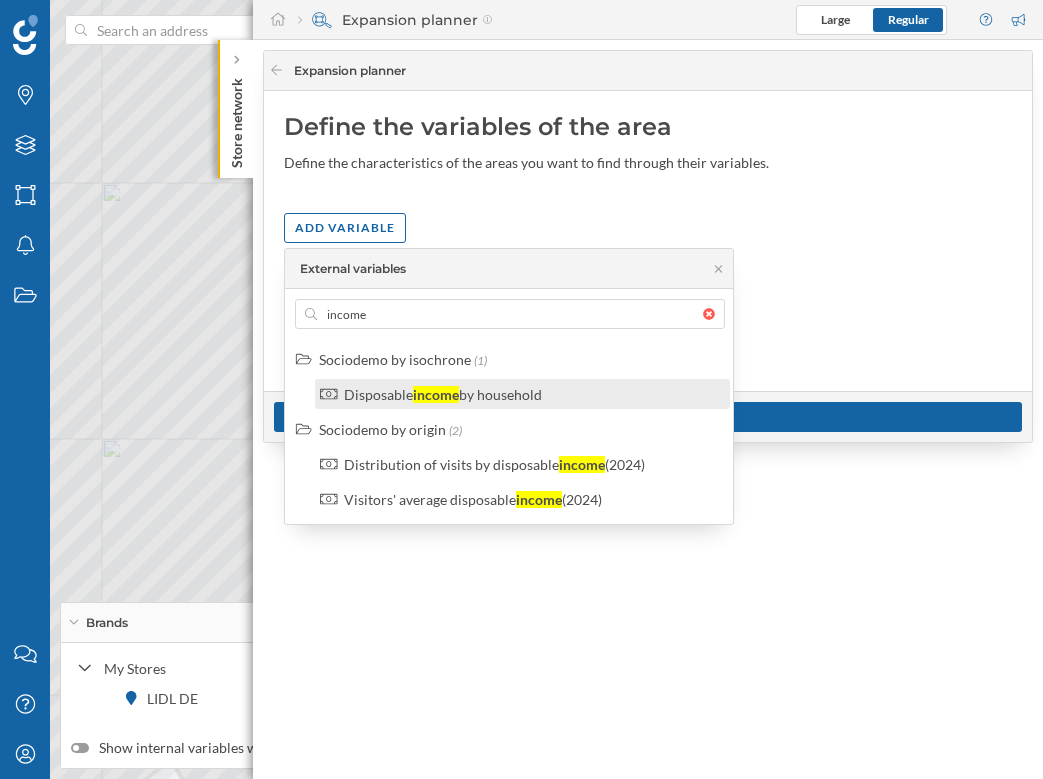 click on "Disposable" at bounding box center [378, 394] 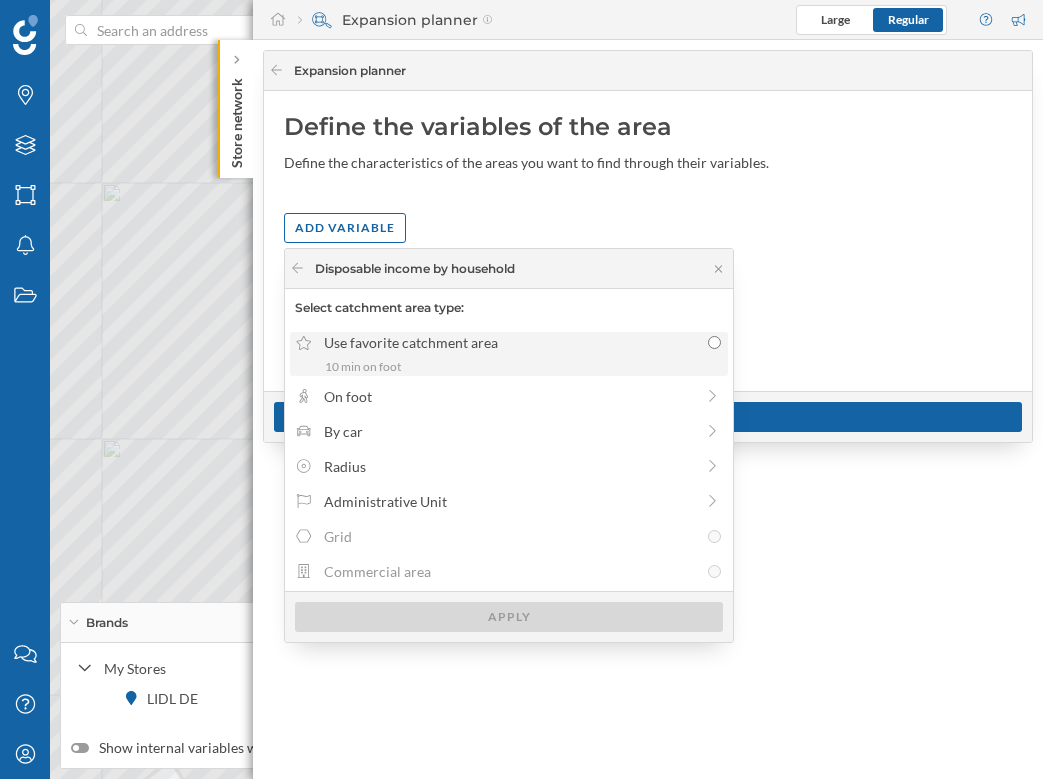 click on "Use favorite catchment area
10 min on foot" at bounding box center (509, 354) 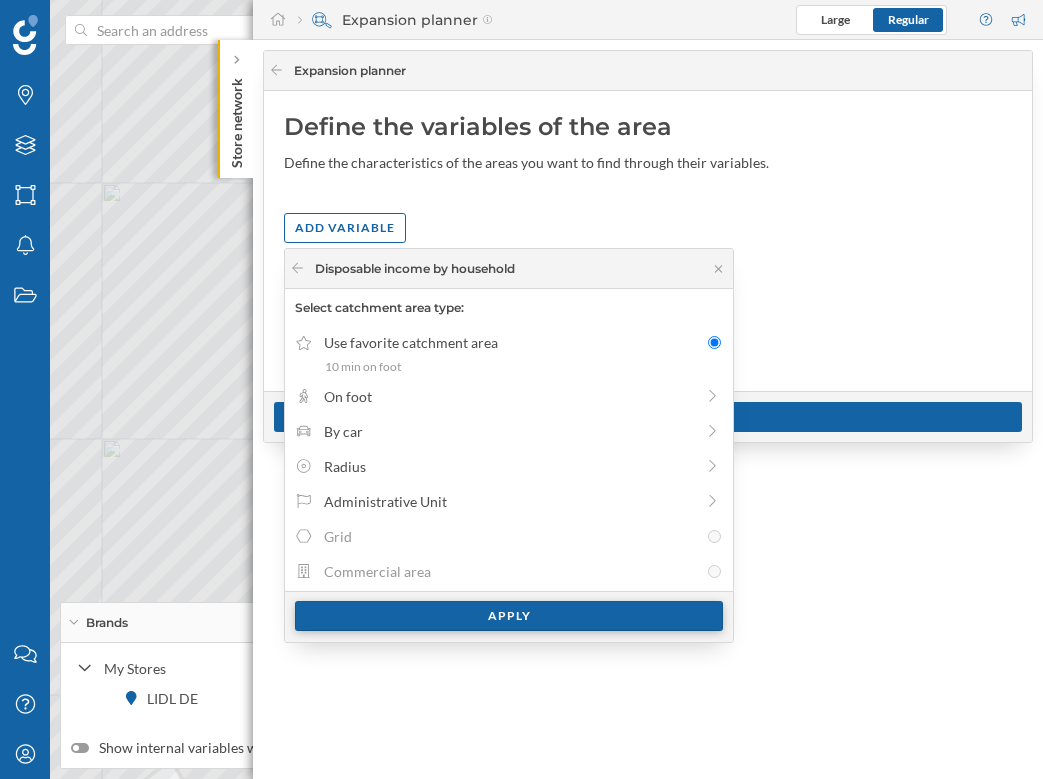 click on "Apply" at bounding box center (509, 616) 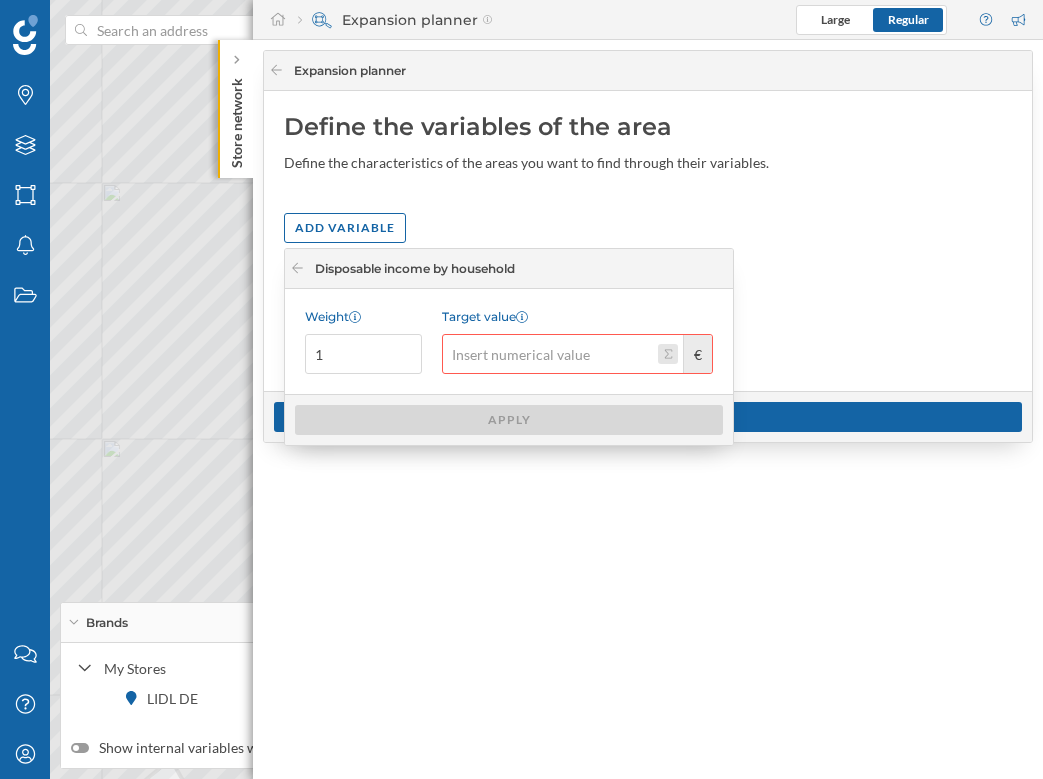 click on "Target value
€" at bounding box center (668, 354) 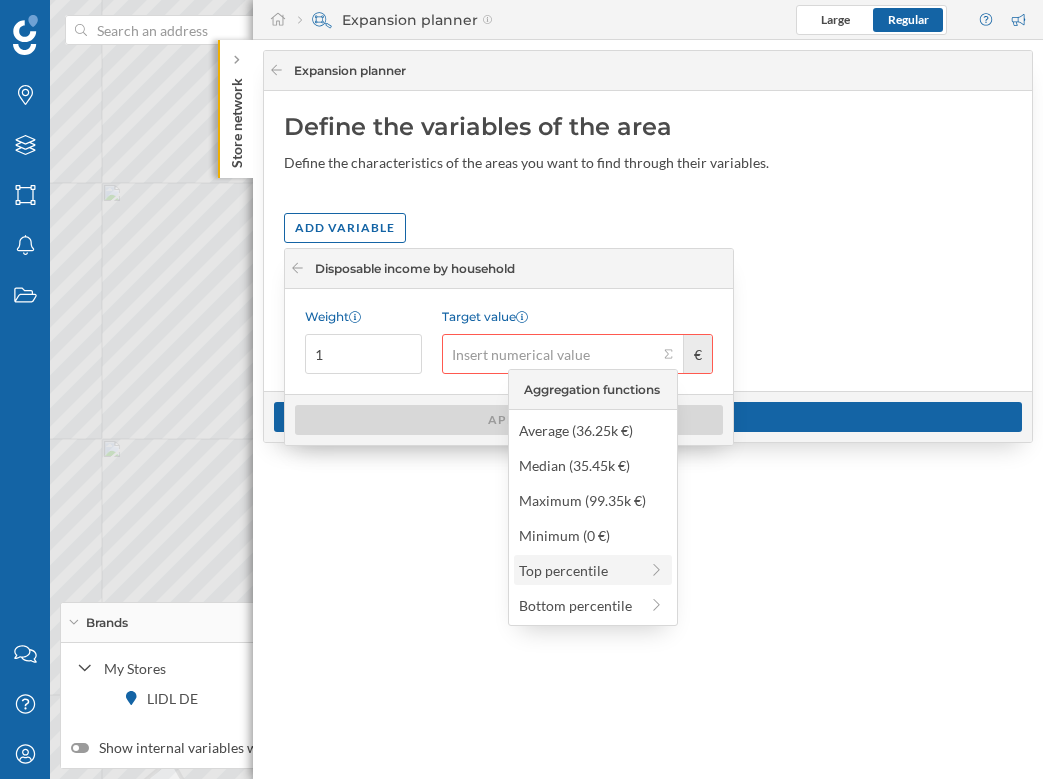 click on "Top percentile" at bounding box center [578, 570] 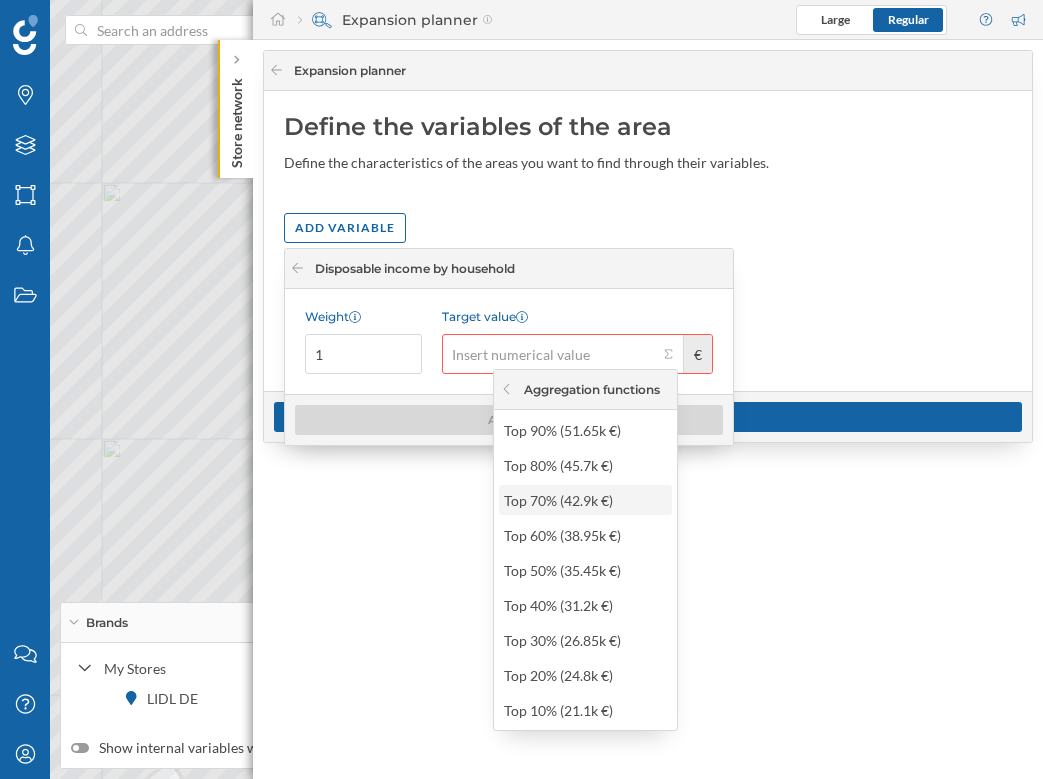 click on "Top 70% (42.9k €)" at bounding box center [584, 500] 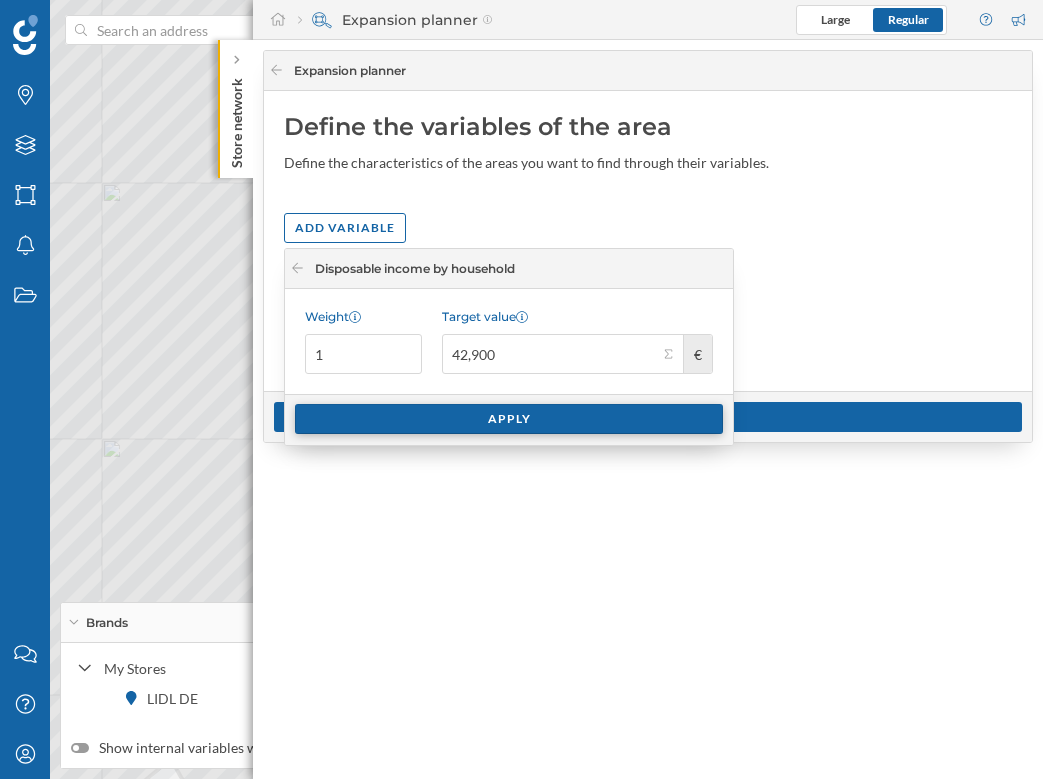 click on "Apply" at bounding box center (509, 419) 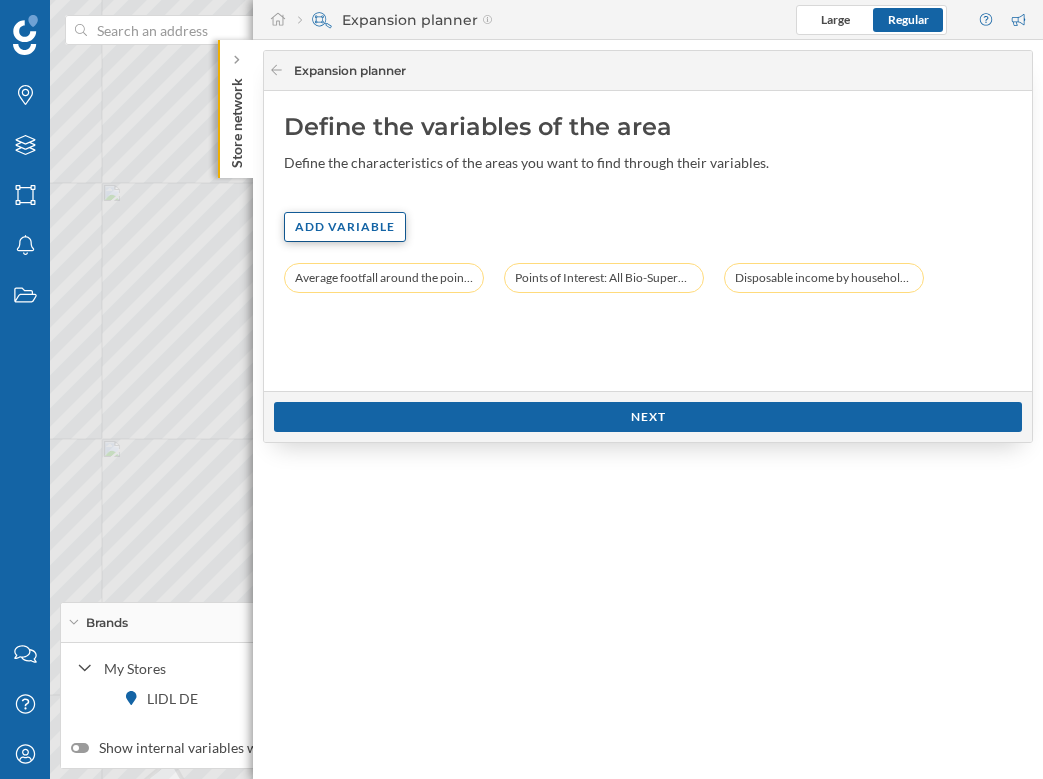 click on "Add variable" at bounding box center (345, 227) 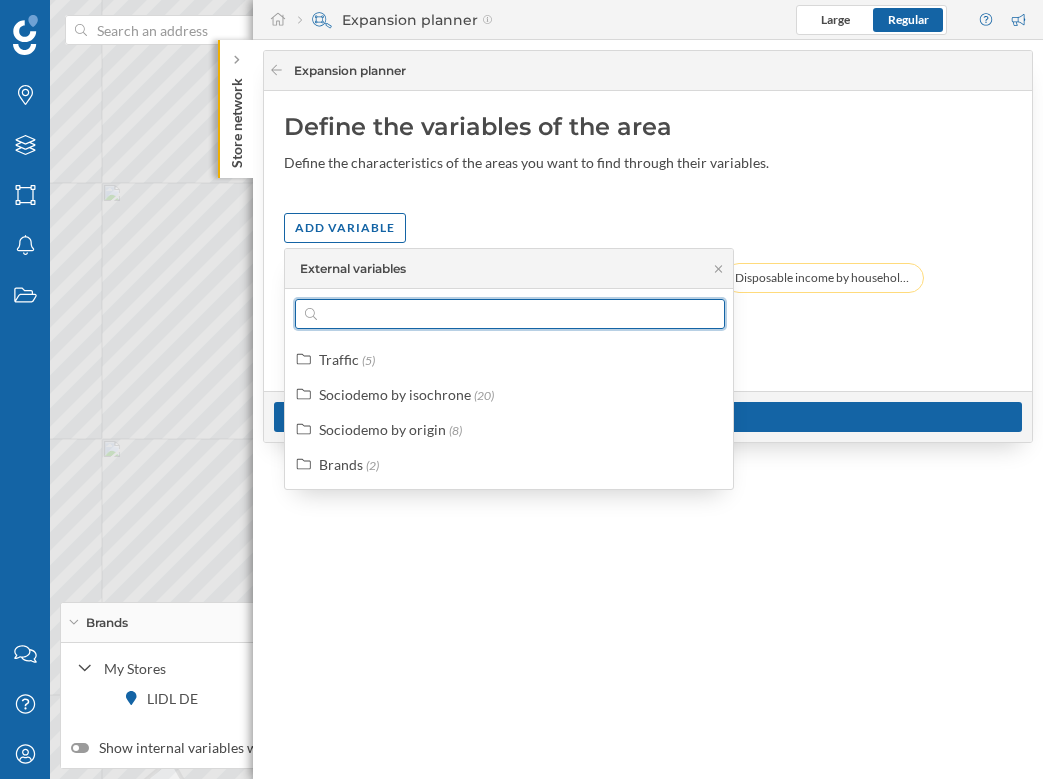 click at bounding box center (510, 314) 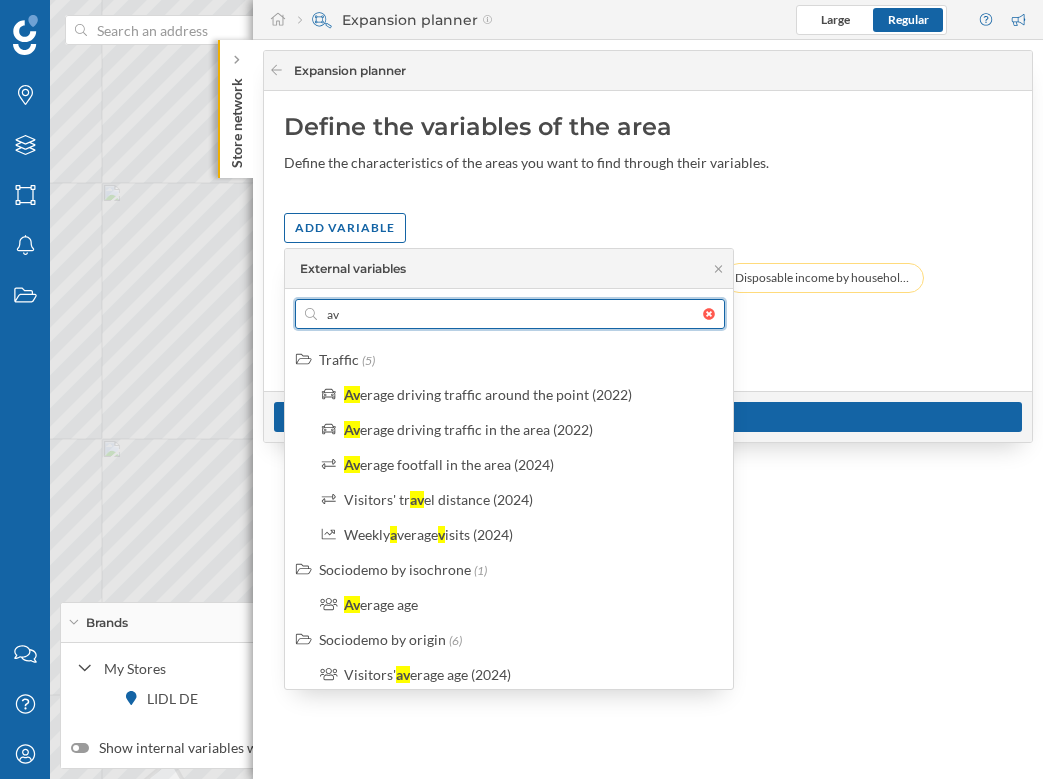 type on "a" 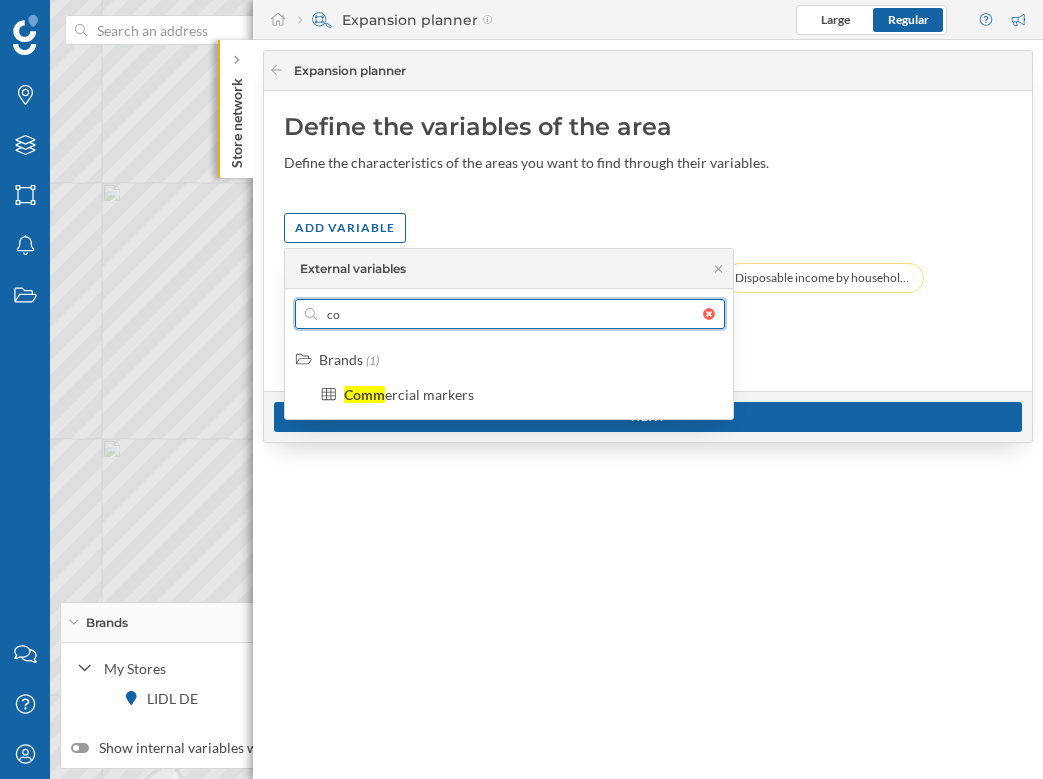 type on "c" 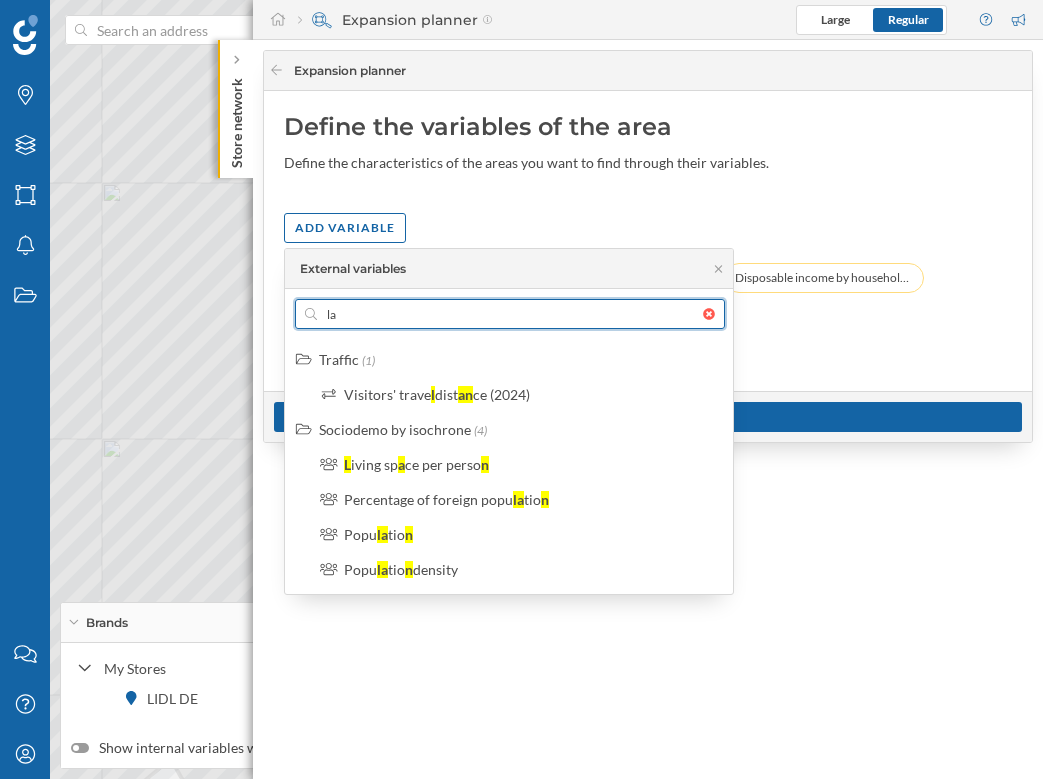 type on "l" 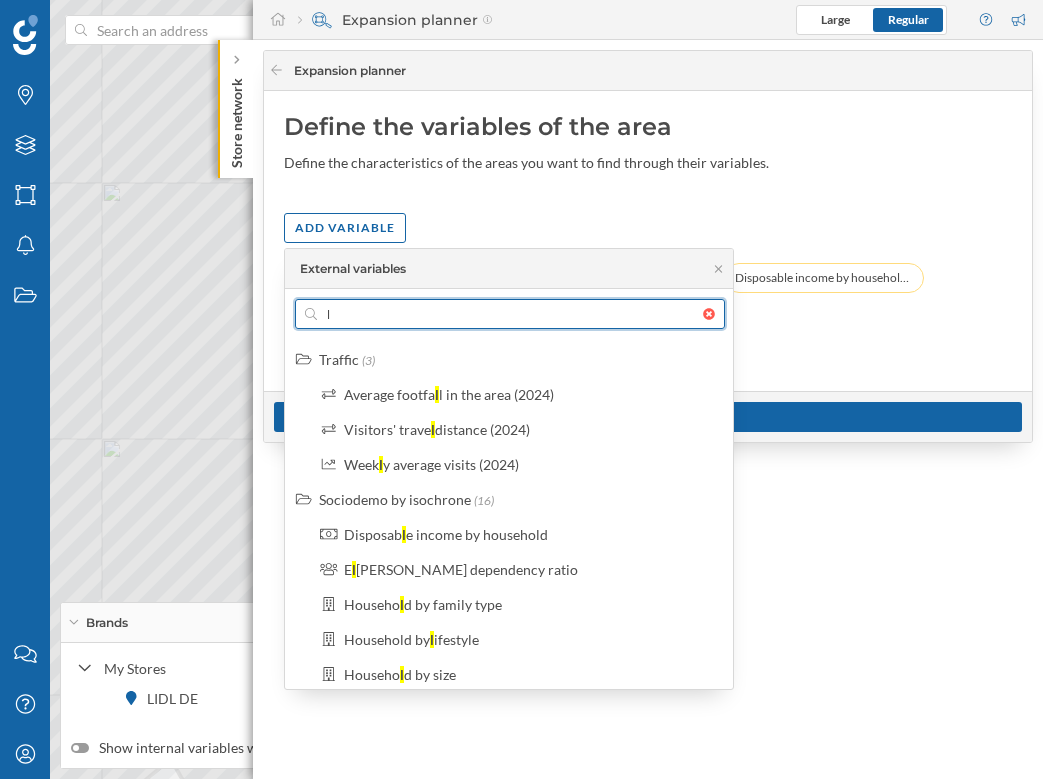 type 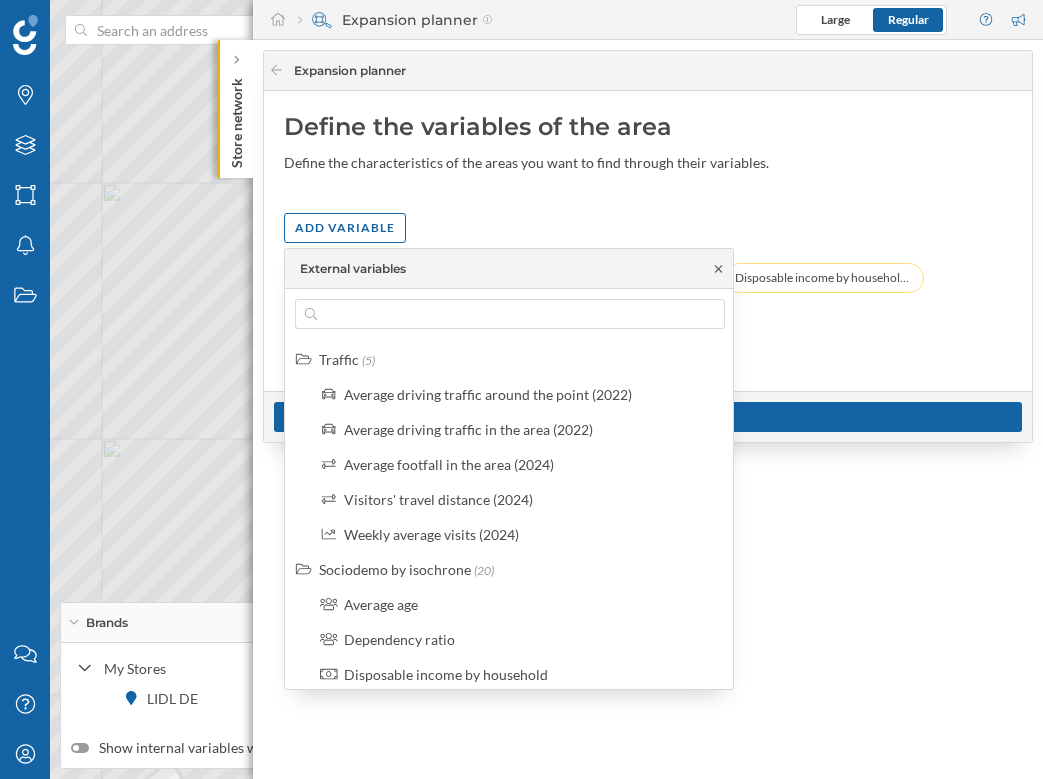 click 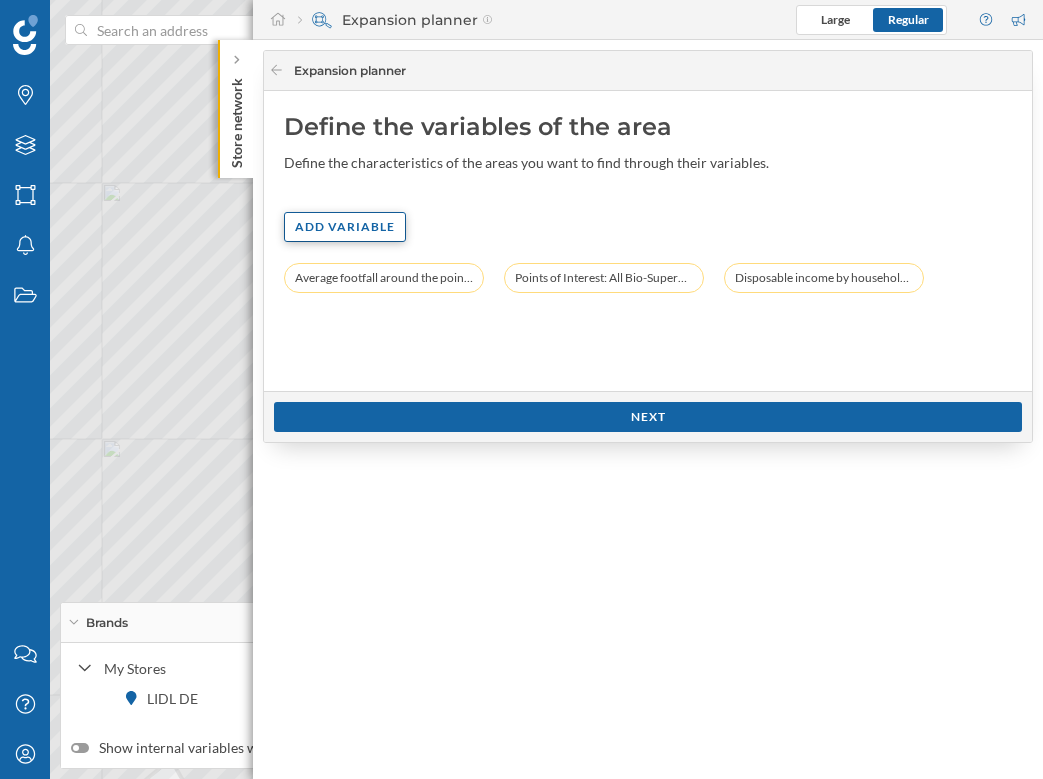 click on "Add variable" at bounding box center (345, 227) 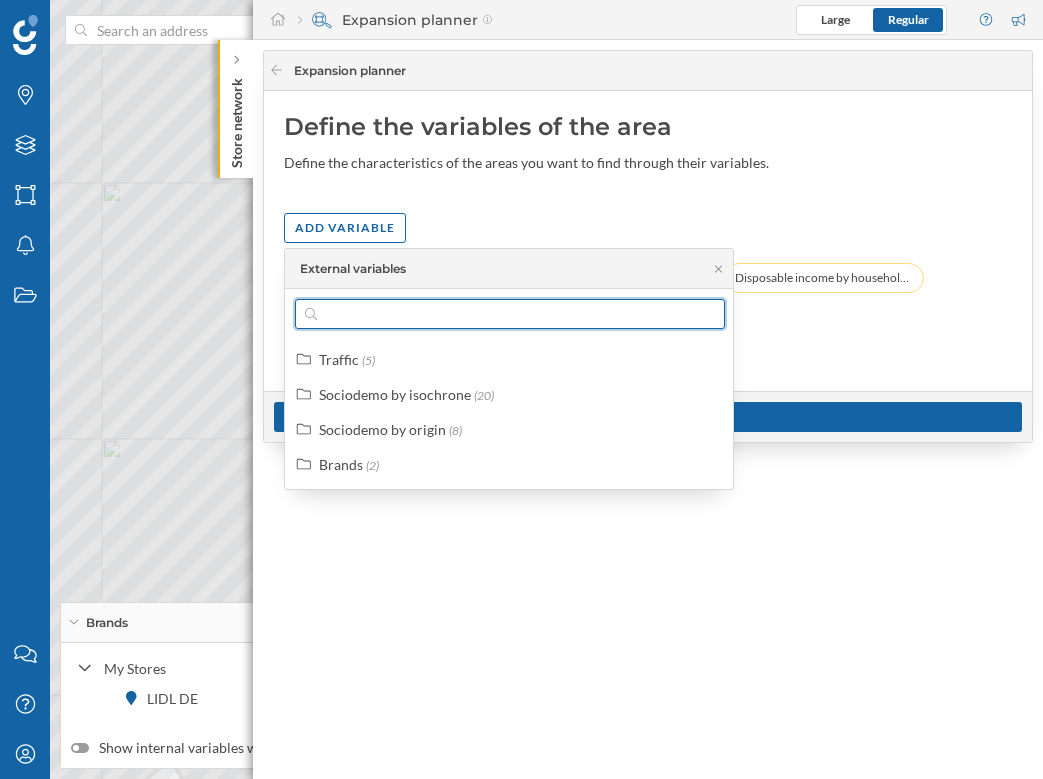click at bounding box center (510, 314) 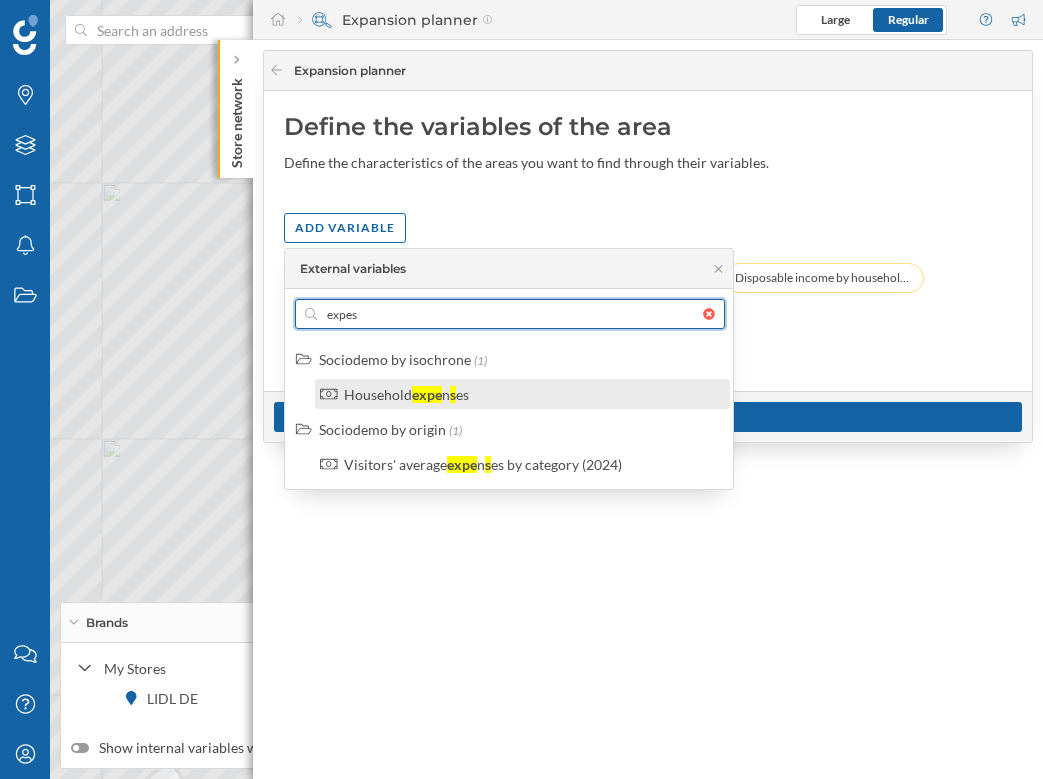 type on "expes" 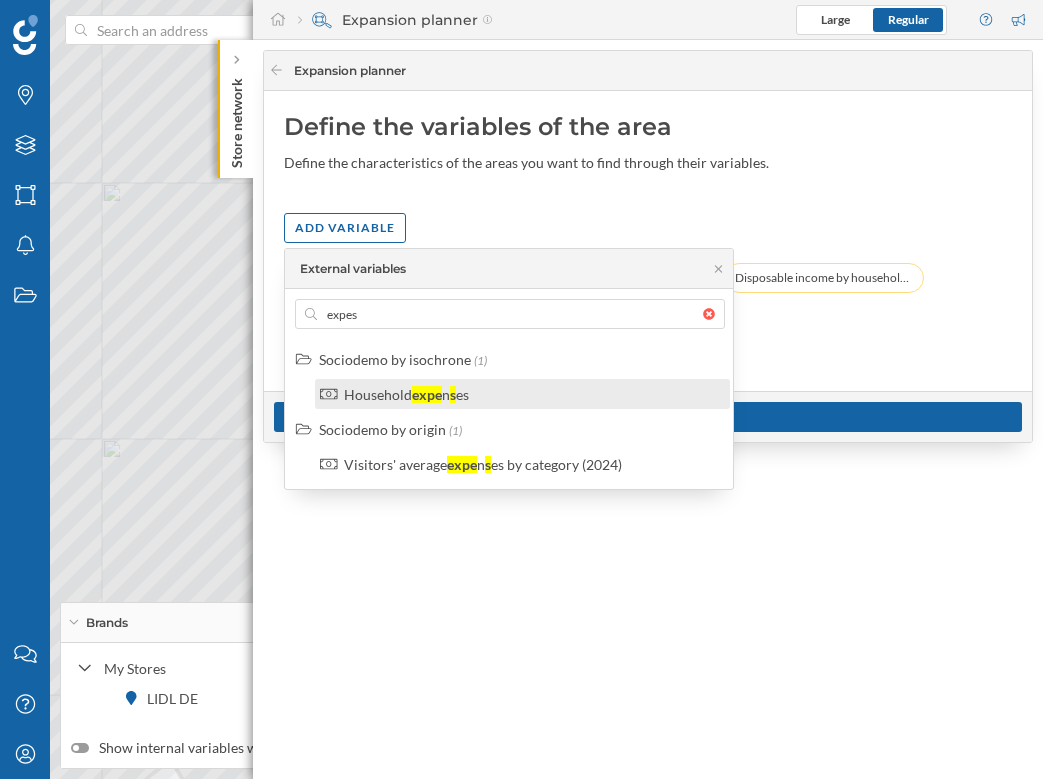 click on "Household" at bounding box center (378, 394) 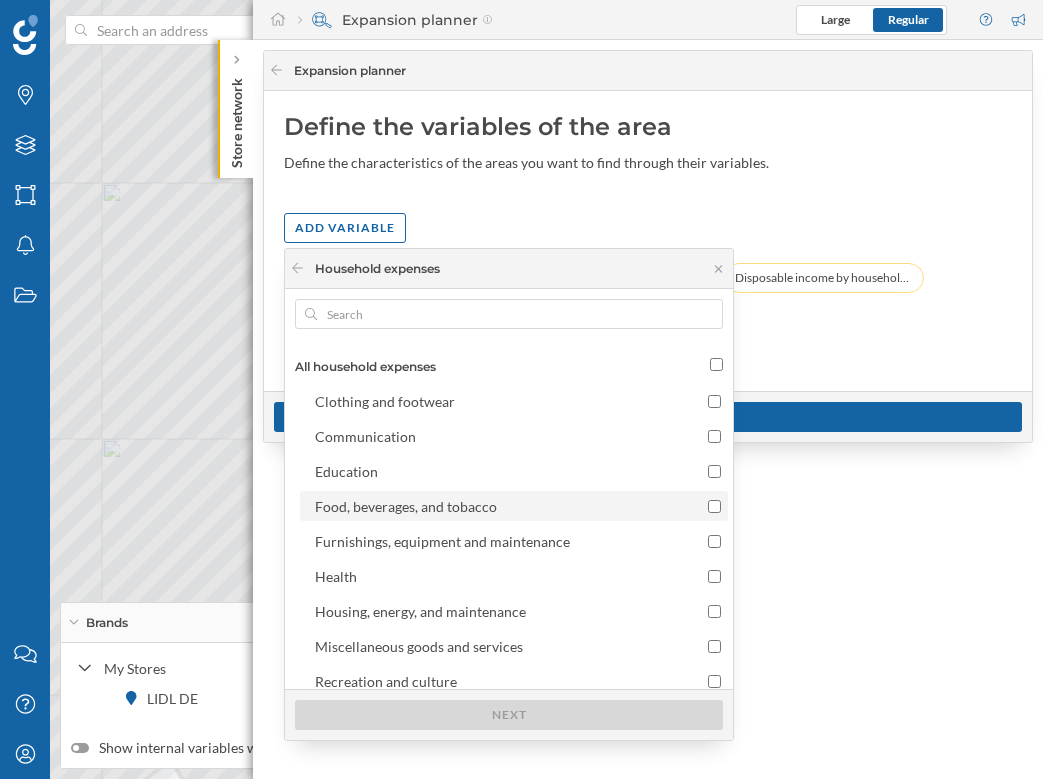 click on "Food, beverages, and tobacco" at bounding box center [406, 506] 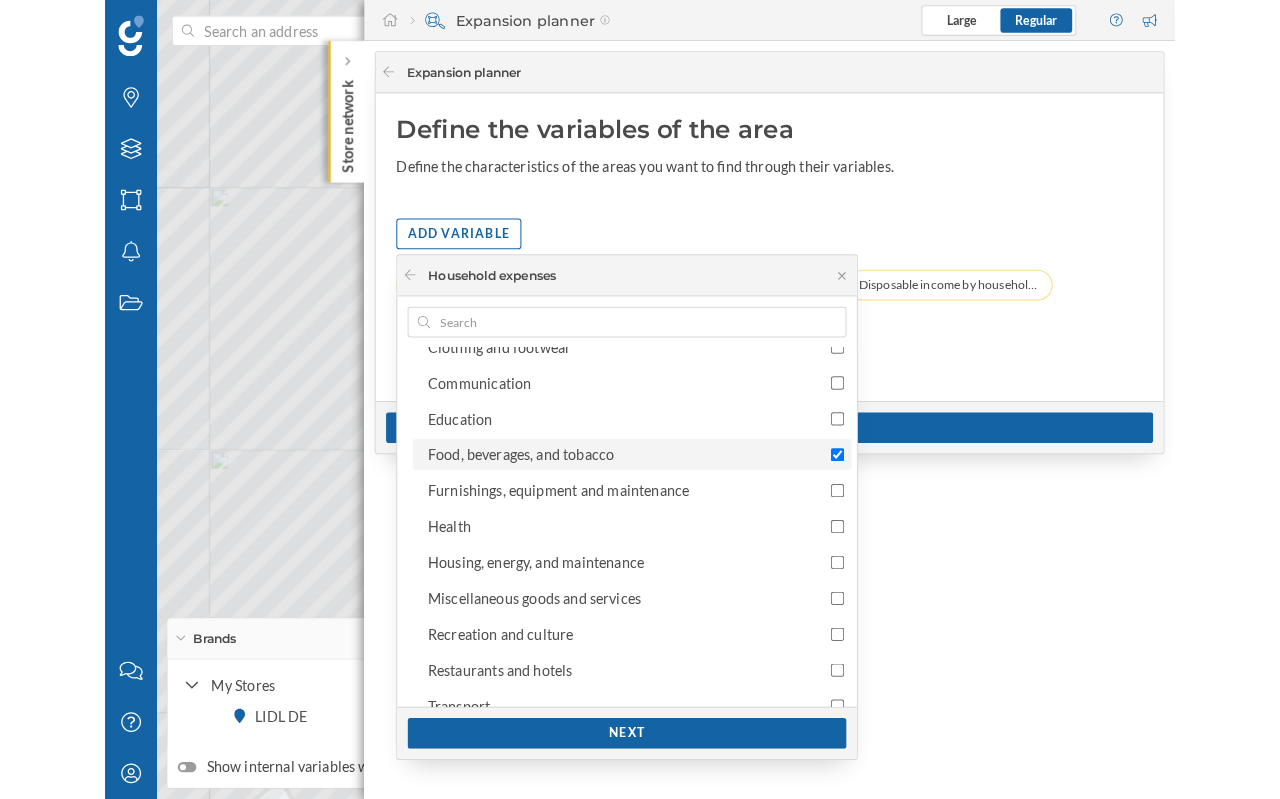 scroll, scrollTop: 160, scrollLeft: 0, axis: vertical 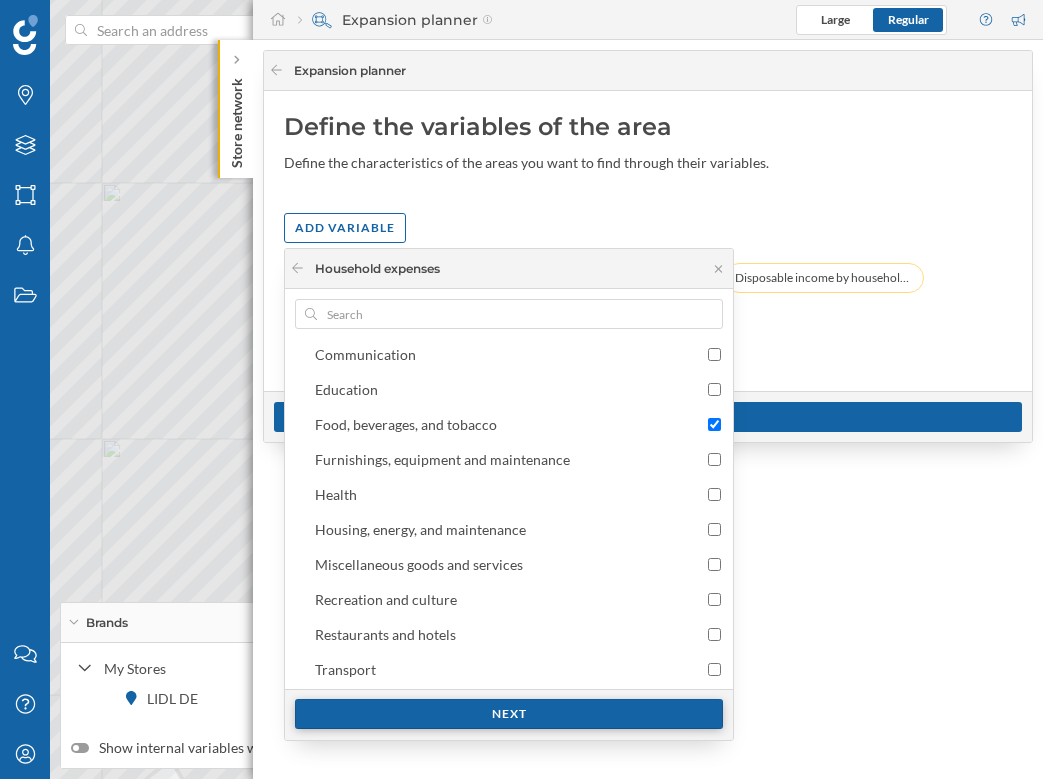click on "Next" at bounding box center (509, 714) 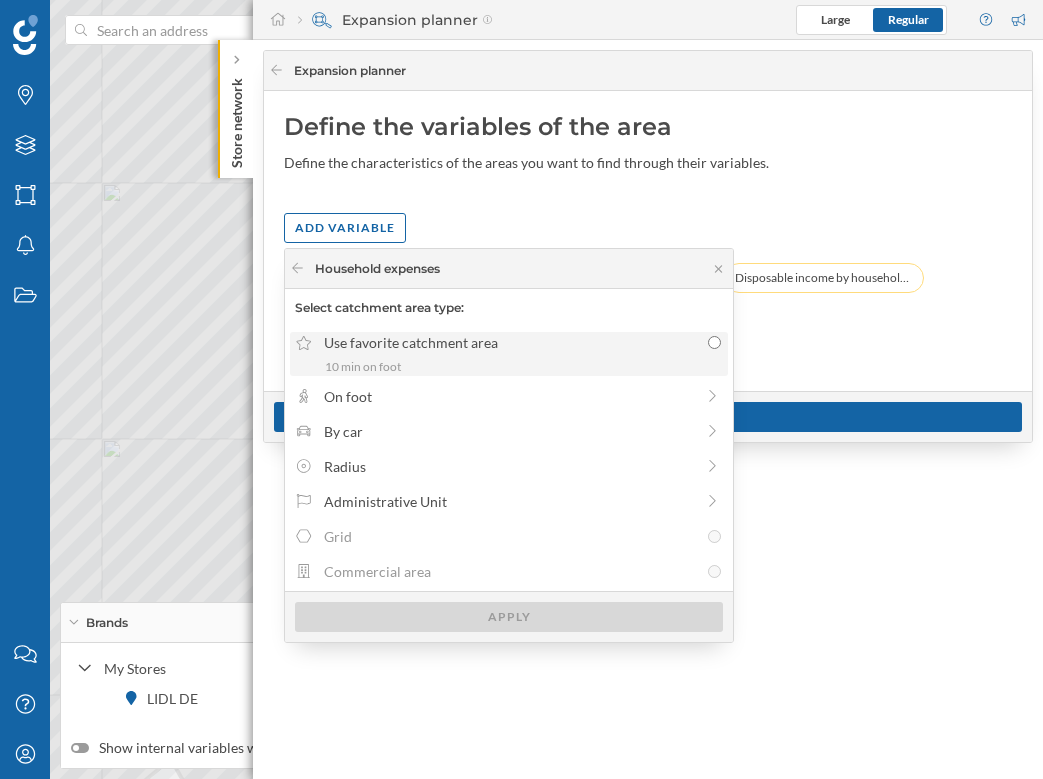 click on "10 min on foot" at bounding box center (523, 367) 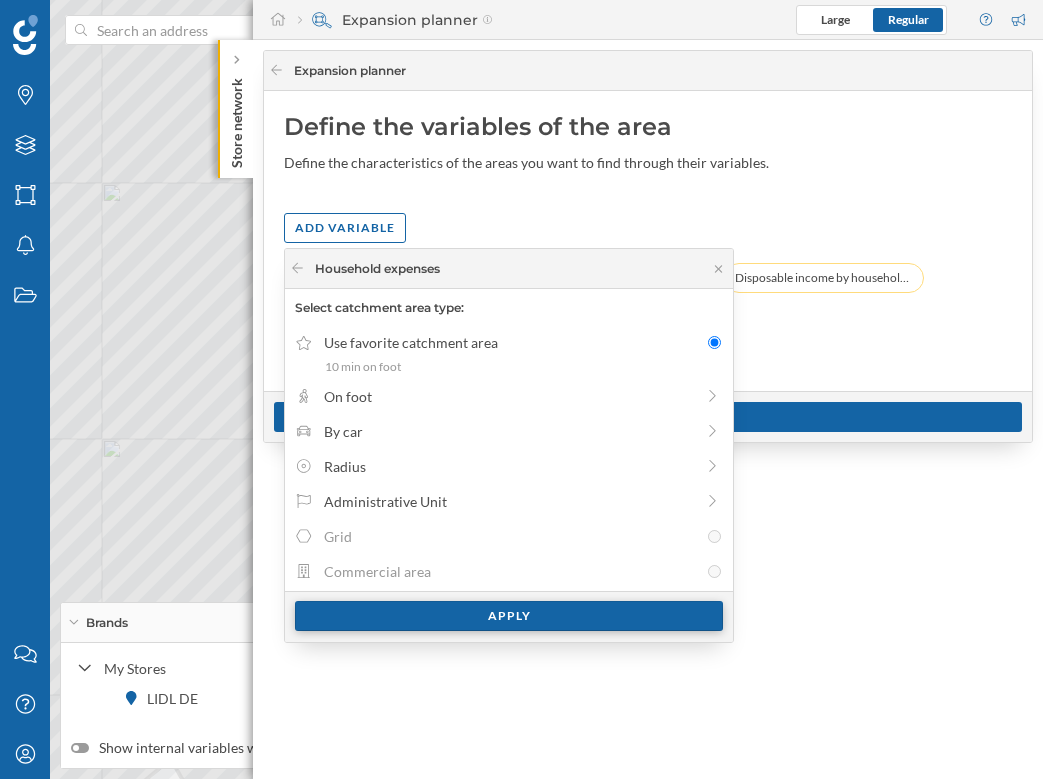 click on "Apply" at bounding box center [509, 616] 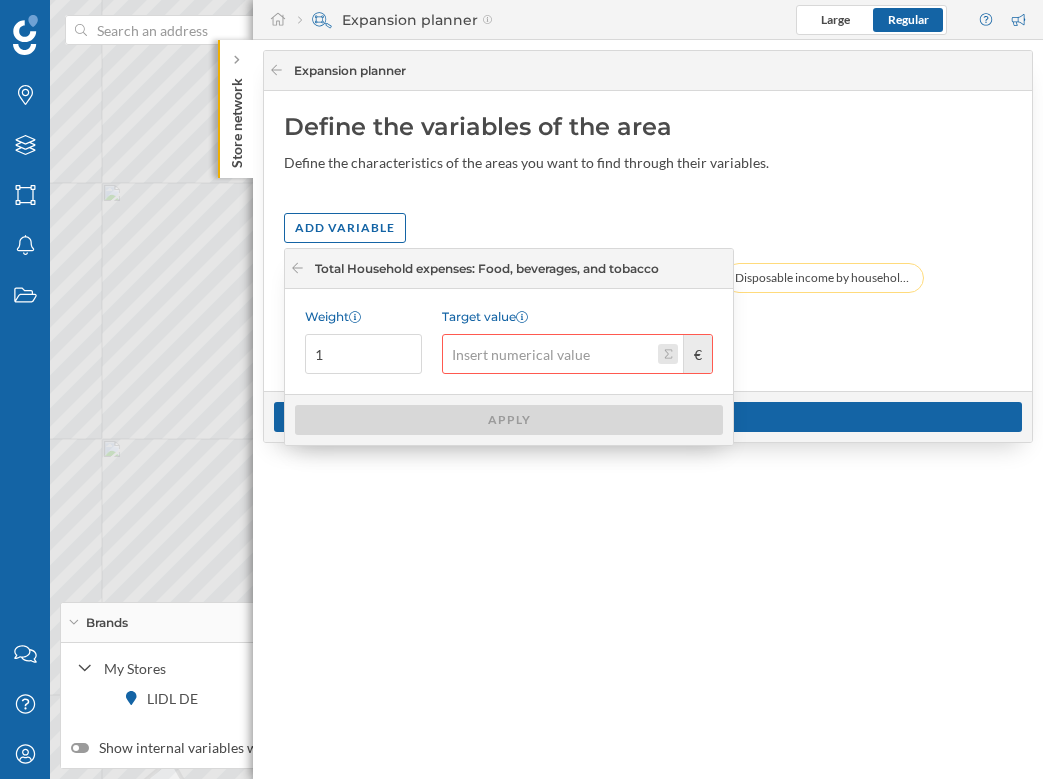 click on "Target value
€" at bounding box center (668, 354) 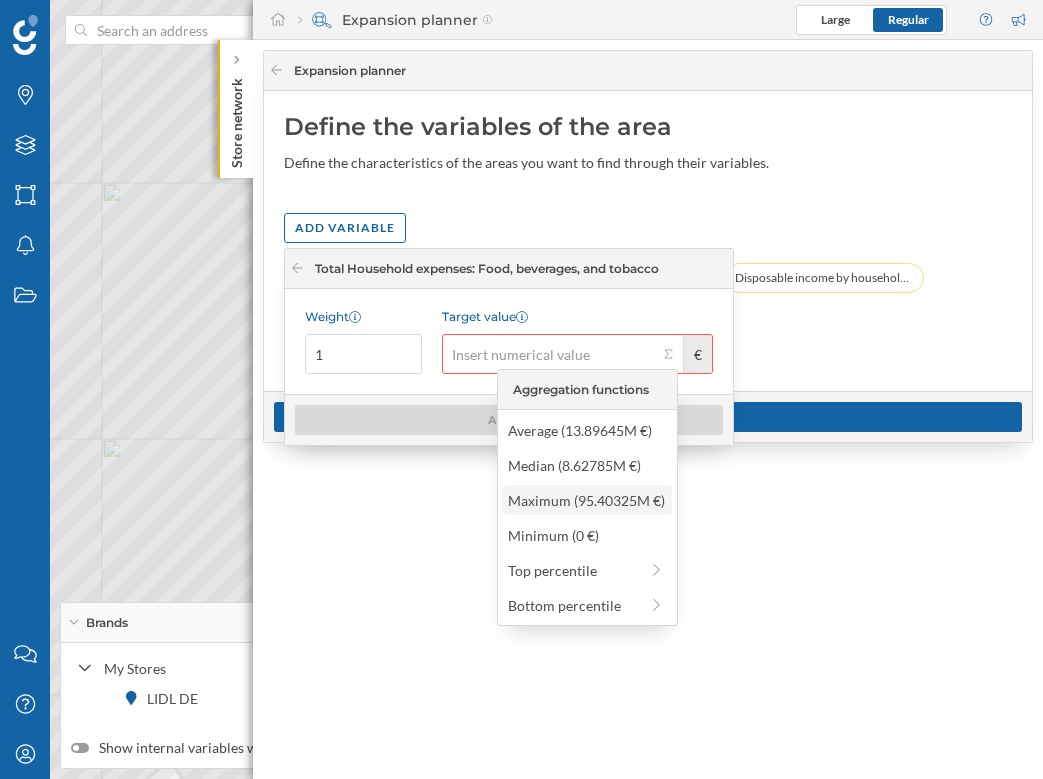 click on "Maximum (95.40325M €)" at bounding box center (586, 500) 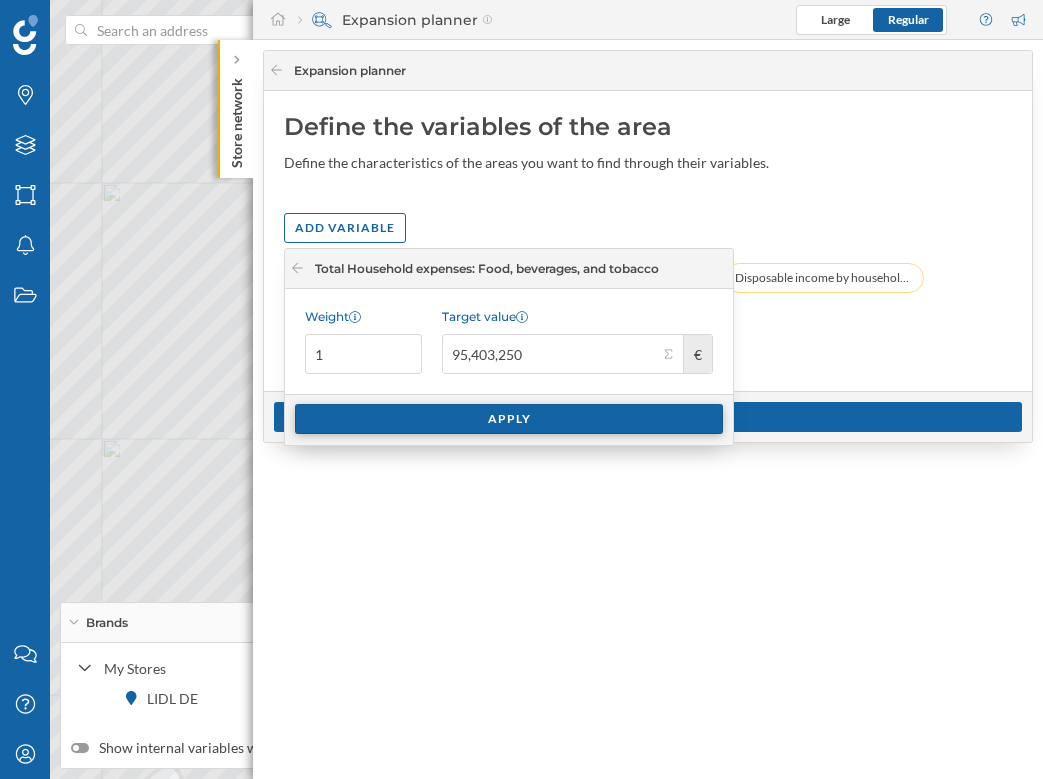 click on "Apply" at bounding box center [509, 419] 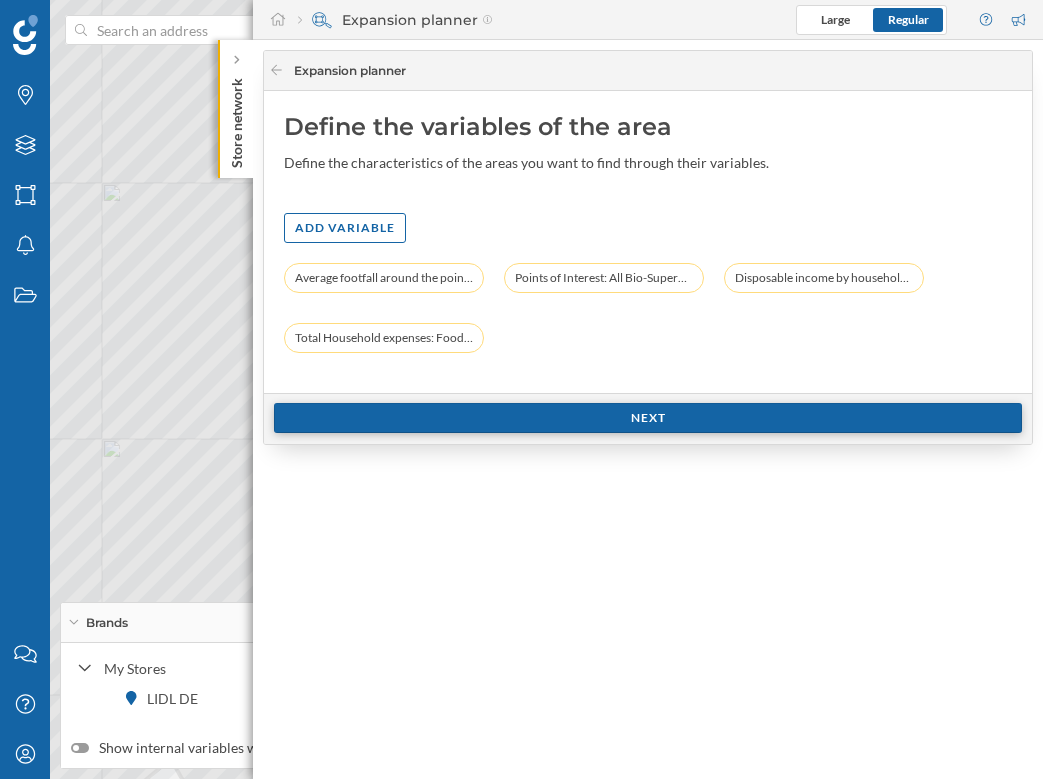 click on "Next" at bounding box center (648, 418) 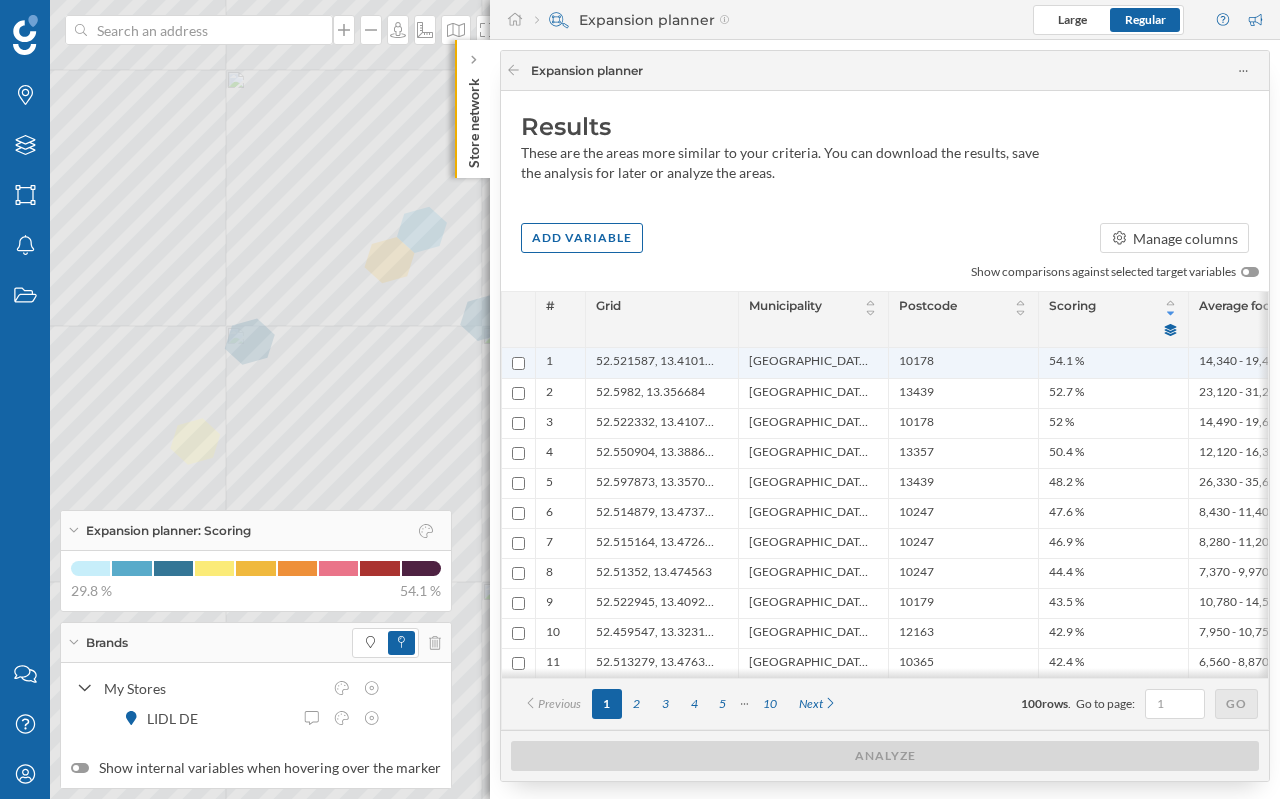 click at bounding box center (518, 363) 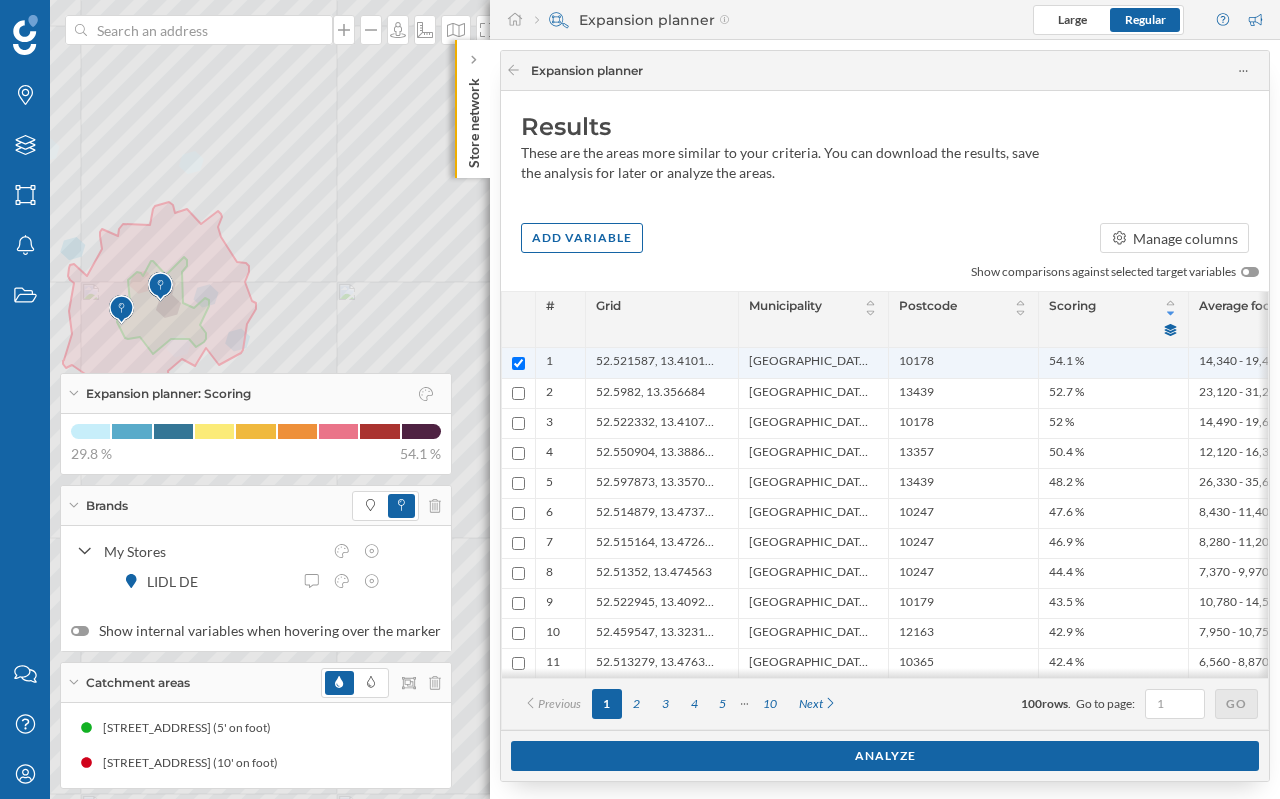 click at bounding box center [518, 363] 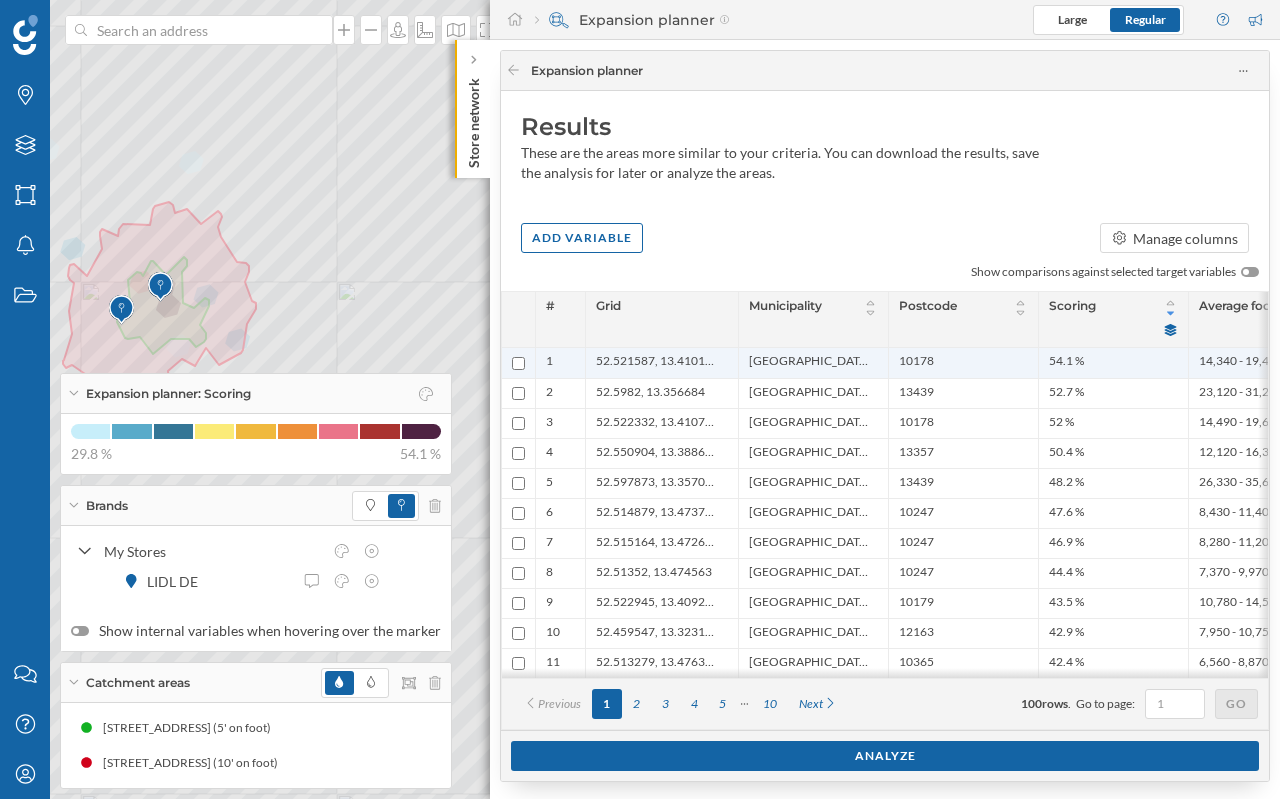 checkbox on "false" 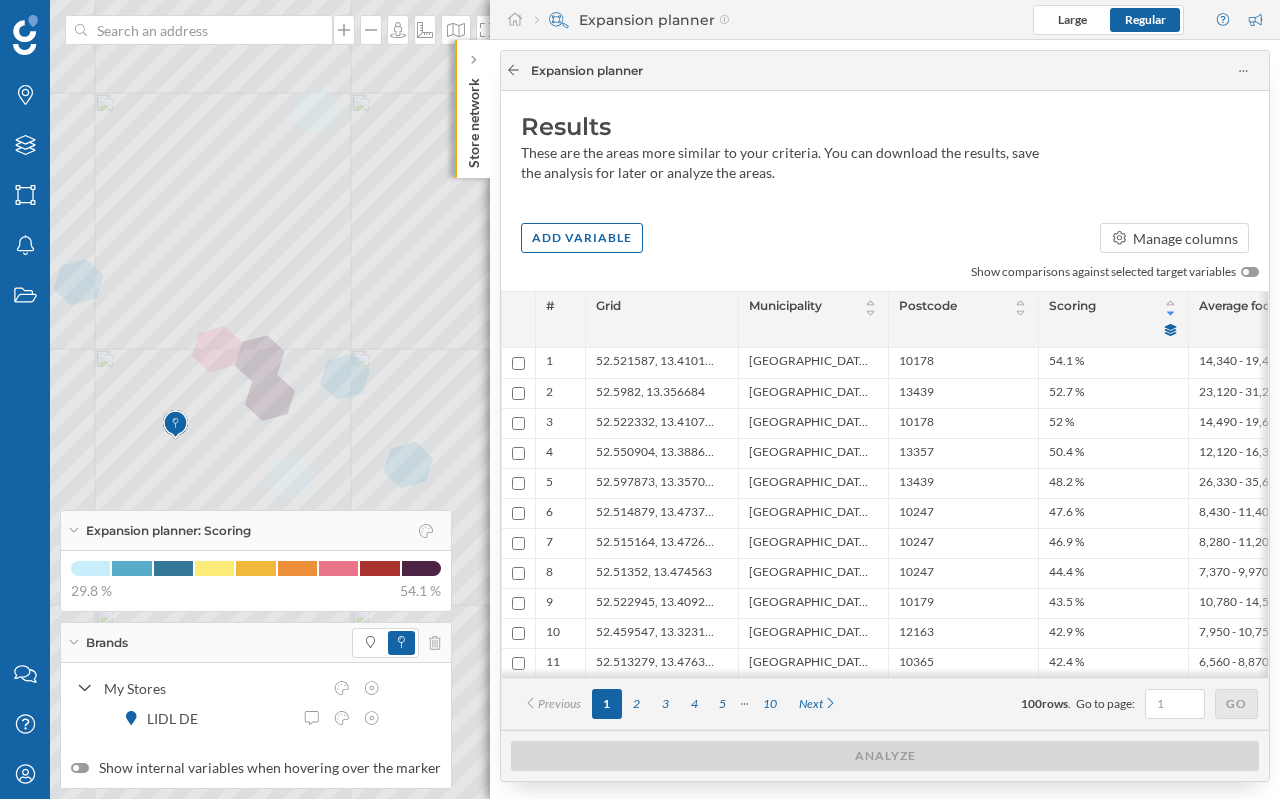 click 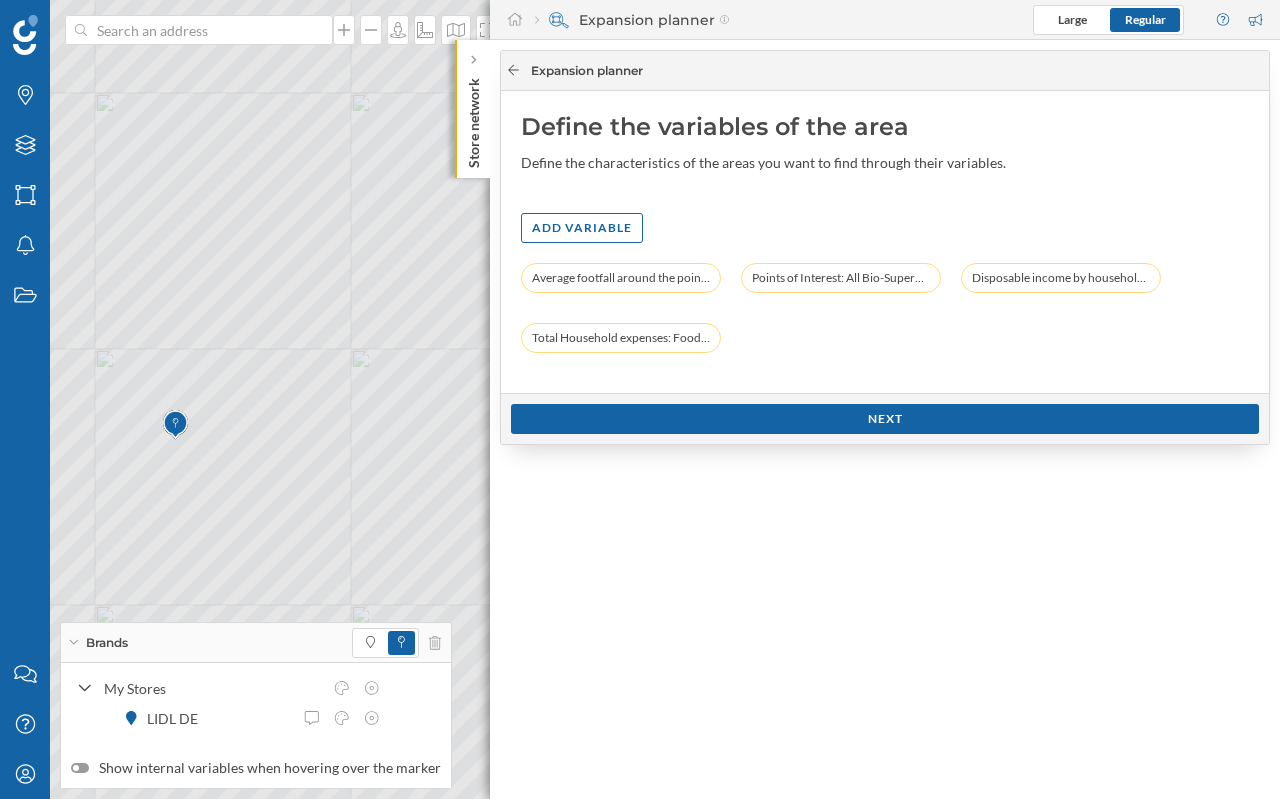 click 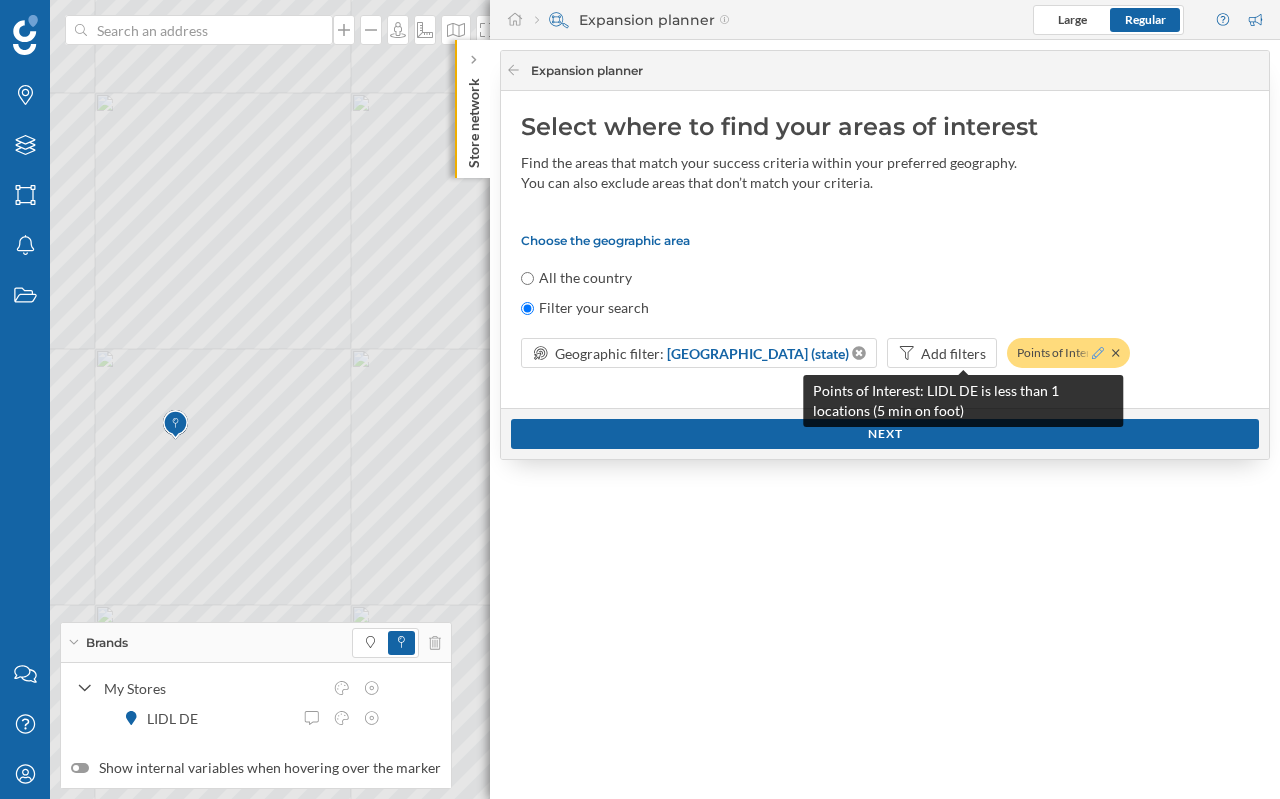 click 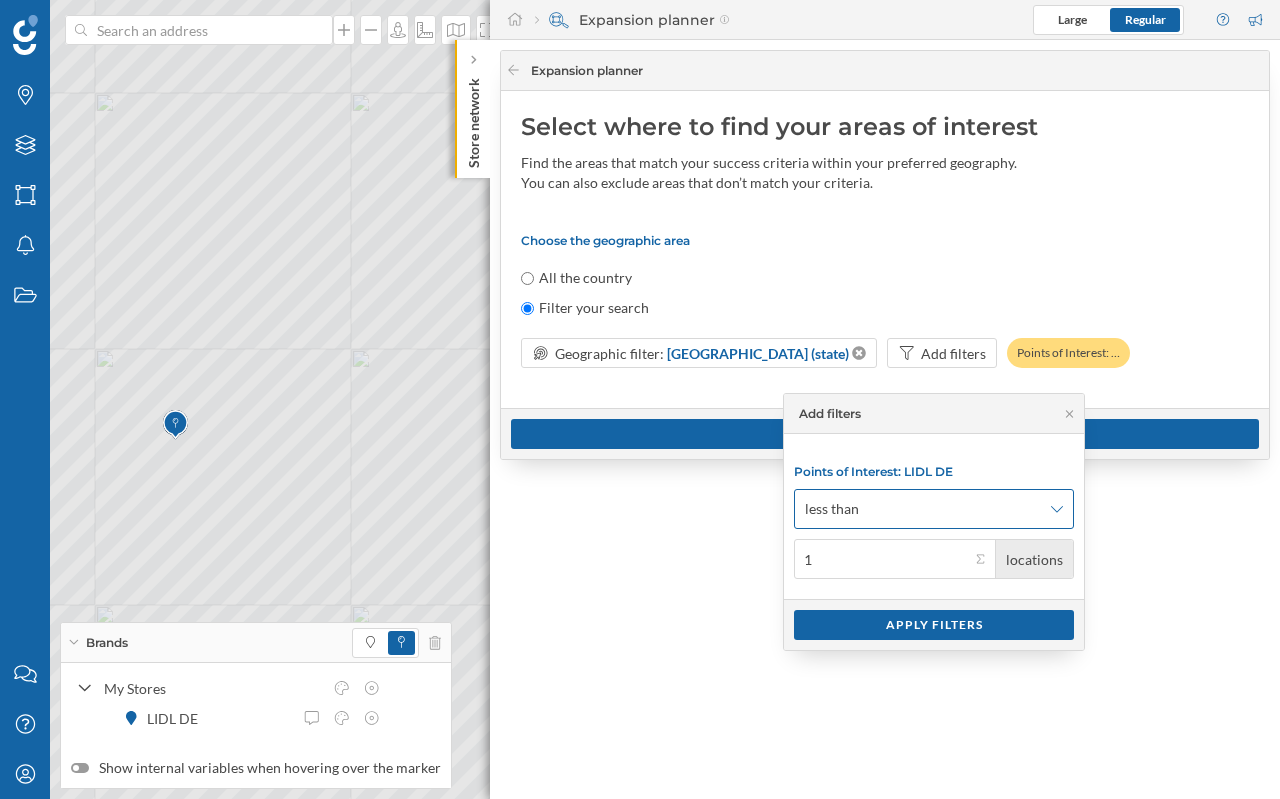 click on "less than" at bounding box center (923, 509) 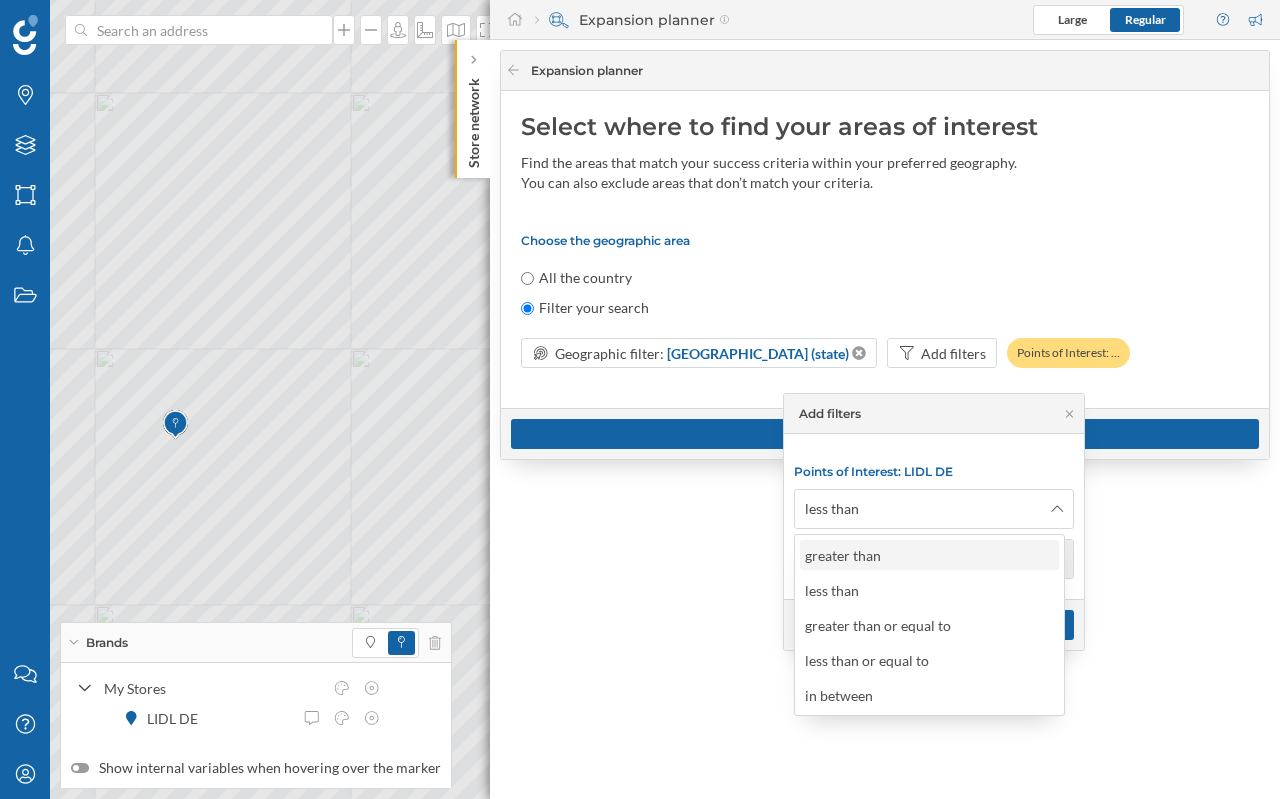 click on "greater than" at bounding box center [848, 555] 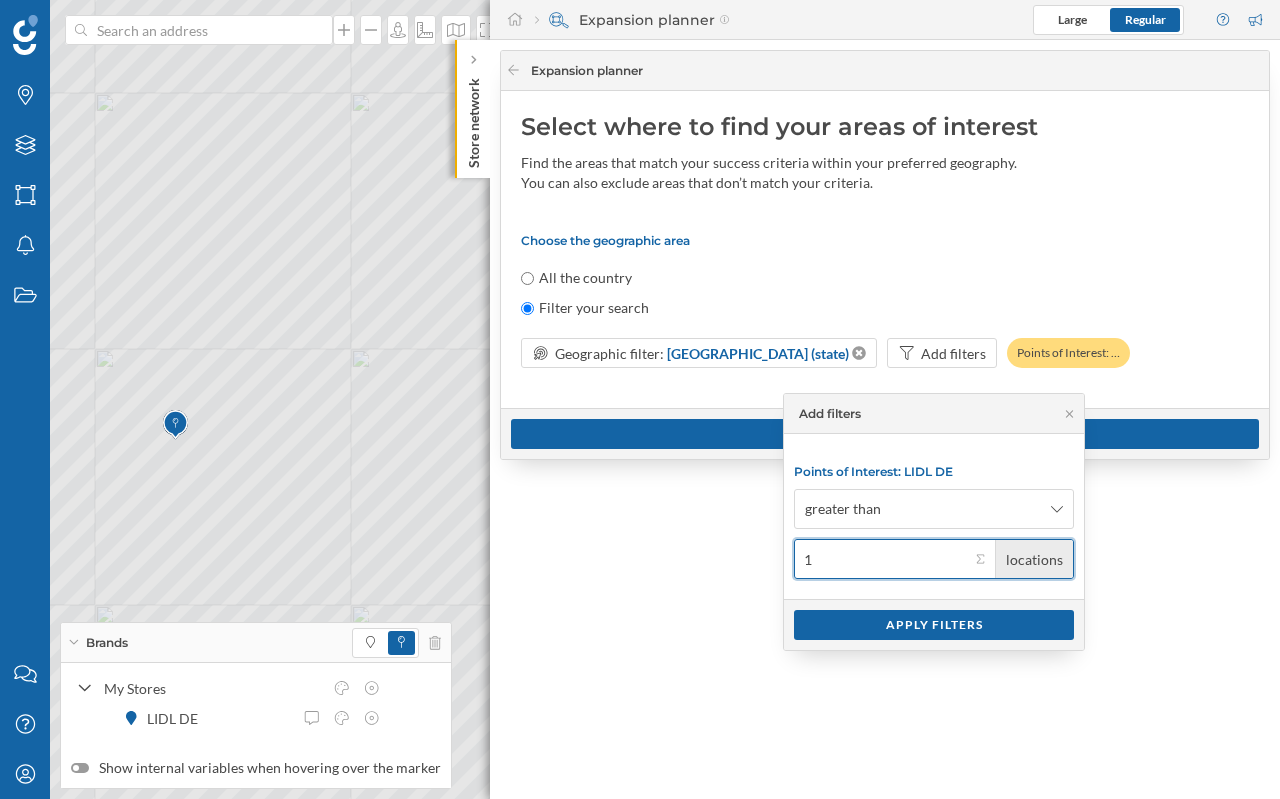 click on "1" at bounding box center (882, 559) 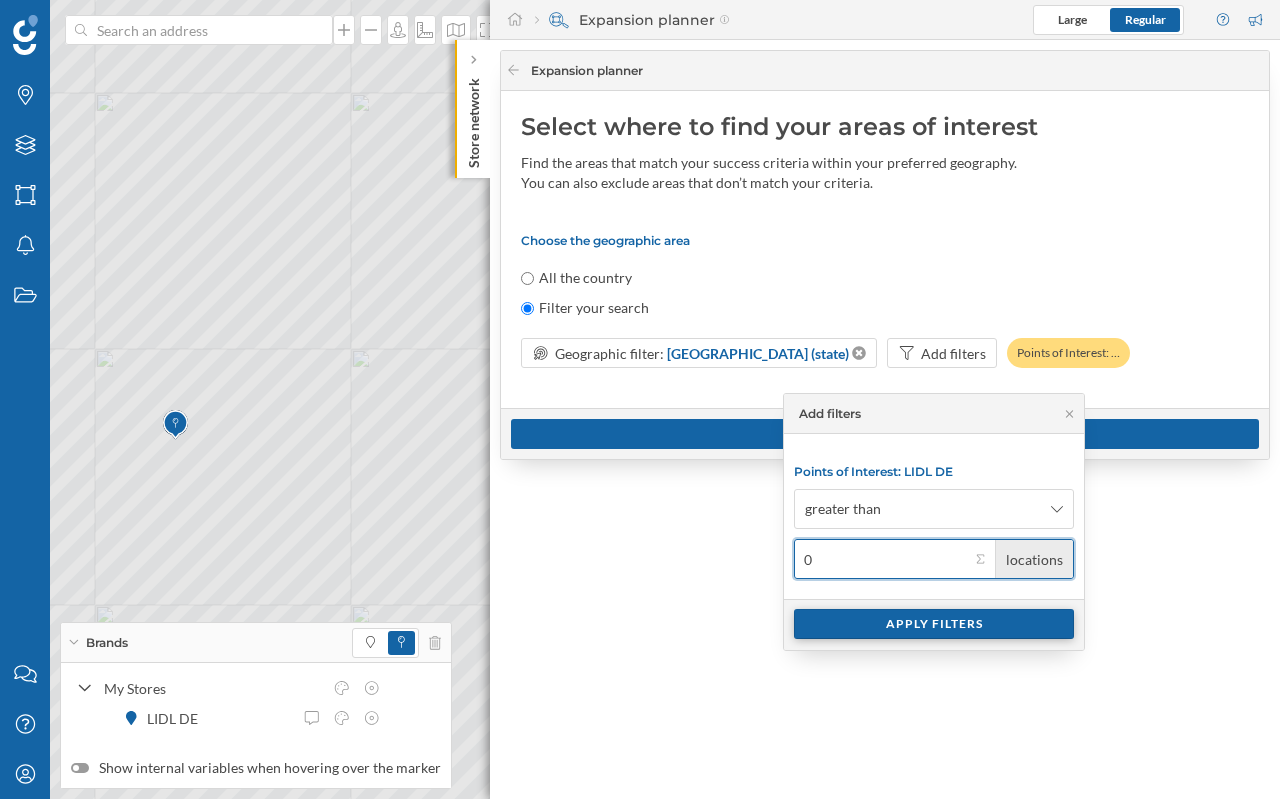 type on "0" 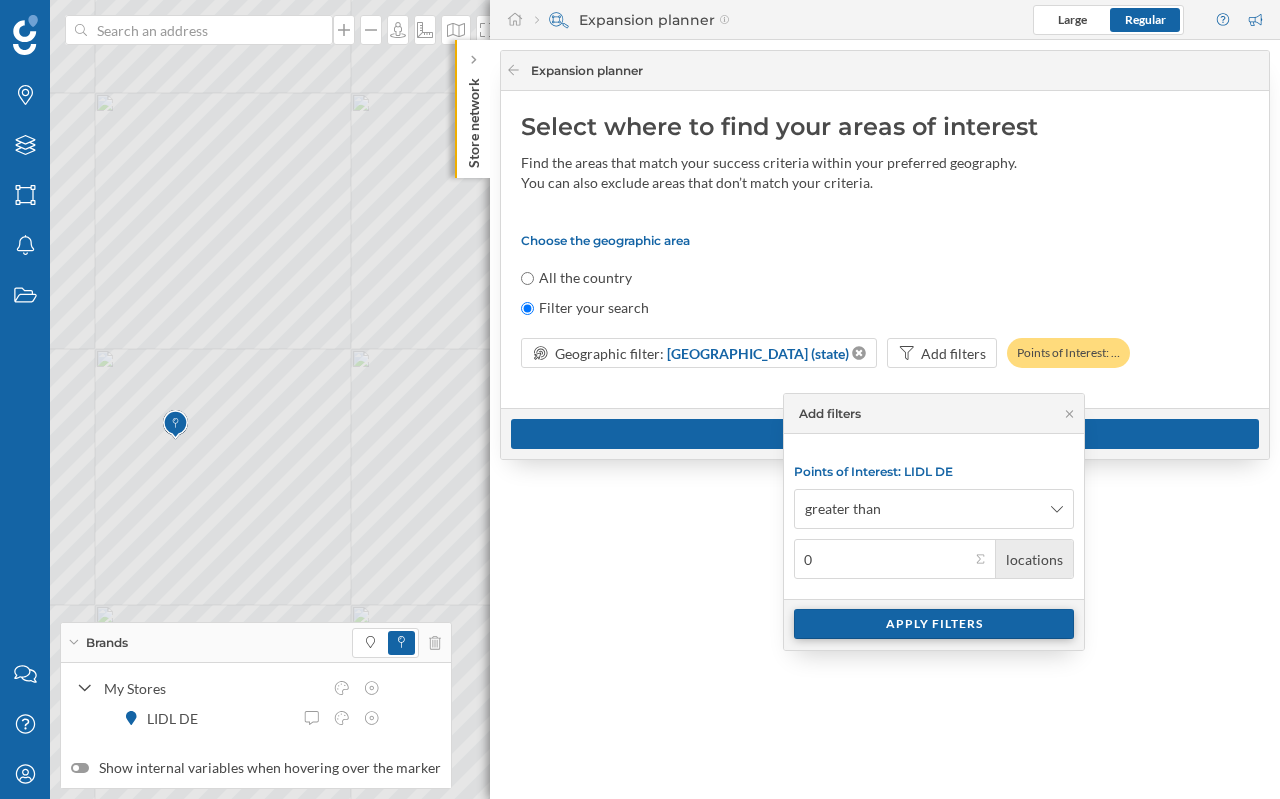 click on "Apply filters" at bounding box center (934, 624) 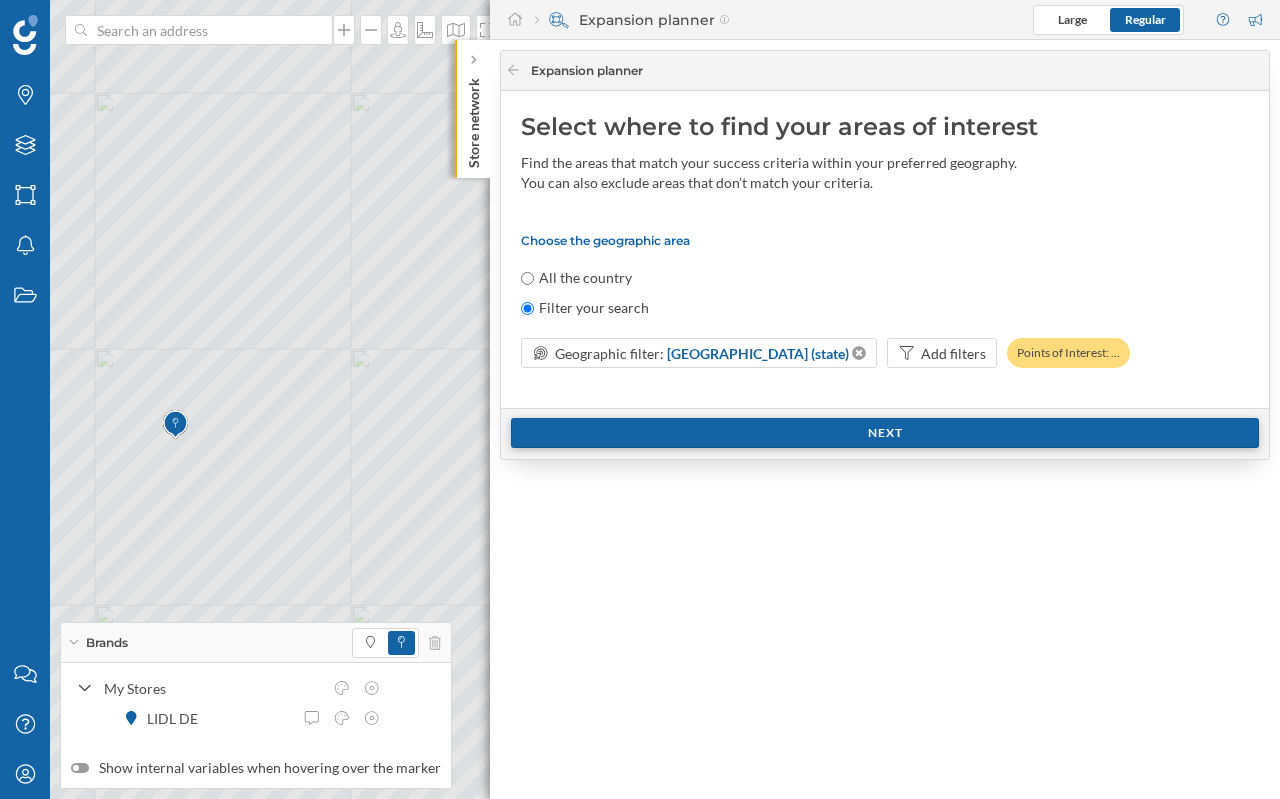 click on "Next" at bounding box center [885, 433] 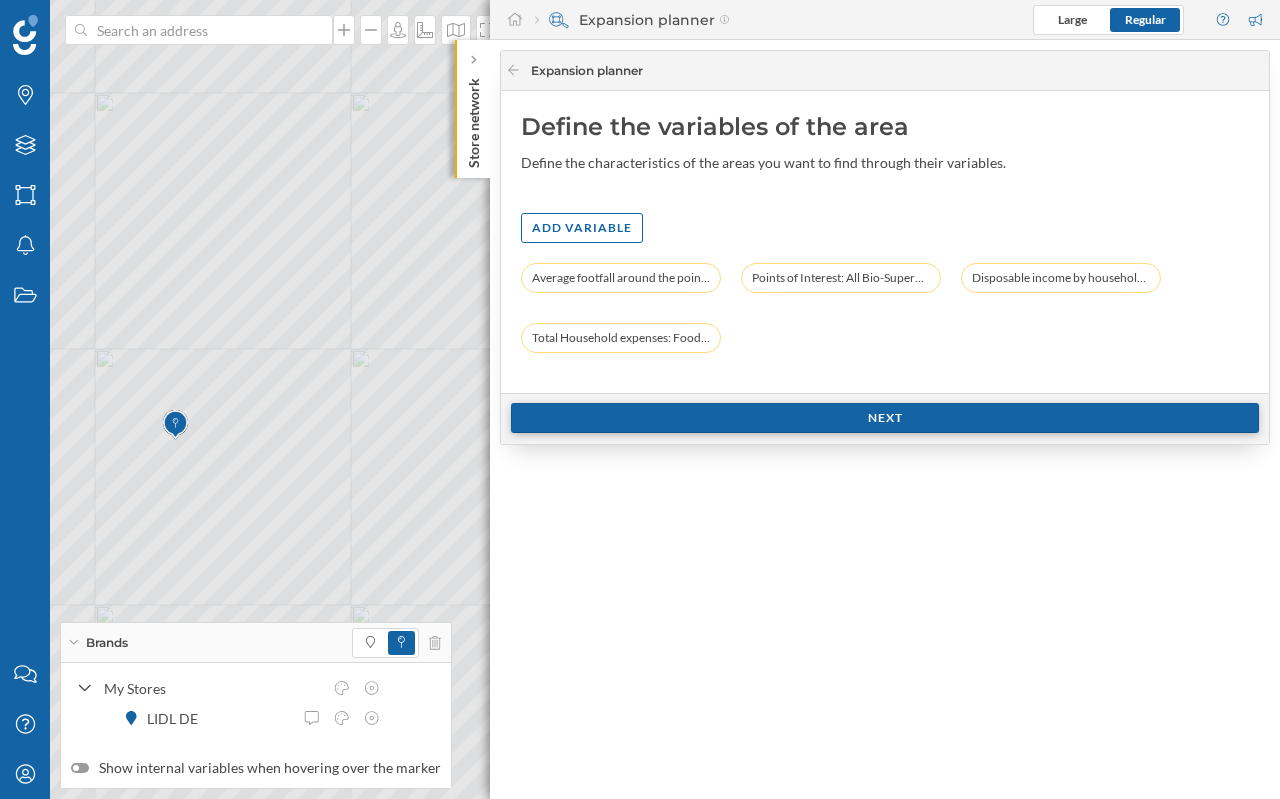 click on "Next" at bounding box center (885, 418) 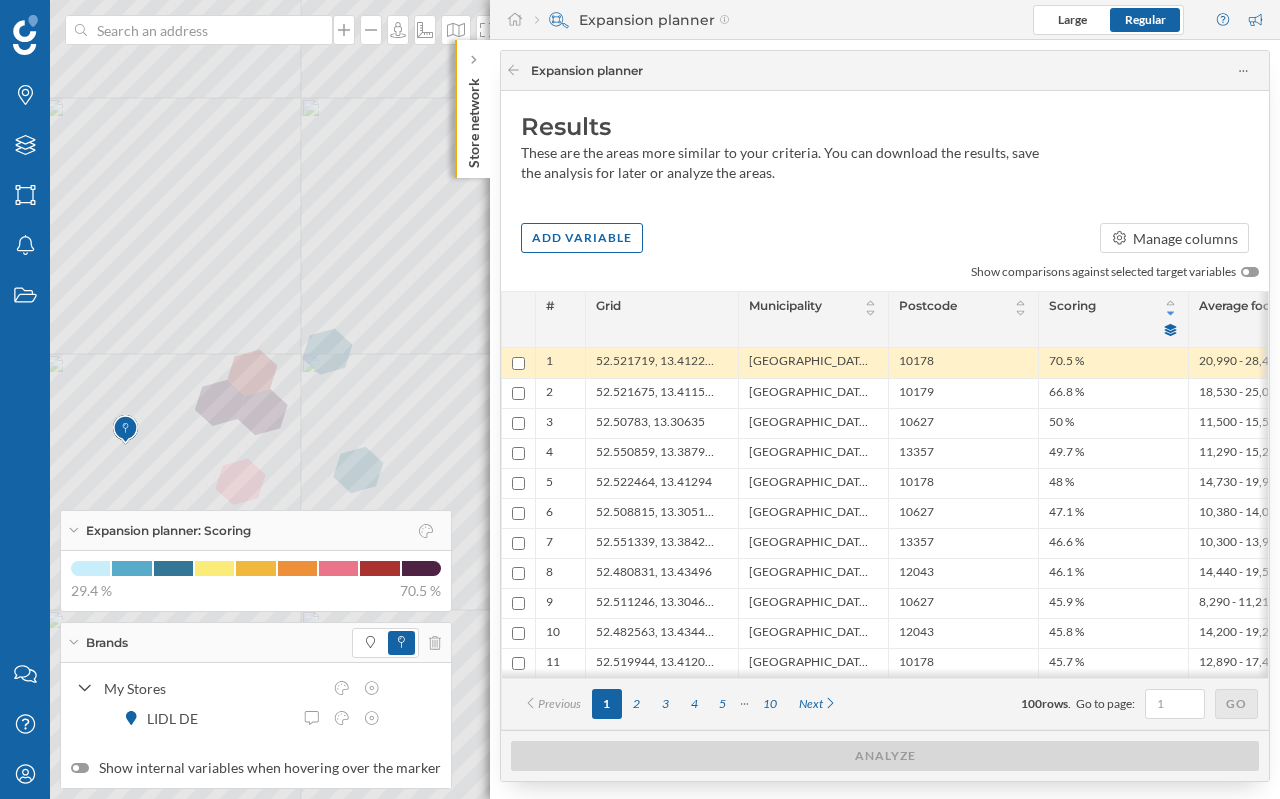click at bounding box center [518, 363] 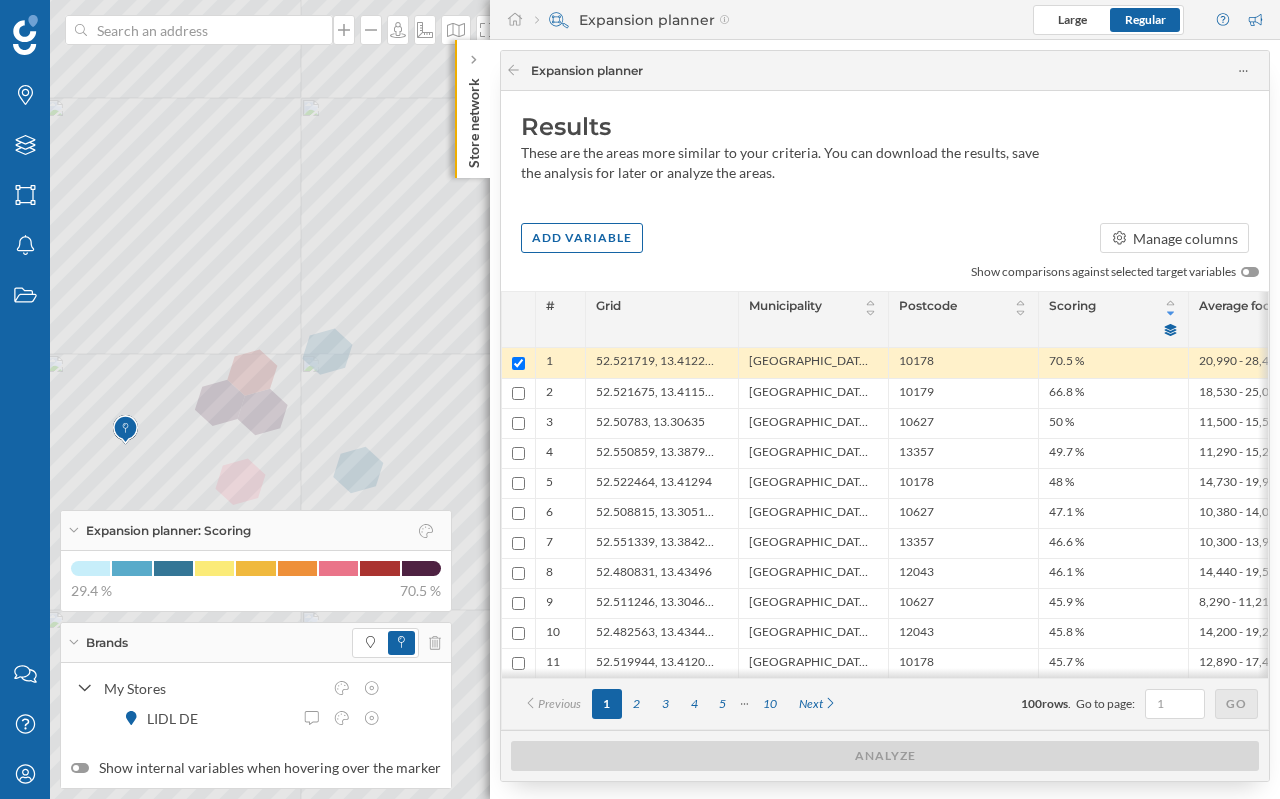 checkbox on "true" 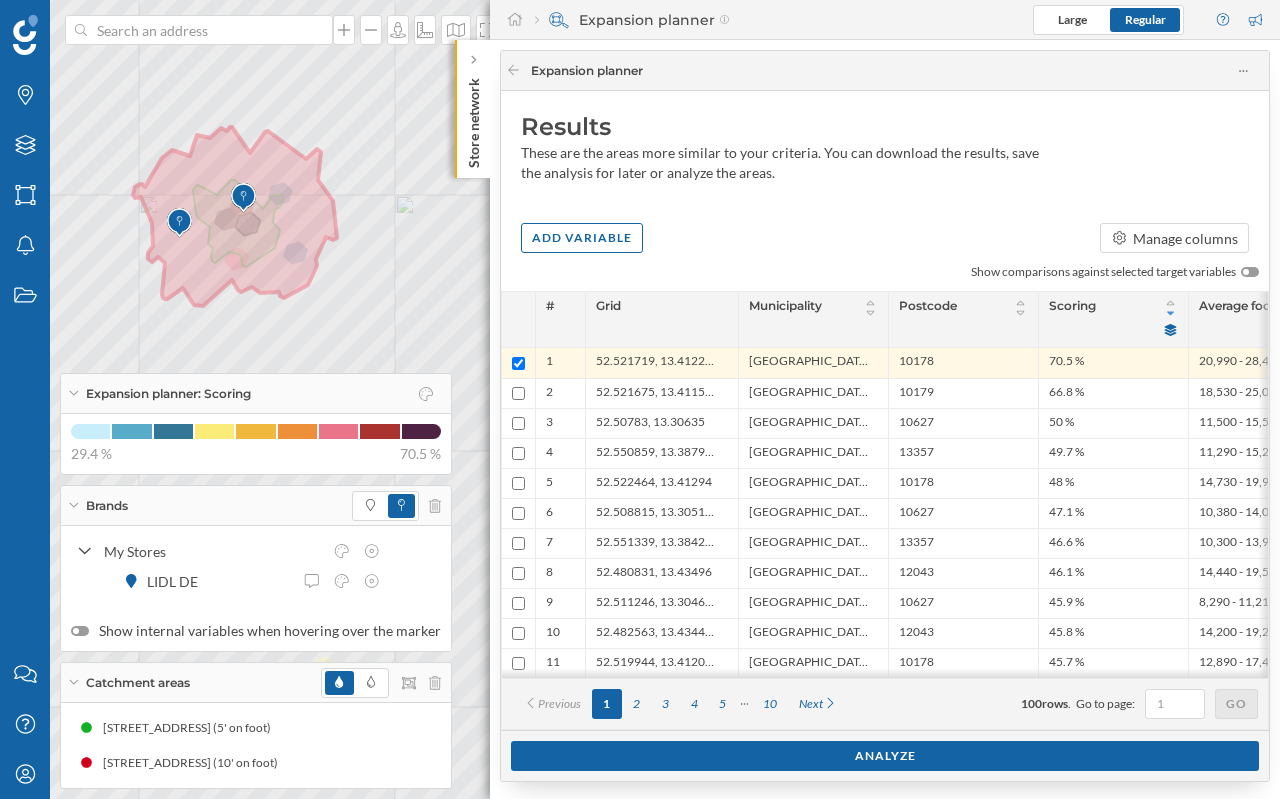 click 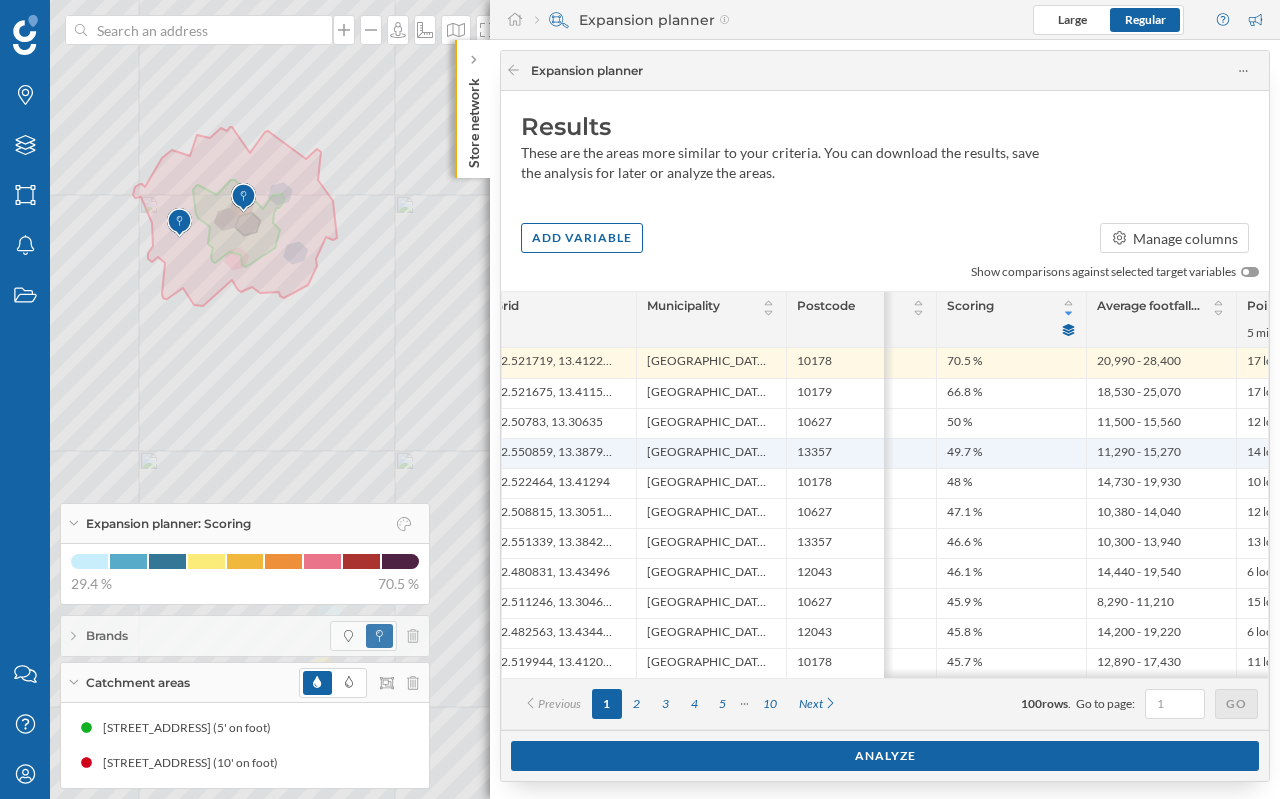 scroll, scrollTop: 0, scrollLeft: 0, axis: both 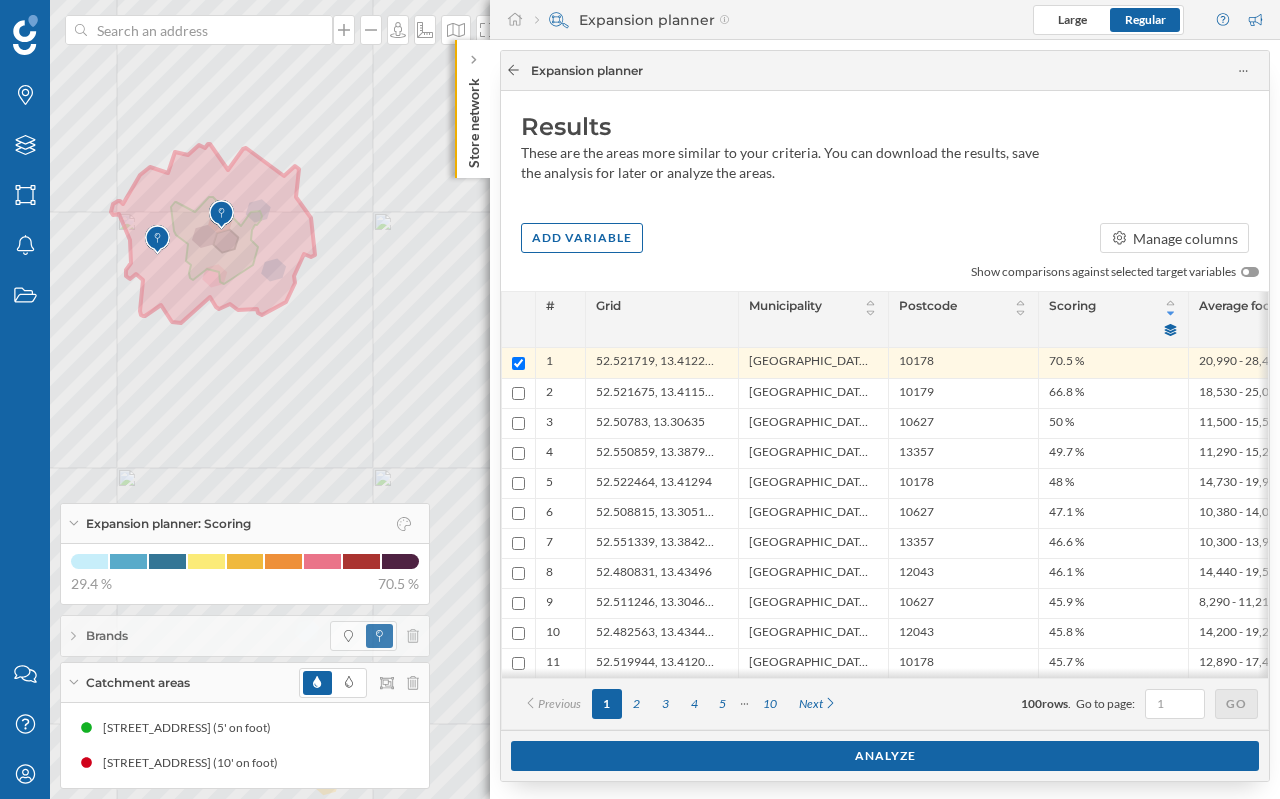 click 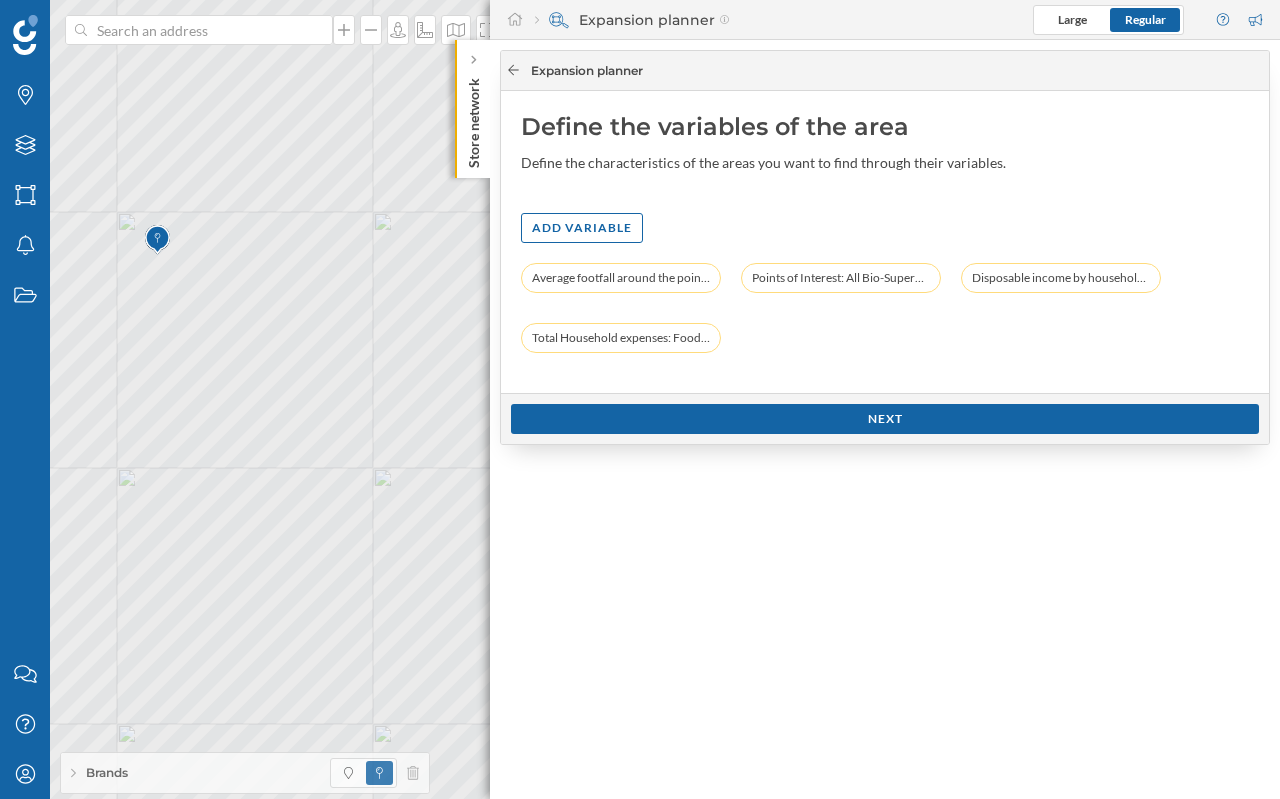 click 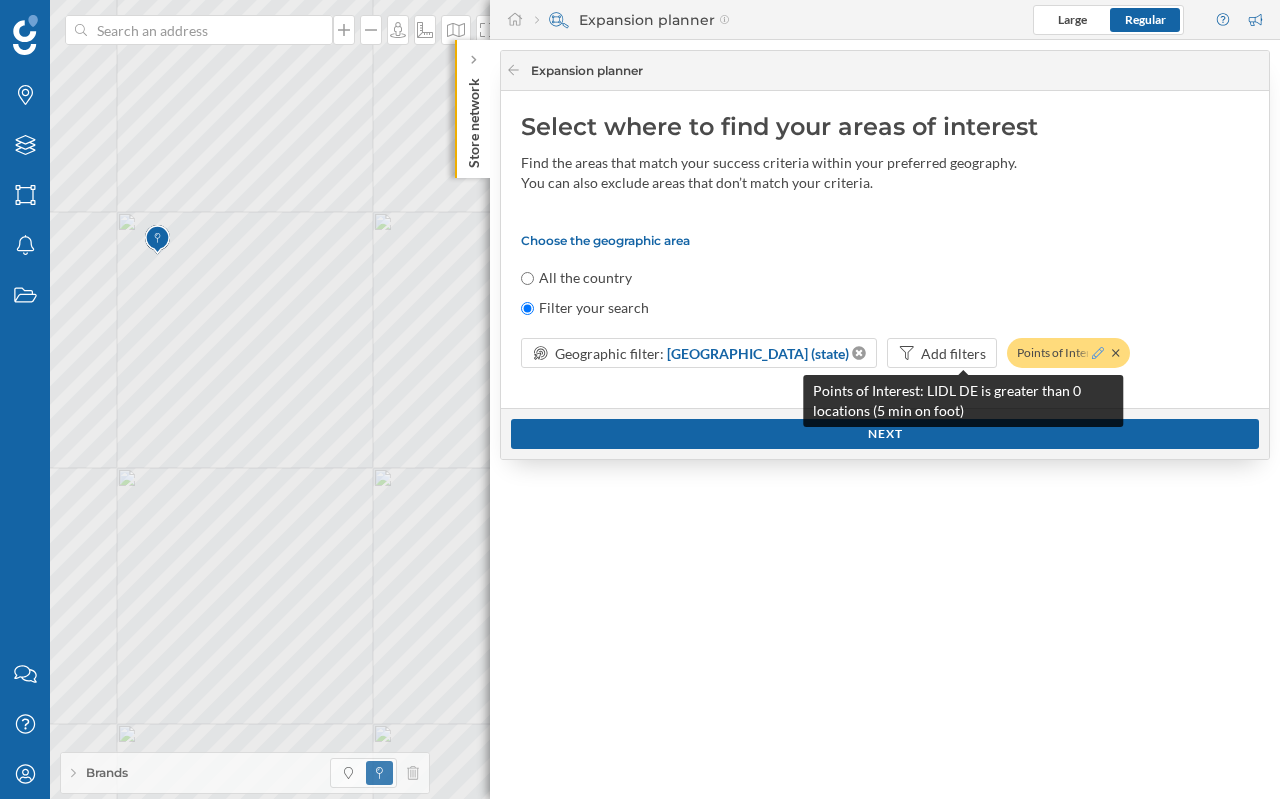 click 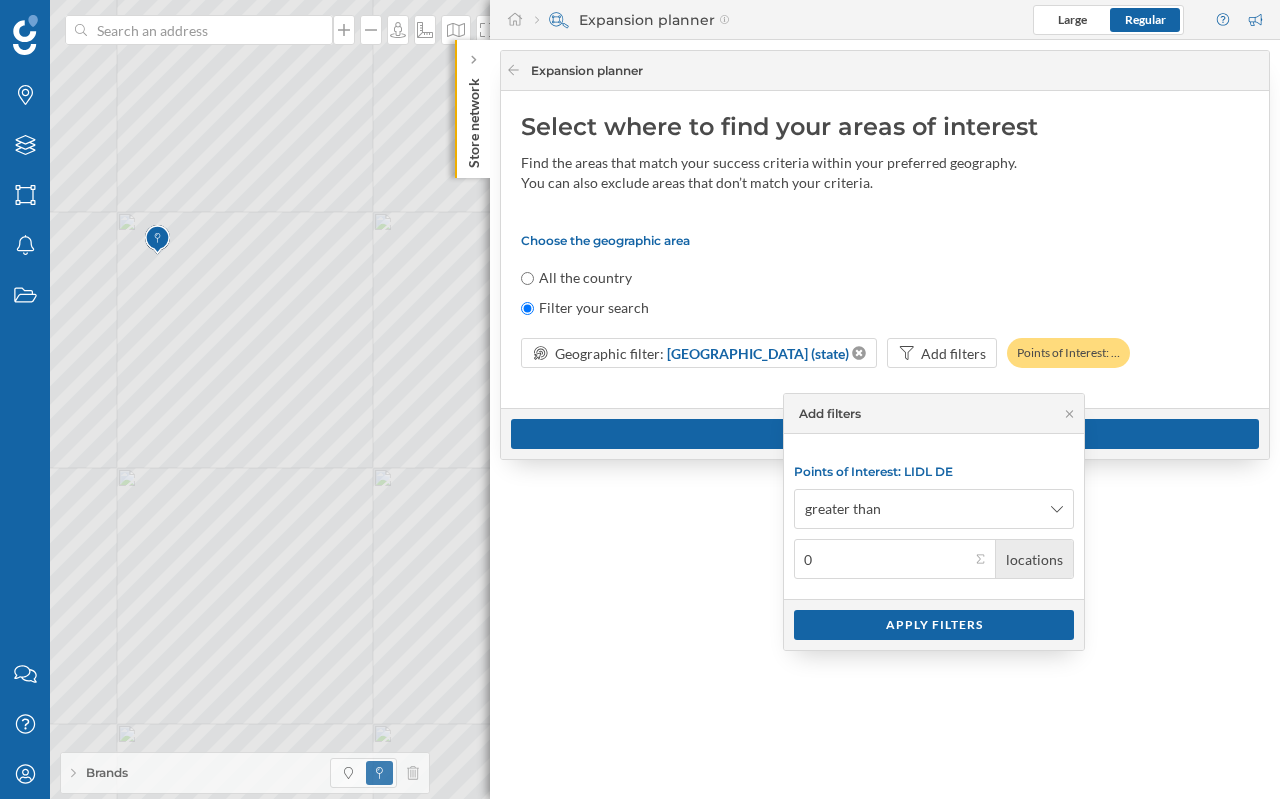 click on "Brands" at bounding box center (107, 773) 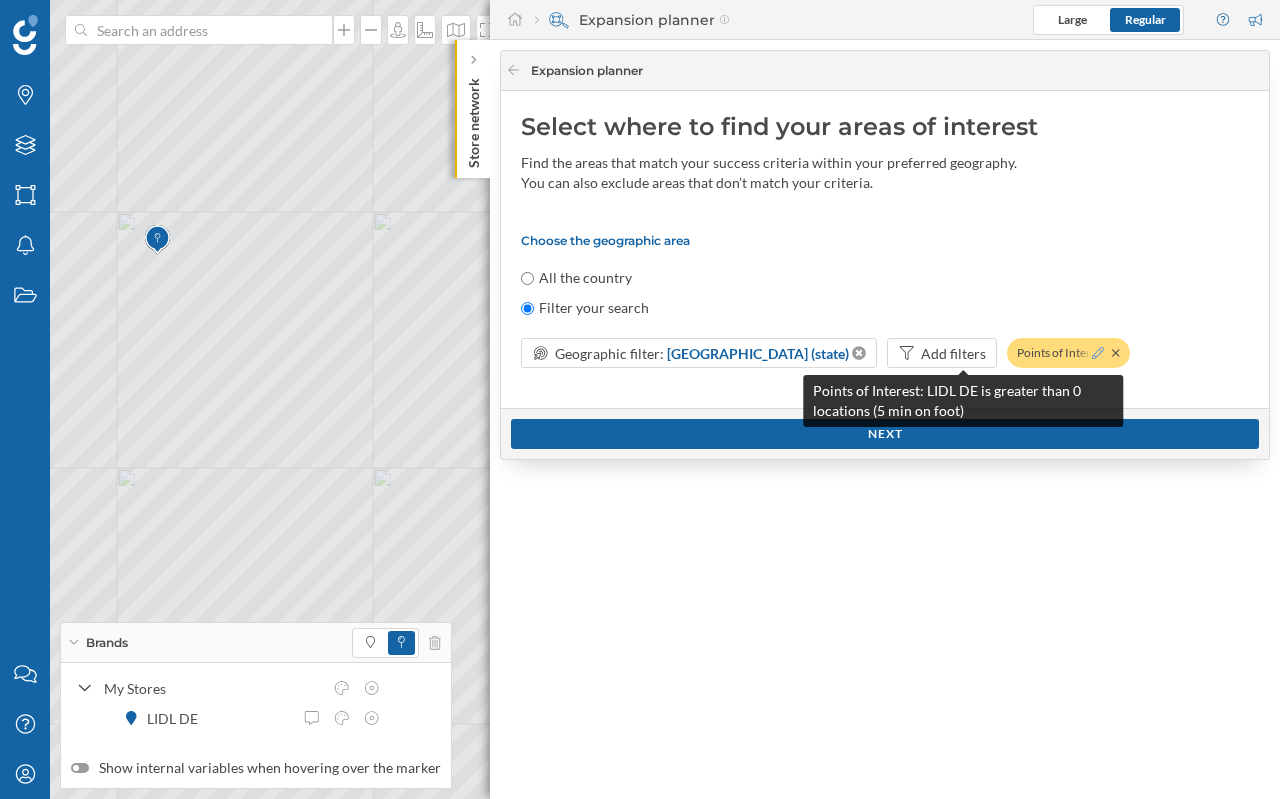 click 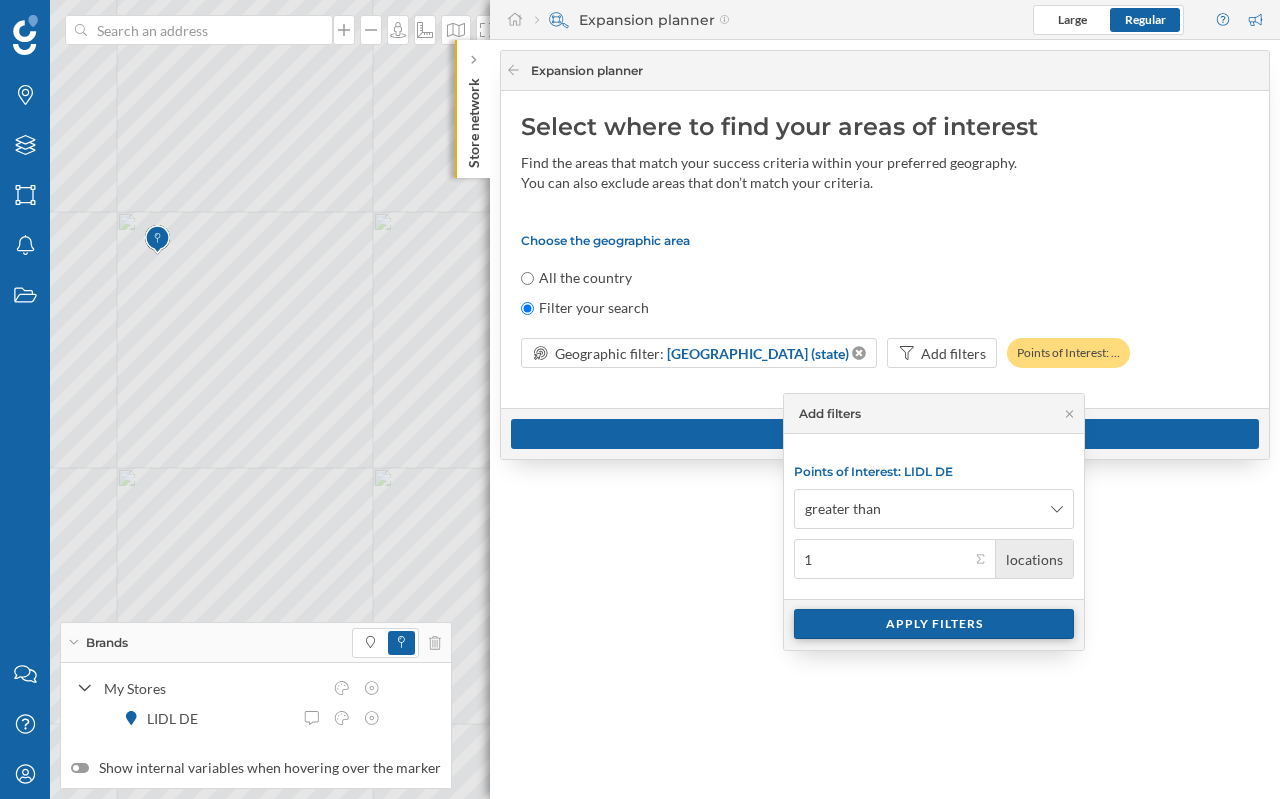 type on "1" 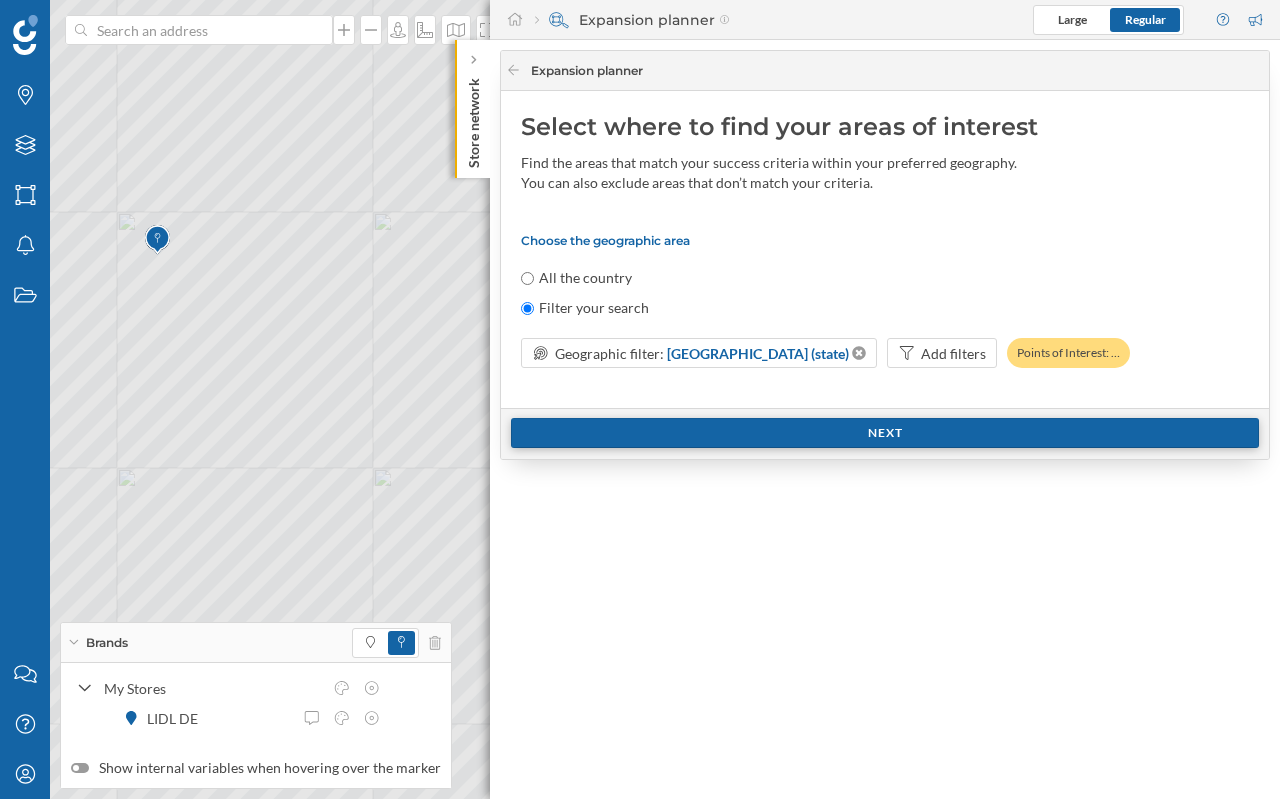click on "Next" at bounding box center (885, 433) 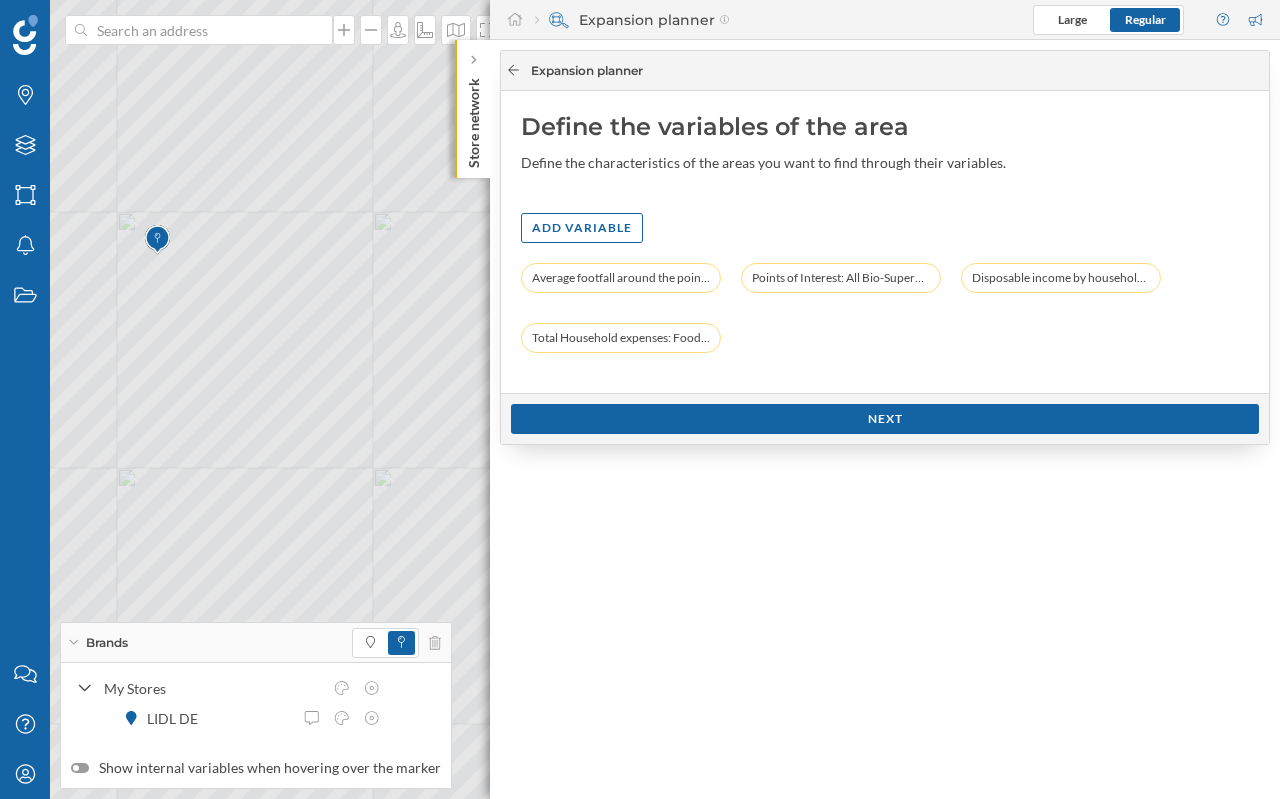 click 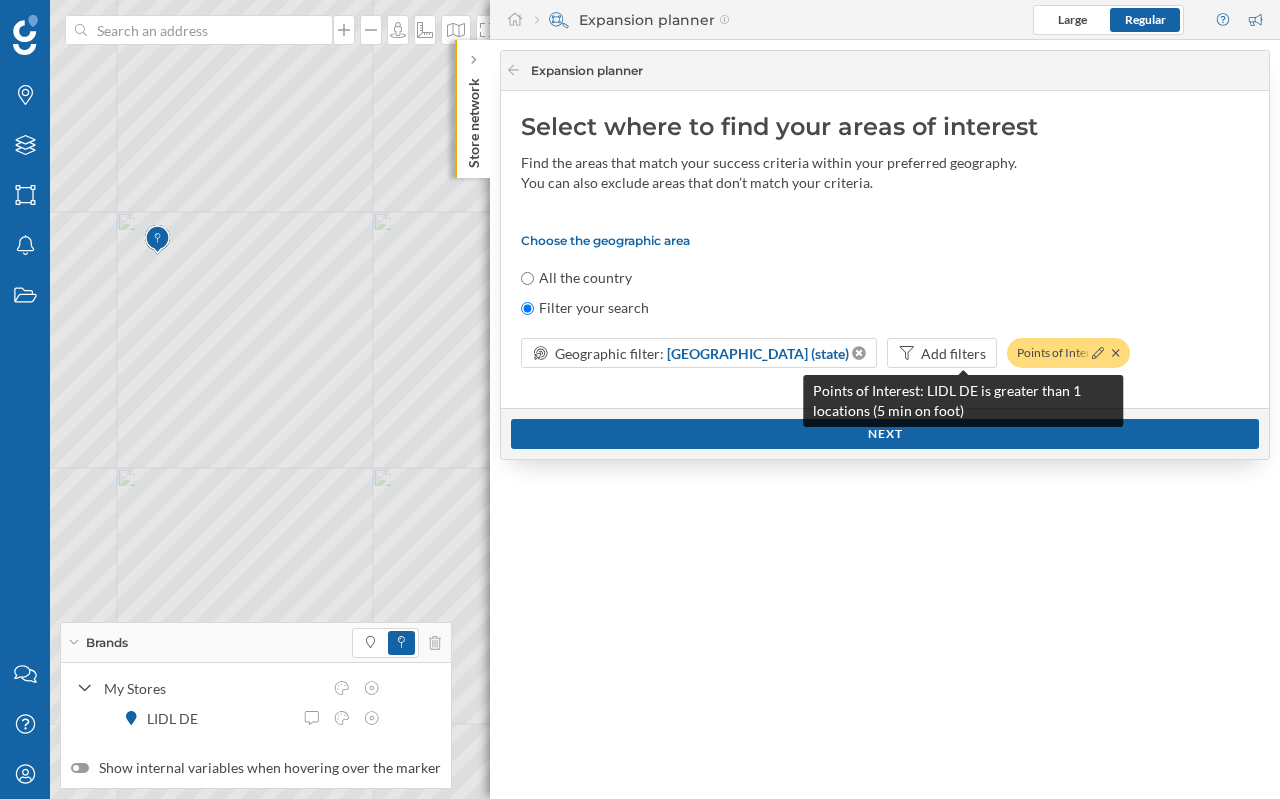 click at bounding box center (1104, 353) 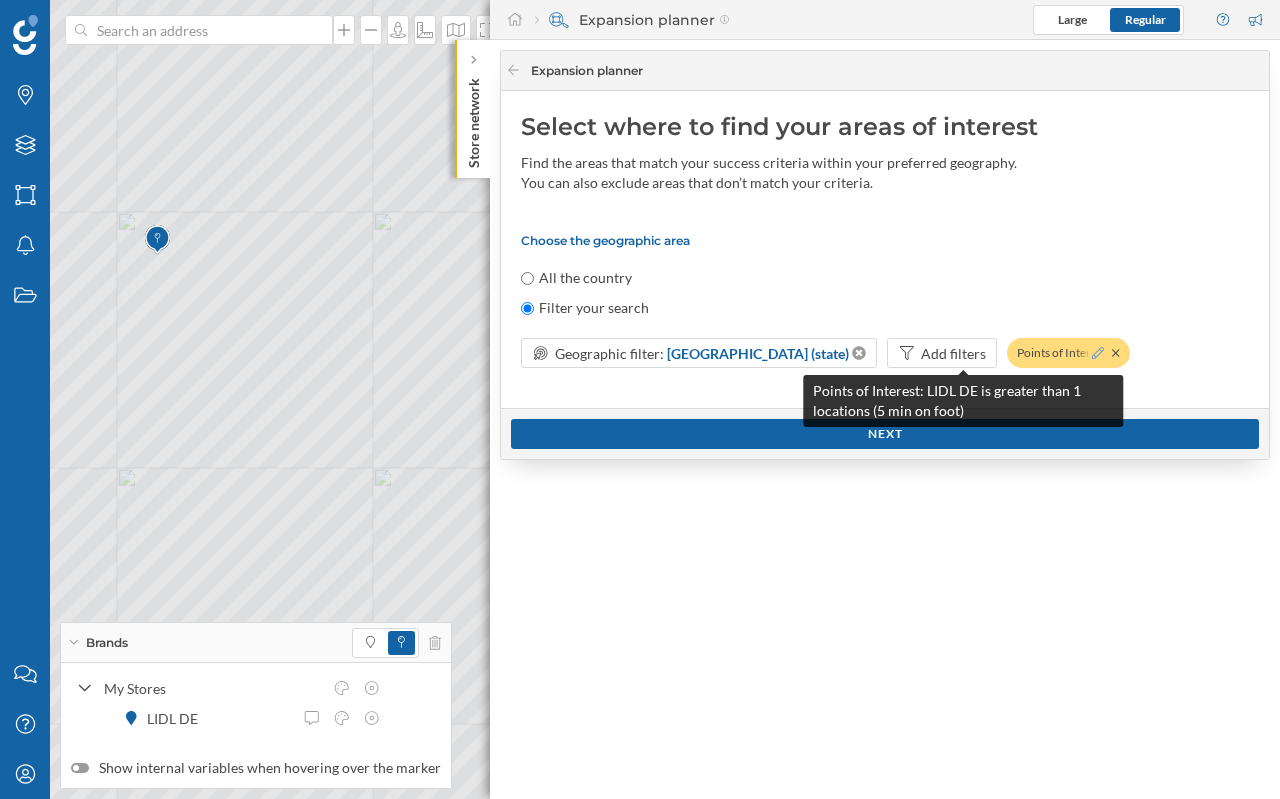 click 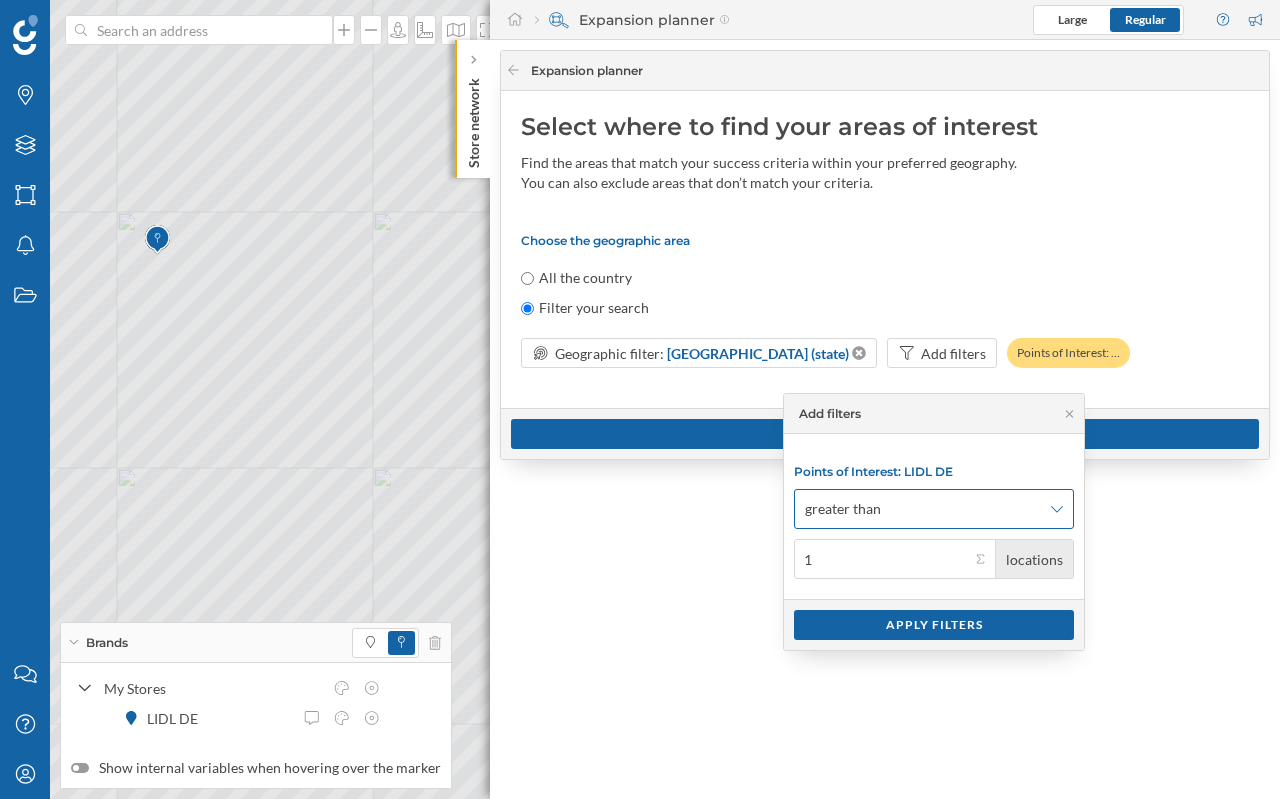 click on "greater than" at bounding box center [923, 509] 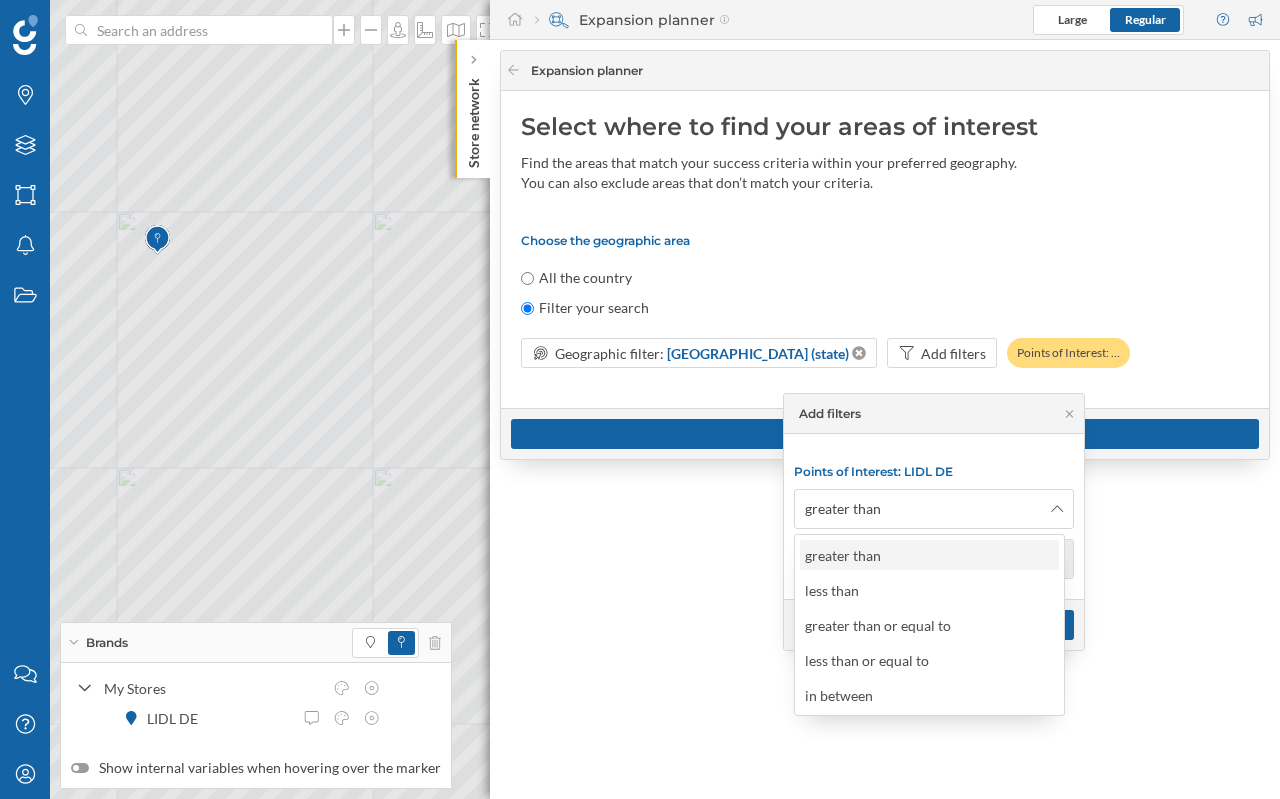 click on "greater than" at bounding box center [928, 555] 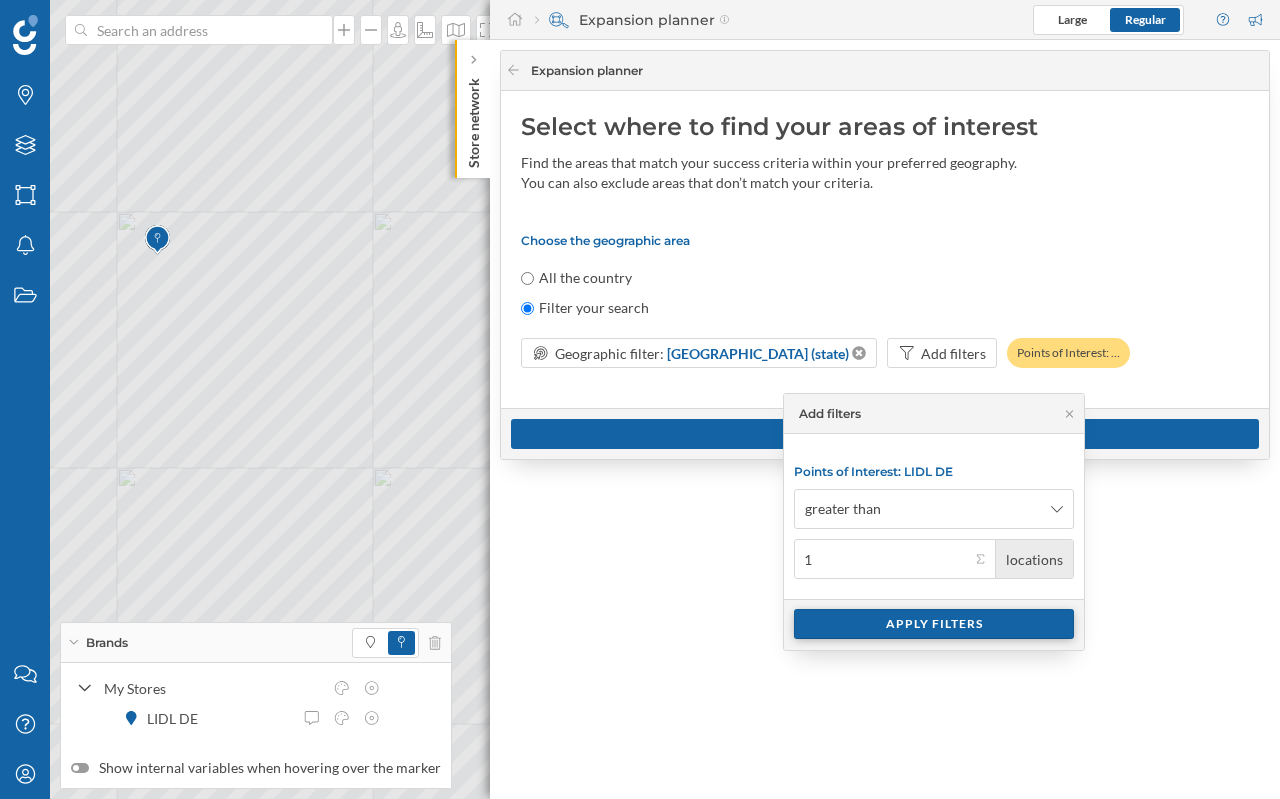 click on "Apply filters" at bounding box center (934, 624) 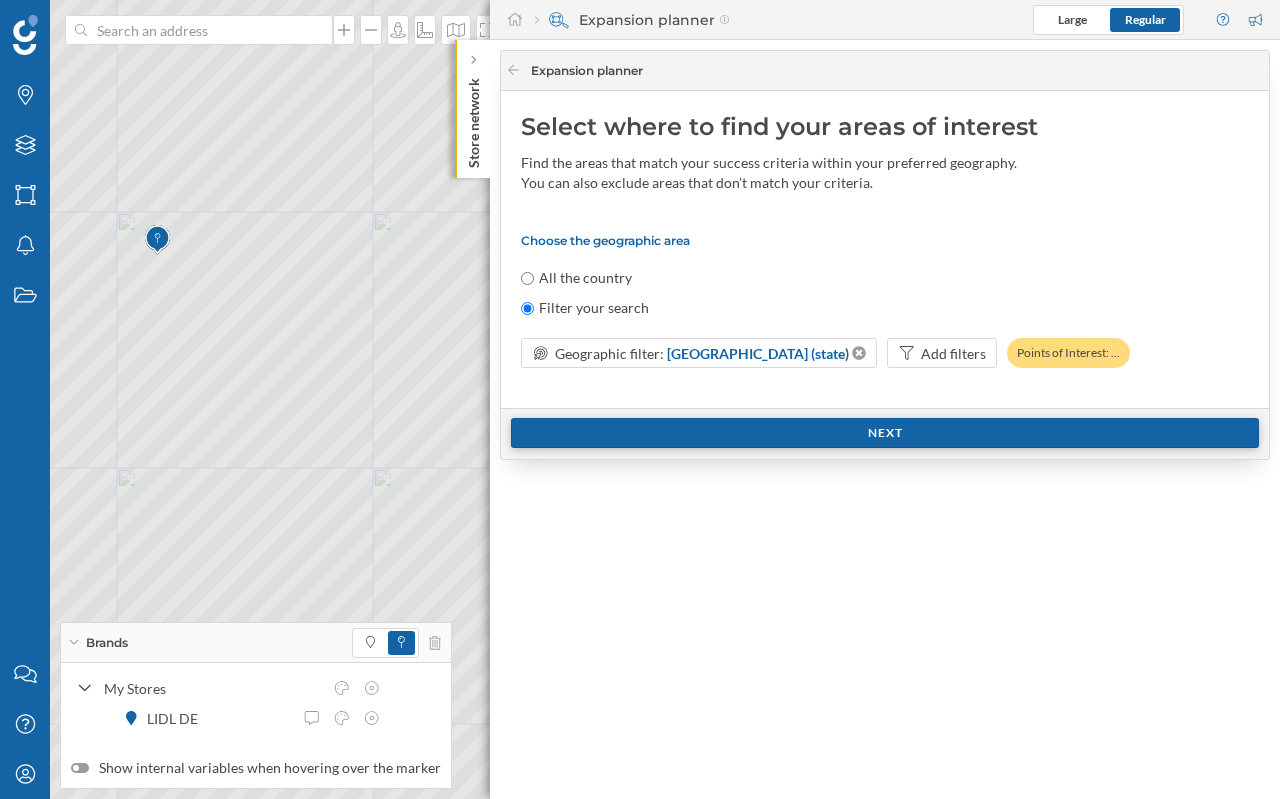 click on "Next" at bounding box center [885, 433] 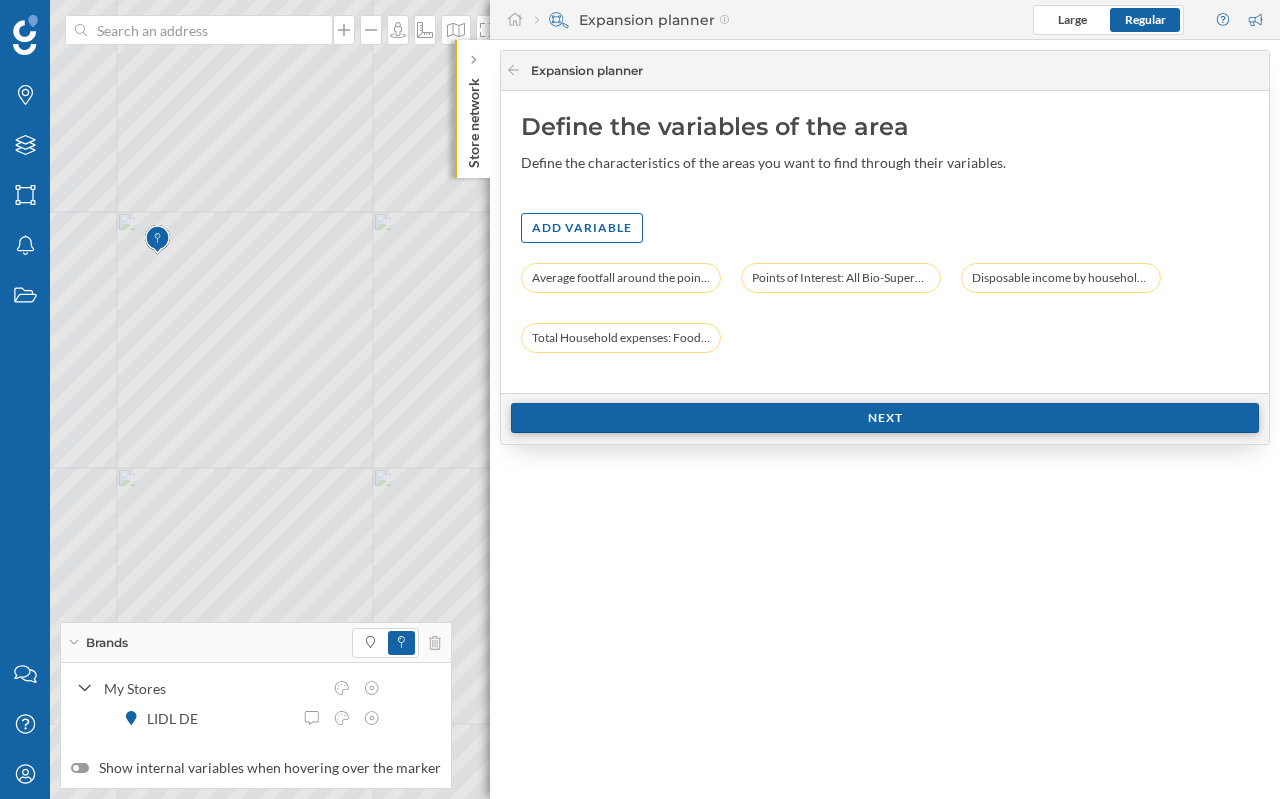 click on "Next" at bounding box center (885, 418) 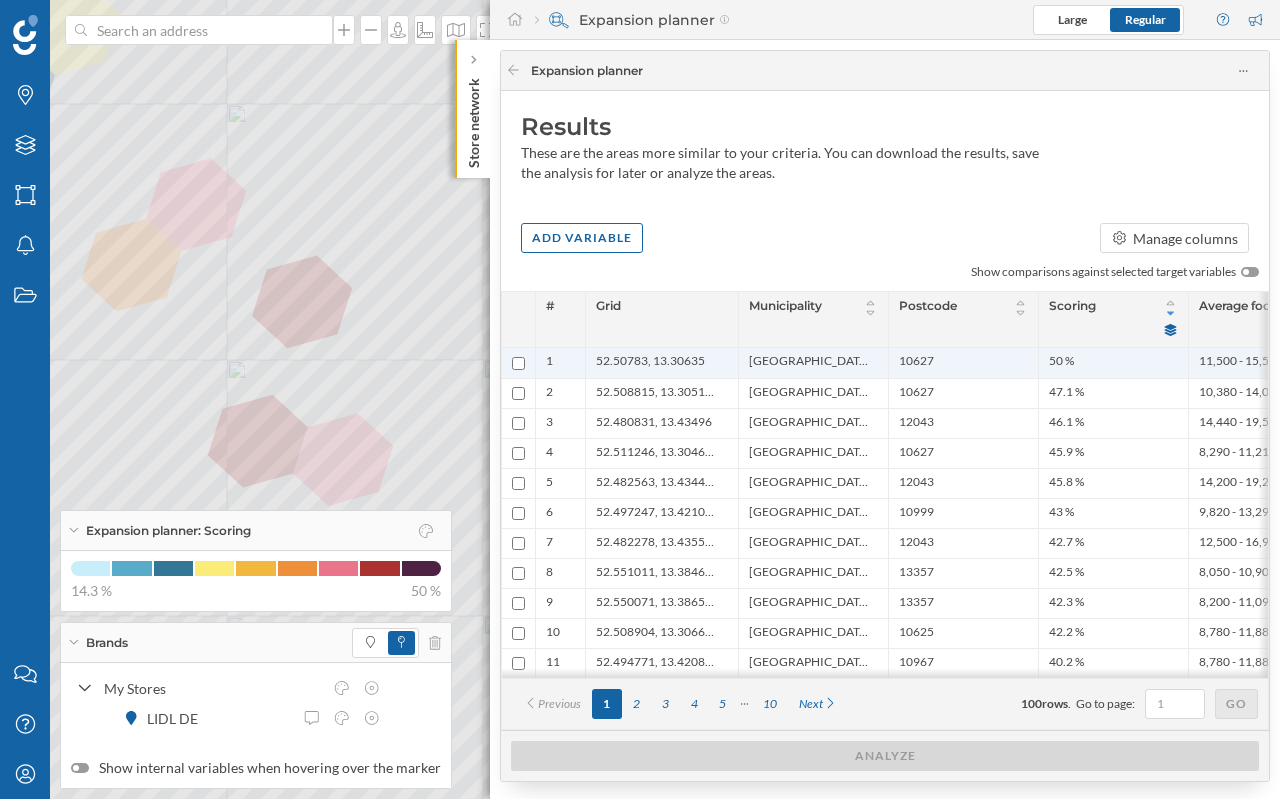 click at bounding box center [518, 363] 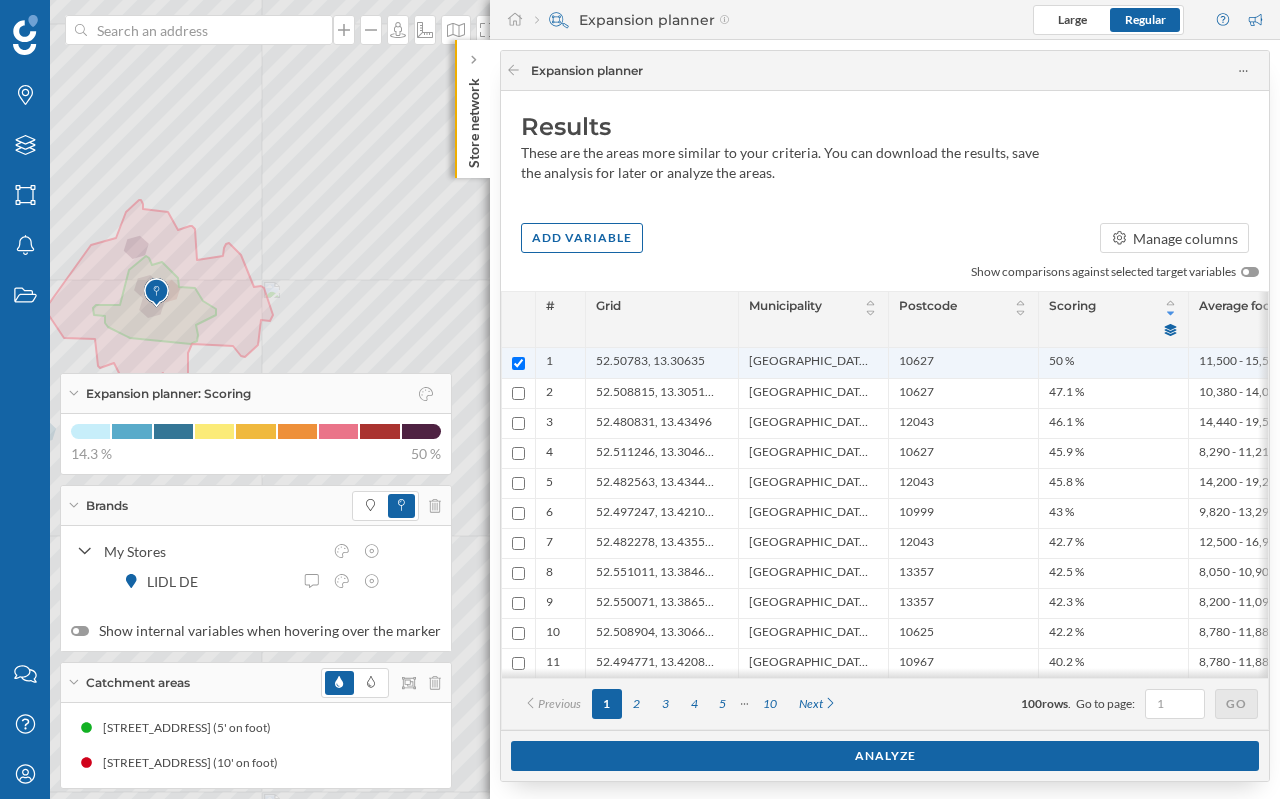 click at bounding box center [518, 363] 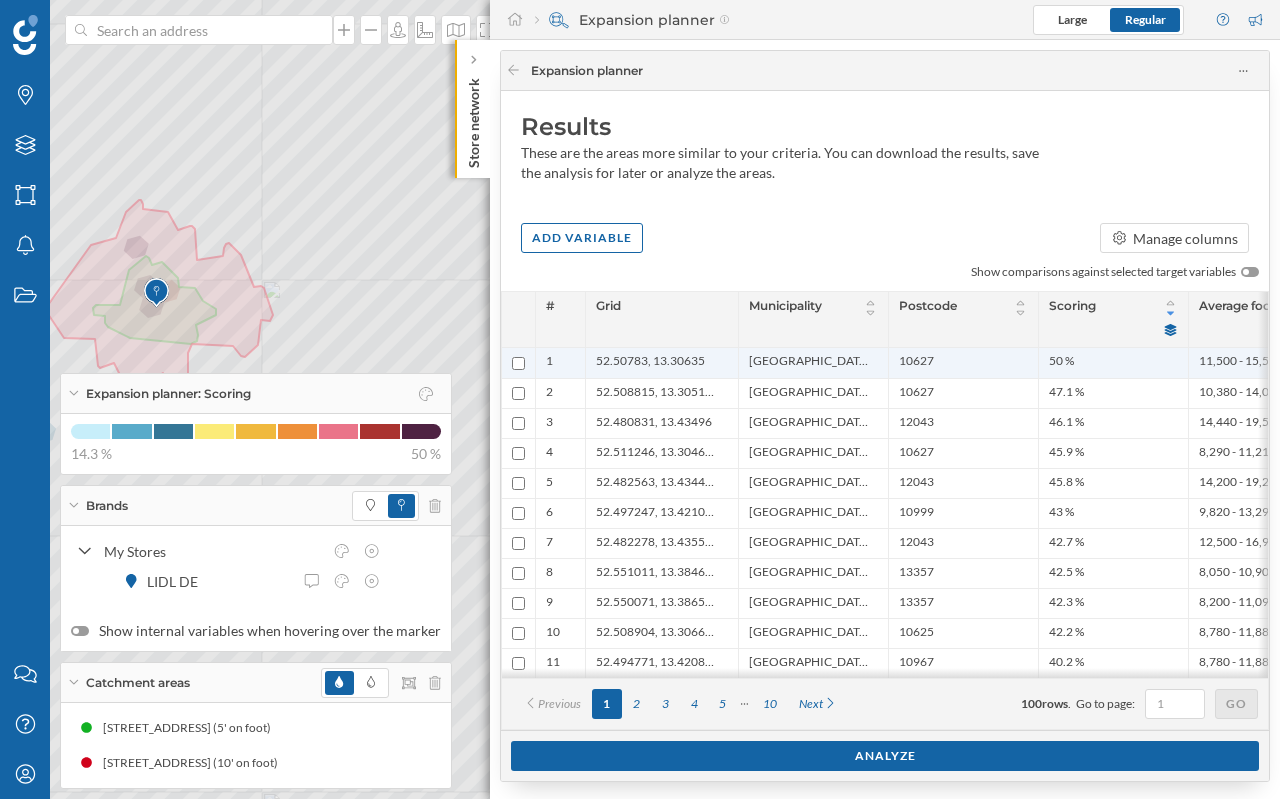 checkbox on "false" 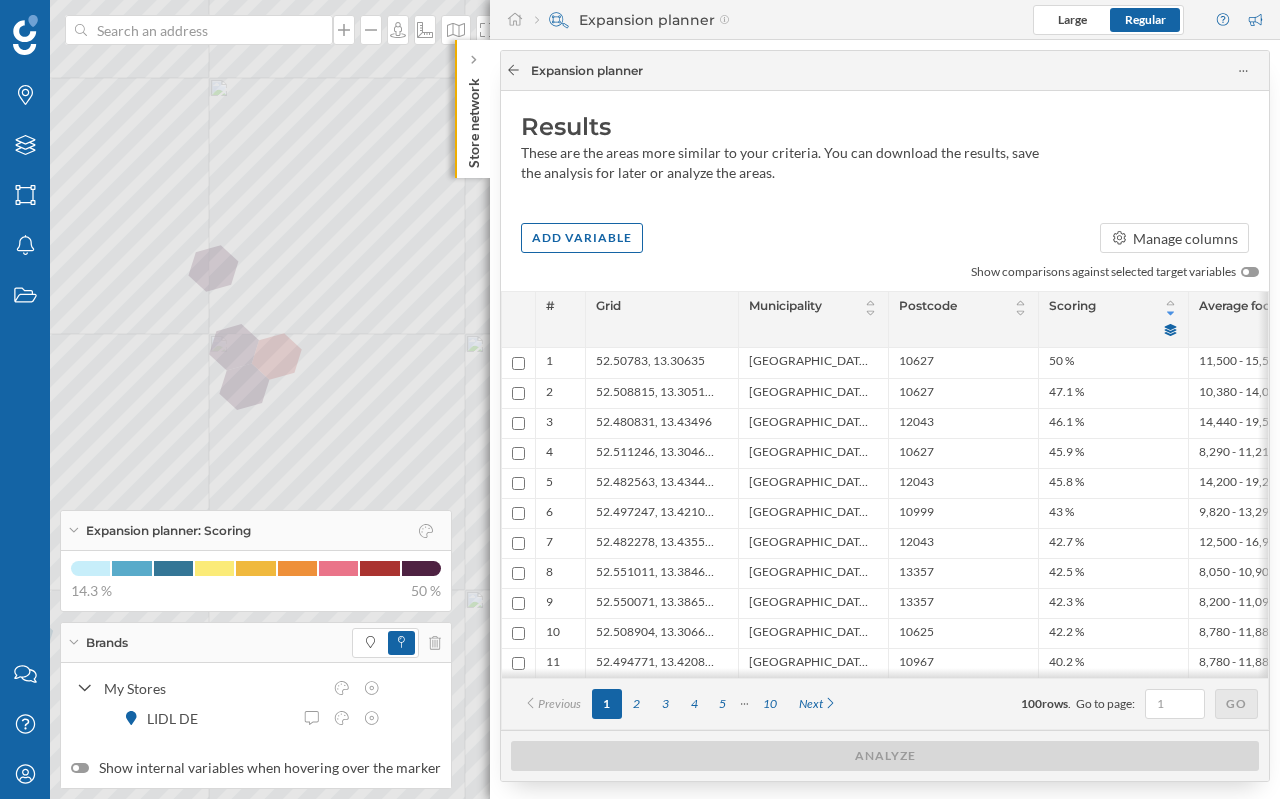 click 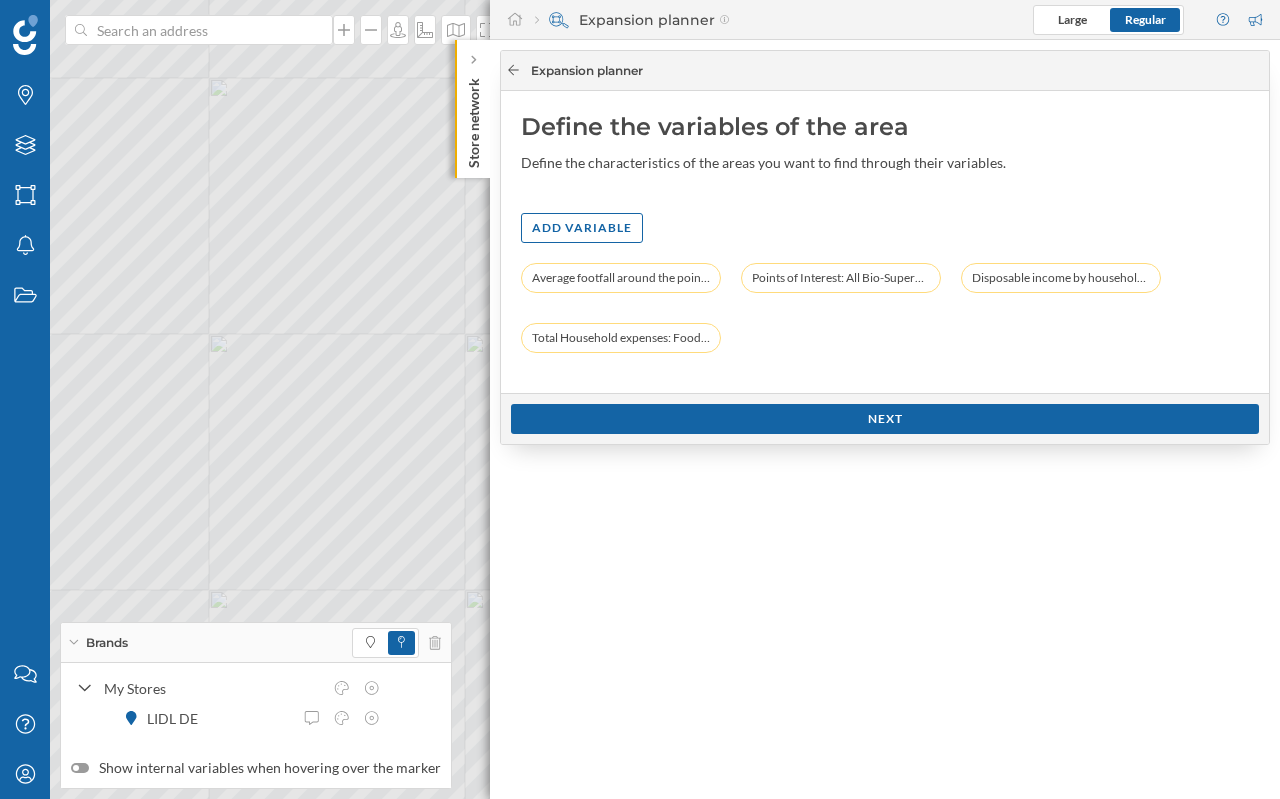 click 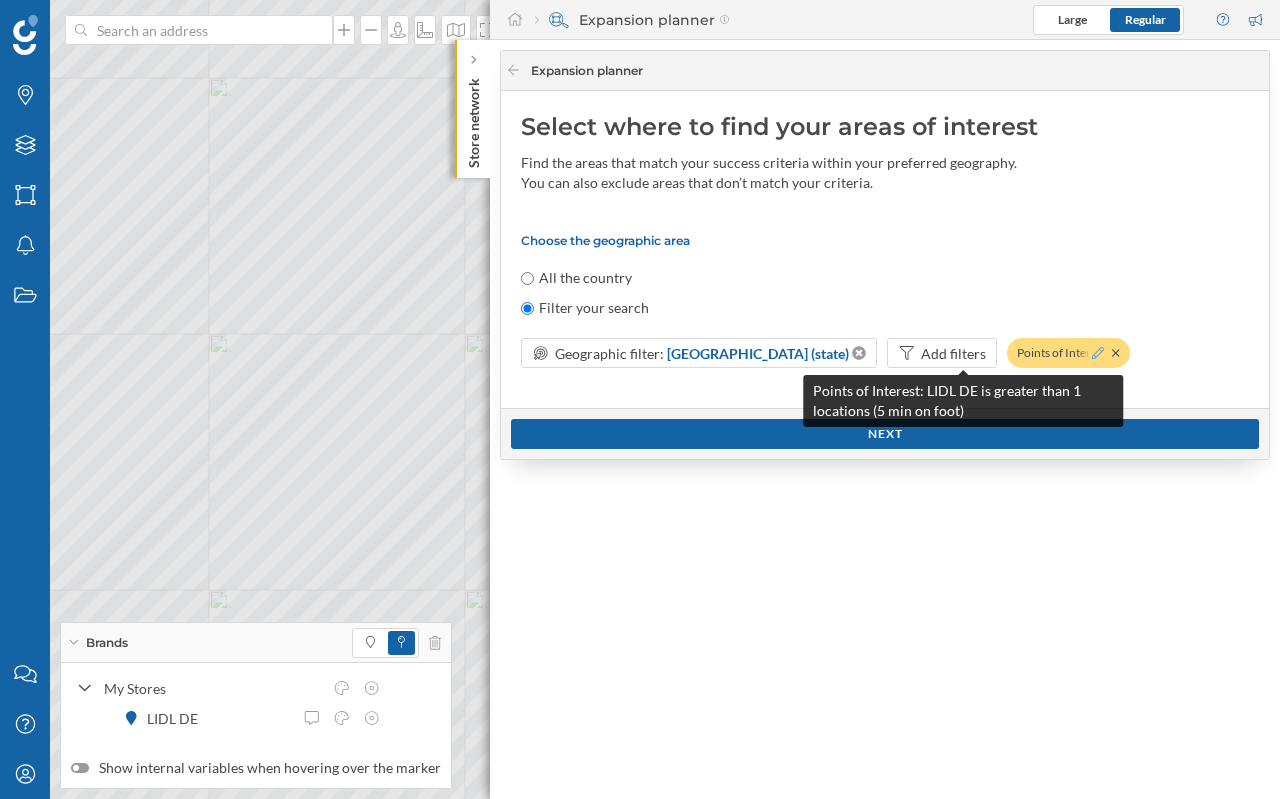 click 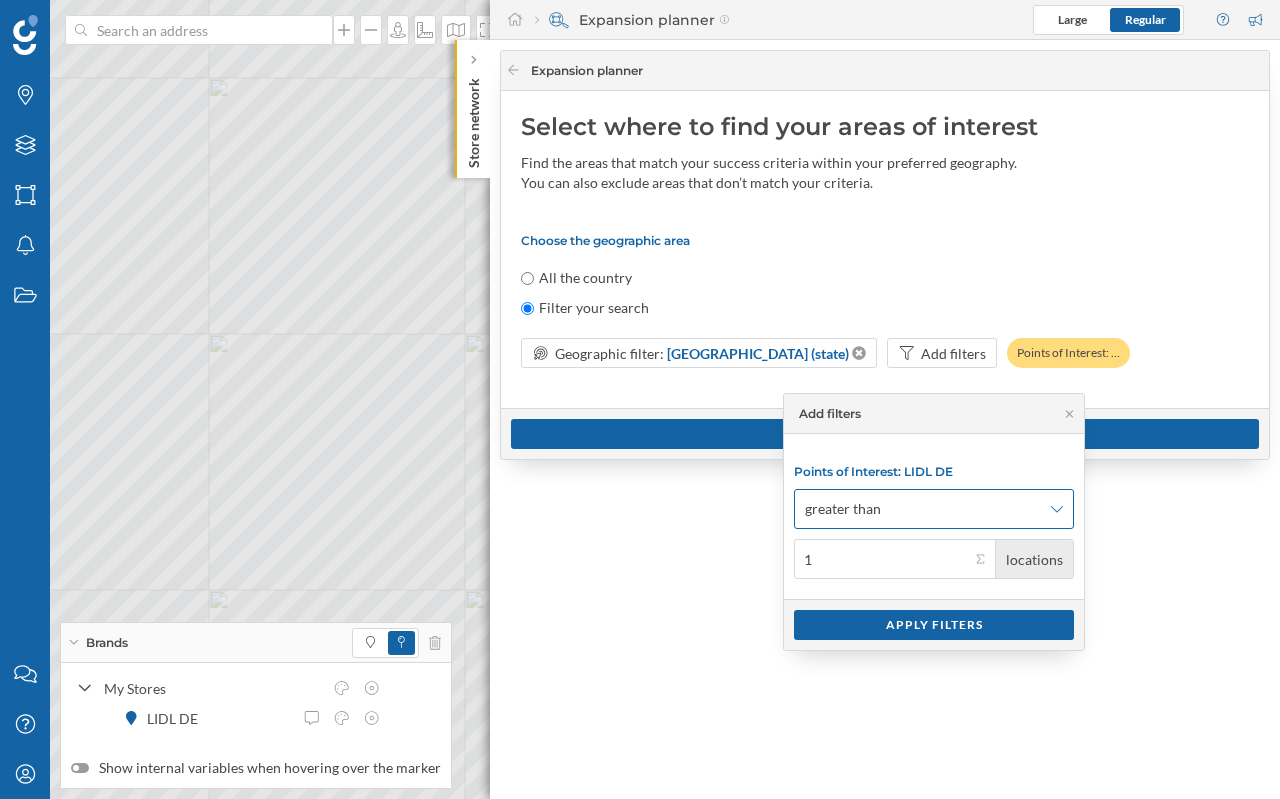 click on "greater than" at bounding box center [934, 509] 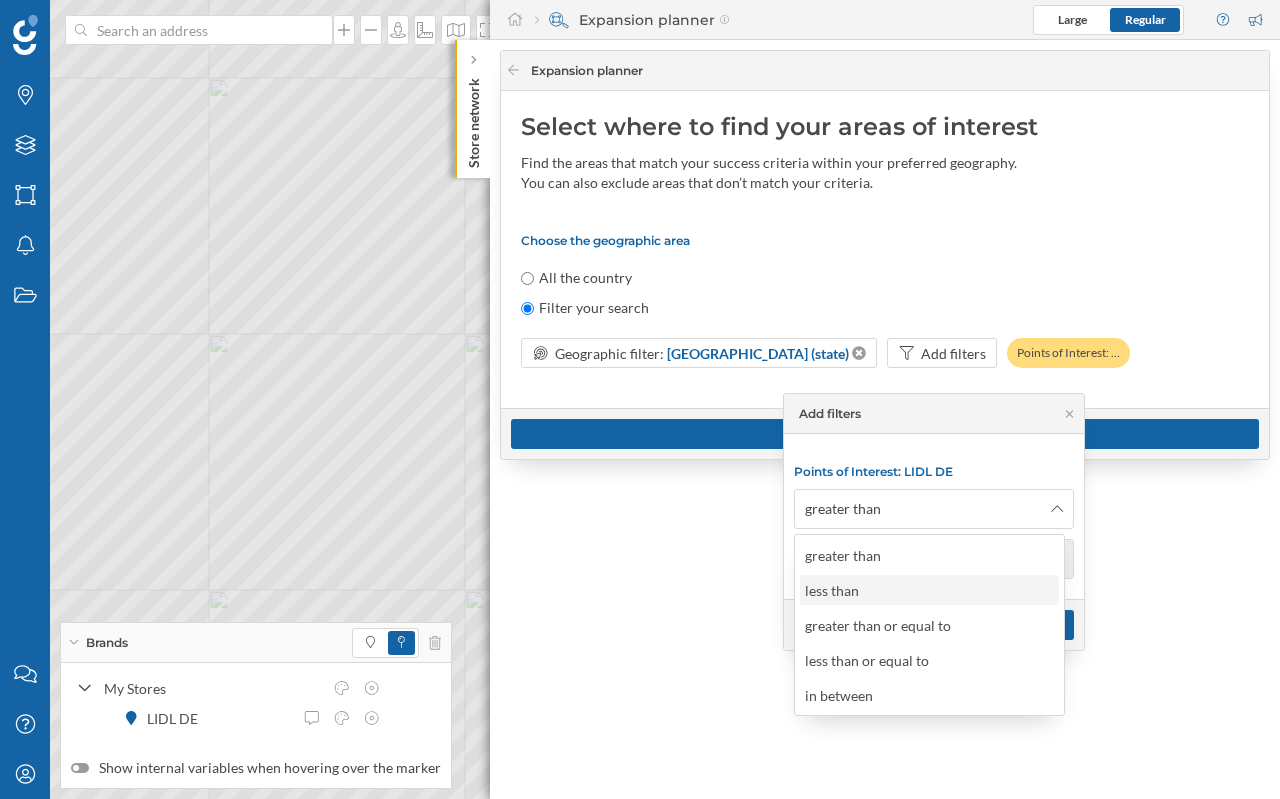 click on "less than" at bounding box center (837, 590) 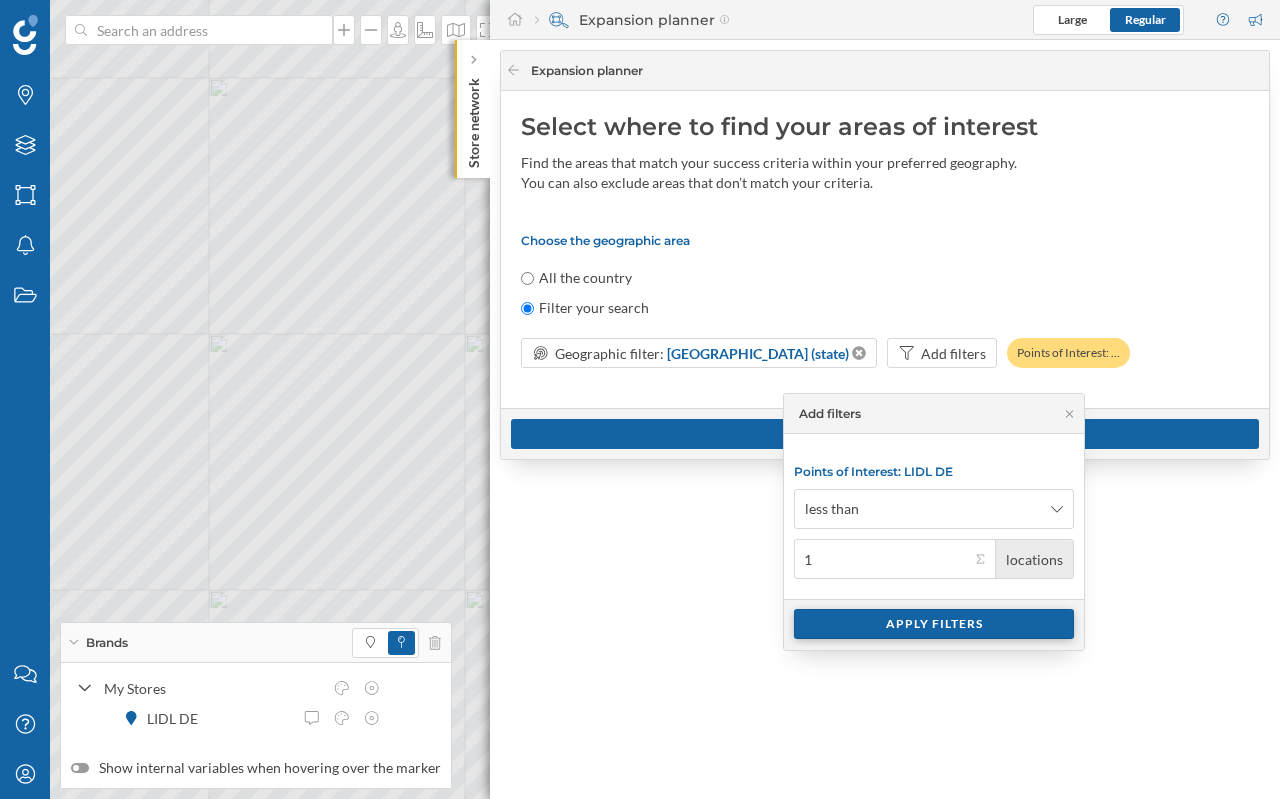 click on "Apply filters" at bounding box center [934, 624] 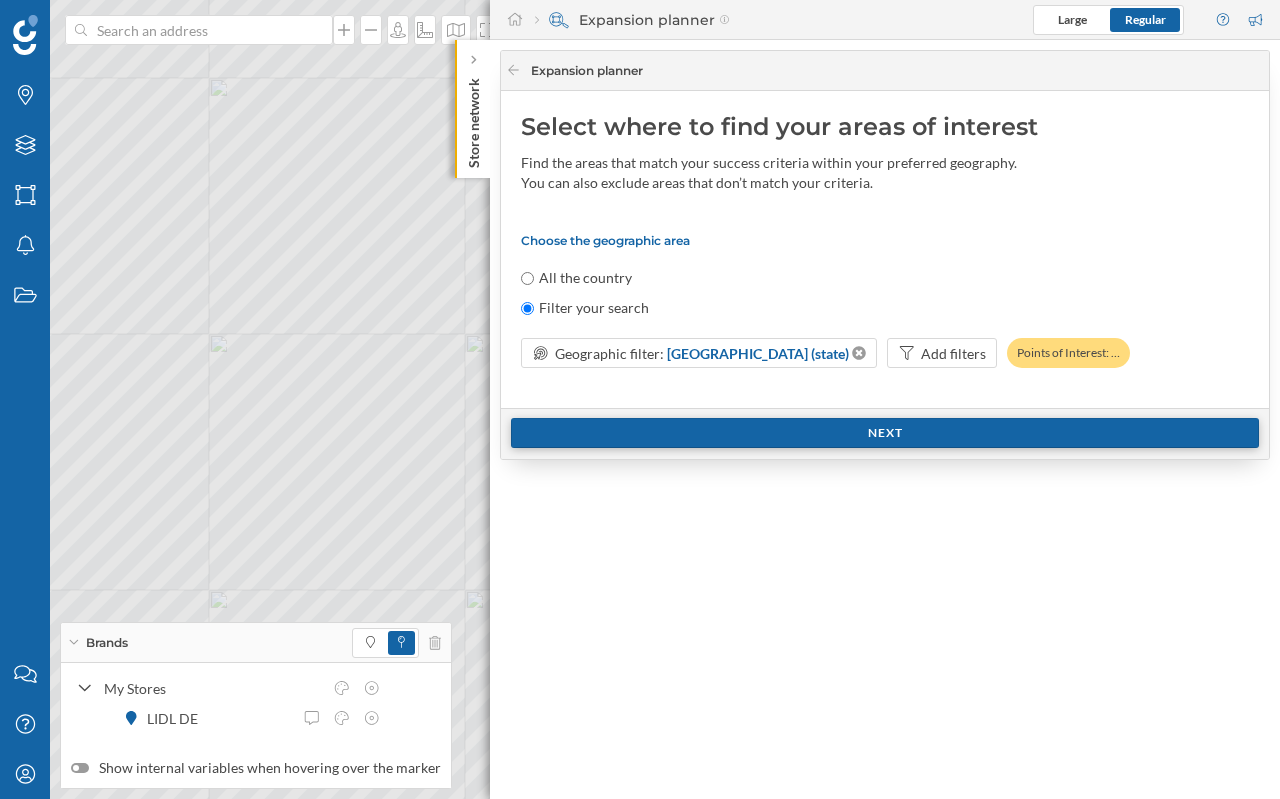 click on "Next" at bounding box center (885, 433) 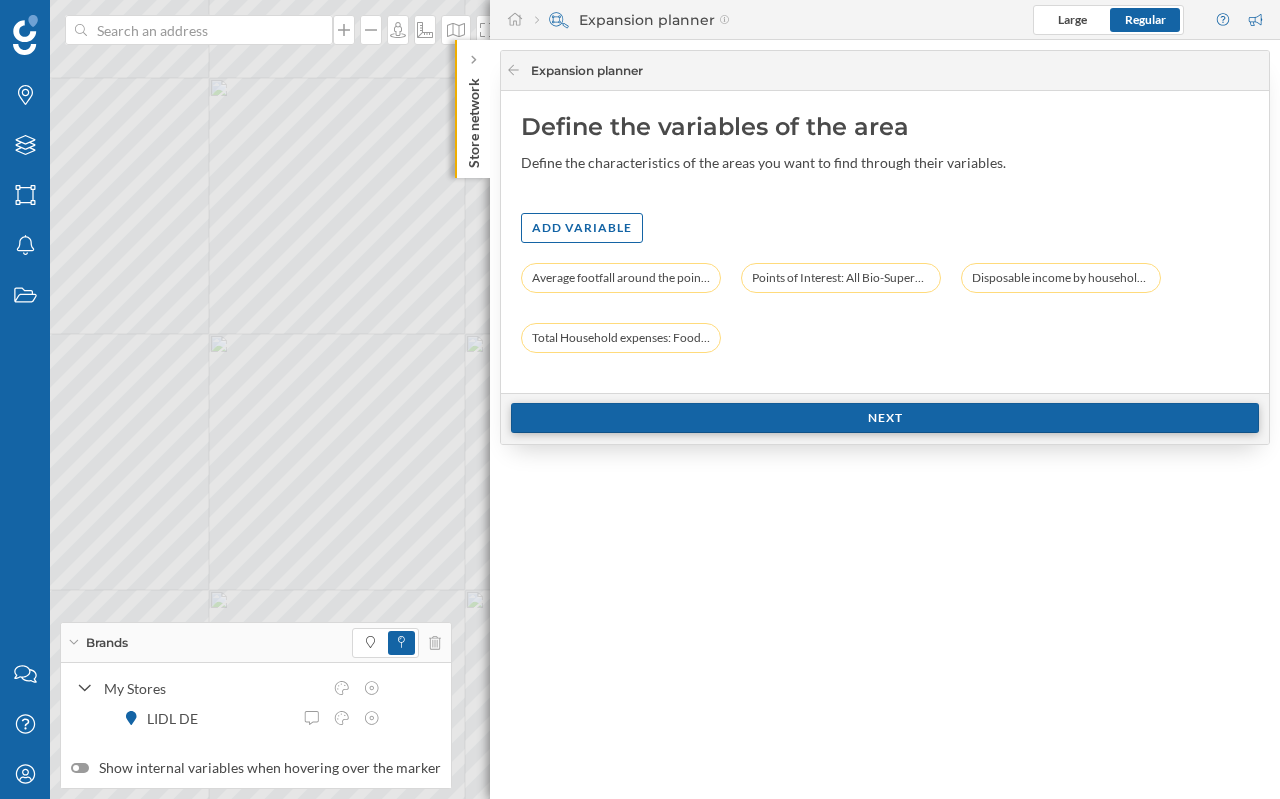 click on "Next" at bounding box center (885, 418) 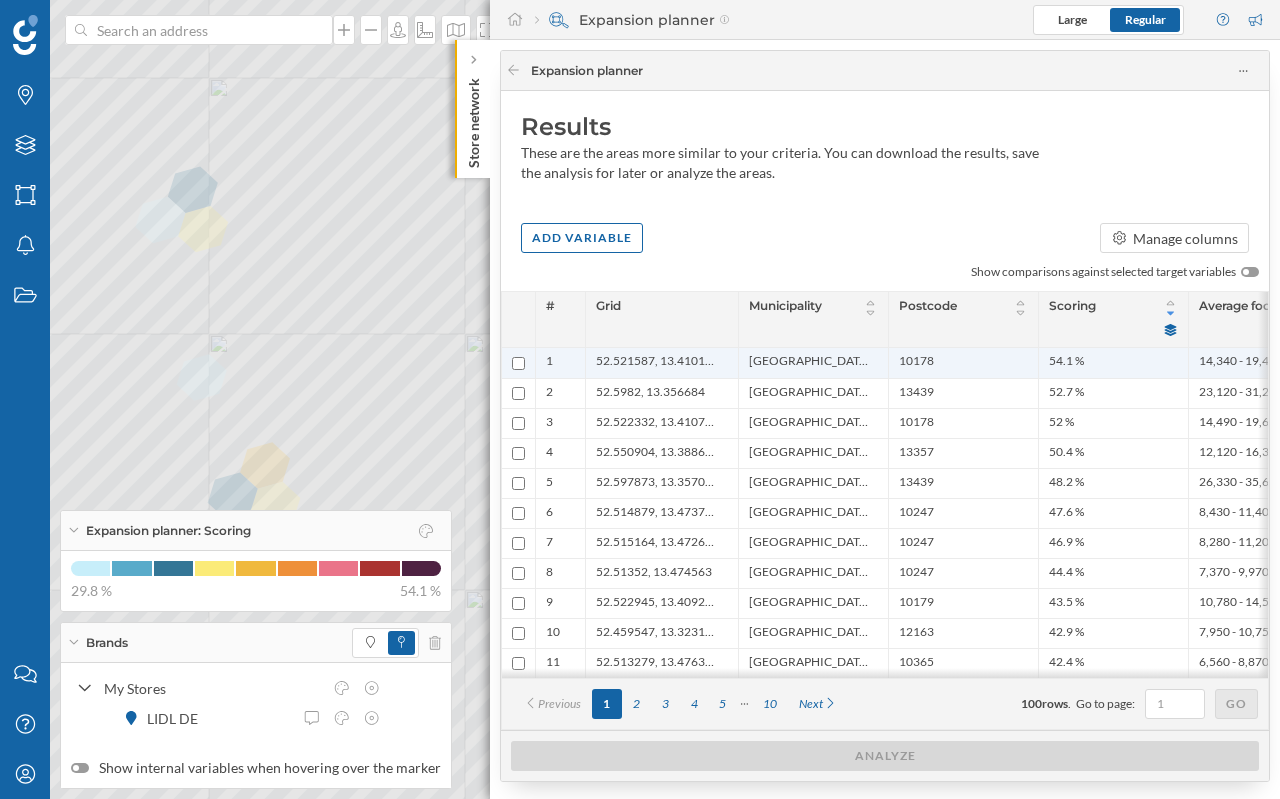 click at bounding box center [518, 363] 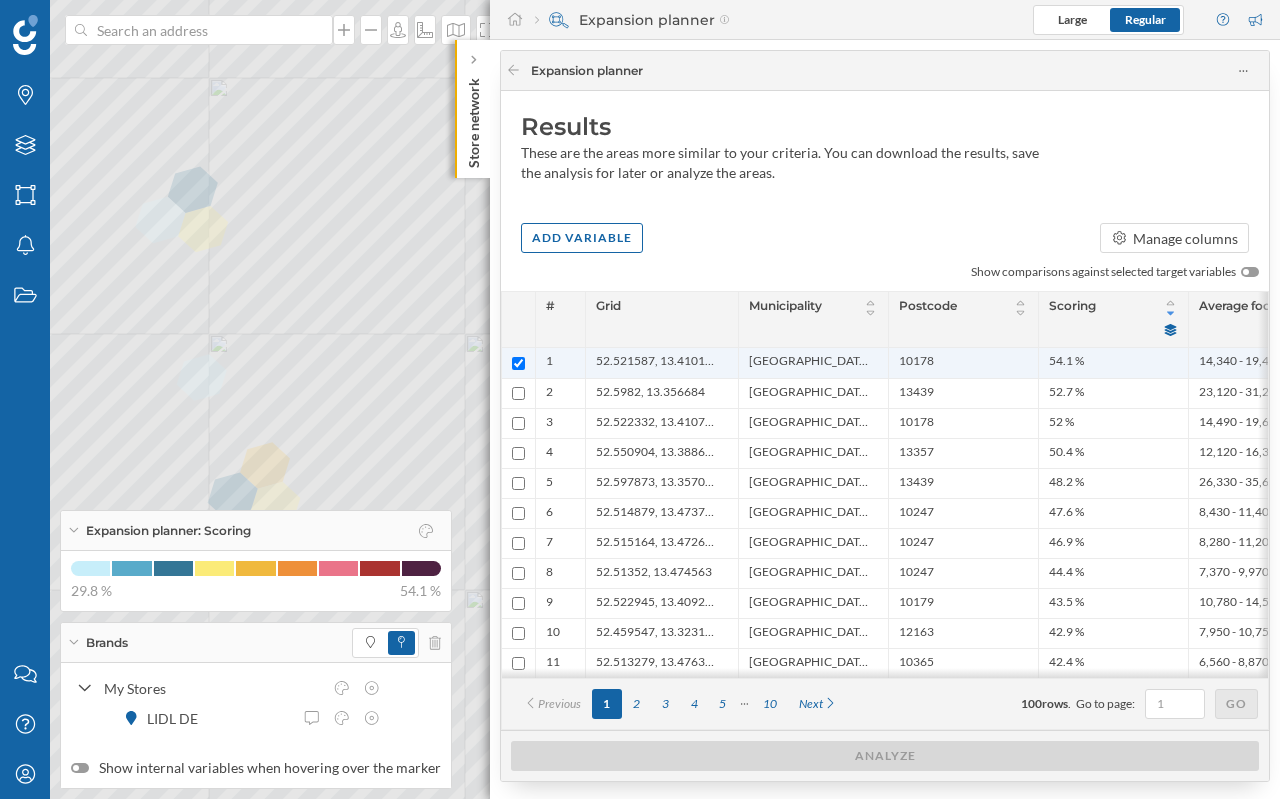 checkbox on "true" 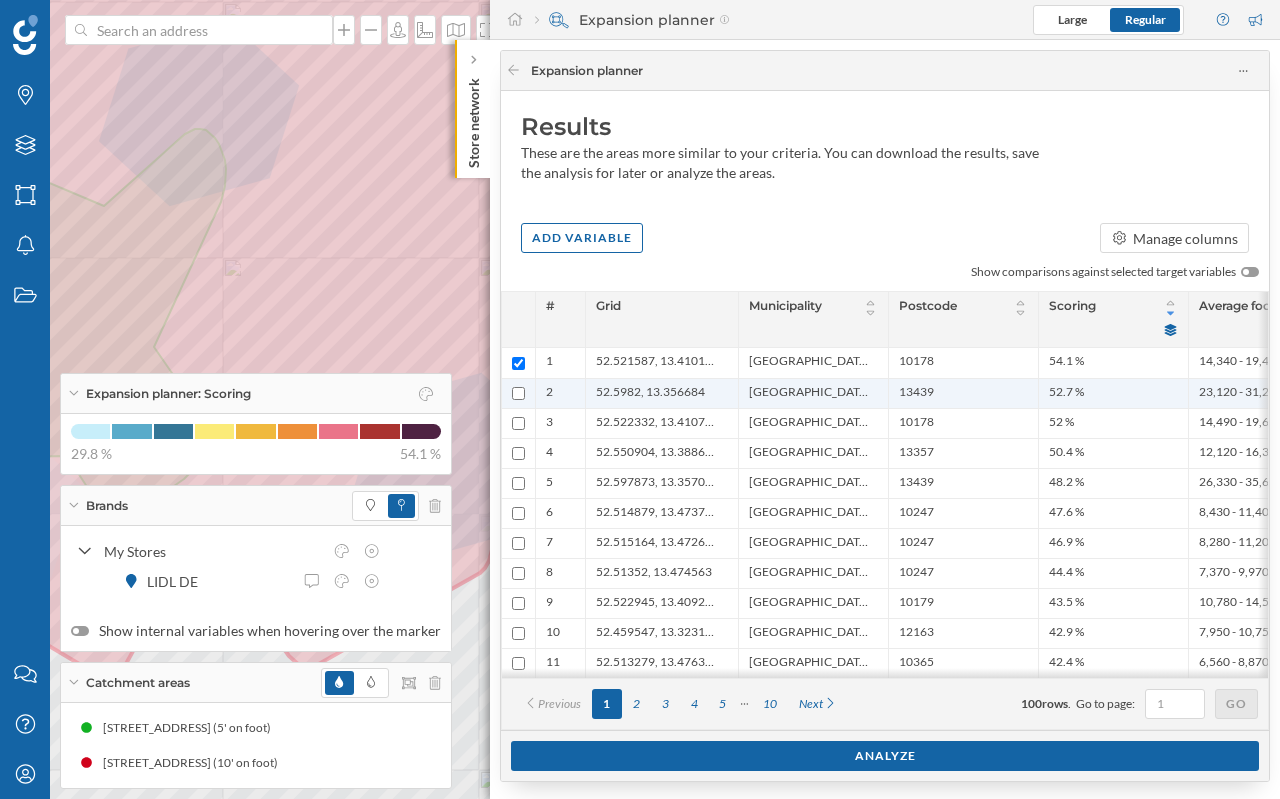 click at bounding box center (518, 393) 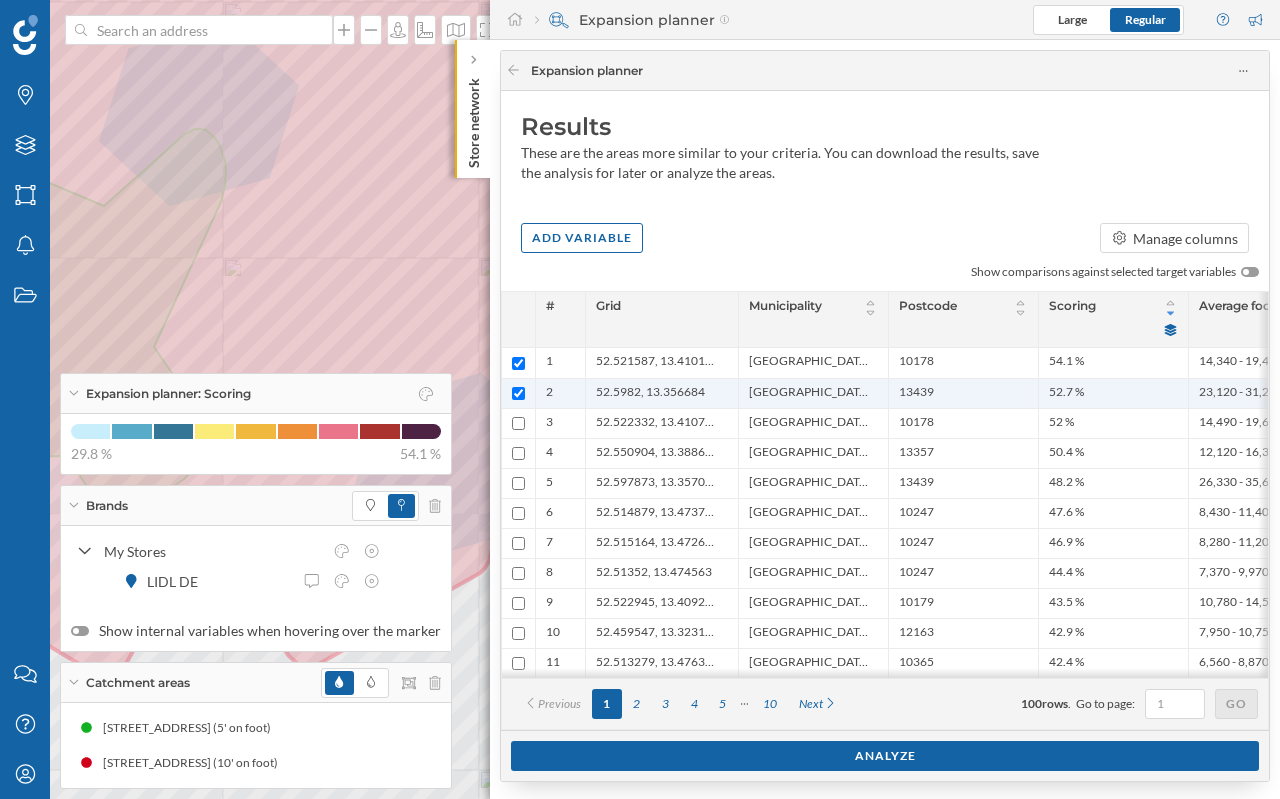checkbox on "true" 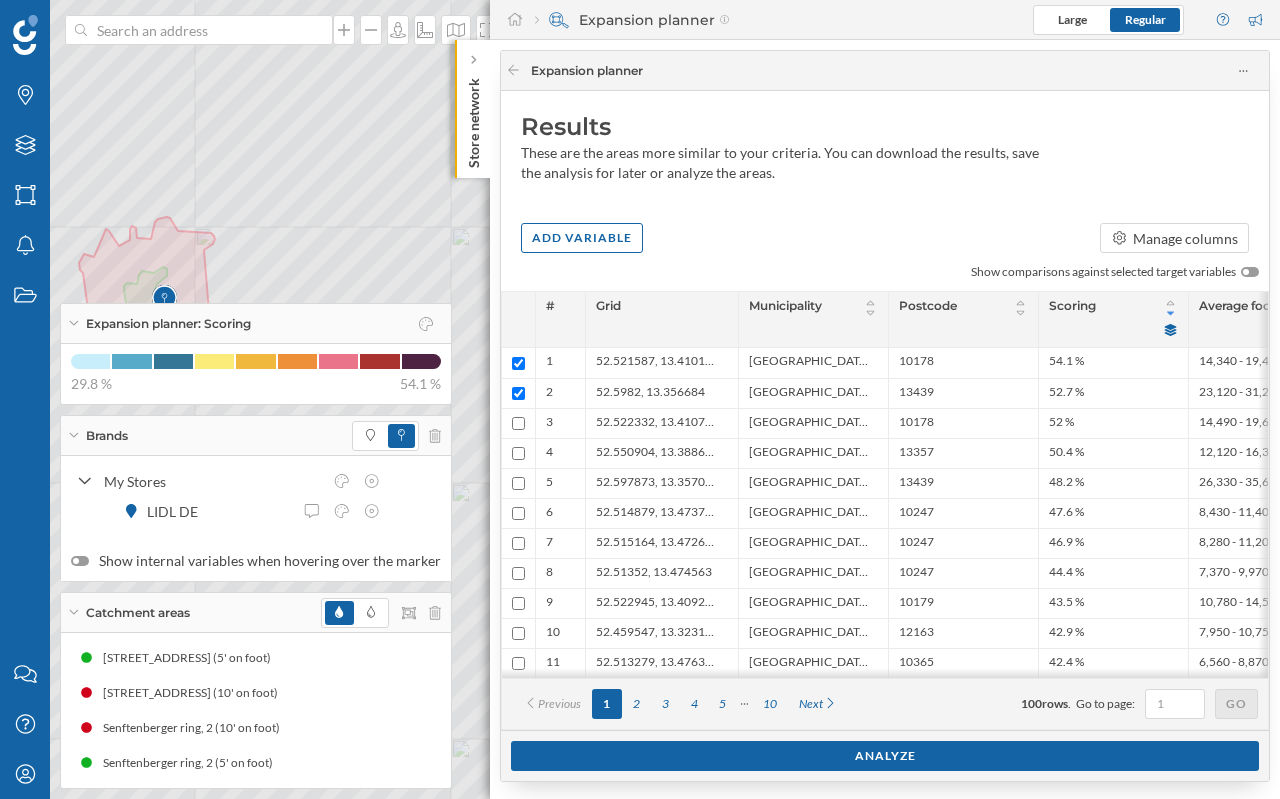 click on "Expansion planner: Scoring" at bounding box center (256, 324) 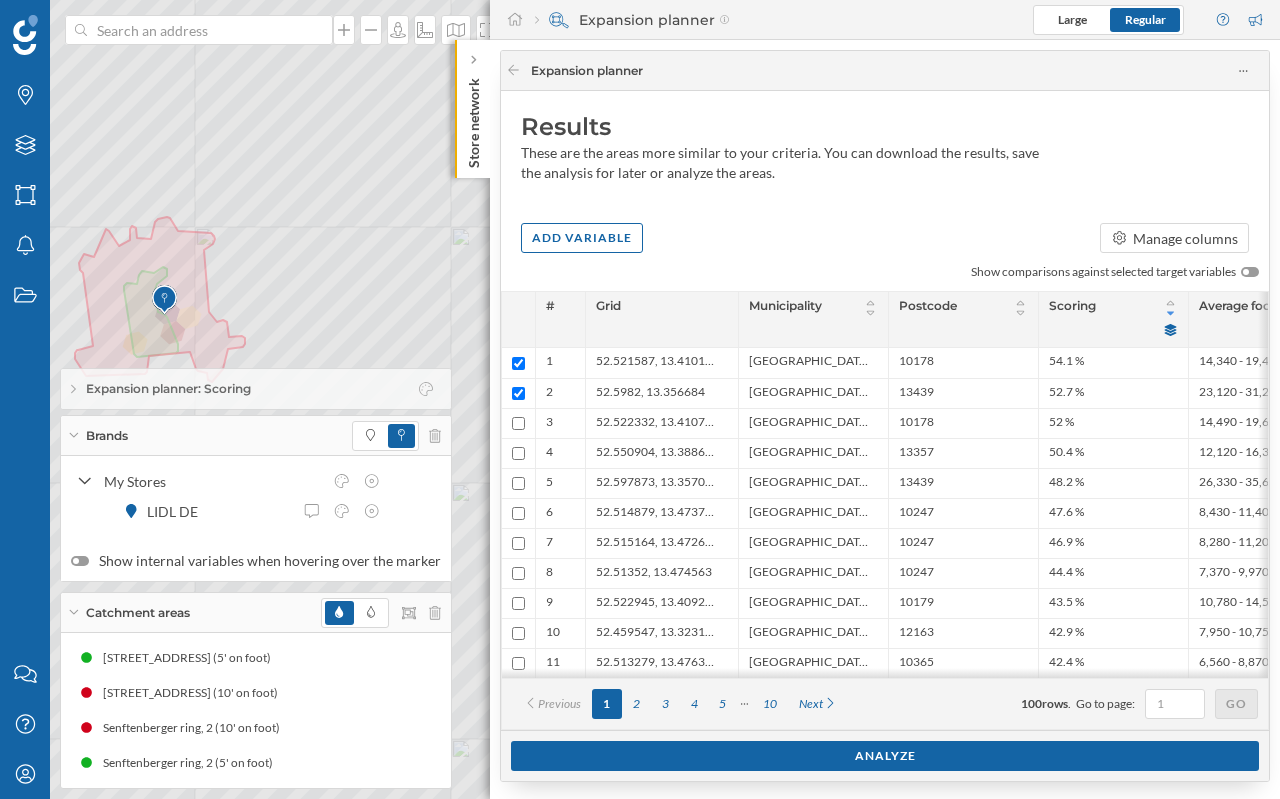 click on "Brands" at bounding box center (256, 436) 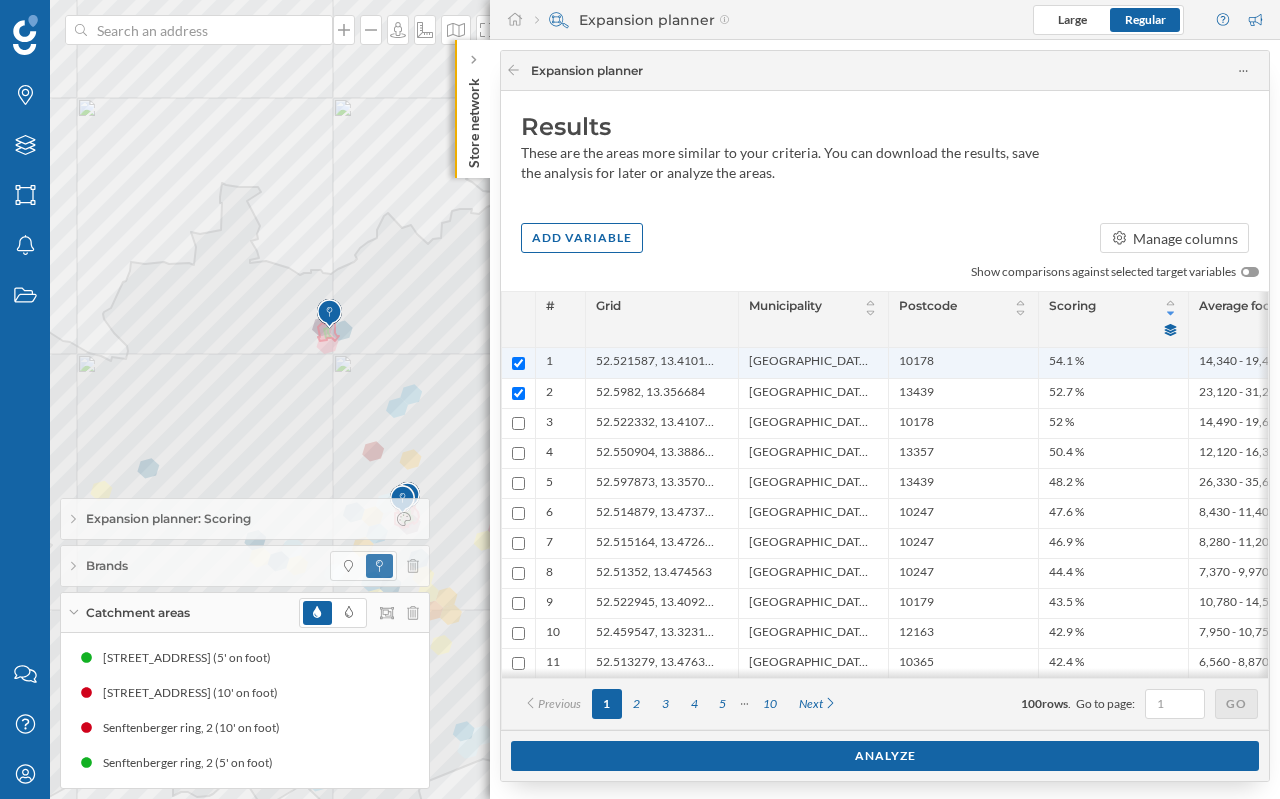 click at bounding box center [518, 363] 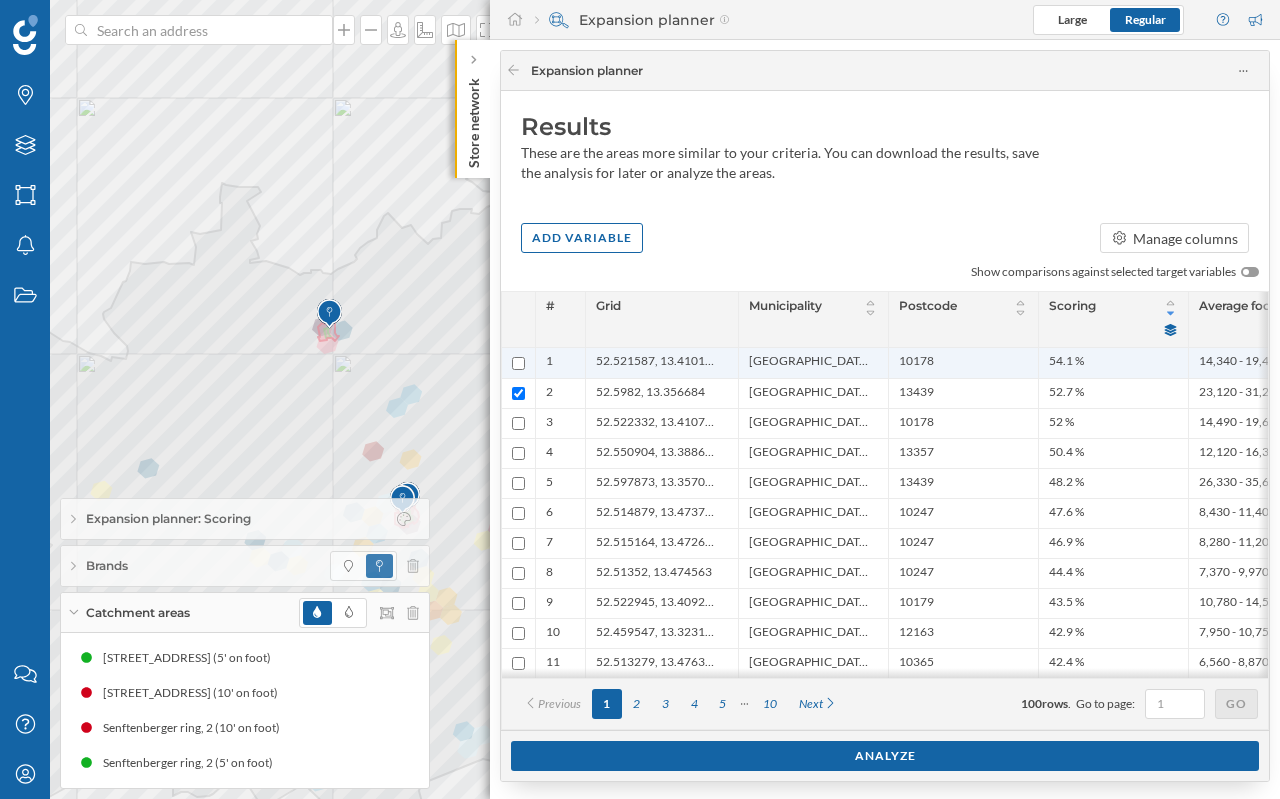 checkbox on "false" 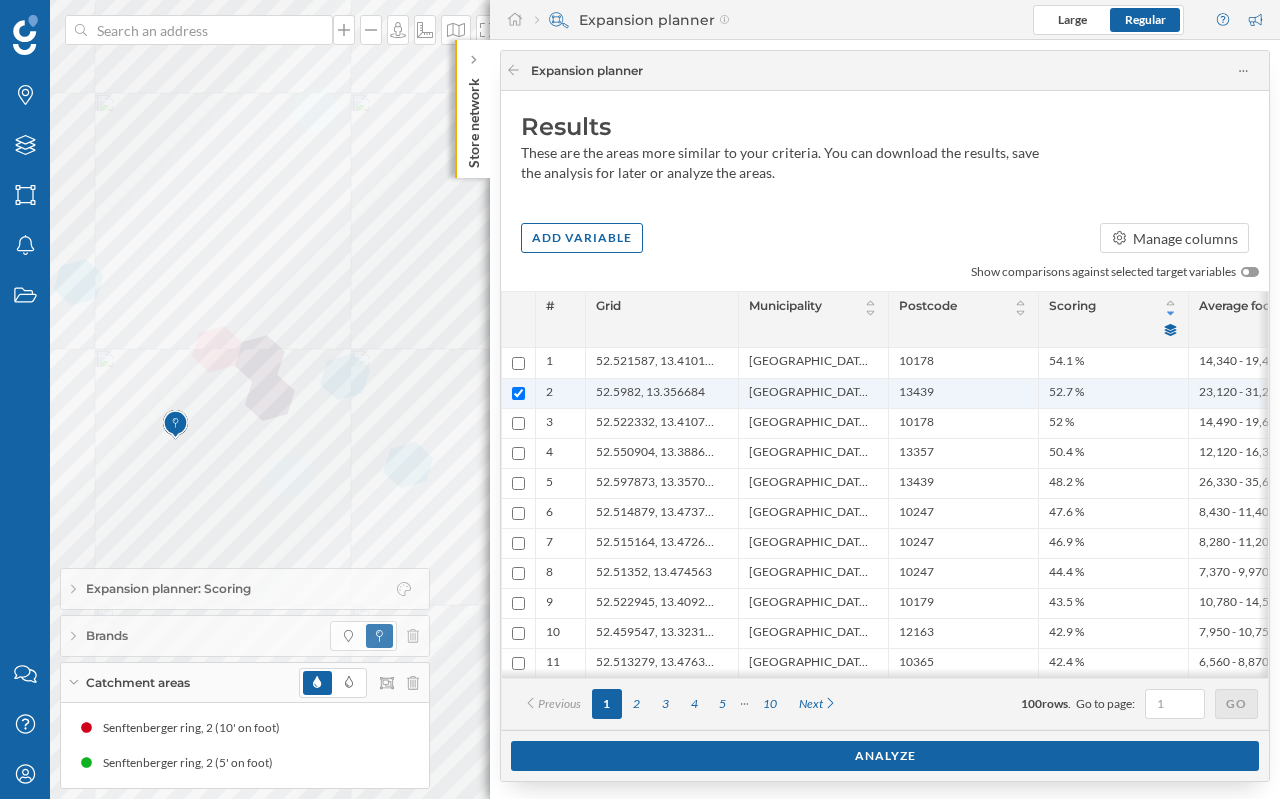 click at bounding box center (518, 393) 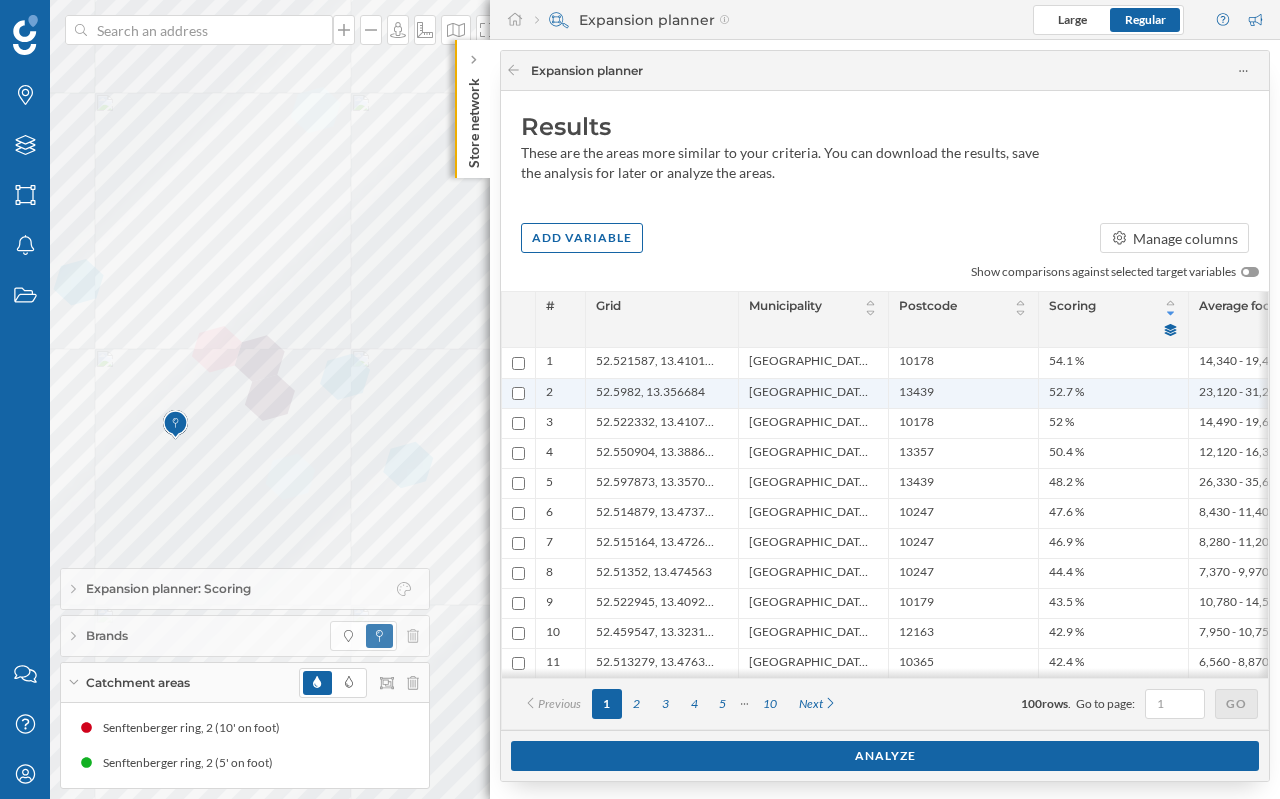 checkbox on "false" 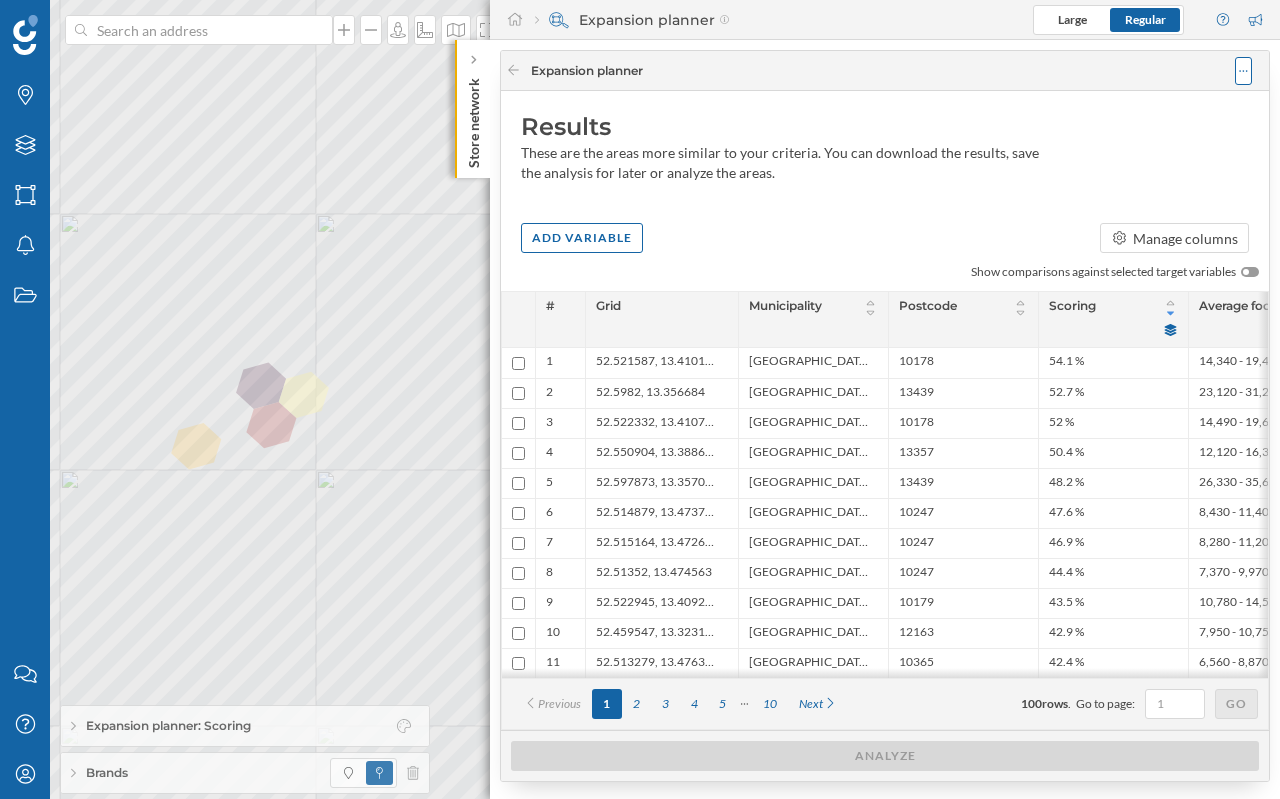 click 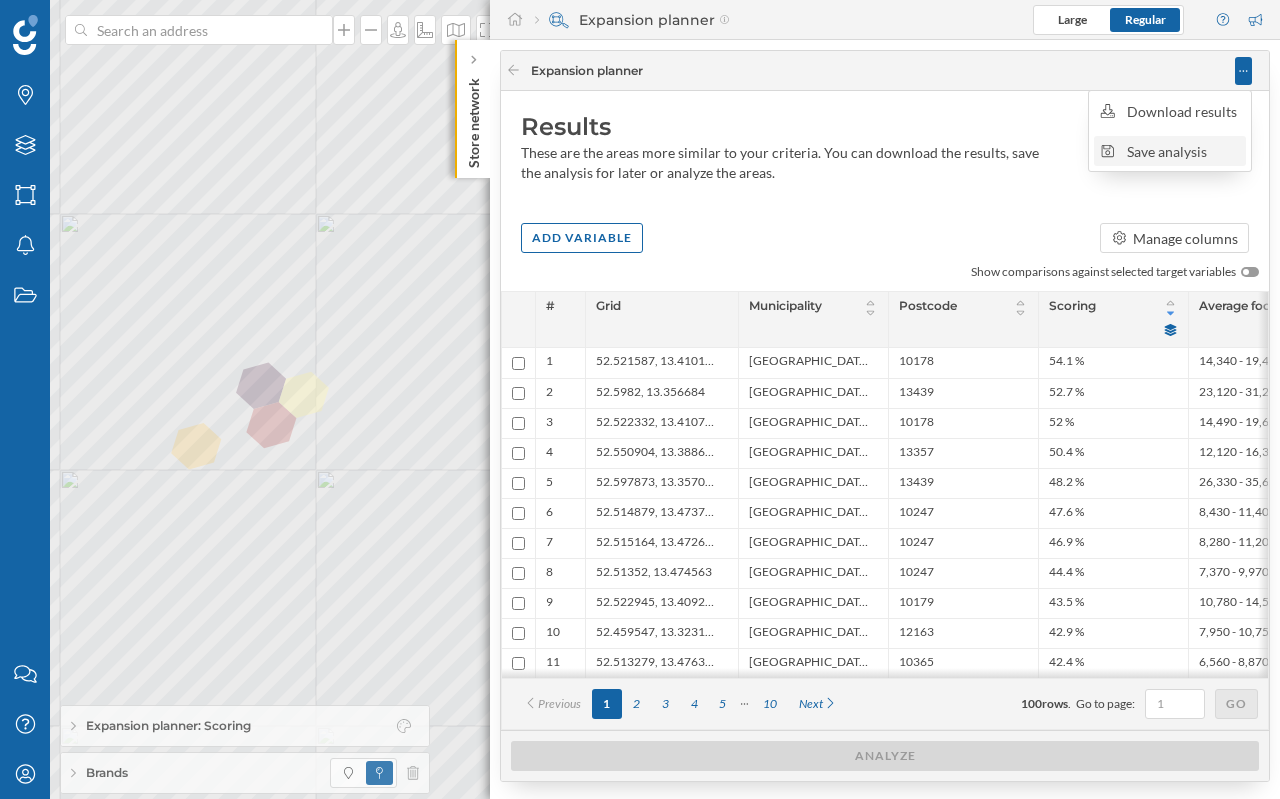 click on "Save analysis" at bounding box center (1183, 151) 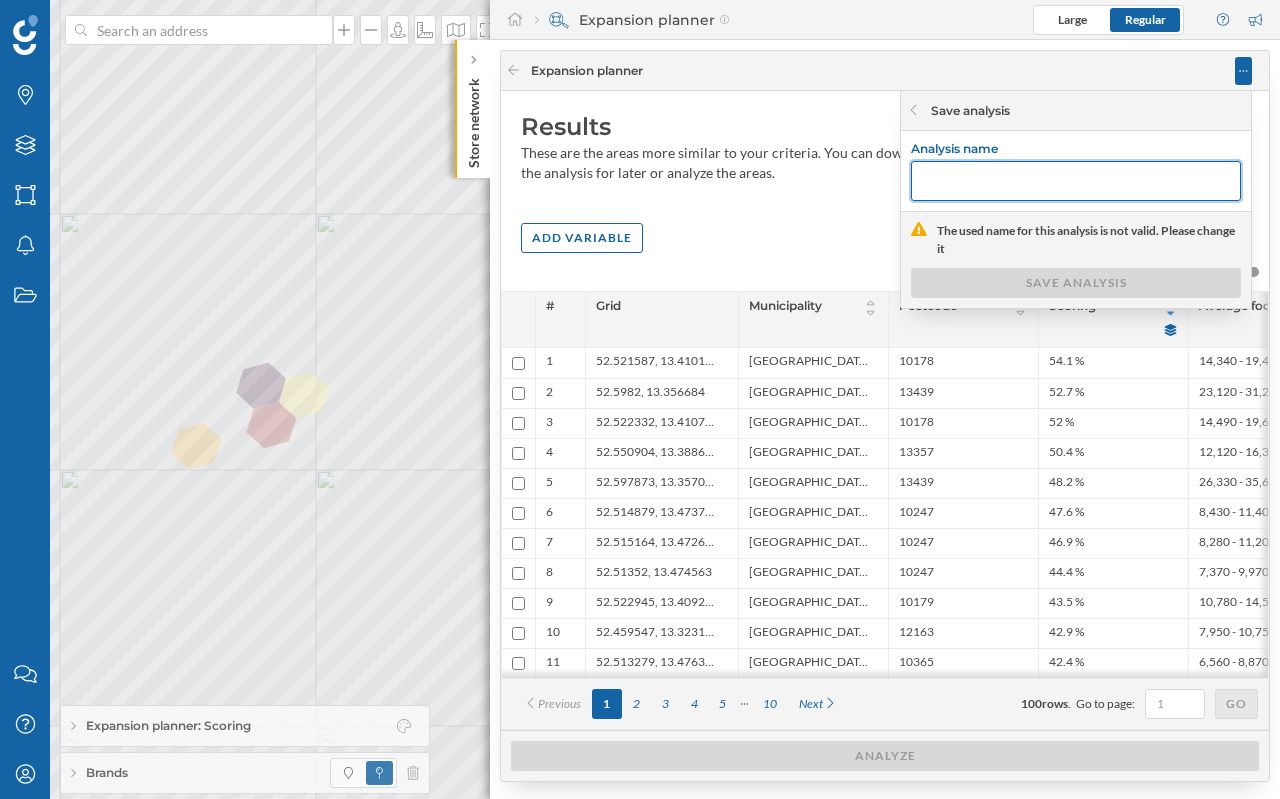 click at bounding box center (1076, 181) 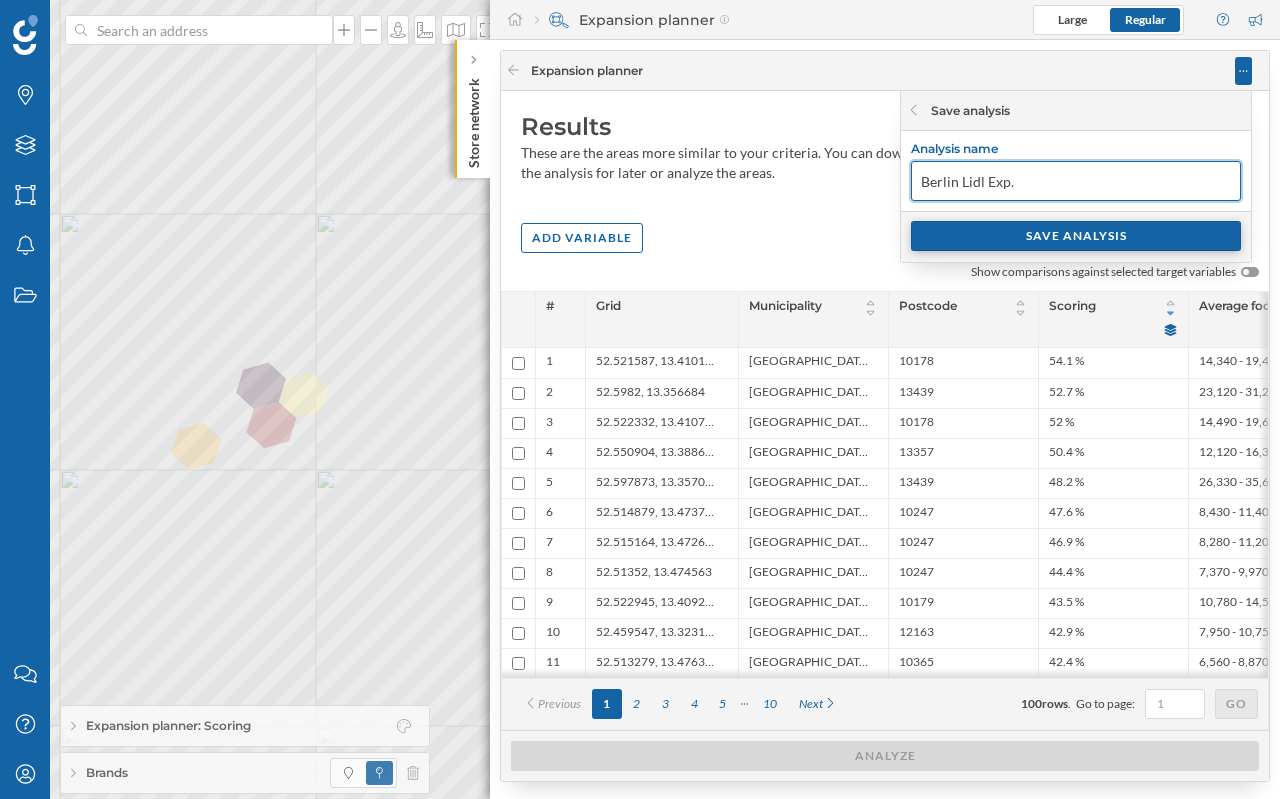 type on "Berlin Lidl Exp." 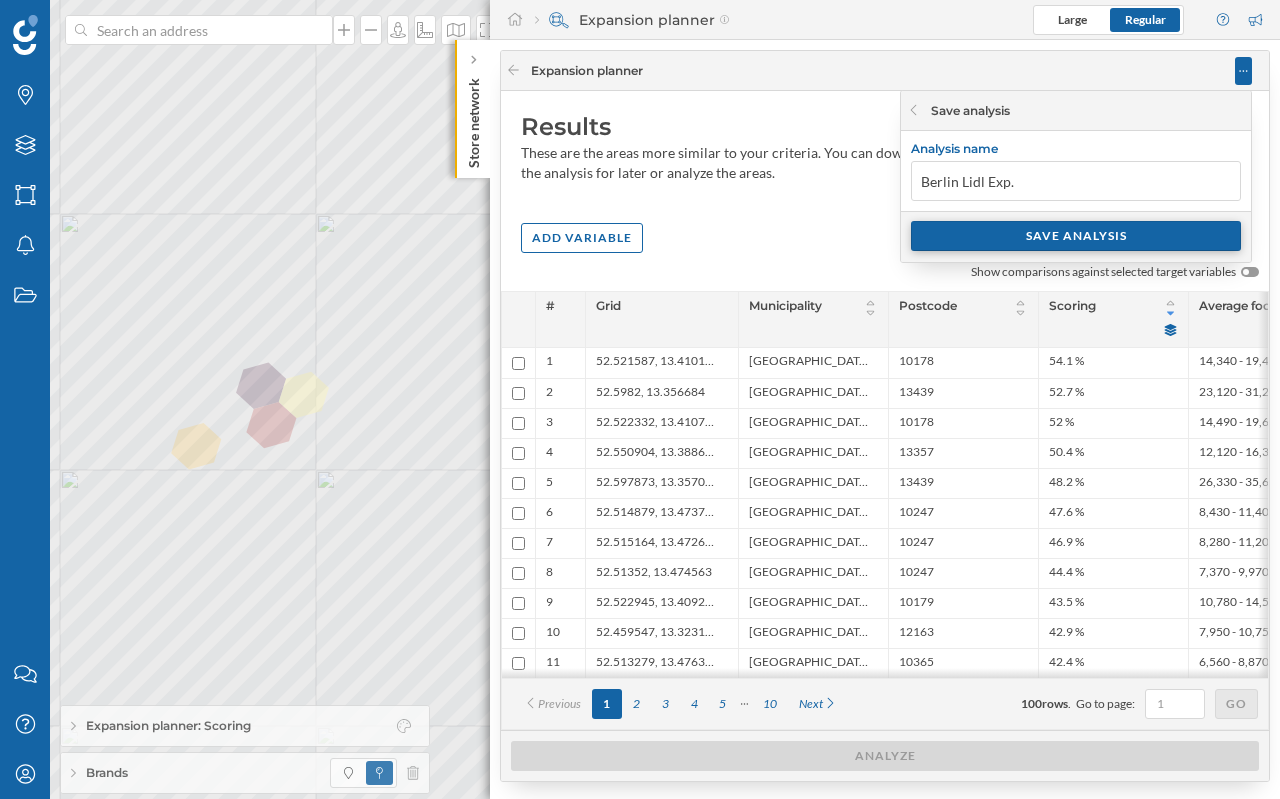 click on "SAVE ANALYSIS" at bounding box center [1076, 236] 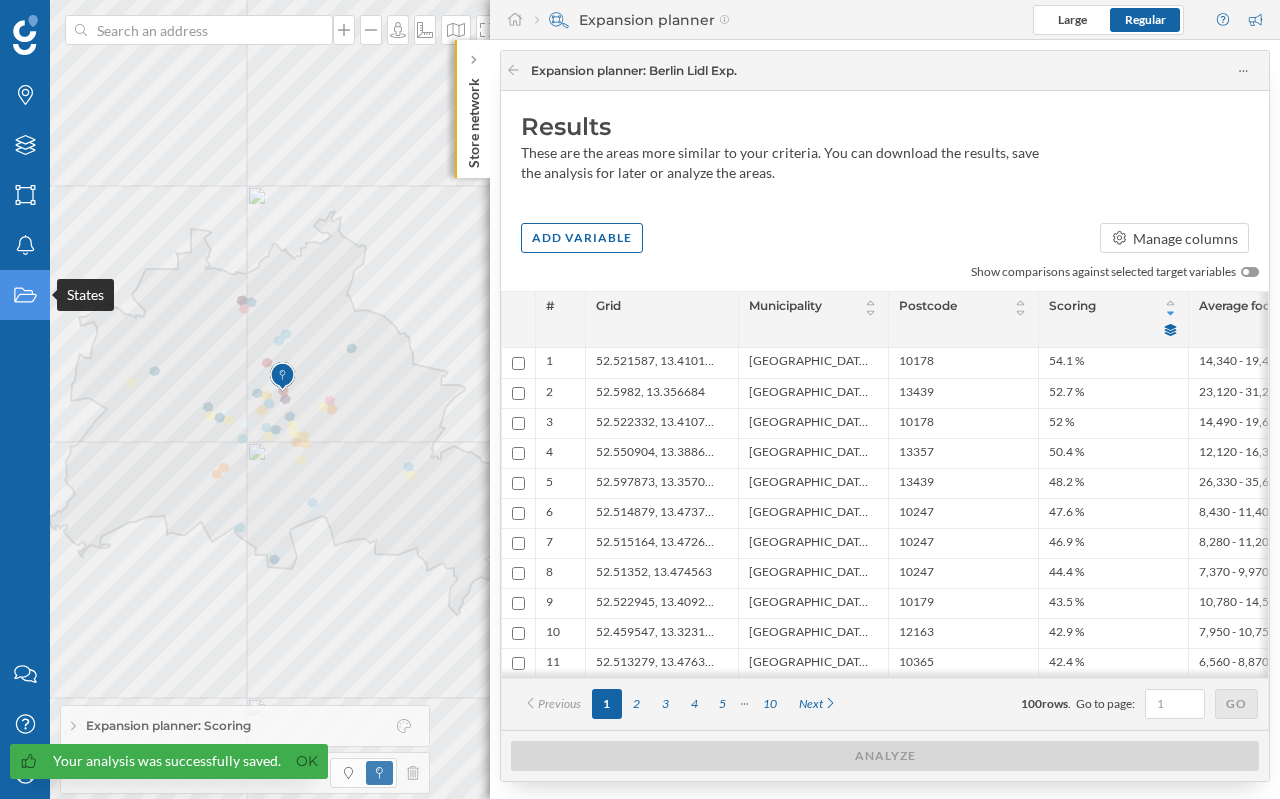 click on "States" 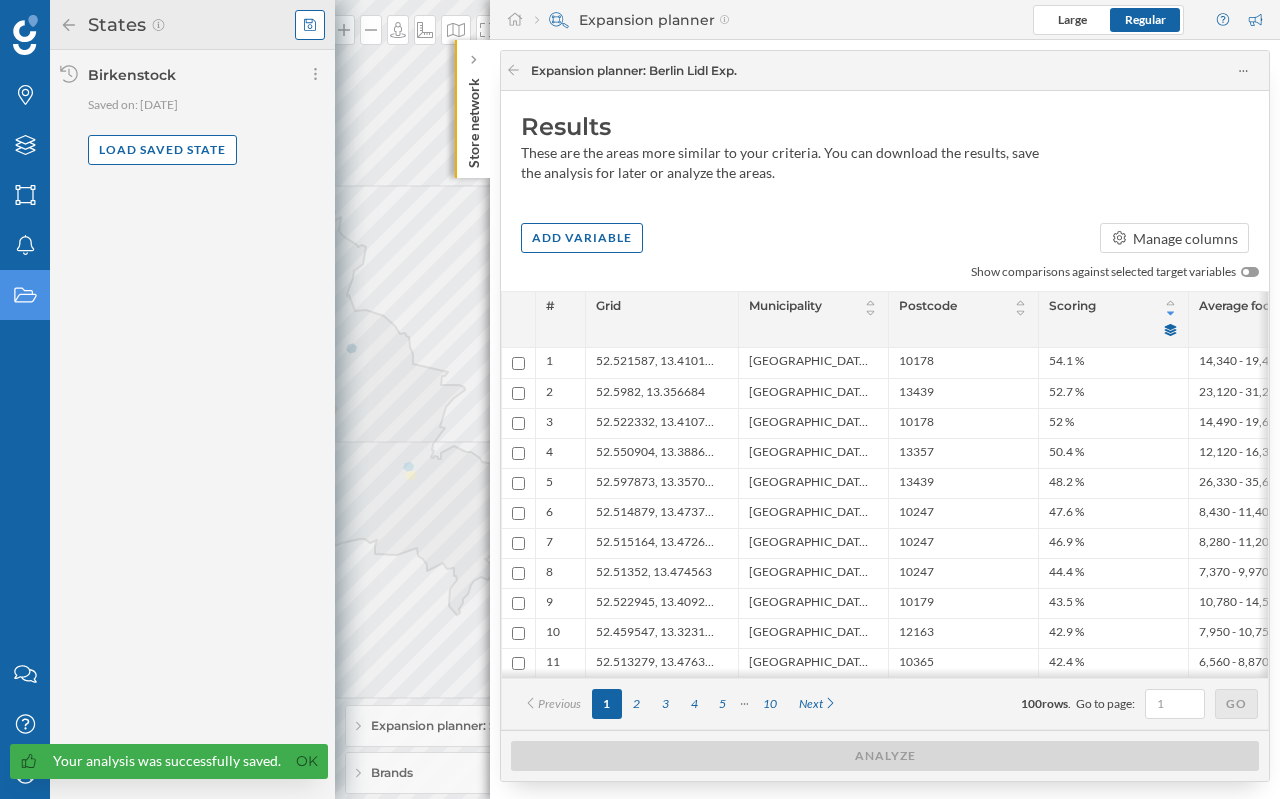 click 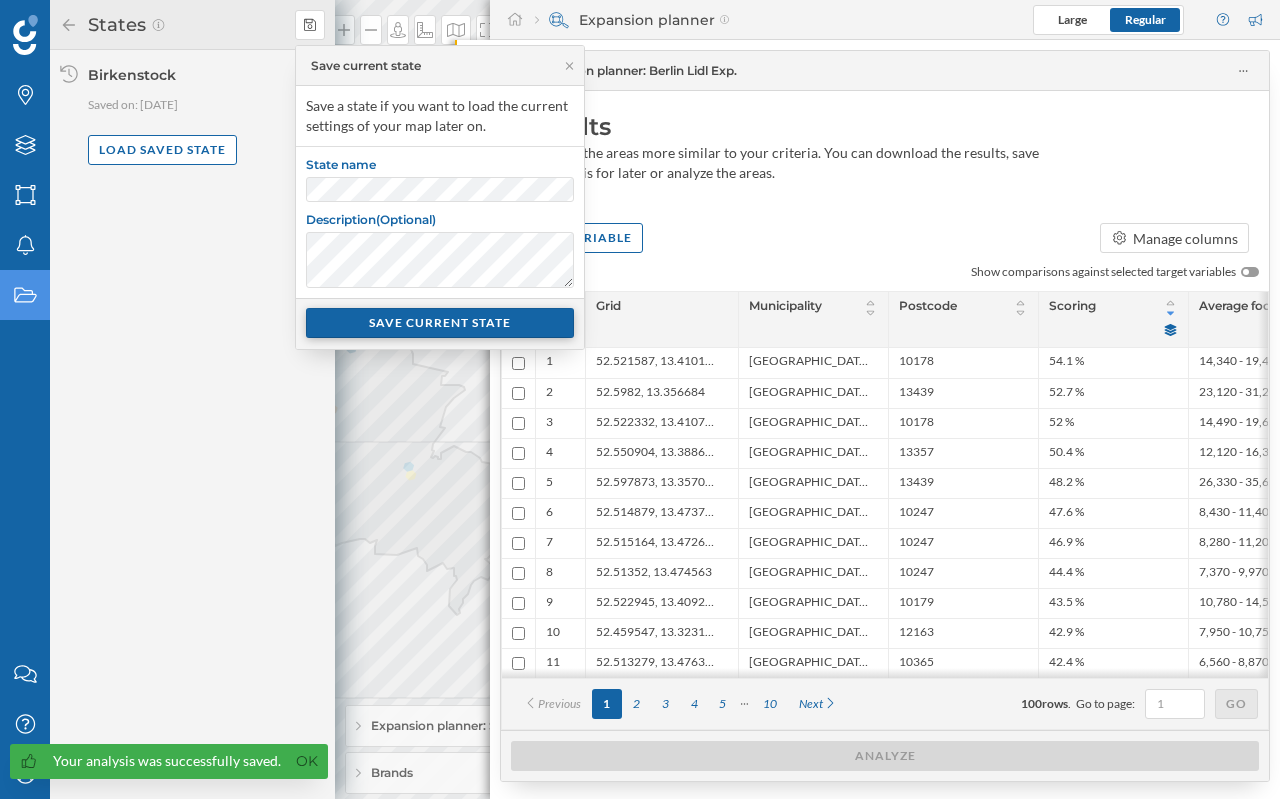 click on "SAVE CURRENT STATE" at bounding box center [440, 323] 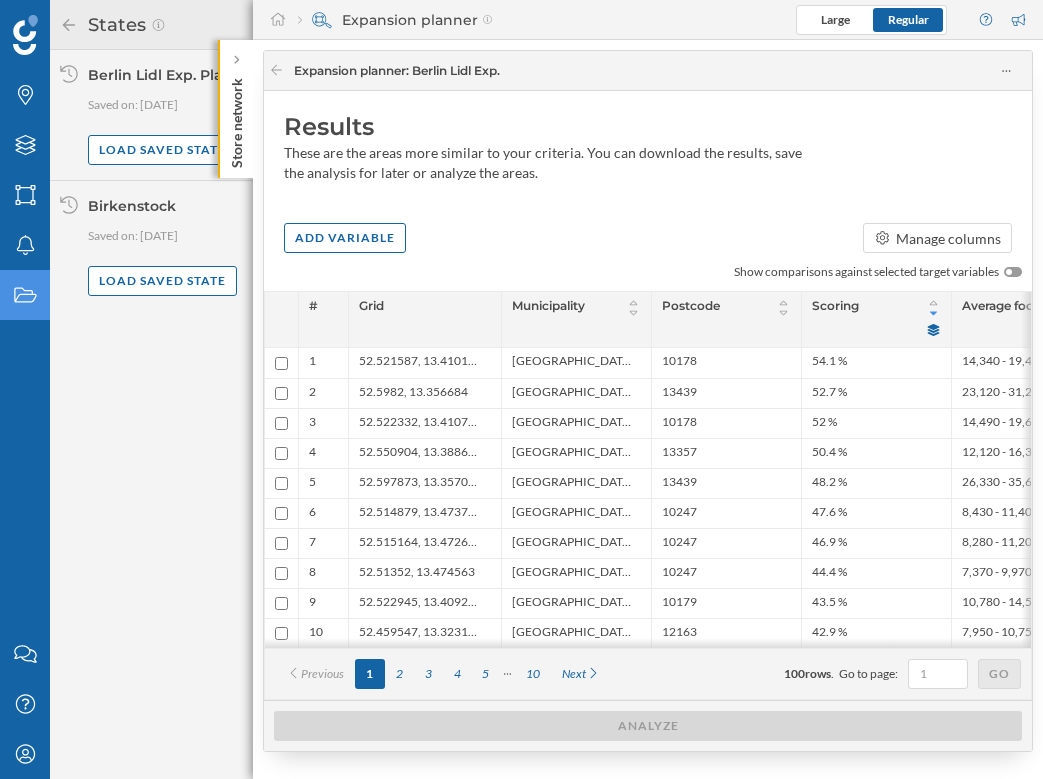 click on "Store network" 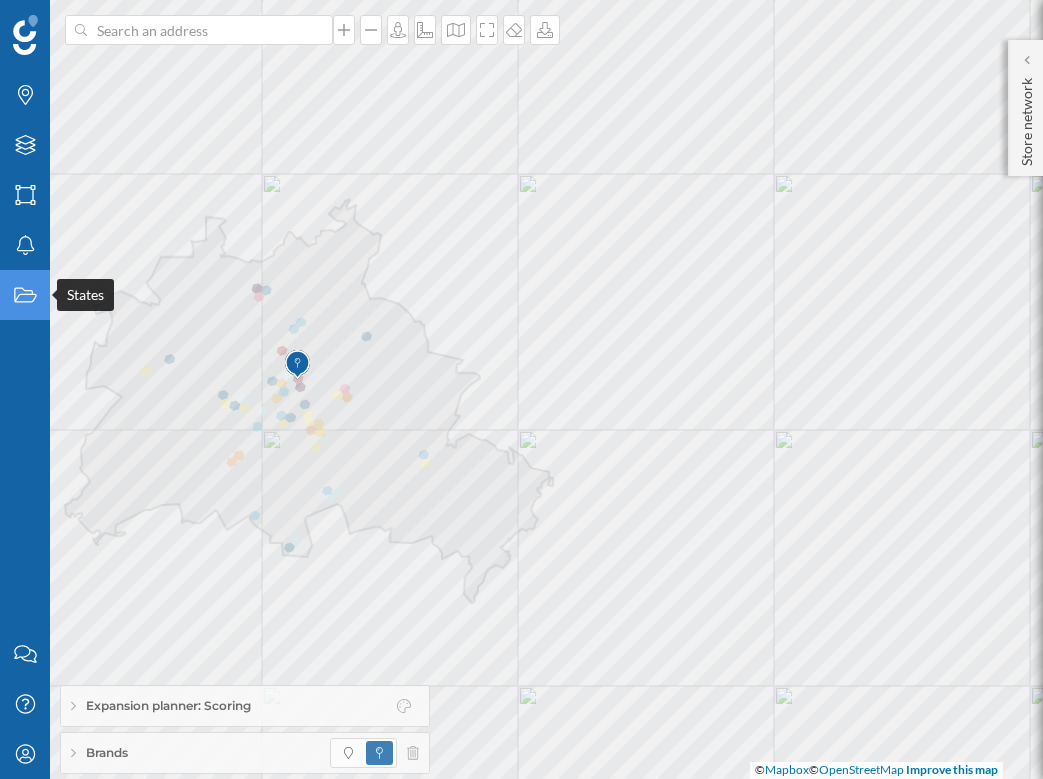 click on "States" 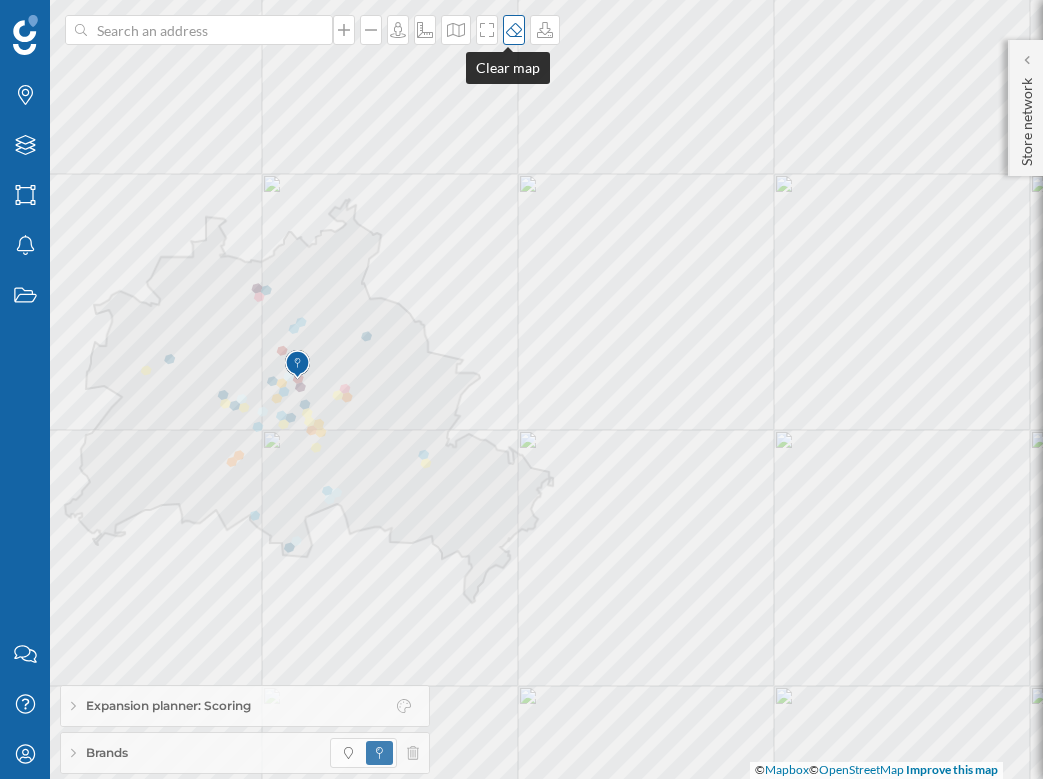 click at bounding box center (514, 30) 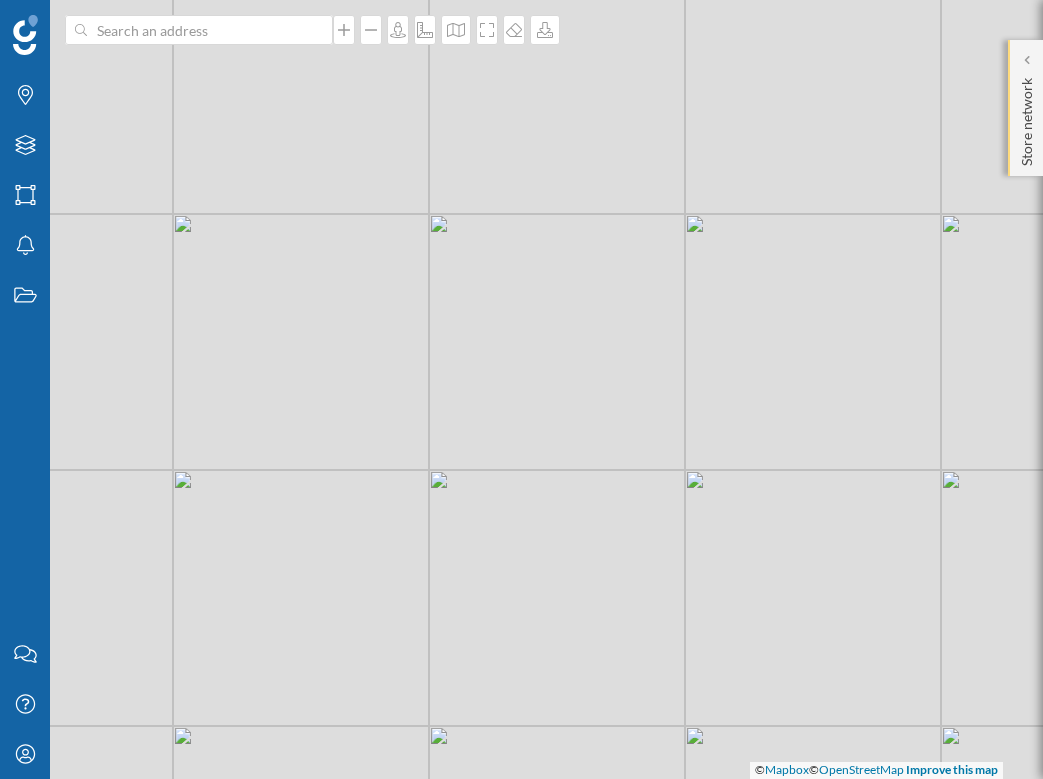 click on "Store network" 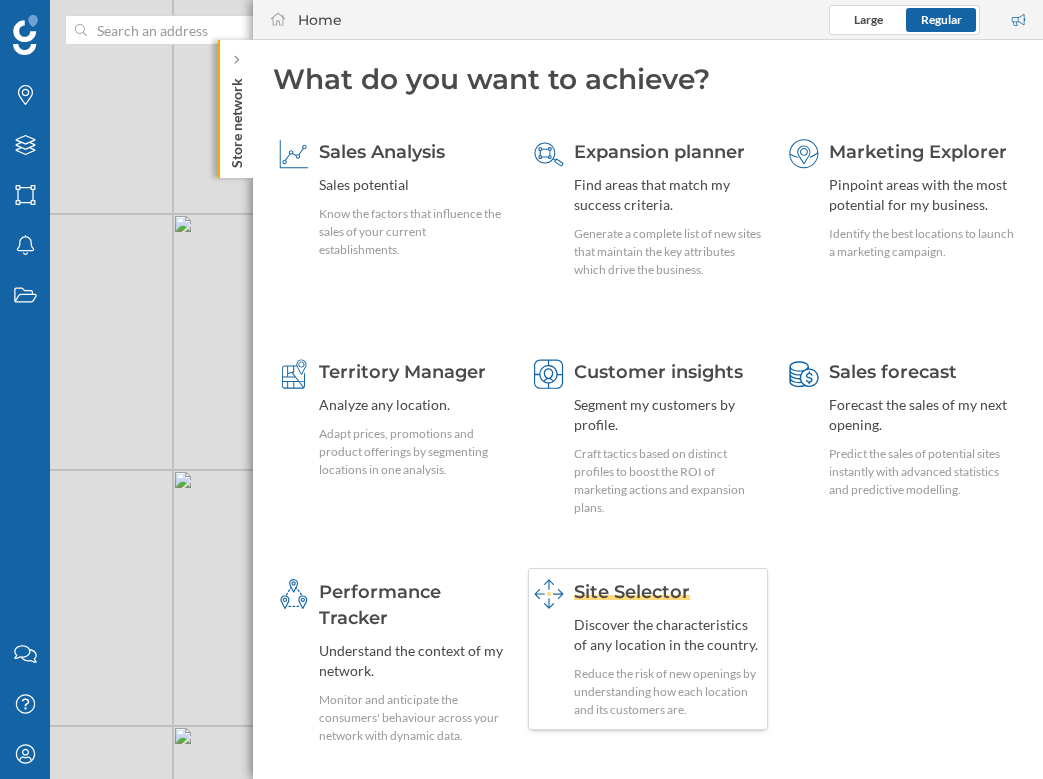 click on "Discover the characteristics of any location in the country." at bounding box center [668, 635] 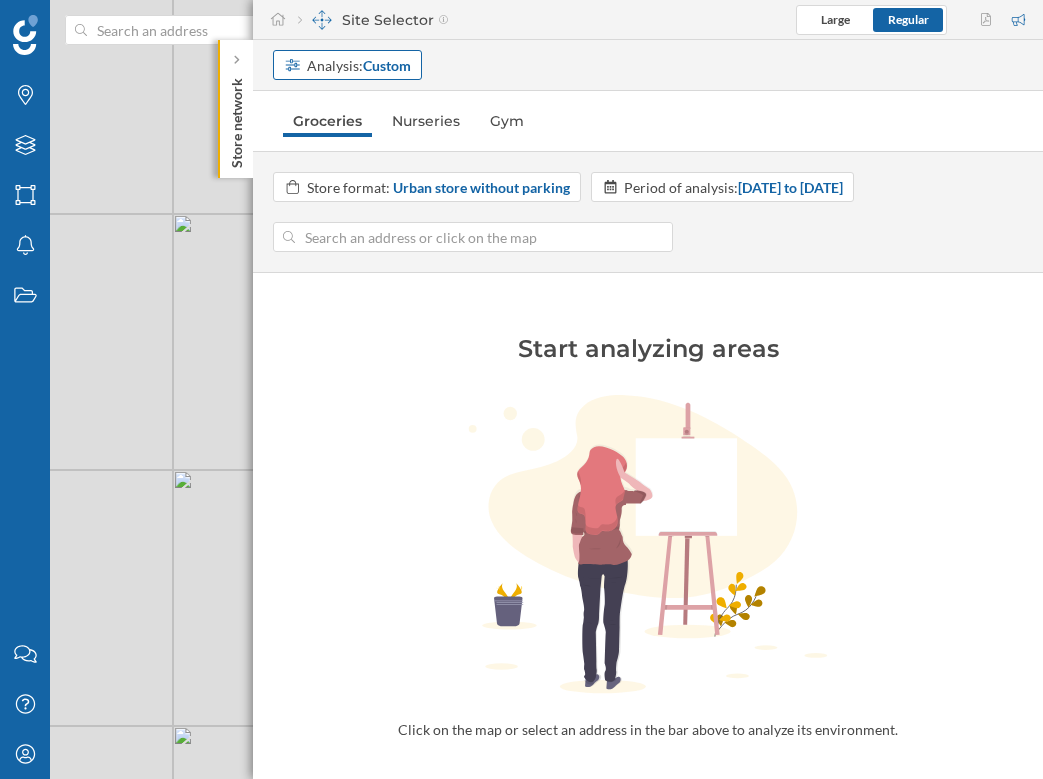 click on "Analysis:  Custom" at bounding box center (359, 65) 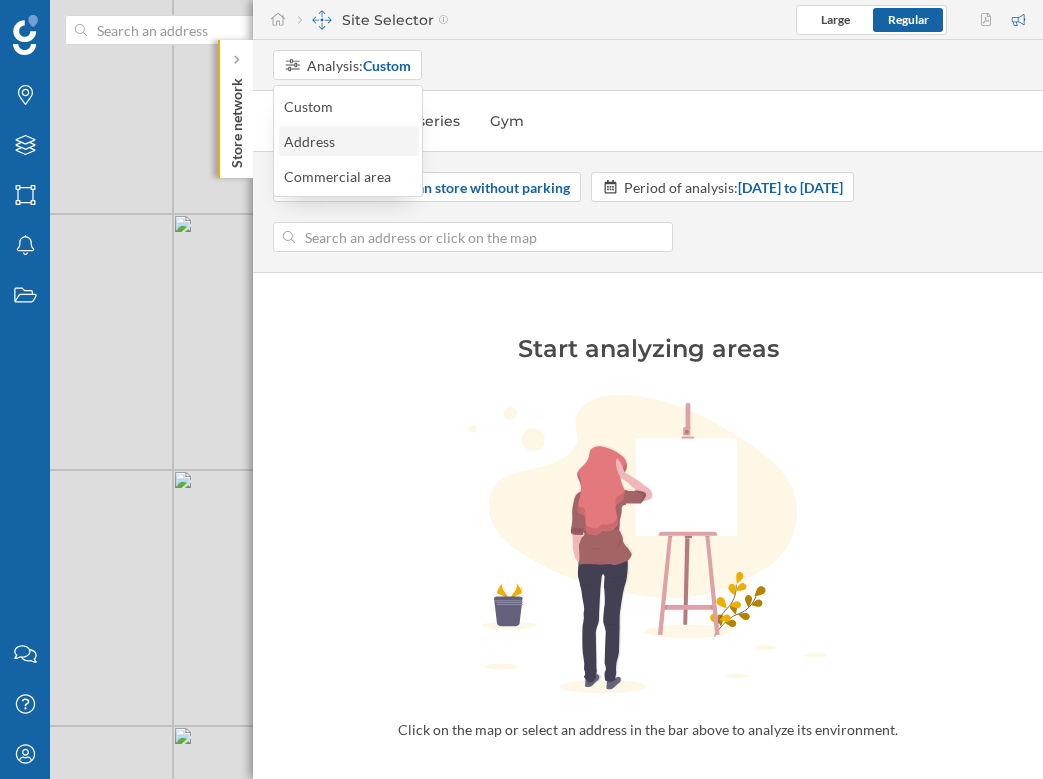 click on "Address" at bounding box center [348, 141] 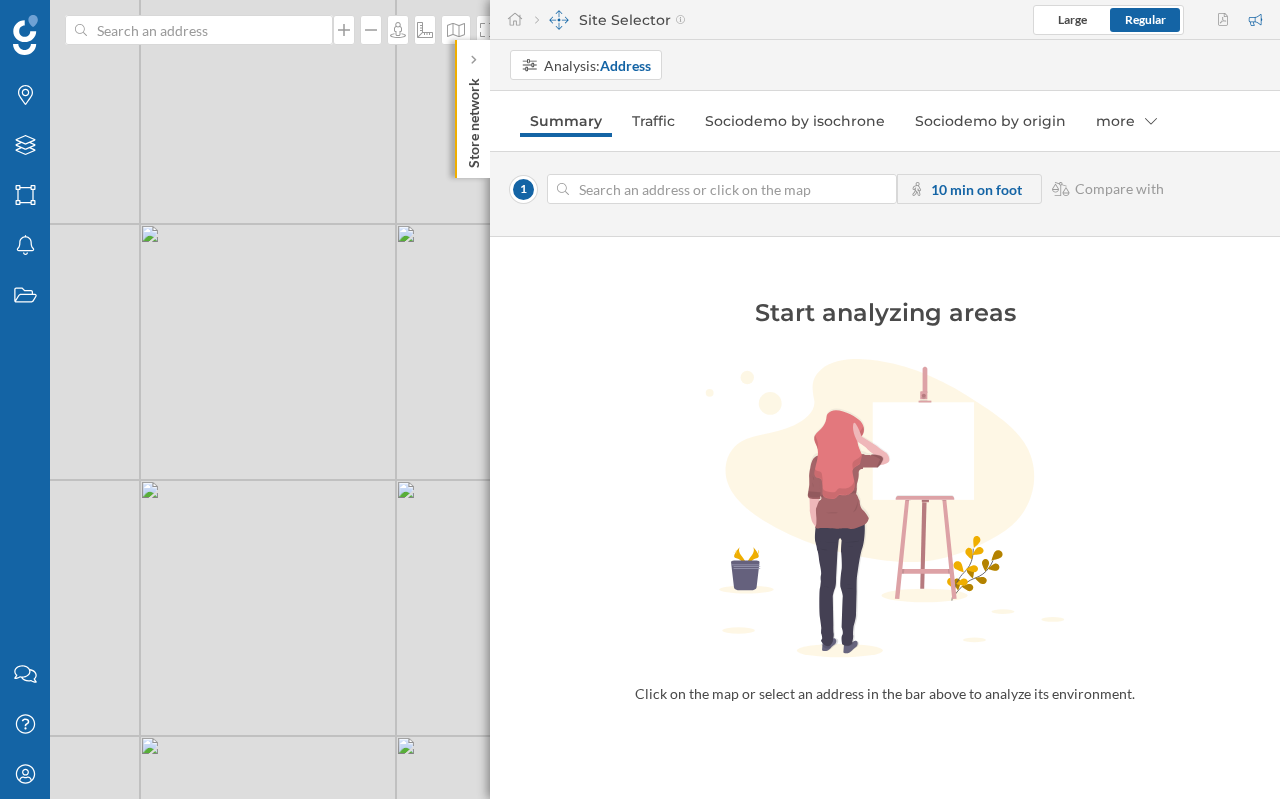 drag, startPoint x: 405, startPoint y: 403, endPoint x: 245, endPoint y: 403, distance: 160 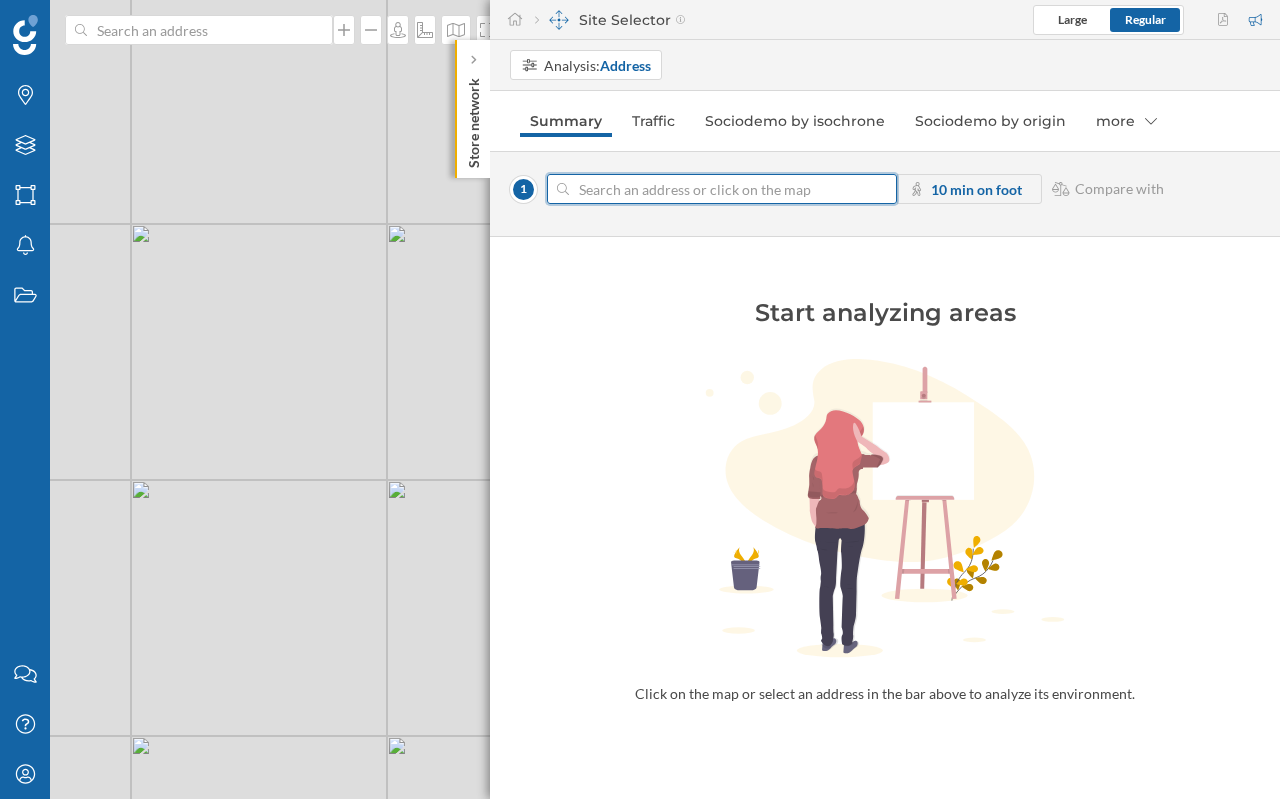 click at bounding box center [722, 189] 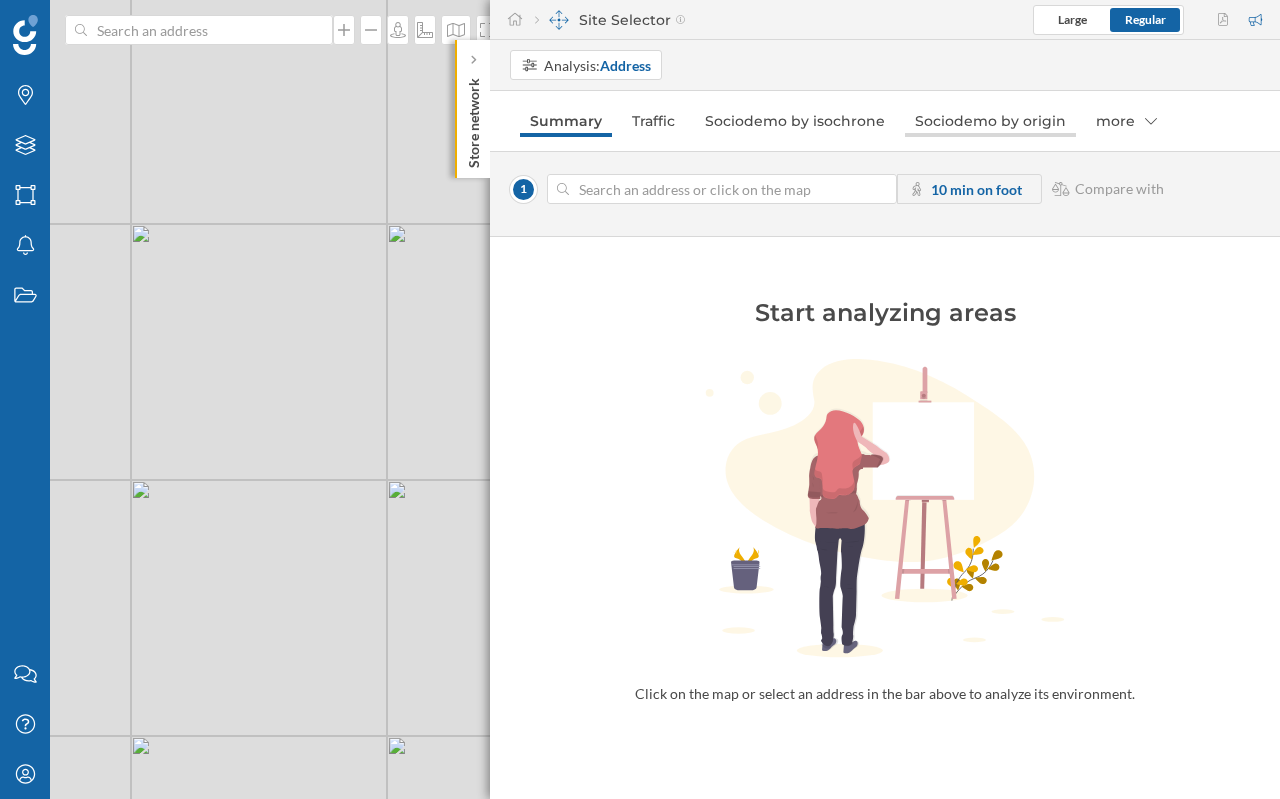 click on "Sociodemo by origin" at bounding box center [990, 121] 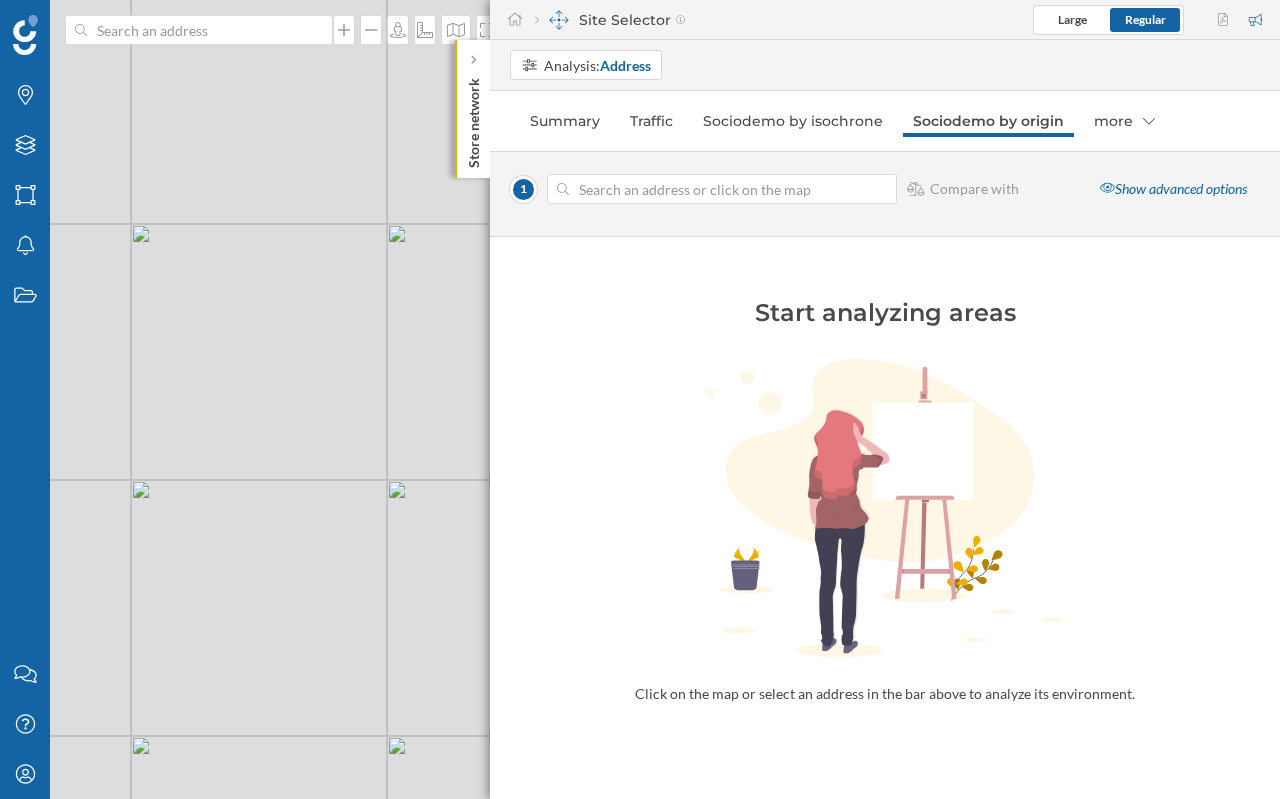 click on "©  Mapbox  ©  OpenStreetMap   Improve this map" at bounding box center [640, 399] 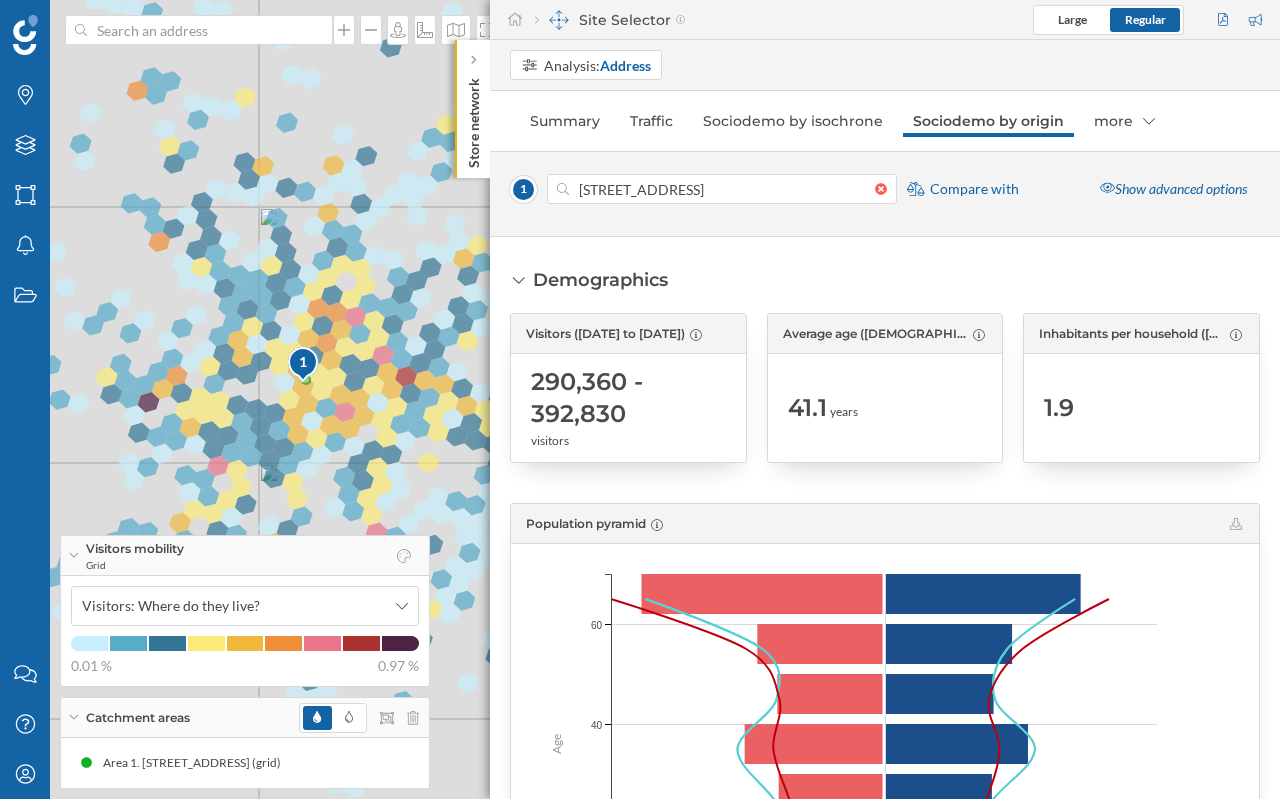 drag, startPoint x: 297, startPoint y: 443, endPoint x: 314, endPoint y: 390, distance: 55.65968 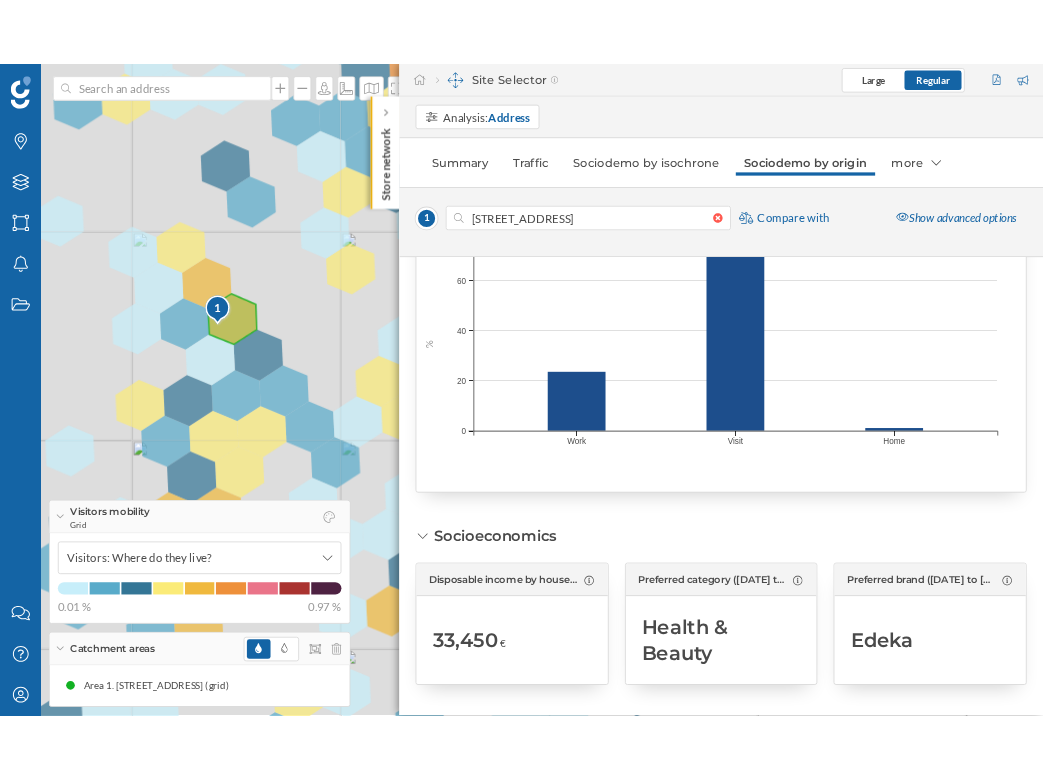 scroll, scrollTop: 0, scrollLeft: 0, axis: both 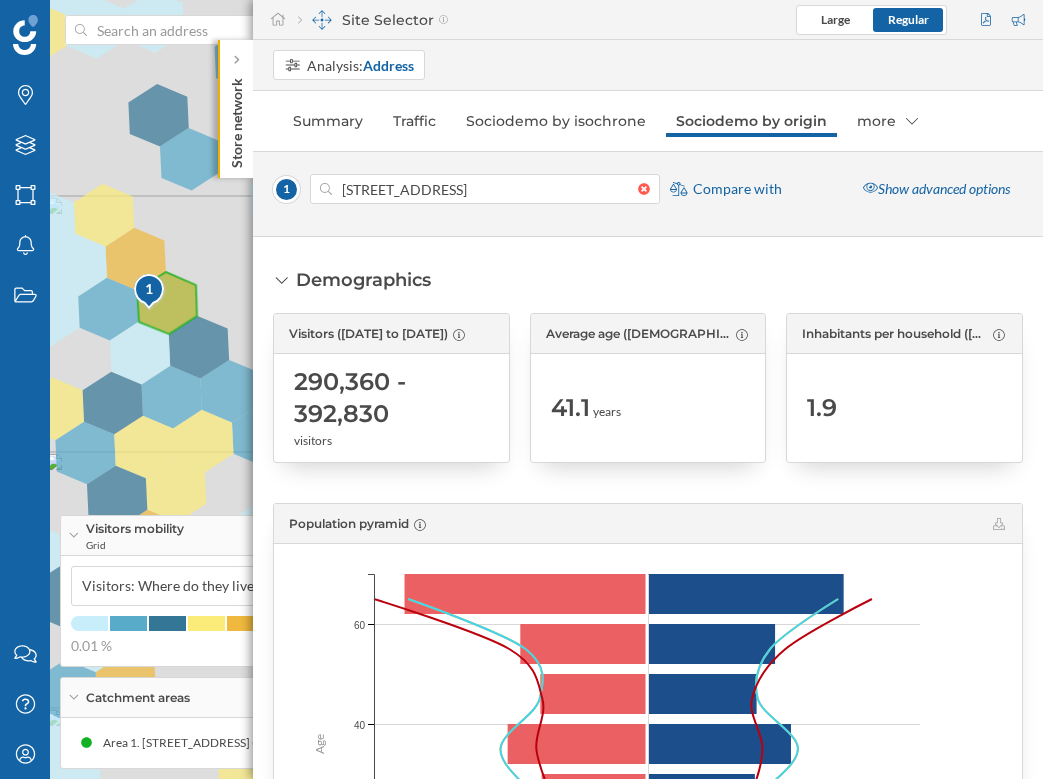 click on "Store network" 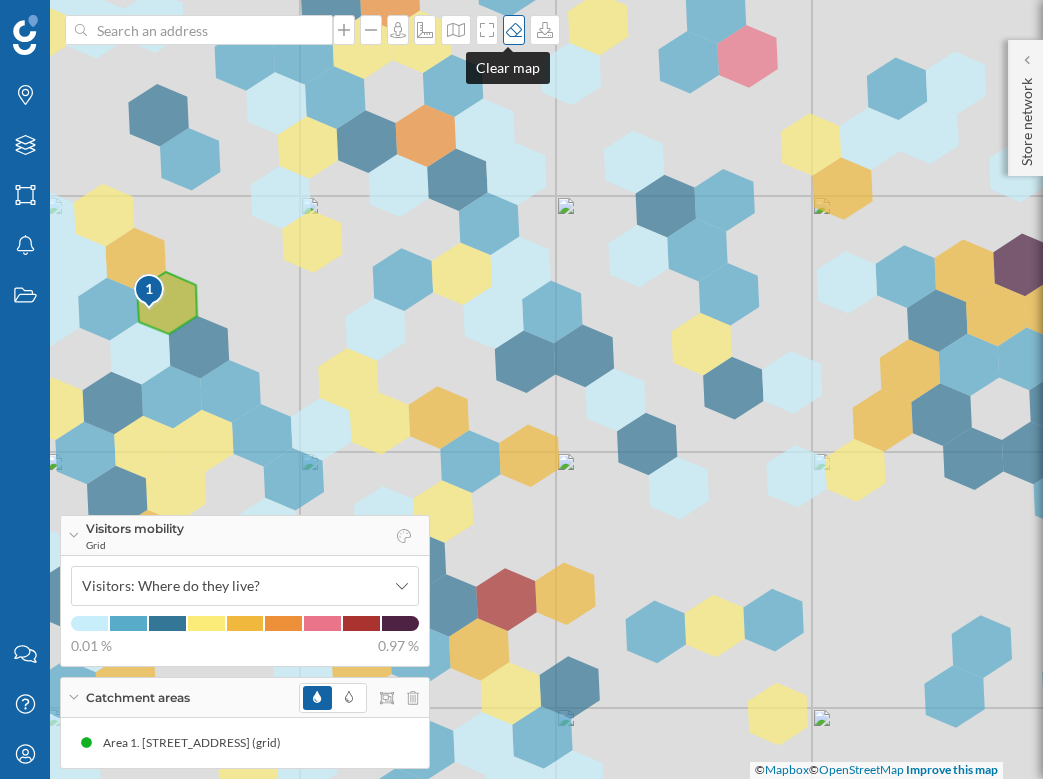 click 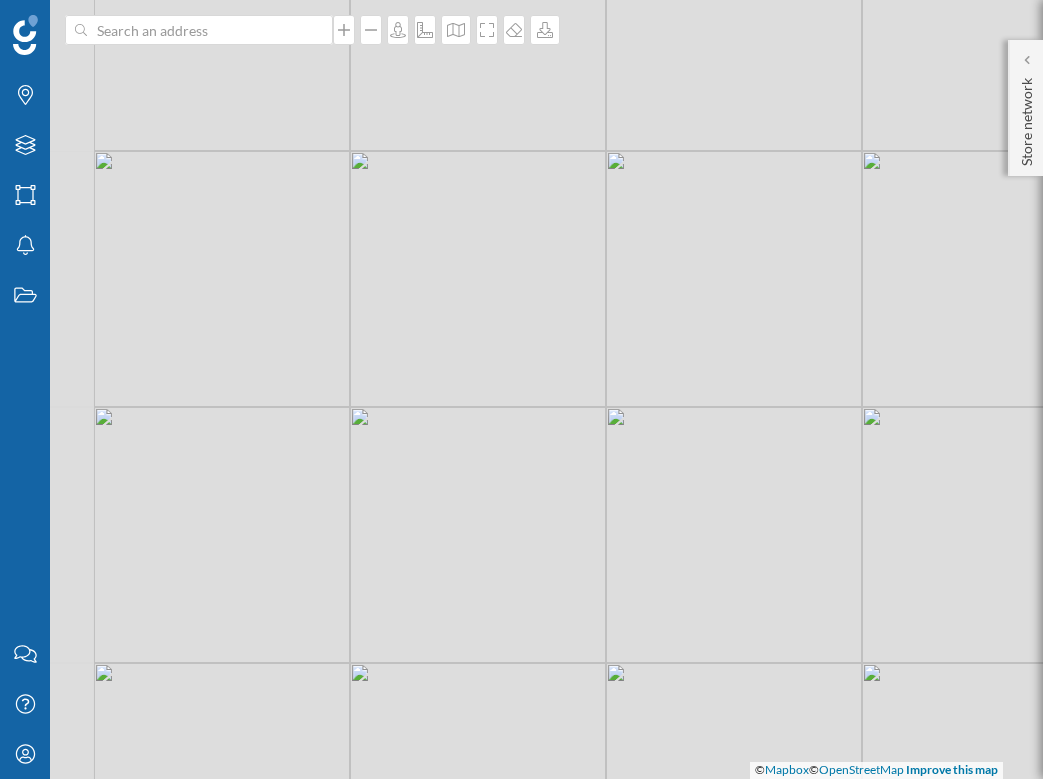 drag, startPoint x: 417, startPoint y: 241, endPoint x: 677, endPoint y: 449, distance: 332.96246 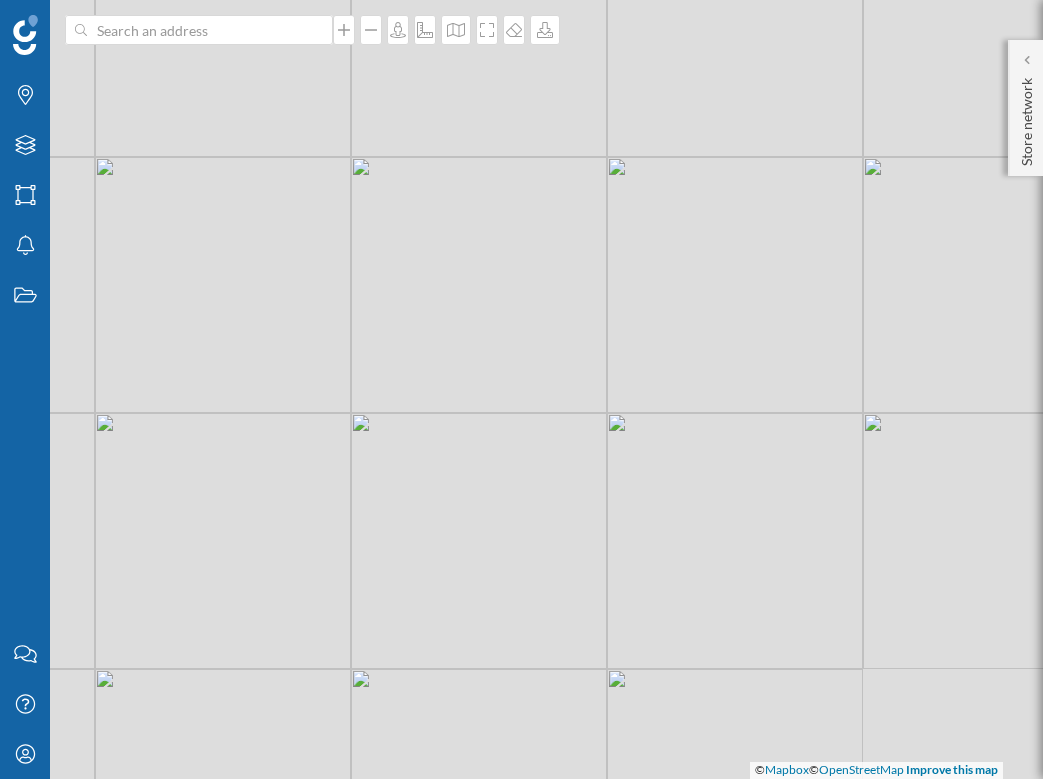 drag, startPoint x: 731, startPoint y: 466, endPoint x: 549, endPoint y: 422, distance: 187.24316 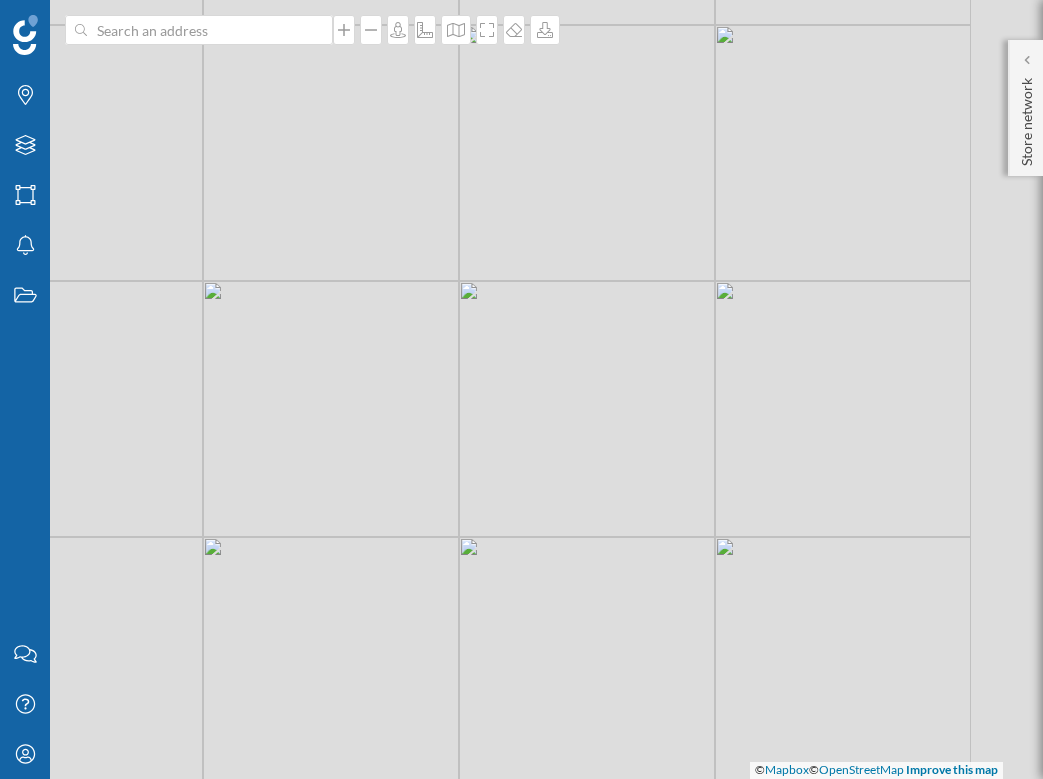 drag, startPoint x: 706, startPoint y: 342, endPoint x: 619, endPoint y: 342, distance: 87 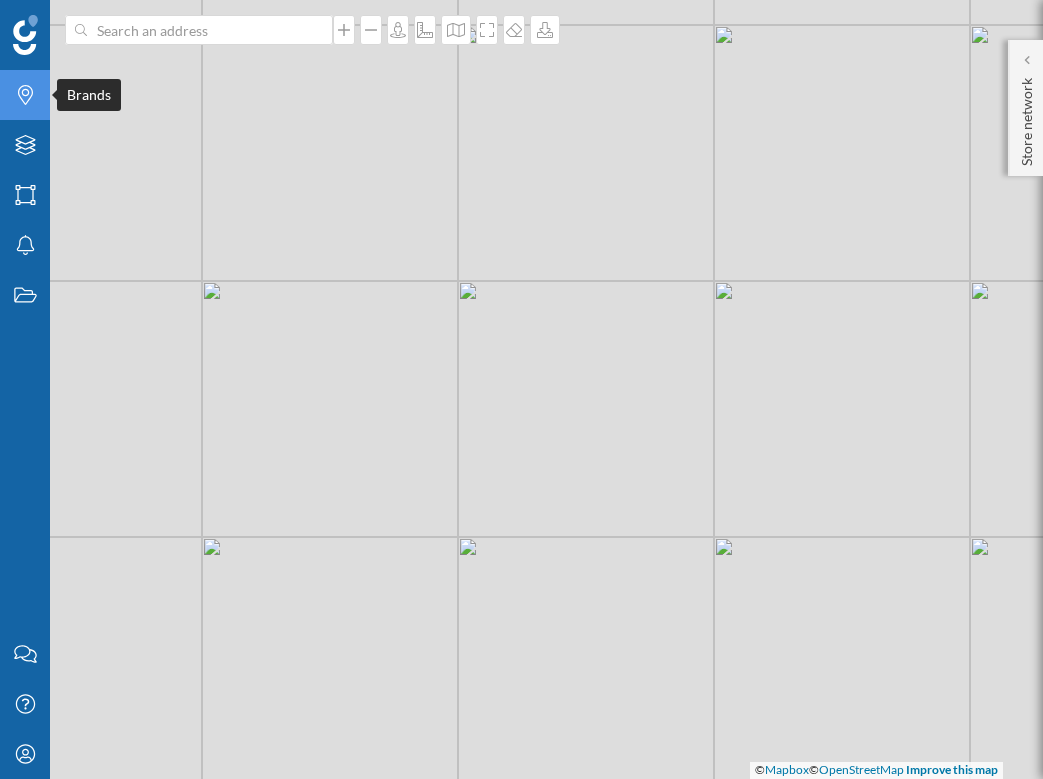 click on "Brands" 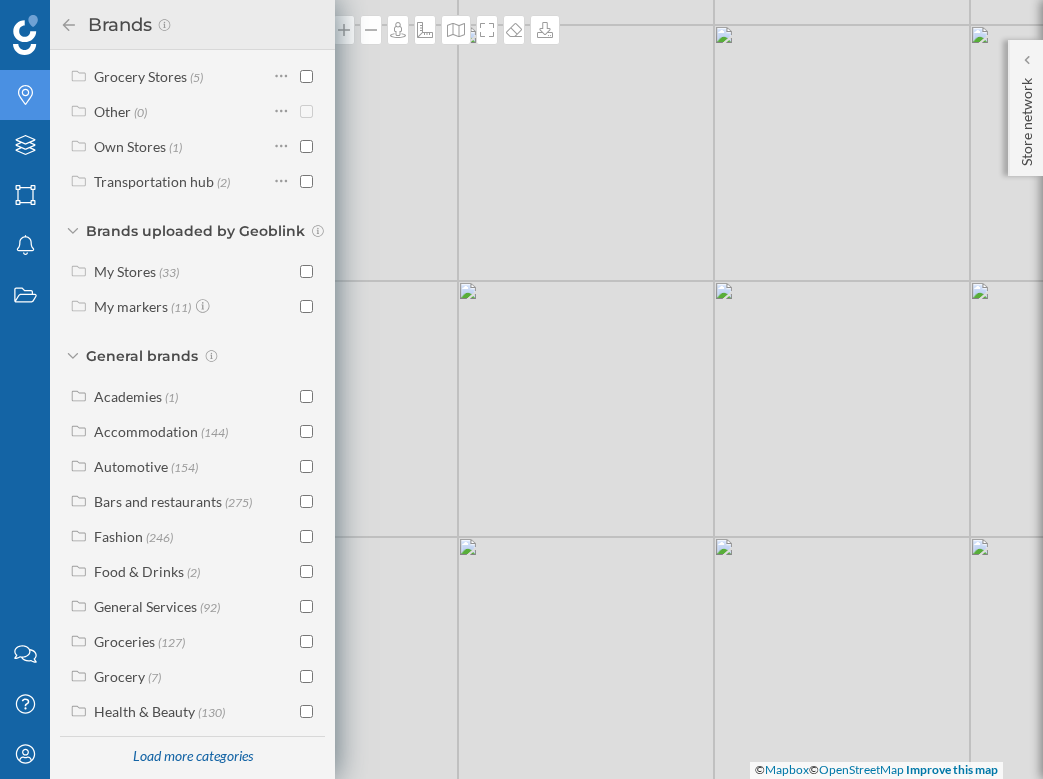scroll, scrollTop: 222, scrollLeft: 0, axis: vertical 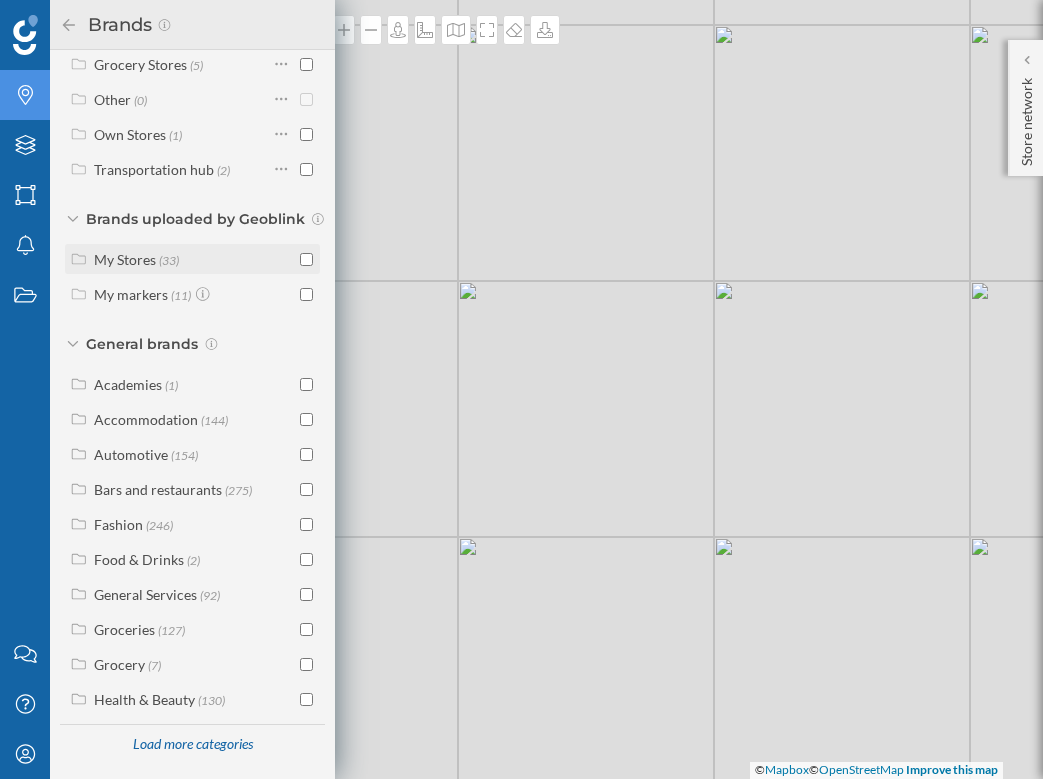 click on "My Stores" at bounding box center [125, 259] 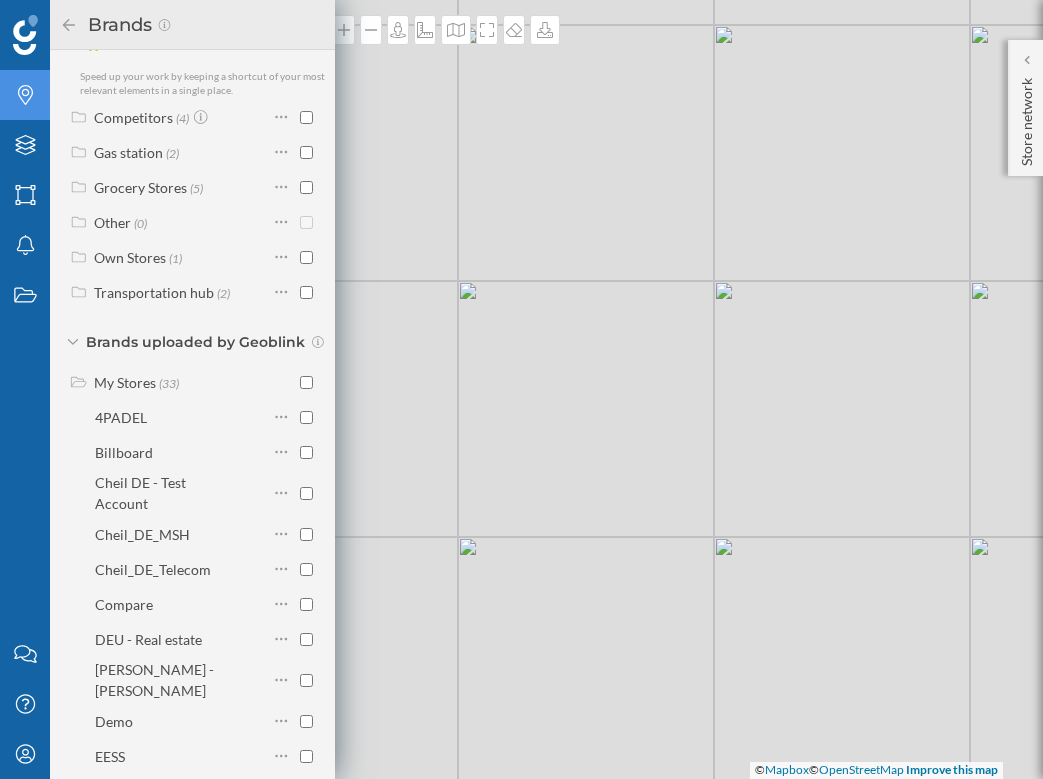 scroll, scrollTop: 44, scrollLeft: 0, axis: vertical 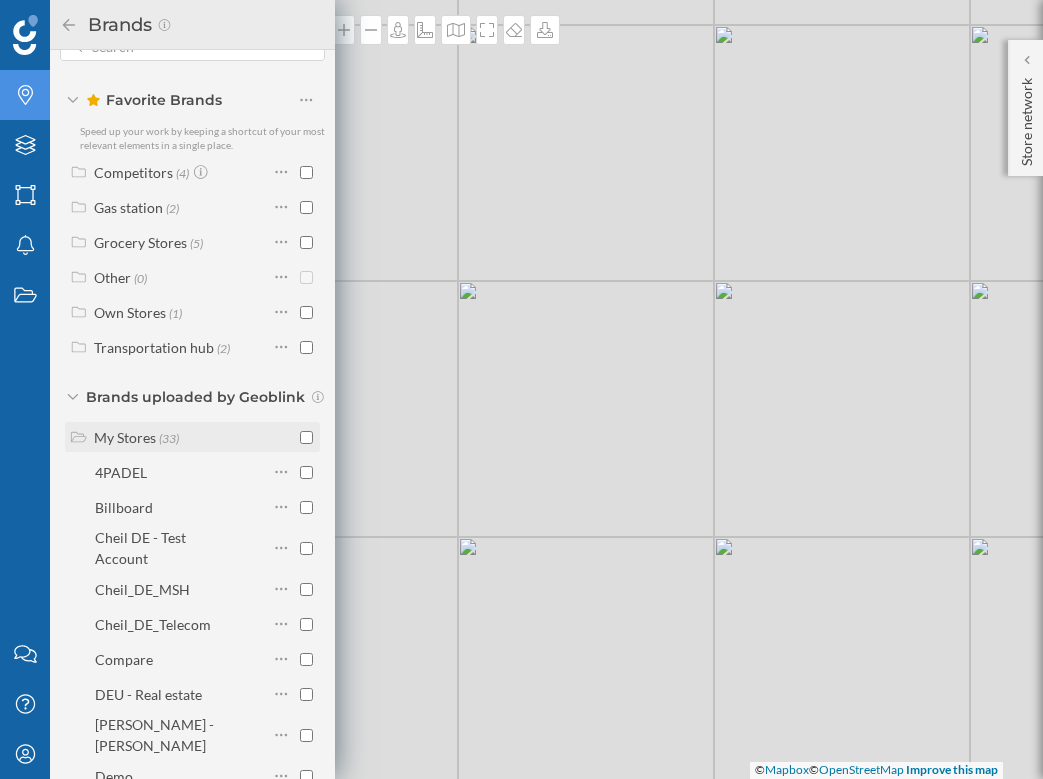 click on "My Stores" at bounding box center [125, 437] 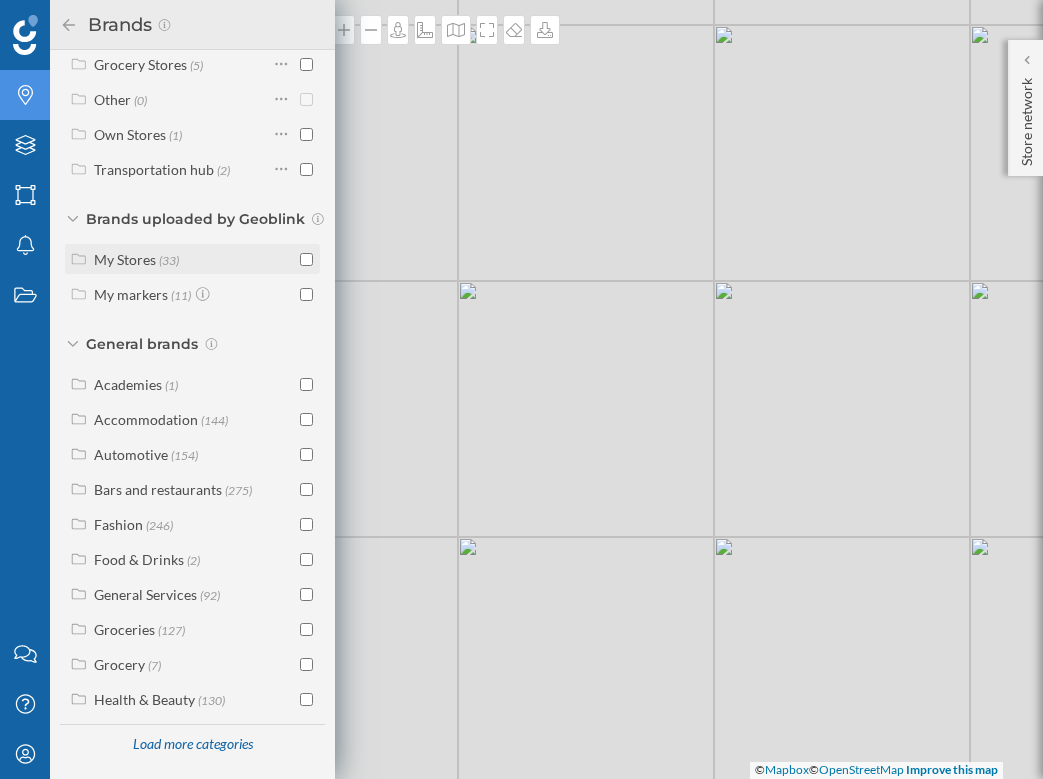 scroll, scrollTop: 222, scrollLeft: 0, axis: vertical 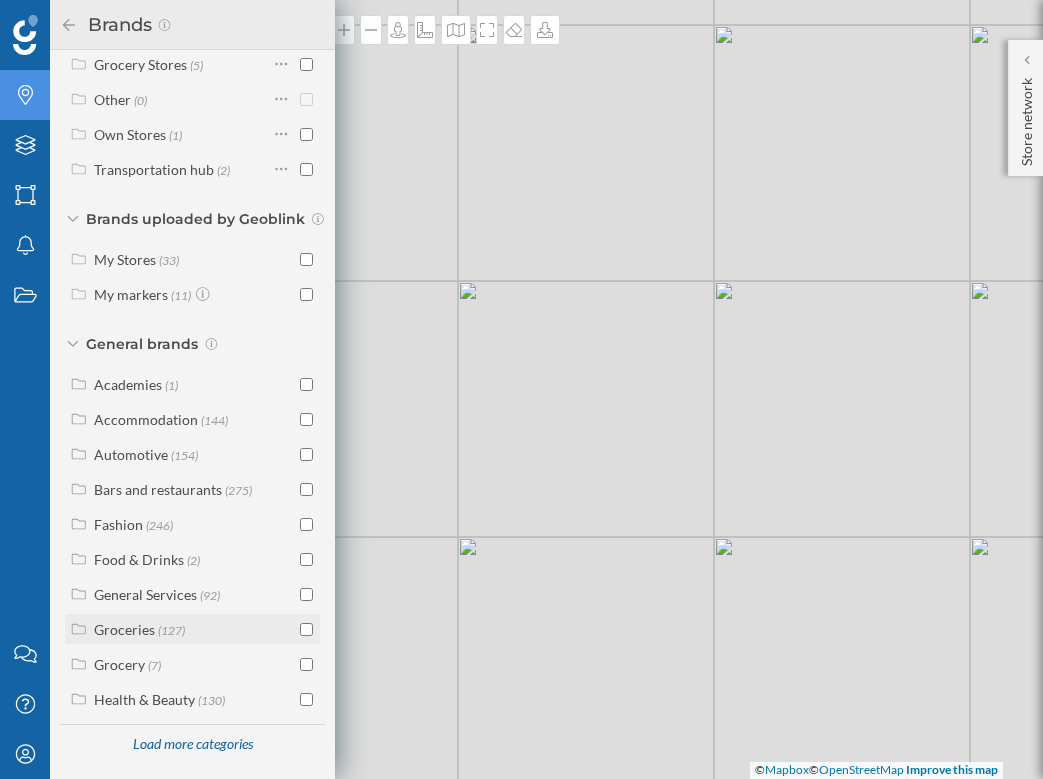click at bounding box center (306, 629) 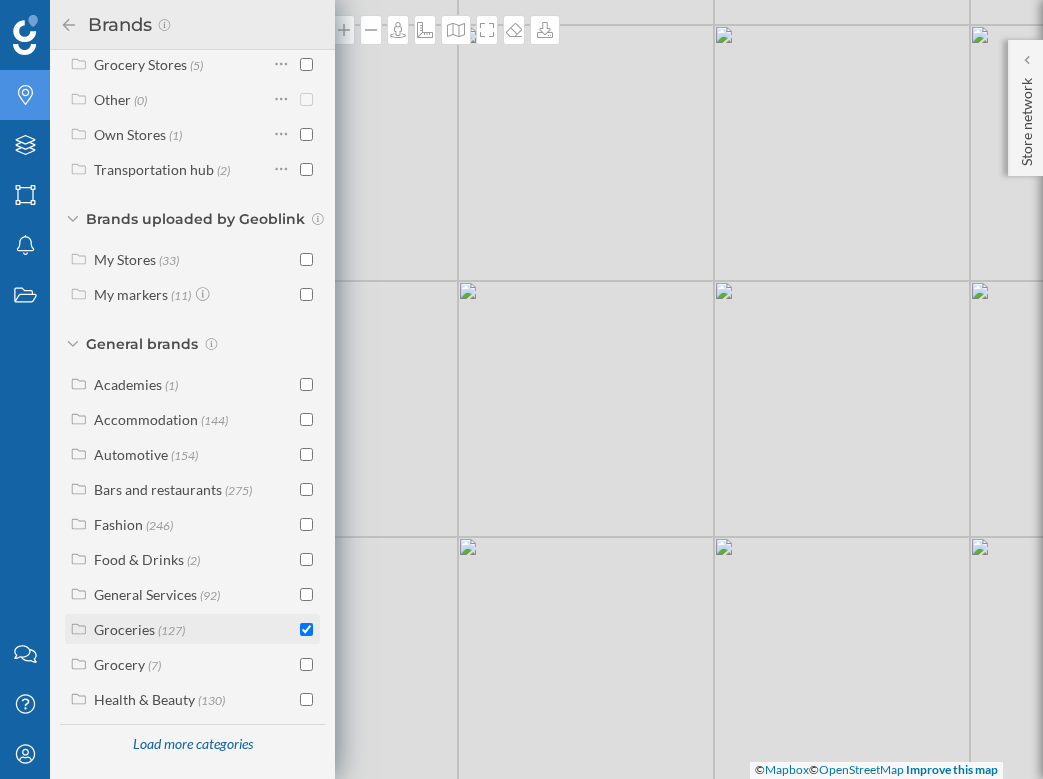 checkbox on "true" 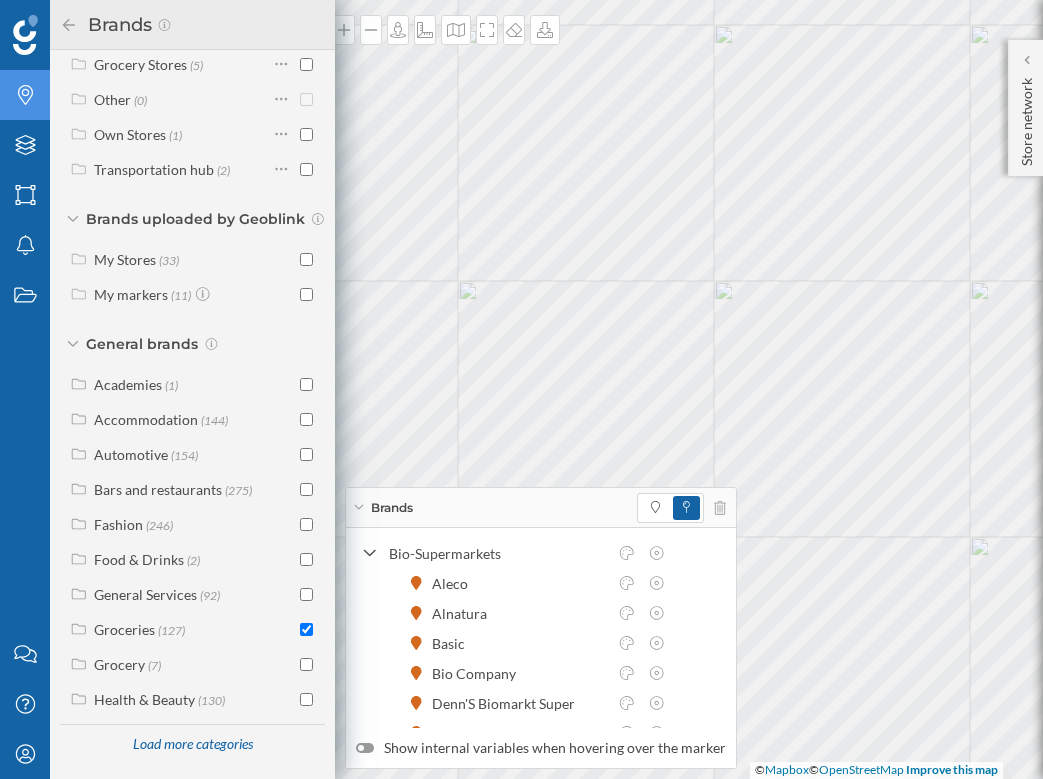 click 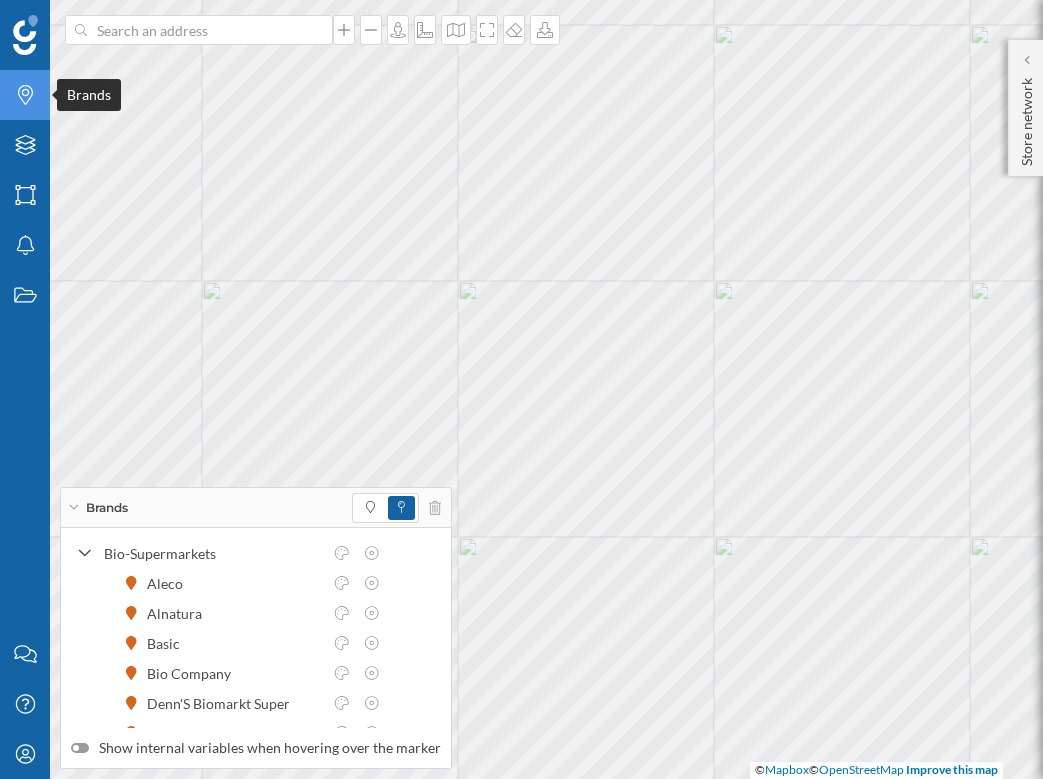 click on "Brands" at bounding box center [25, 95] 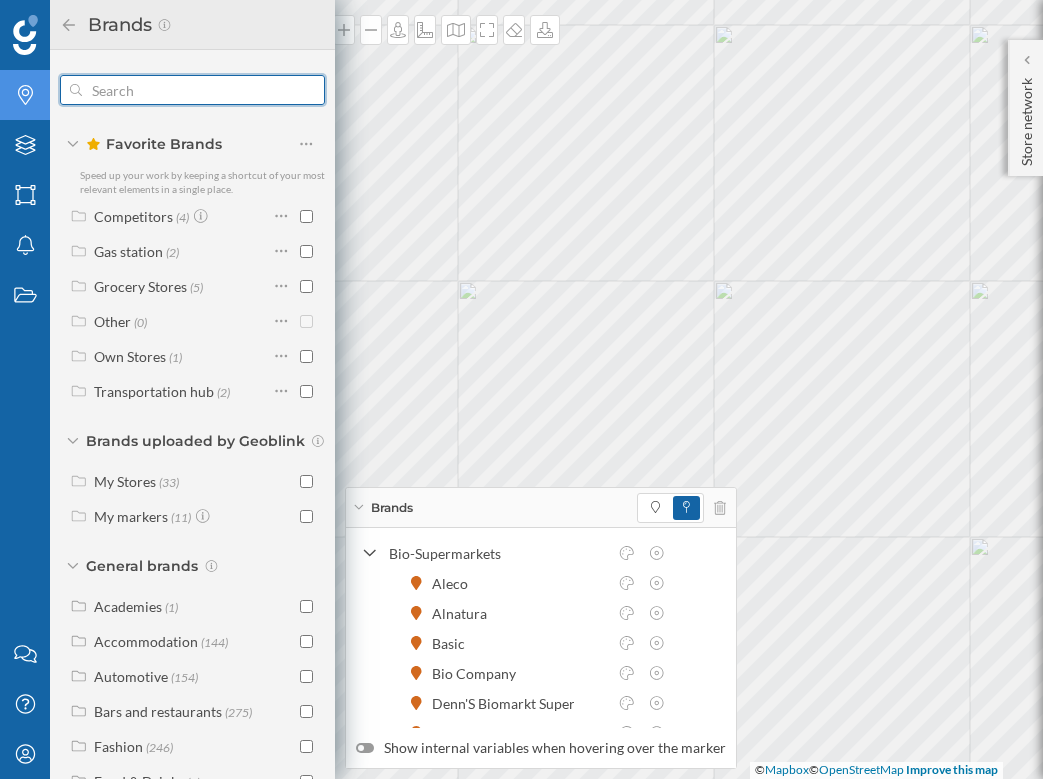 click at bounding box center (192, 90) 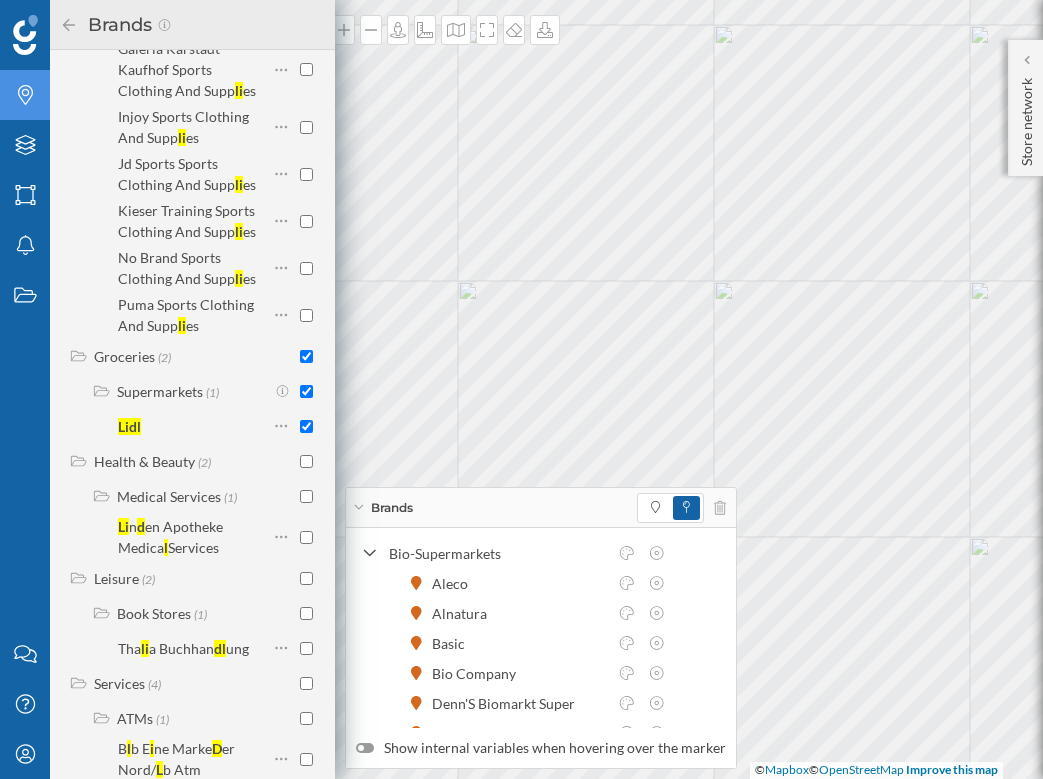 scroll, scrollTop: 977, scrollLeft: 0, axis: vertical 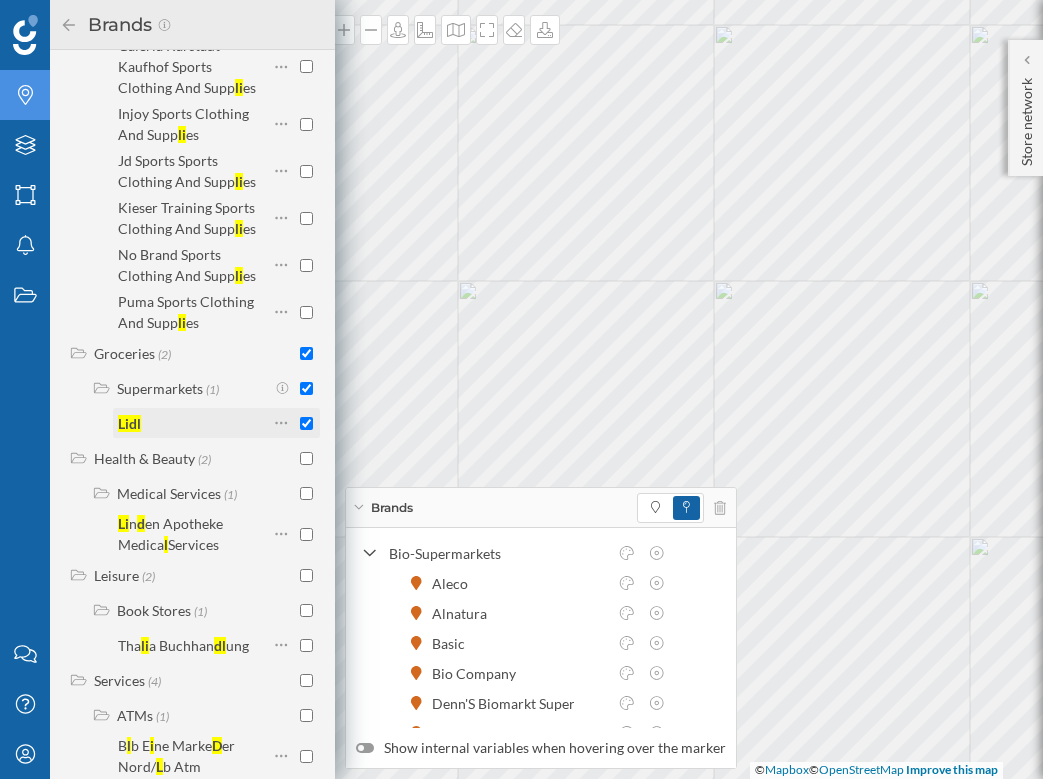 type on "lidl" 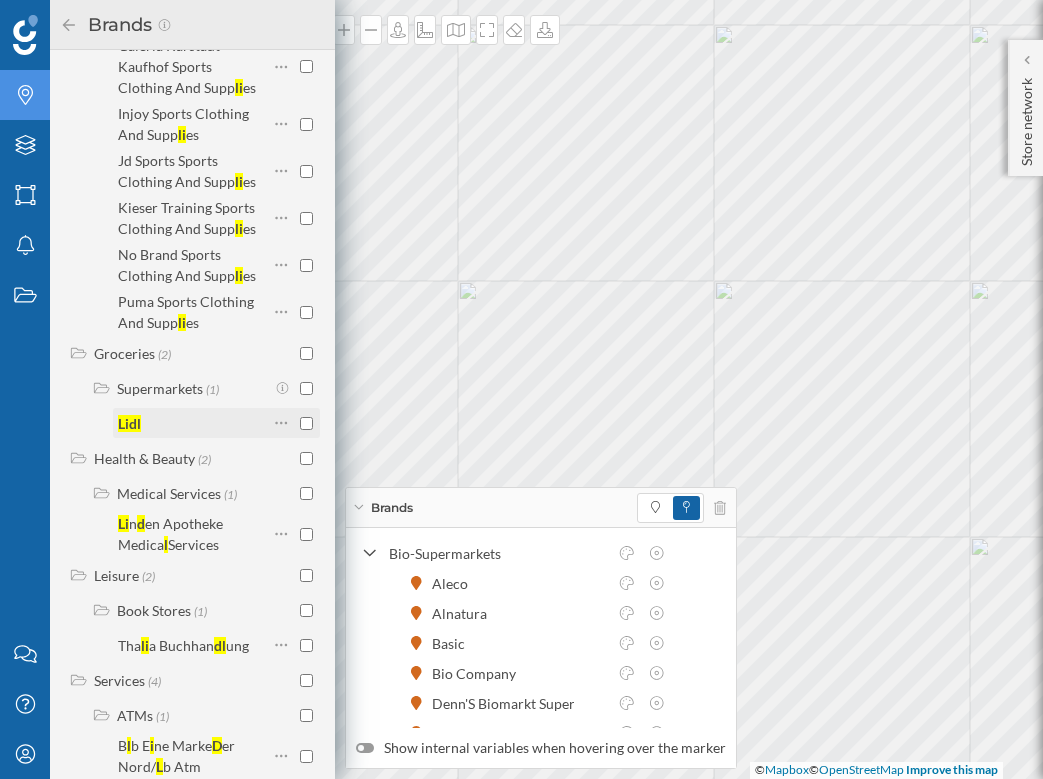checkbox on "false" 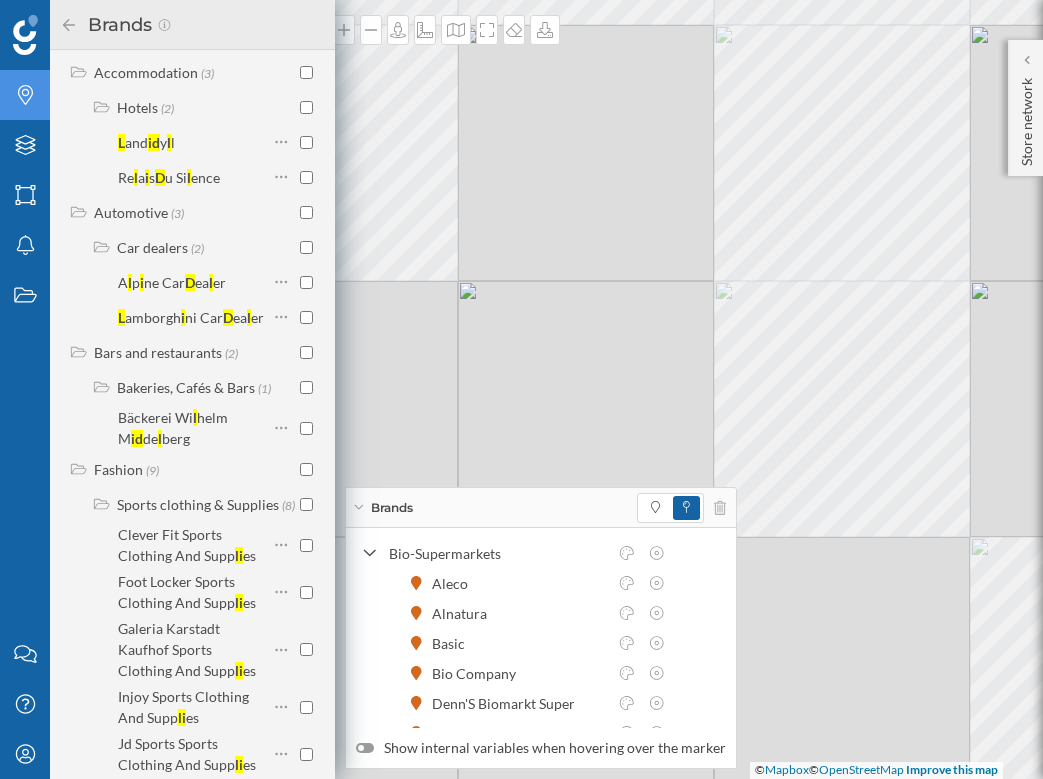scroll, scrollTop: 0, scrollLeft: 0, axis: both 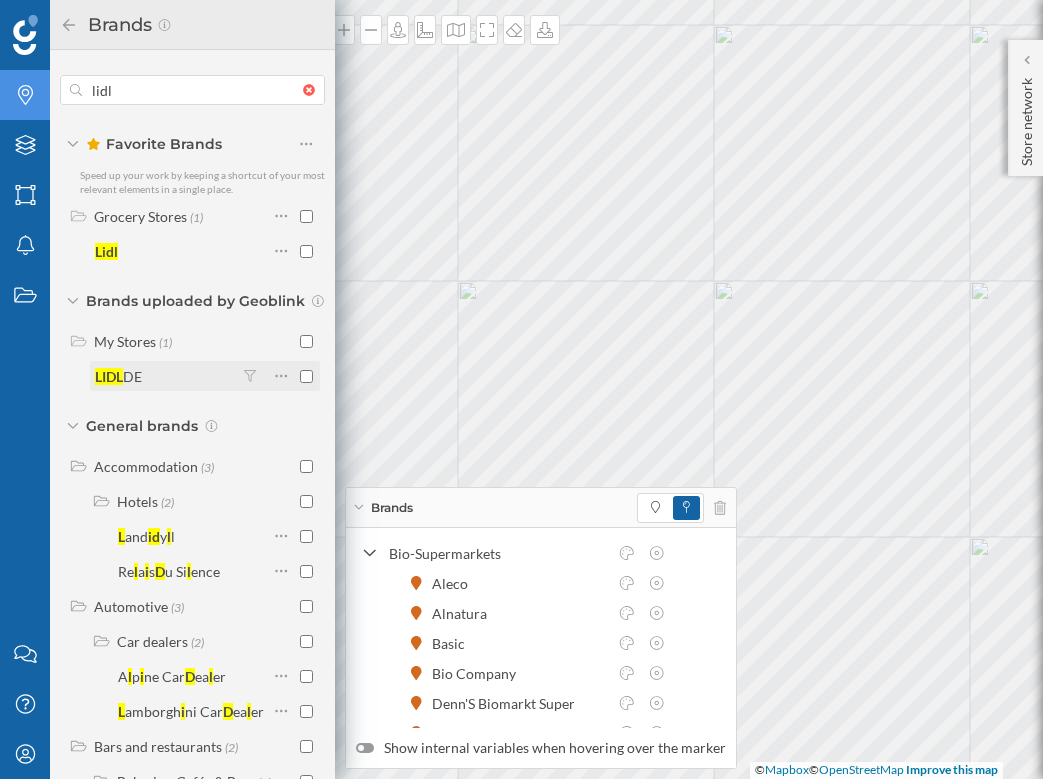 click at bounding box center [306, 376] 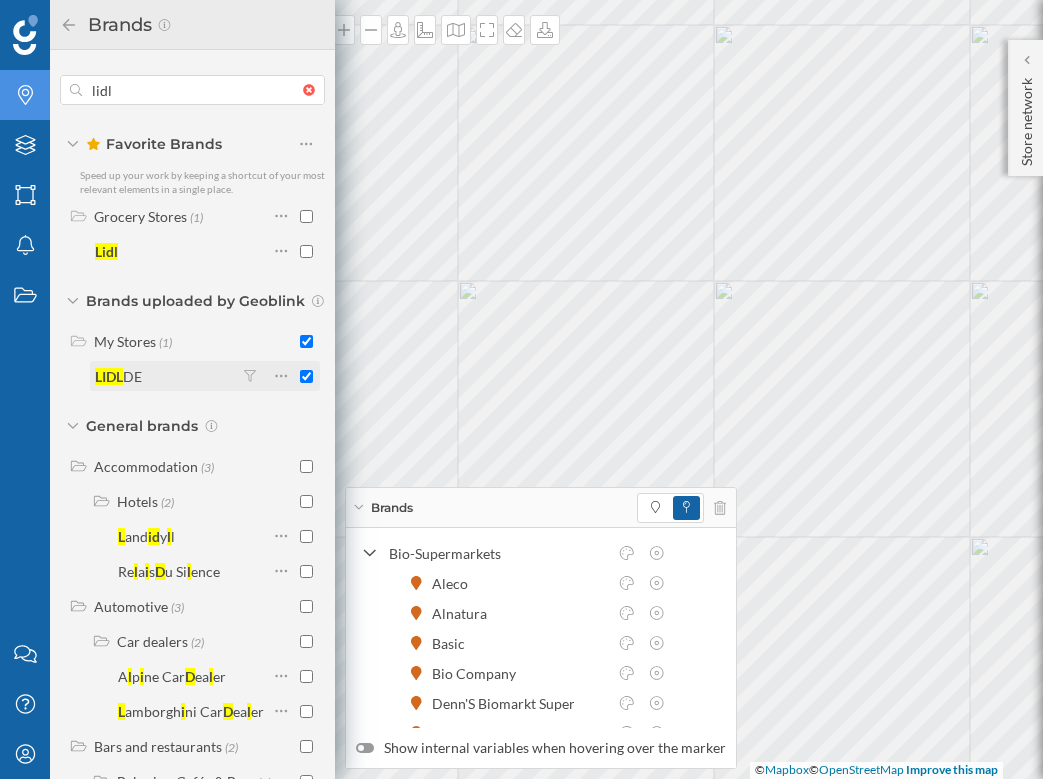checkbox on "true" 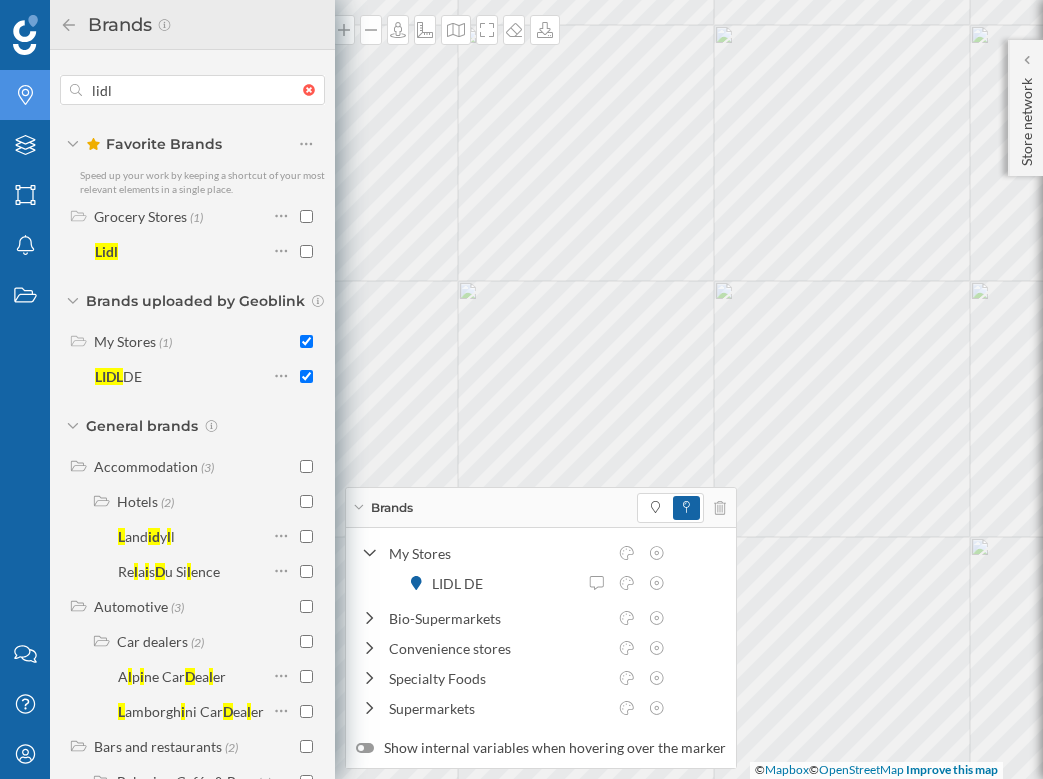 click 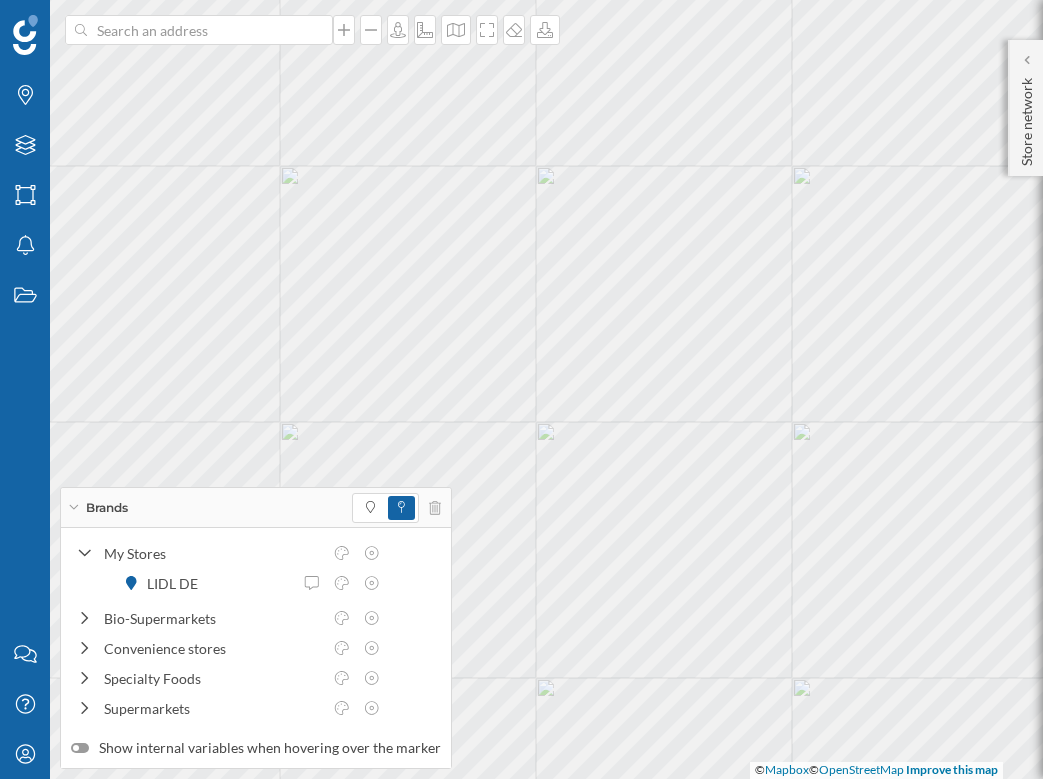 click 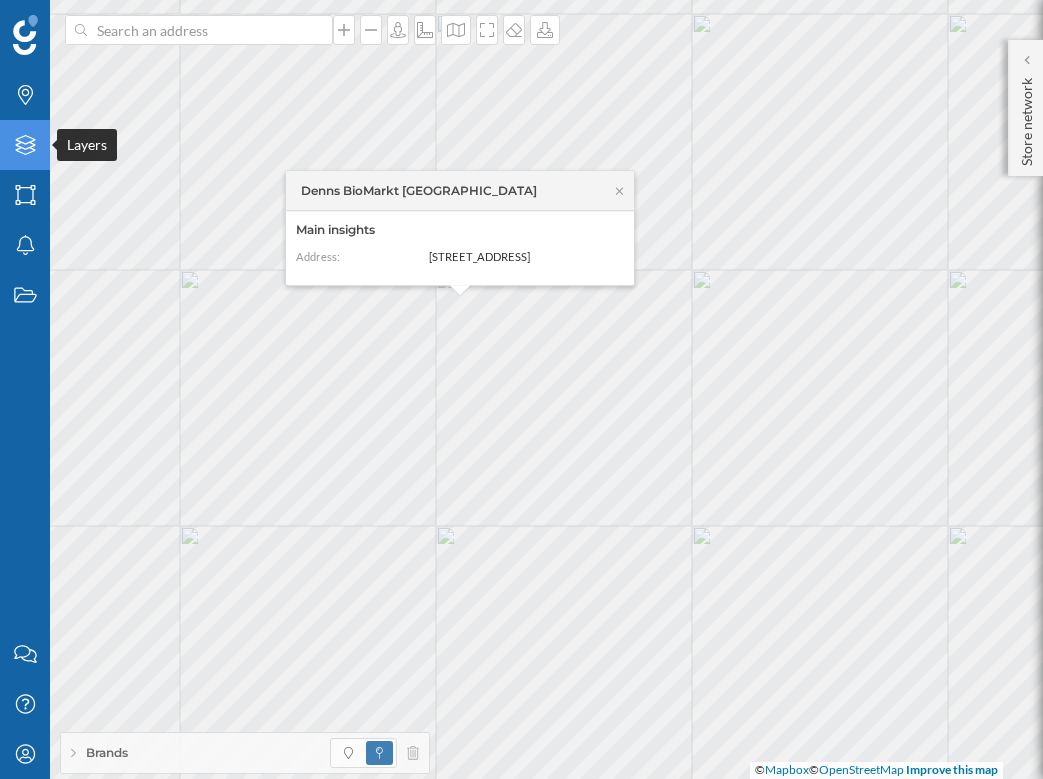 click on "Layers" 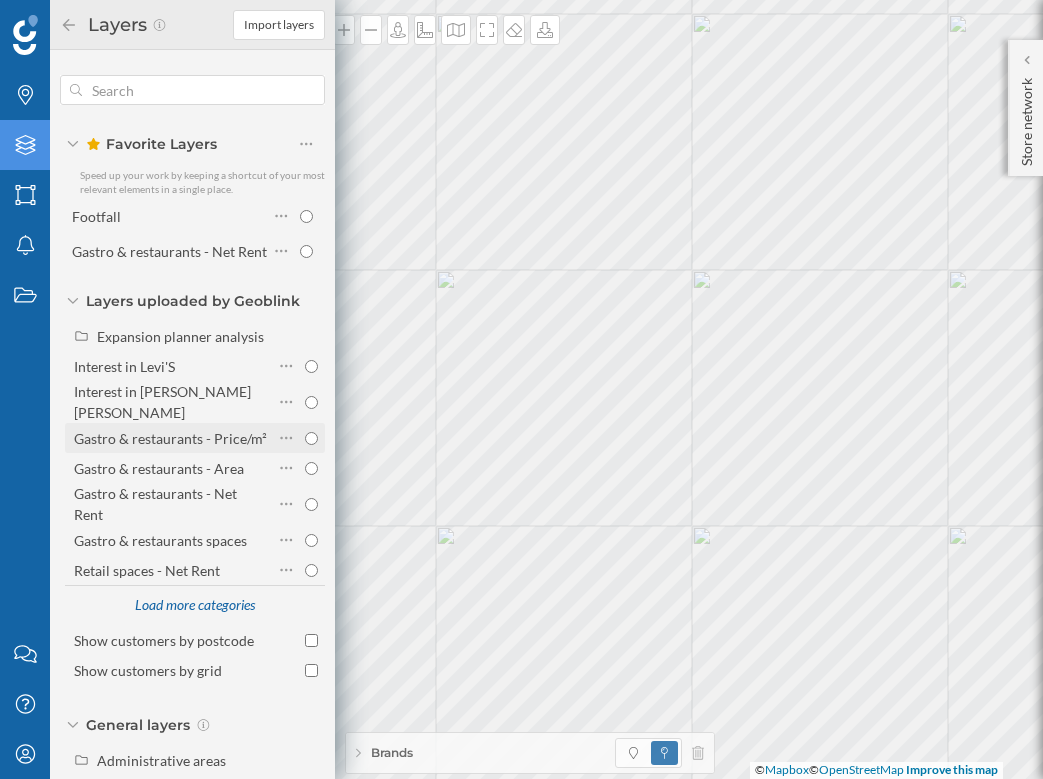 scroll, scrollTop: 128, scrollLeft: 0, axis: vertical 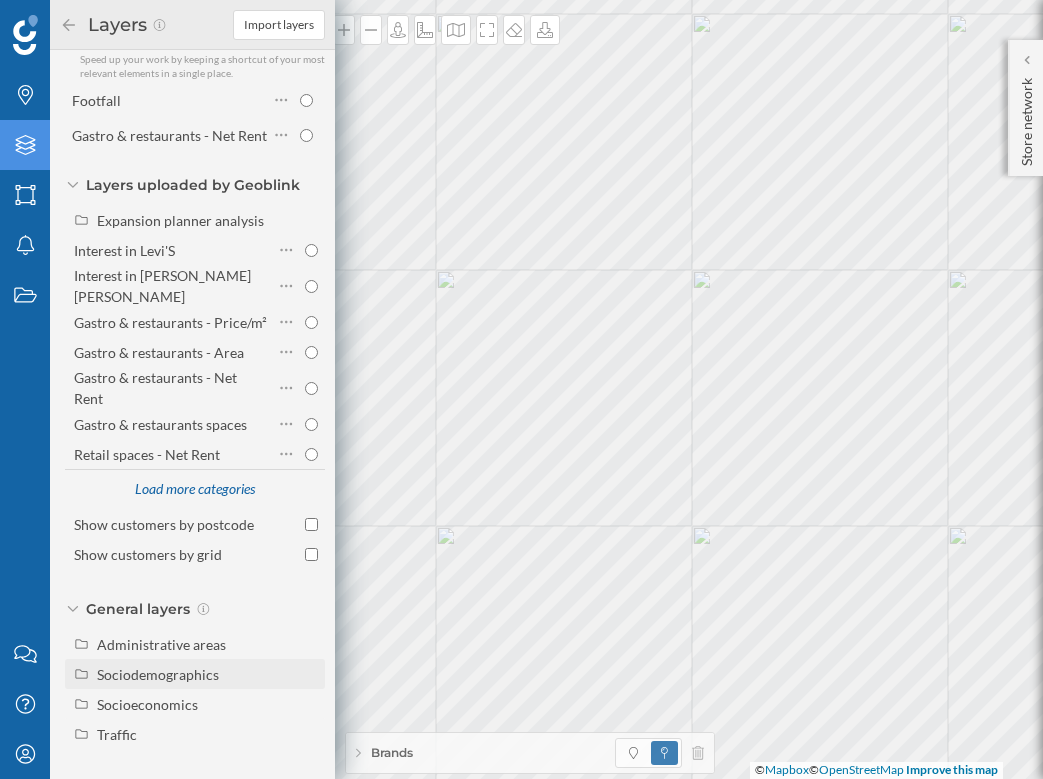 click on "Sociodemographics" at bounding box center (158, 674) 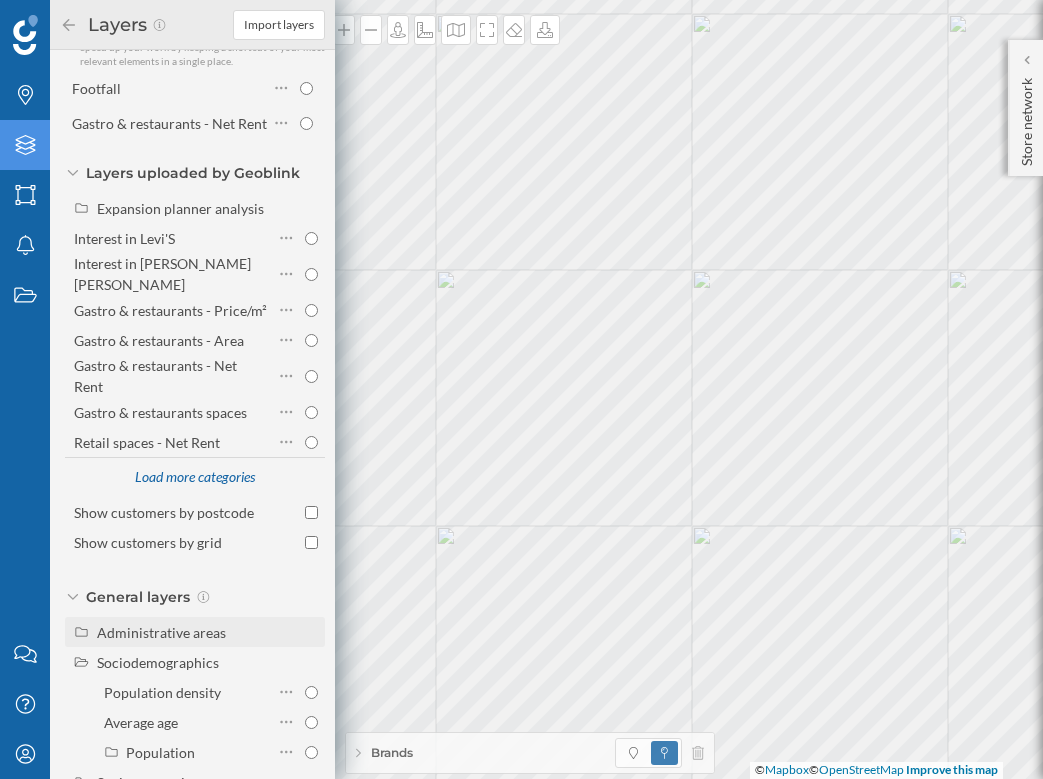 scroll, scrollTop: 218, scrollLeft: 0, axis: vertical 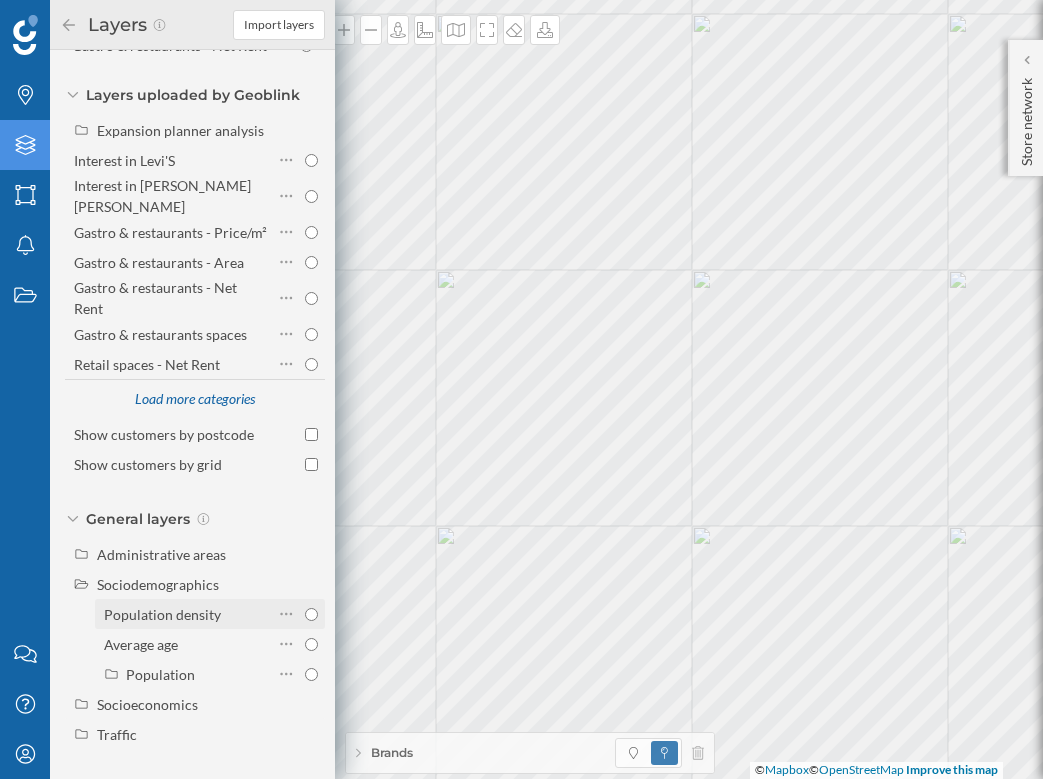 click on "Population density" at bounding box center [162, 614] 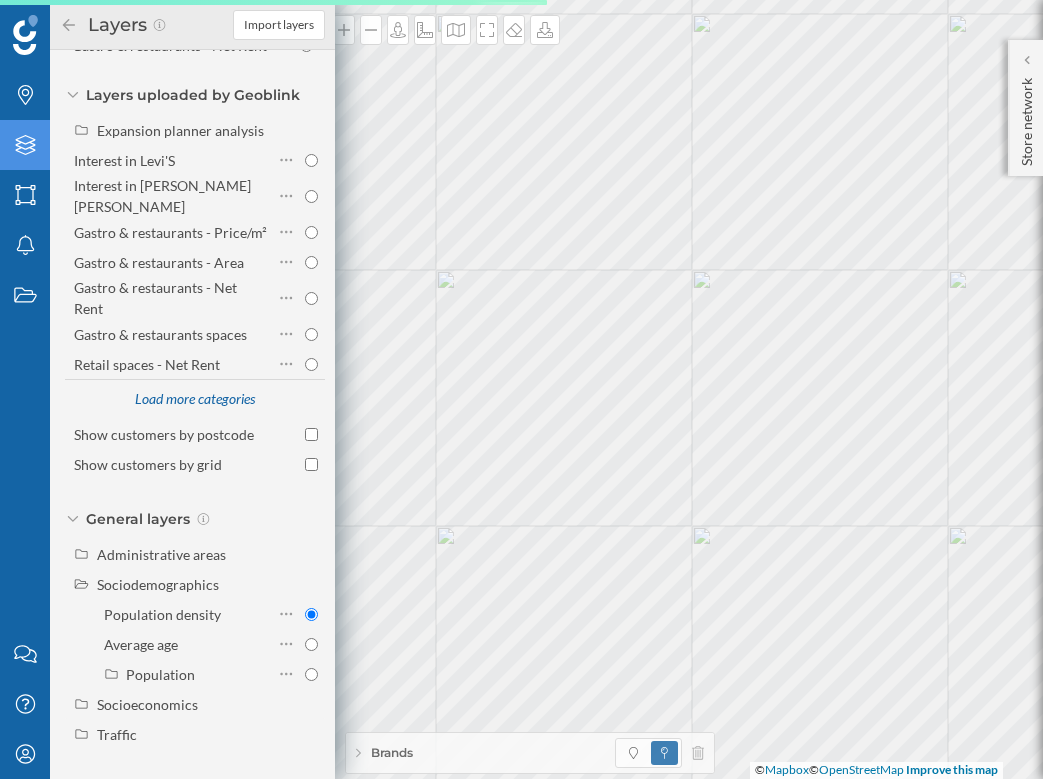 click 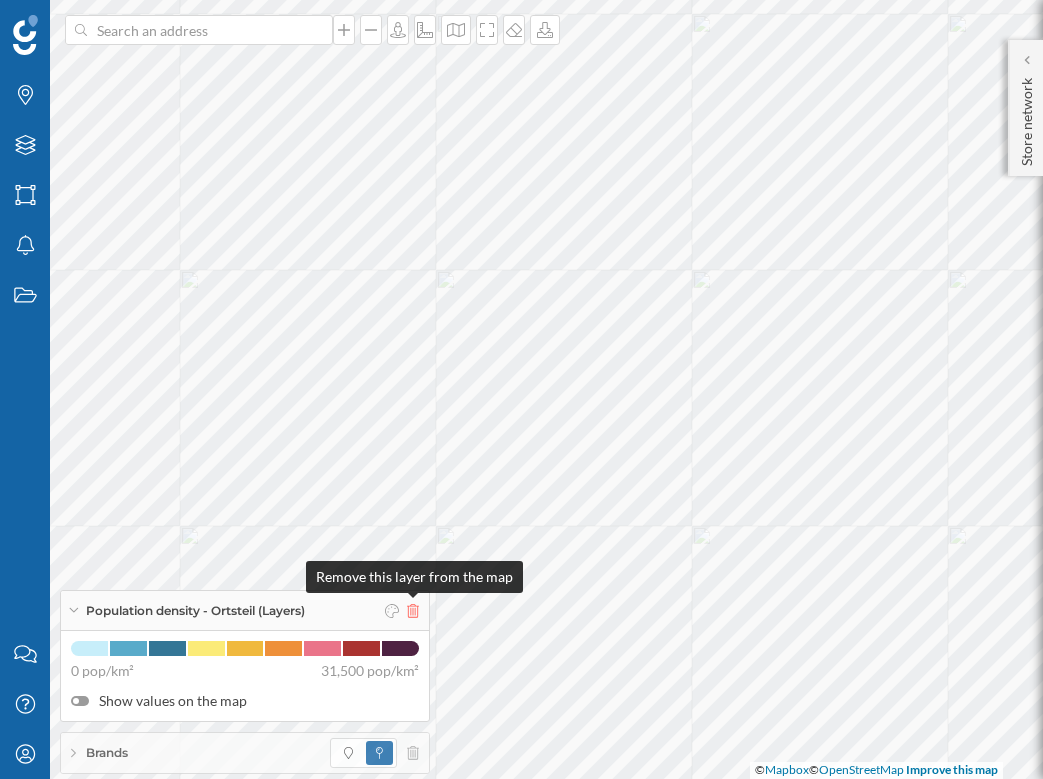 click 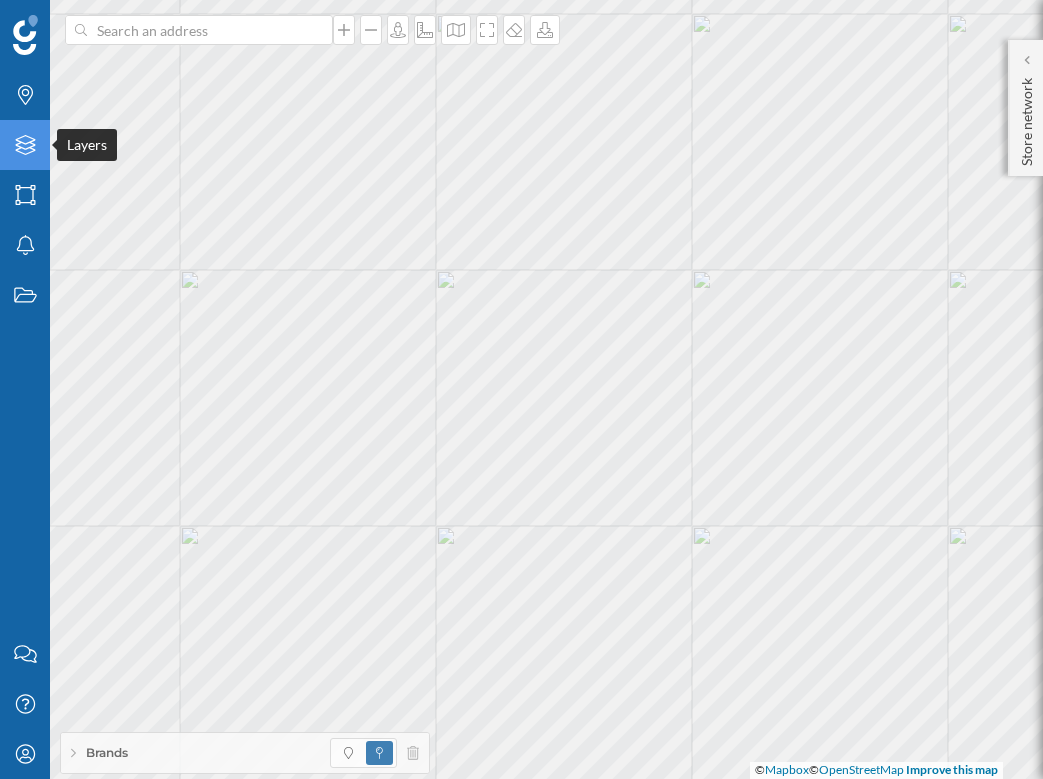 click on "Layers" at bounding box center (25, 145) 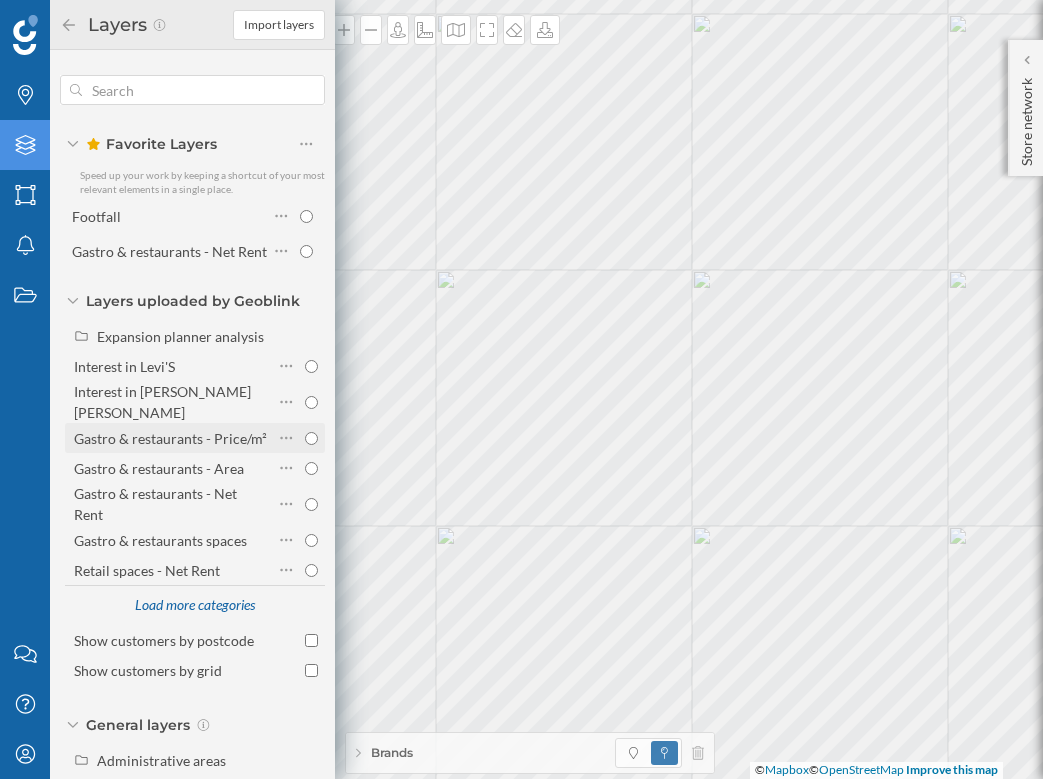 scroll, scrollTop: 128, scrollLeft: 0, axis: vertical 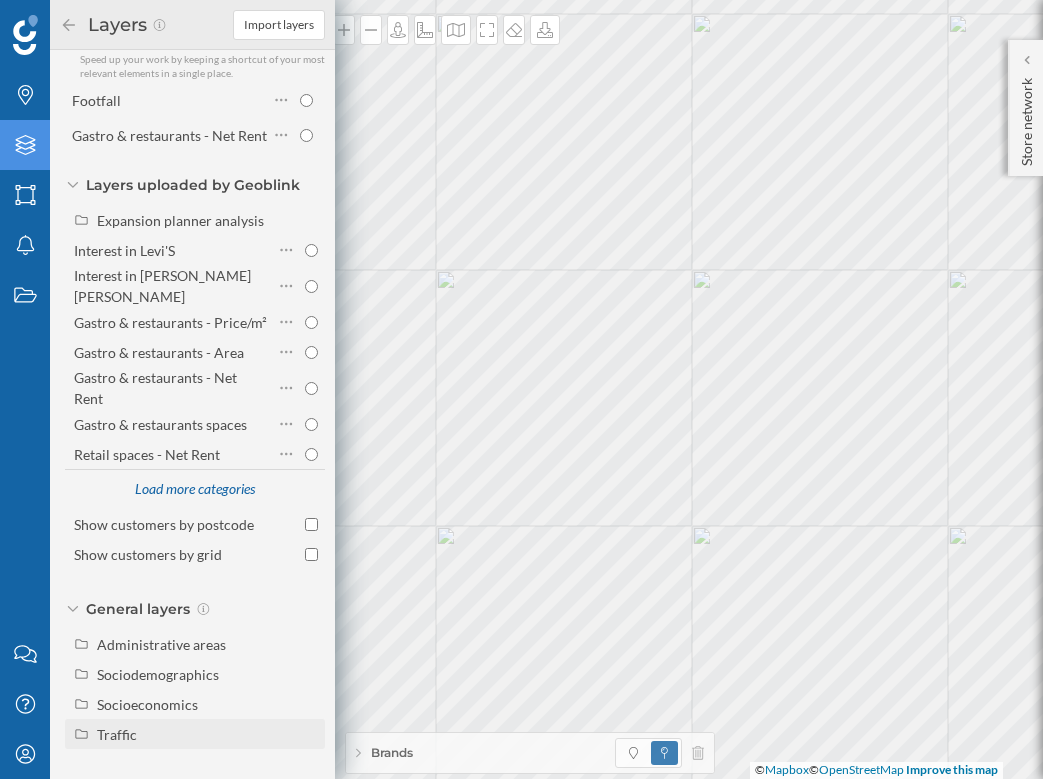 click on "Traffic" at bounding box center (207, 734) 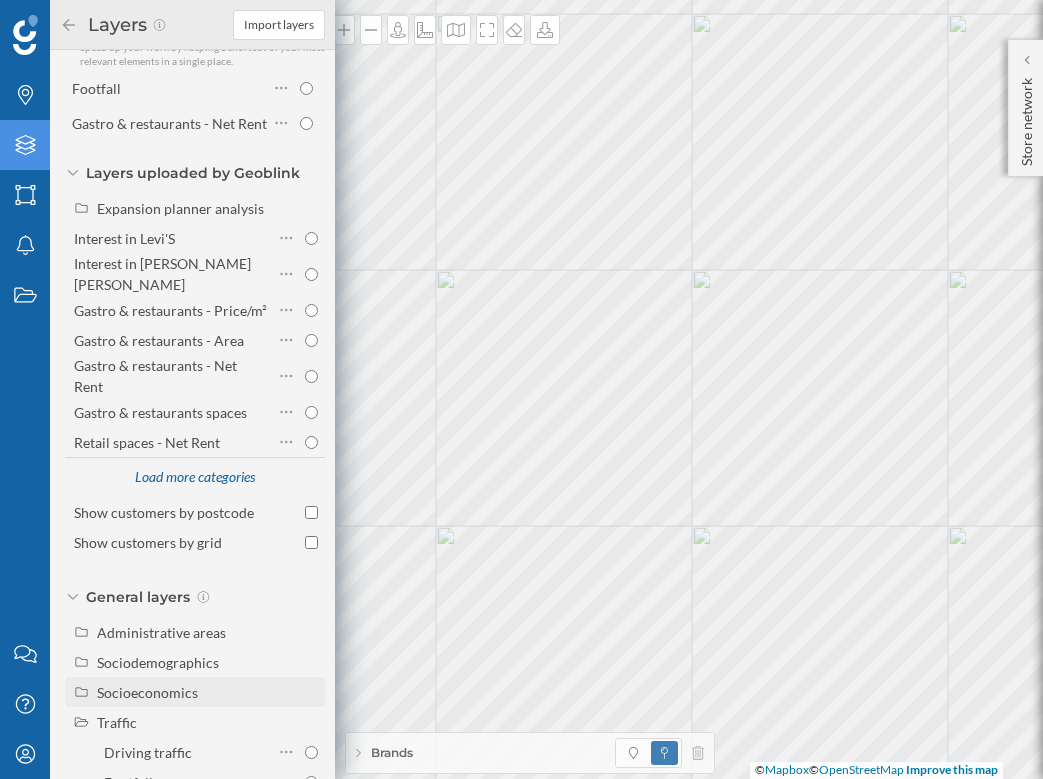 scroll, scrollTop: 188, scrollLeft: 0, axis: vertical 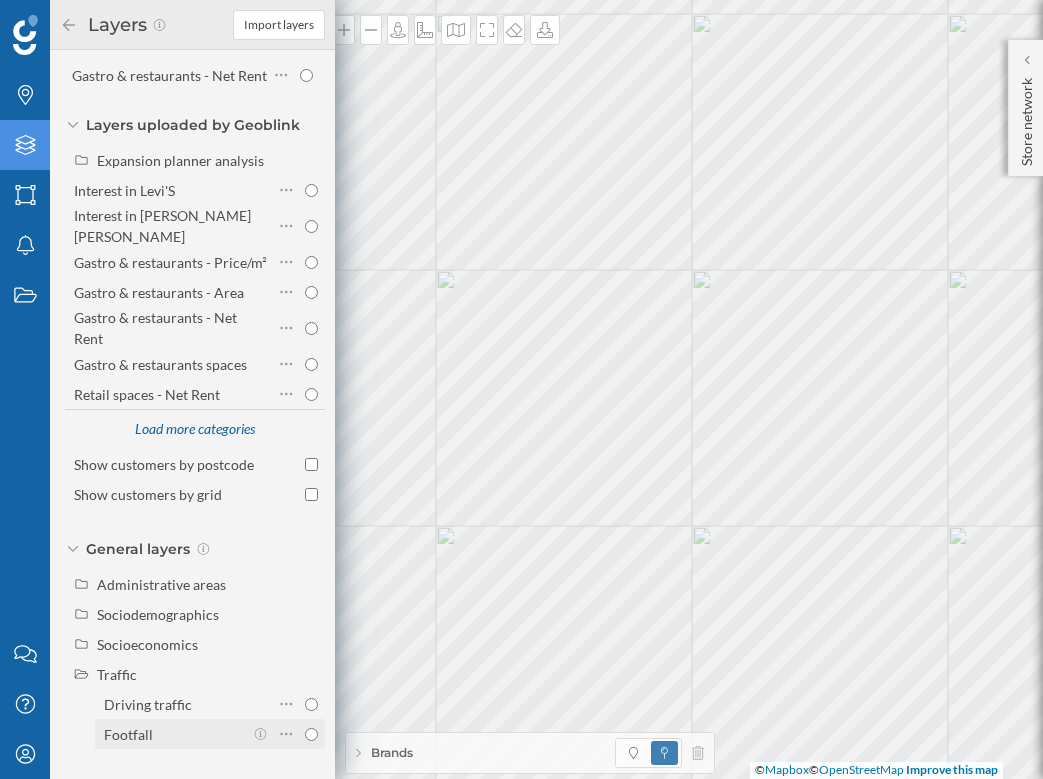 click on "Footfall" at bounding box center (128, 734) 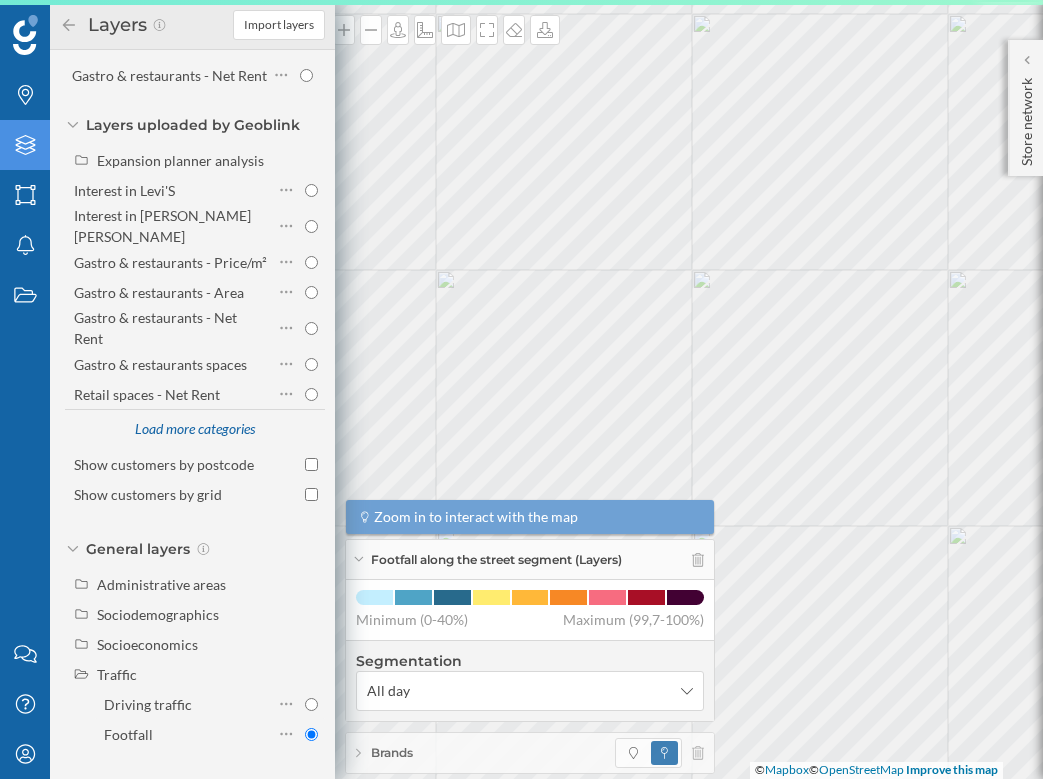 click 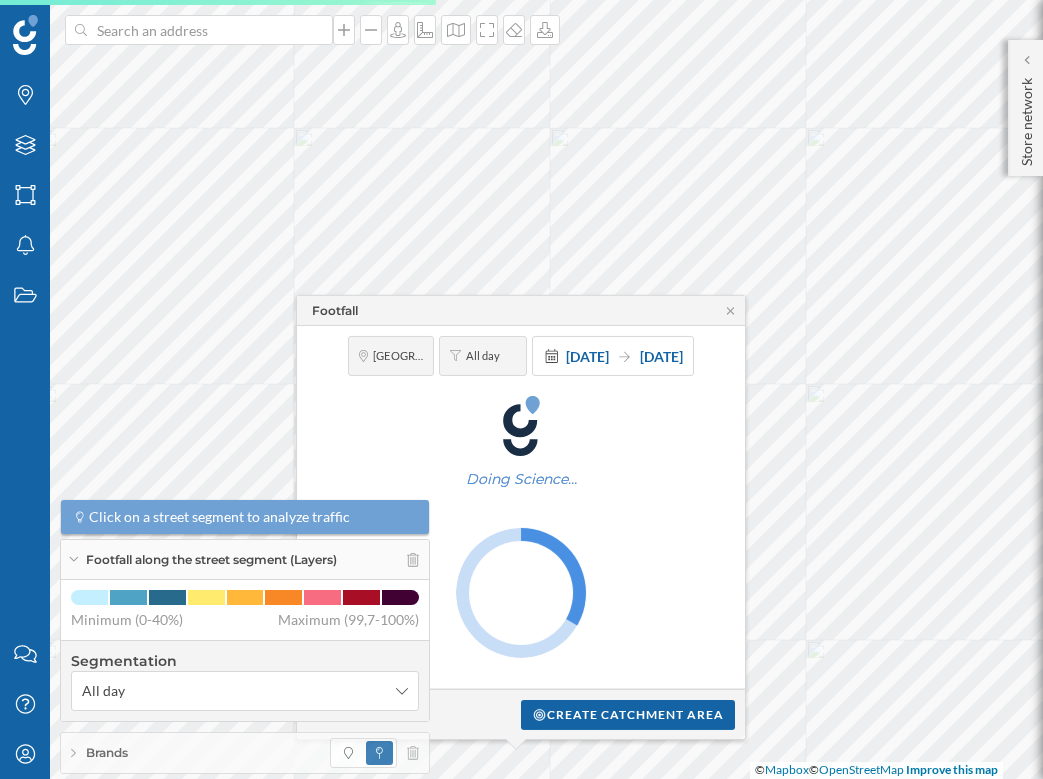 click on "Footfall along the street segment (Layers)" at bounding box center (245, 560) 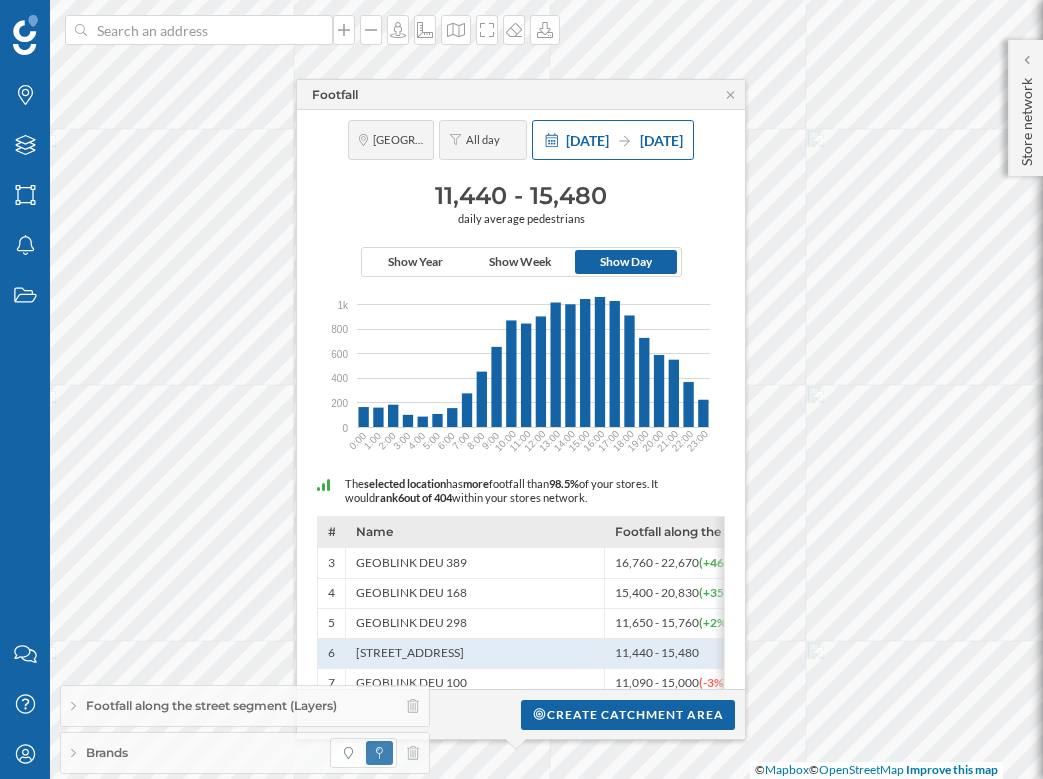 click on "[DATE]" at bounding box center (661, 140) 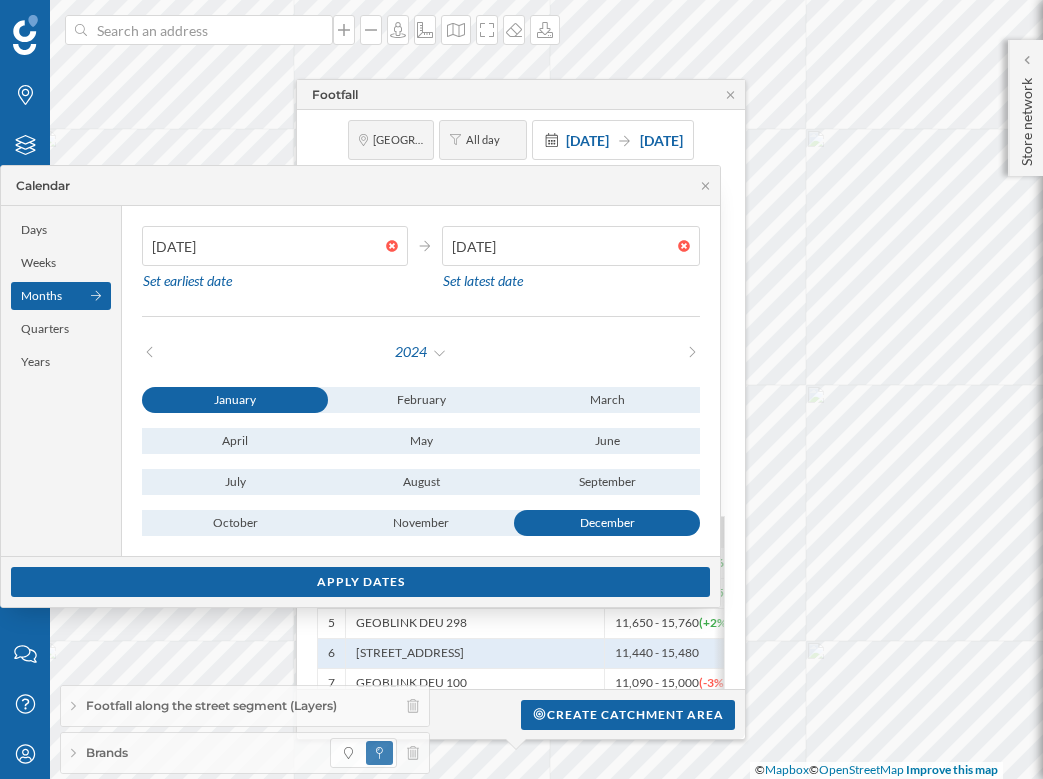 click on "Days
Weeks
Months
Quarters
Years" at bounding box center (61, 381) 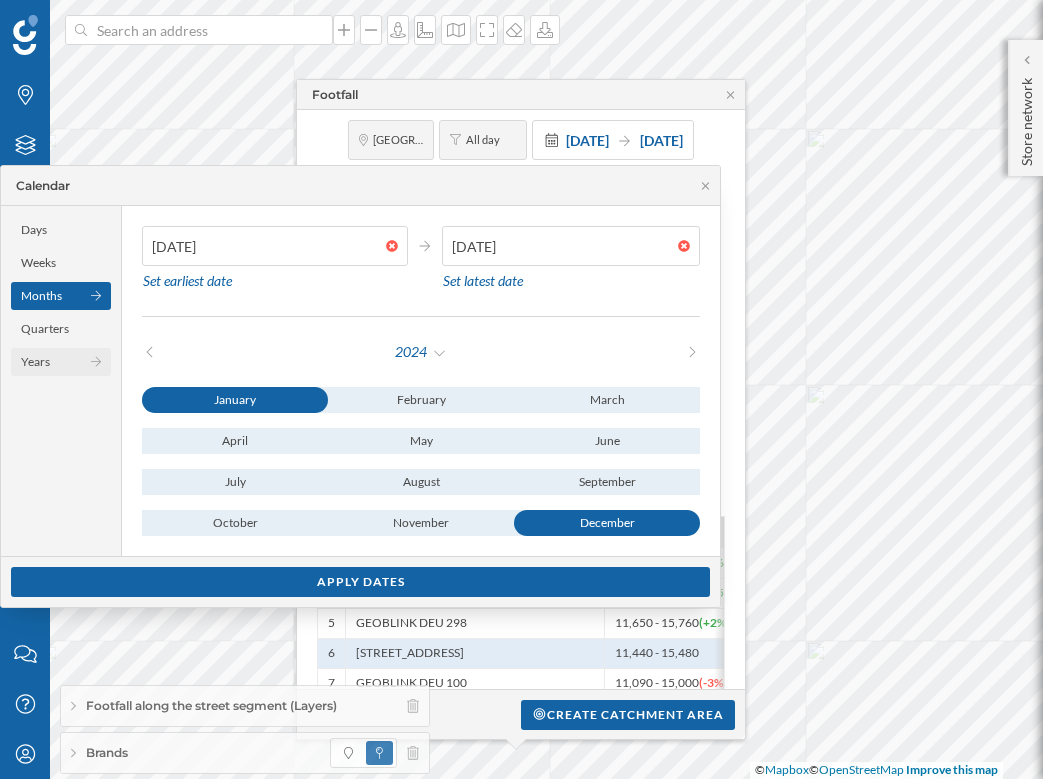 click on "Years" at bounding box center [61, 362] 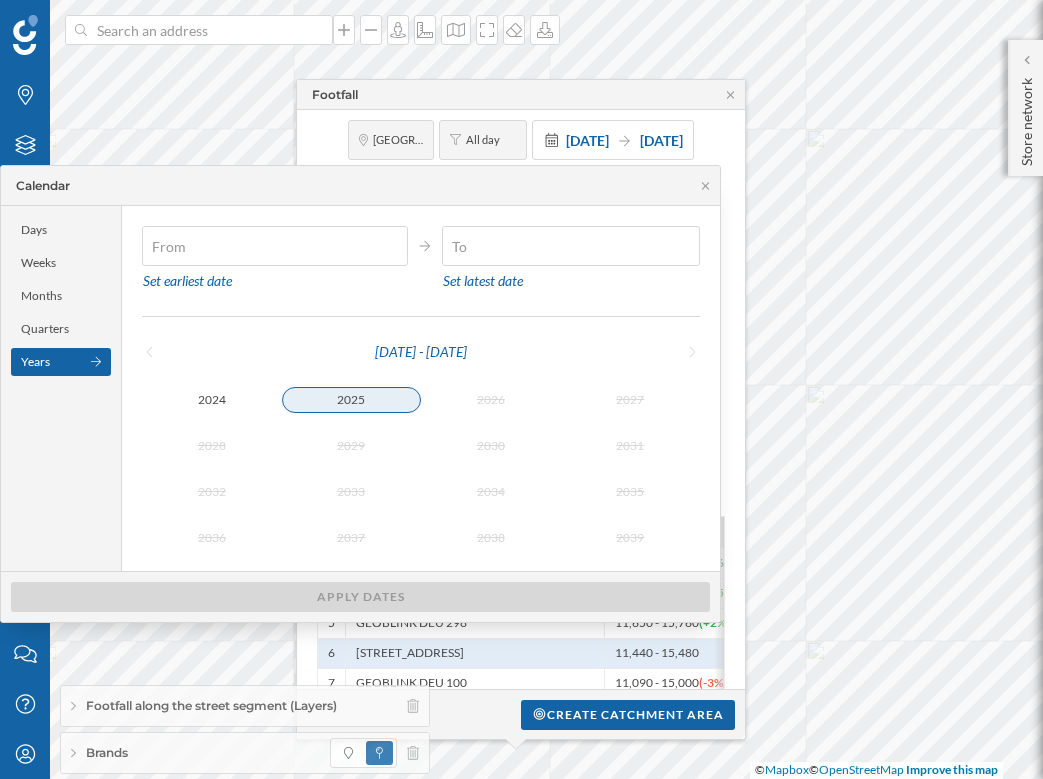 type on "[DATE]" 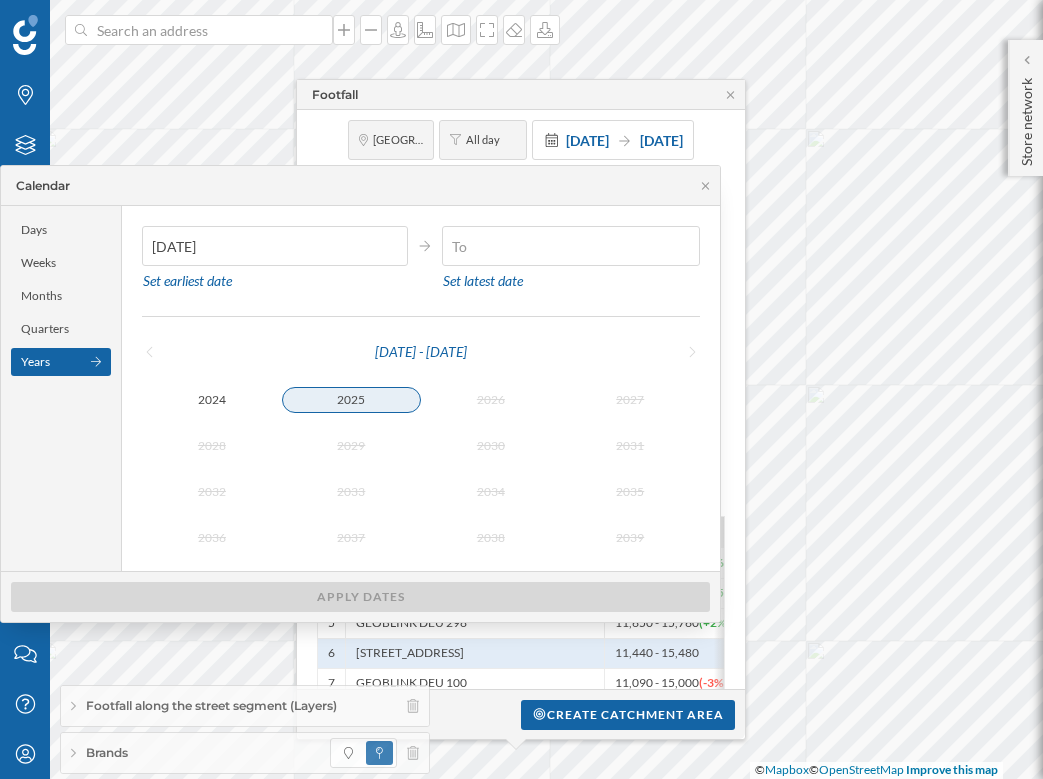 click on "2025" at bounding box center (351, 400) 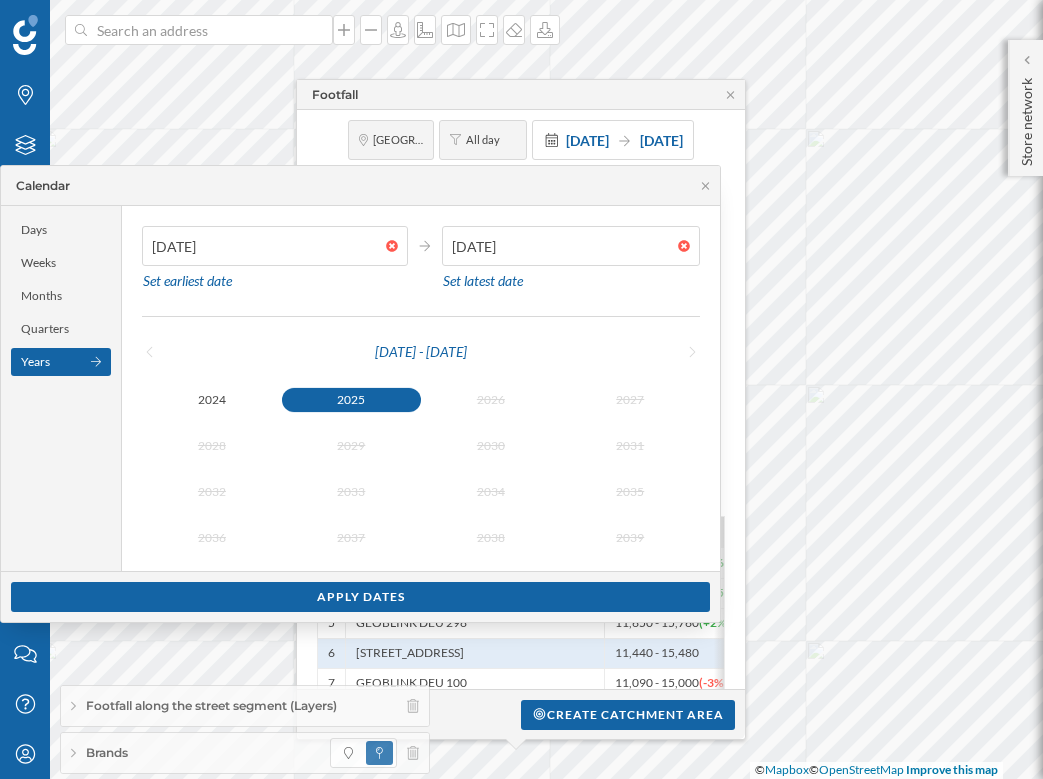 click on "2025" at bounding box center [351, 400] 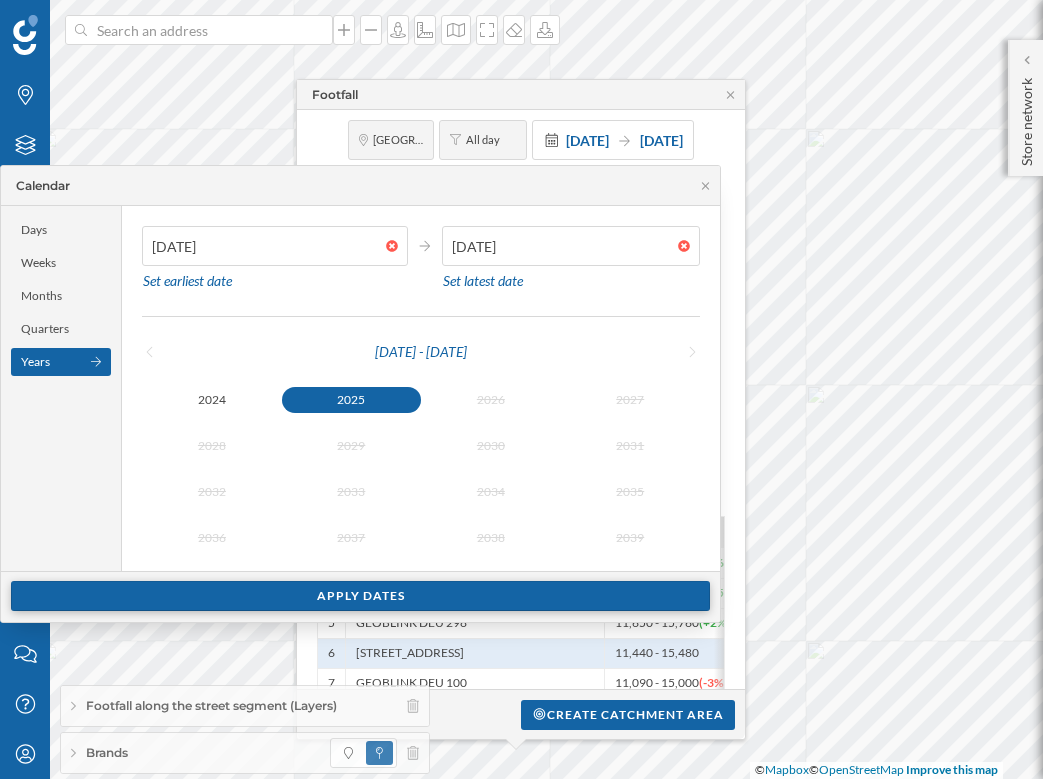 click on "Apply dates" at bounding box center (360, 596) 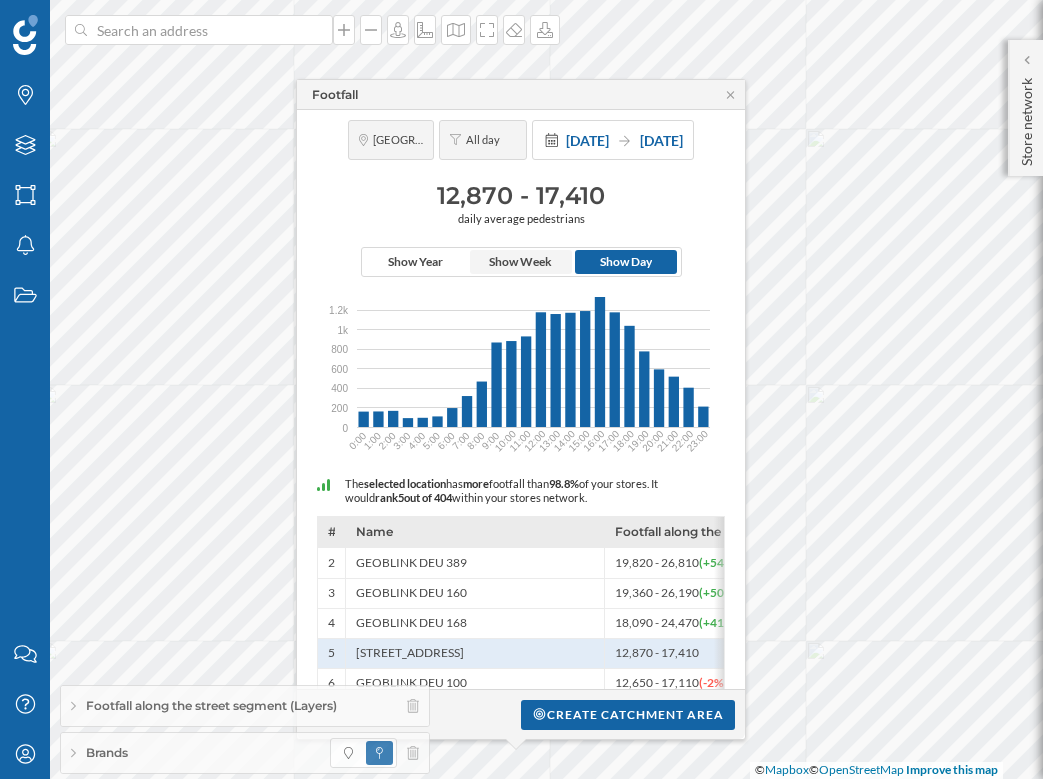 click on "Show Week" at bounding box center [520, 262] 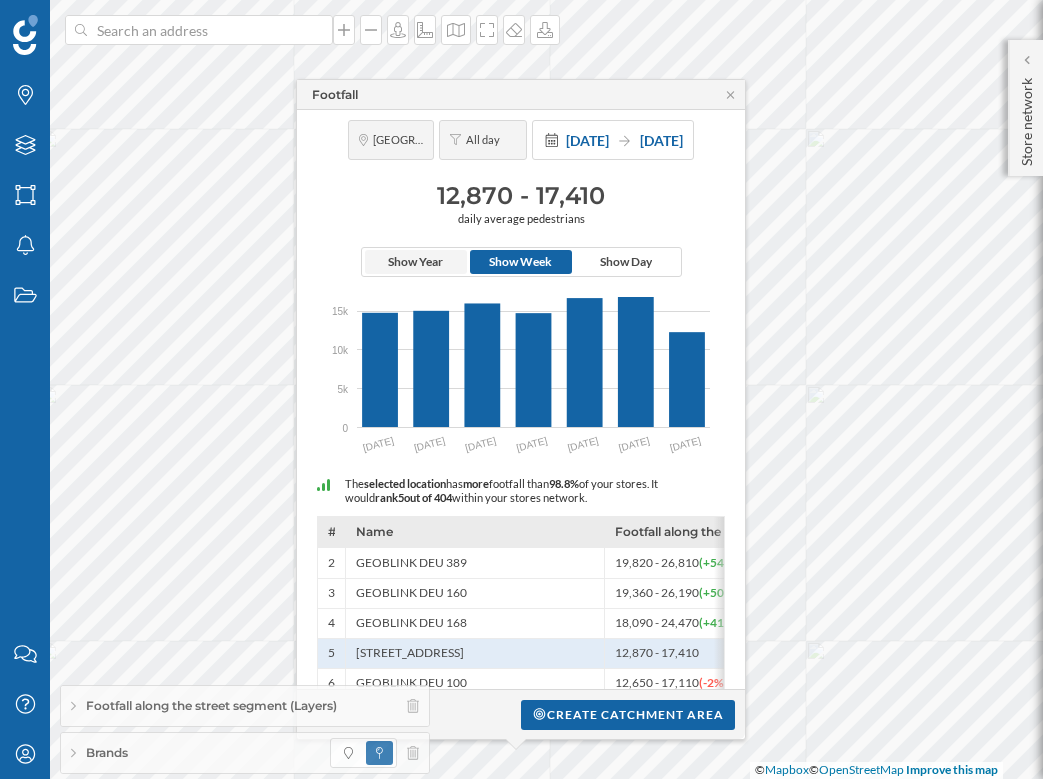 click on "Show Year" at bounding box center [415, 262] 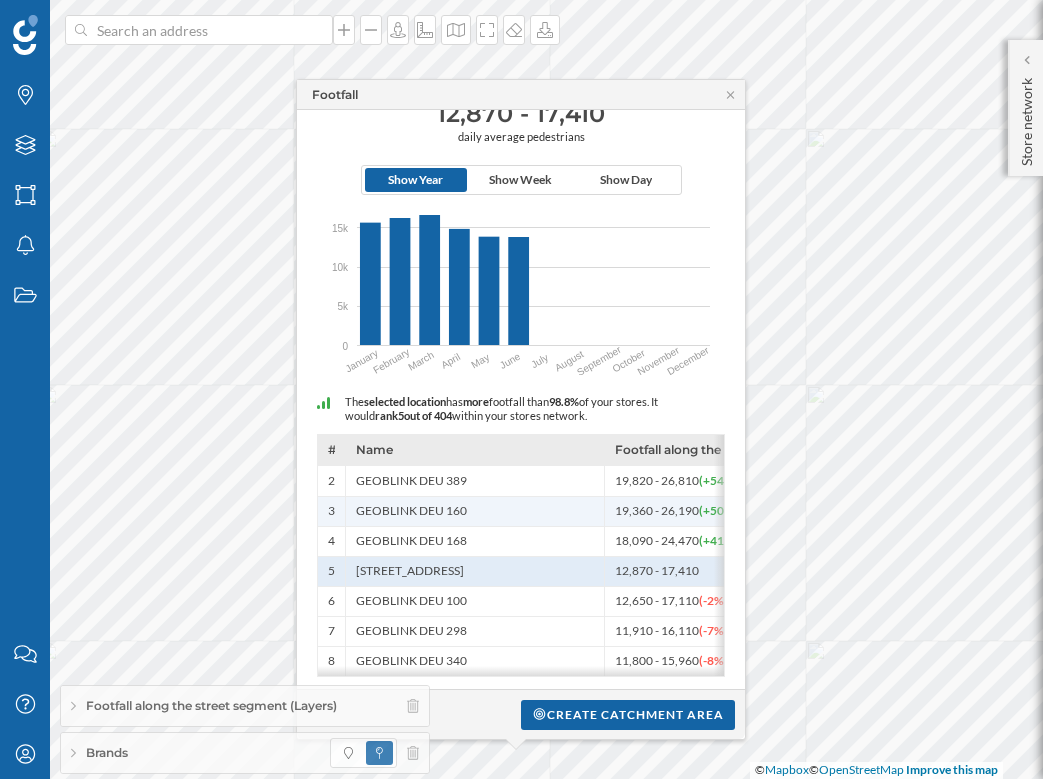 scroll, scrollTop: 95, scrollLeft: 0, axis: vertical 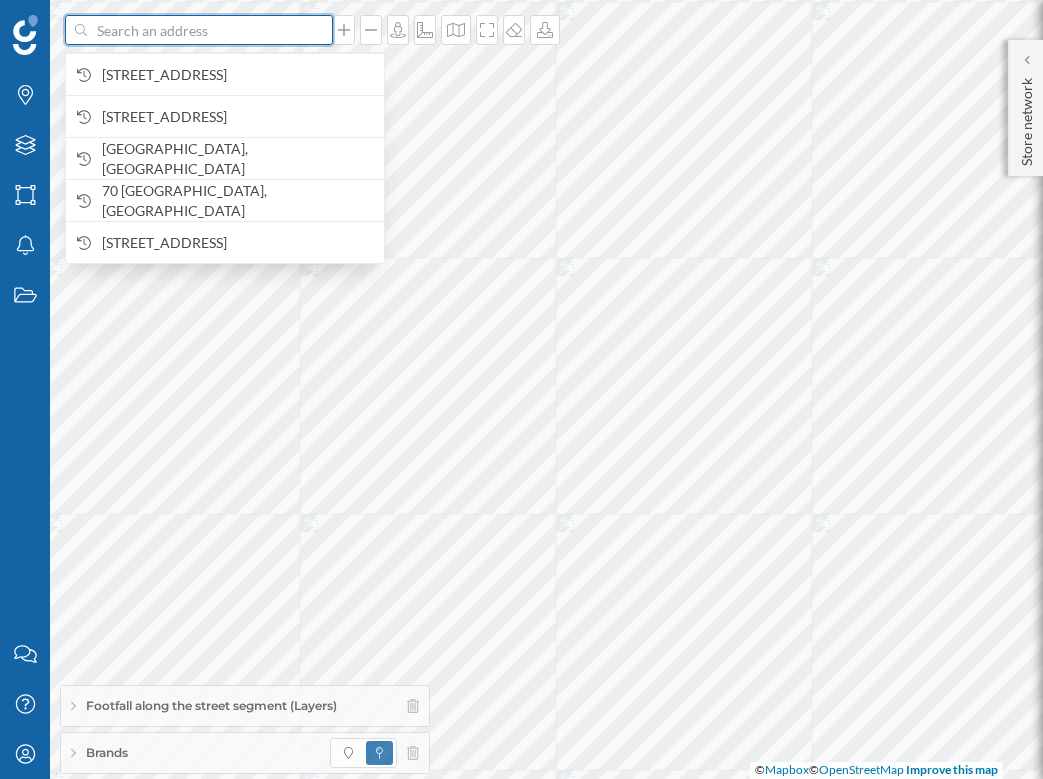 click at bounding box center [199, 30] 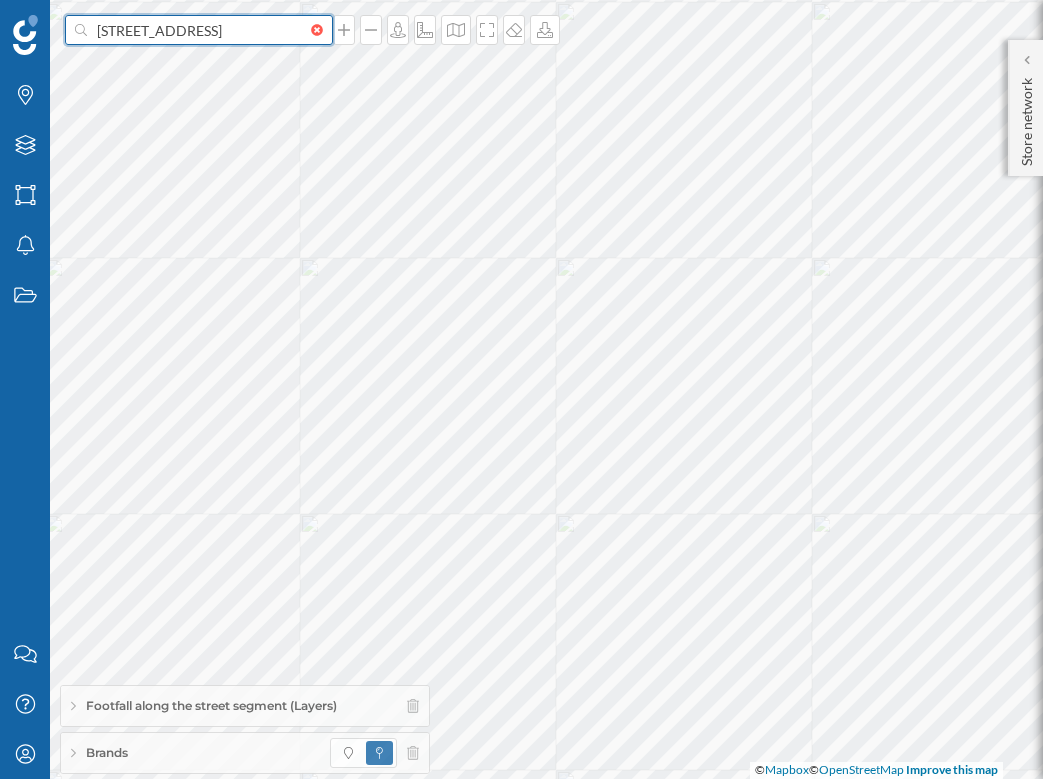 scroll, scrollTop: 0, scrollLeft: 68, axis: horizontal 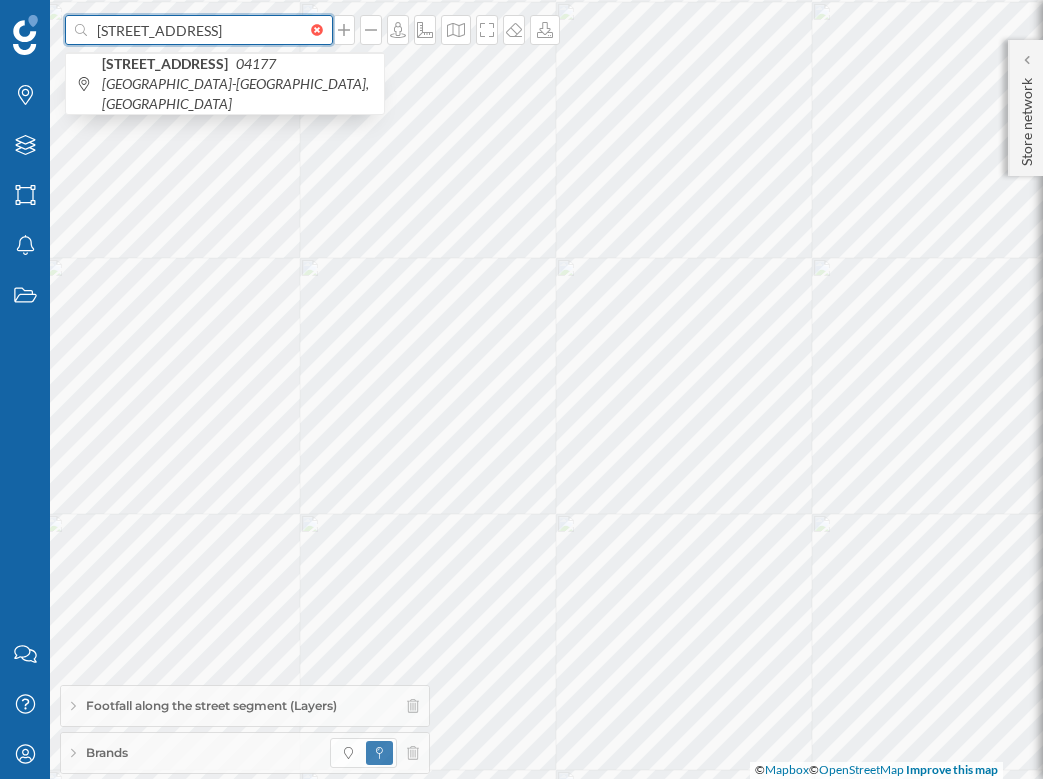 type on "[STREET_ADDRESS]" 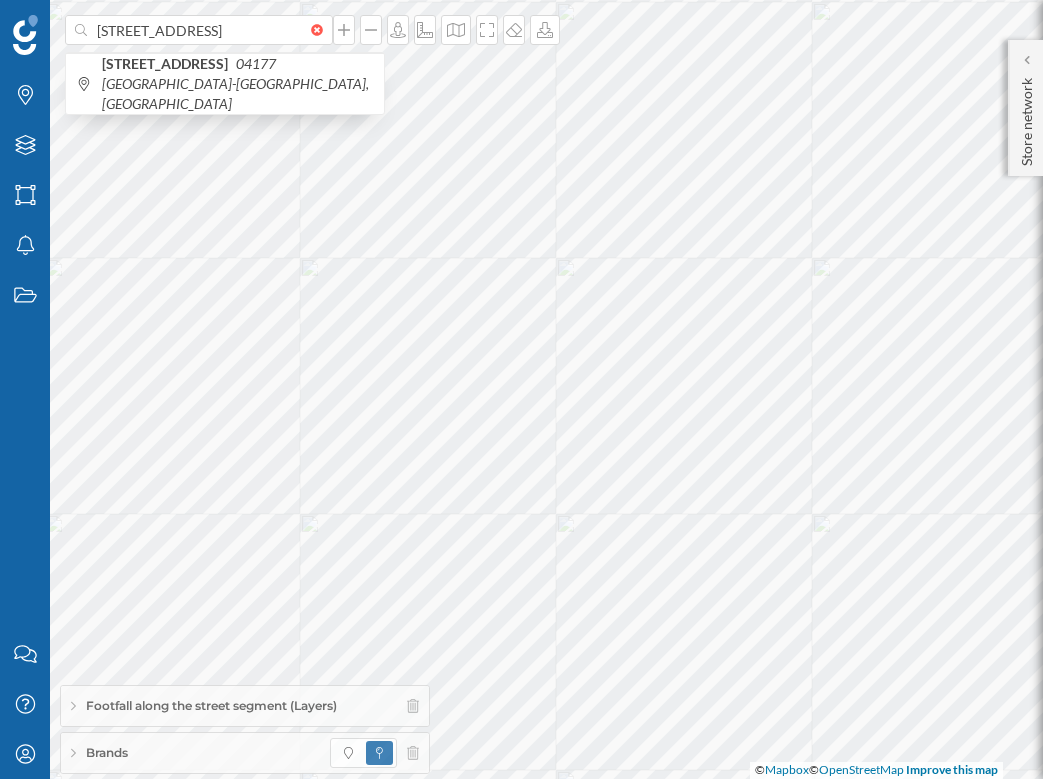 click on "04177 [GEOGRAPHIC_DATA]-[GEOGRAPHIC_DATA], [GEOGRAPHIC_DATA]" at bounding box center (235, 83) 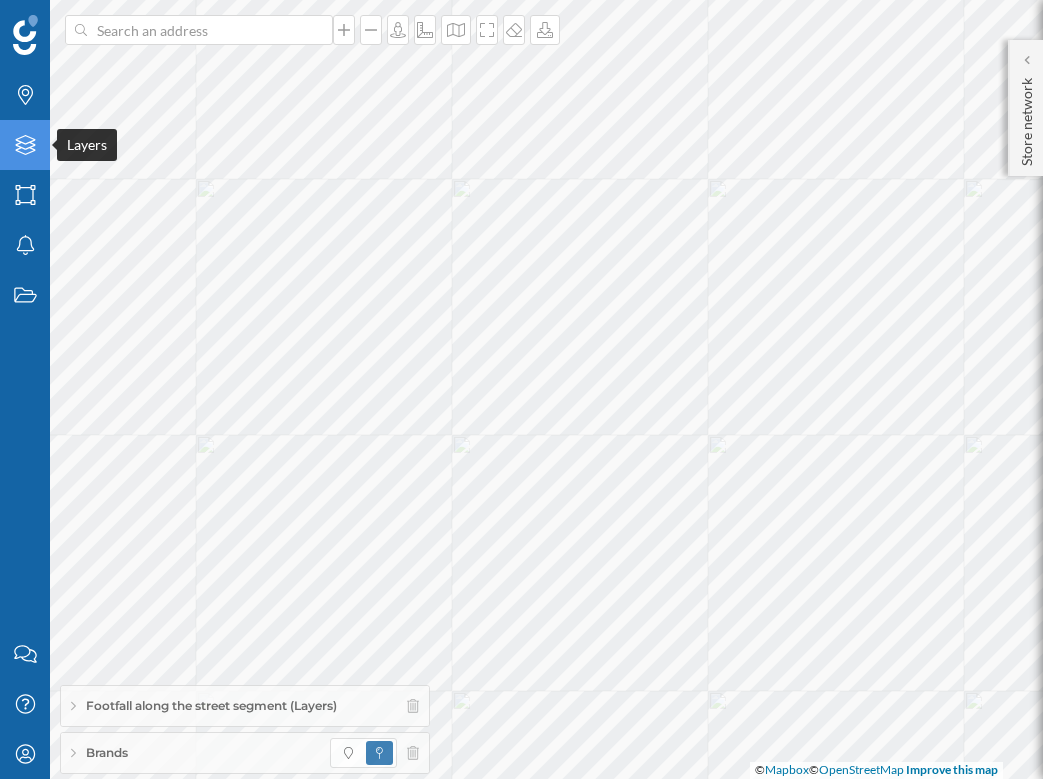click on "Layers" 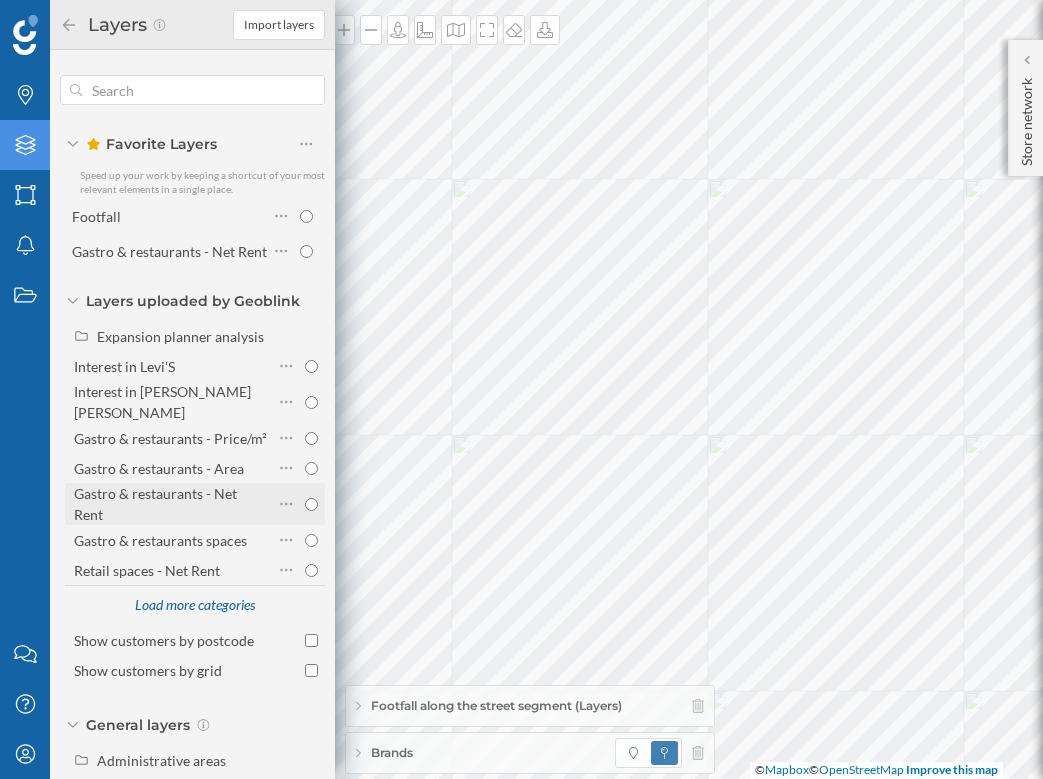 scroll, scrollTop: 128, scrollLeft: 0, axis: vertical 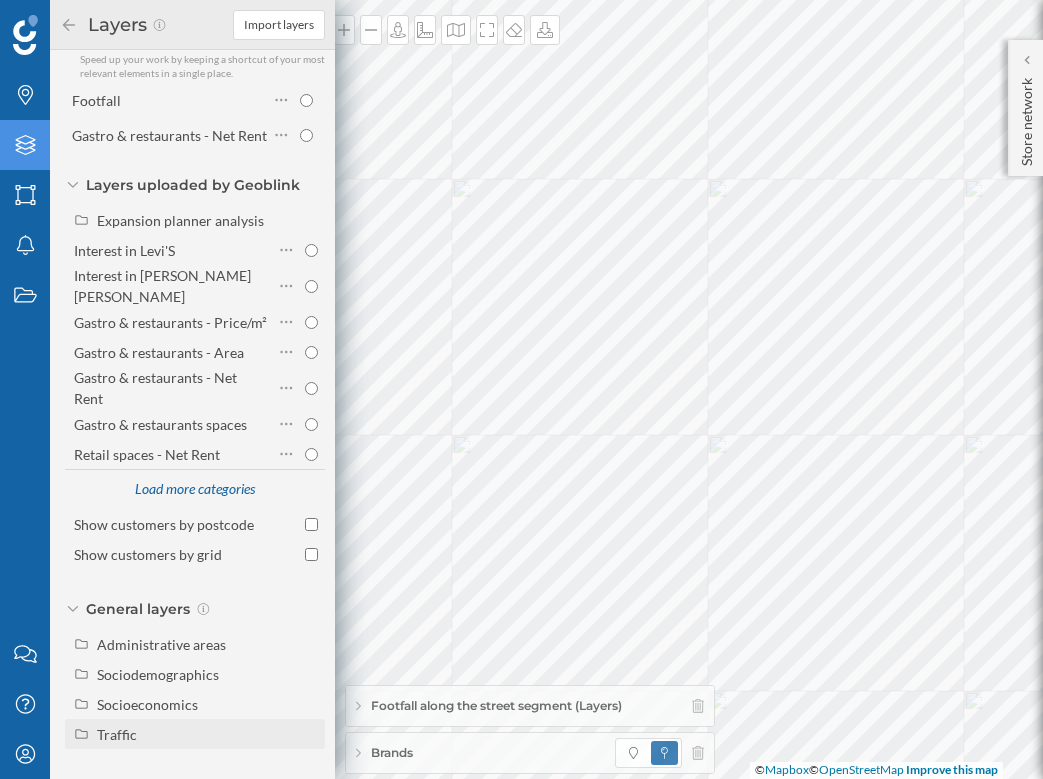 click on "Traffic" at bounding box center [207, 734] 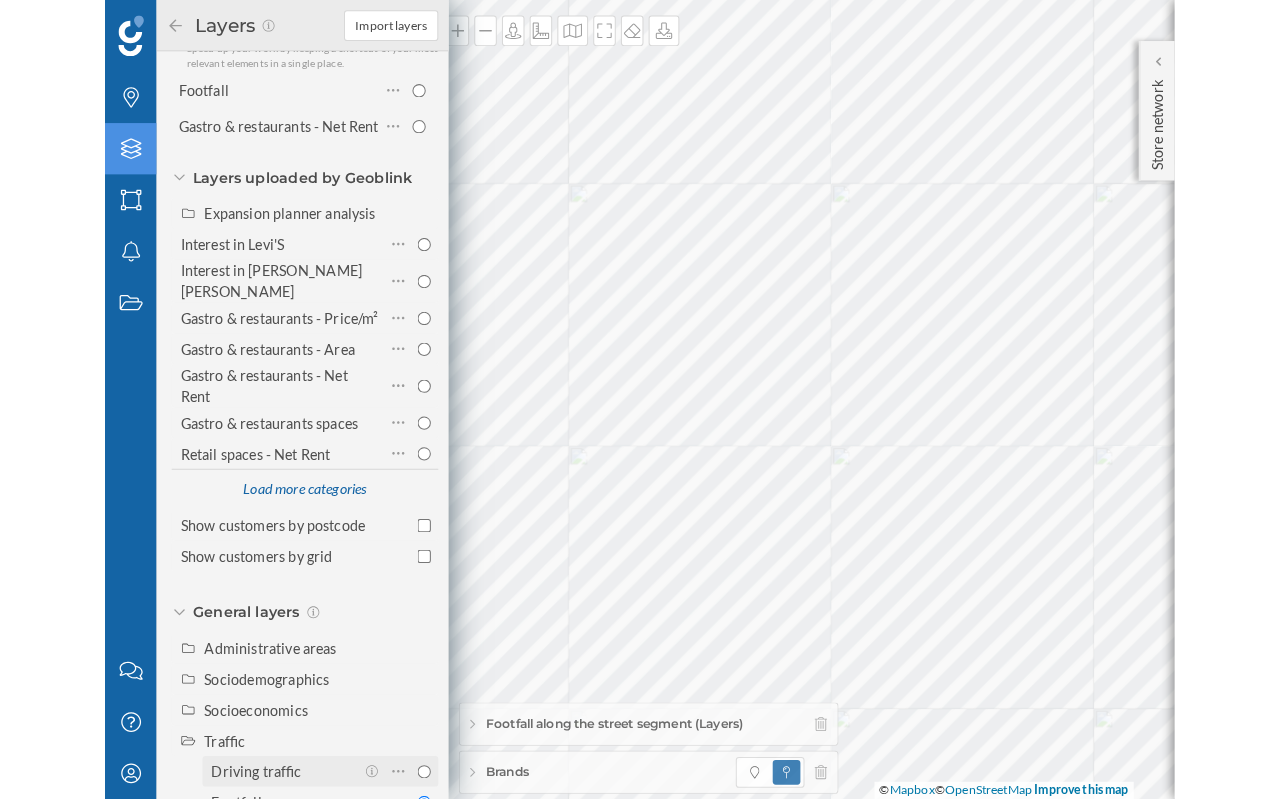 scroll, scrollTop: 188, scrollLeft: 0, axis: vertical 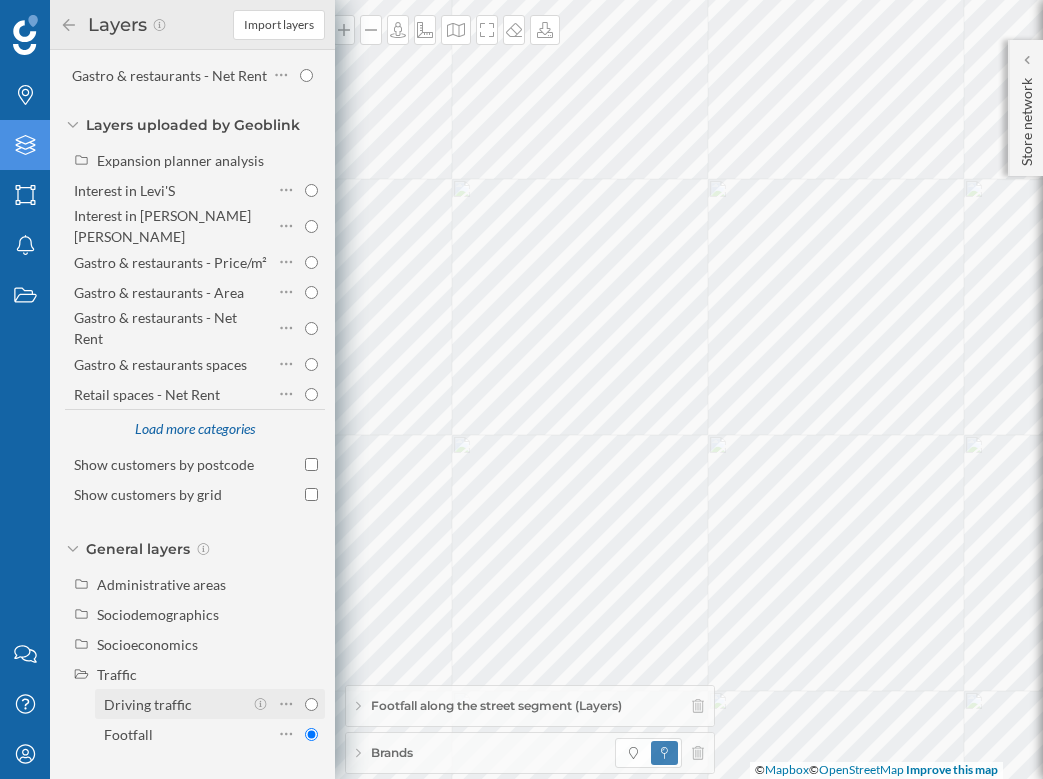 click on "Driving traffic" at bounding box center (173, 704) 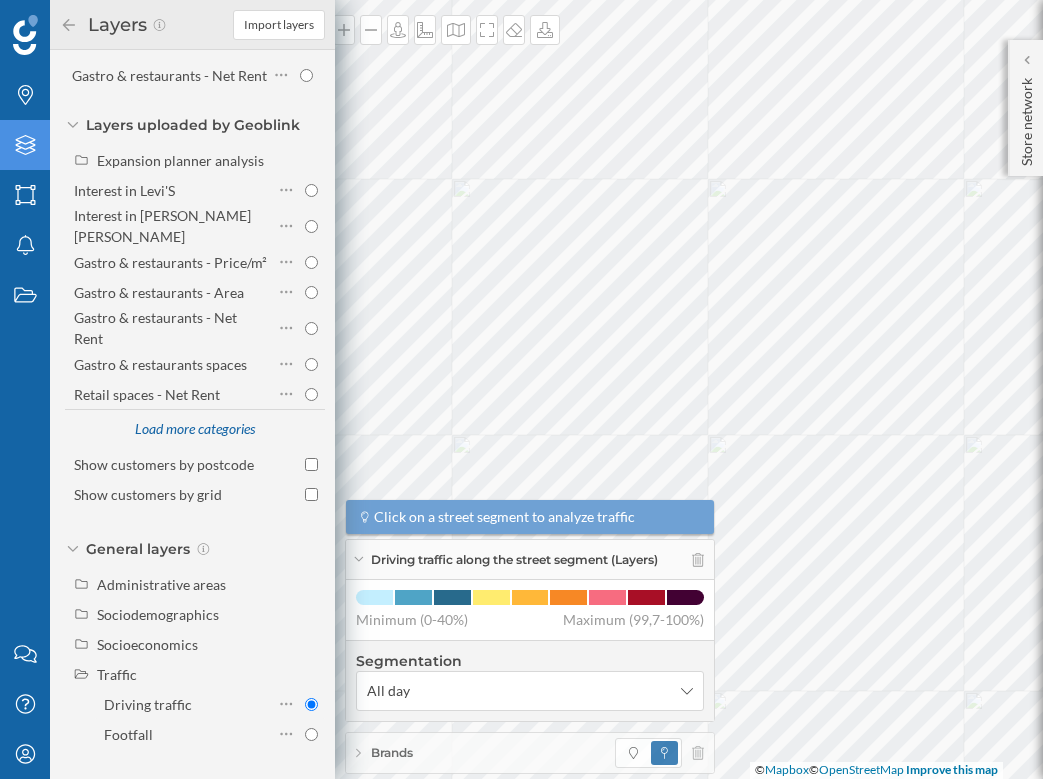 click 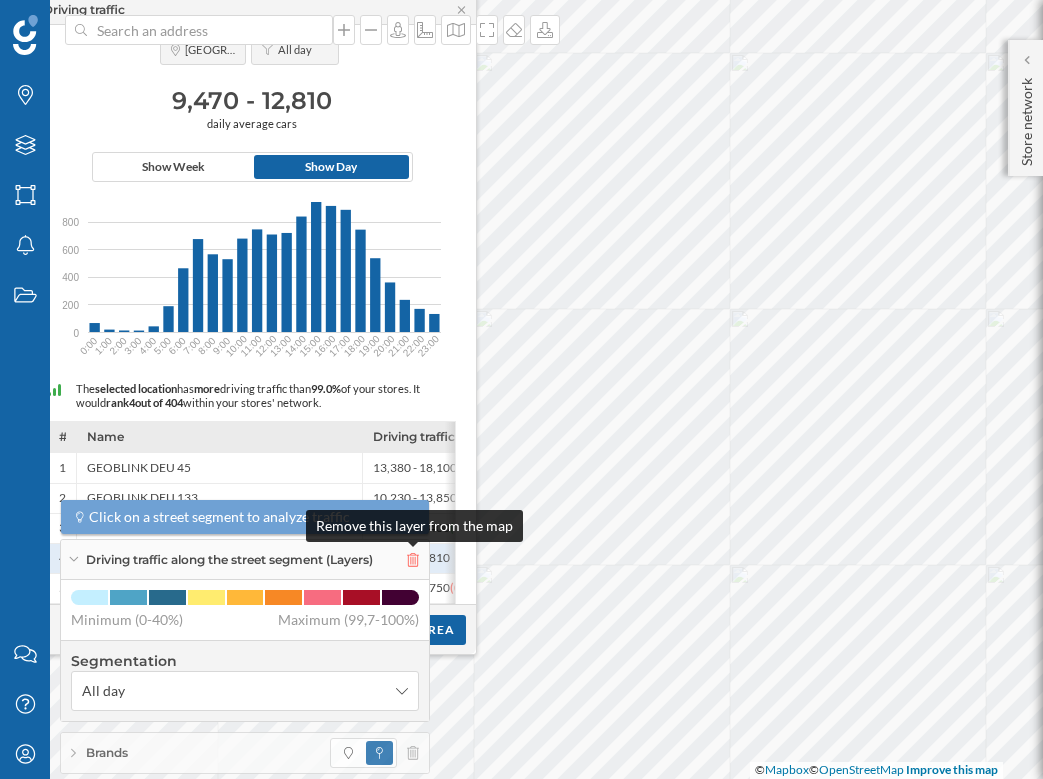 click 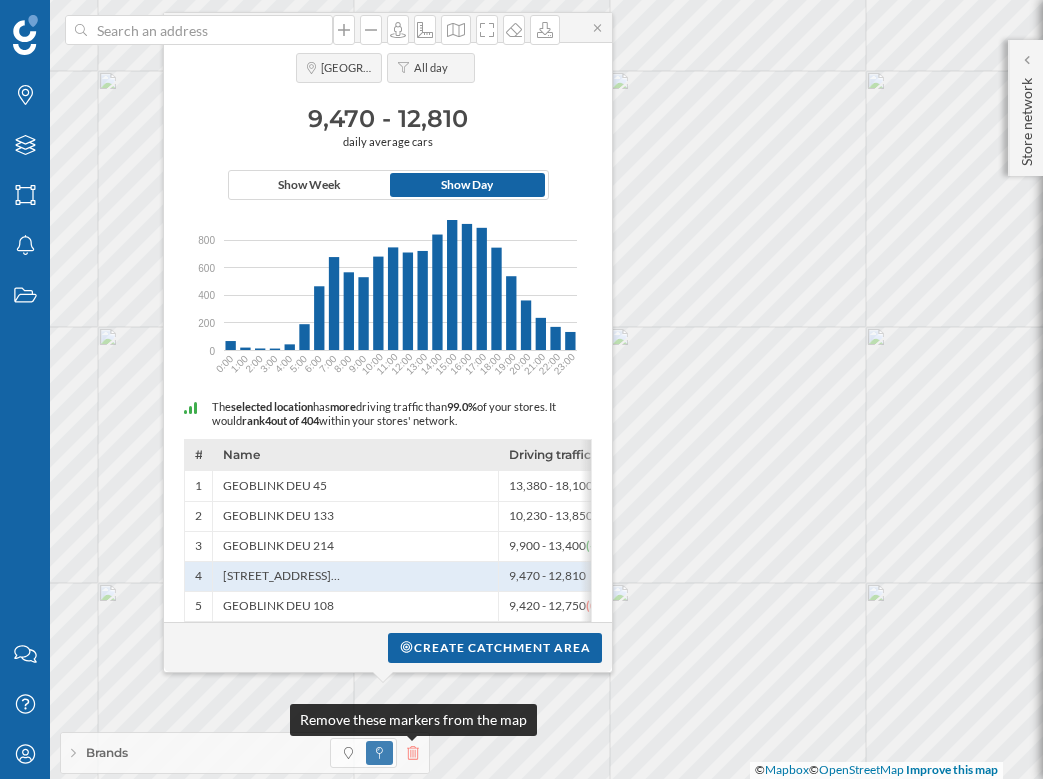 click 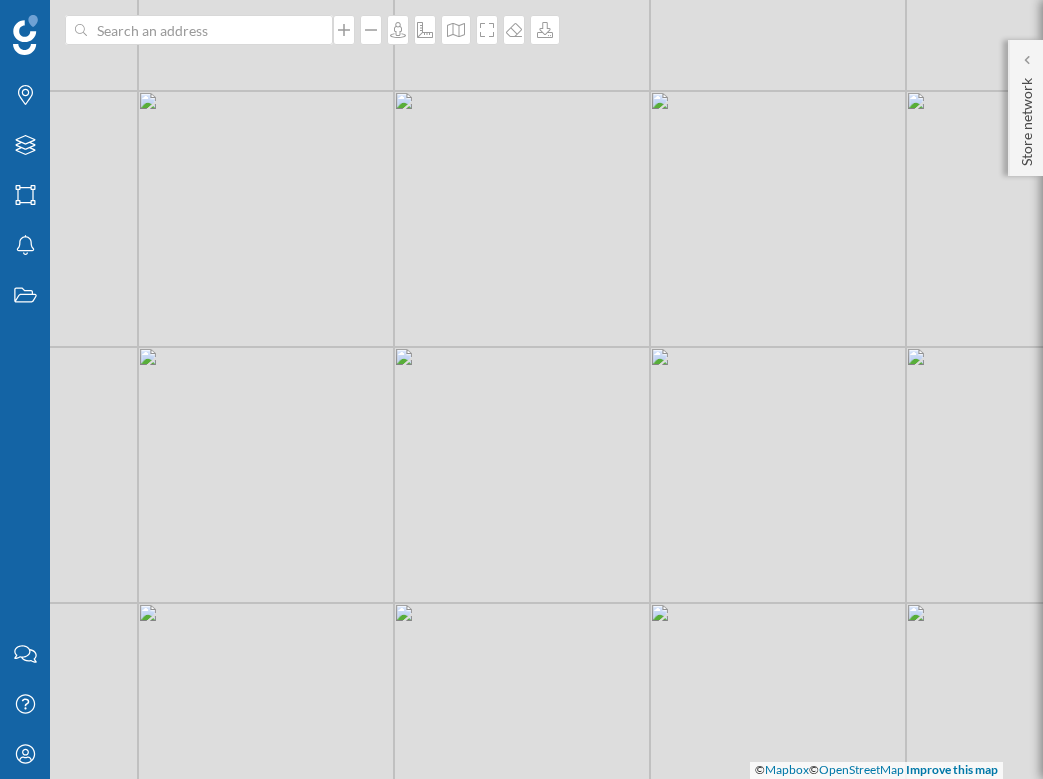 drag, startPoint x: 645, startPoint y: 460, endPoint x: 700, endPoint y: 490, distance: 62.649822 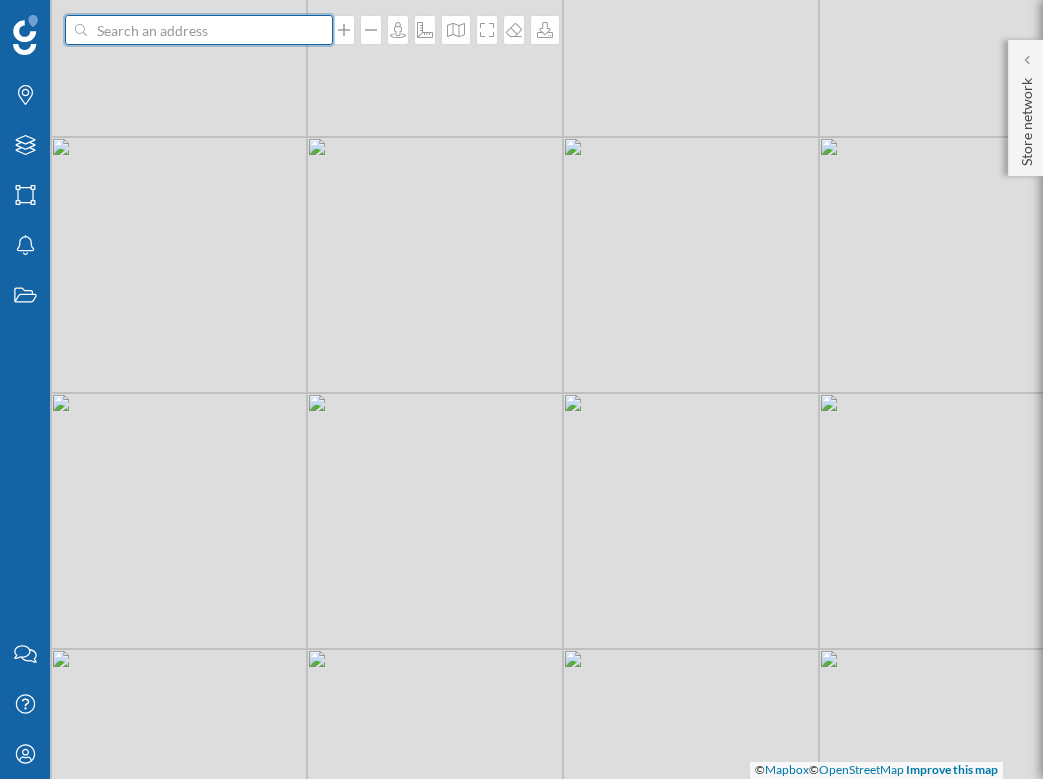 click at bounding box center (199, 30) 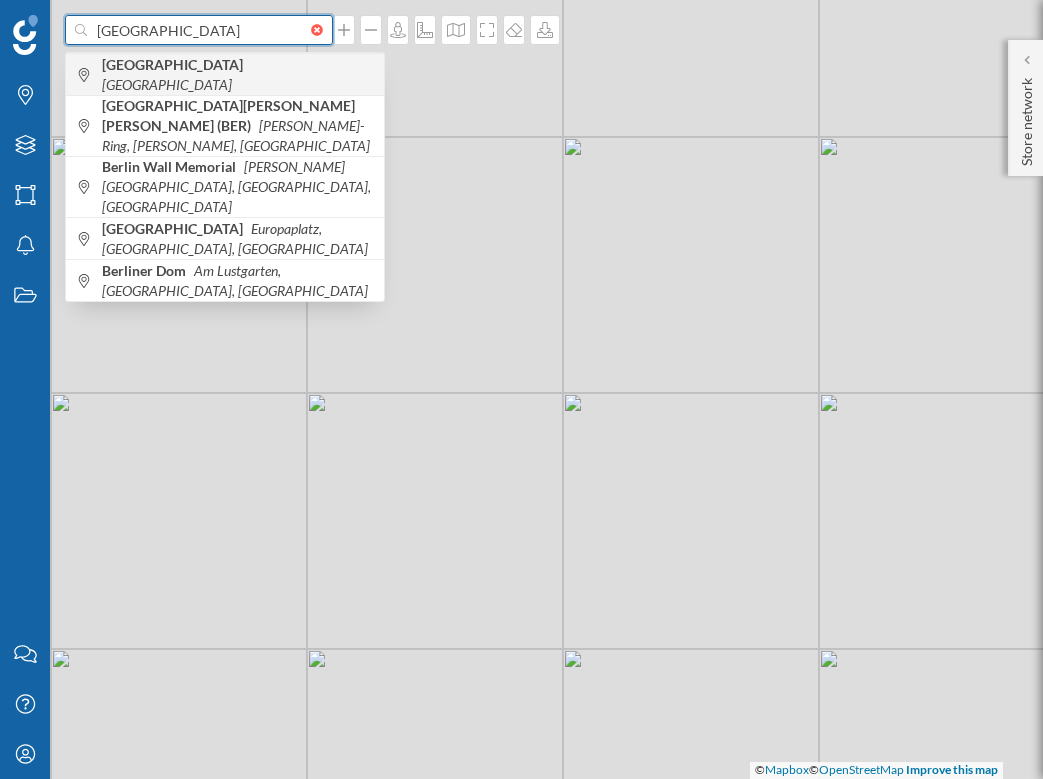 type on "[GEOGRAPHIC_DATA]" 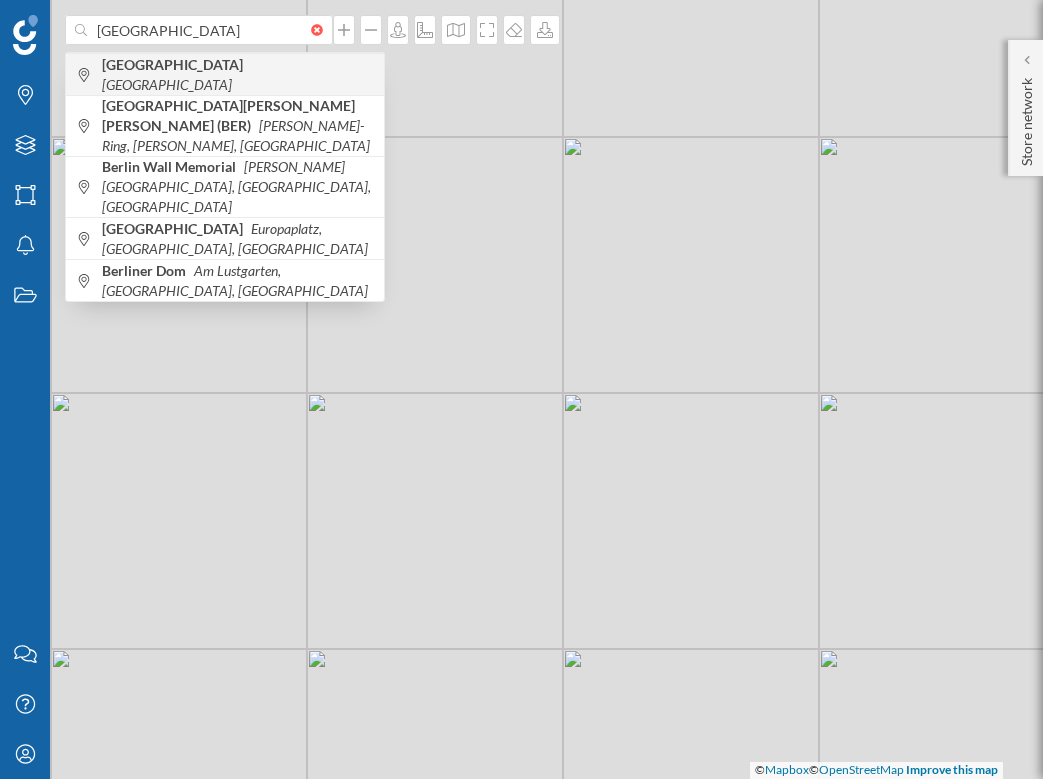 click on "[GEOGRAPHIC_DATA]   [GEOGRAPHIC_DATA]" at bounding box center (238, 75) 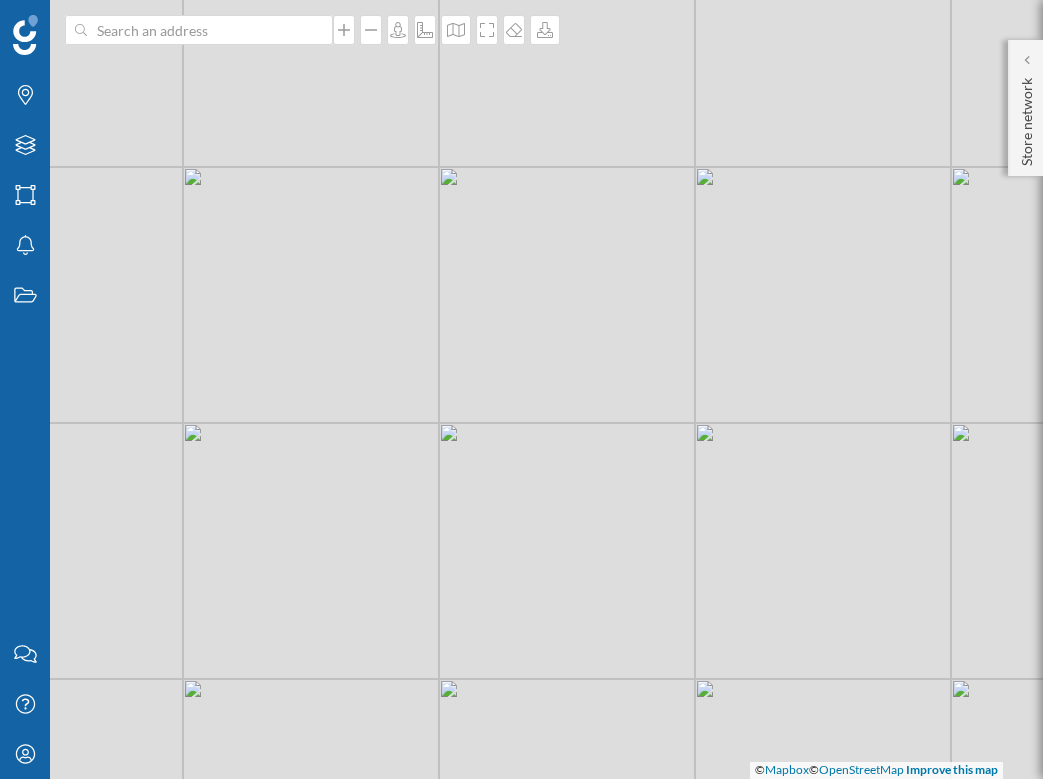 drag, startPoint x: 604, startPoint y: 443, endPoint x: 506, endPoint y: 443, distance: 98 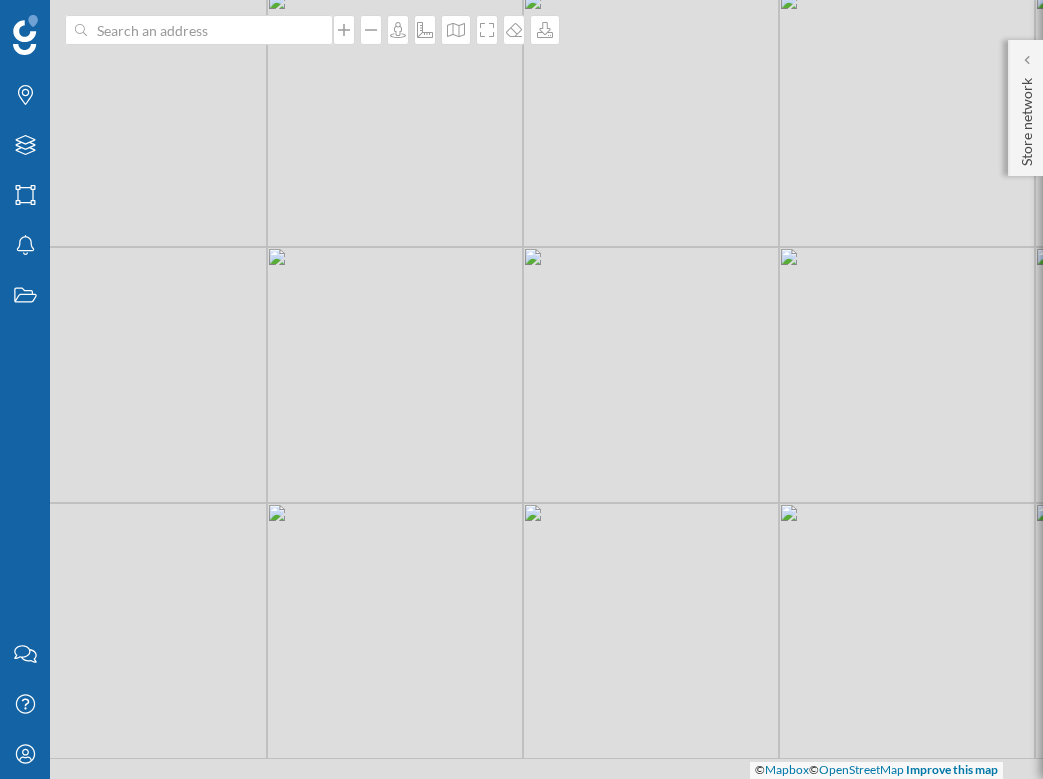 drag, startPoint x: 496, startPoint y: 455, endPoint x: 565, endPoint y: 407, distance: 84.05355 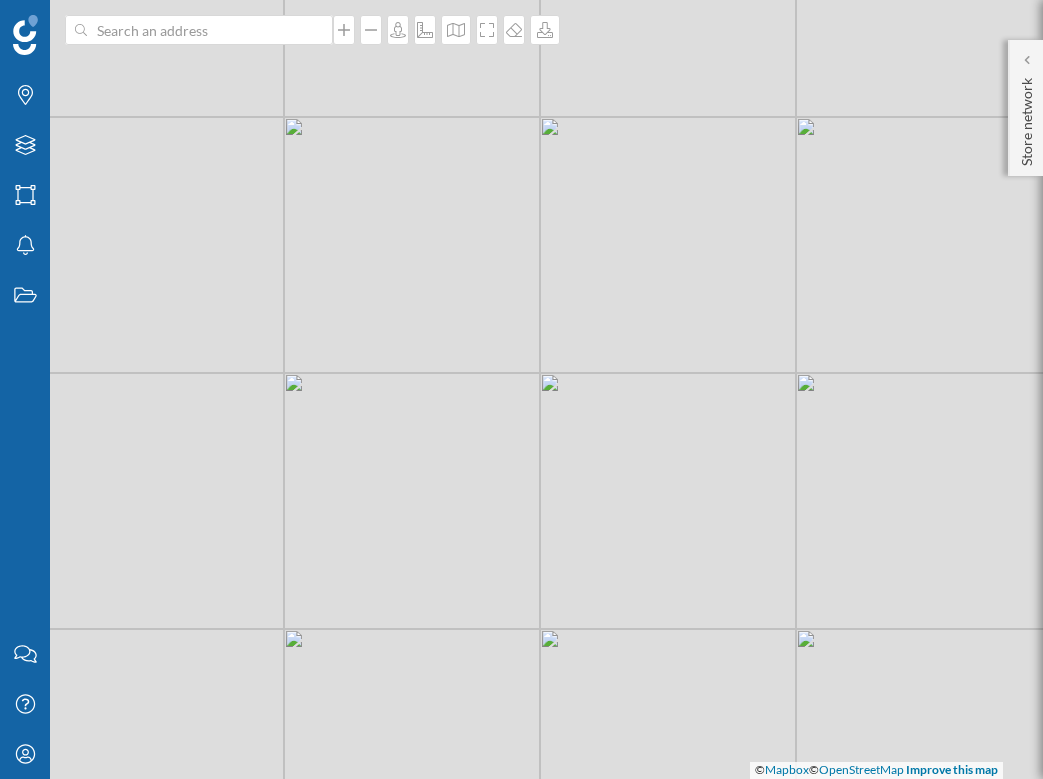drag, startPoint x: 630, startPoint y: 347, endPoint x: 582, endPoint y: 368, distance: 52.392746 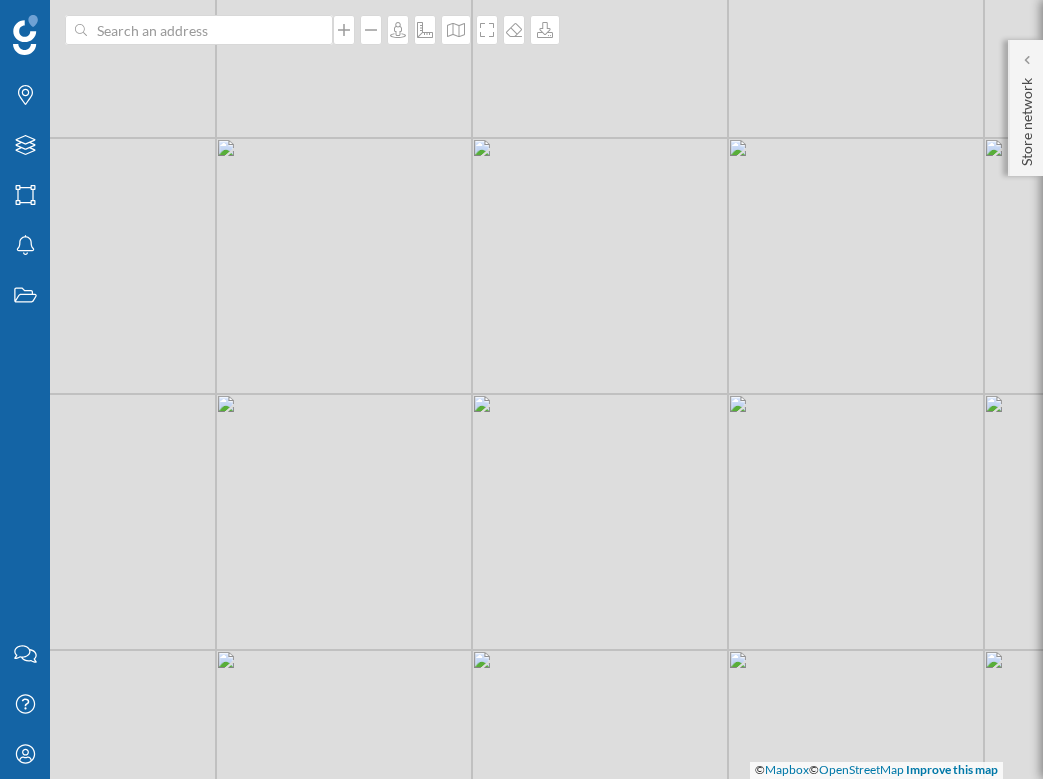 drag, startPoint x: 568, startPoint y: 377, endPoint x: 519, endPoint y: 301, distance: 90.426765 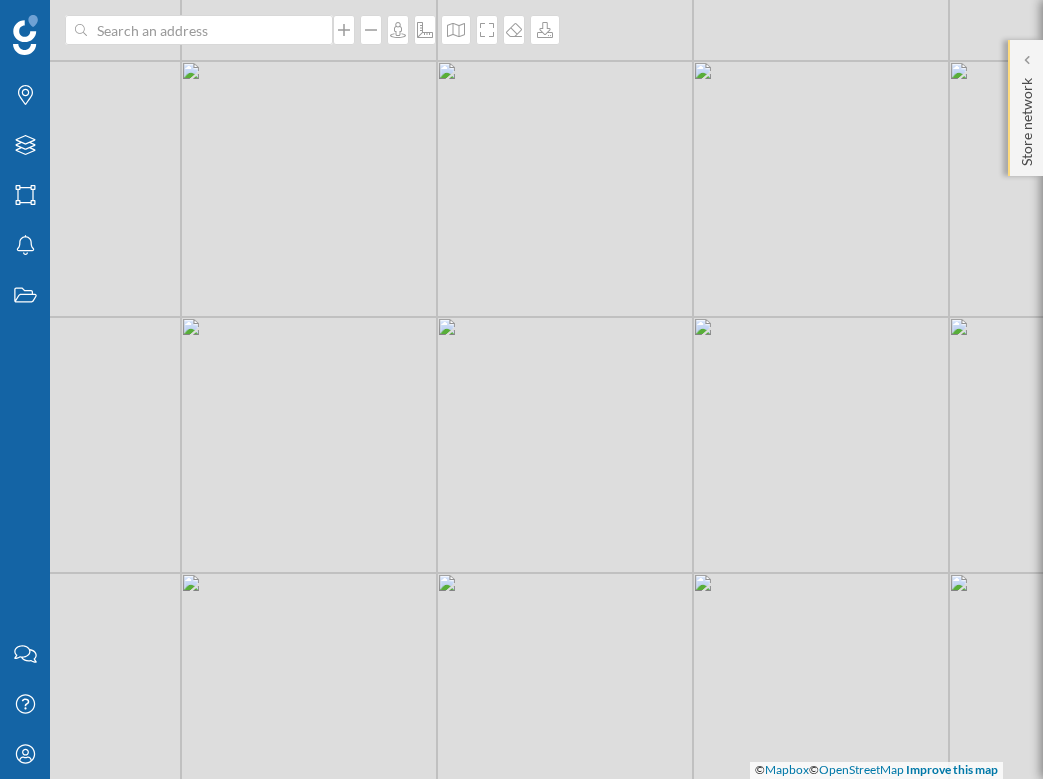 click on "Store network" 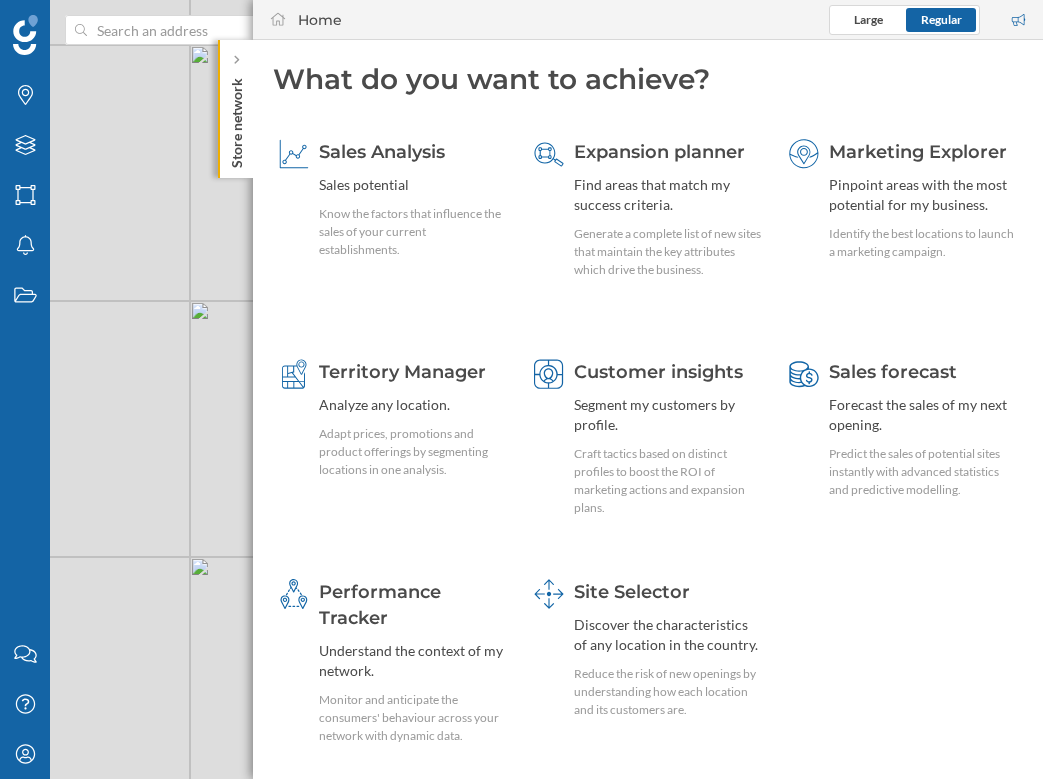 drag, startPoint x: 214, startPoint y: 452, endPoint x: -32, endPoint y: 433, distance: 246.73265 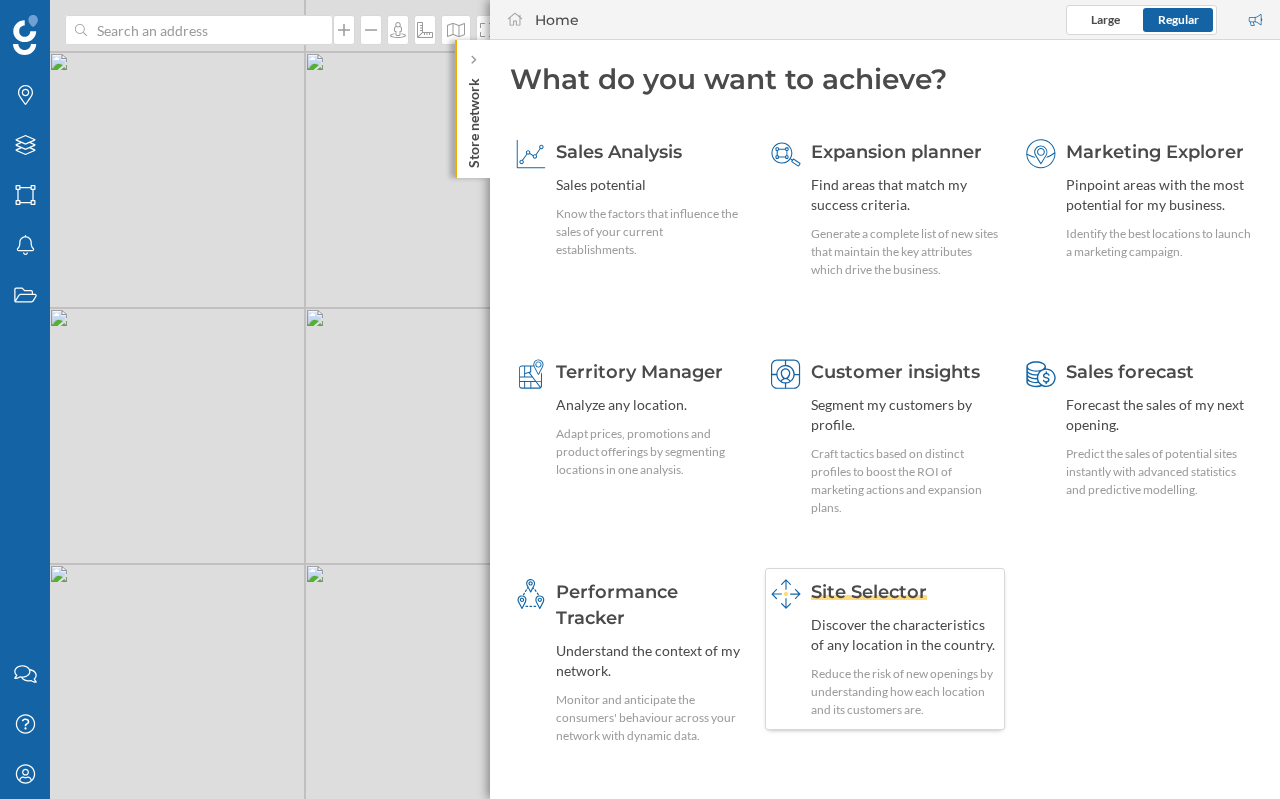click on "Site Selector" at bounding box center (869, 592) 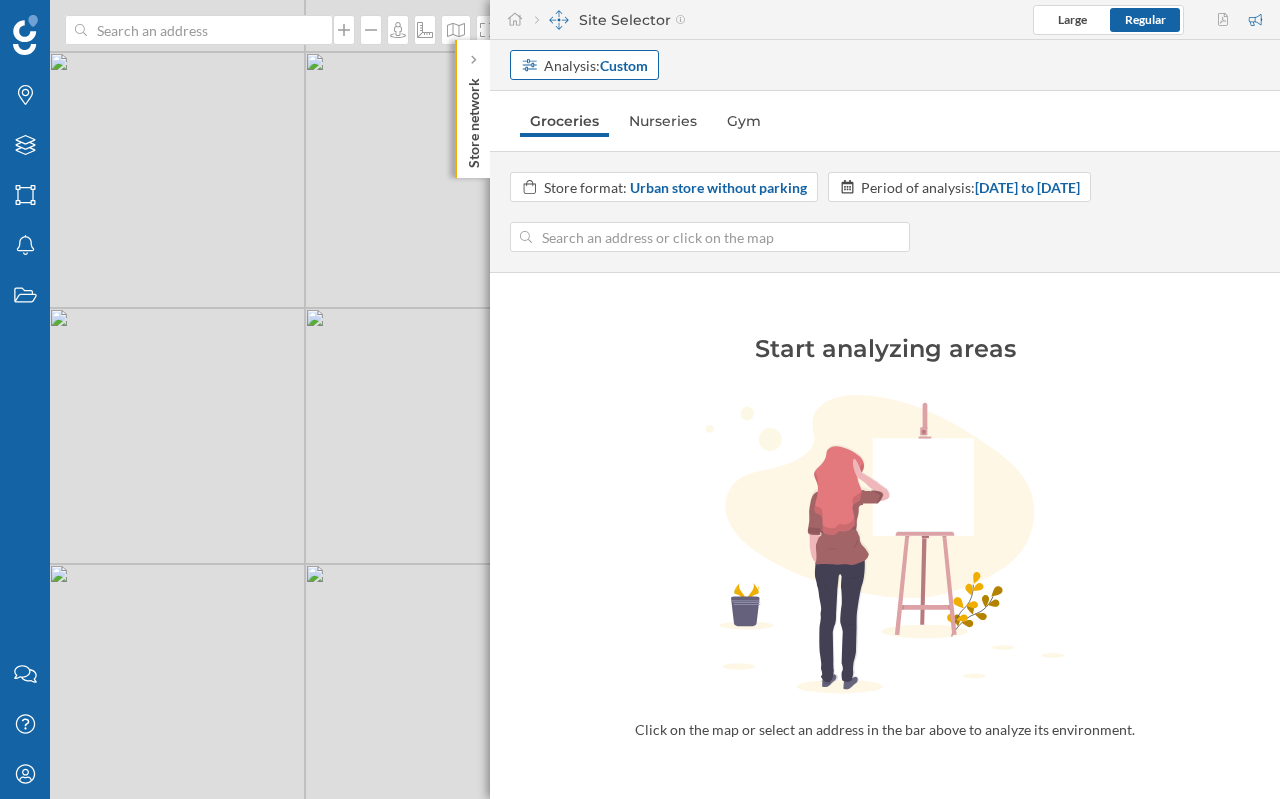 click on "Analysis:  Custom" at bounding box center [596, 65] 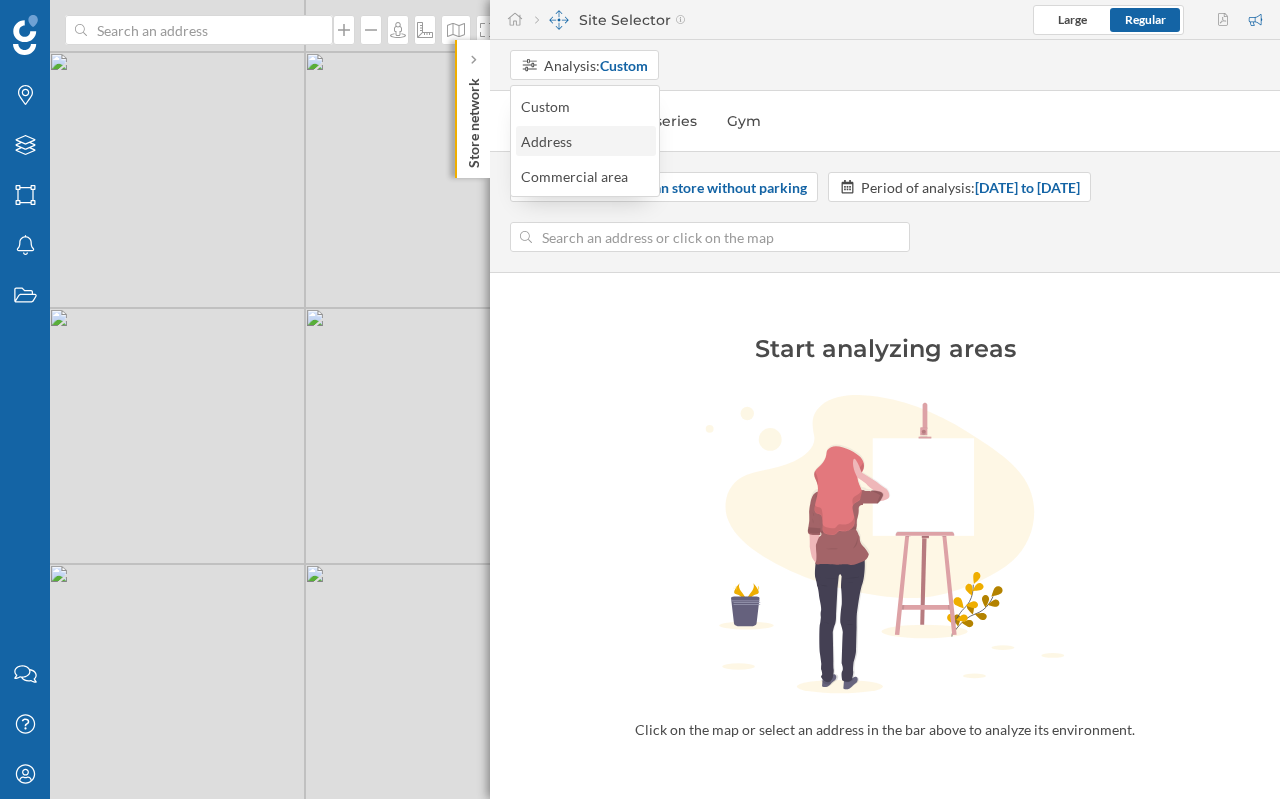 click on "Address" at bounding box center (546, 141) 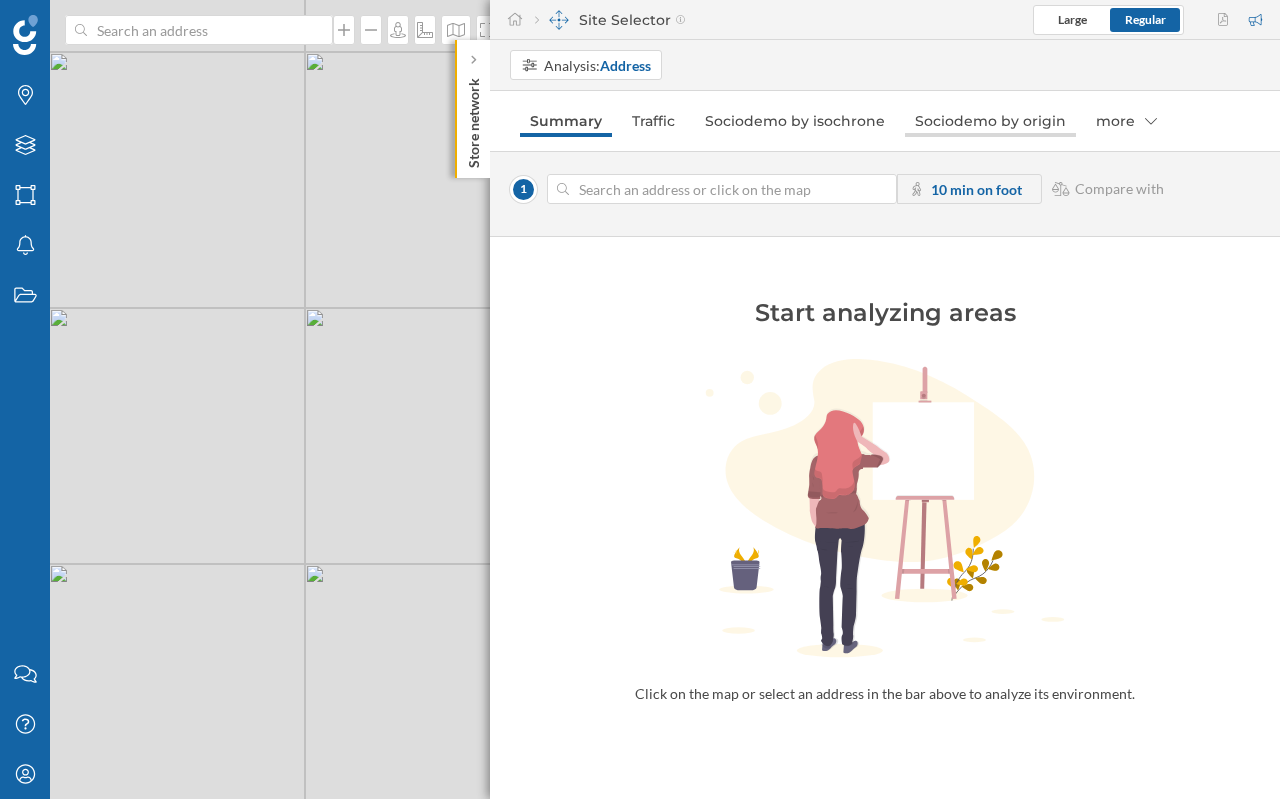 click on "Sociodemo by origin" at bounding box center [990, 121] 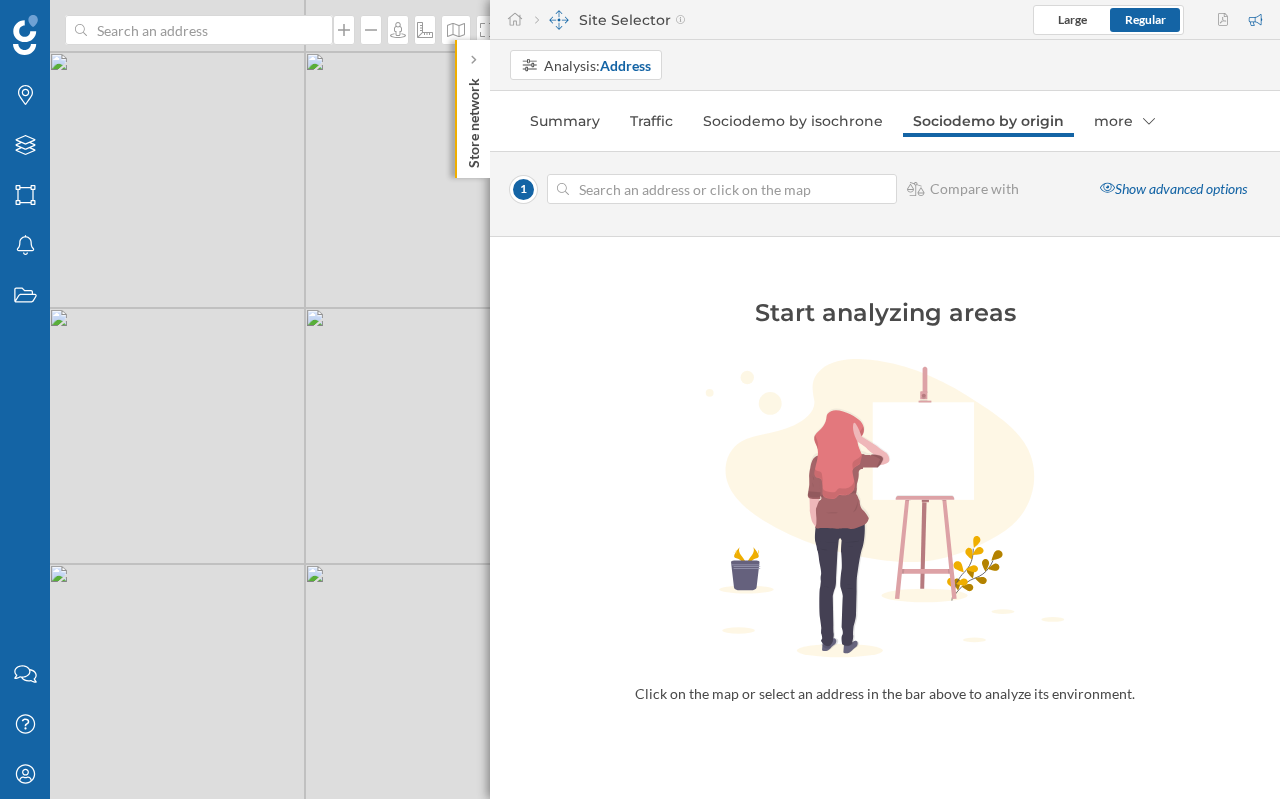 click on "©  Mapbox  ©  OpenStreetMap   Improve this map" at bounding box center (640, 399) 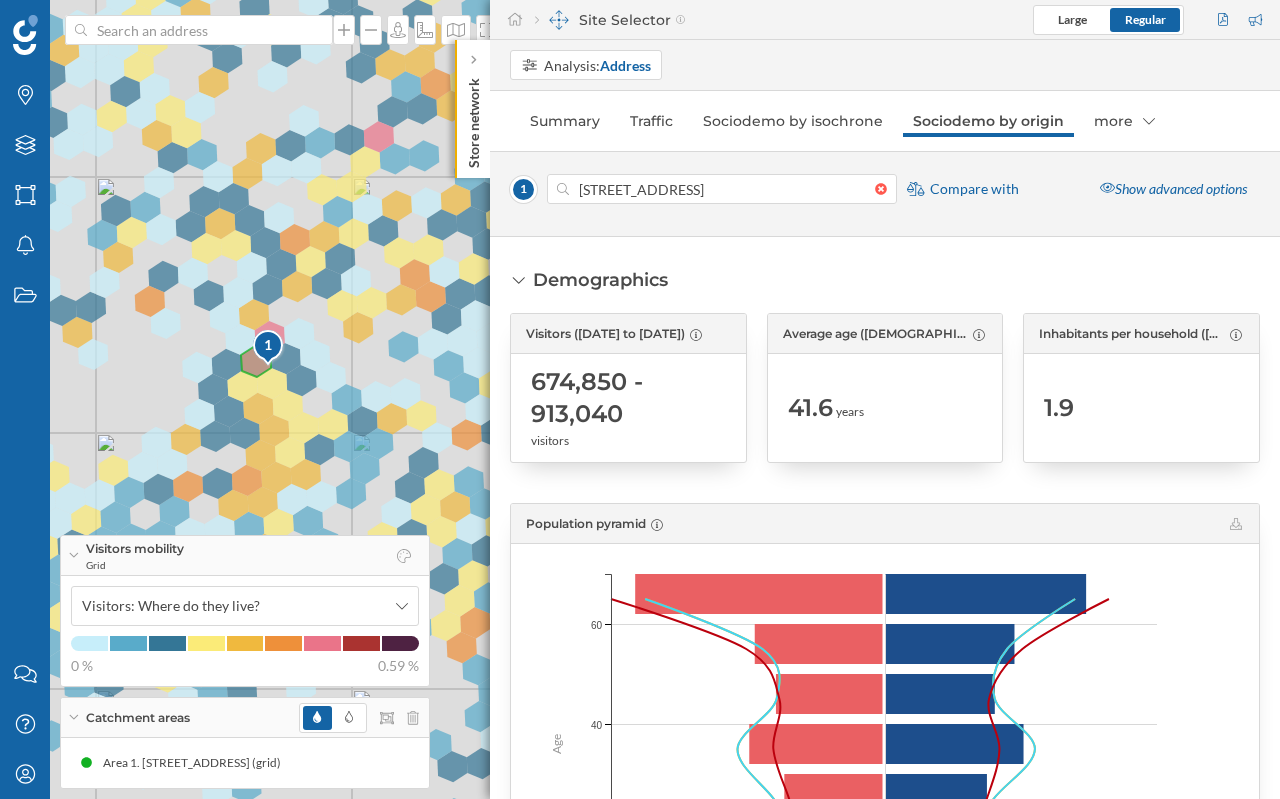 scroll, scrollTop: 0, scrollLeft: 0, axis: both 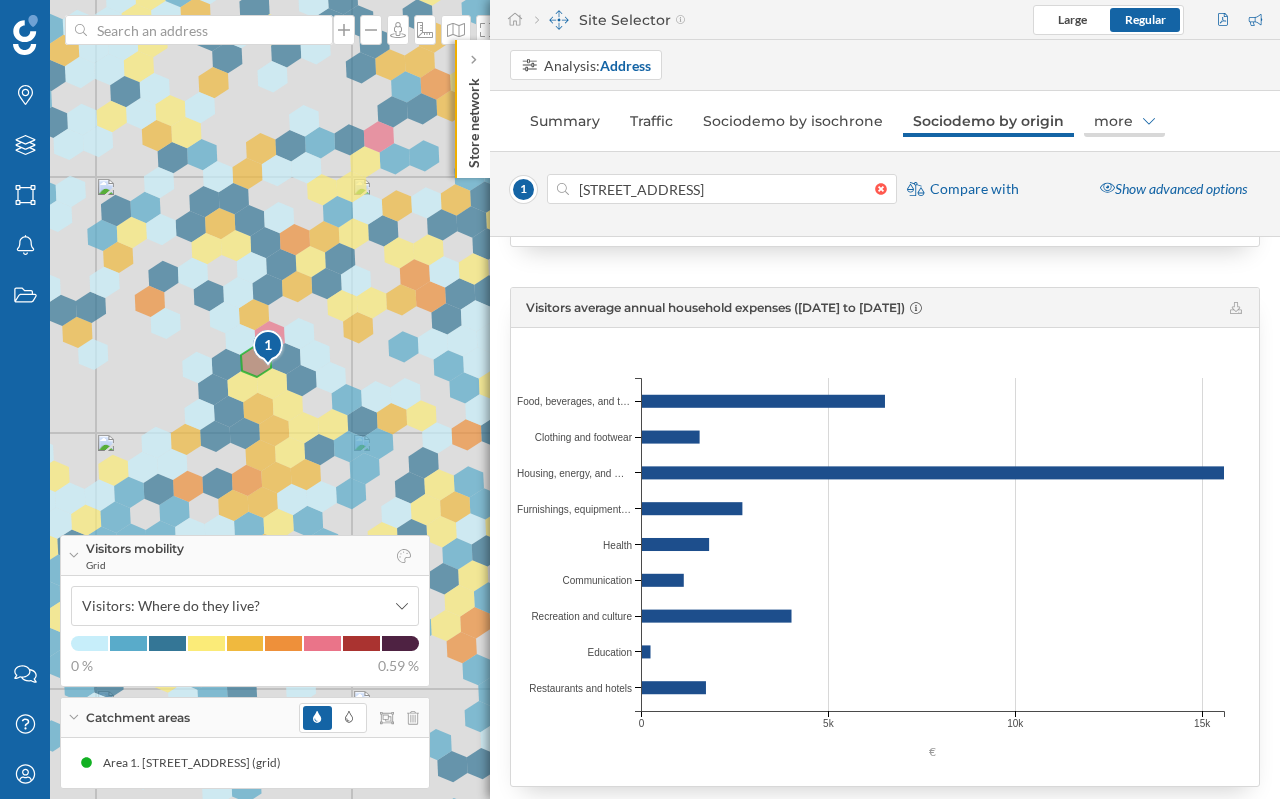 click on "more" at bounding box center (1124, 121) 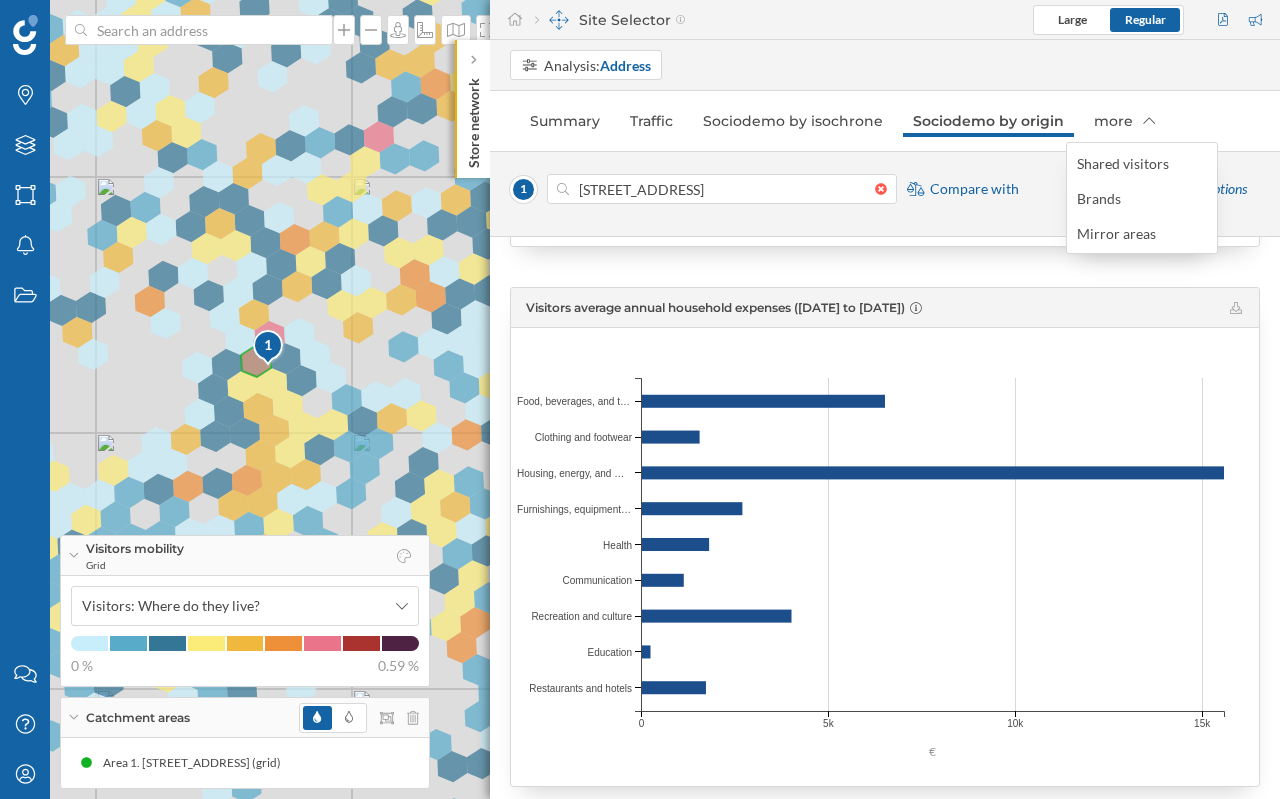 click on "Summary
Traffic
Sociodemo by isochrone
Sociodemo by origin
more" at bounding box center [885, 121] 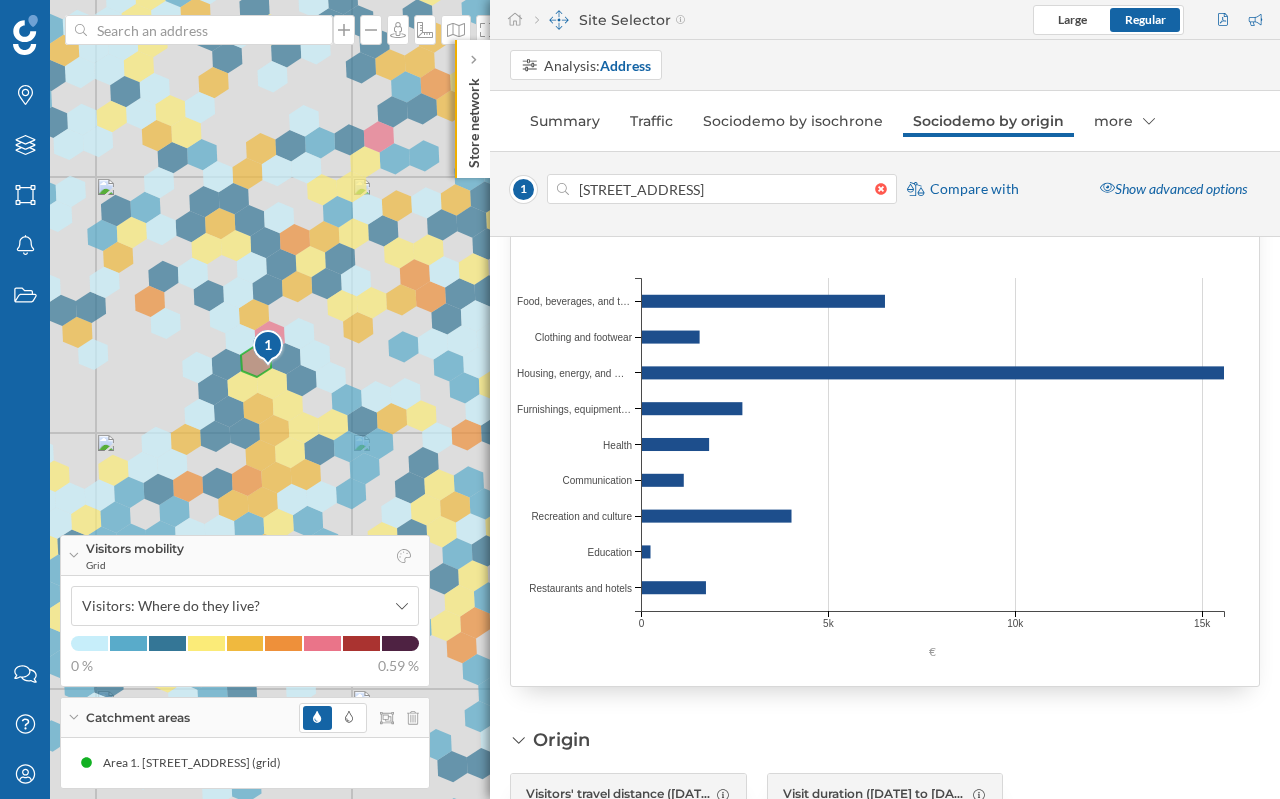 scroll, scrollTop: 2396, scrollLeft: 0, axis: vertical 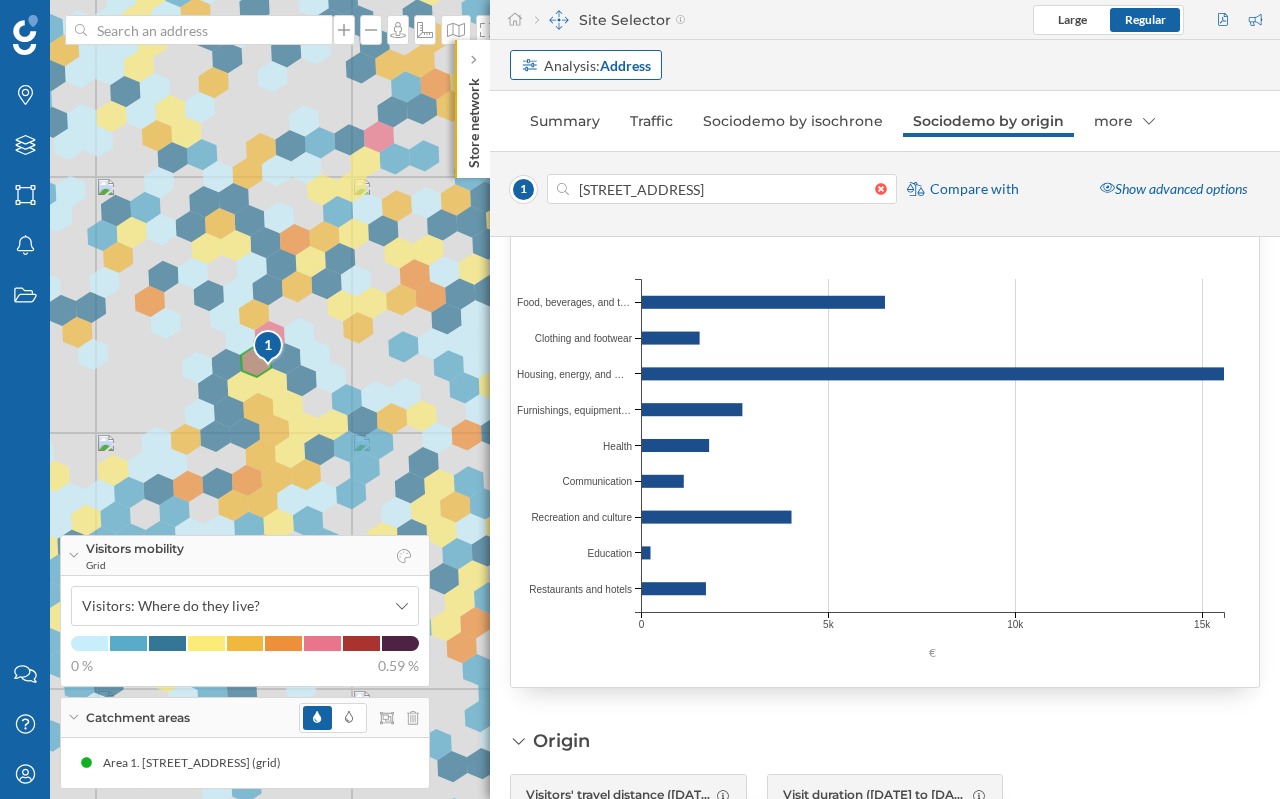 click on "Analysis:  Address" at bounding box center (597, 65) 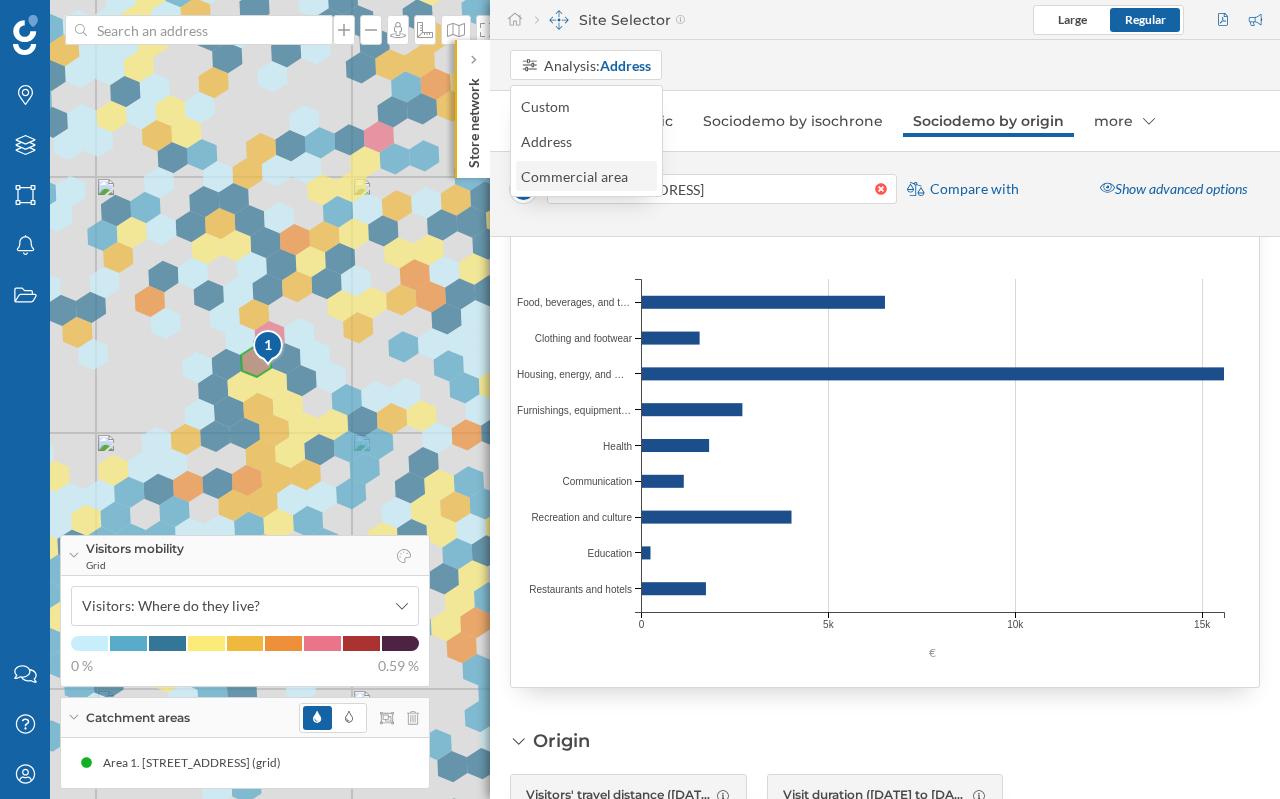 click on "Commercial area" at bounding box center (574, 176) 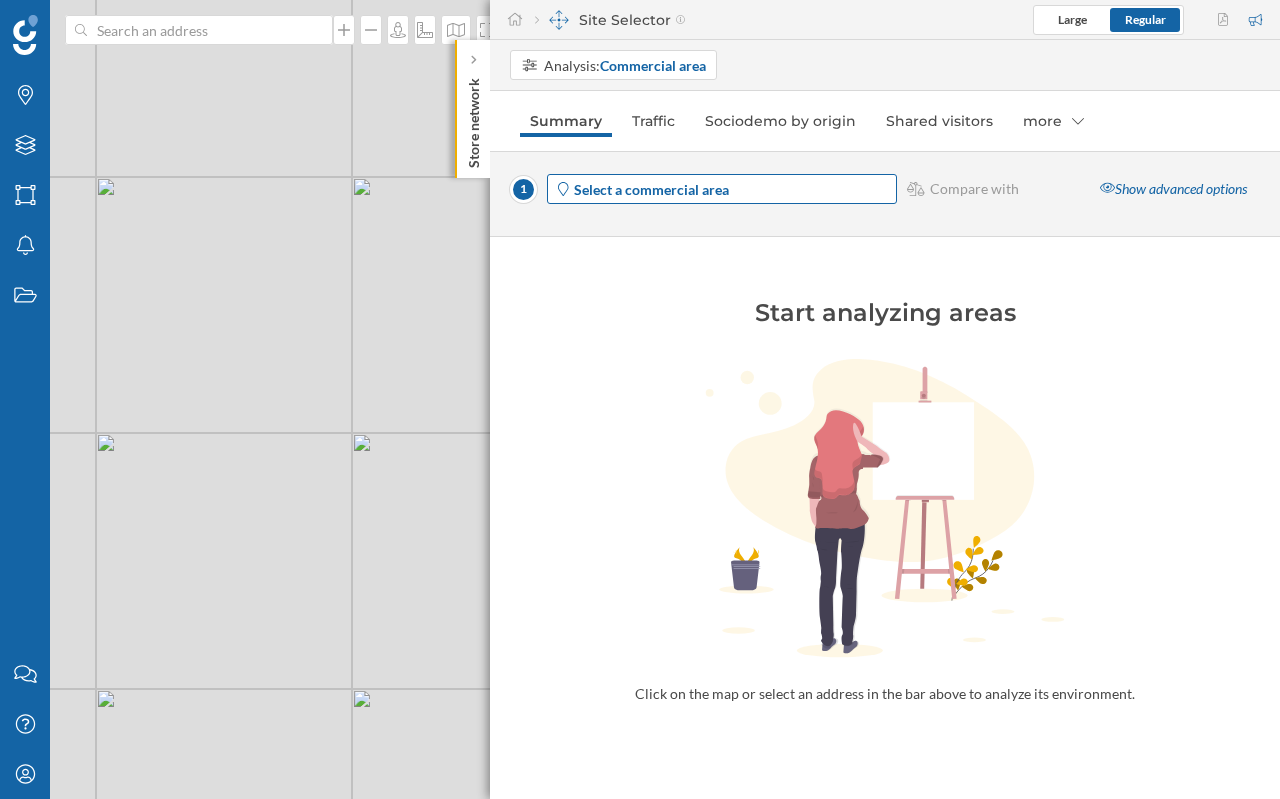 click on "Select a commercial area" at bounding box center [651, 189] 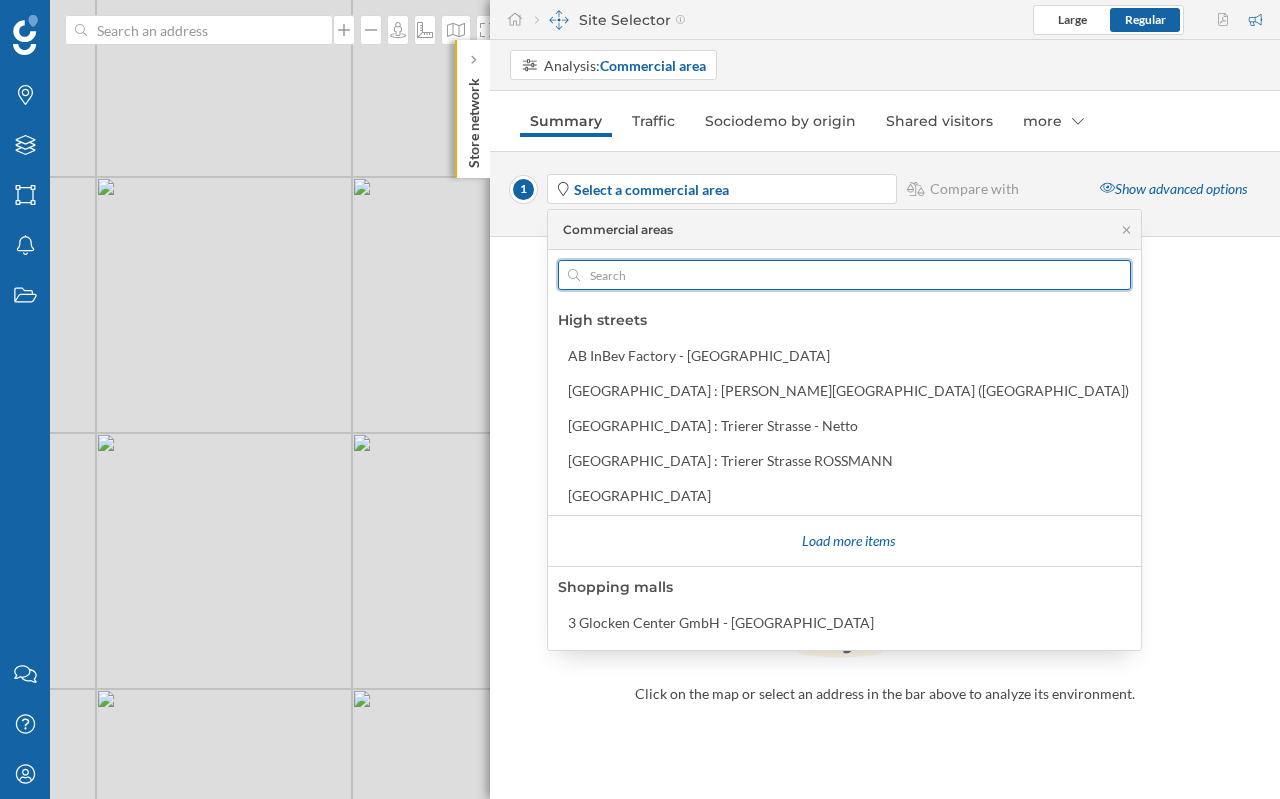 click at bounding box center (844, 275) 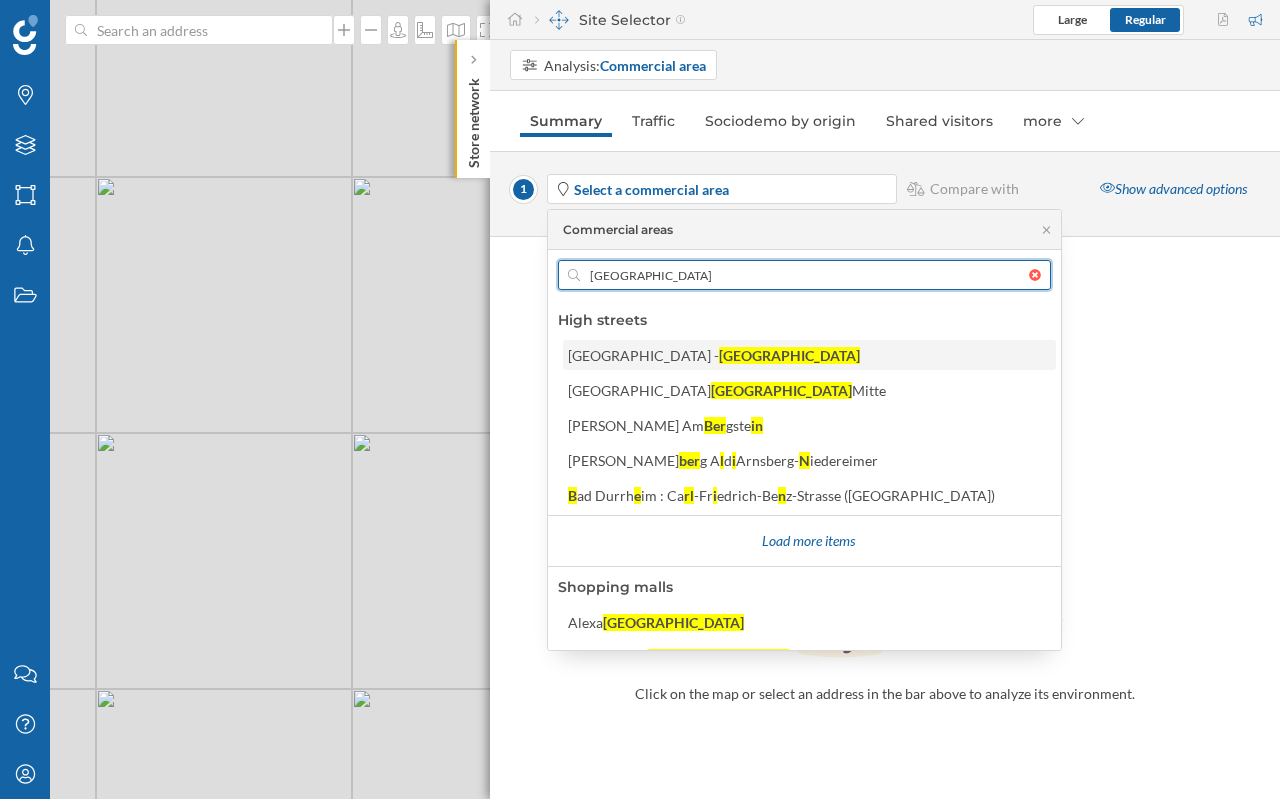 type on "[GEOGRAPHIC_DATA]" 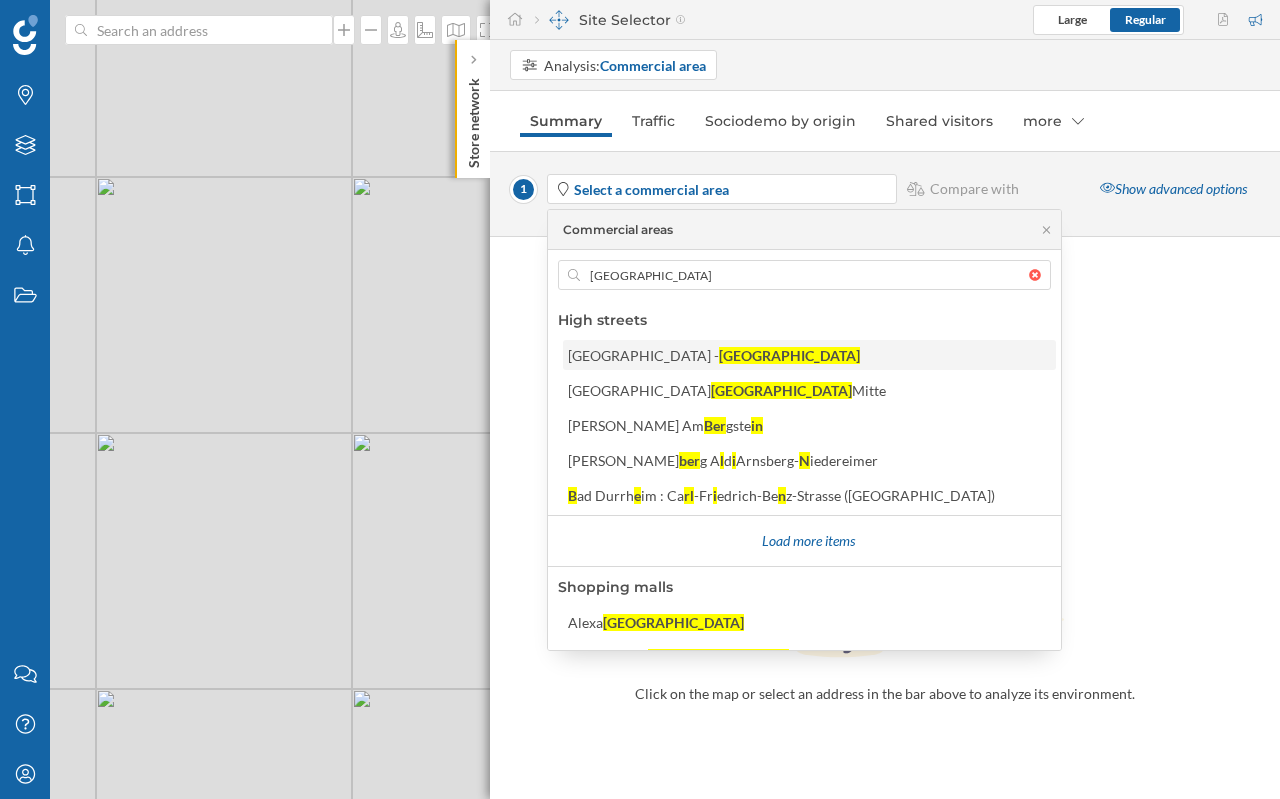 click on "Alexanderplatz -" at bounding box center (643, 355) 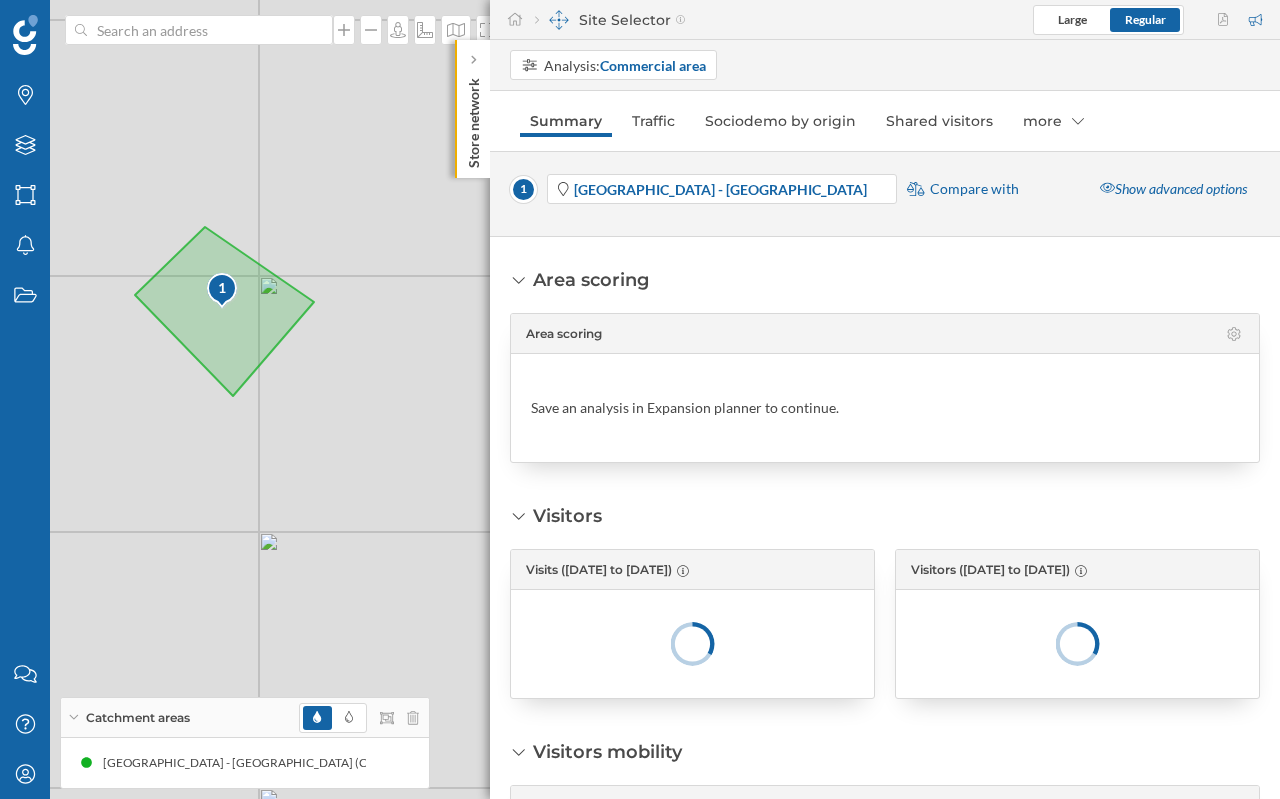 drag, startPoint x: 313, startPoint y: 361, endPoint x: 379, endPoint y: 374, distance: 67.26812 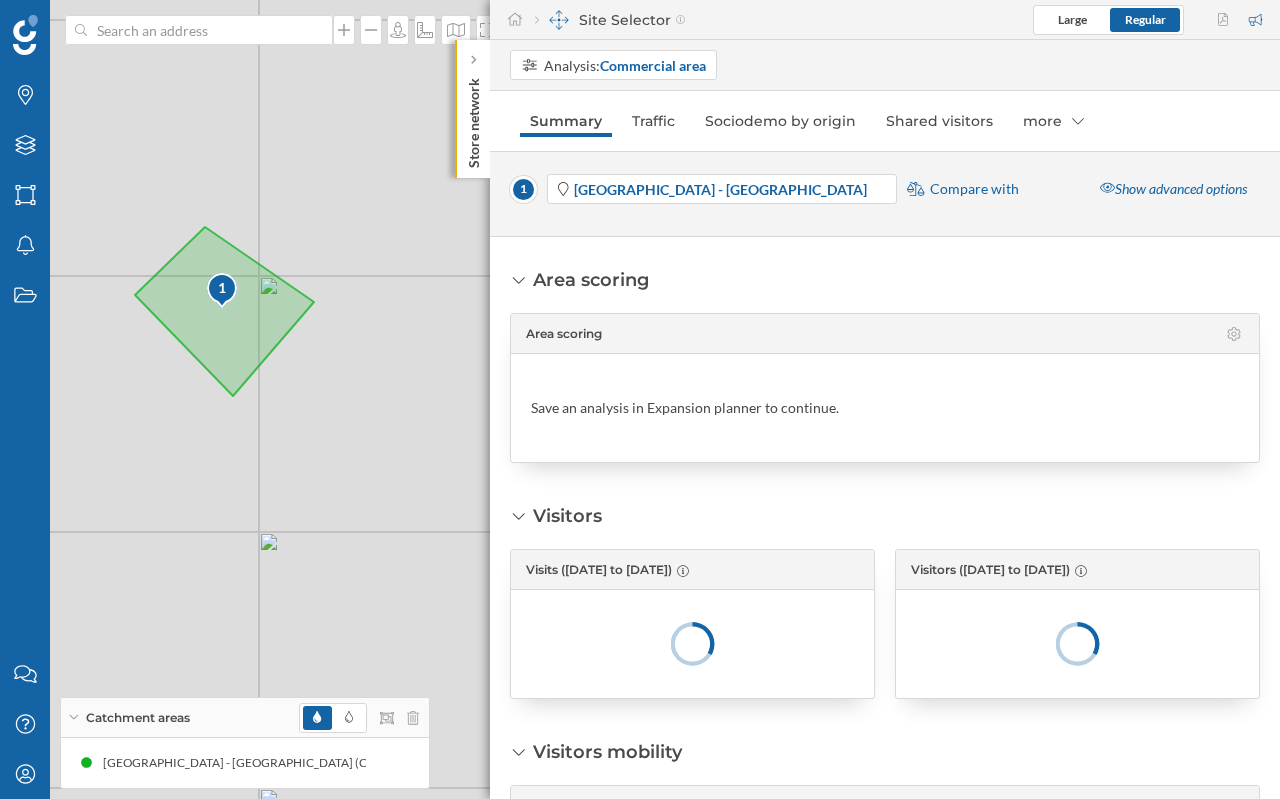 click on "1 ©  Mapbox  ©  OpenStreetMap   Improve this map" at bounding box center [640, 399] 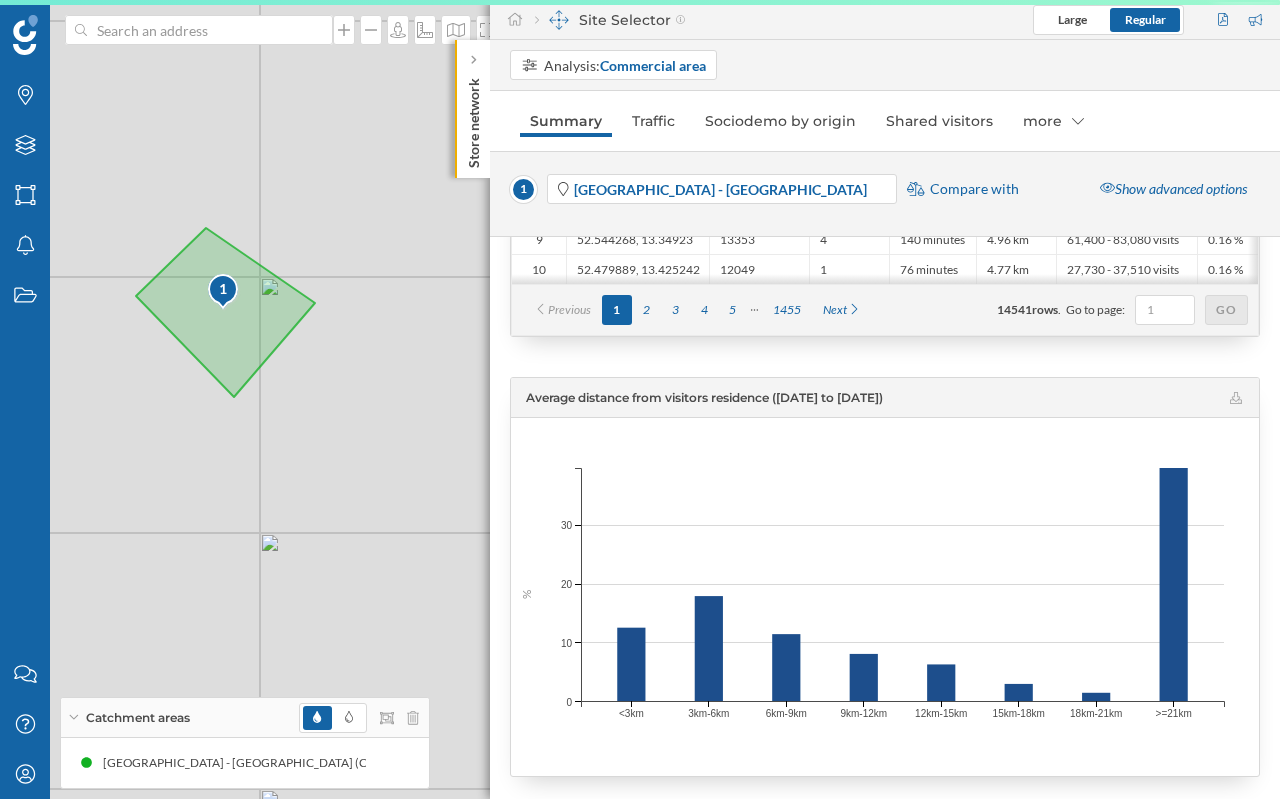 scroll, scrollTop: 1530, scrollLeft: 0, axis: vertical 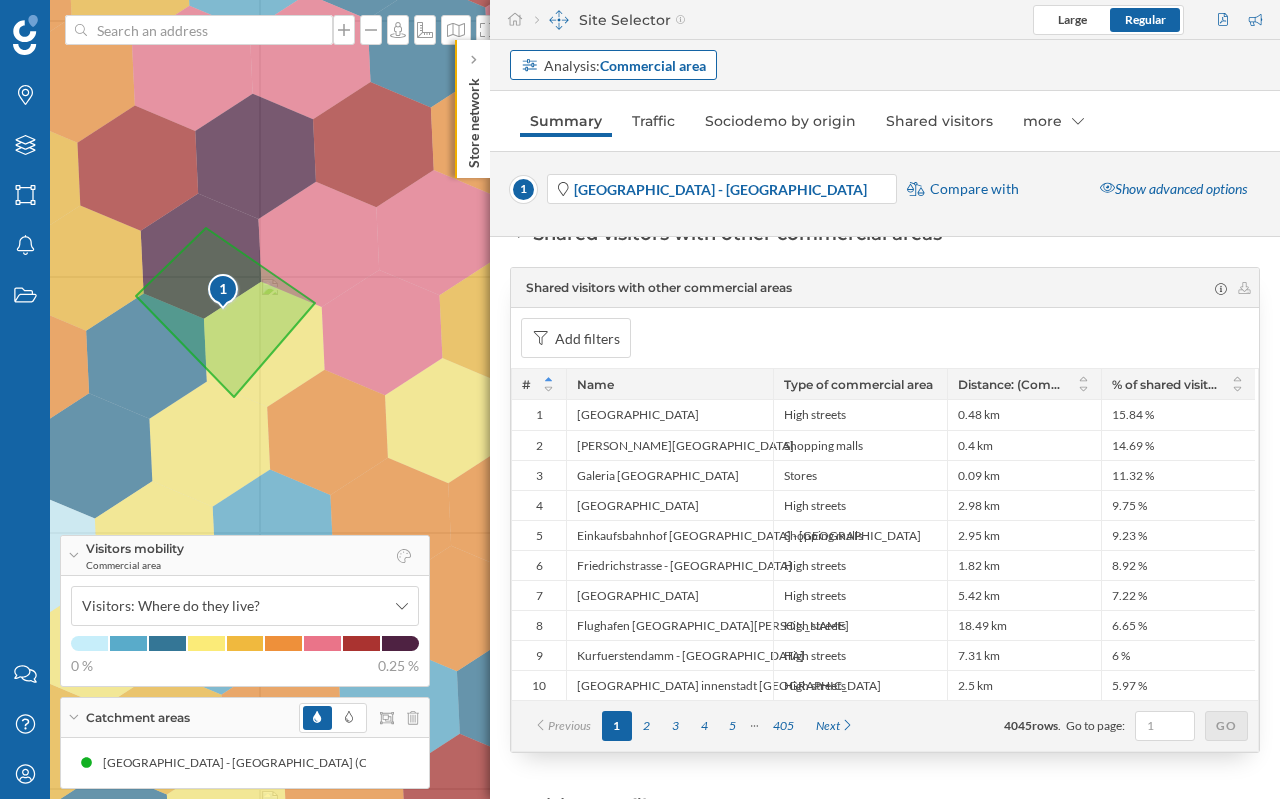 click on "Analysis:  Commercial area" at bounding box center [625, 65] 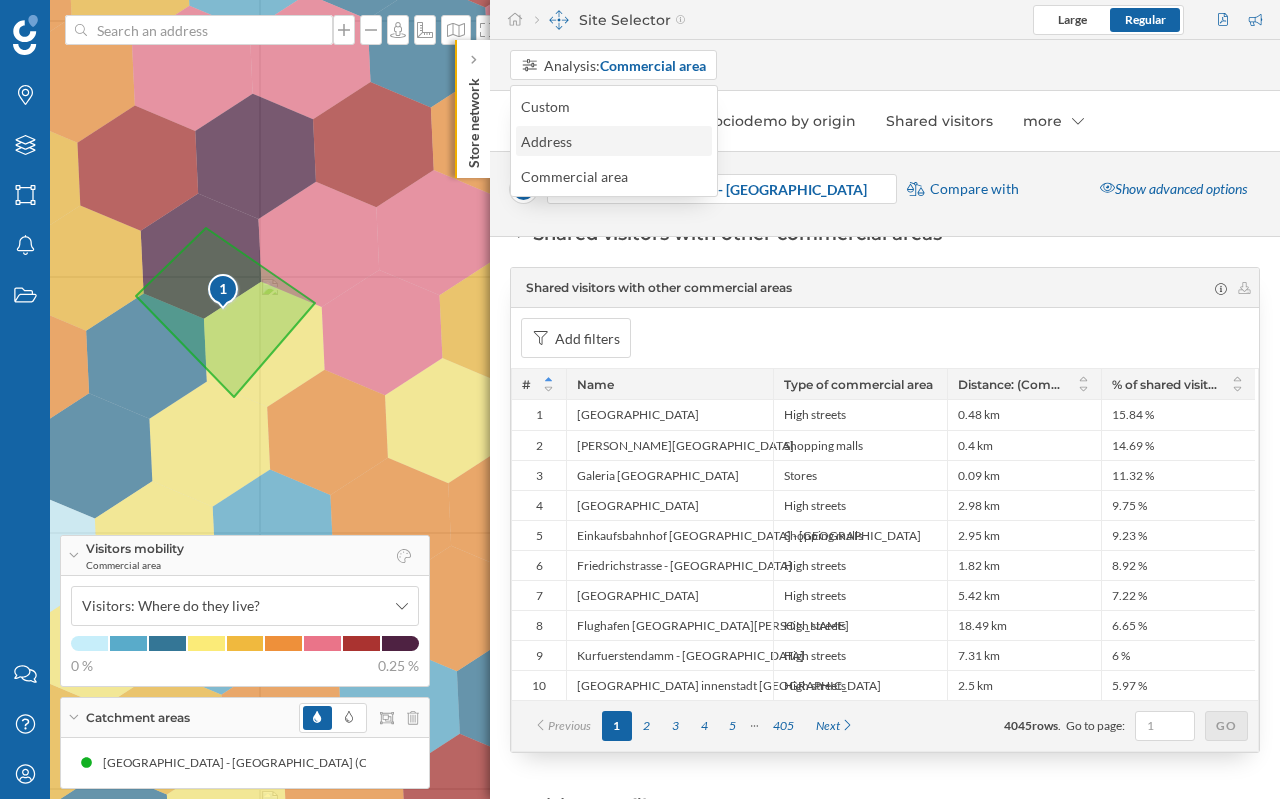 click on "Address" at bounding box center (613, 141) 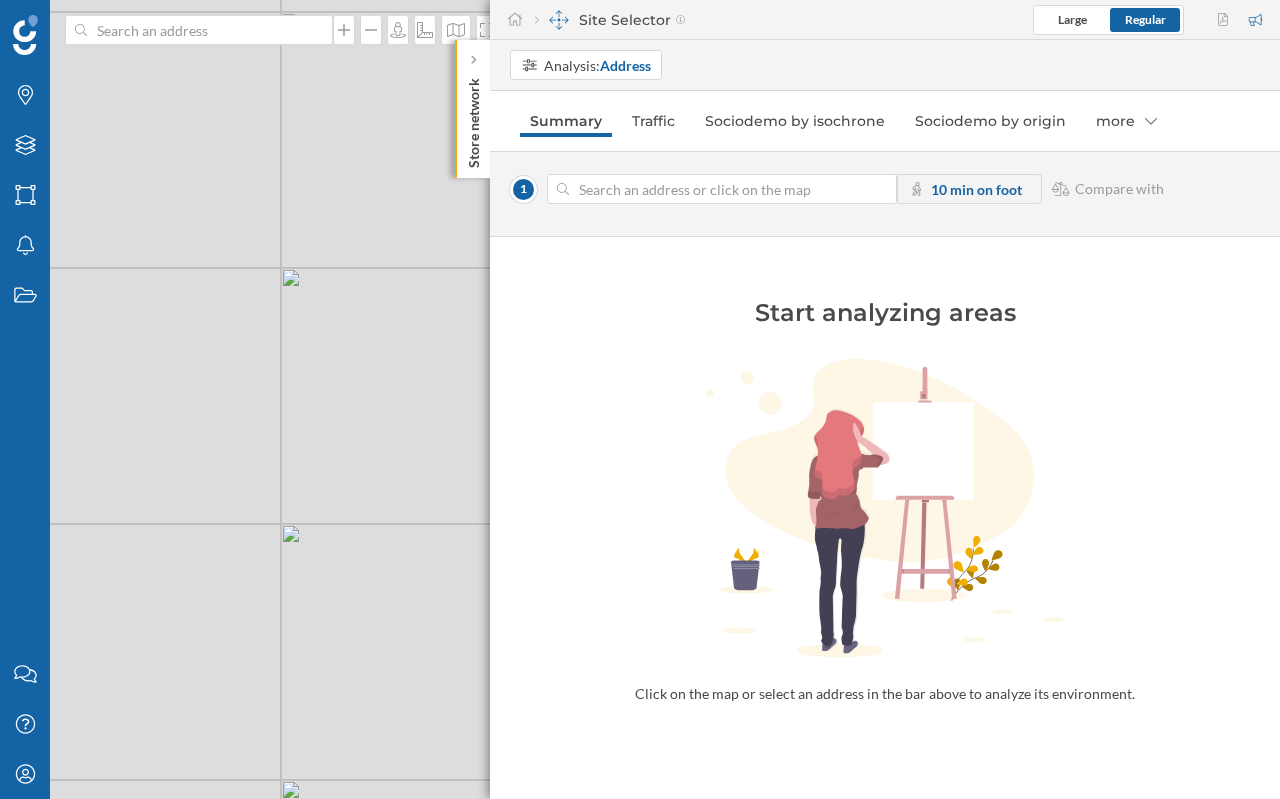drag, startPoint x: 175, startPoint y: 351, endPoint x: 373, endPoint y: 264, distance: 216.27066 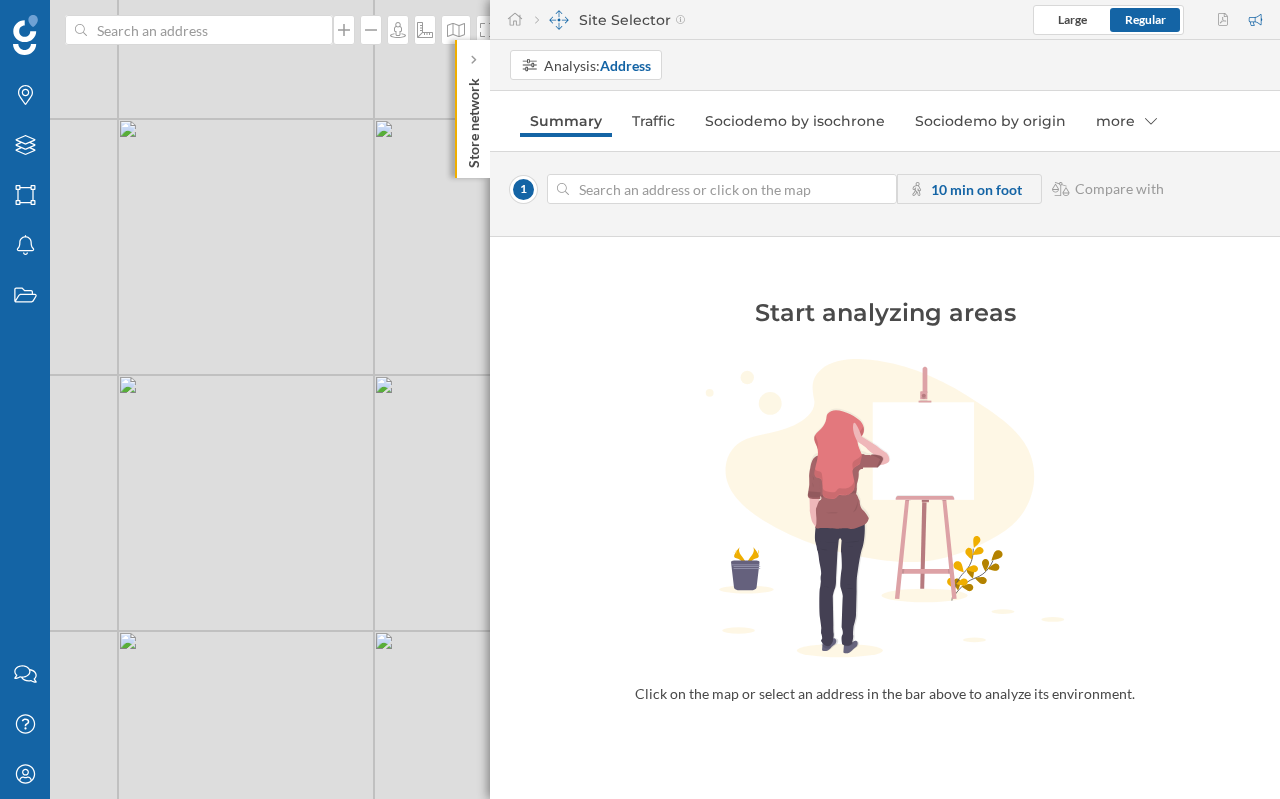 drag, startPoint x: 292, startPoint y: 310, endPoint x: 344, endPoint y: 328, distance: 55.027267 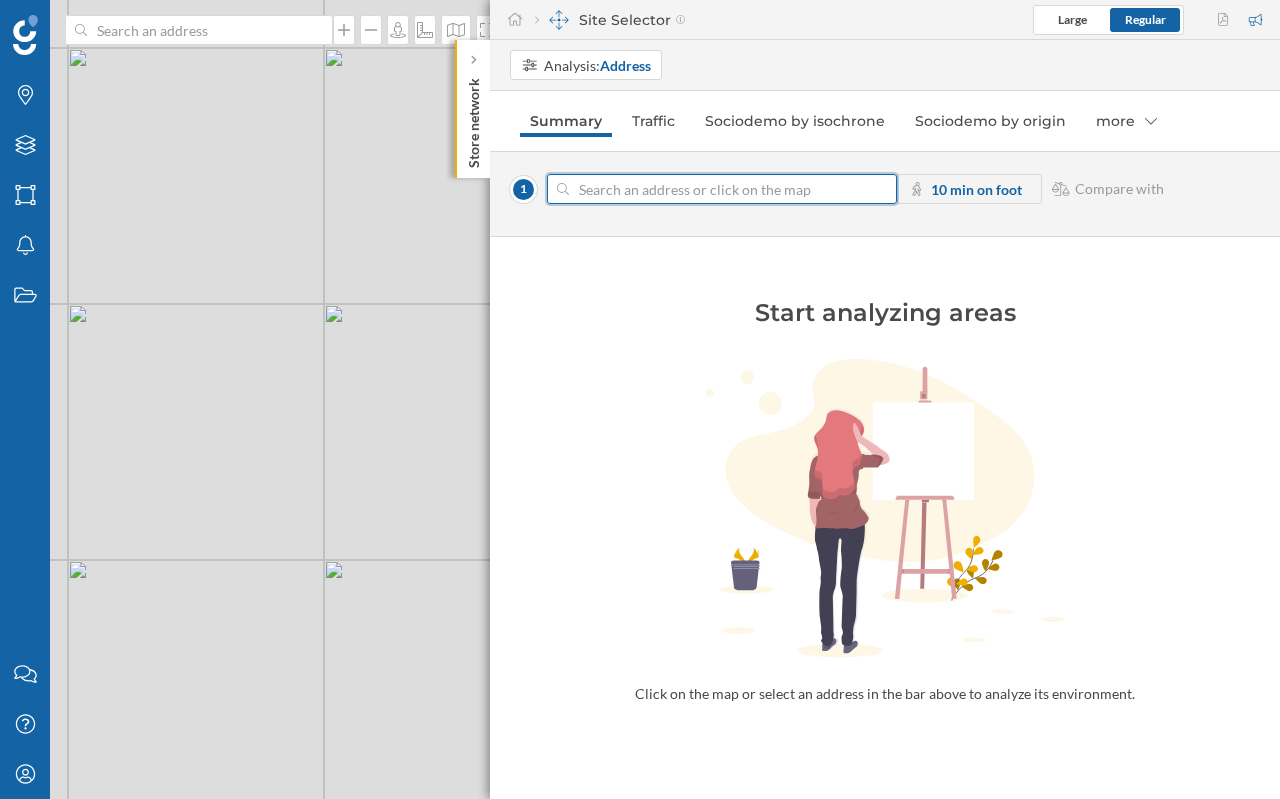 click at bounding box center [722, 189] 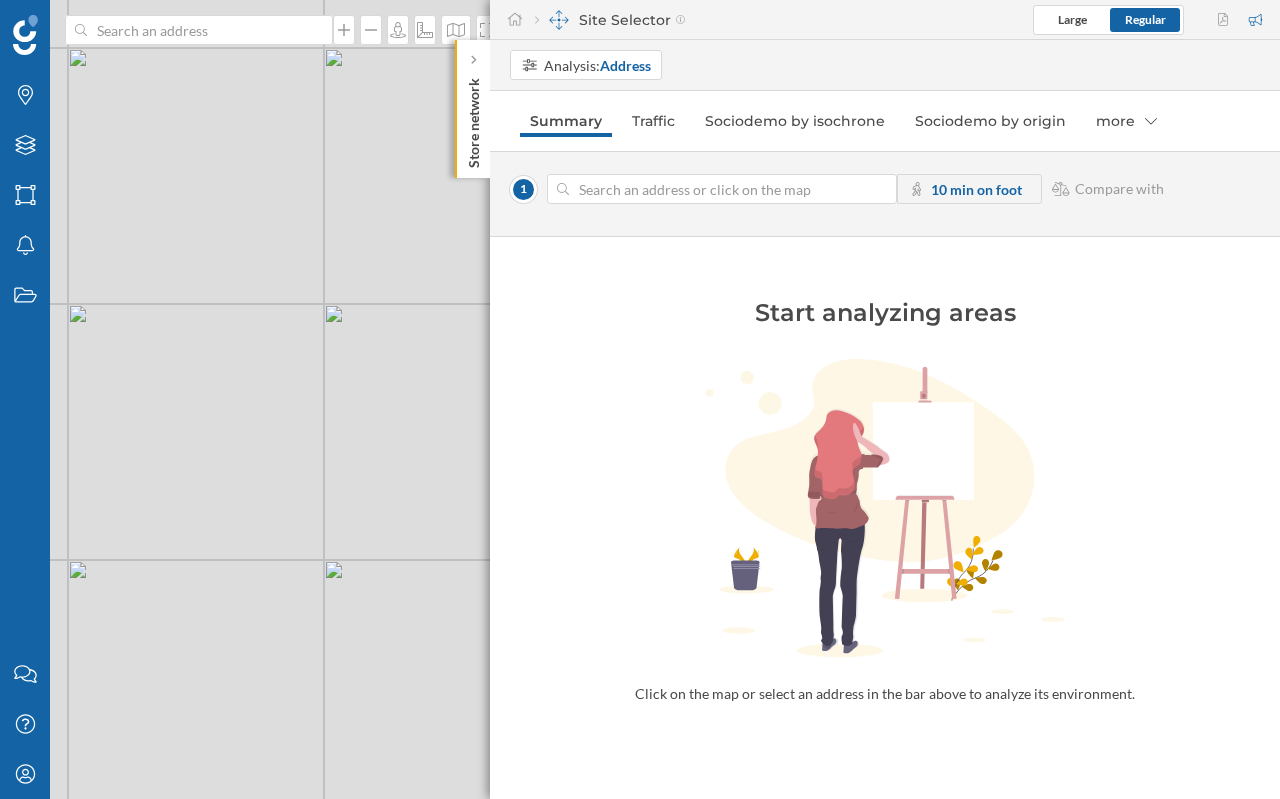 click on "©  Mapbox  ©  OpenStreetMap   Improve this map" at bounding box center (640, 399) 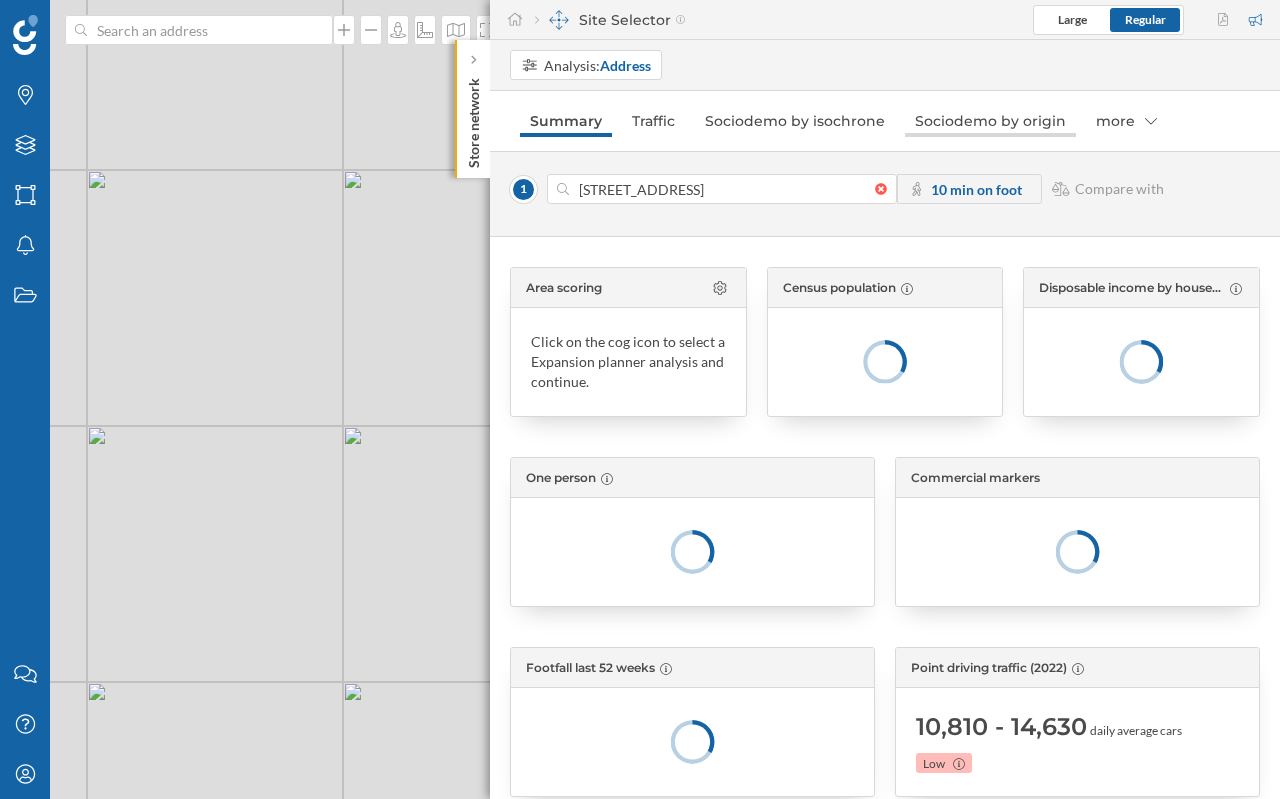 click on "Sociodemo by origin" at bounding box center [990, 121] 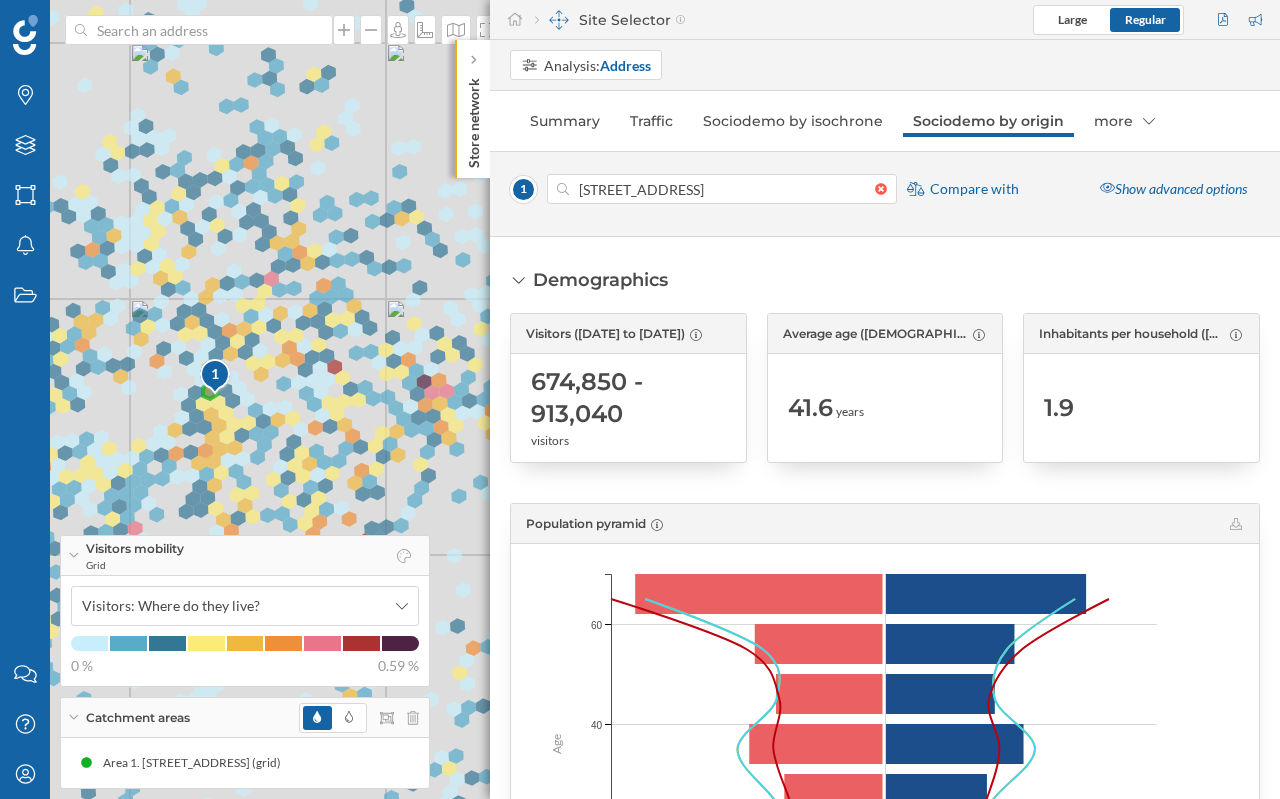 drag, startPoint x: 192, startPoint y: 372, endPoint x: 210, endPoint y: 390, distance: 25.455845 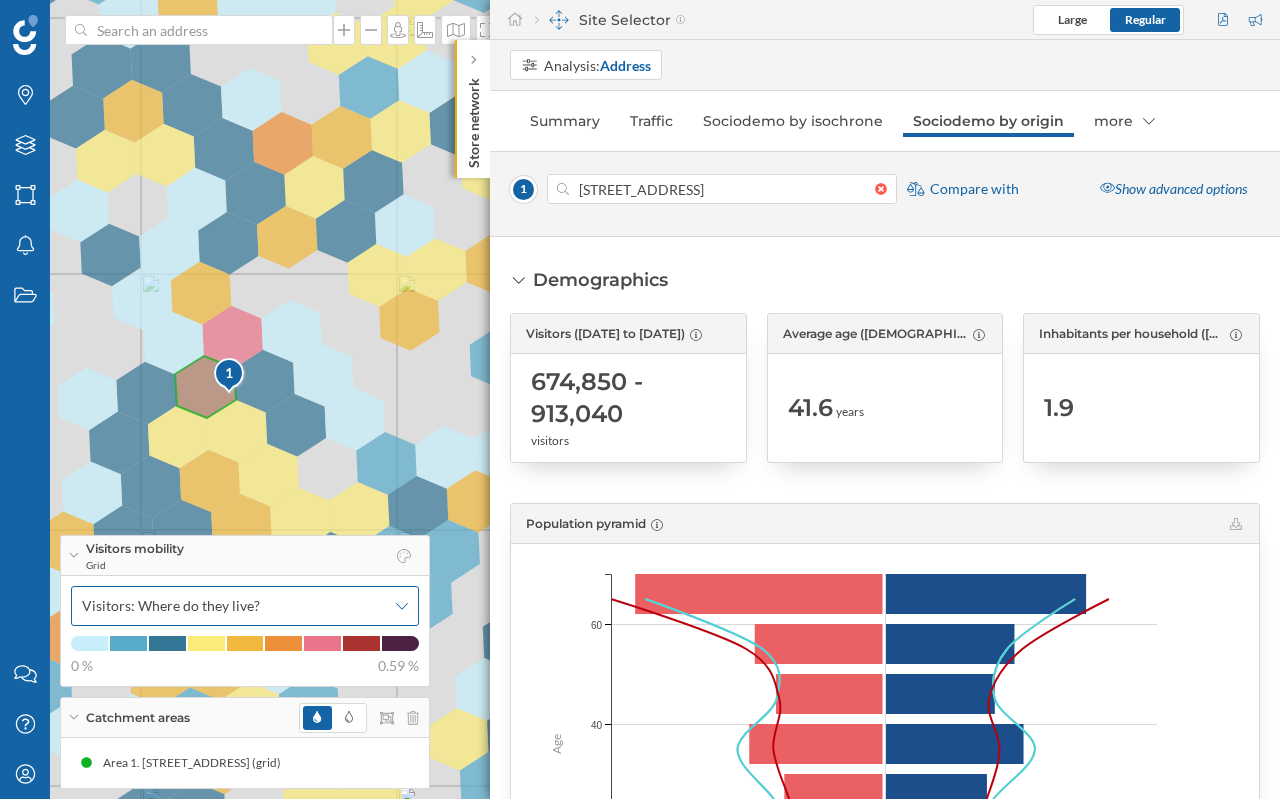 click on "Visitors: Where do they live?" at bounding box center [234, 606] 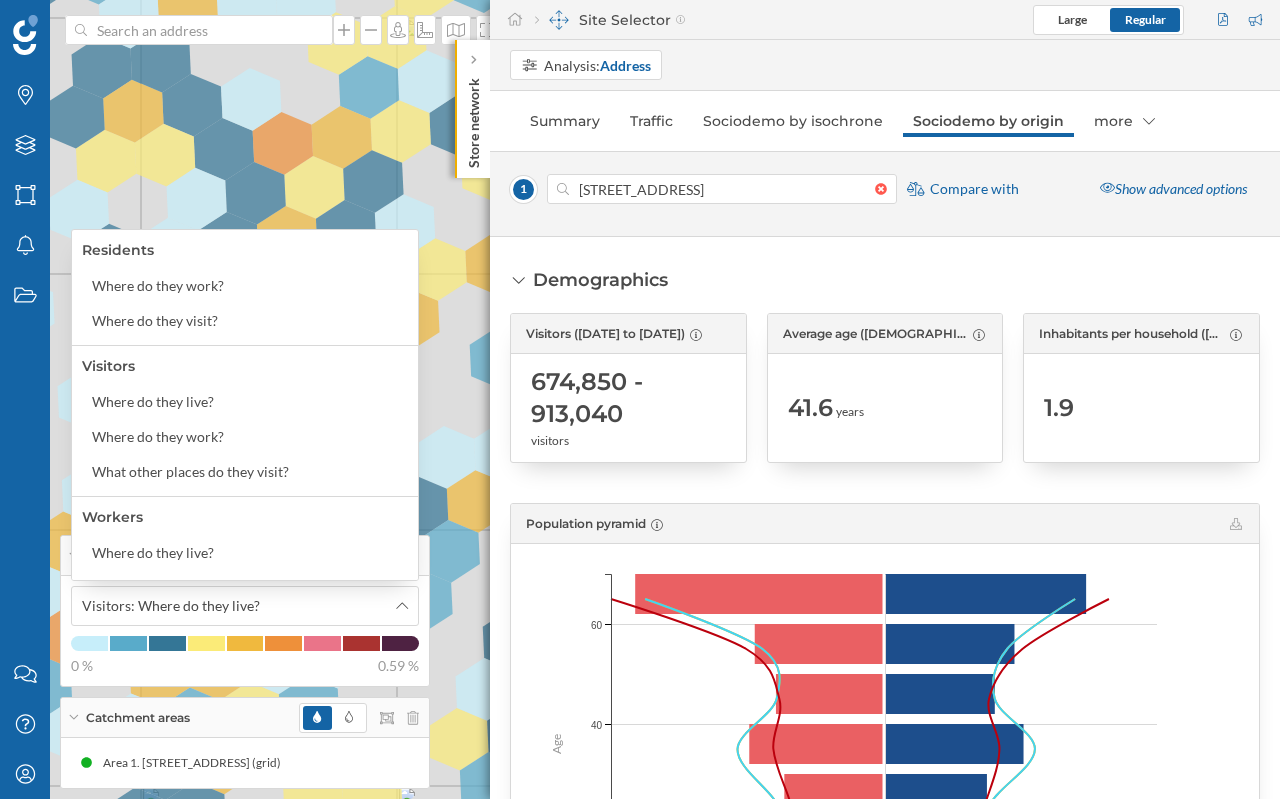 scroll, scrollTop: 27, scrollLeft: 0, axis: vertical 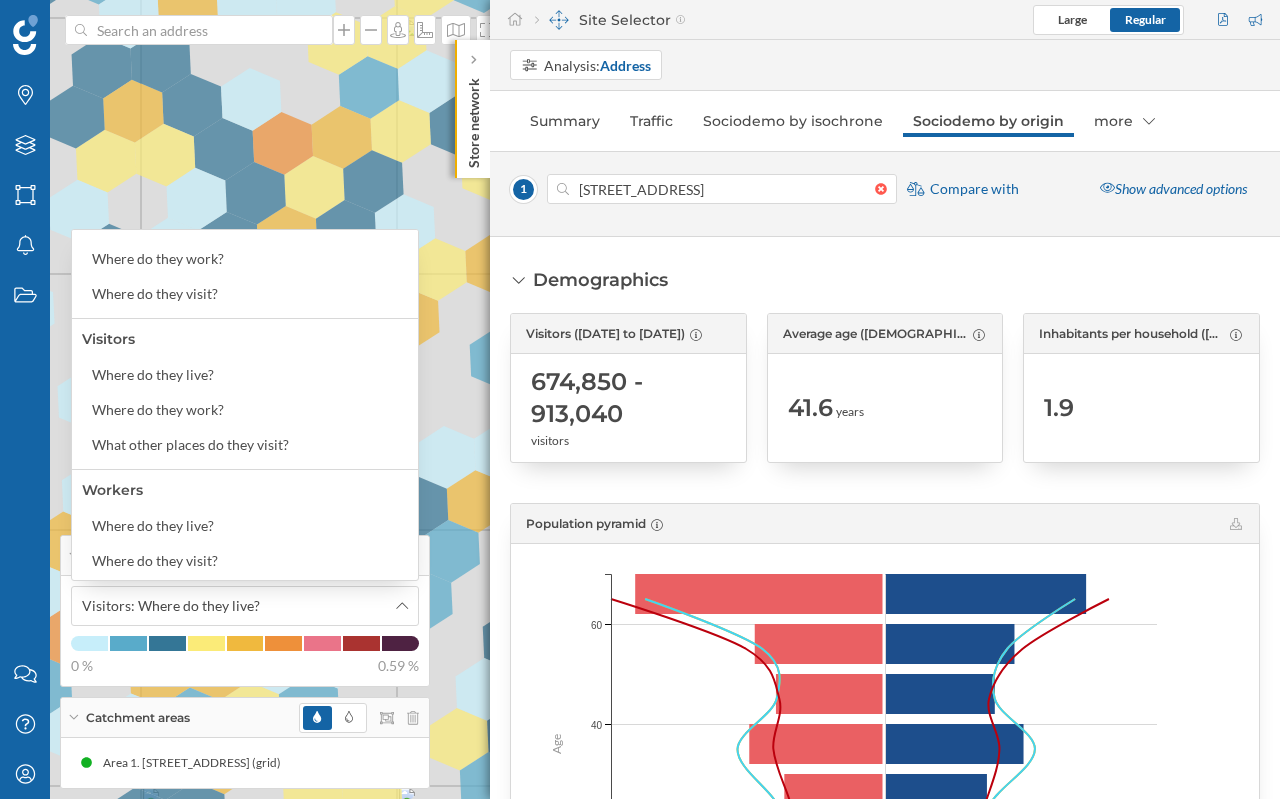 click on "1 ©  Mapbox  ©  OpenStreetMap   Improve this map" at bounding box center [640, 399] 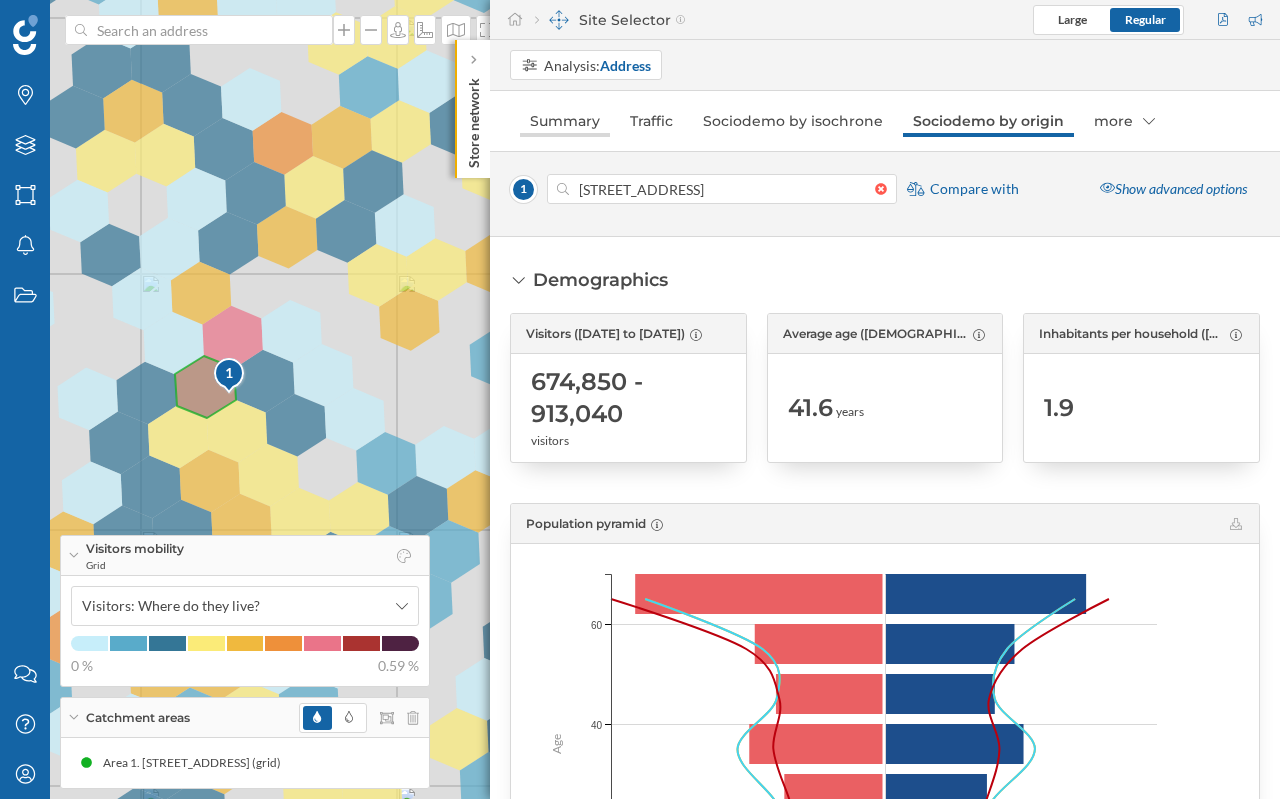 click on "Summary" at bounding box center [565, 121] 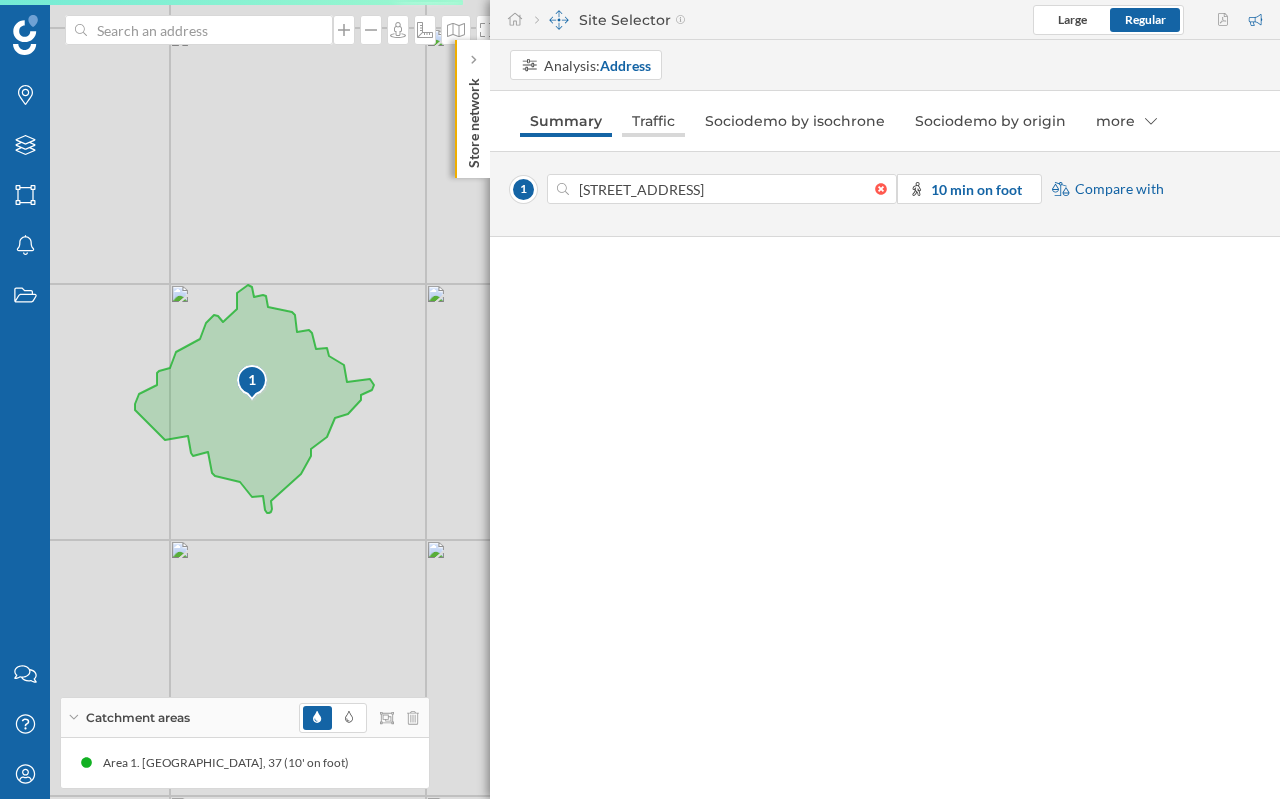 click on "Traffic" at bounding box center (653, 121) 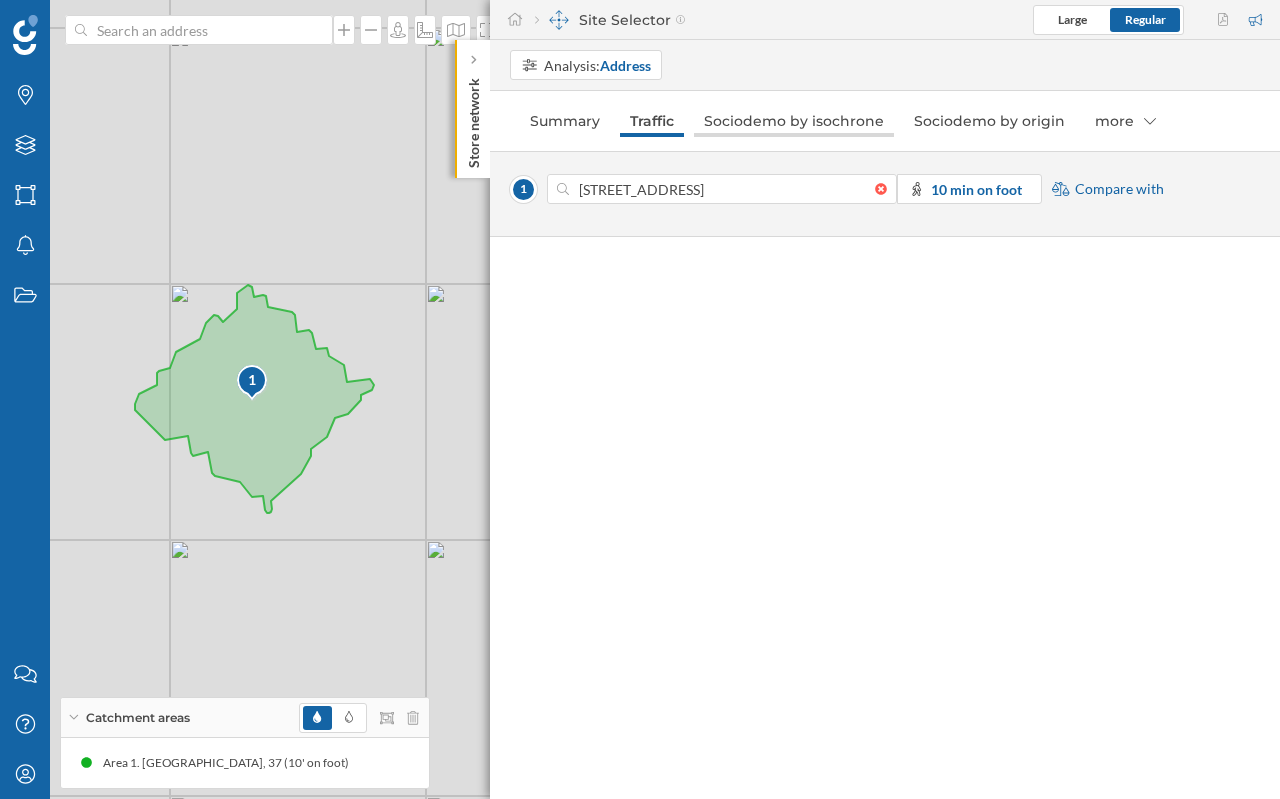 click on "Sociodemo by isochrone" at bounding box center (794, 121) 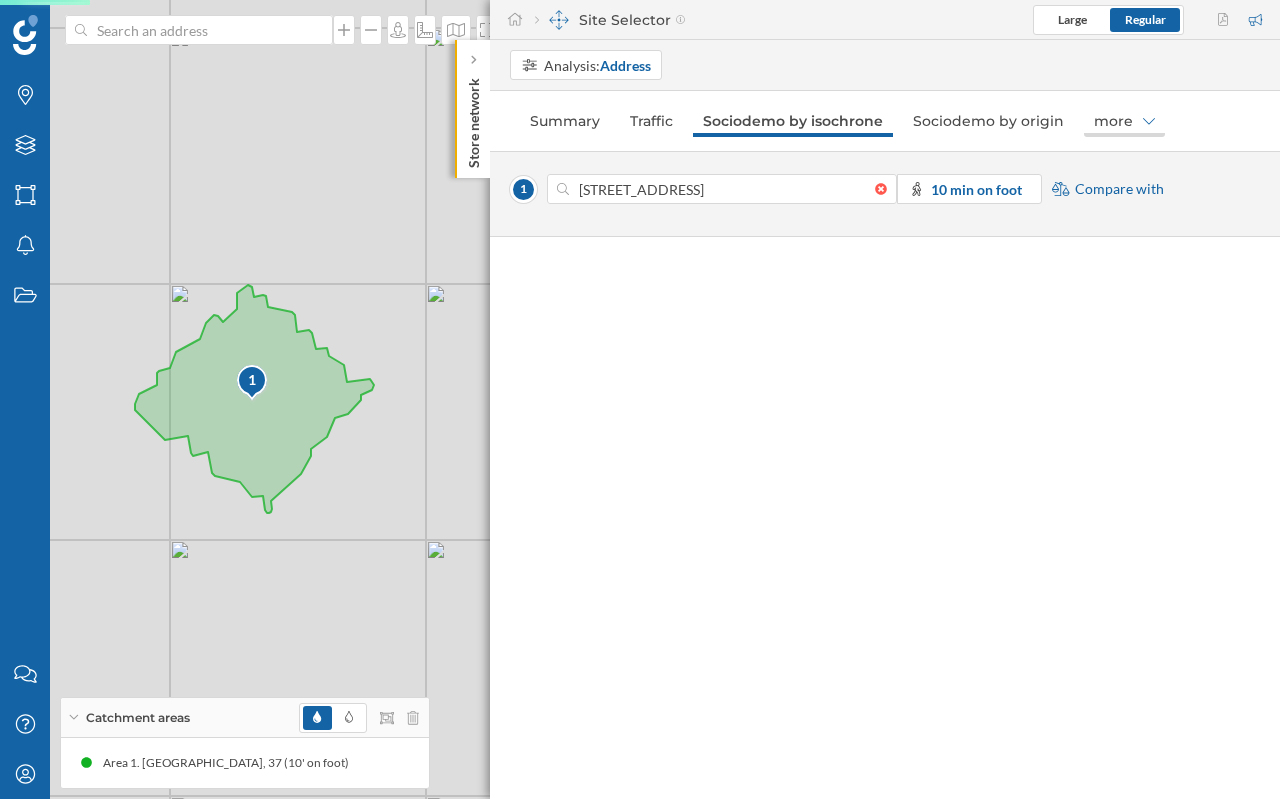click on "more" at bounding box center (1124, 121) 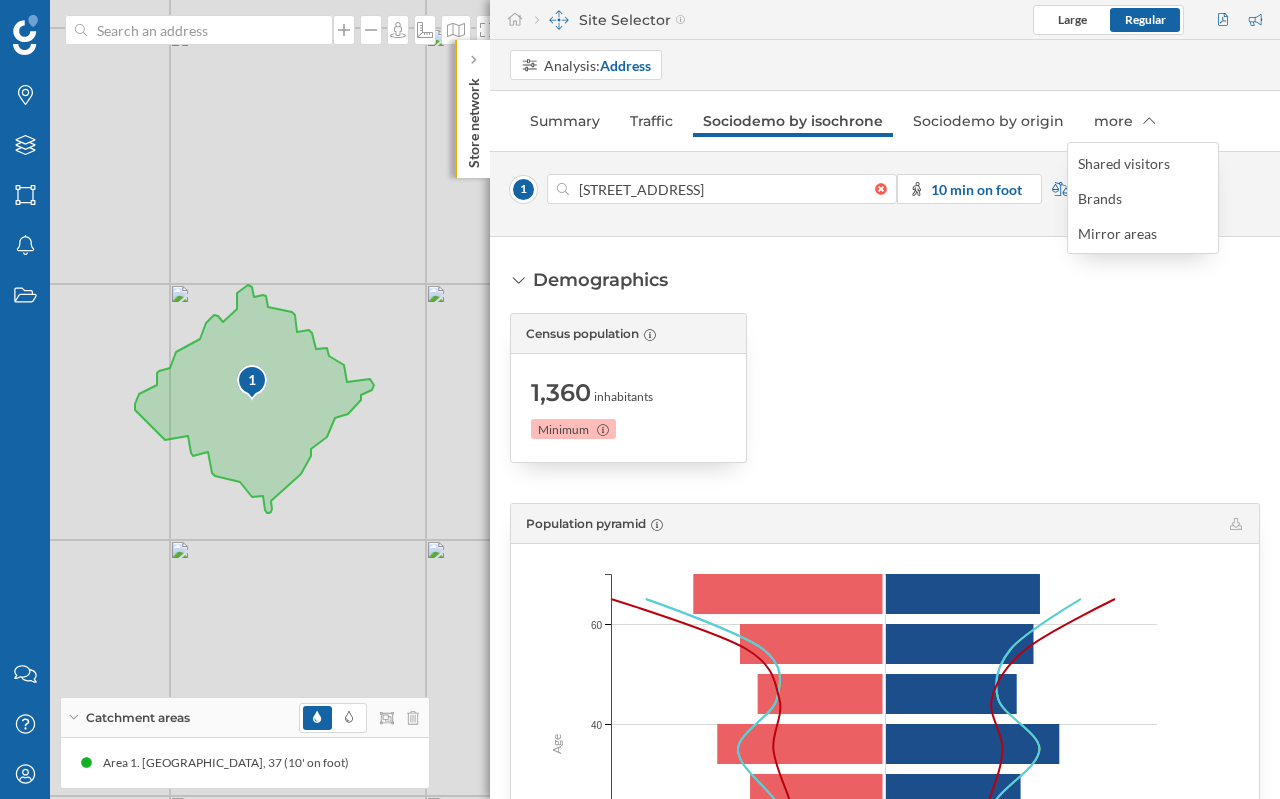 click on "Census population
1,360
inhabitants
Minimum" at bounding box center (885, 388) 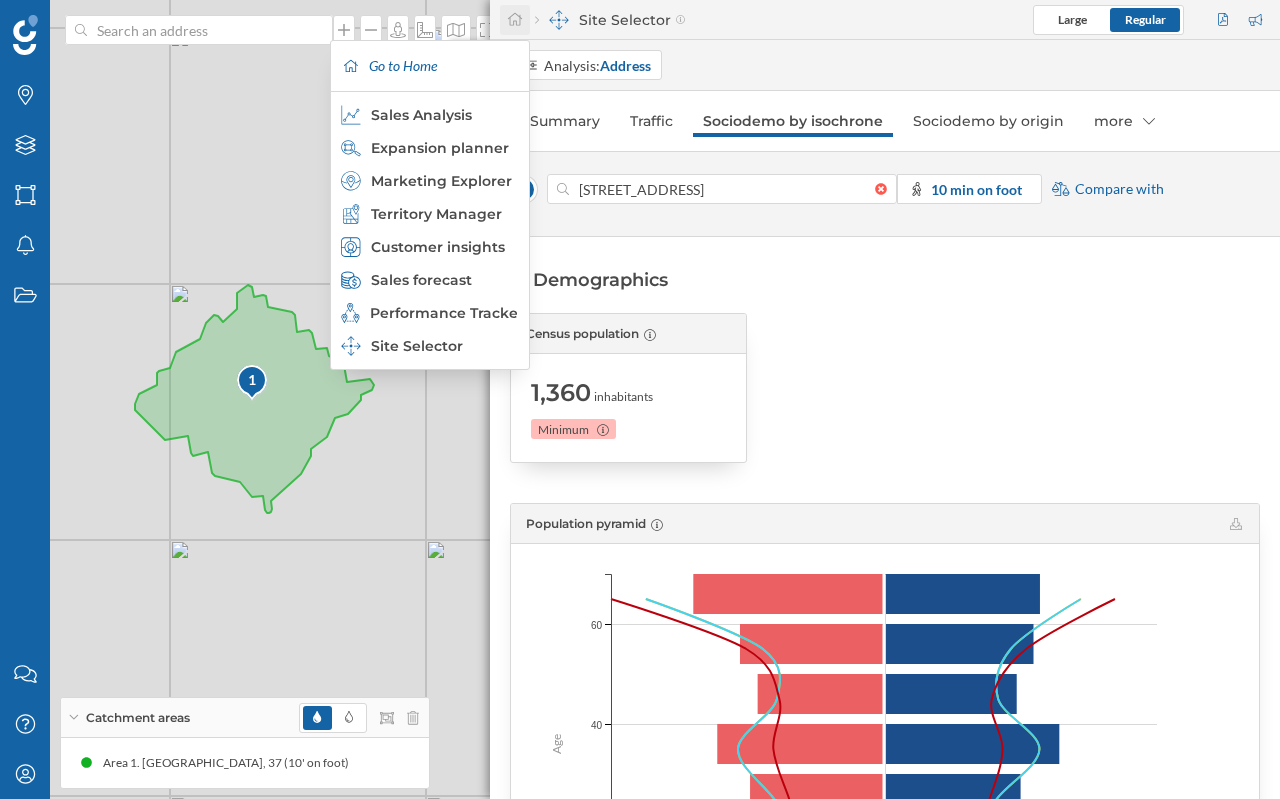 click 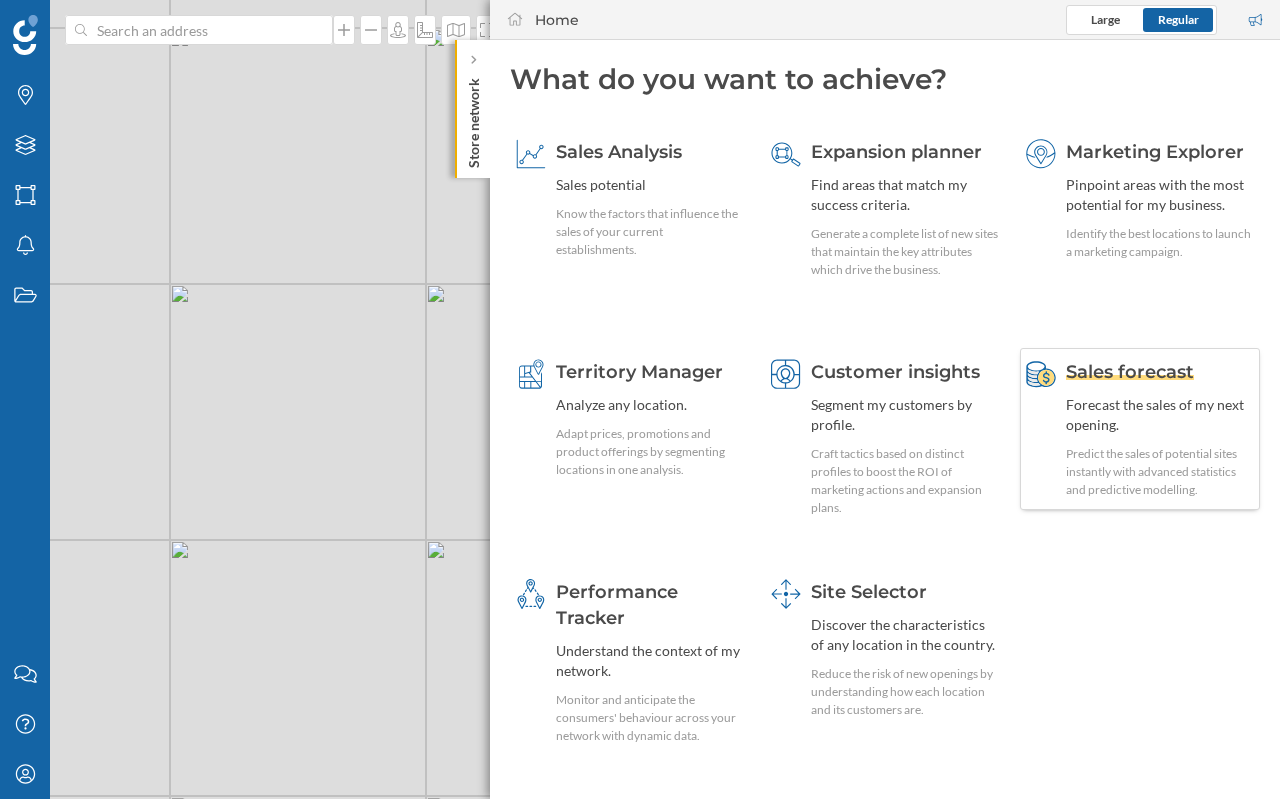 click on "Sales forecast
Forecast the sales of my next opening.   Predict the sales of potential sites instantly with advanced statistics and predictive modelling." at bounding box center [1160, 429] 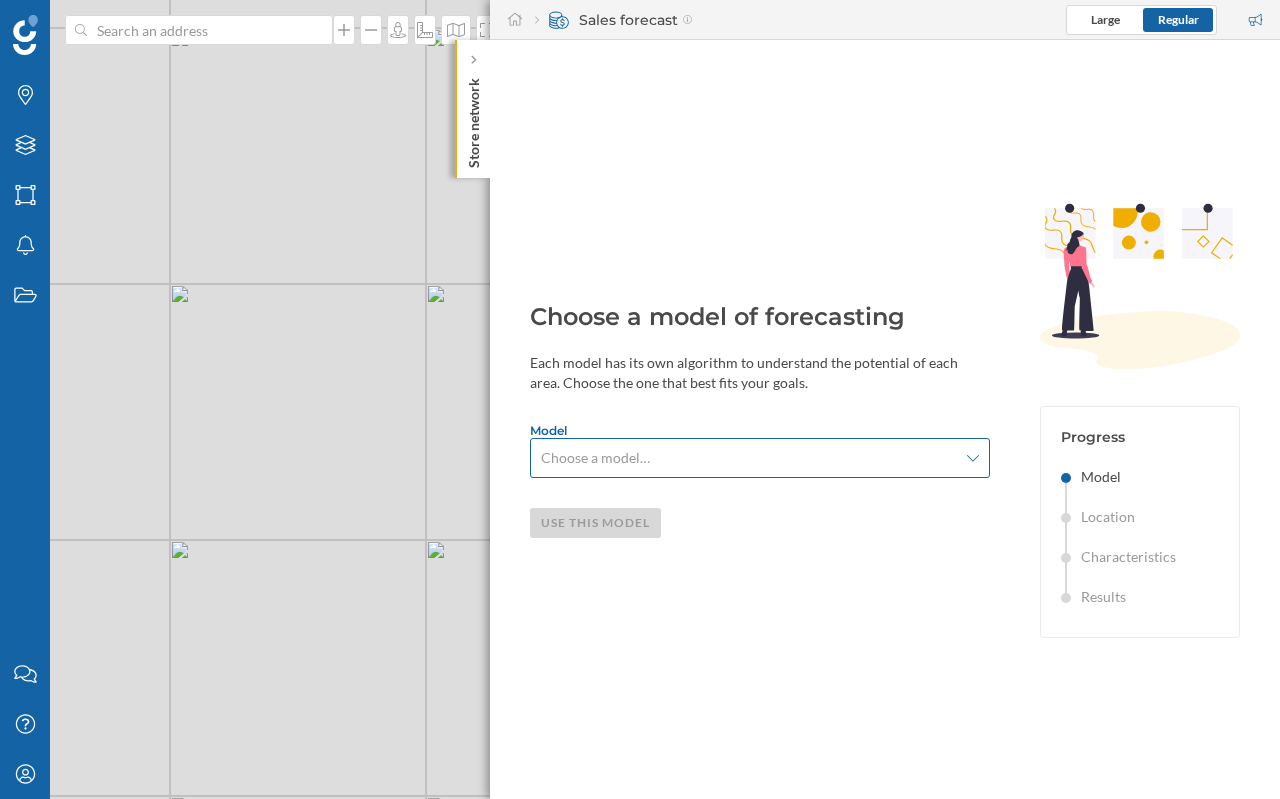 click on "Choose a model…" at bounding box center (760, 458) 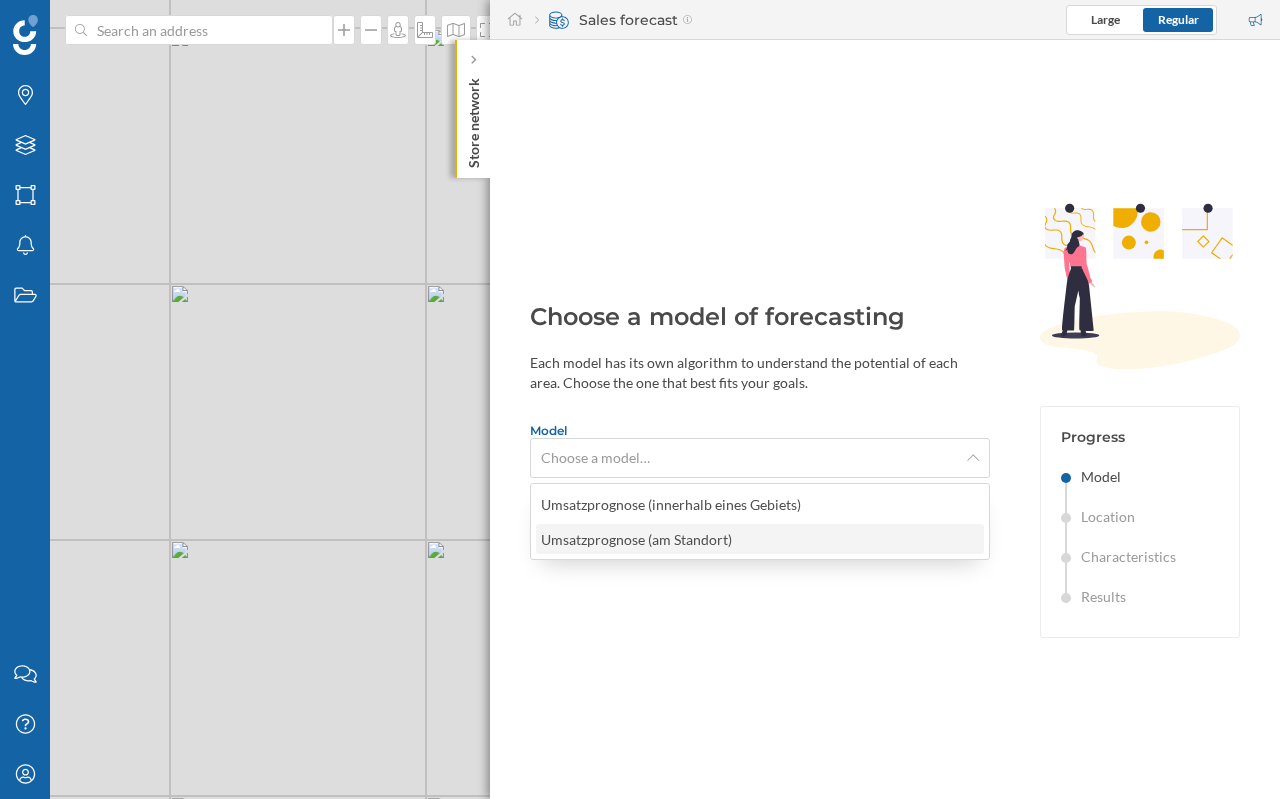 click on "Umsatzprognose (am Standort)" at bounding box center (760, 539) 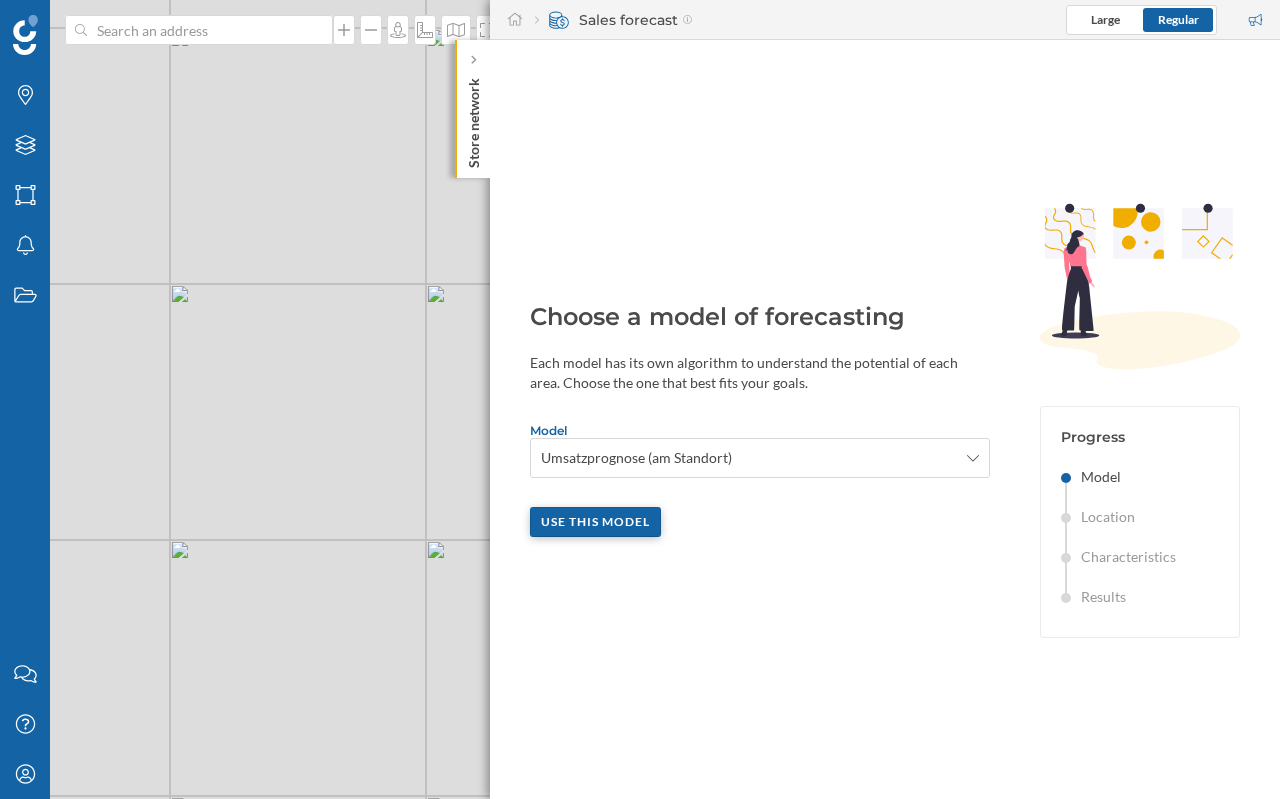click on "Use this model" at bounding box center (595, 522) 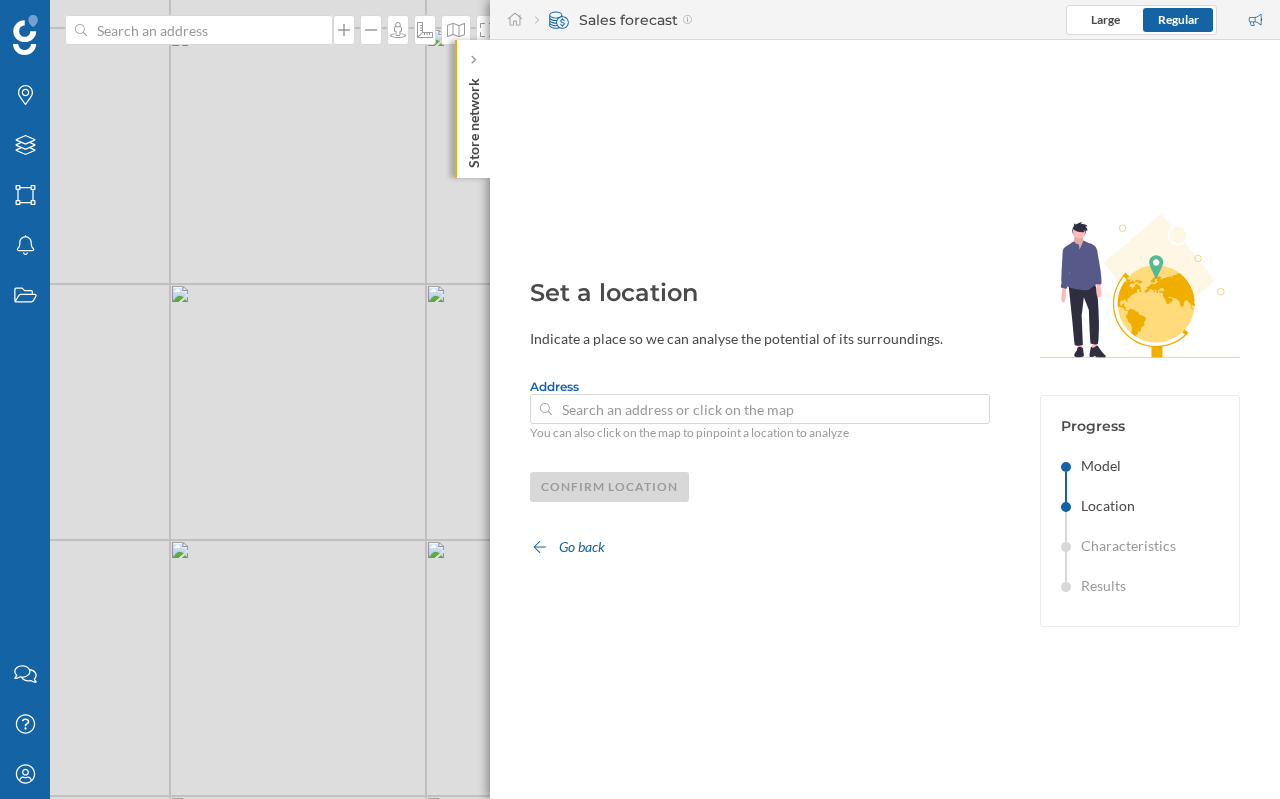 click on "©  Mapbox  ©  OpenStreetMap   Improve this map" at bounding box center (640, 399) 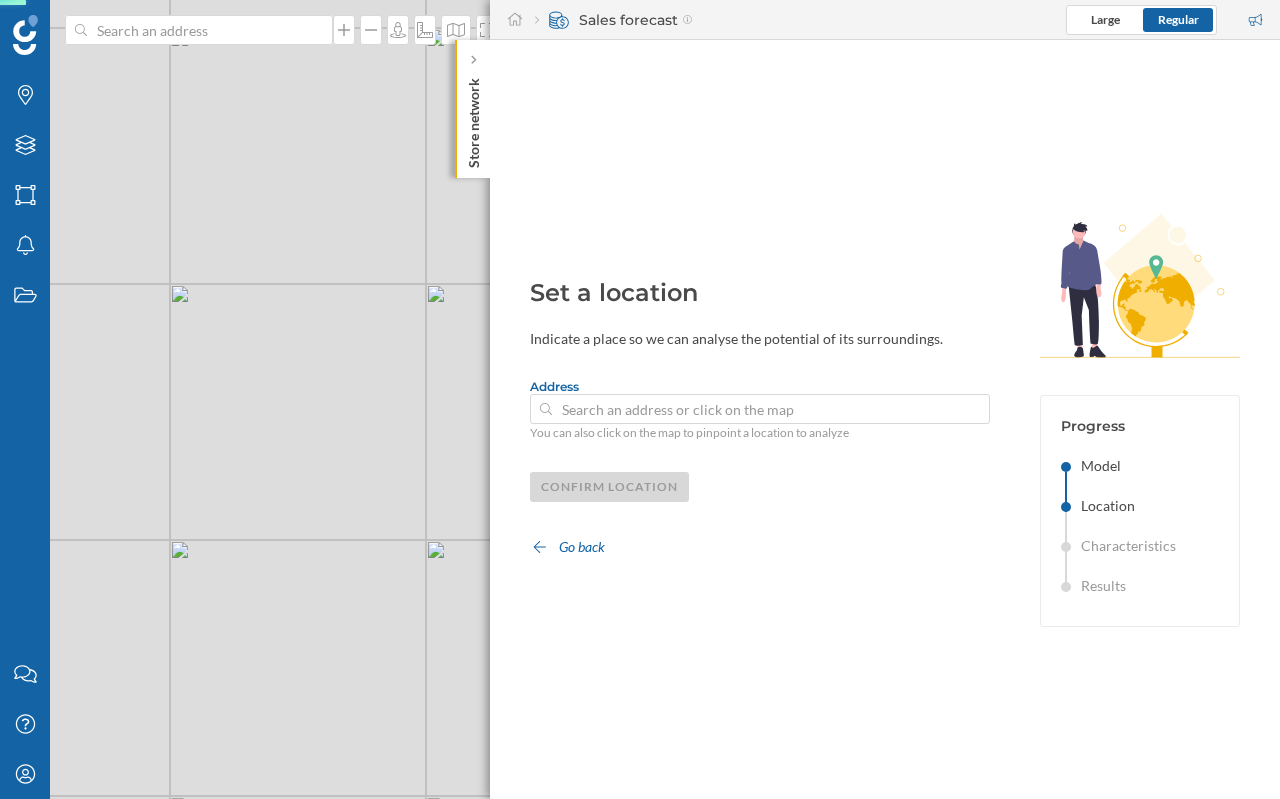 type on "Unter Den Linden 13, 10117 Berlin, Germany" 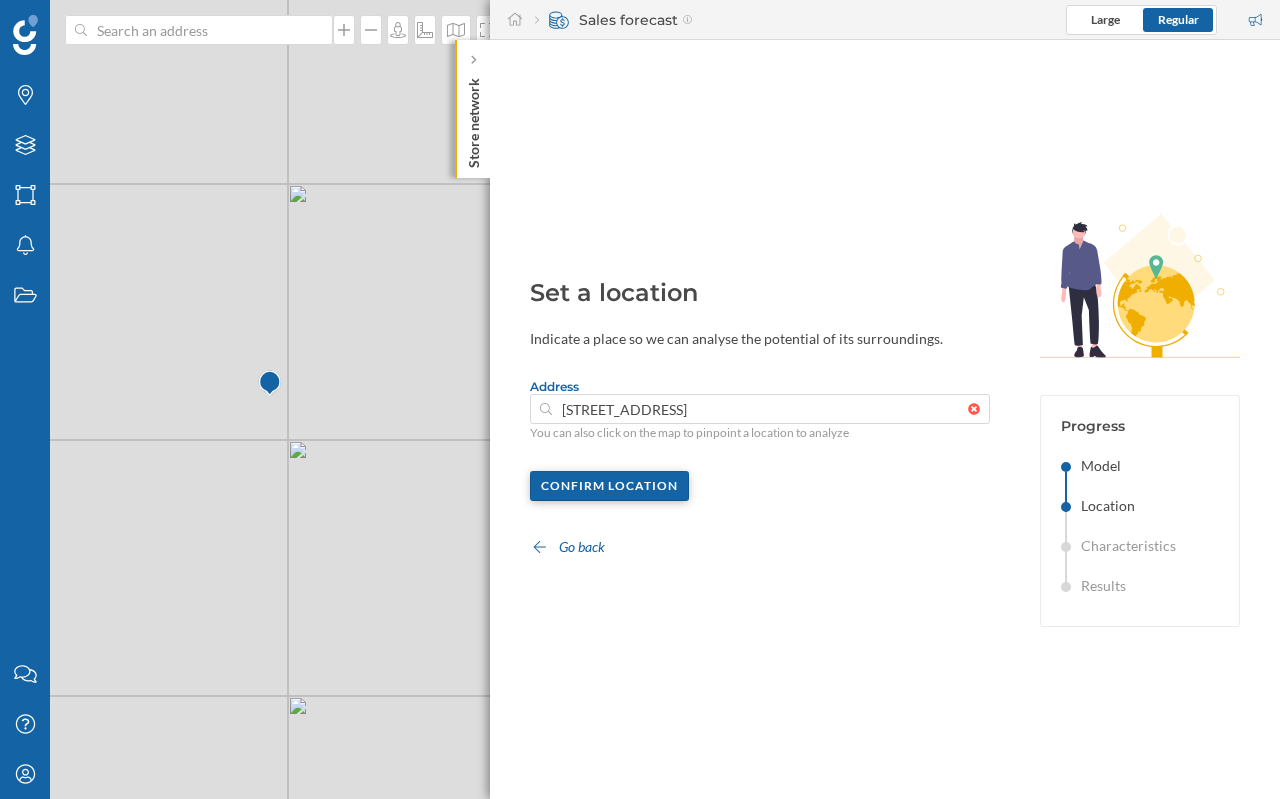 click on "Confirm location" at bounding box center [609, 486] 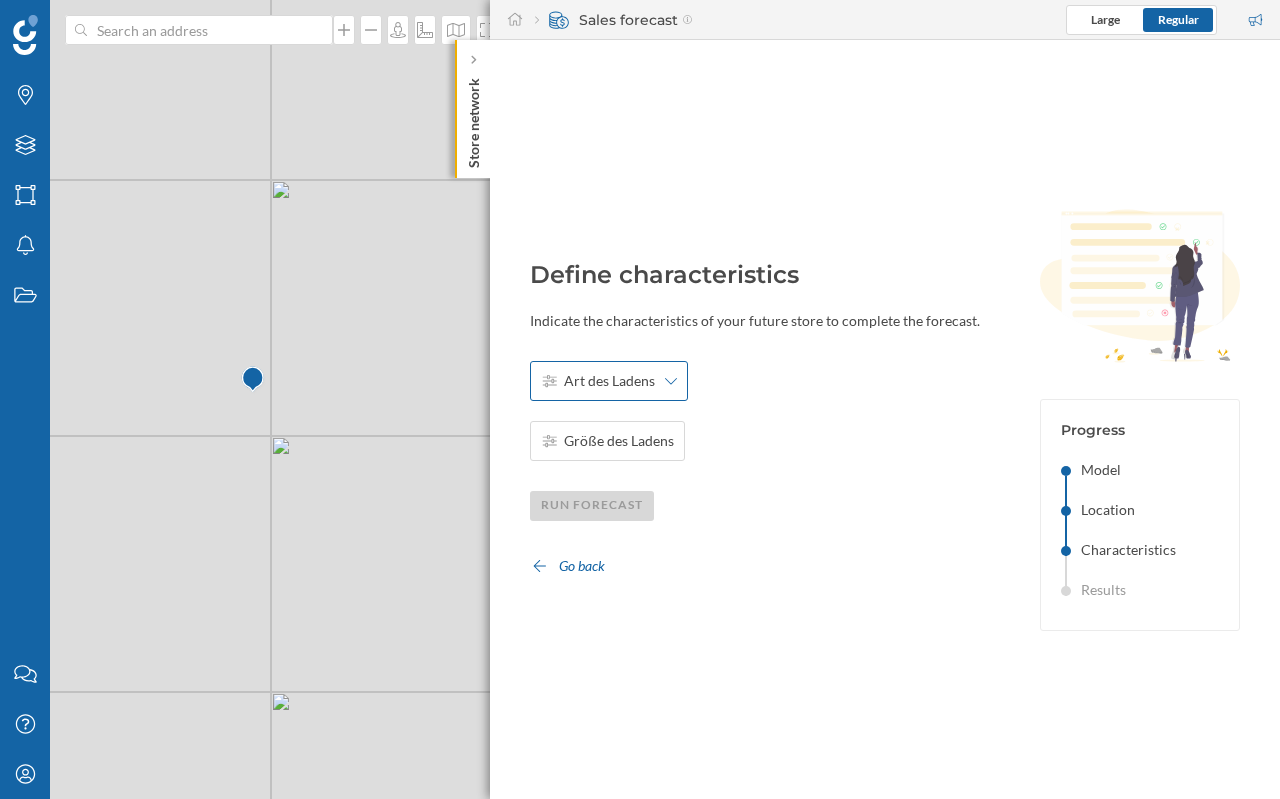 click on "Art des Ladens" at bounding box center [609, 381] 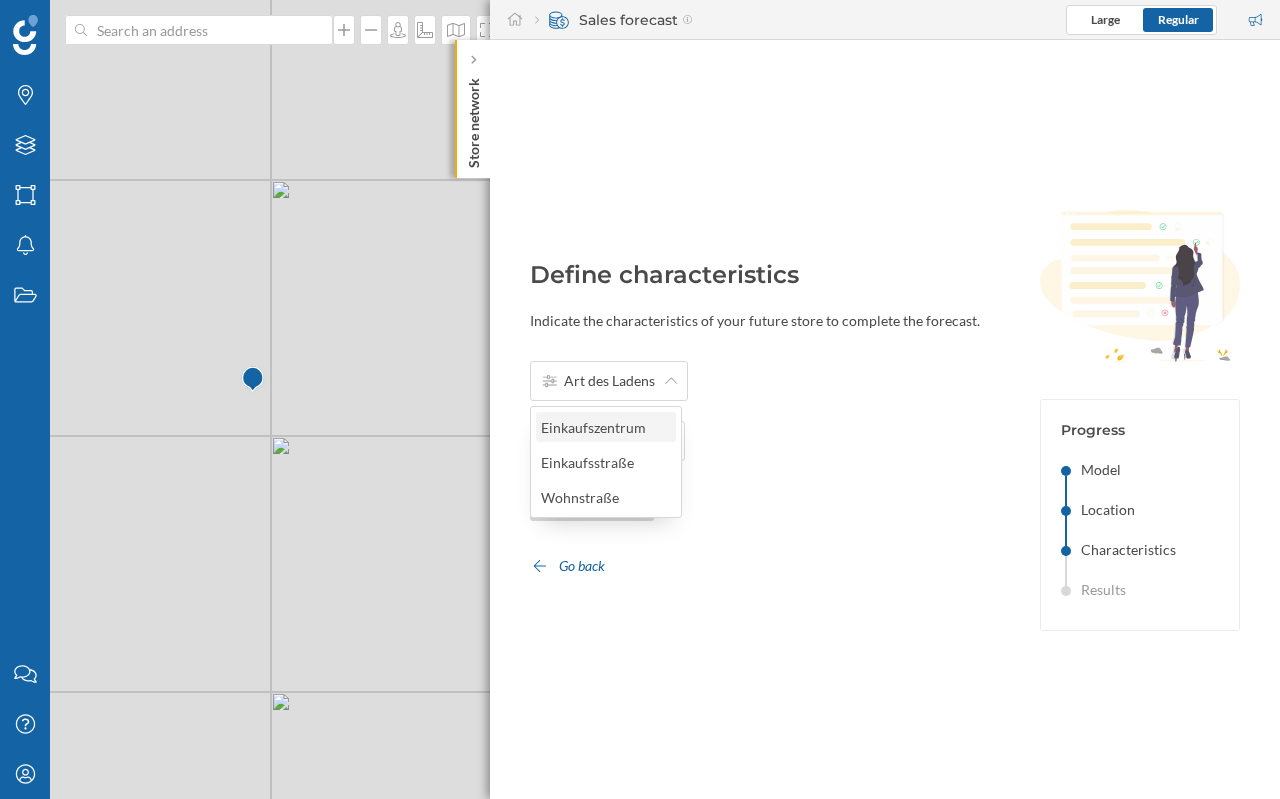 click on "Einkaufszentrum" at bounding box center [605, 427] 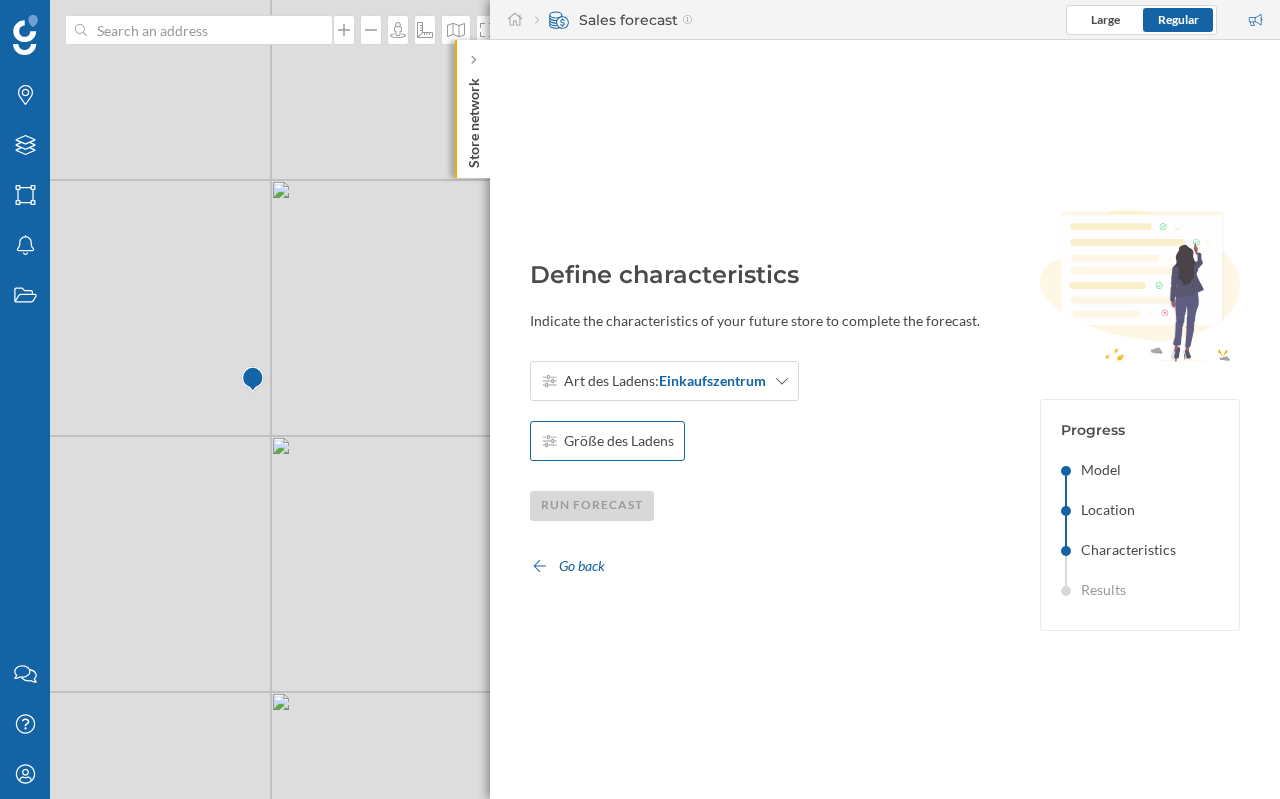 click on "Größe des Ladens" at bounding box center [607, 441] 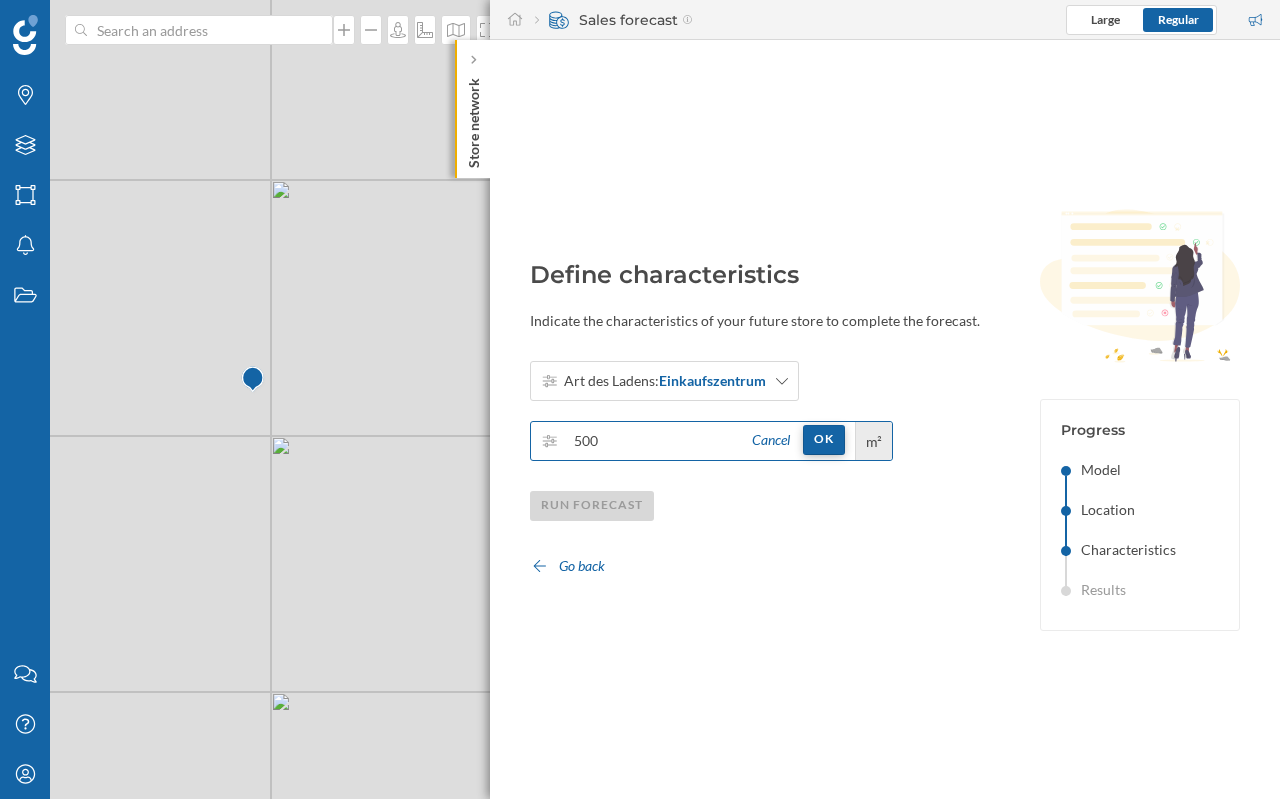 type on "500" 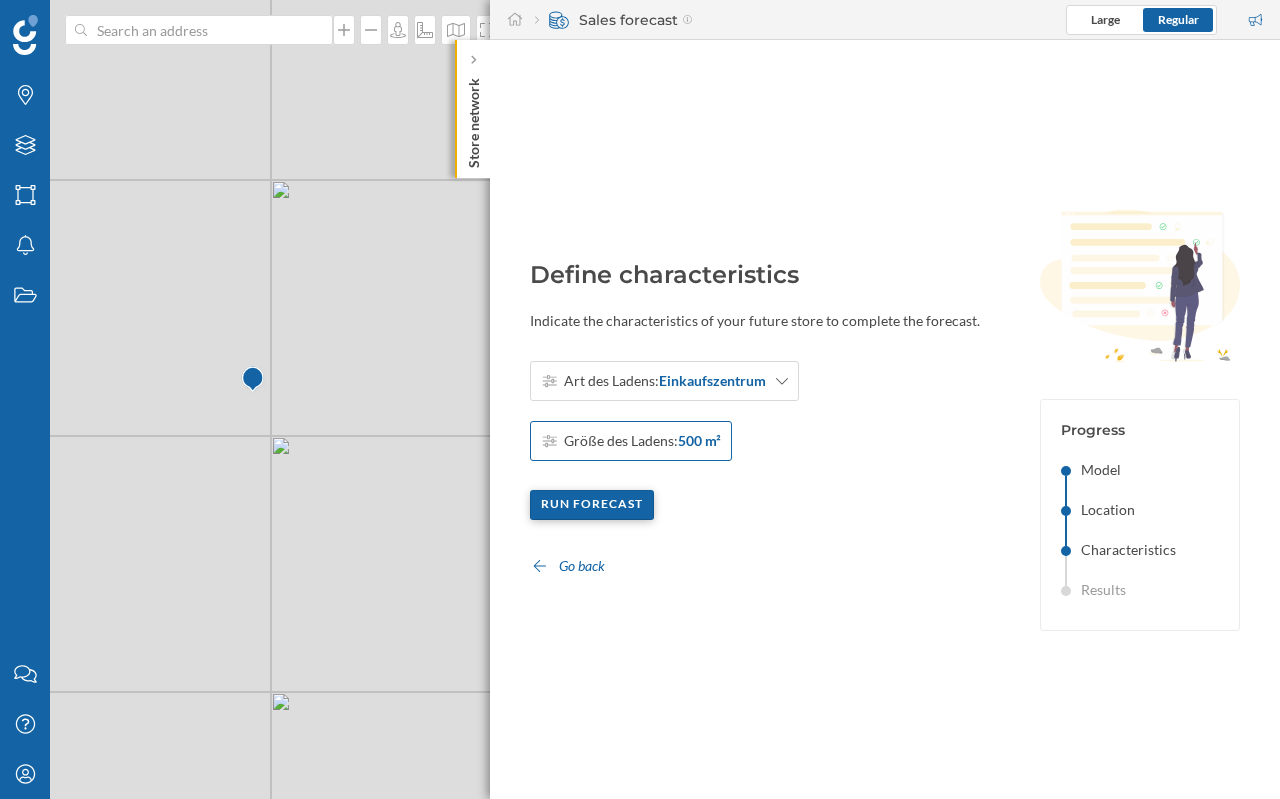 click on "Run forecast" at bounding box center [592, 505] 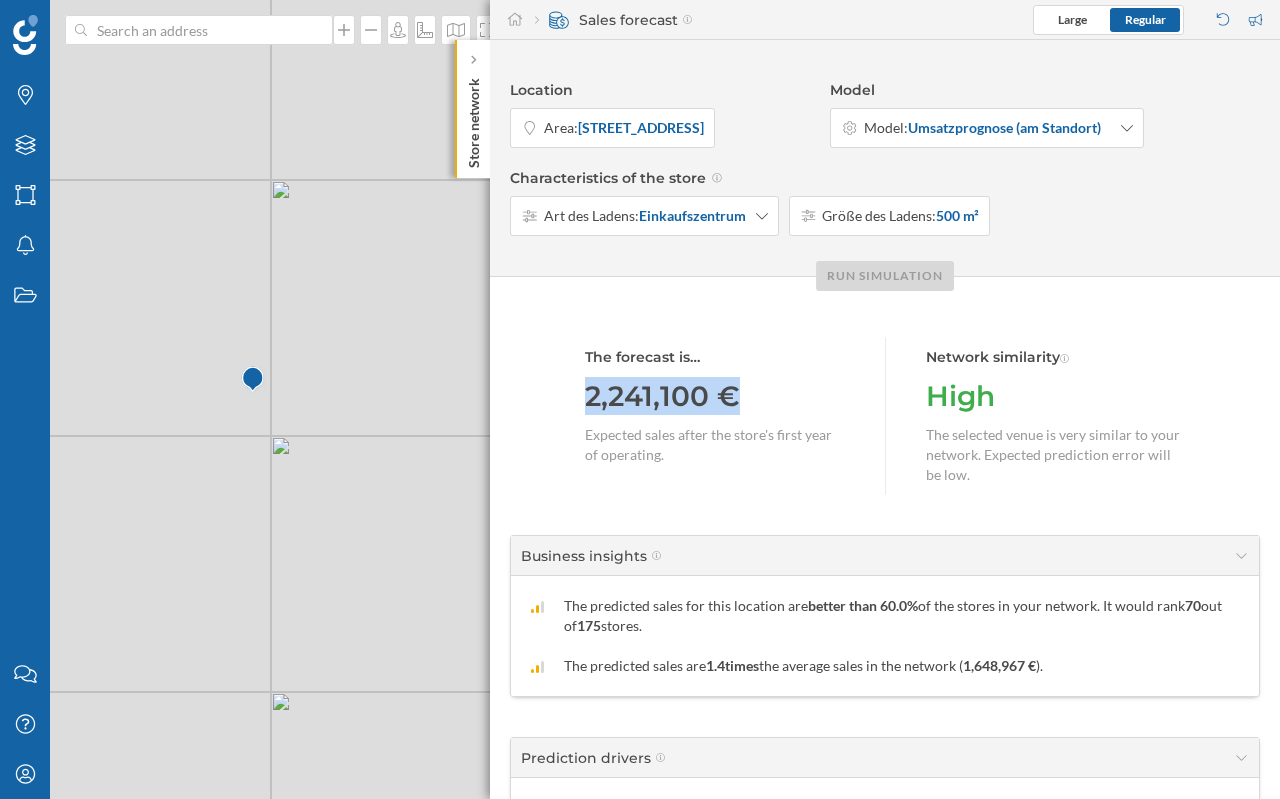 drag, startPoint x: 581, startPoint y: 404, endPoint x: 756, endPoint y: 407, distance: 175.02571 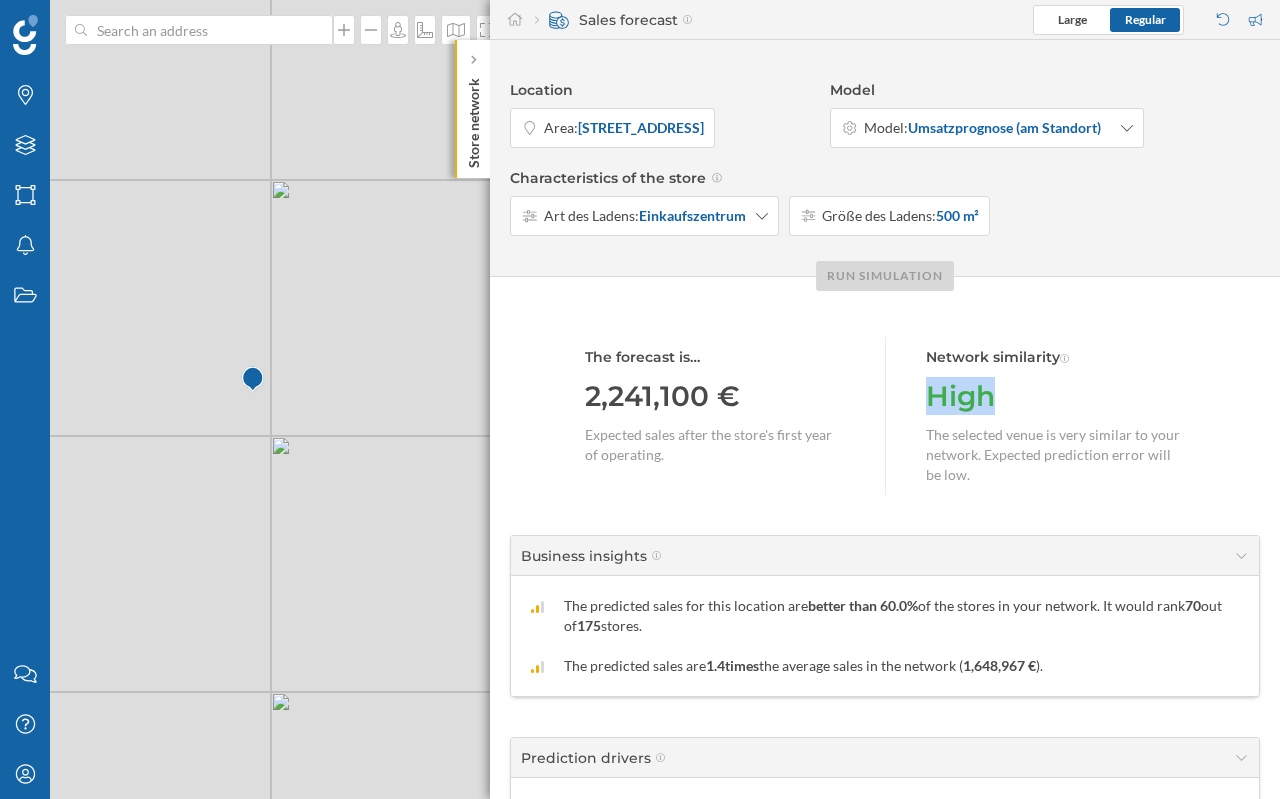 drag, startPoint x: 915, startPoint y: 395, endPoint x: 988, endPoint y: 401, distance: 73.24616 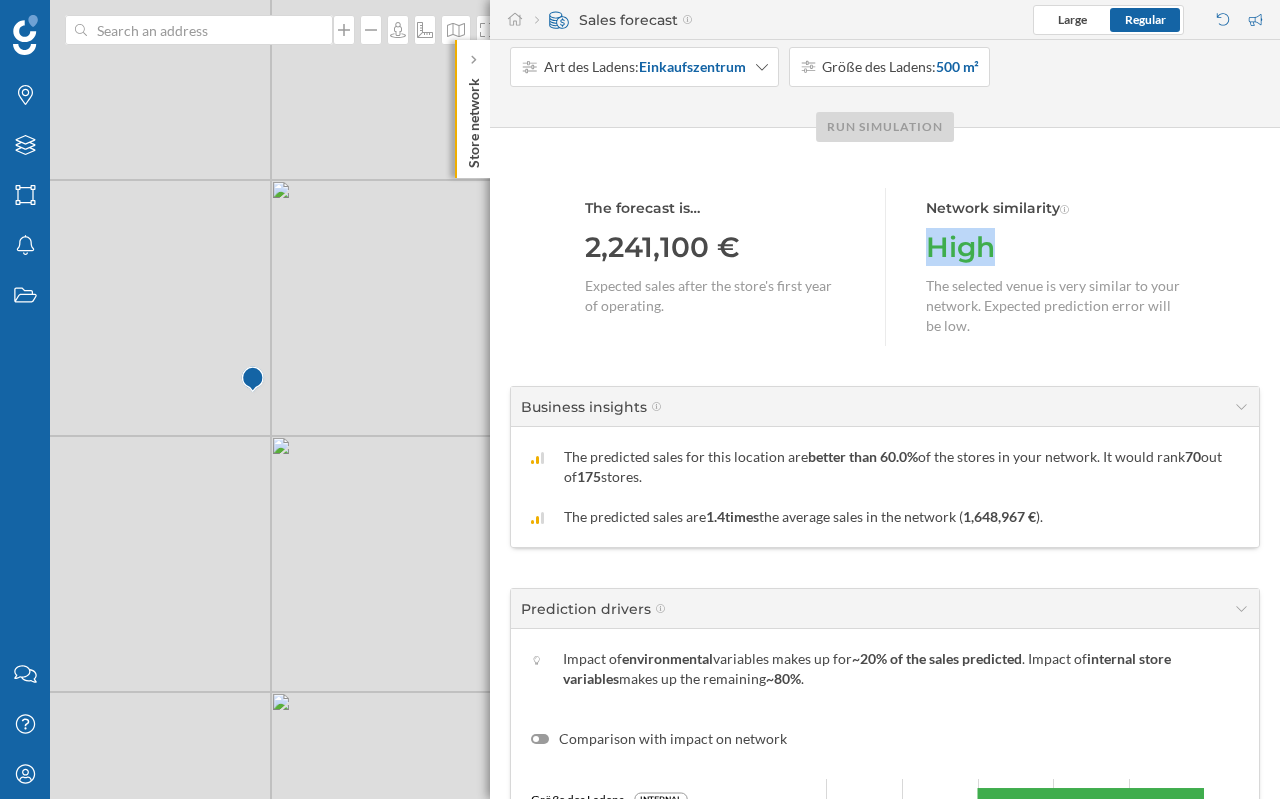 scroll, scrollTop: 0, scrollLeft: 0, axis: both 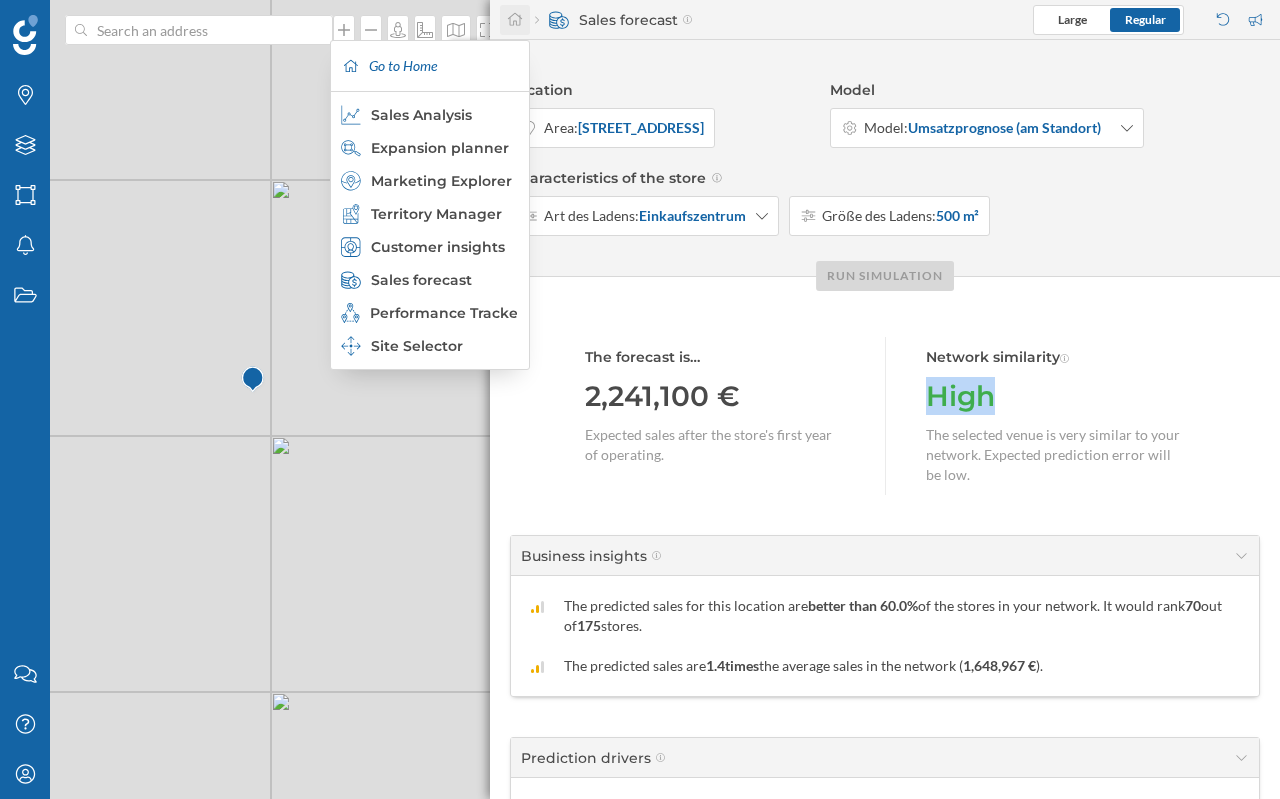 click 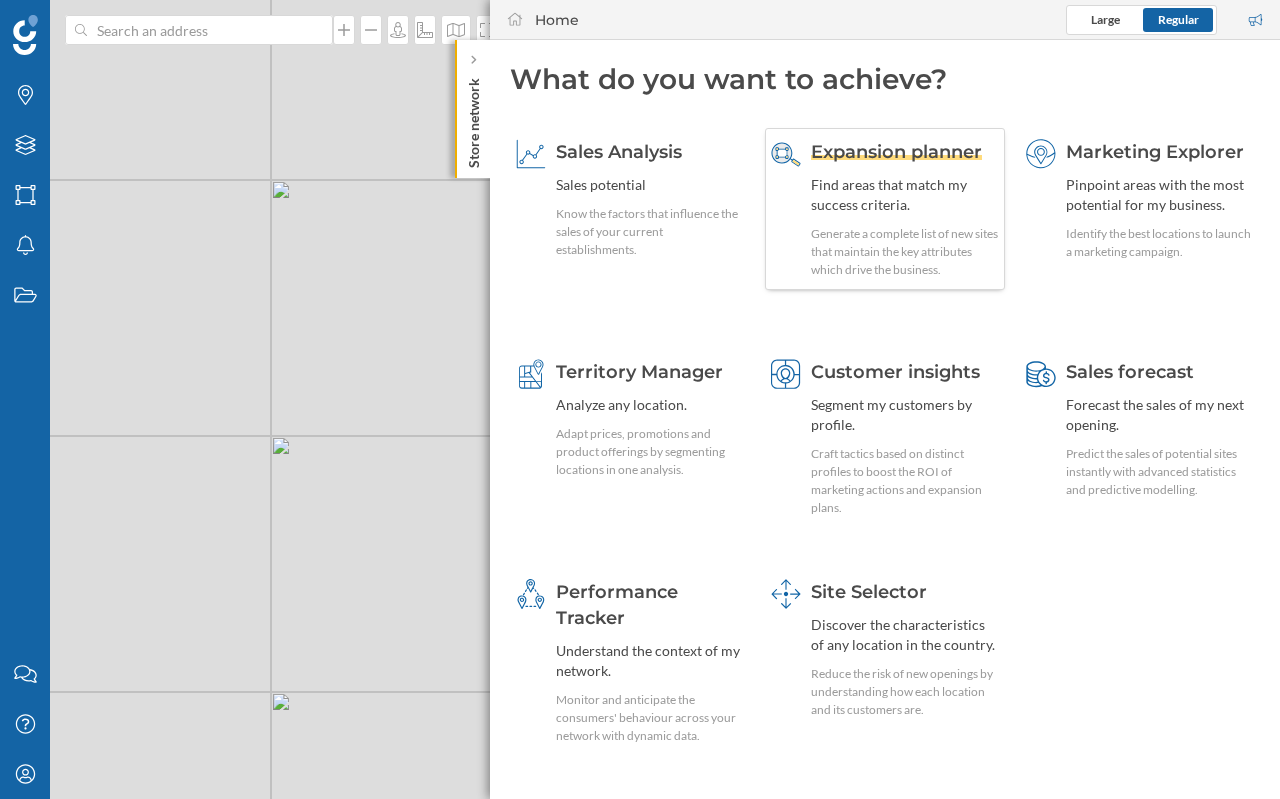 click on "Find areas that match my success criteria." at bounding box center [905, 195] 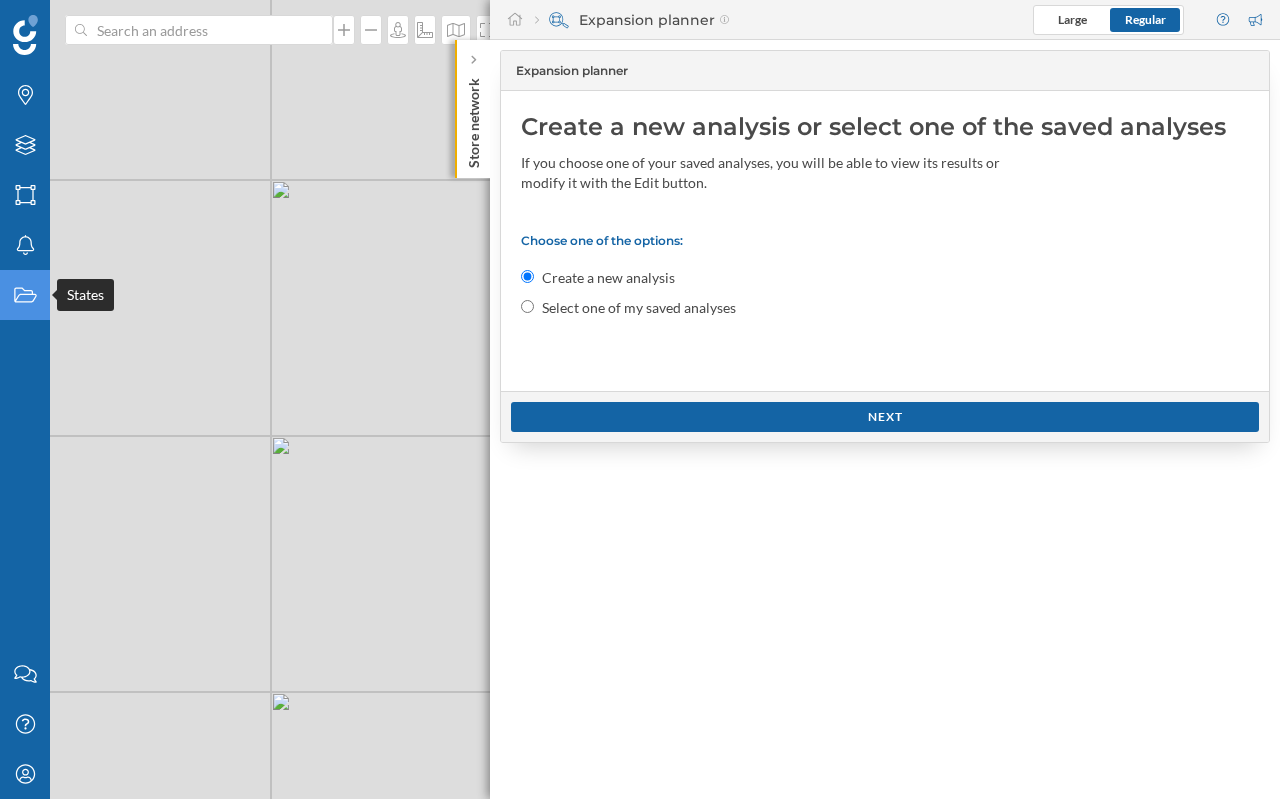 click 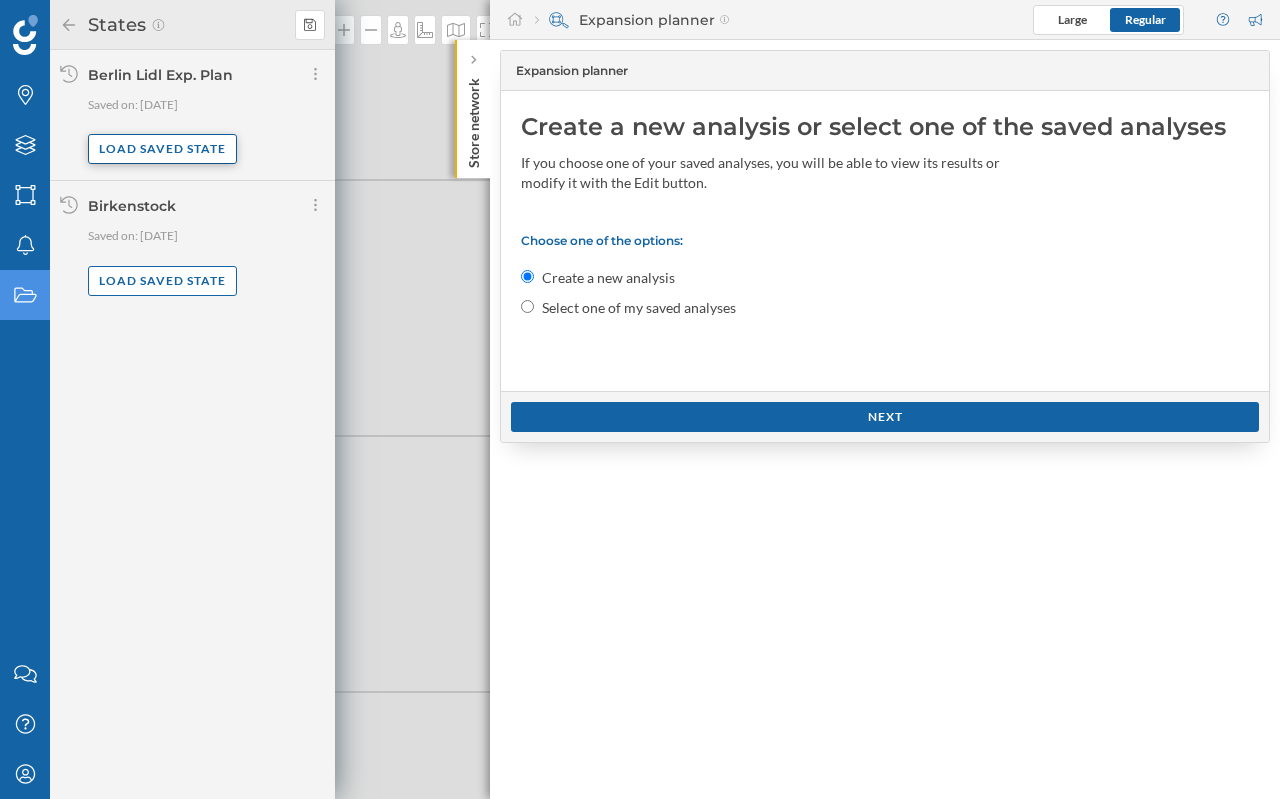 click on "Load saved state" at bounding box center [162, 149] 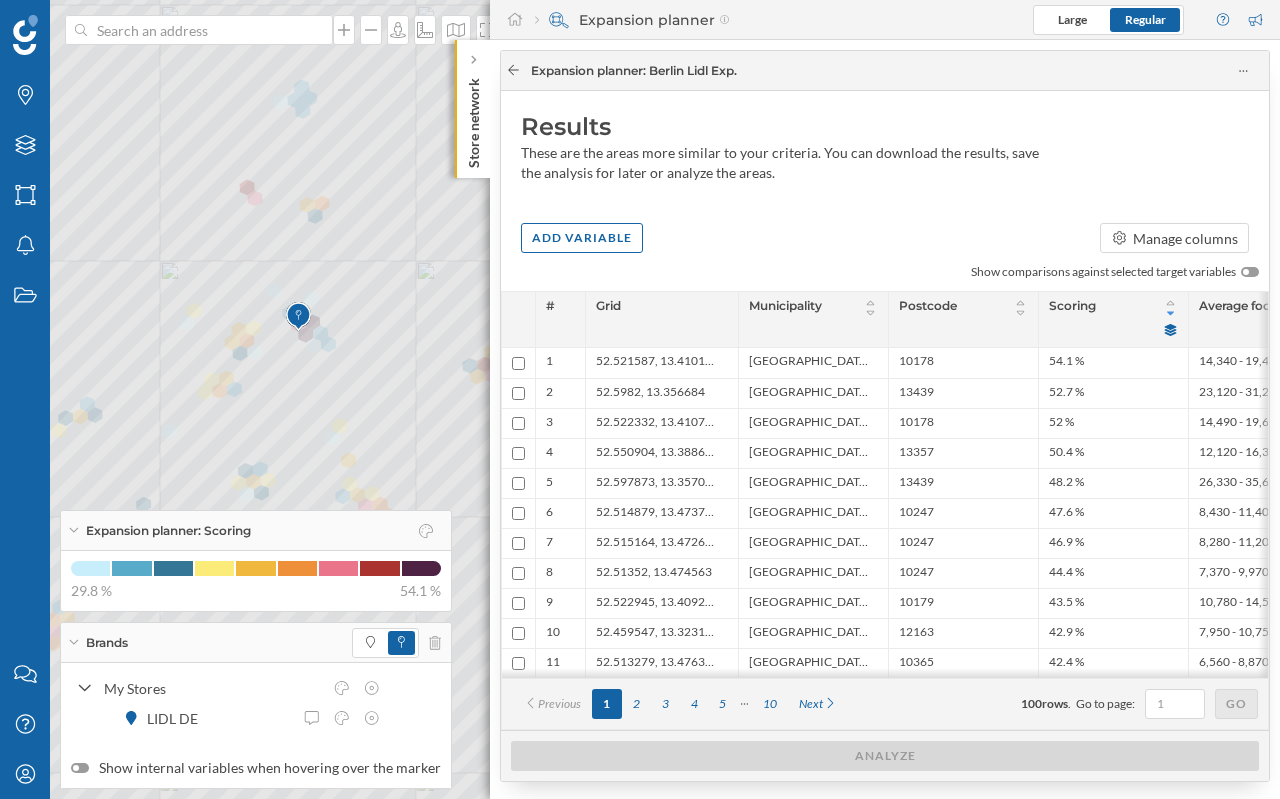 click 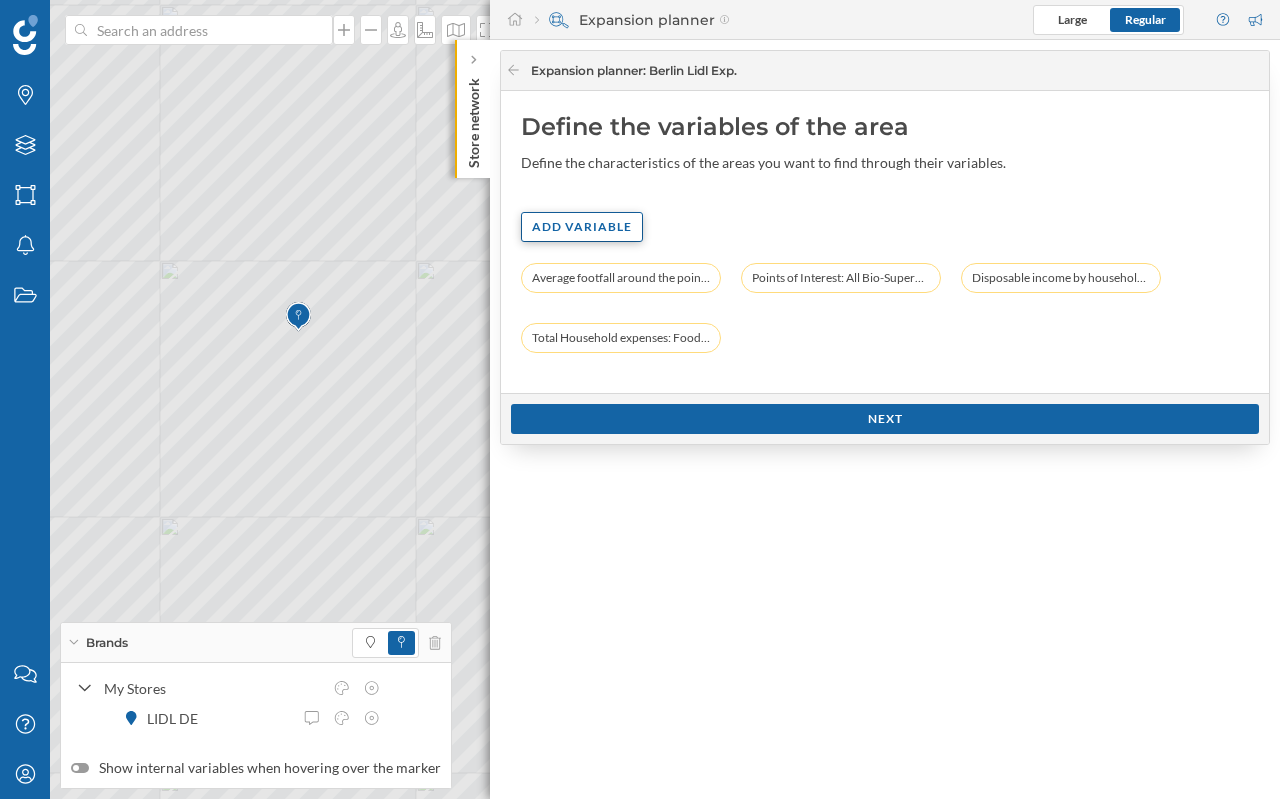 click on "Add variable" at bounding box center (582, 227) 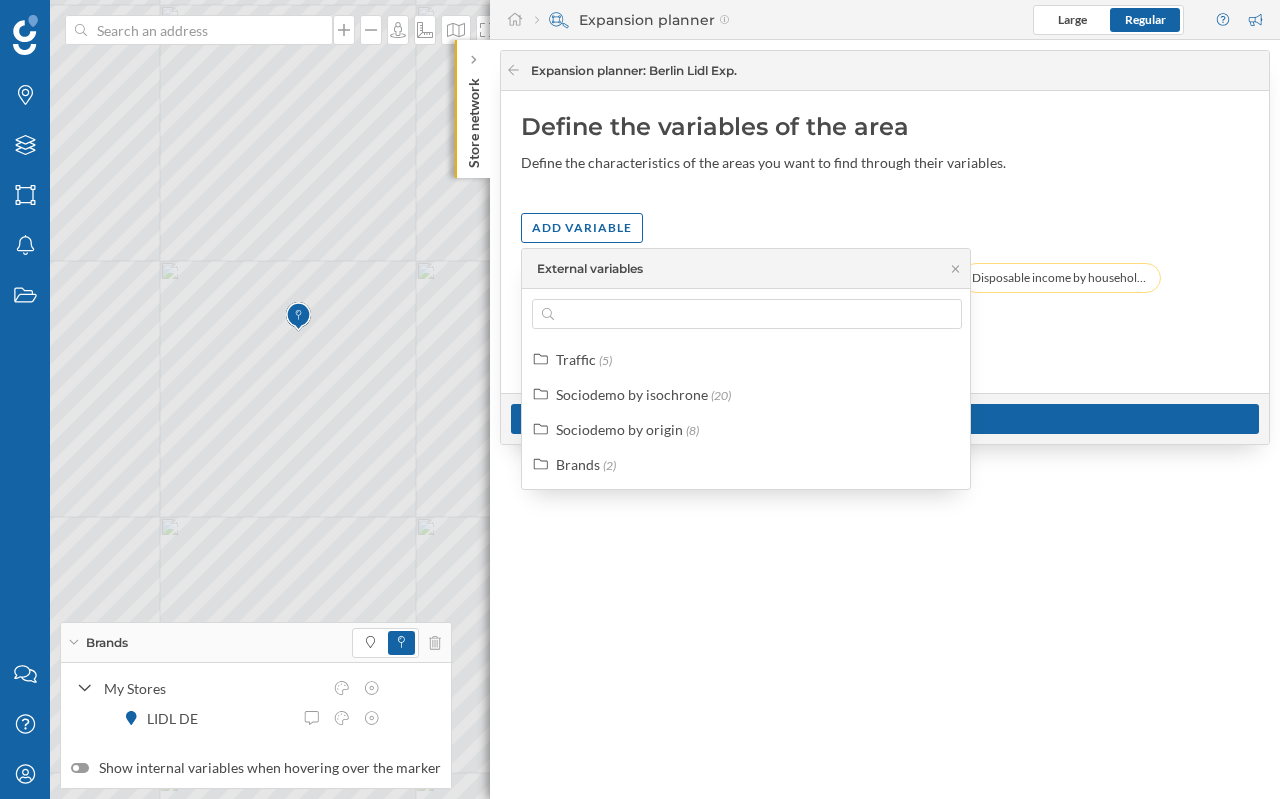 click on "Define the variables of the area
Define the characteristics of the areas you want to find through their variables.
Add variable
Average footfall around the point (2024): All day (Average): 26,330 - 35,630
Points of Interest: All Bio-Supermarkets, All Wine merchants, All Specialty Foods, All Convenience stores, Aez and 48 more: 20 locations (5 min on foot)
Disposable income by household: 42,900 € (10 min on foot)
Total Household expenses: Food, beverages, and tobacco: 95,403,250 € (10 min on foot)" at bounding box center [885, 242] 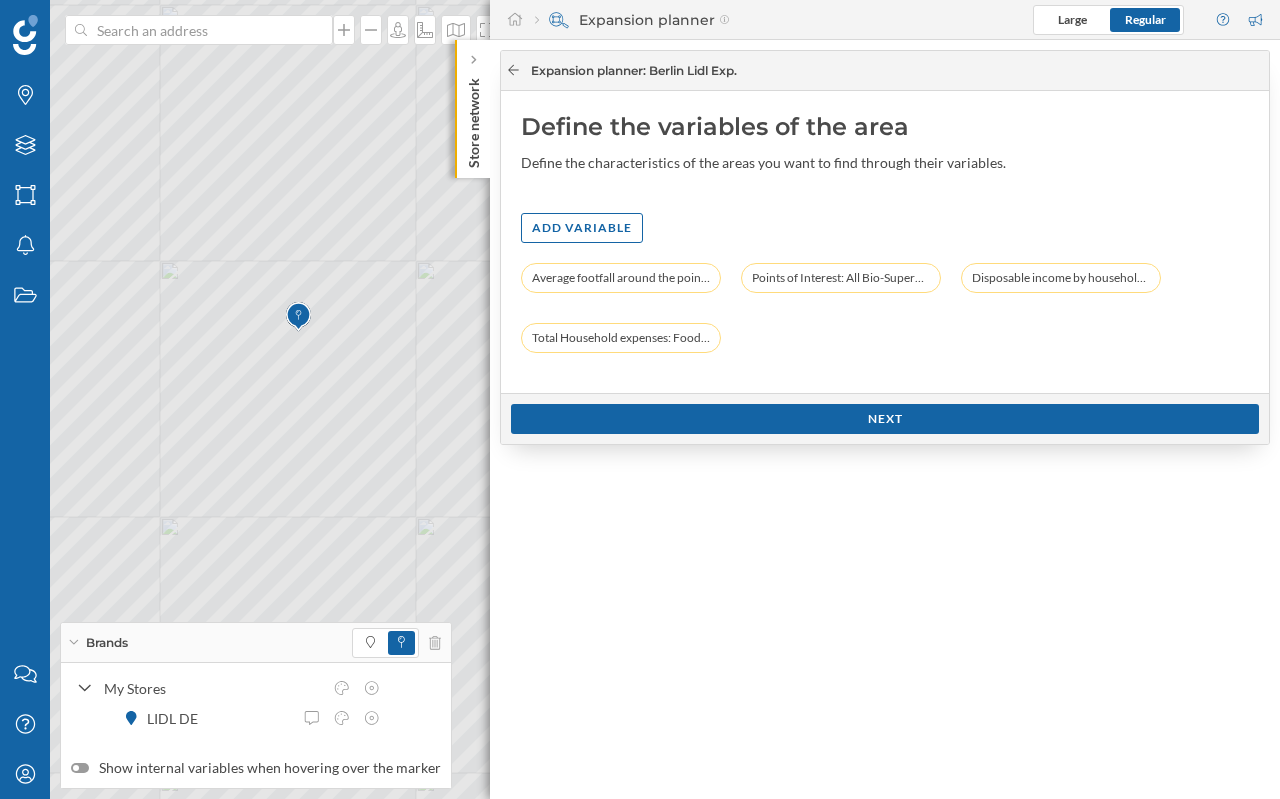 click 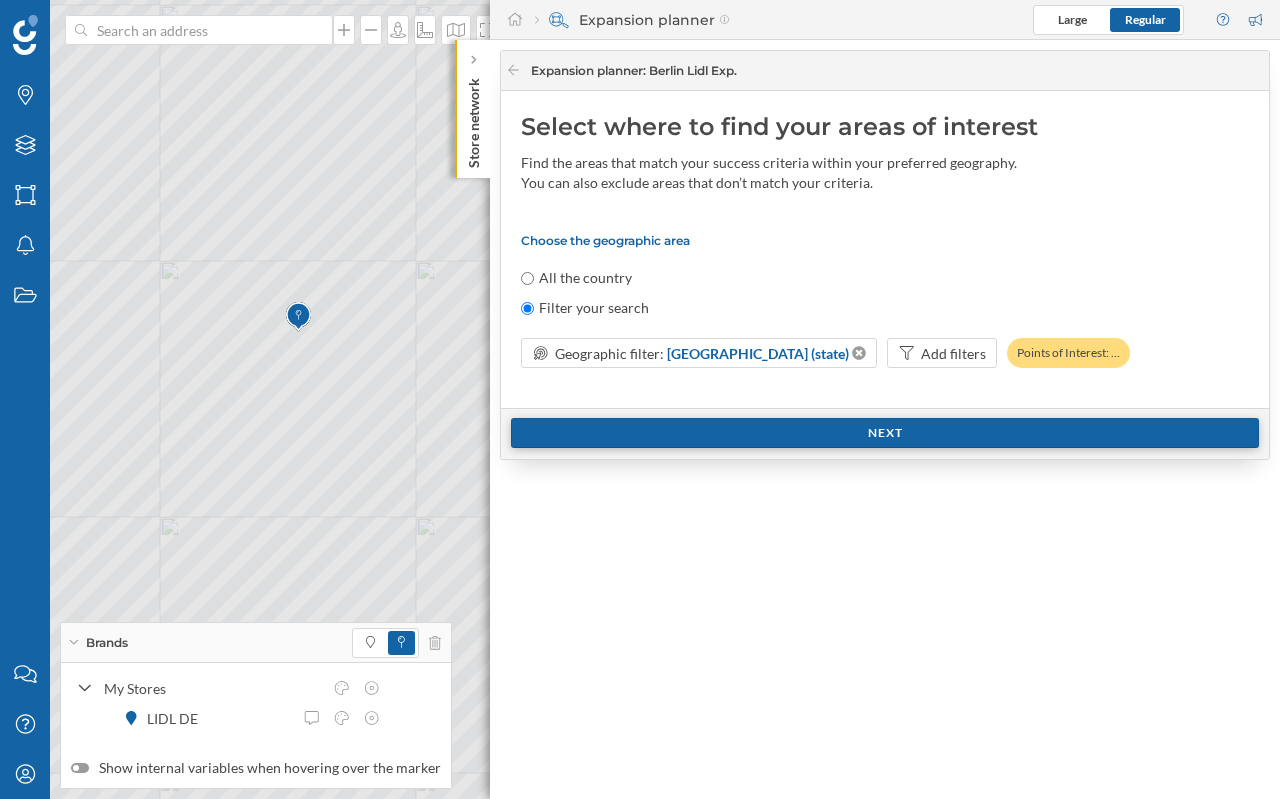 click on "Next" at bounding box center (885, 433) 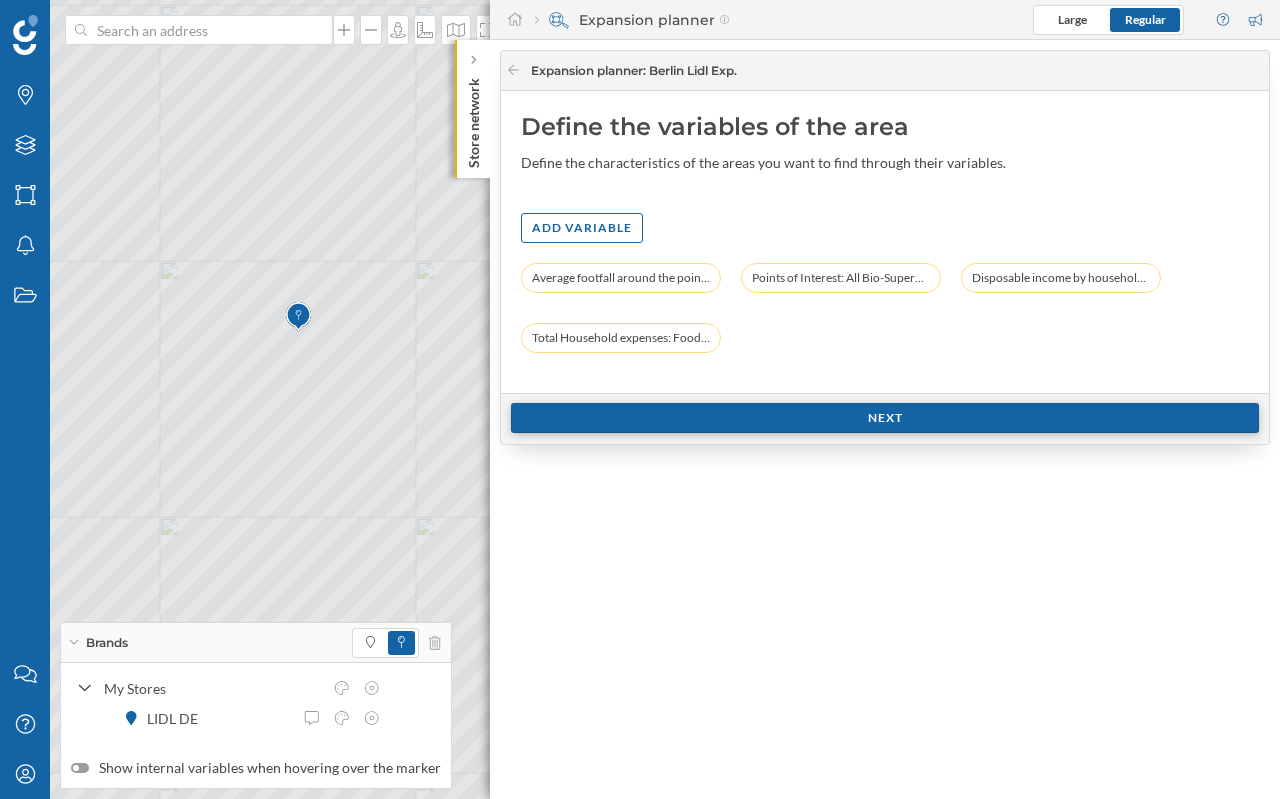 click on "Next" at bounding box center (885, 418) 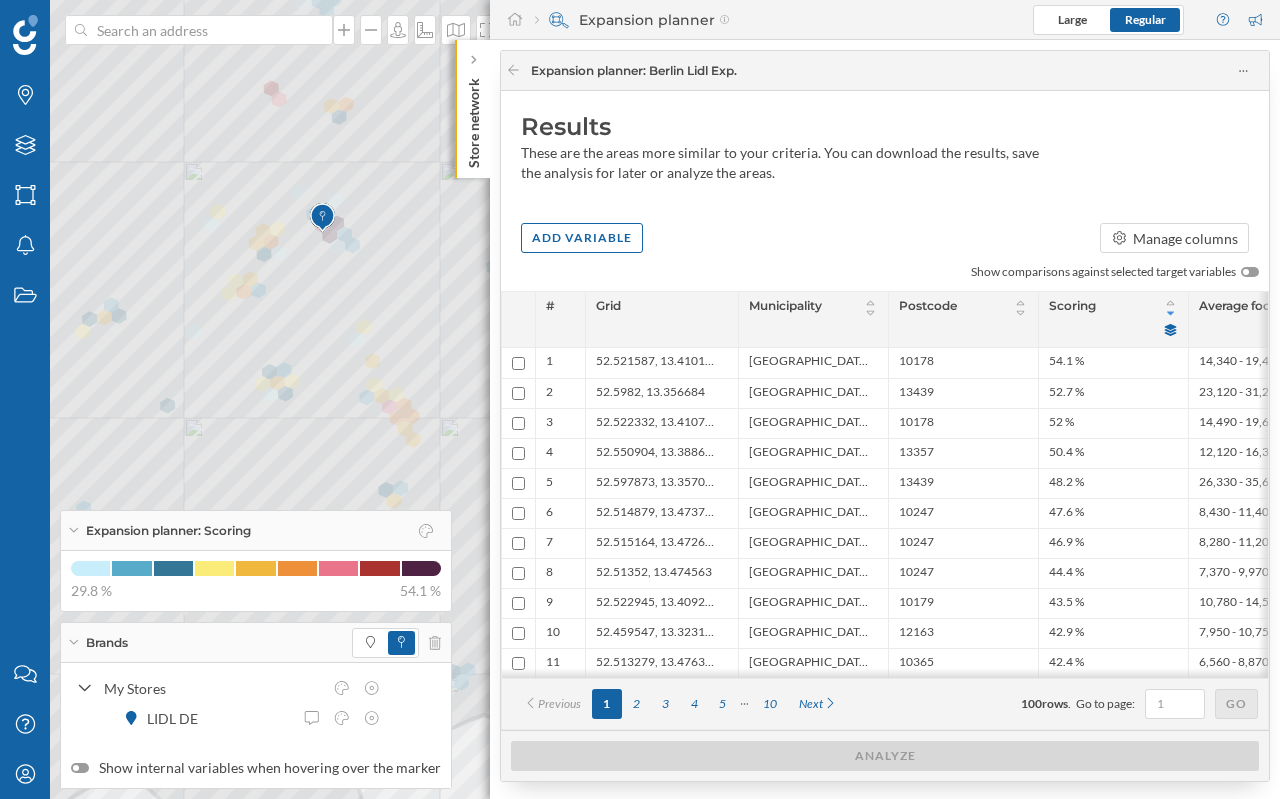 click on "Store network" 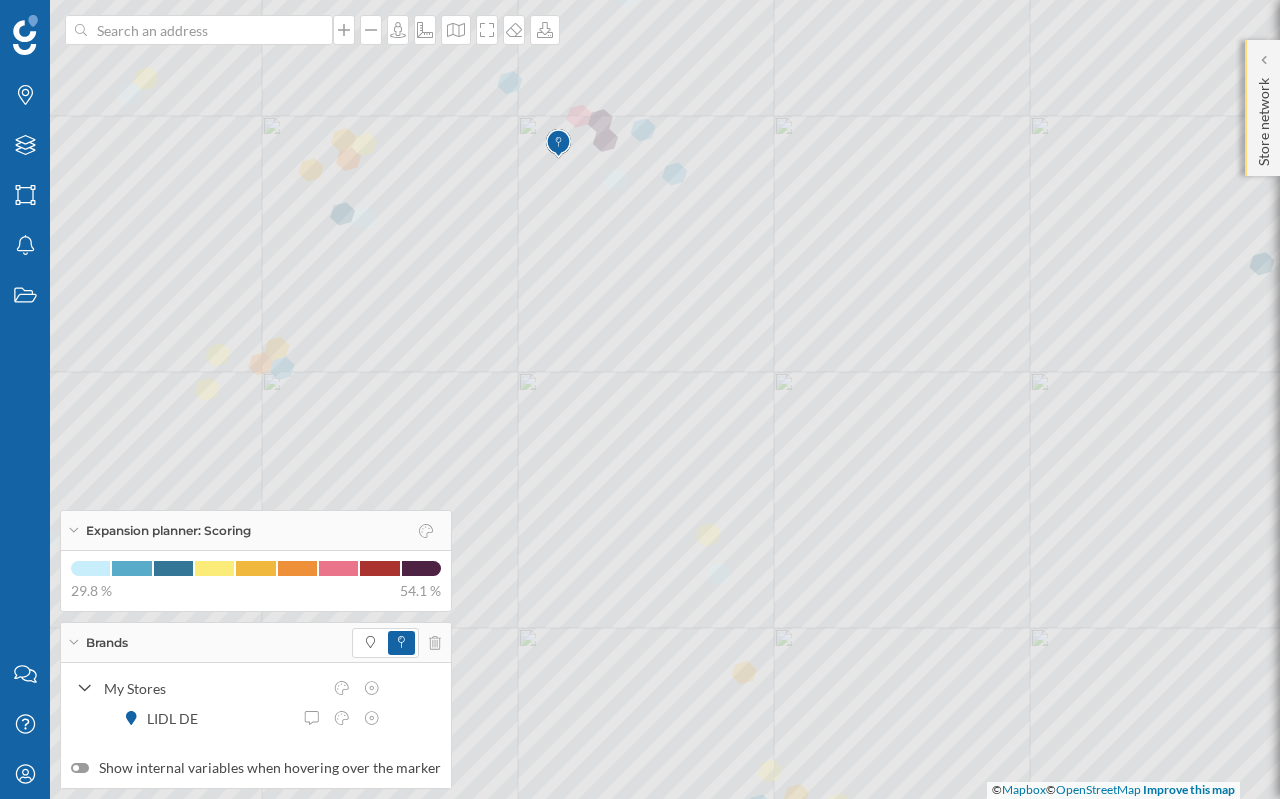 click on "Store network" 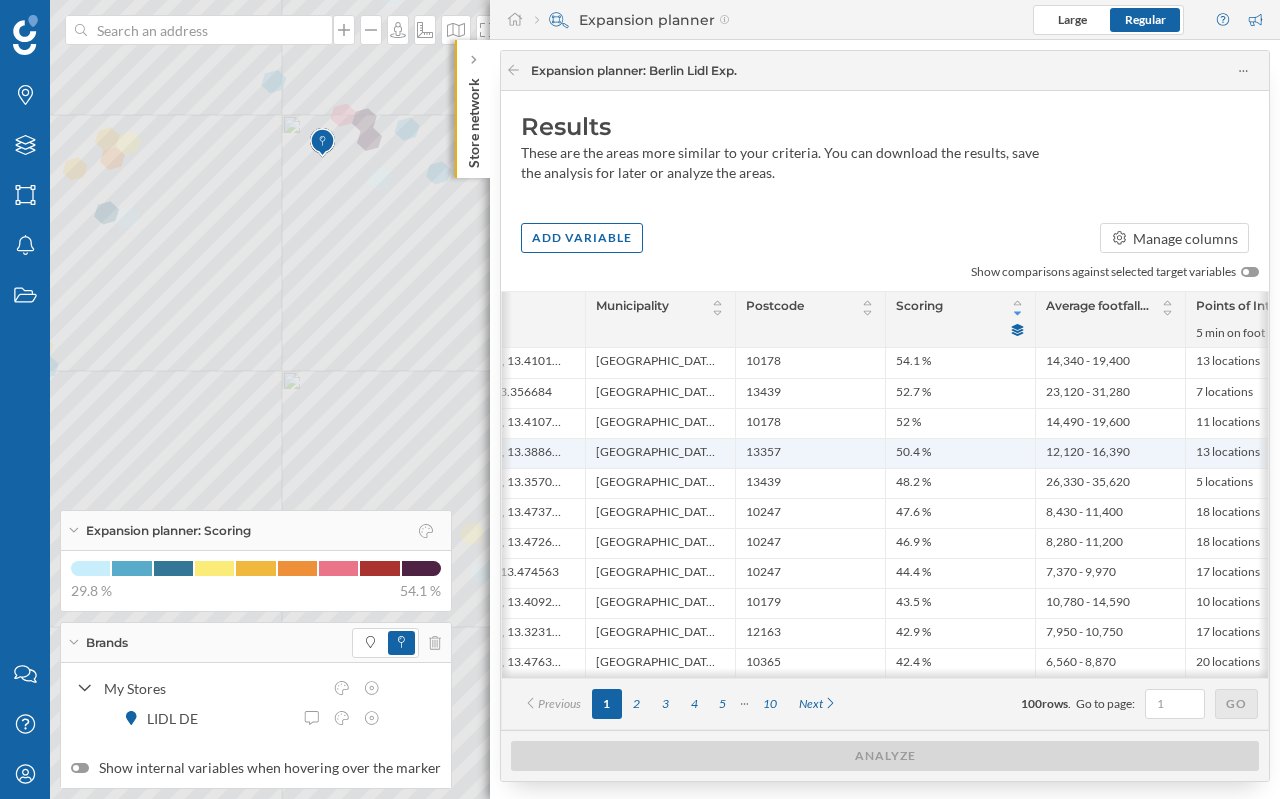 scroll, scrollTop: 0, scrollLeft: 0, axis: both 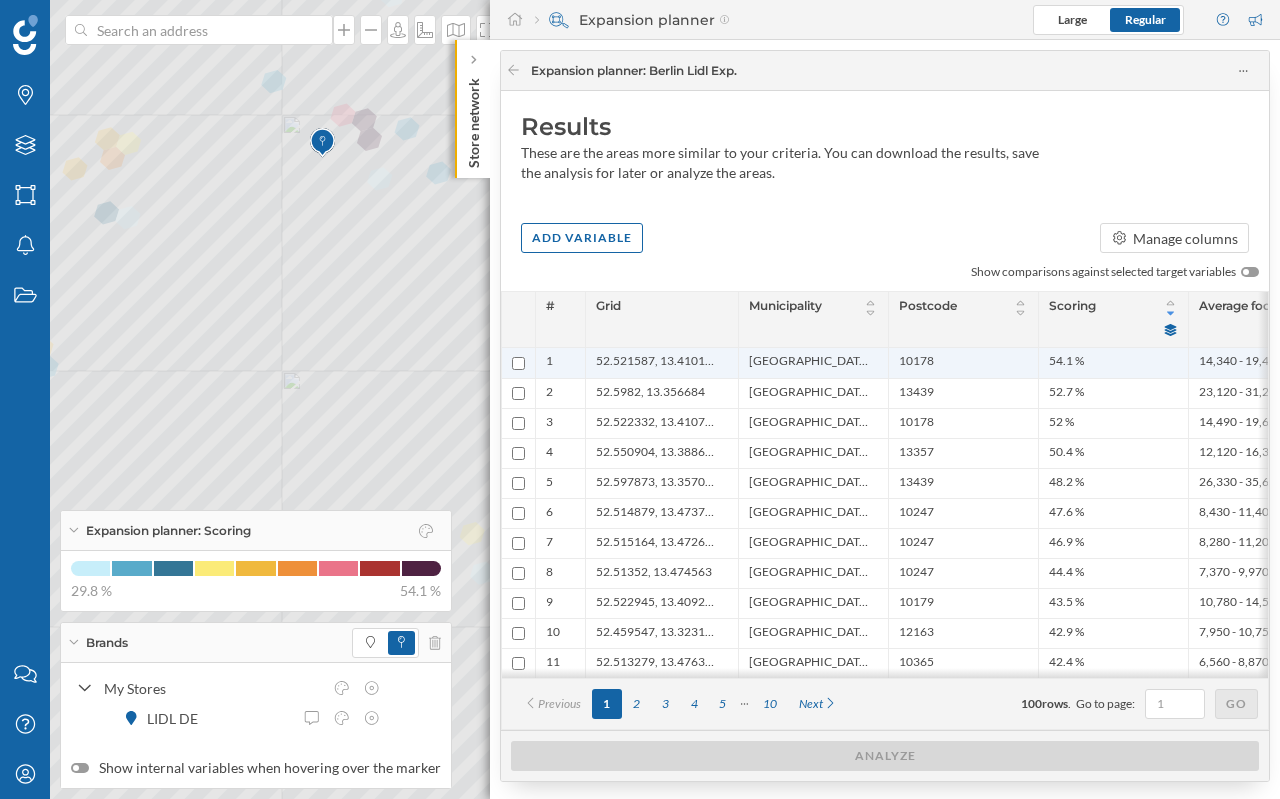 click at bounding box center (518, 363) 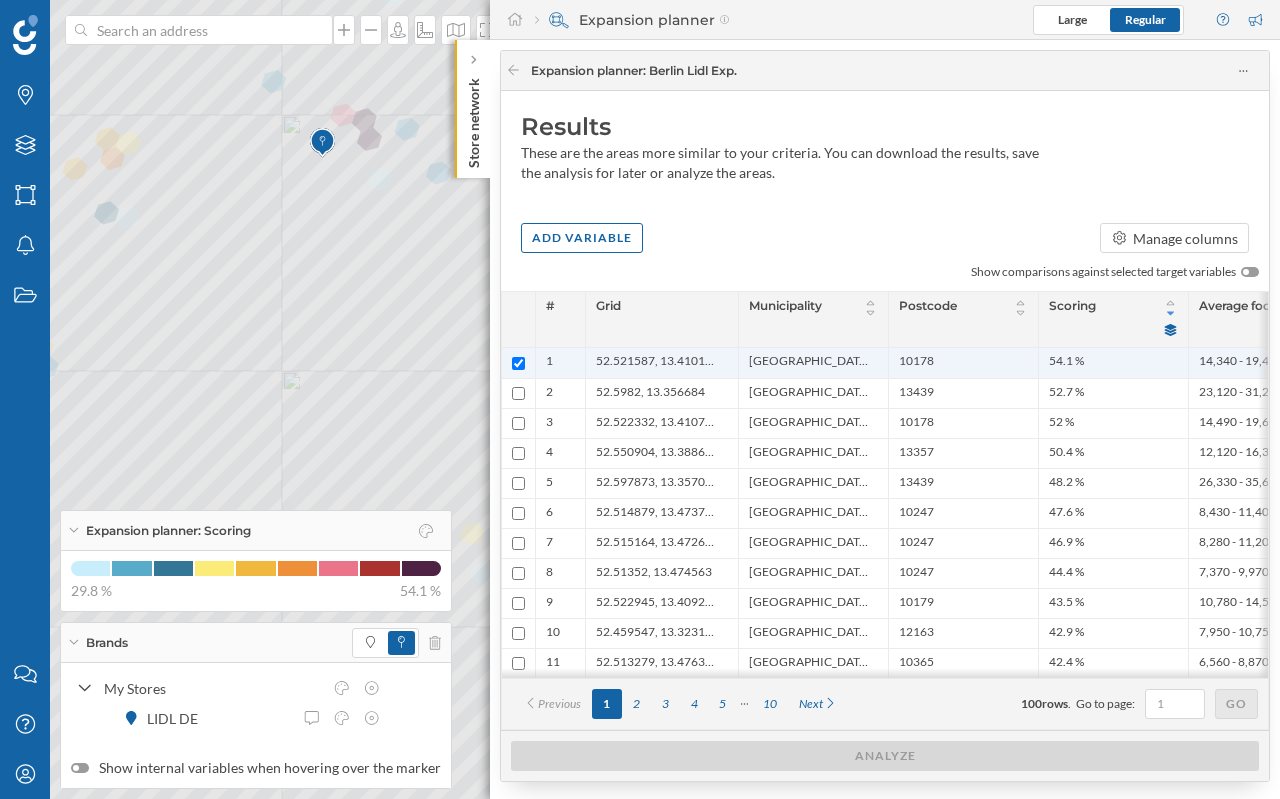 checkbox on "true" 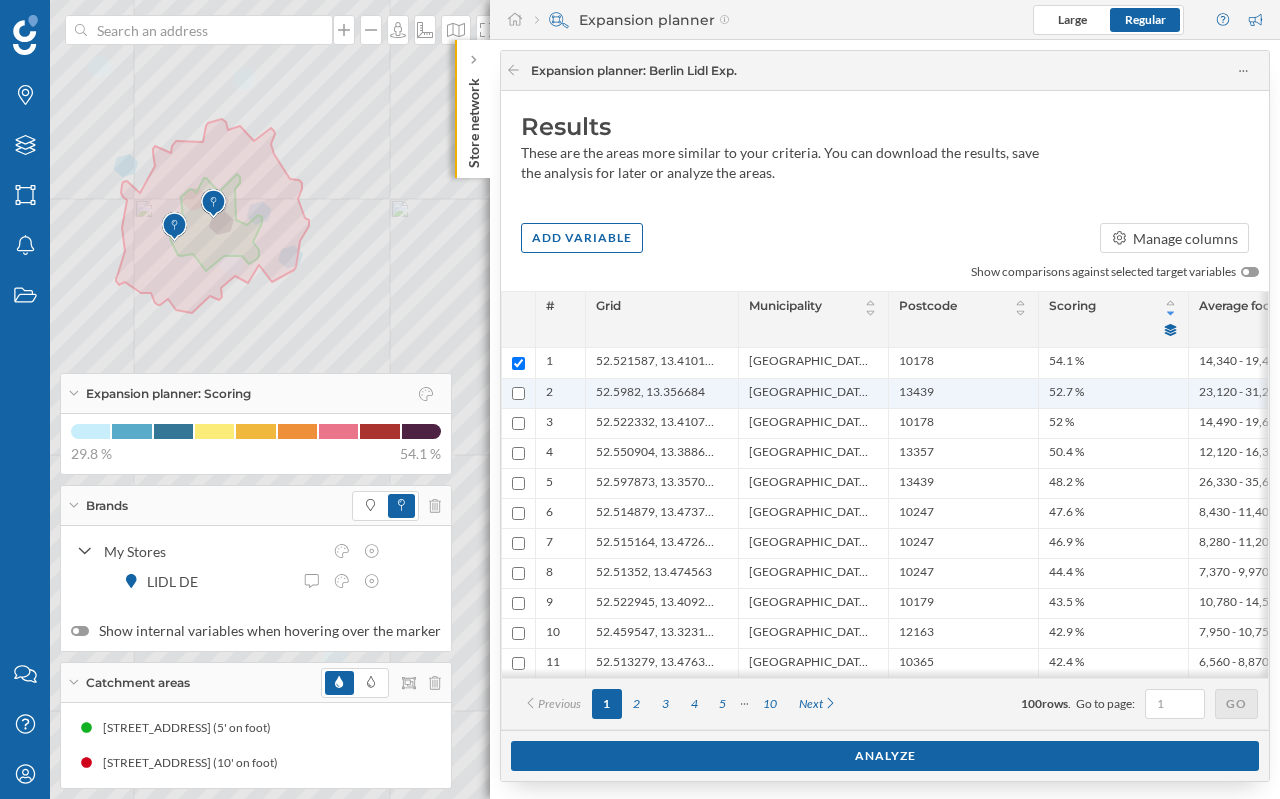 click on "52.5982, 13.356684" at bounding box center (650, 393) 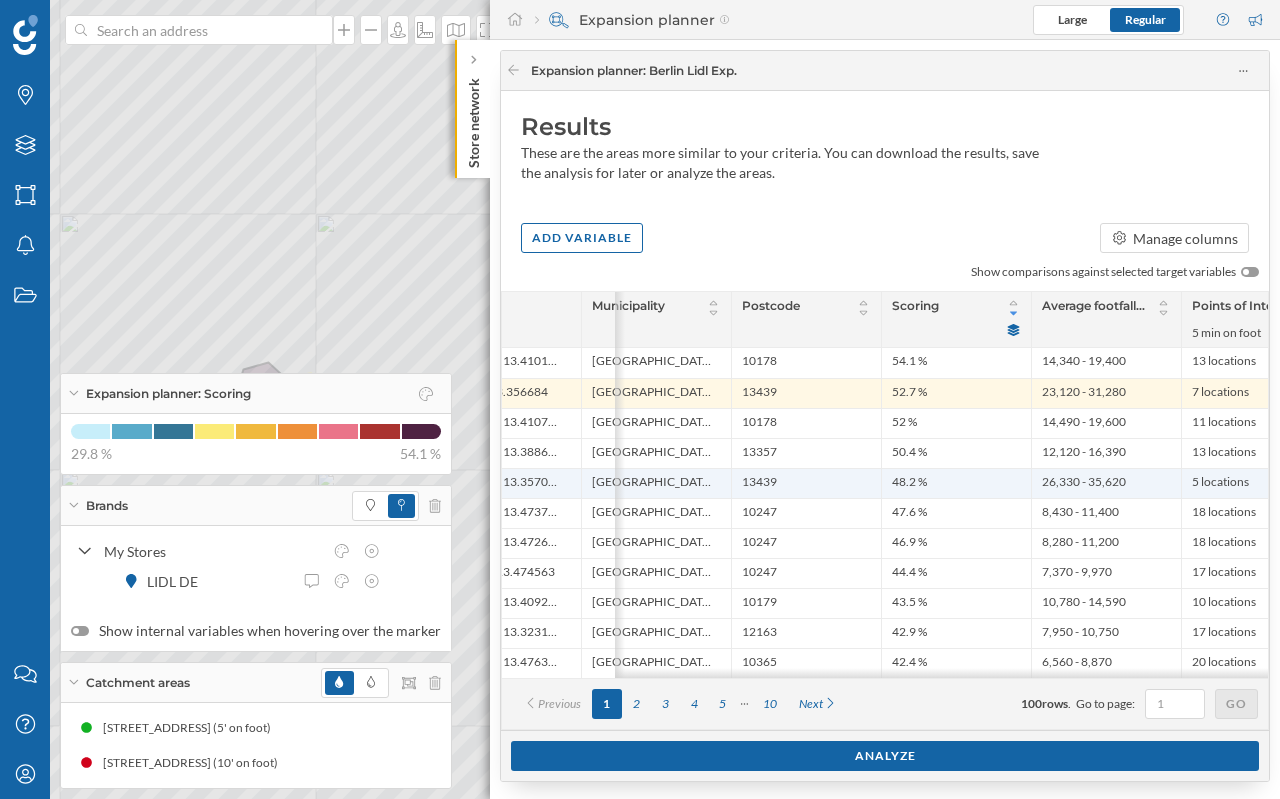 scroll, scrollTop: 0, scrollLeft: 520, axis: horizontal 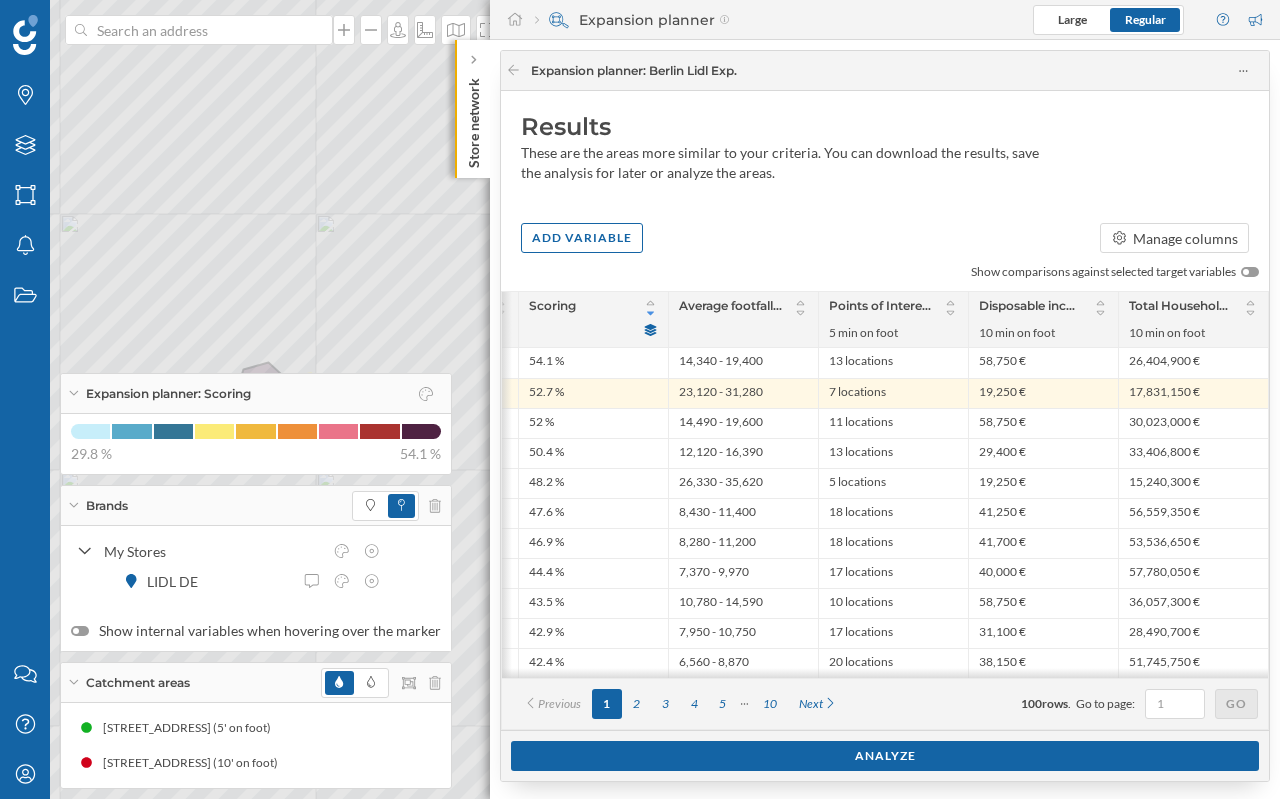click at bounding box center (1246, 272) 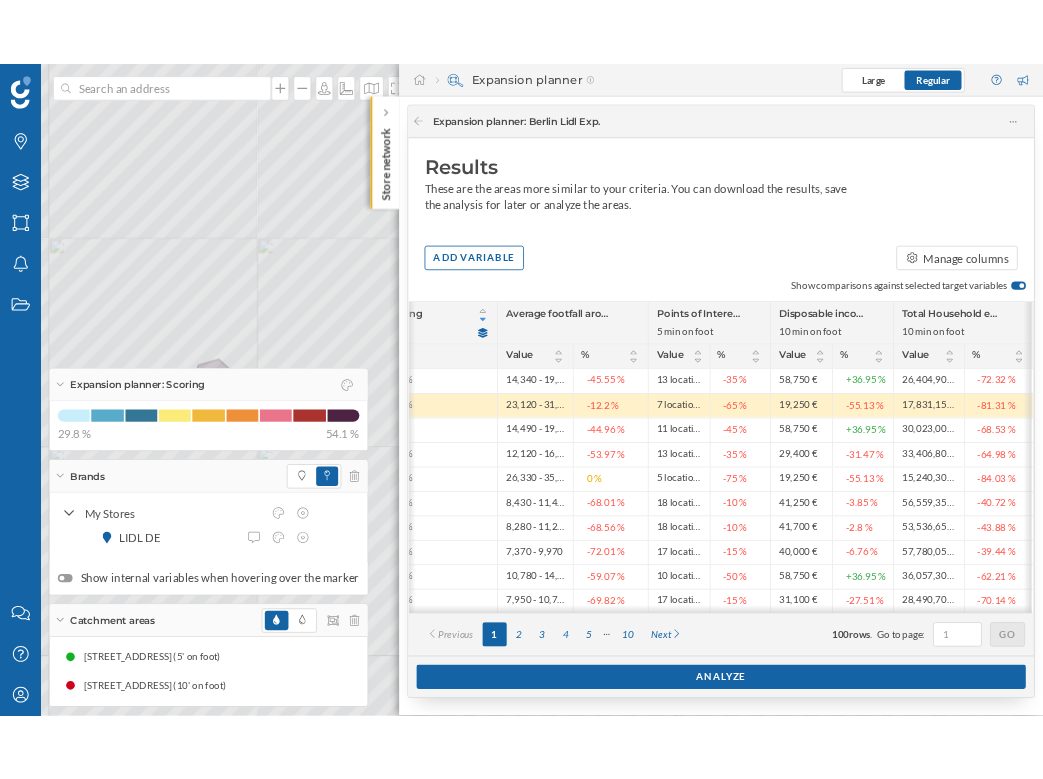 scroll, scrollTop: 0, scrollLeft: 576, axis: horizontal 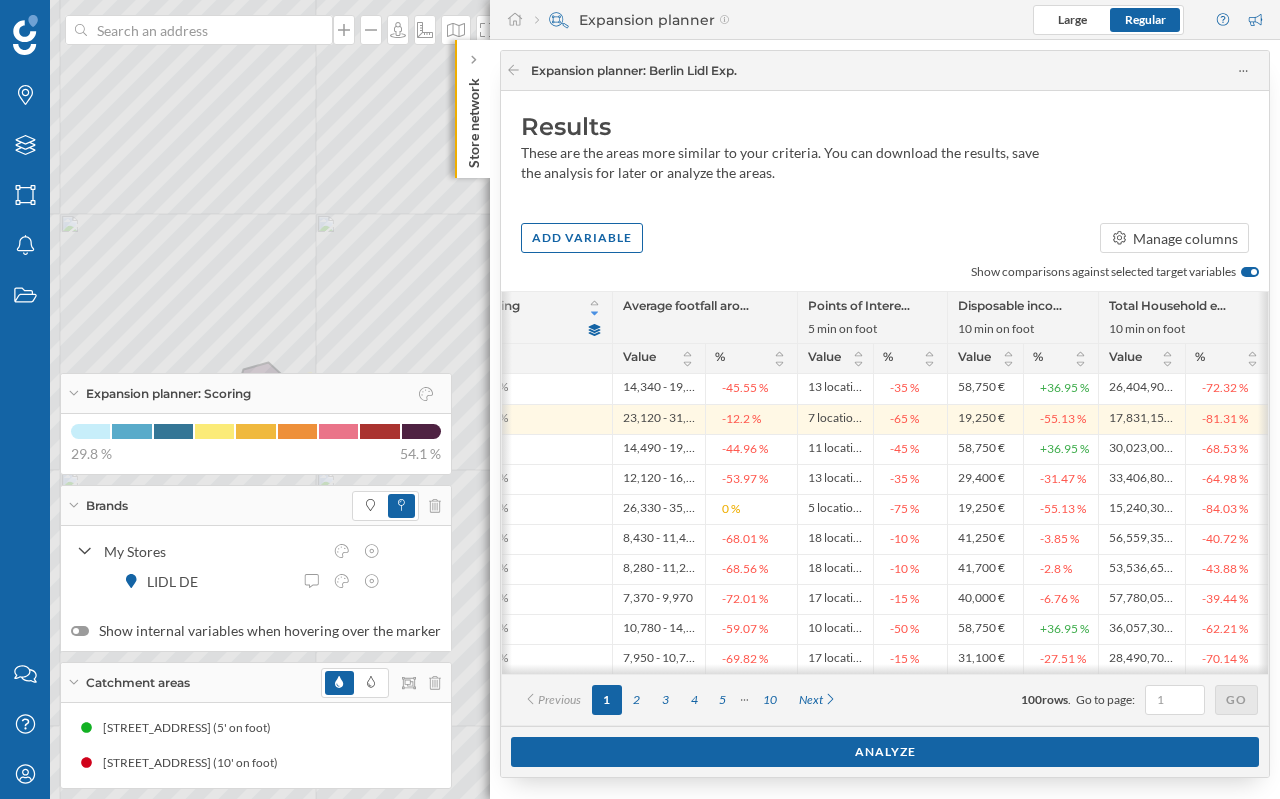 click on "Brands" at bounding box center (256, 506) 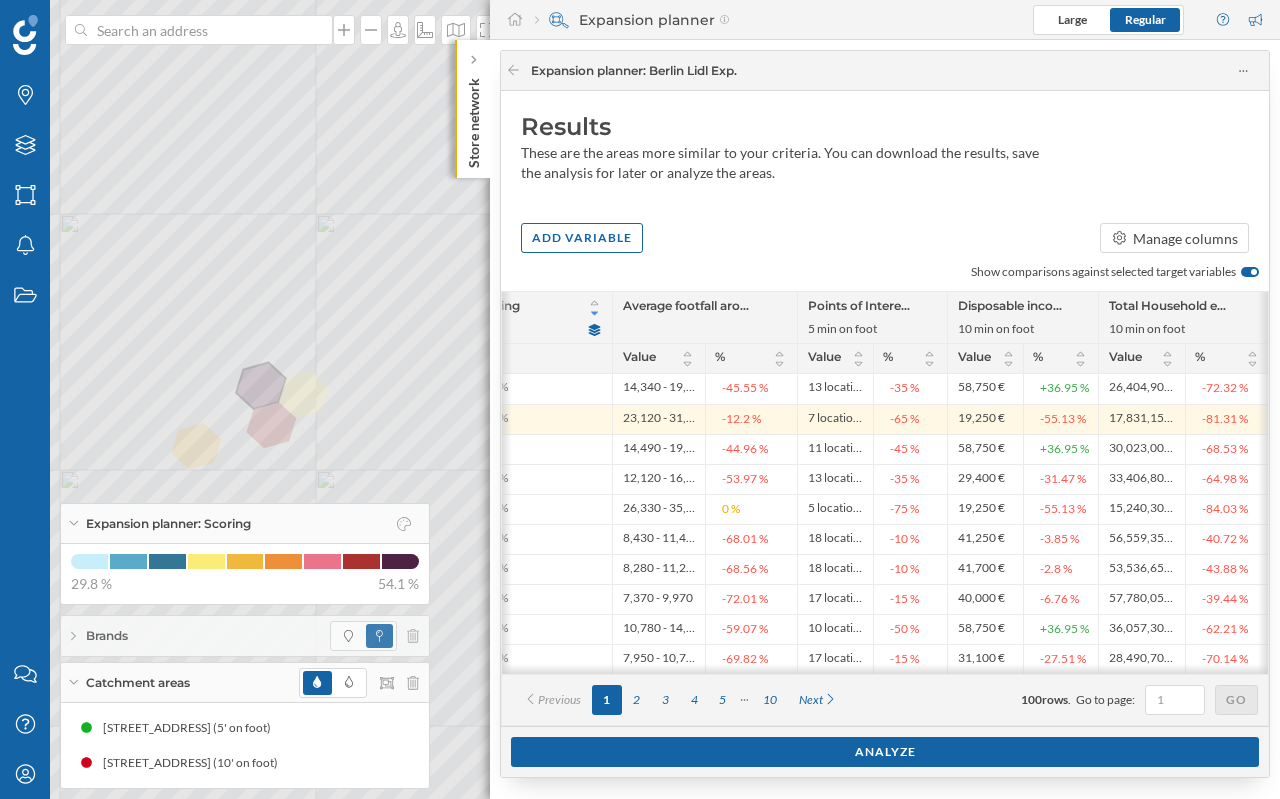 click 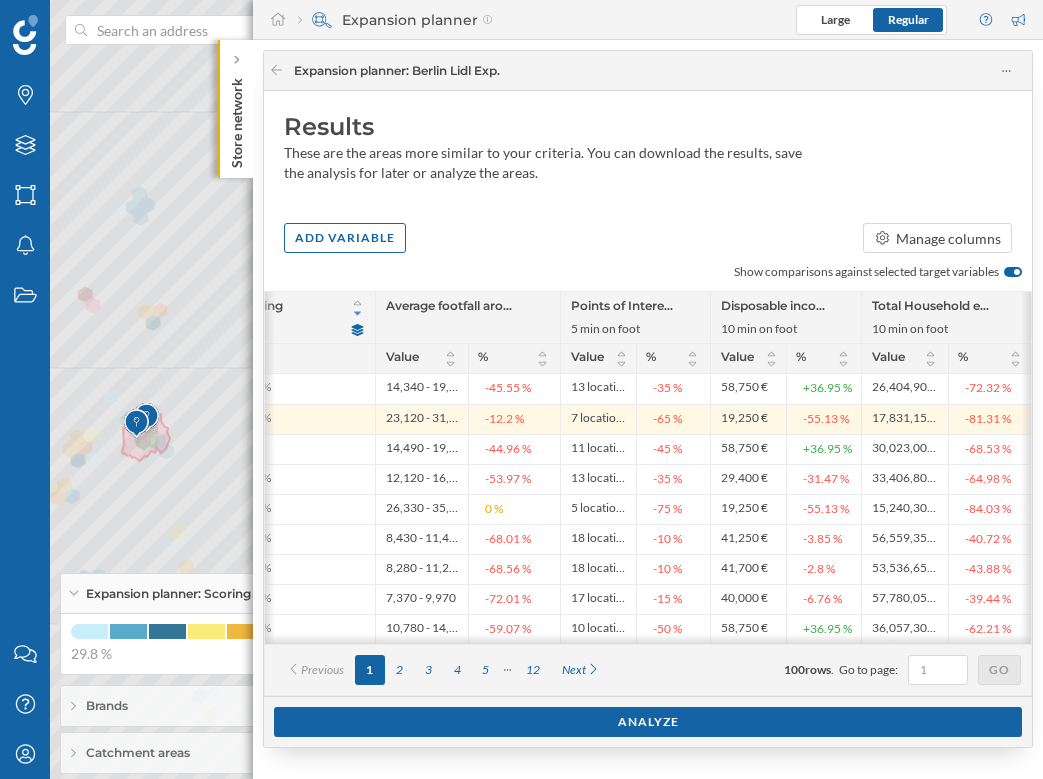 click on "Store network" 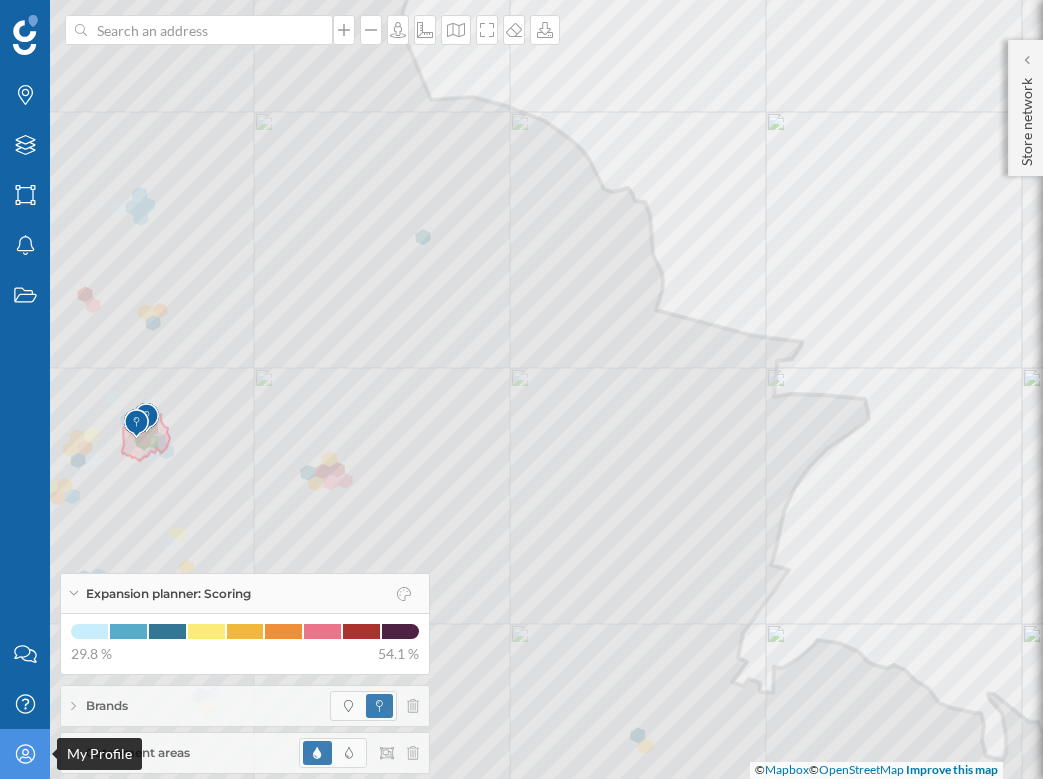 click 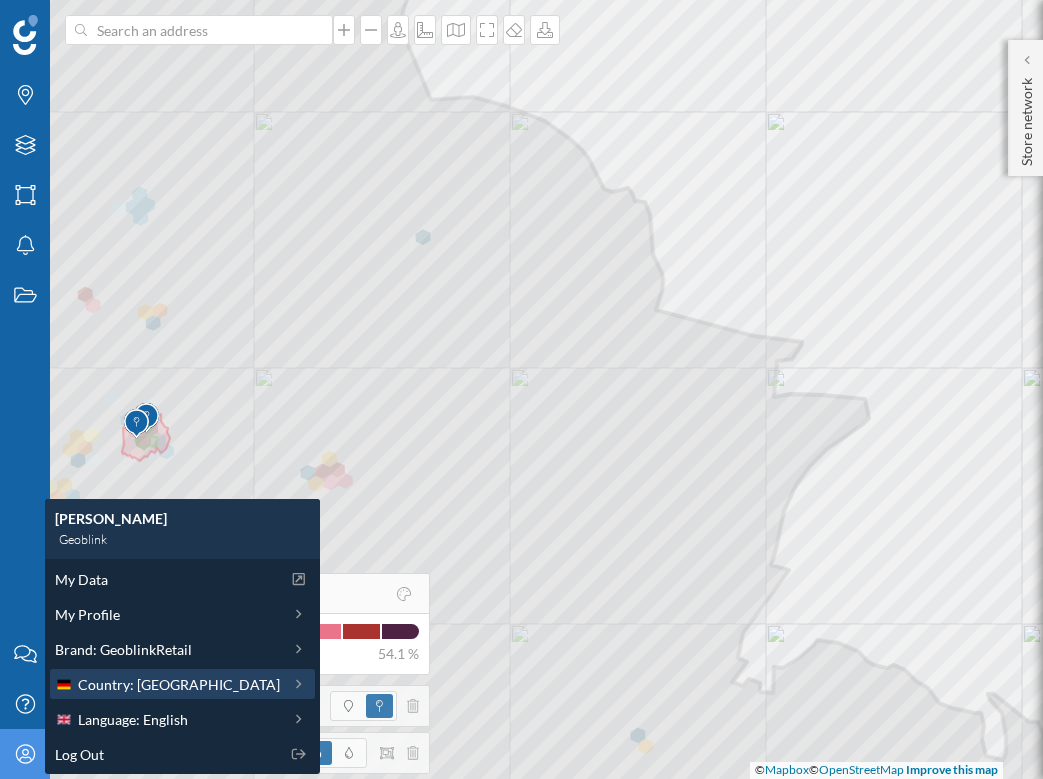 click on "Country: Germany" at bounding box center (179, 684) 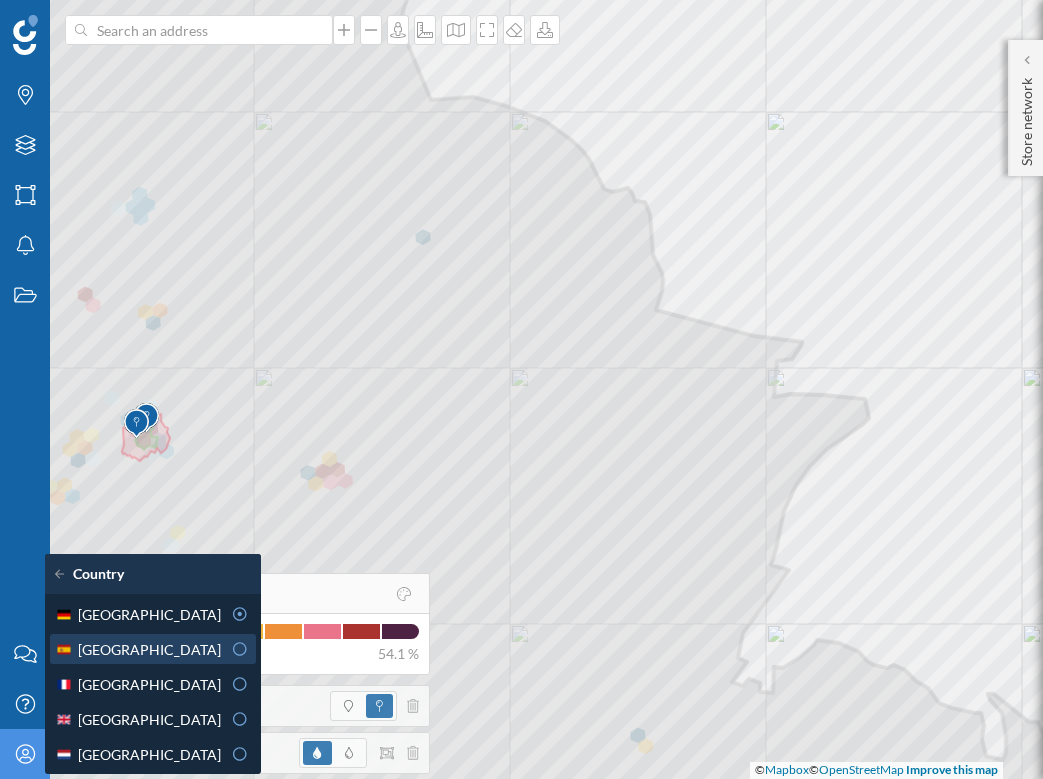 click on "Spain" at bounding box center [138, 649] 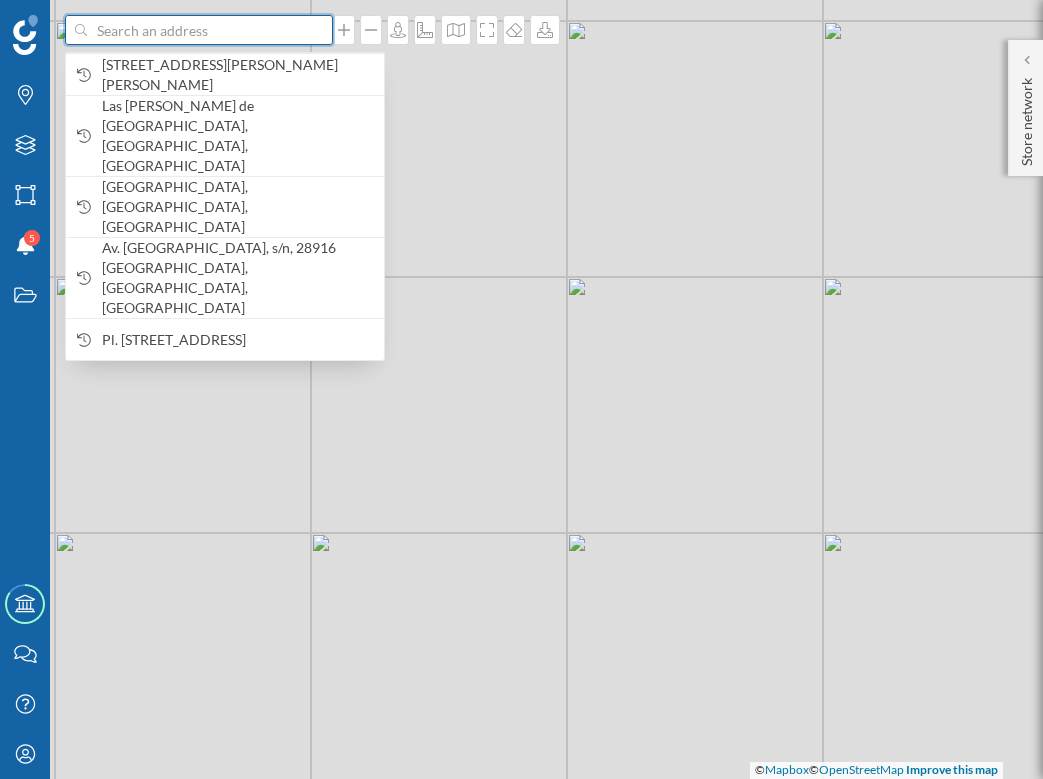 click at bounding box center (199, 30) 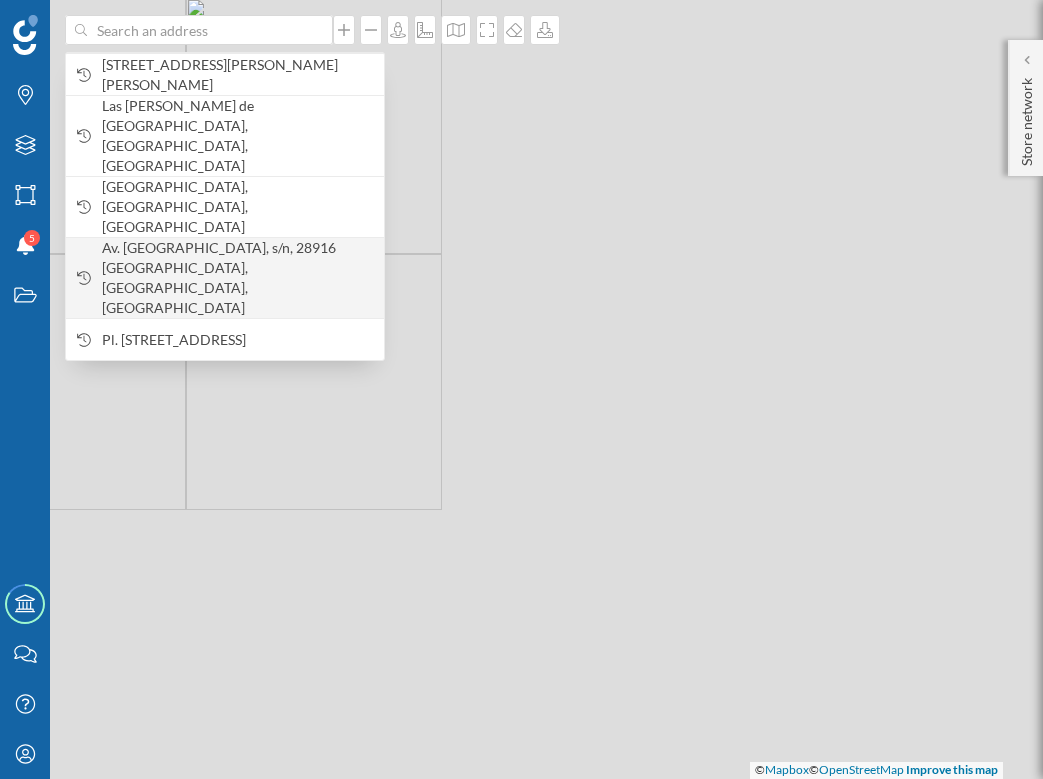 drag, startPoint x: 795, startPoint y: 462, endPoint x: 158, endPoint y: 183, distance: 695.4207 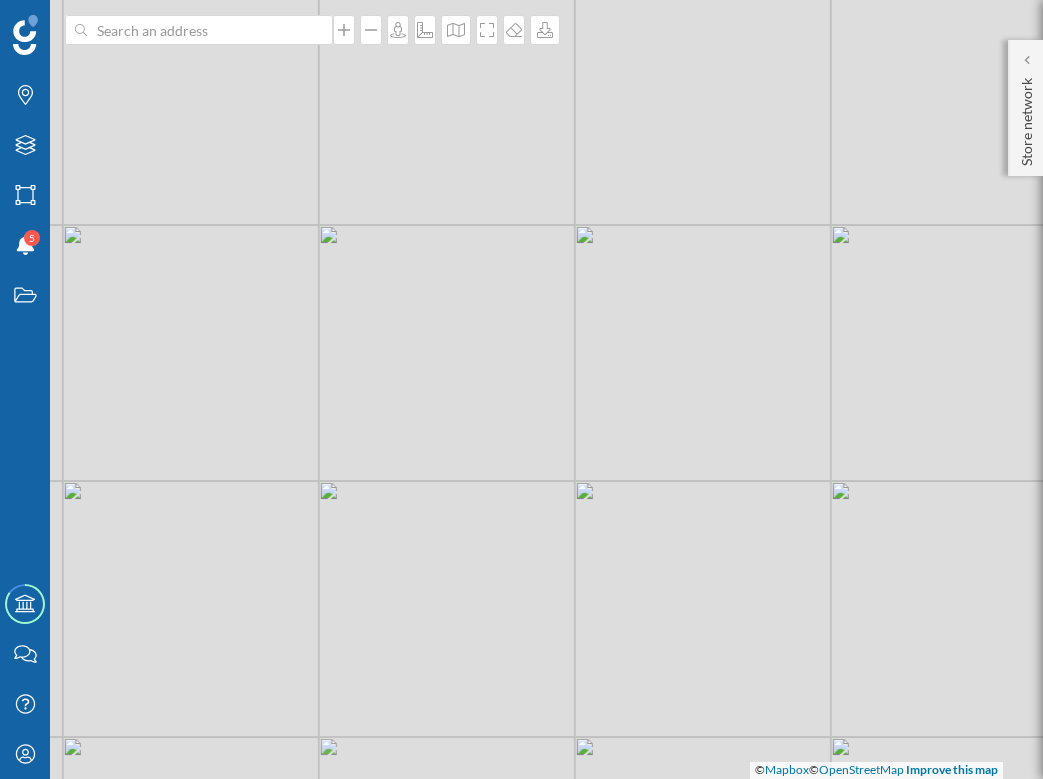 drag, startPoint x: 561, startPoint y: 445, endPoint x: 179, endPoint y: 202, distance: 452.73944 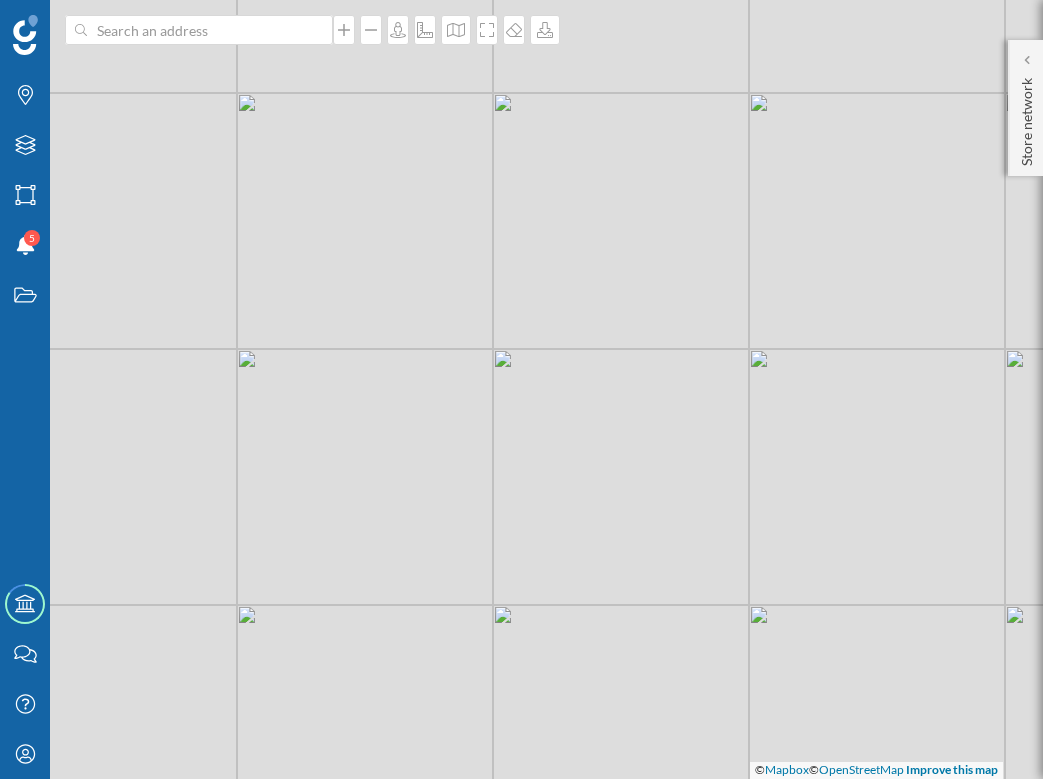 drag, startPoint x: 768, startPoint y: 601, endPoint x: 485, endPoint y: 374, distance: 362.79196 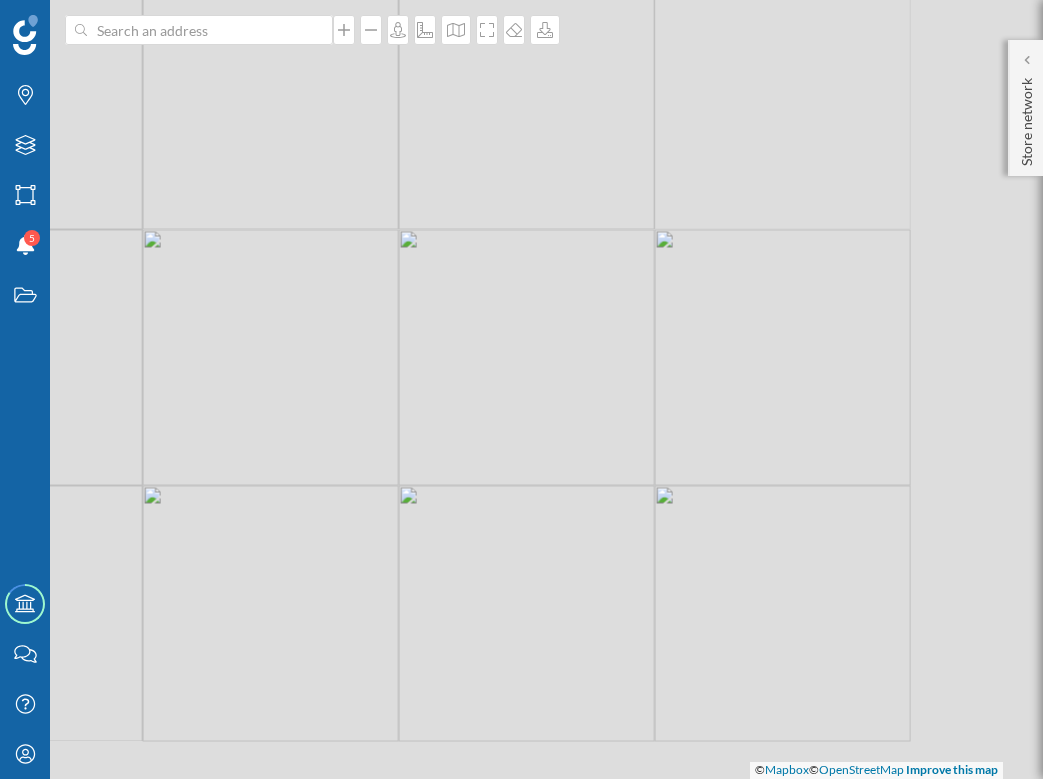 drag, startPoint x: 602, startPoint y: 460, endPoint x: 307, endPoint y: 311, distance: 330.49356 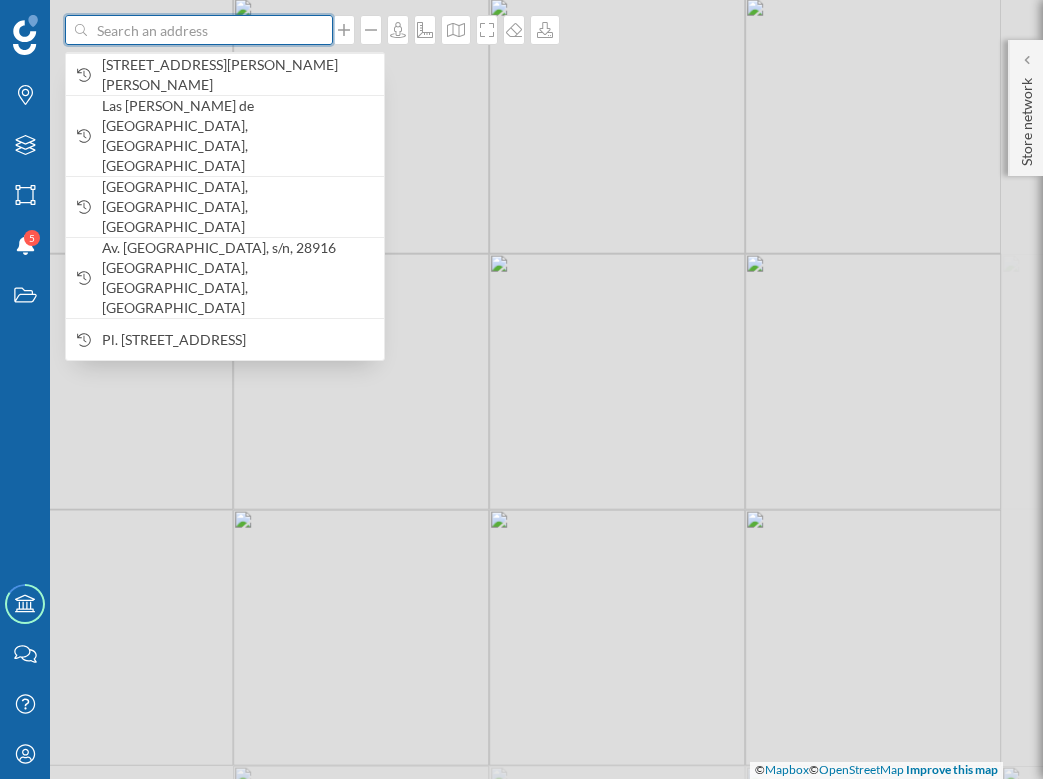 click at bounding box center [199, 30] 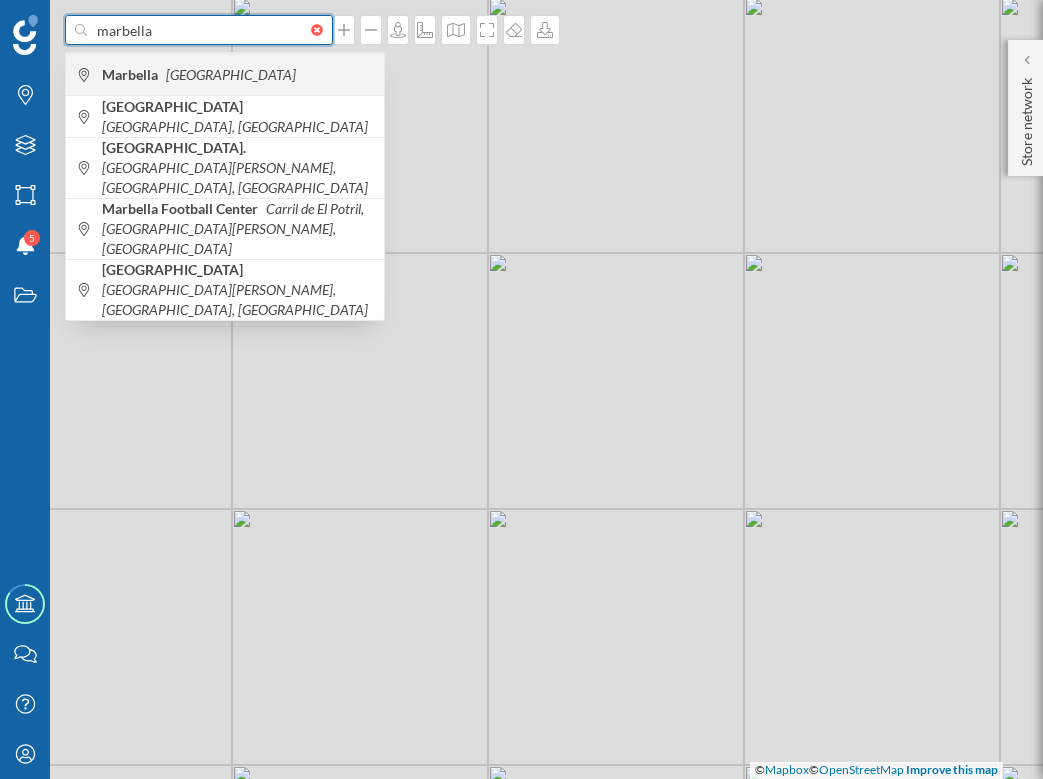 type on "marbella" 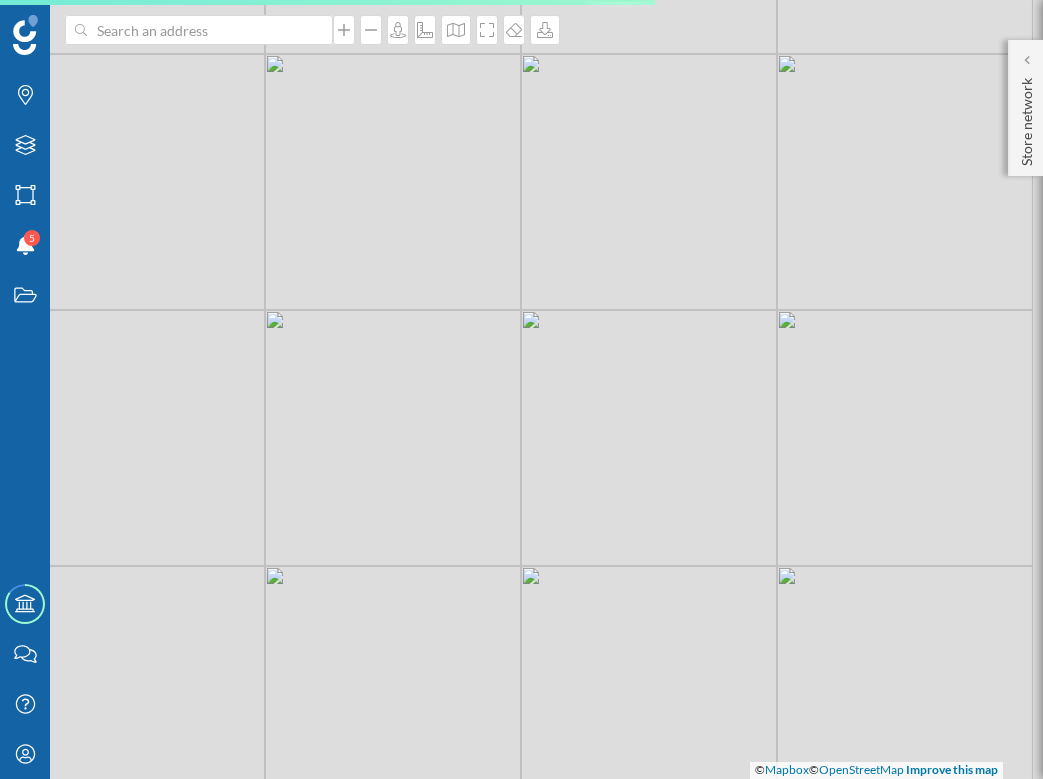drag, startPoint x: 431, startPoint y: 282, endPoint x: 366, endPoint y: 287, distance: 65.192024 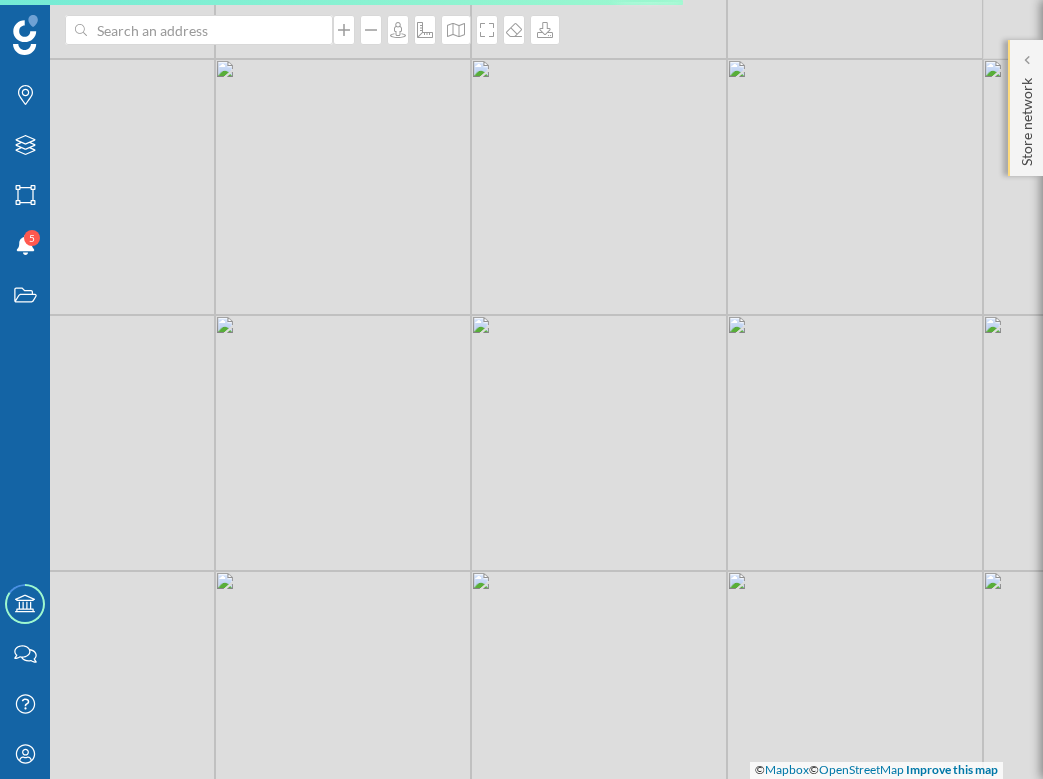 click on "Store network" 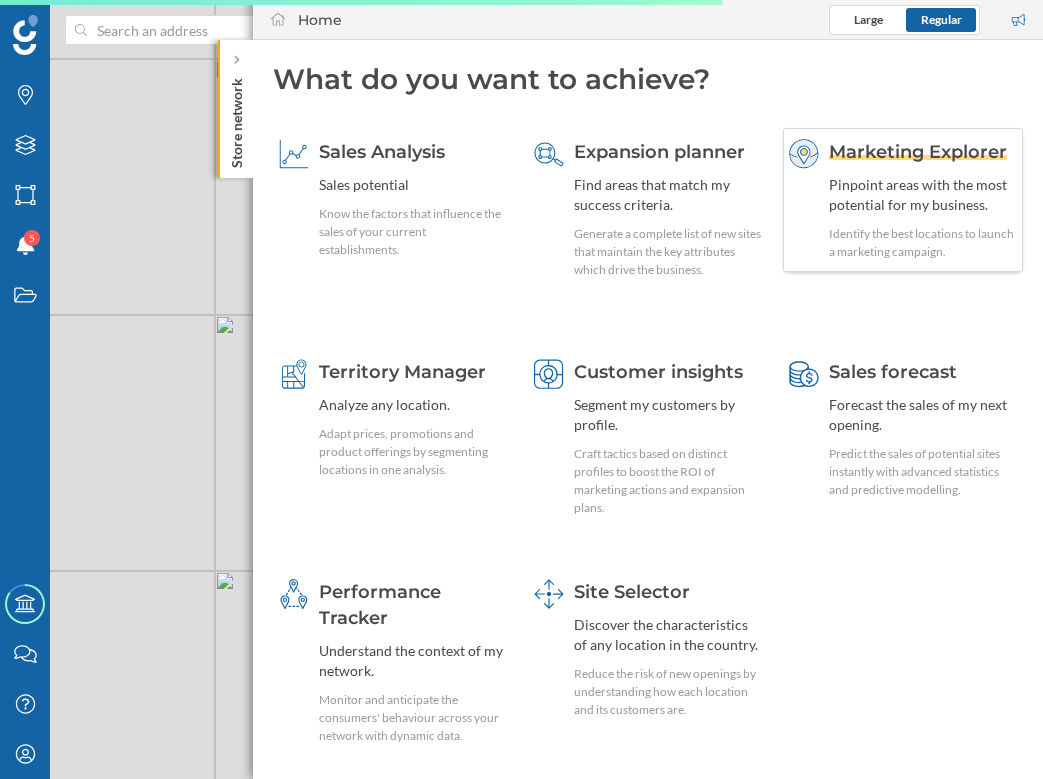 click on "Pinpoint areas with the most potential for my business." at bounding box center (923, 195) 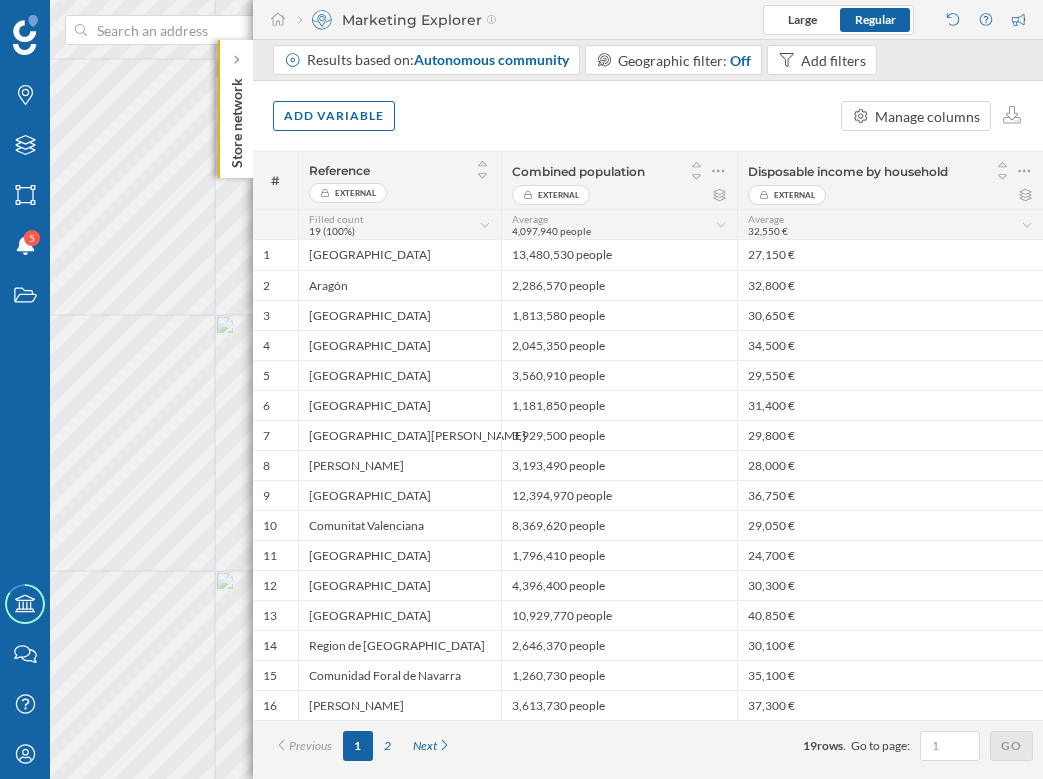 click on "Store network" 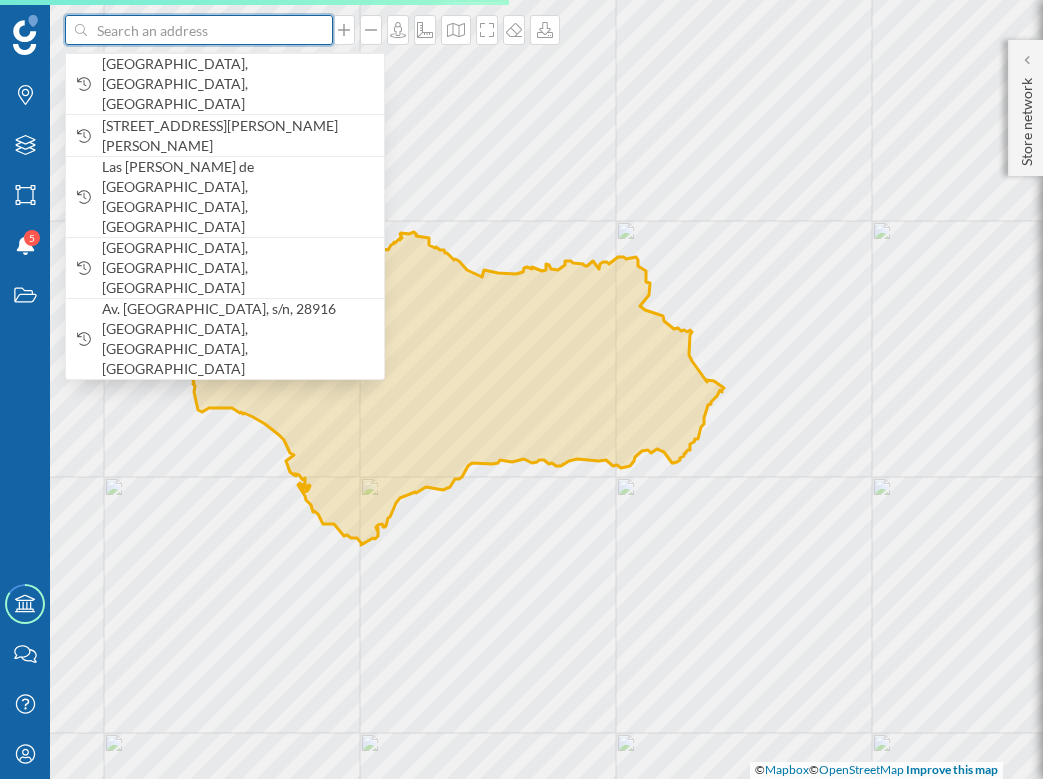 click at bounding box center (199, 30) 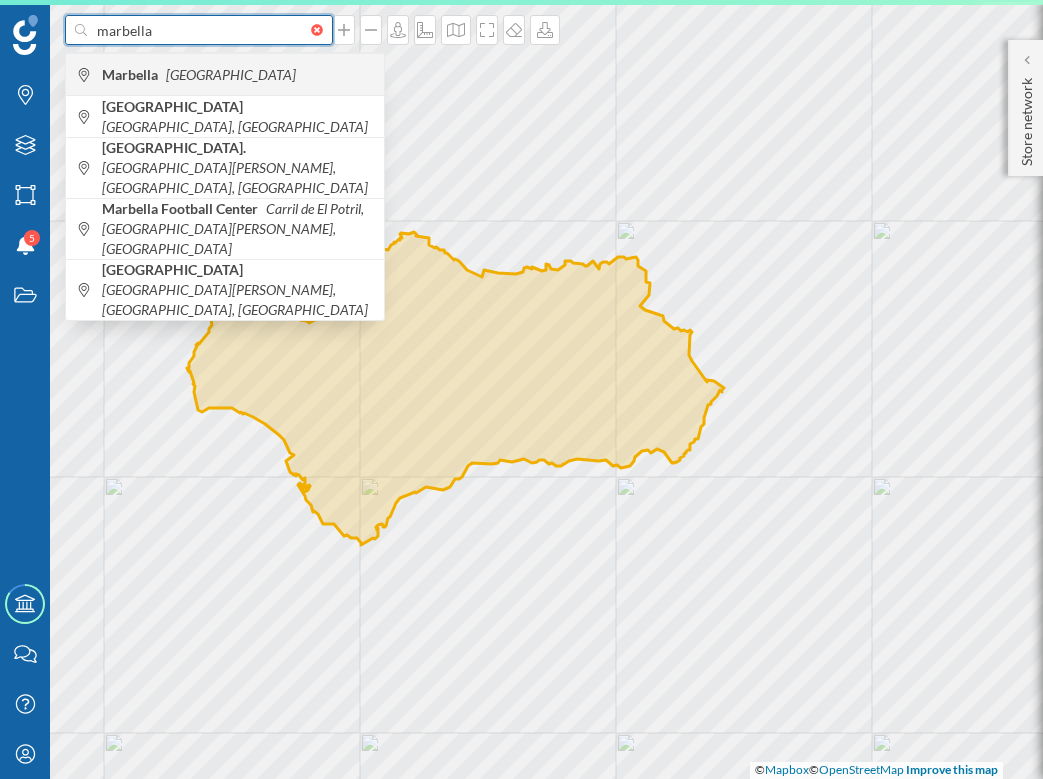 type on "marbella" 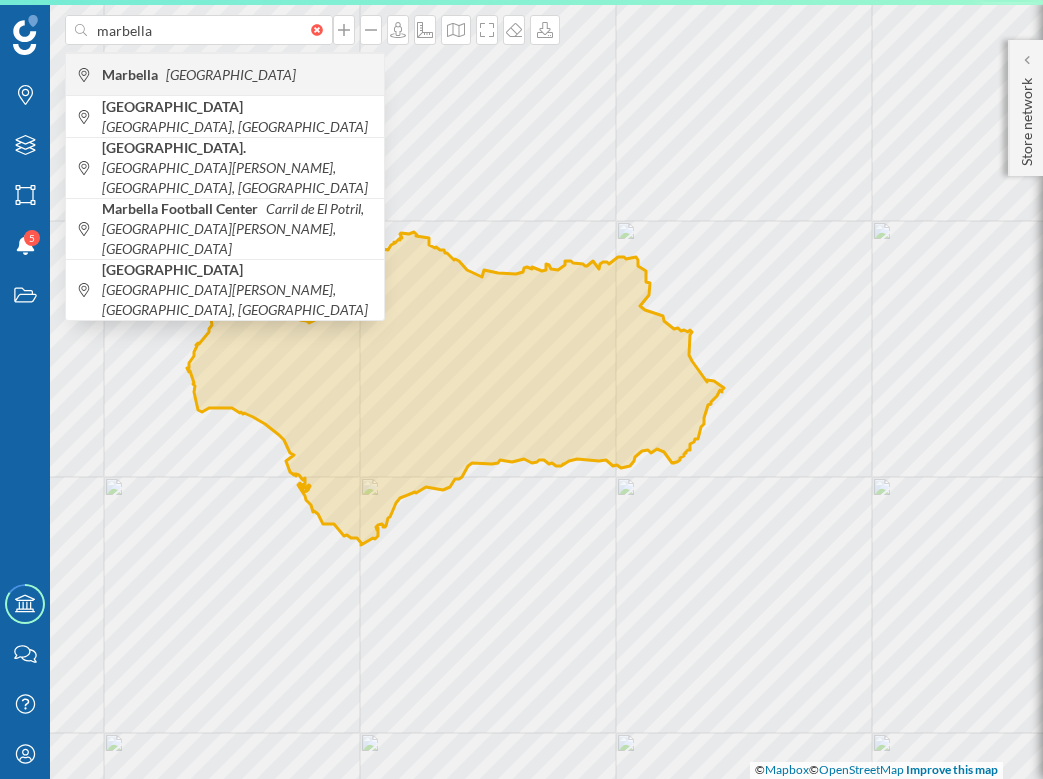 click on "Marbella   Spain" at bounding box center (238, 75) 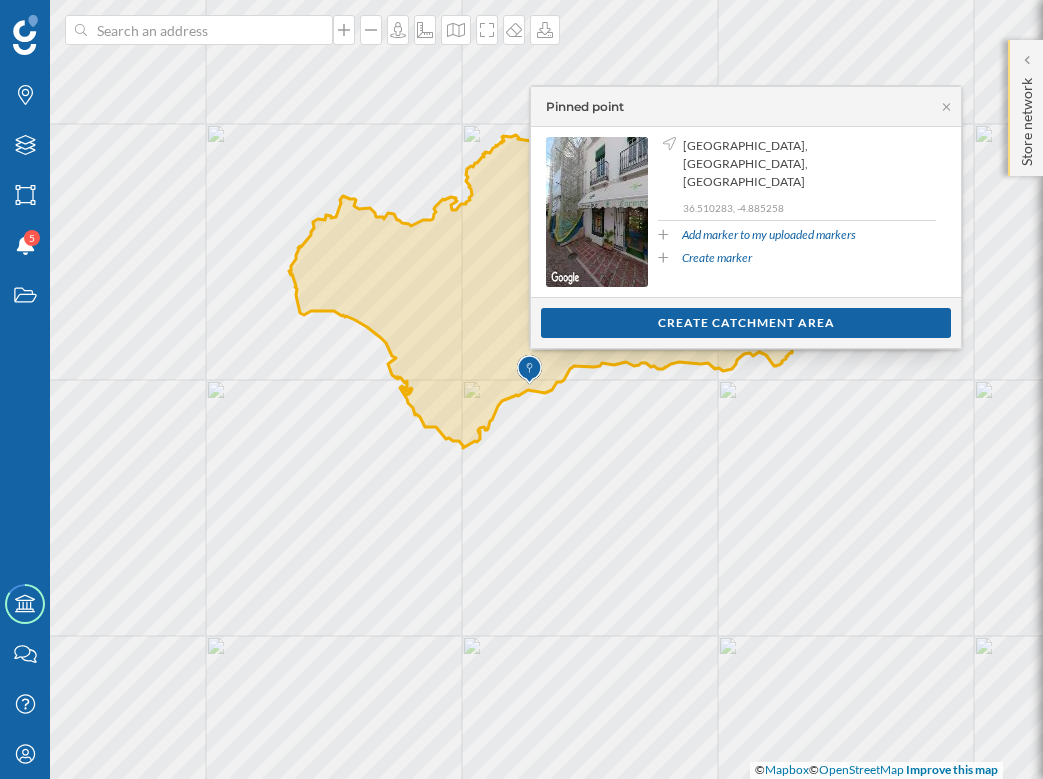 click on "Store network" 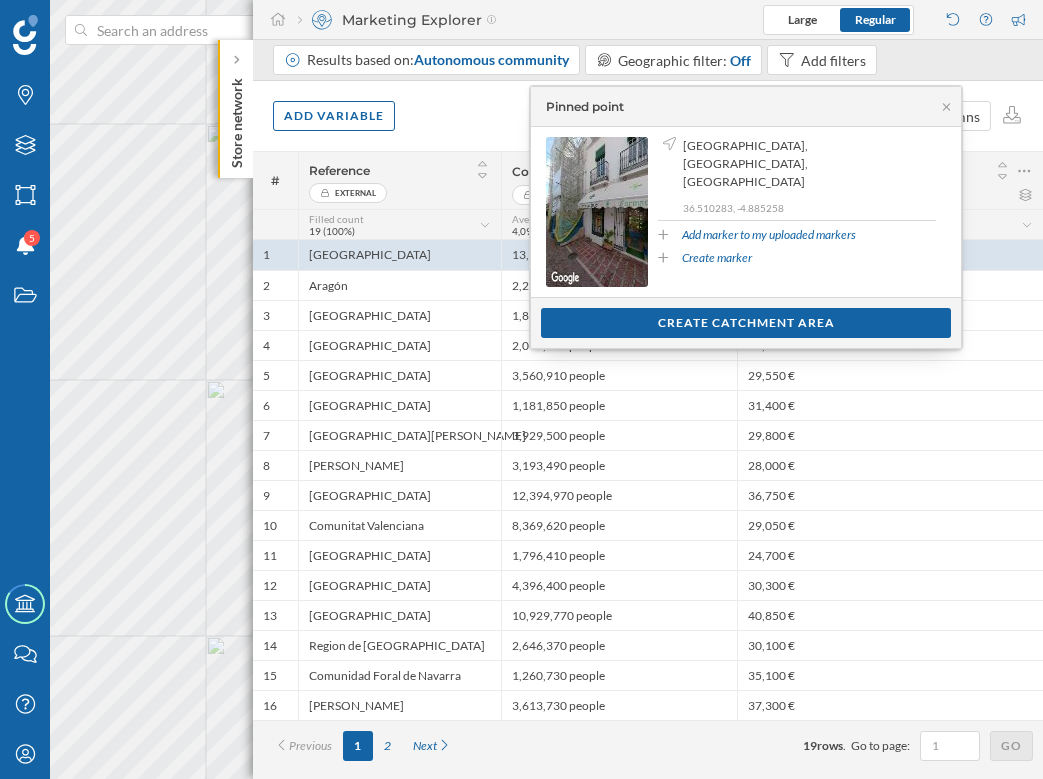 click on "Marketing Explorer
Large   Regular" at bounding box center (648, 20) 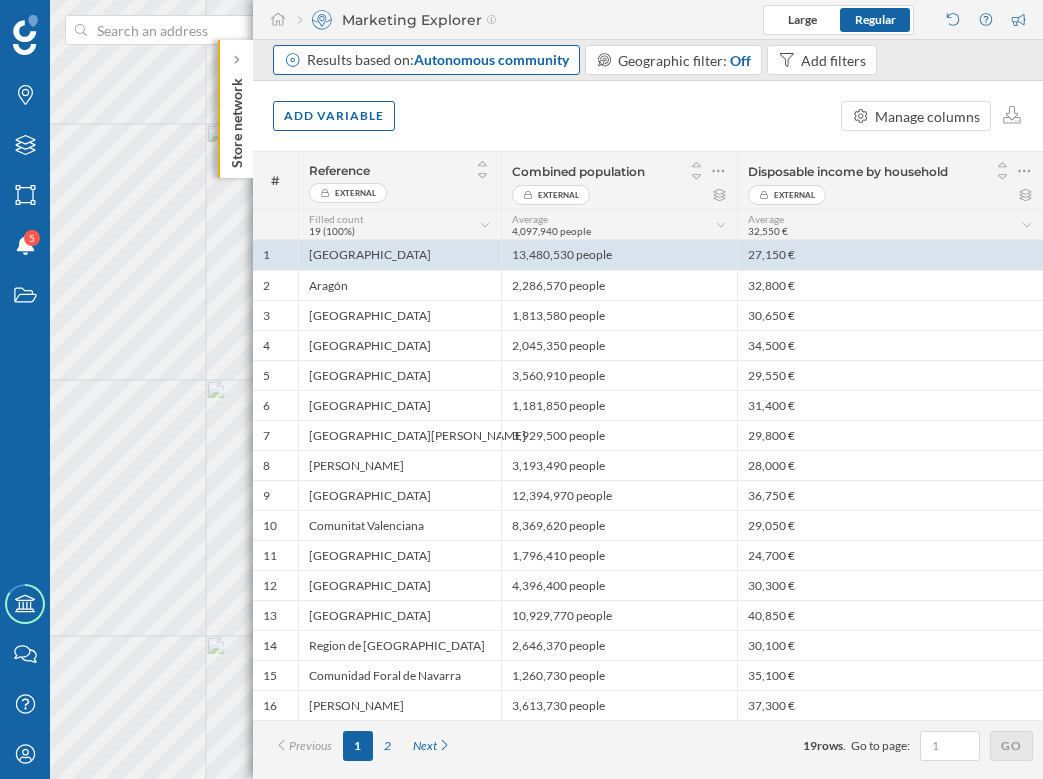 click on "Autonomous community" at bounding box center [491, 59] 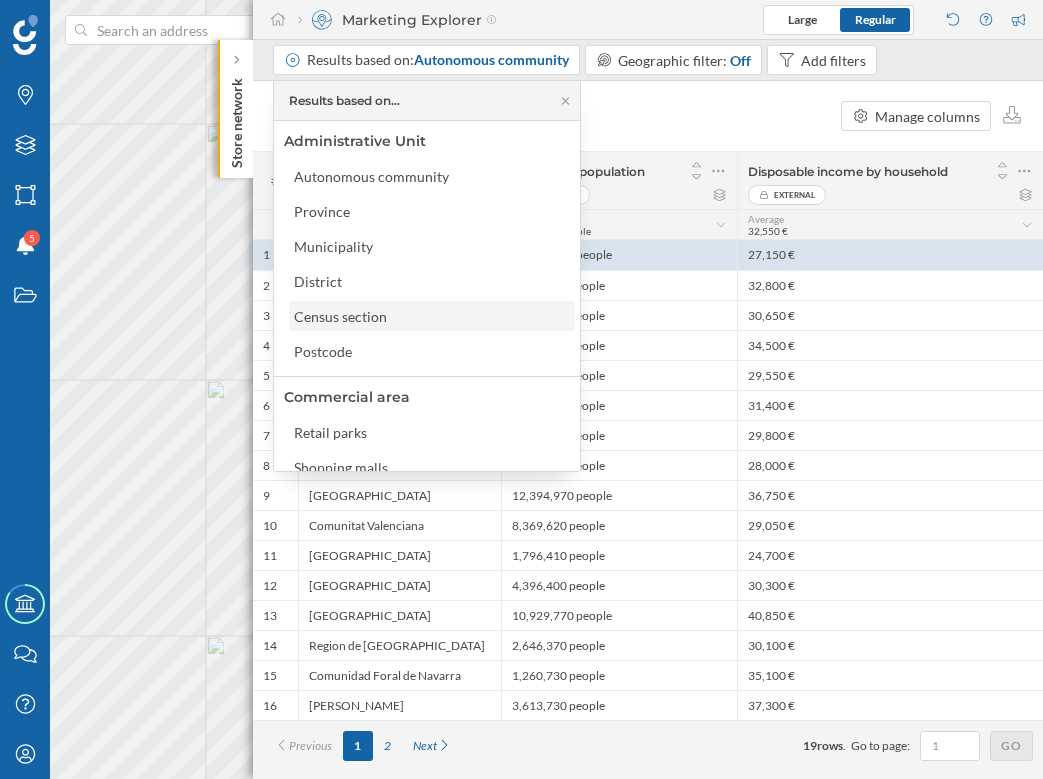 click on "Census section" at bounding box center [340, 316] 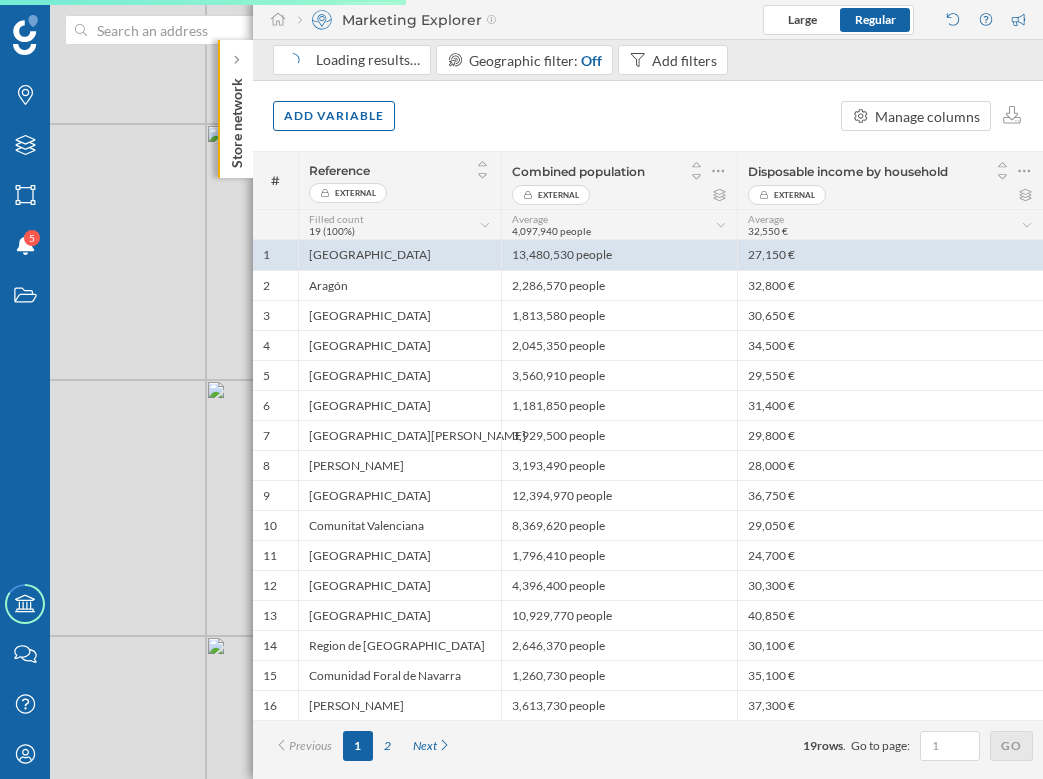 click on "Store network" 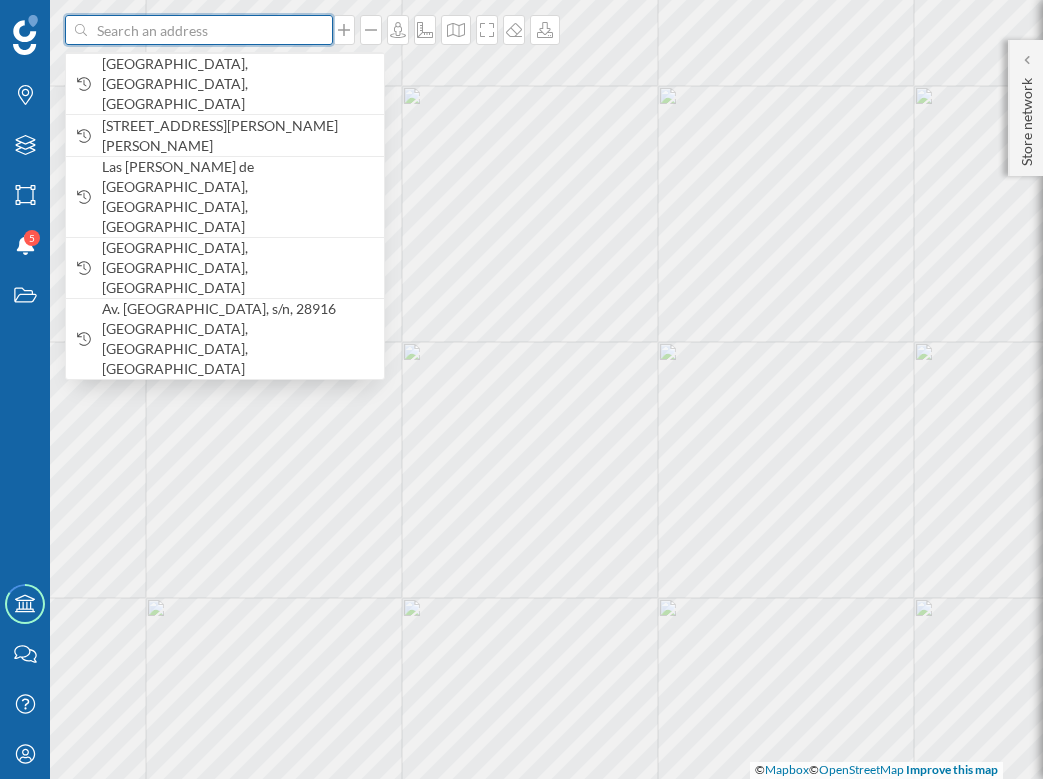 click at bounding box center [199, 30] 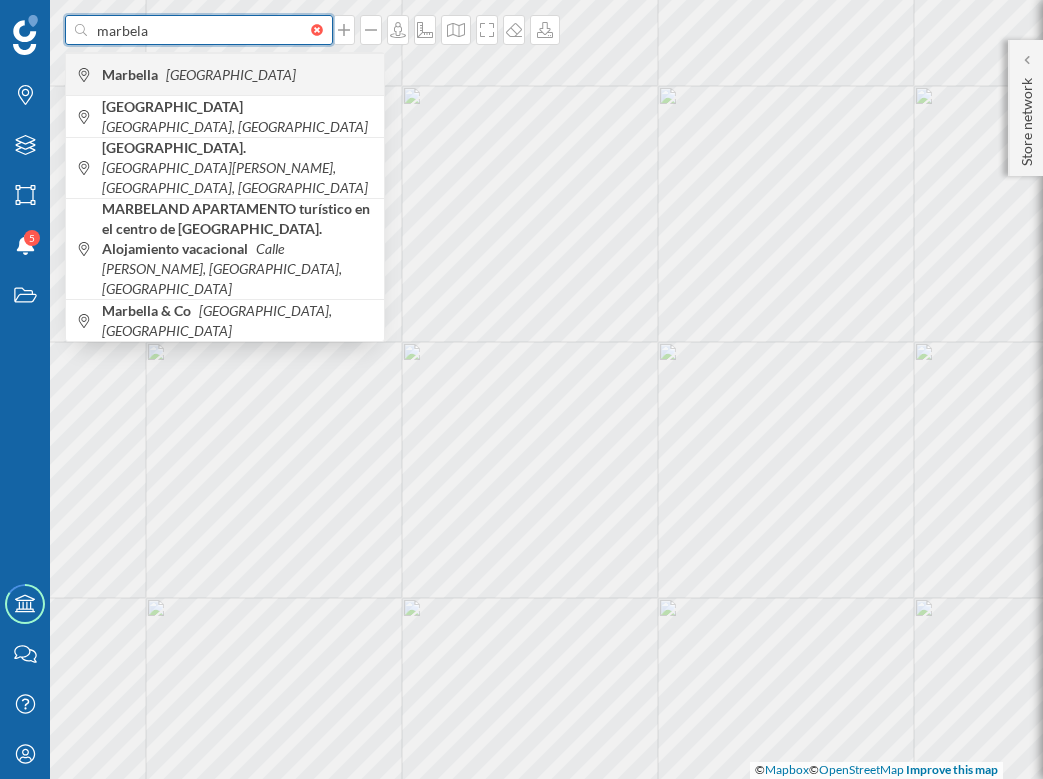 type on "marbela" 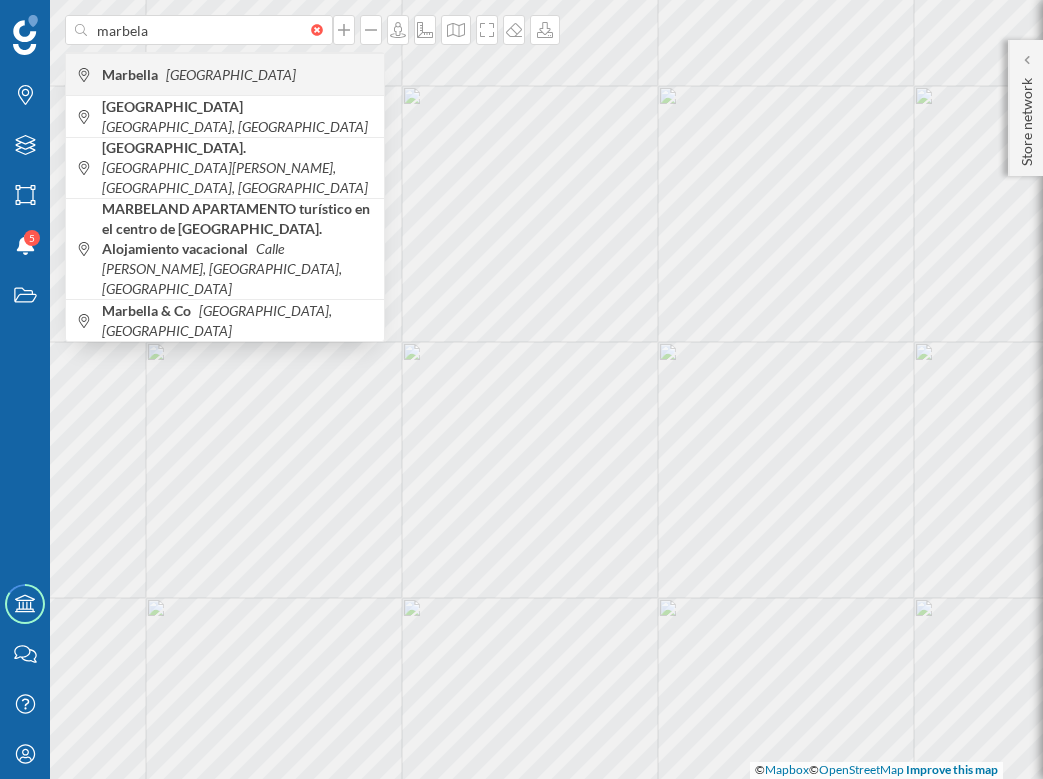 click on "Marbella   Spain" at bounding box center (225, 74) 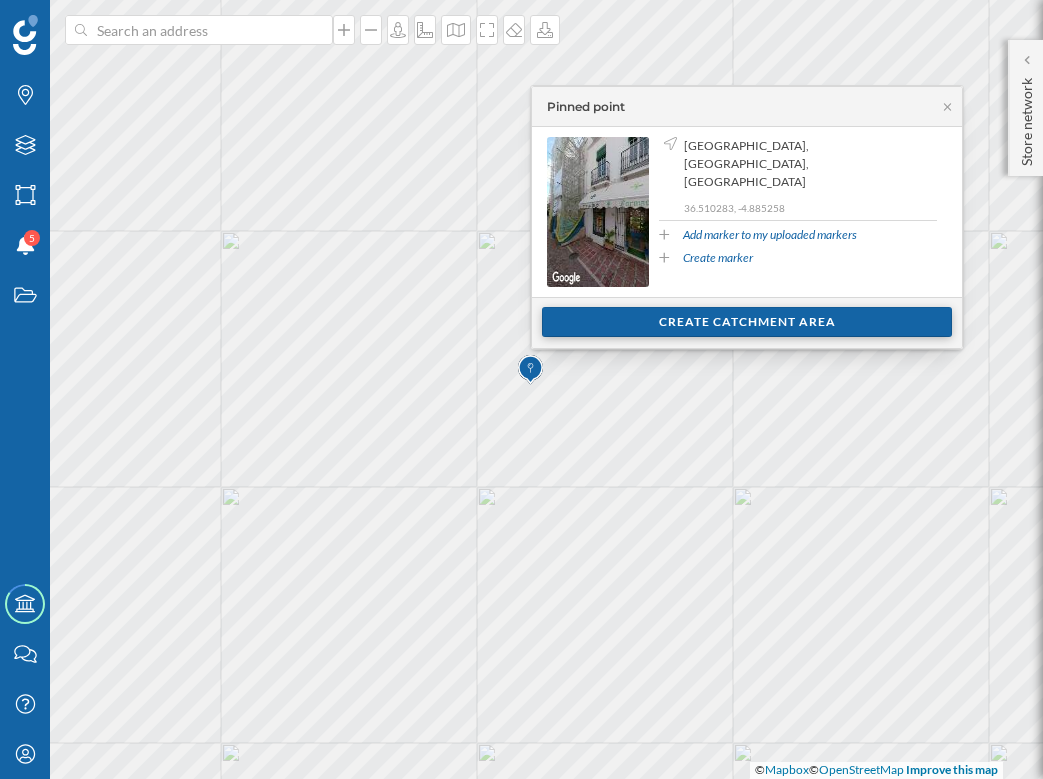 click on "Create catchment area" at bounding box center [747, 322] 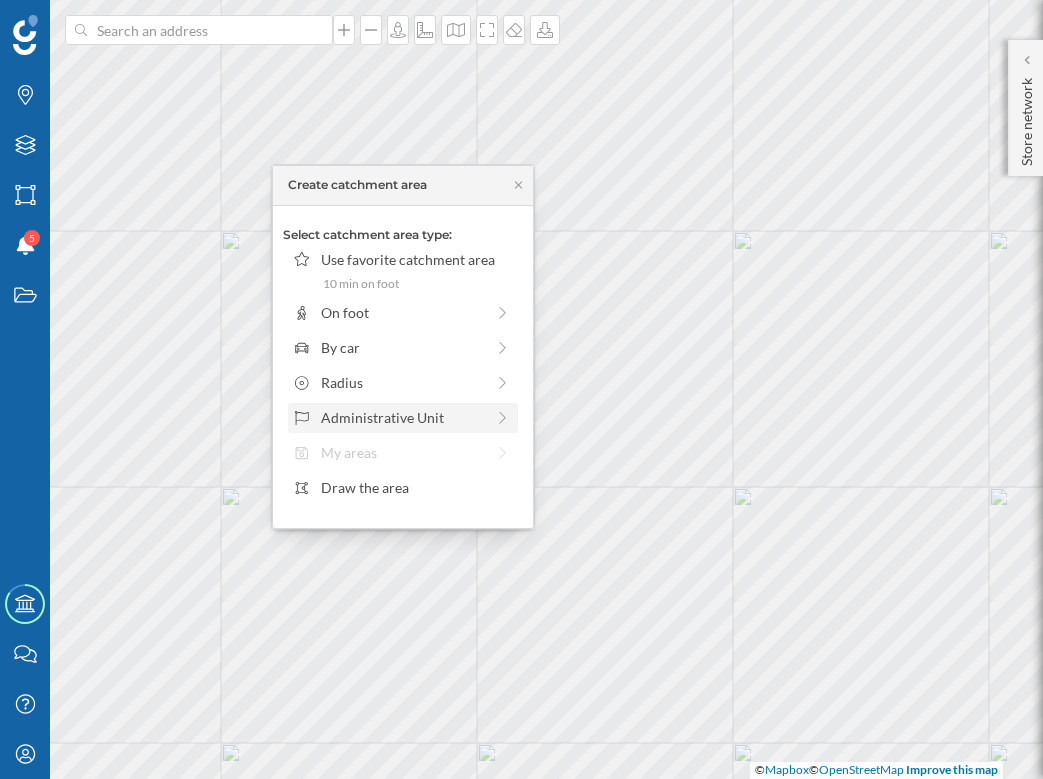 click on "Administrative Unit" at bounding box center (402, 417) 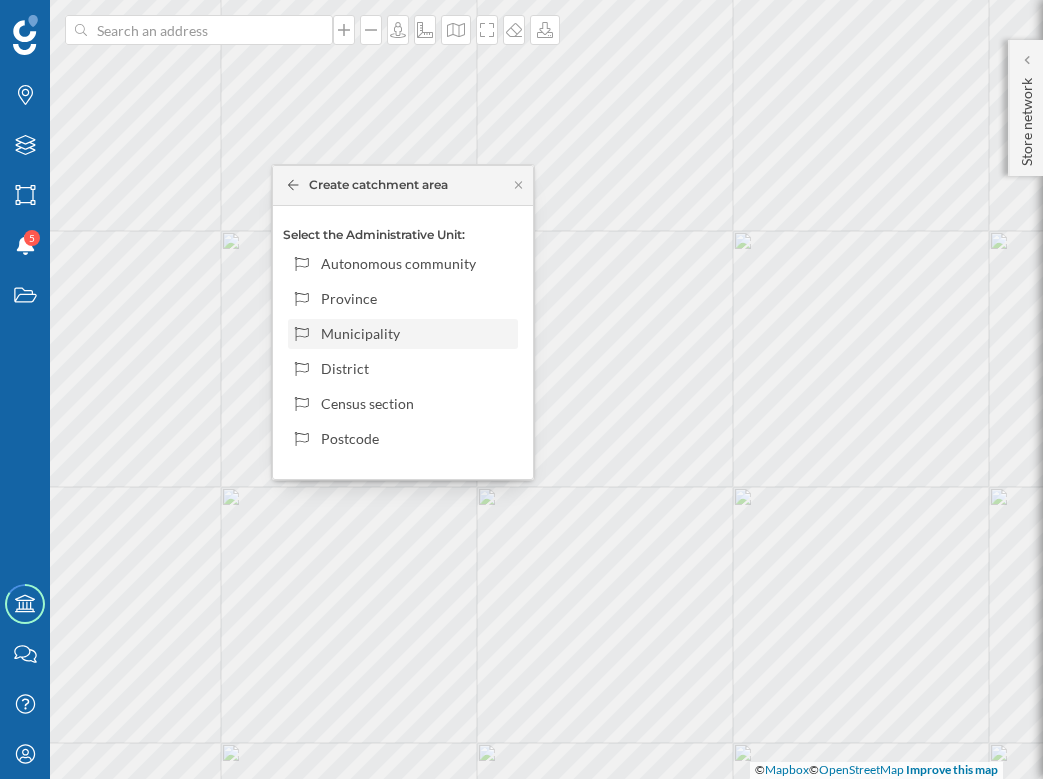 click on "Municipality" at bounding box center [416, 333] 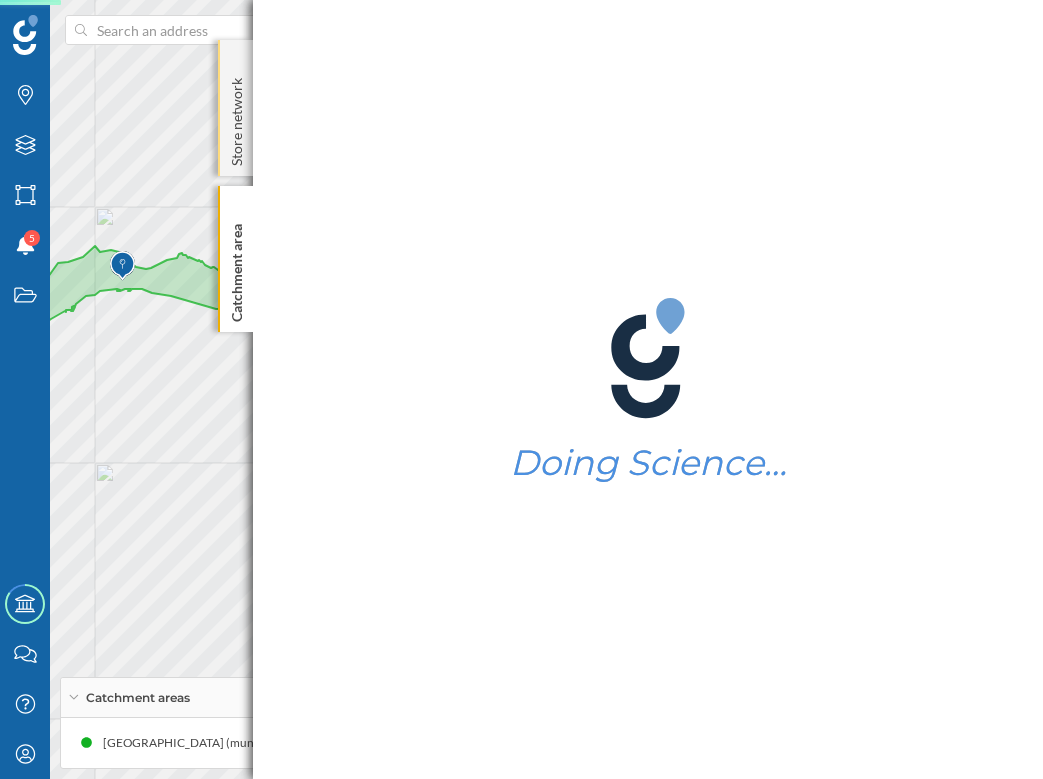 click on "Store network" 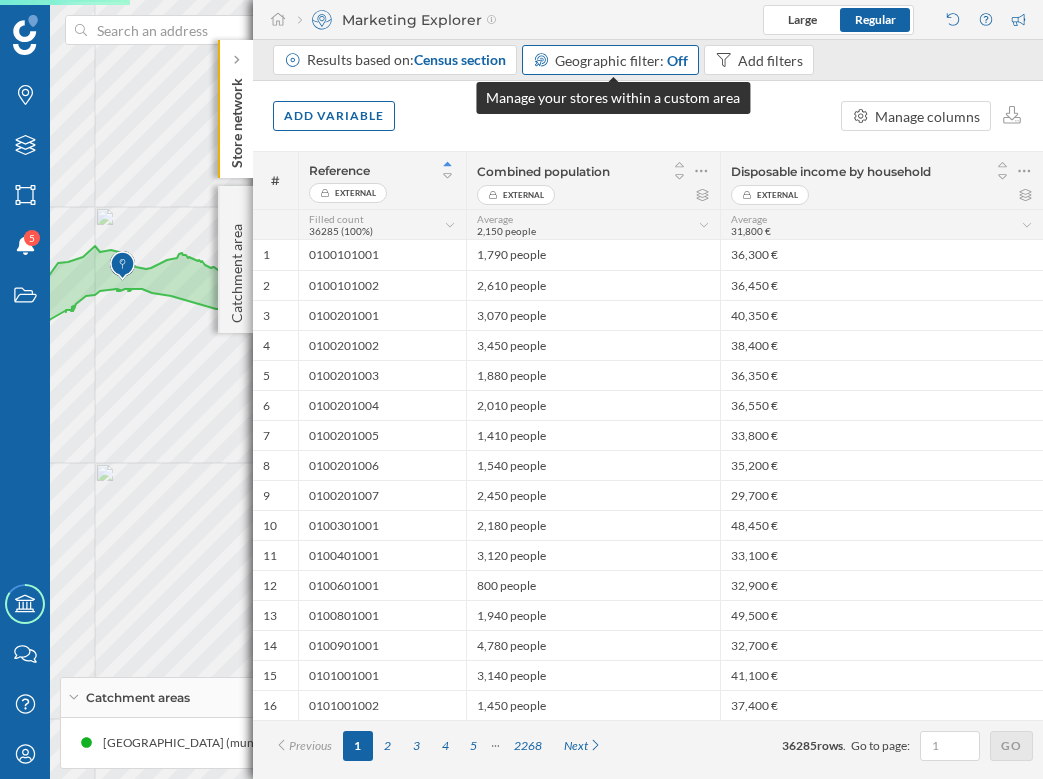 click on "Geographic filter:" at bounding box center (609, 60) 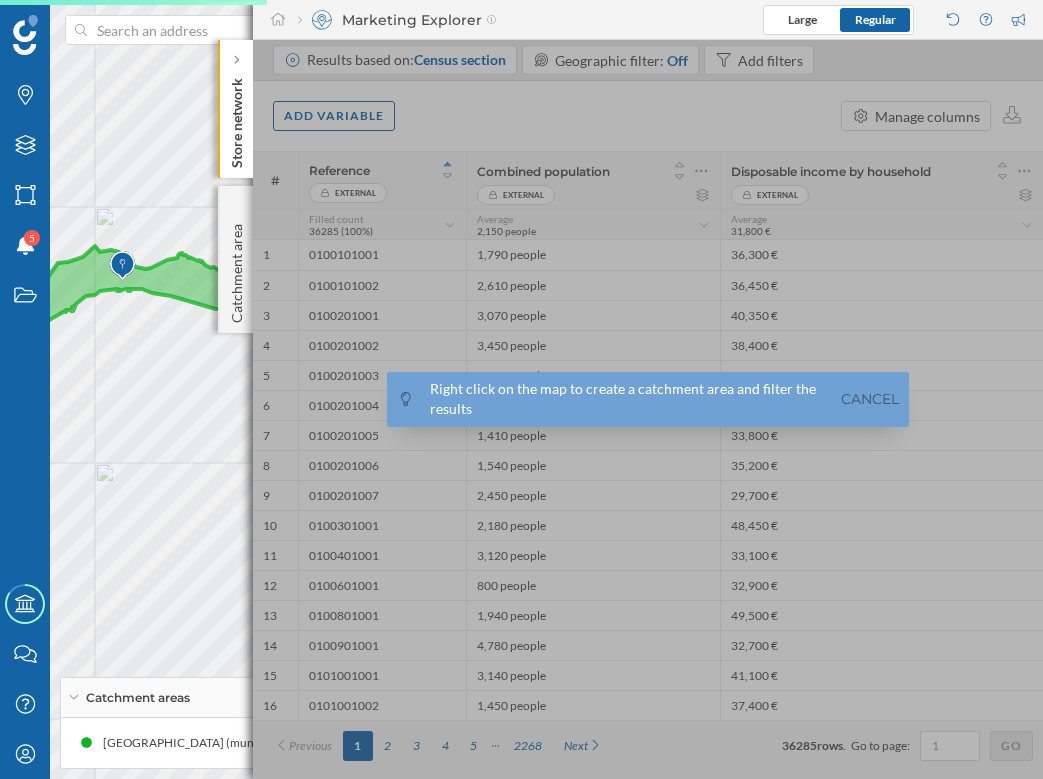 click at bounding box center [122, 266] 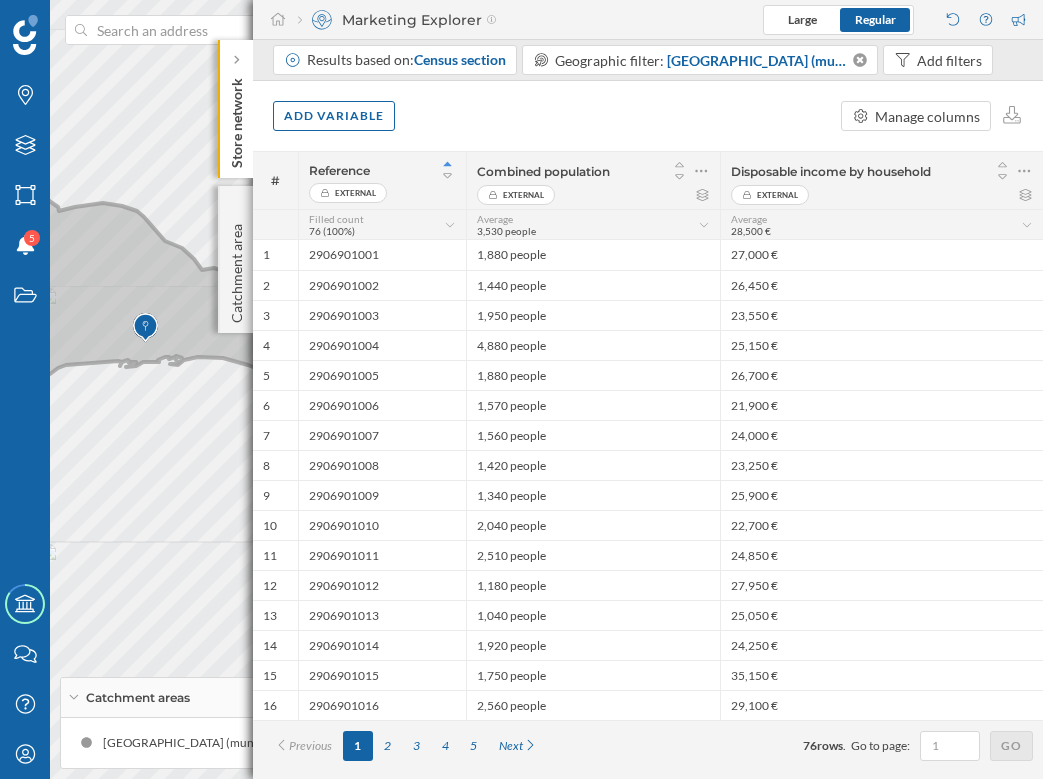 click on "Store network" 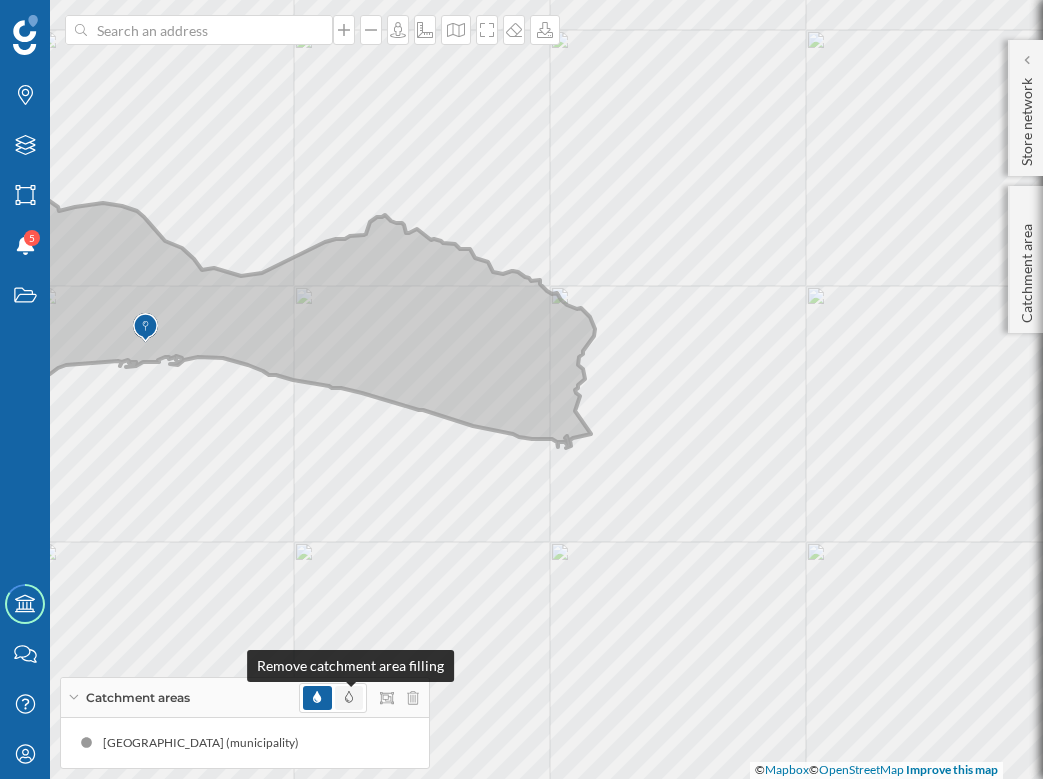 click 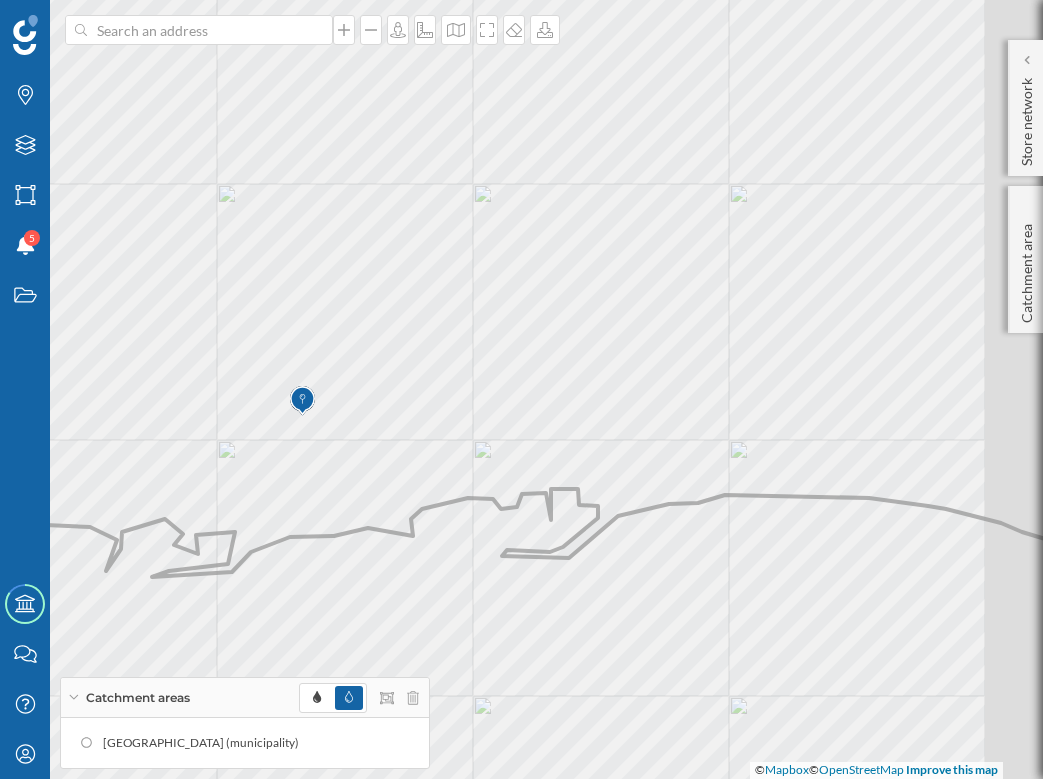 drag, startPoint x: 687, startPoint y: 385, endPoint x: 614, endPoint y: 380, distance: 73.171036 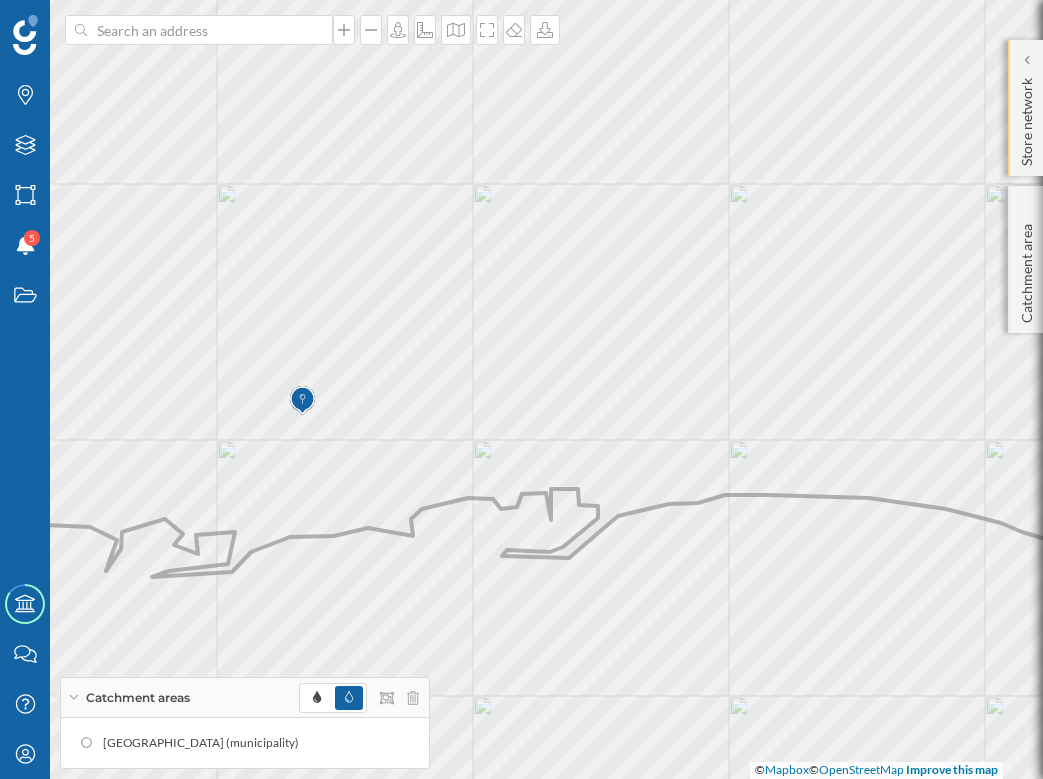 click on "Store network" 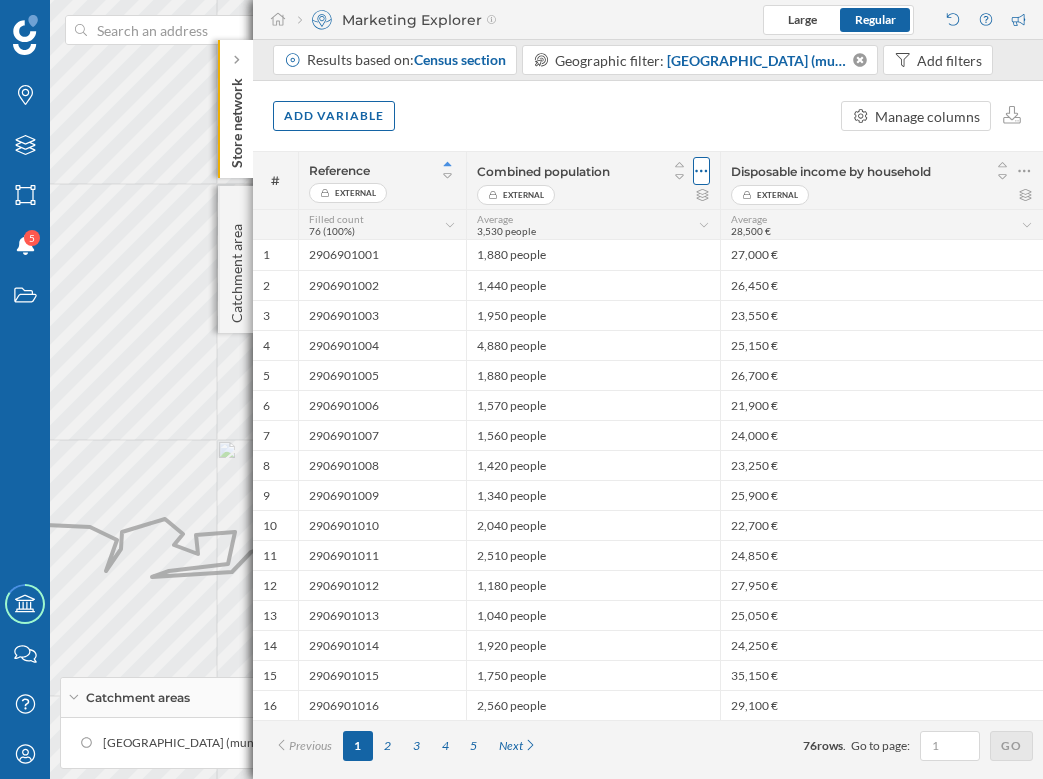 click 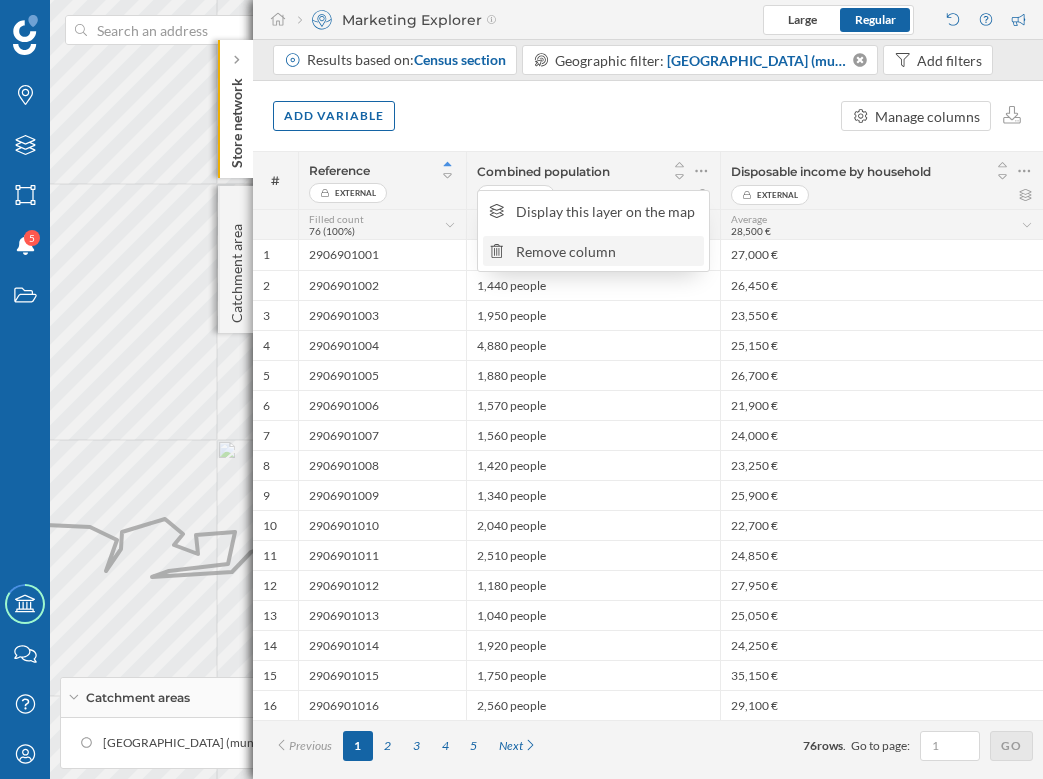 click on "Remove column" at bounding box center [607, 251] 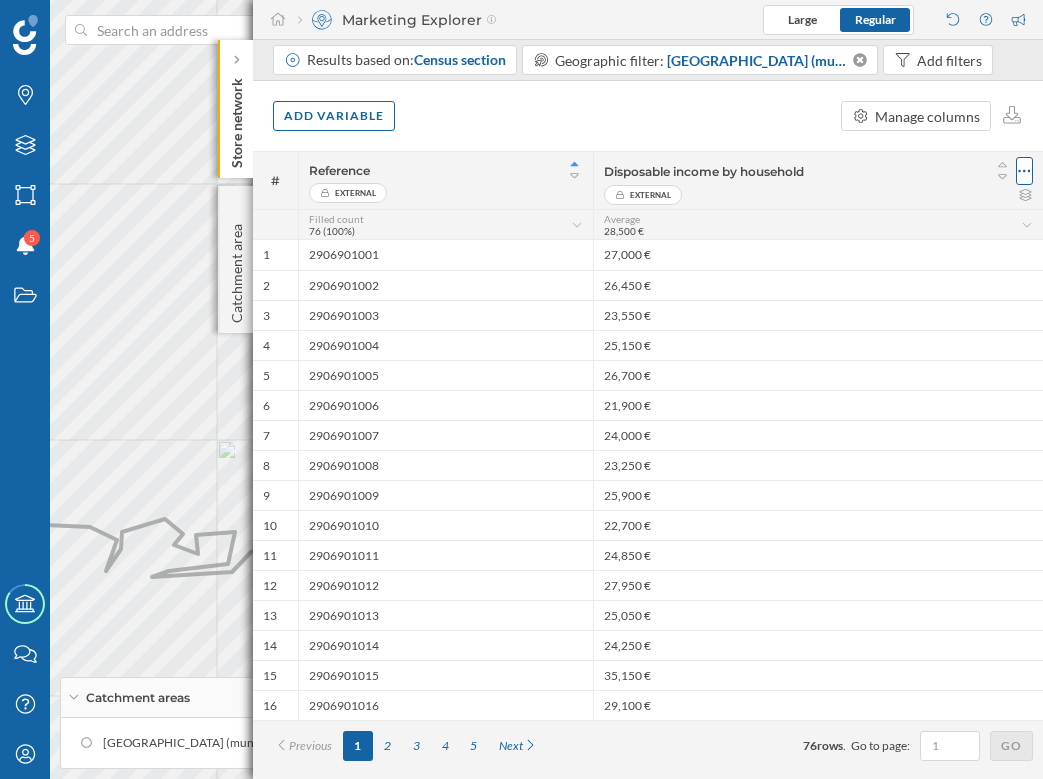 click 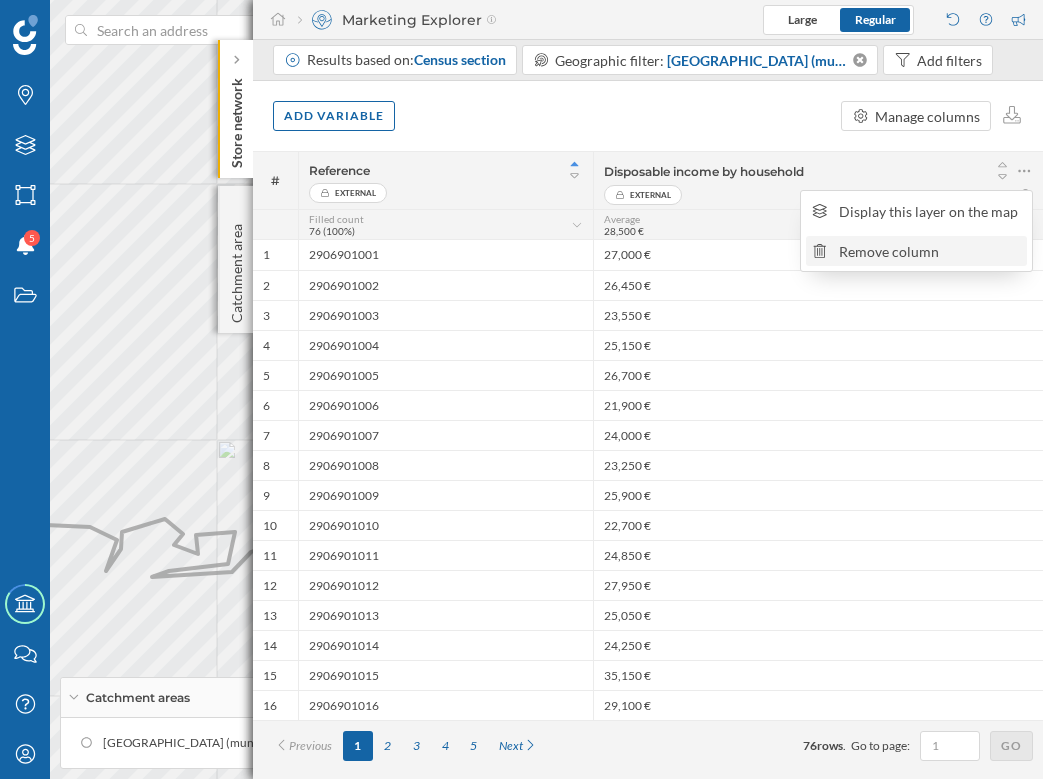click on "Remove column" at bounding box center [930, 251] 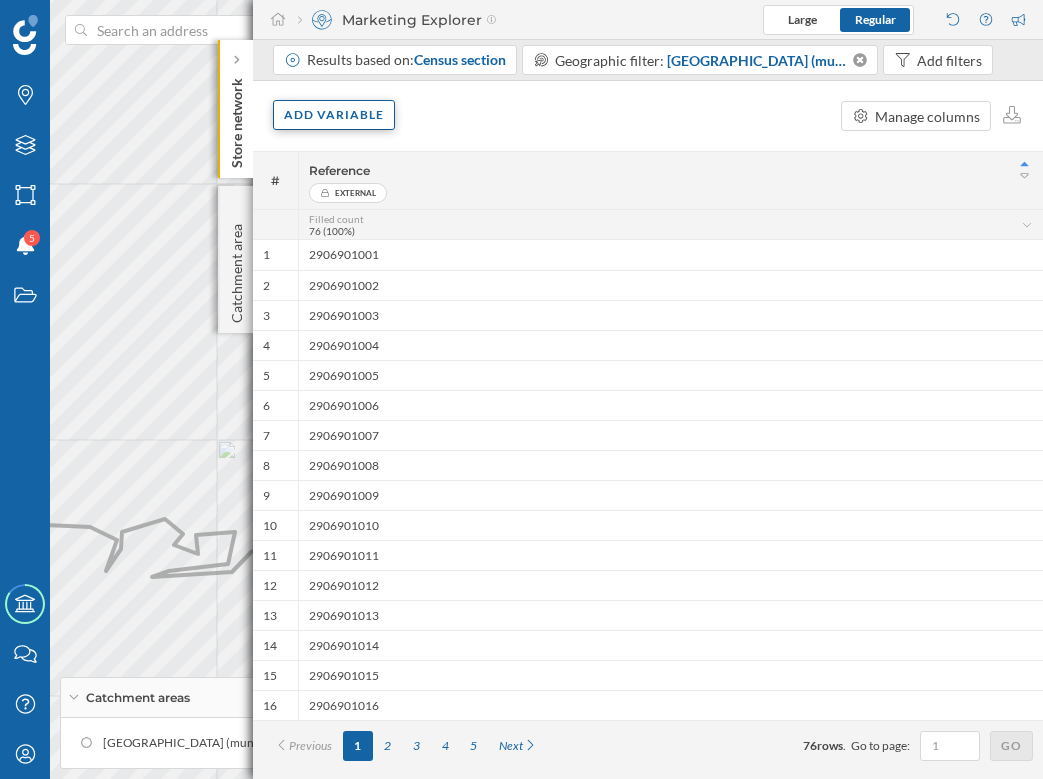 click on "Add variable" at bounding box center (334, 115) 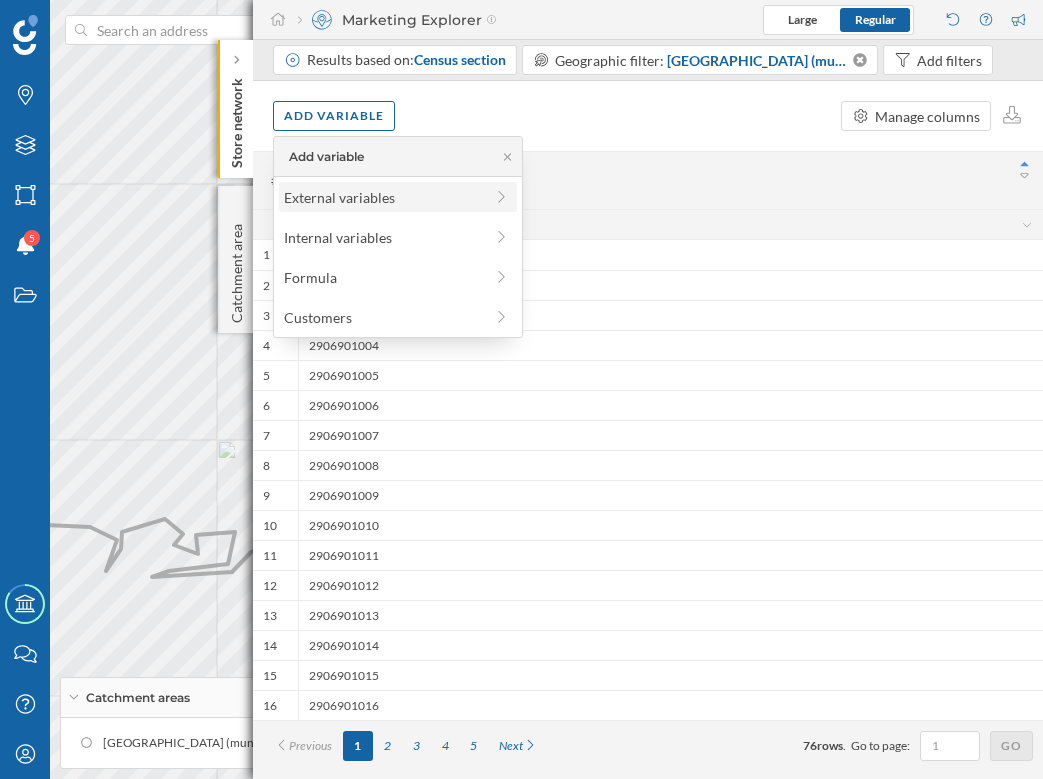 click on "External variables" at bounding box center (383, 197) 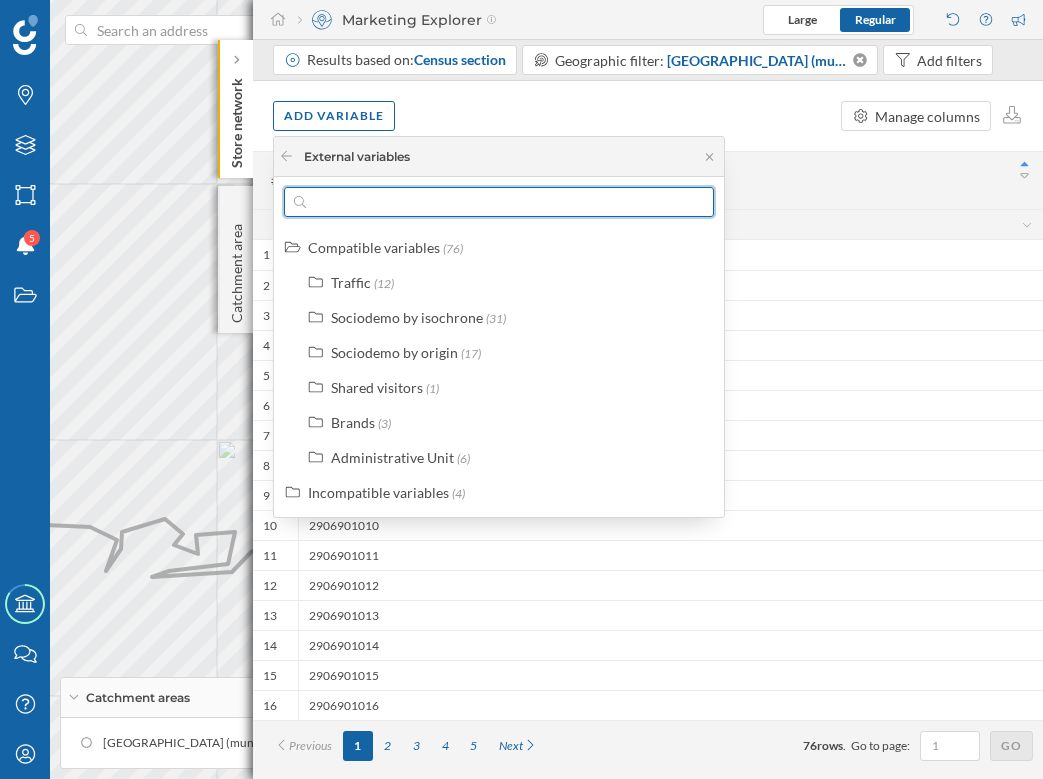 click at bounding box center (499, 202) 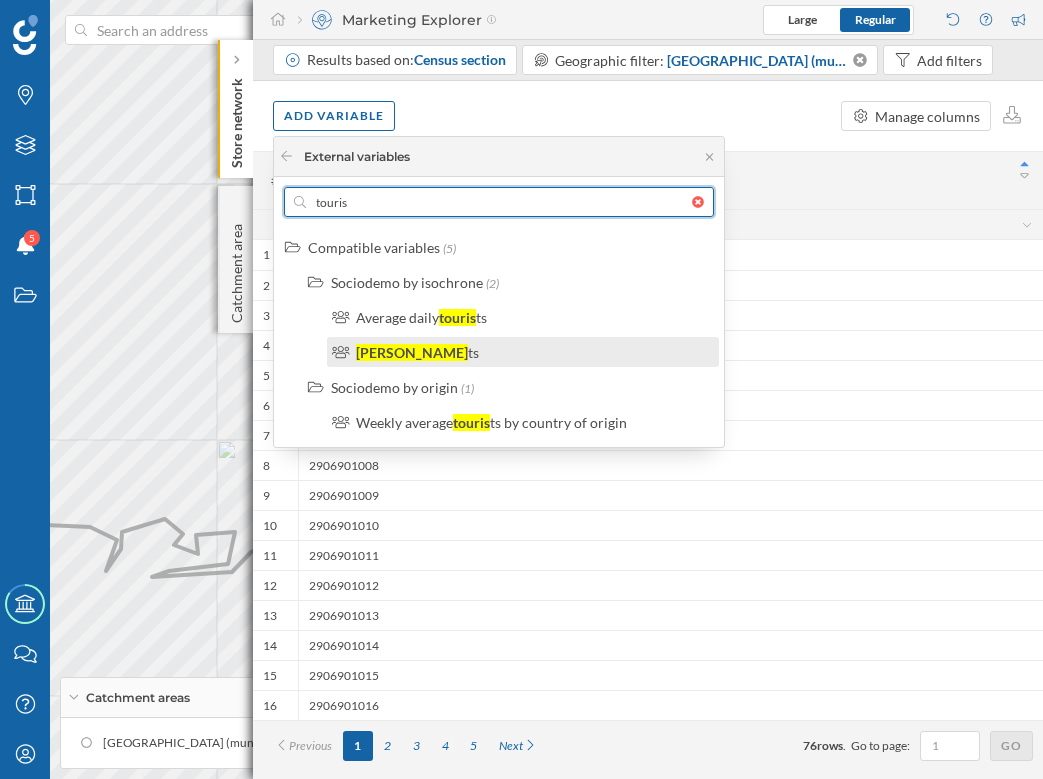 type on "touris" 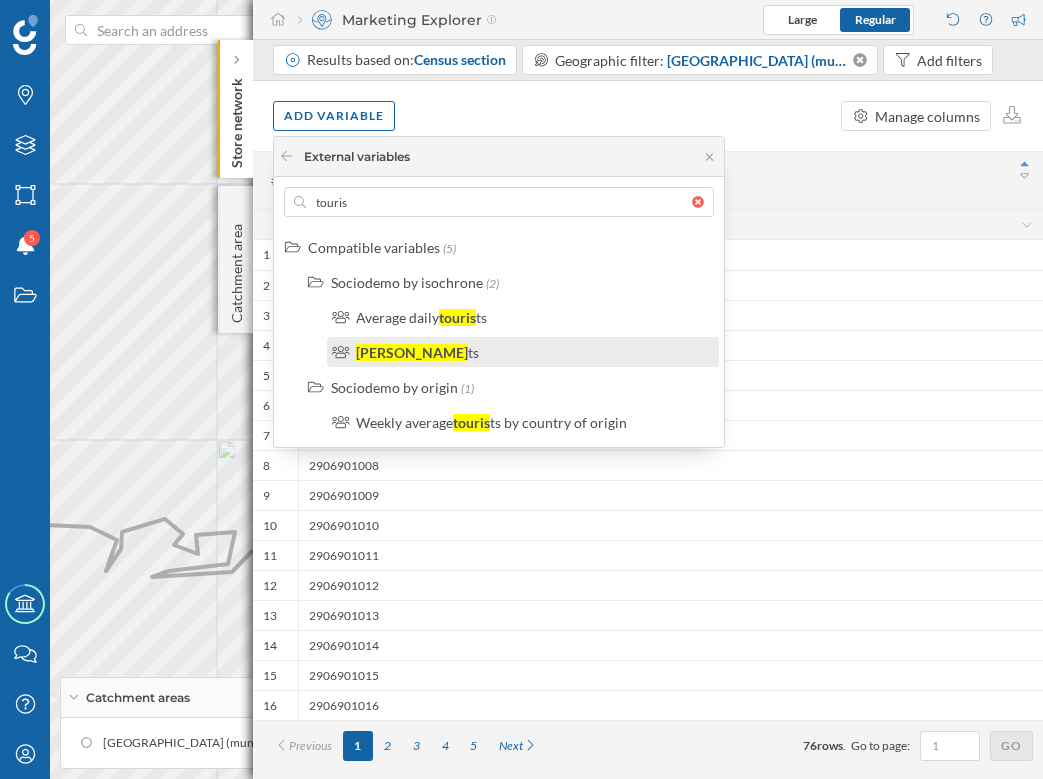 click on "Touris ts" at bounding box center [531, 352] 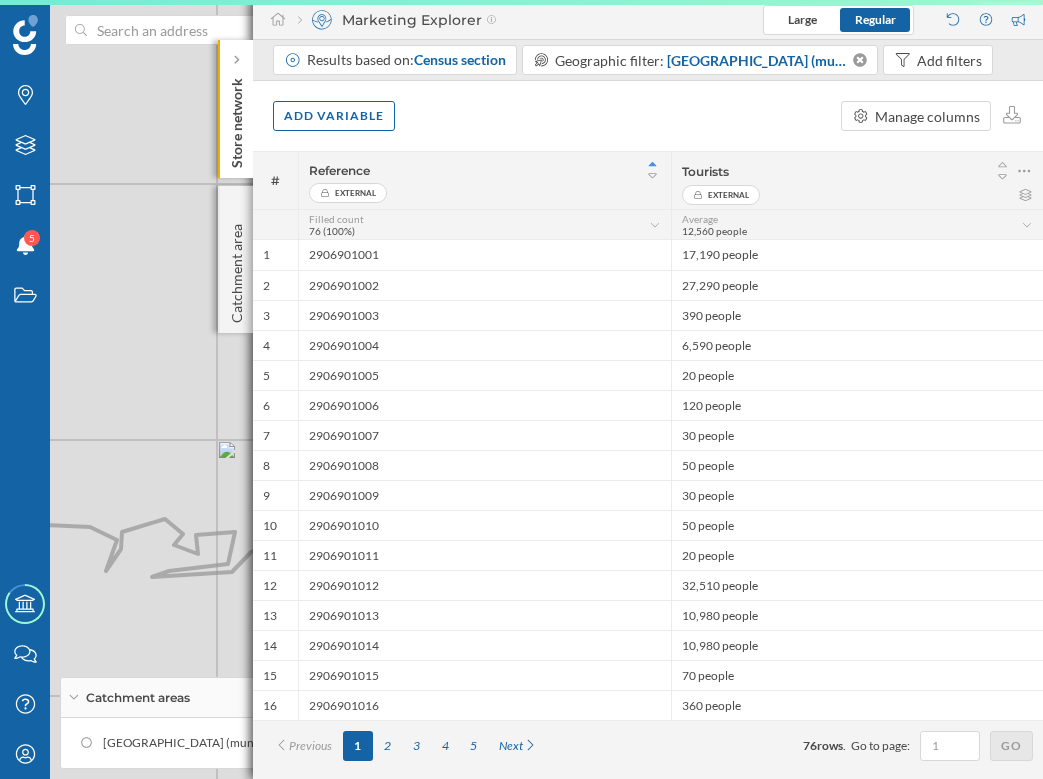 scroll, scrollTop: 0, scrollLeft: 0, axis: both 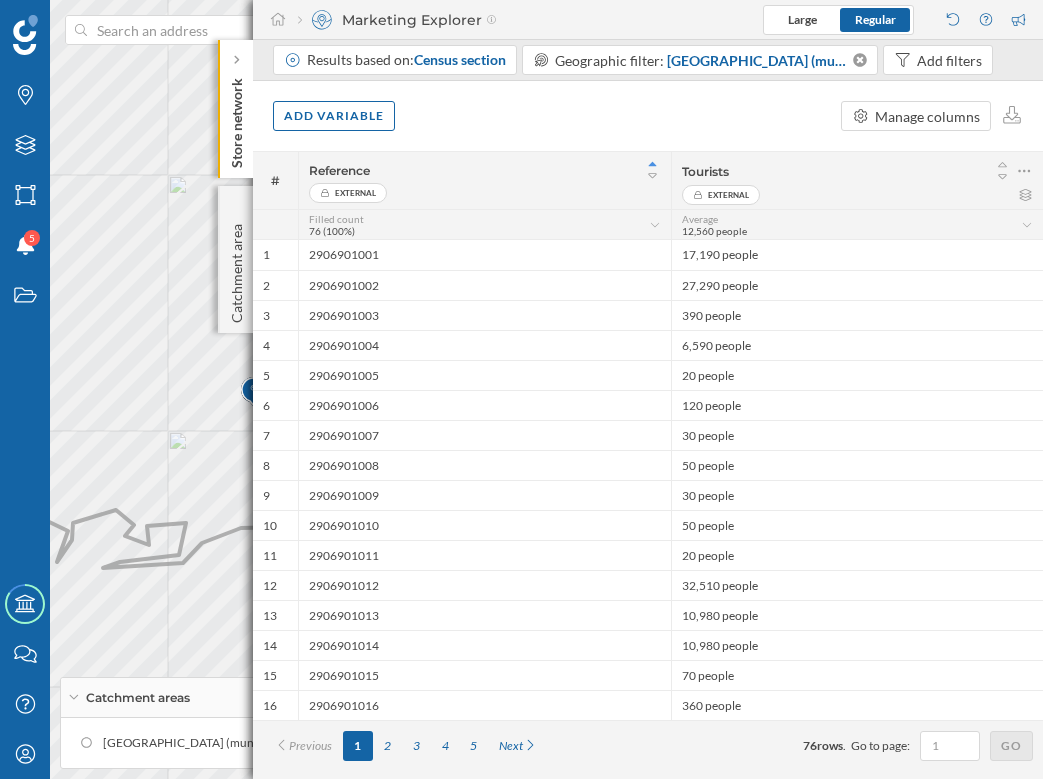 drag, startPoint x: 194, startPoint y: 522, endPoint x: 143, endPoint y: 513, distance: 51.78803 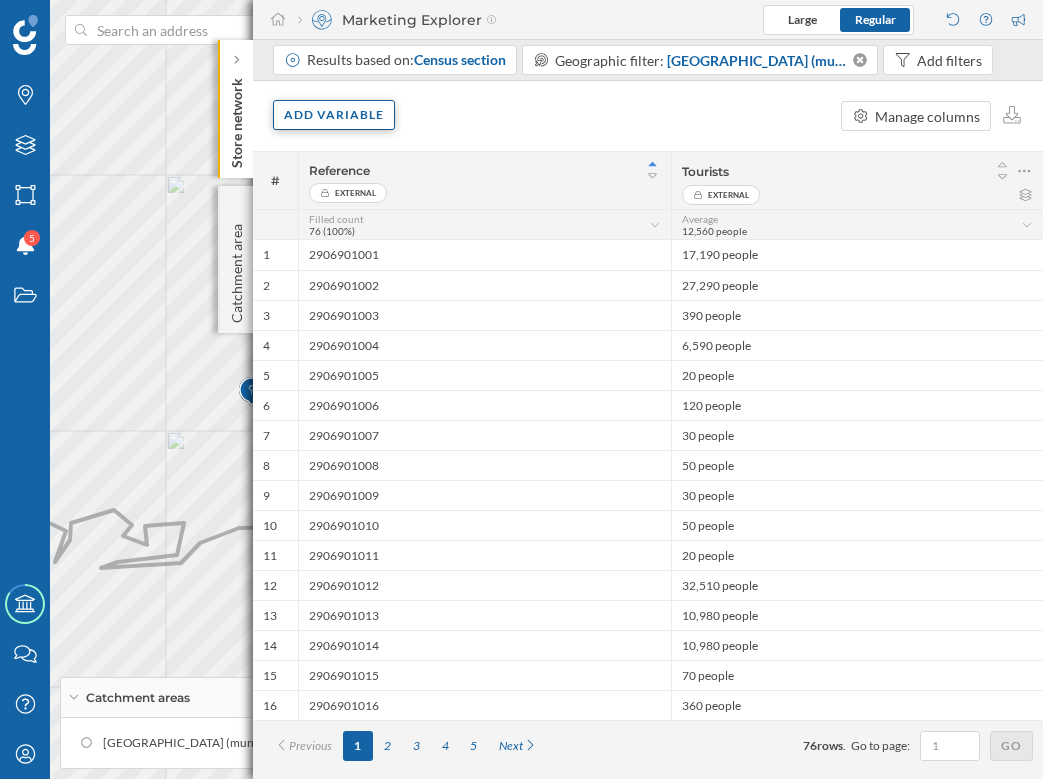 click on "Add variable" at bounding box center (334, 115) 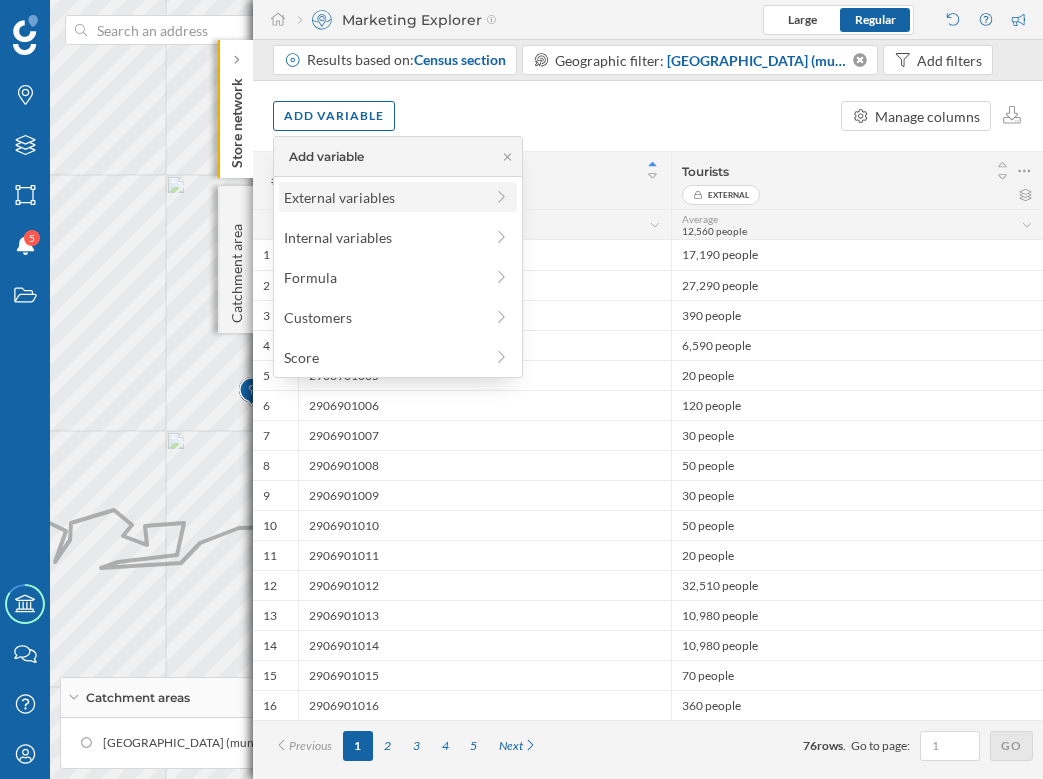 click on "External variables" at bounding box center [383, 197] 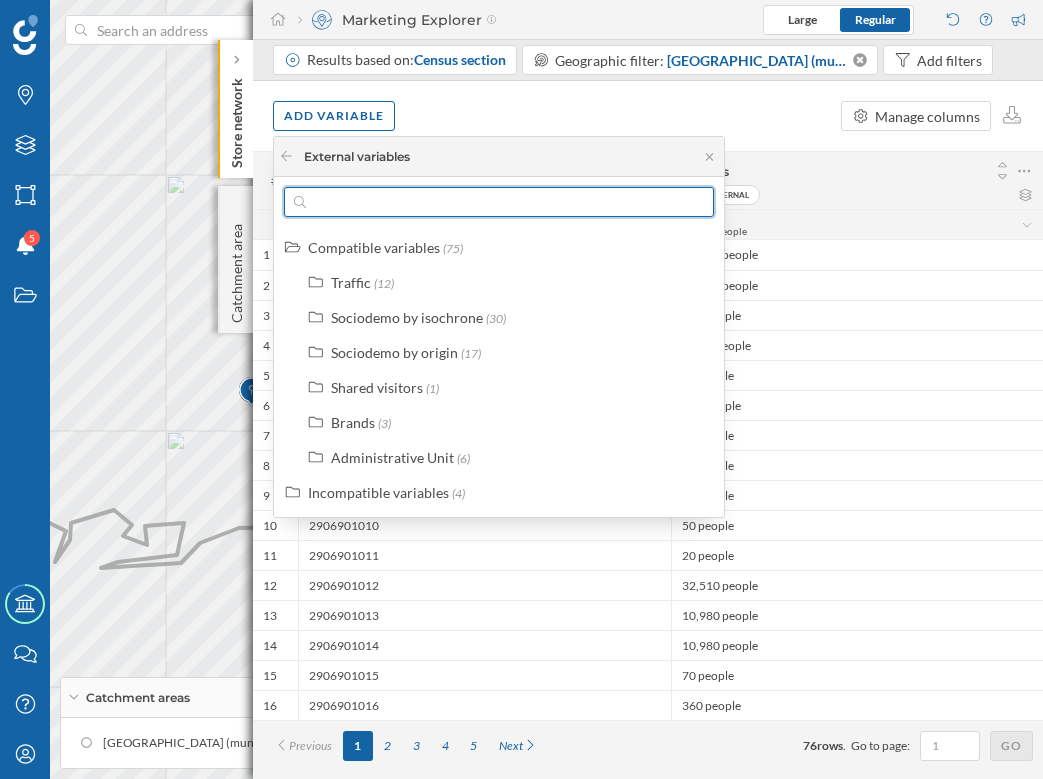 click at bounding box center [499, 202] 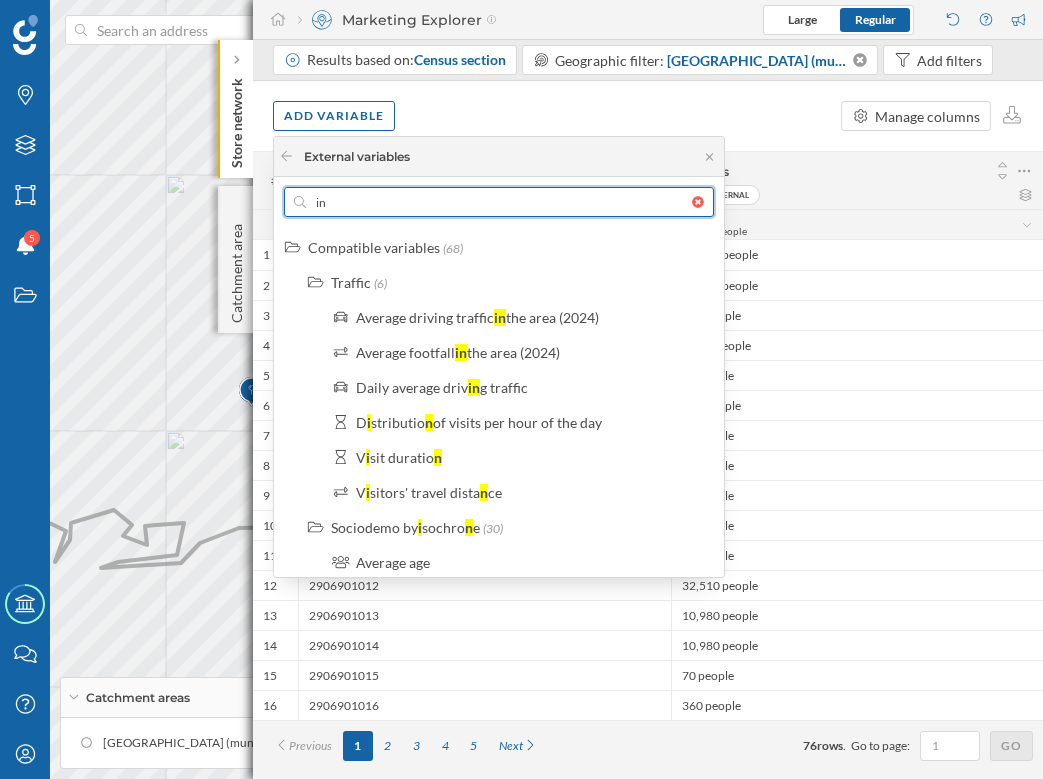 type on "i" 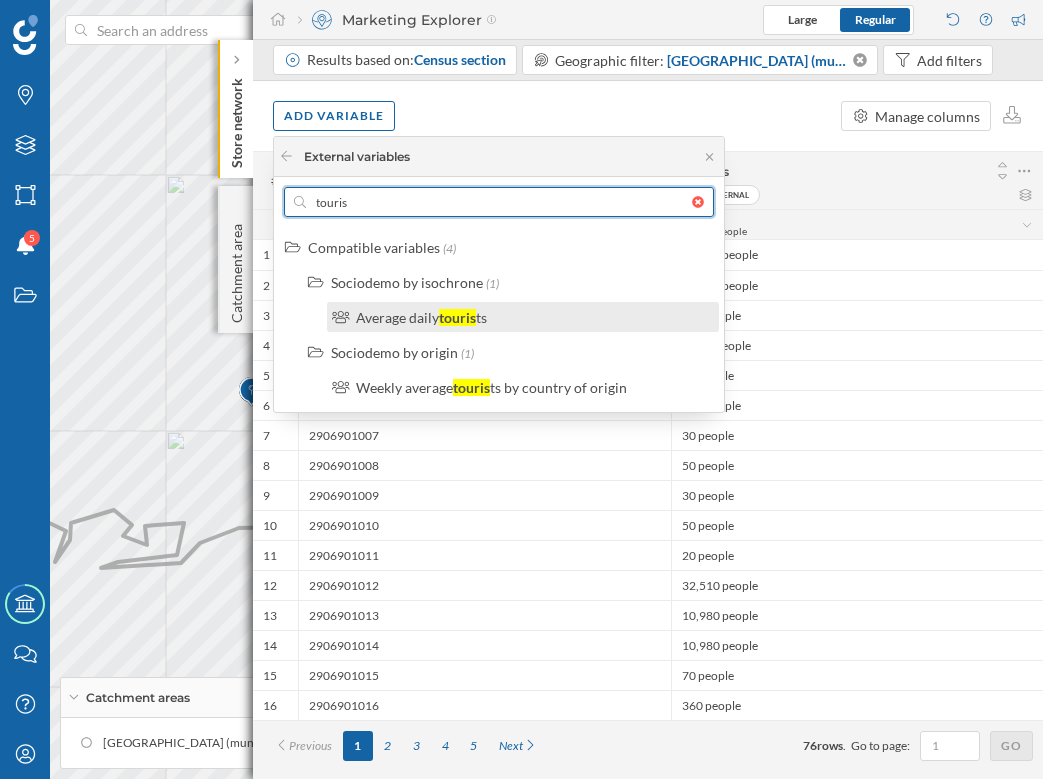 type on "touris" 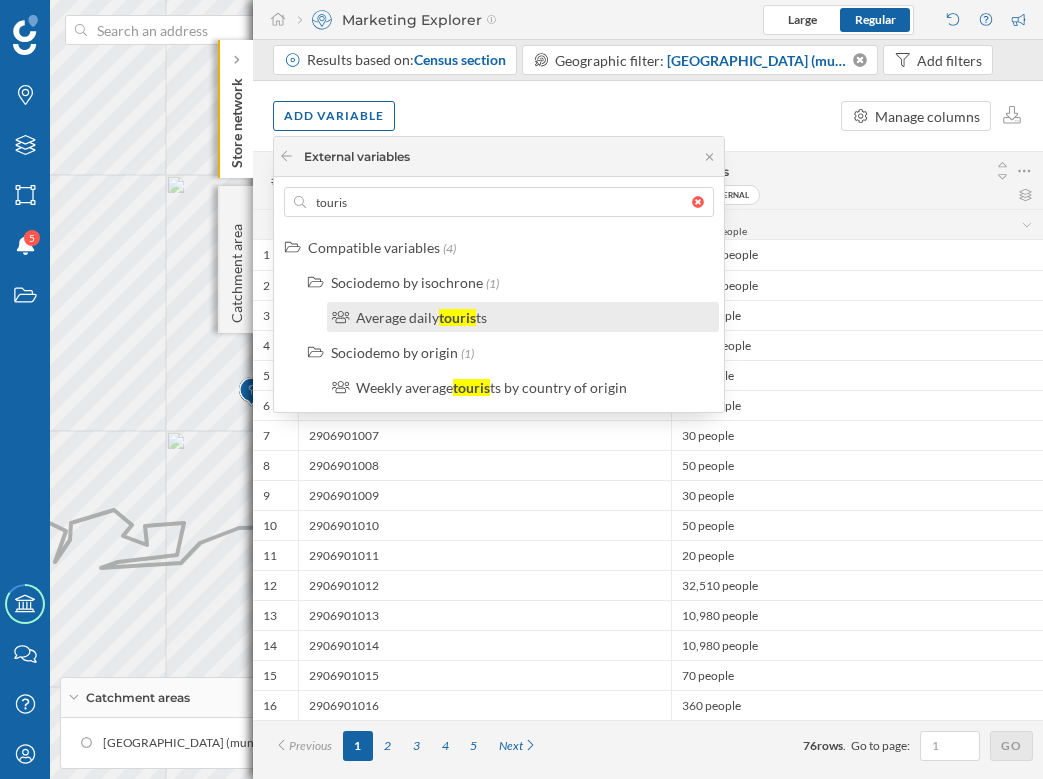 click on "Average daily" at bounding box center (397, 317) 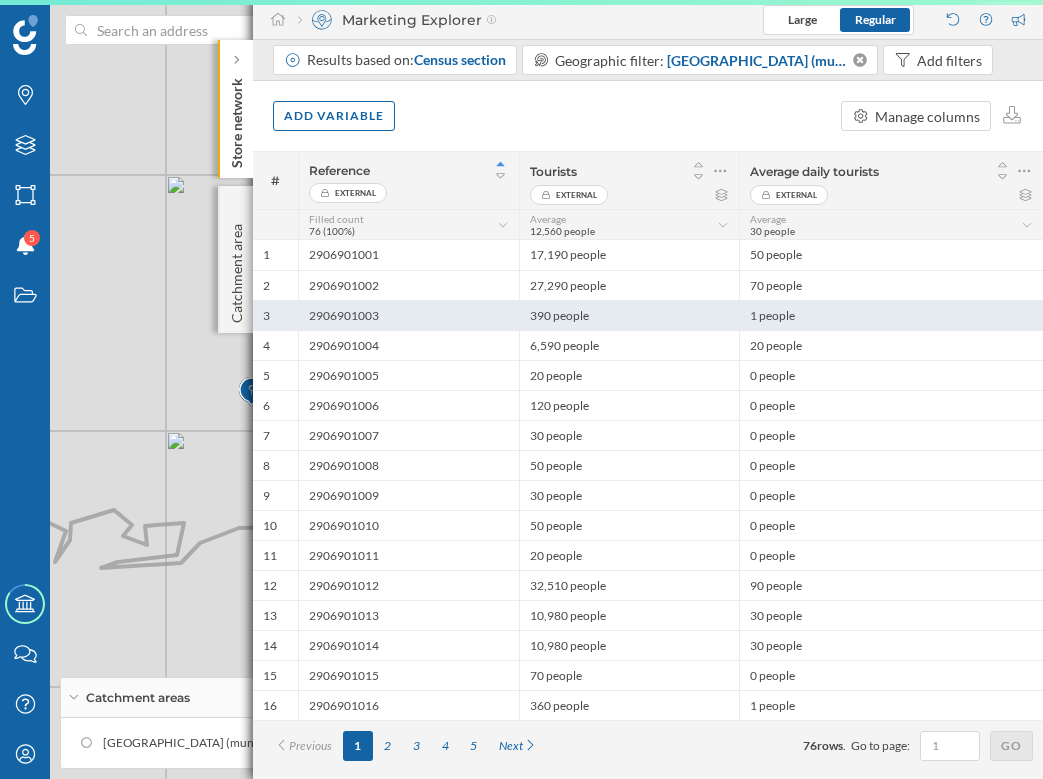 scroll, scrollTop: 0, scrollLeft: 0, axis: both 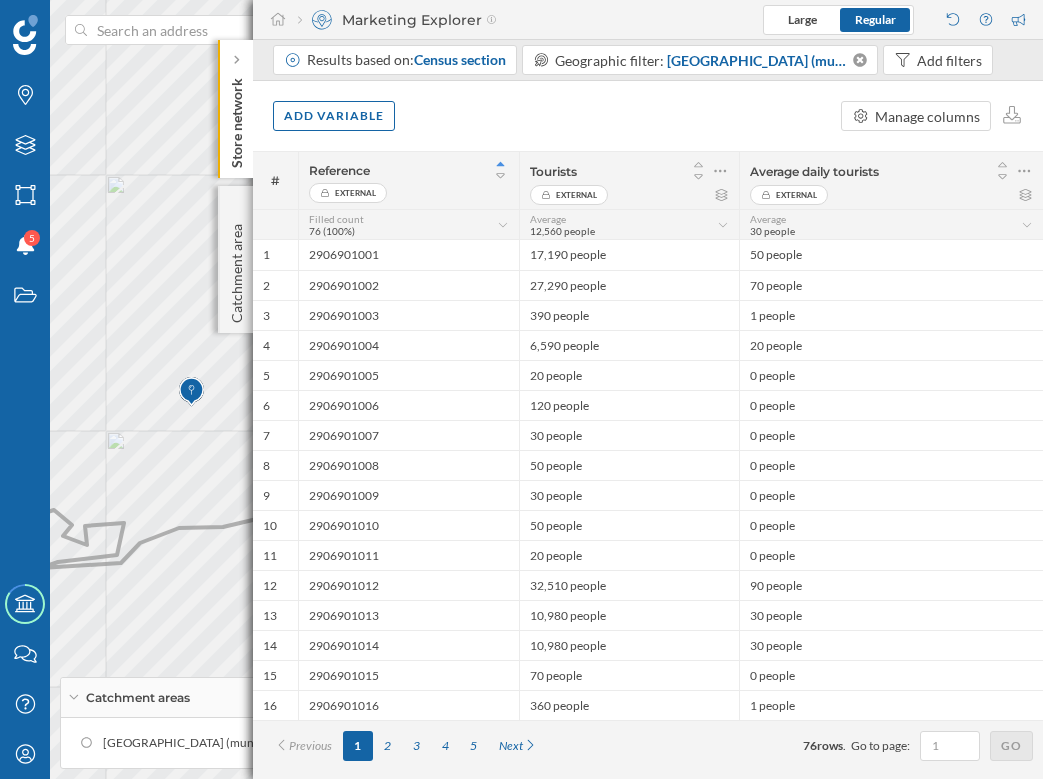 drag, startPoint x: 210, startPoint y: 452, endPoint x: 145, endPoint y: 456, distance: 65.12296 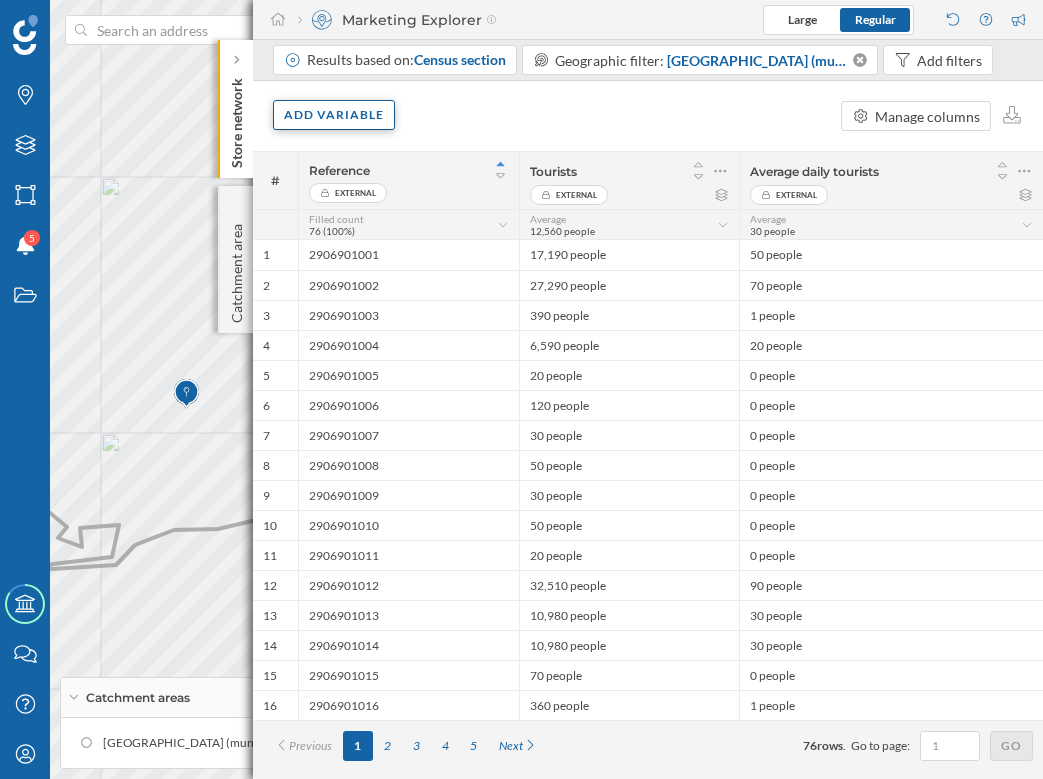 click on "Add variable" at bounding box center (334, 115) 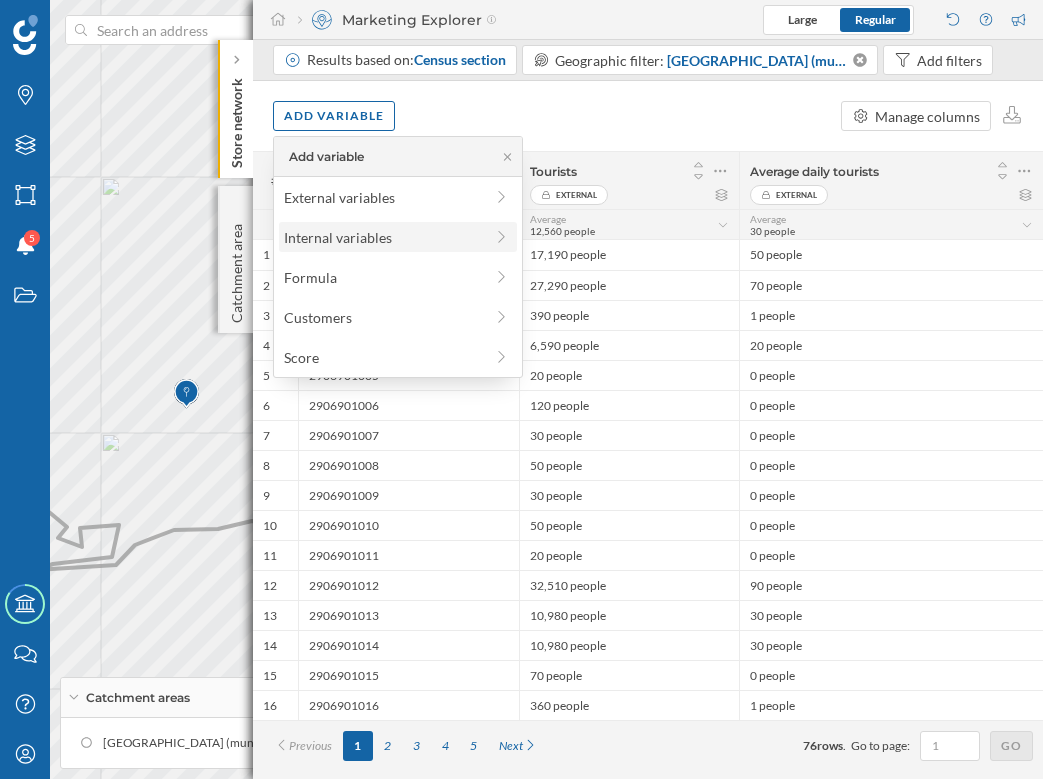 click on "Internal variables" at bounding box center [398, 237] 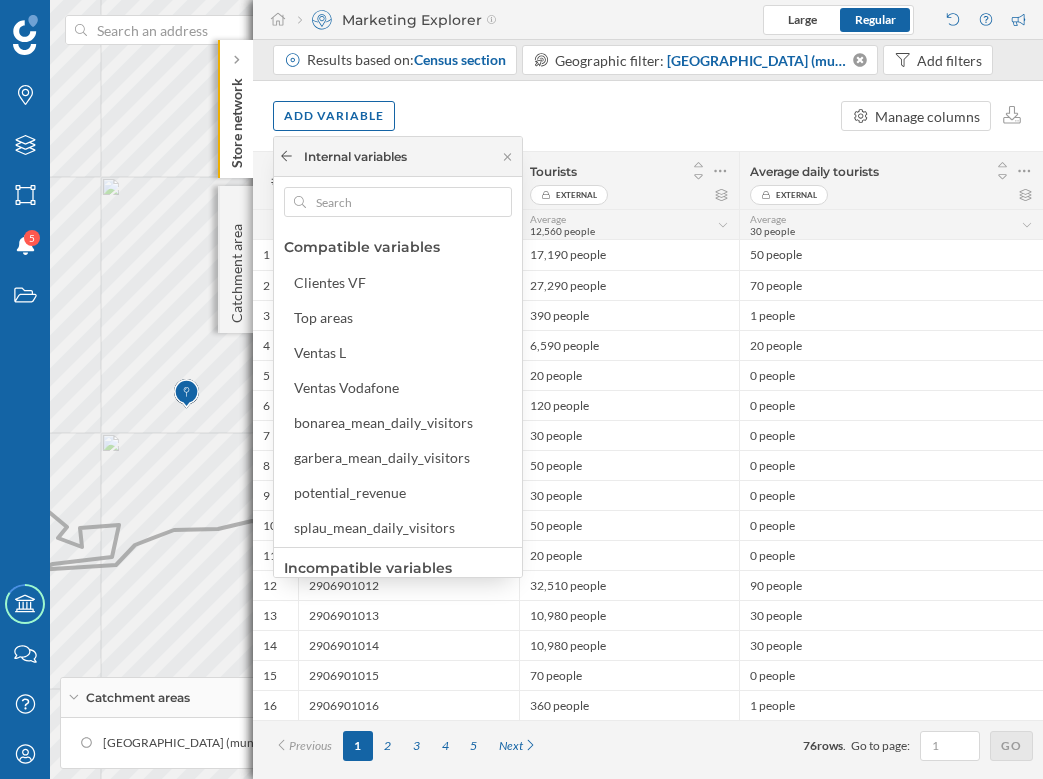 click 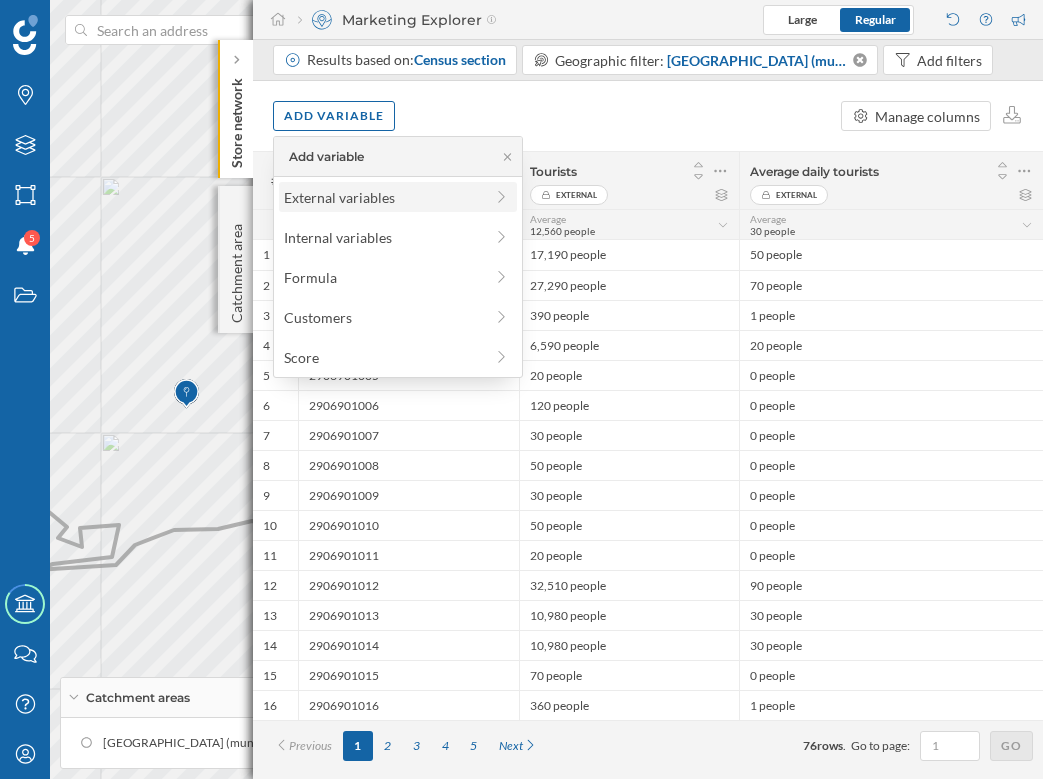 click on "External variables" at bounding box center [383, 197] 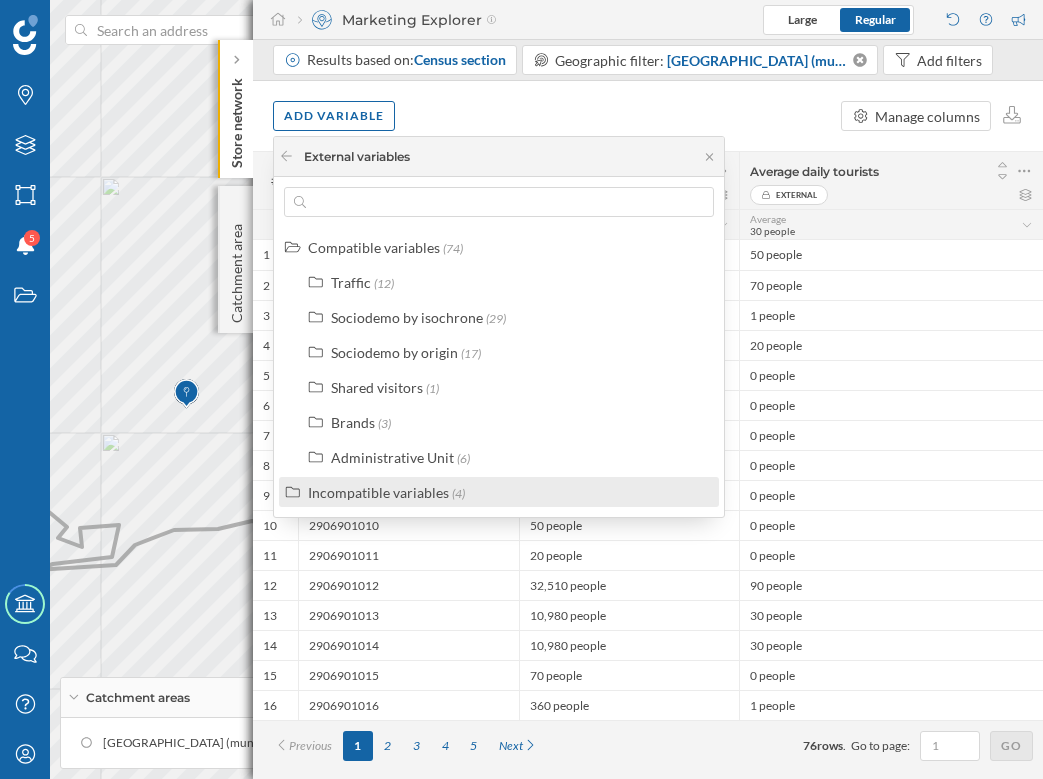 click on "Incompatible variables" at bounding box center (378, 492) 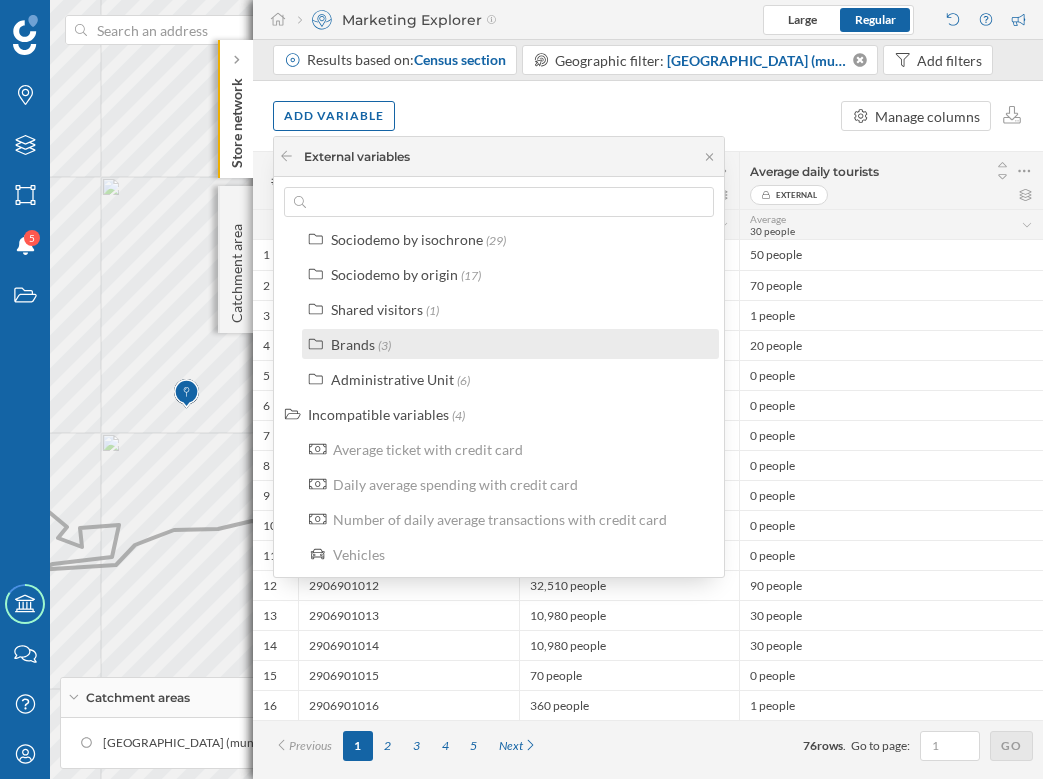 scroll, scrollTop: 0, scrollLeft: 0, axis: both 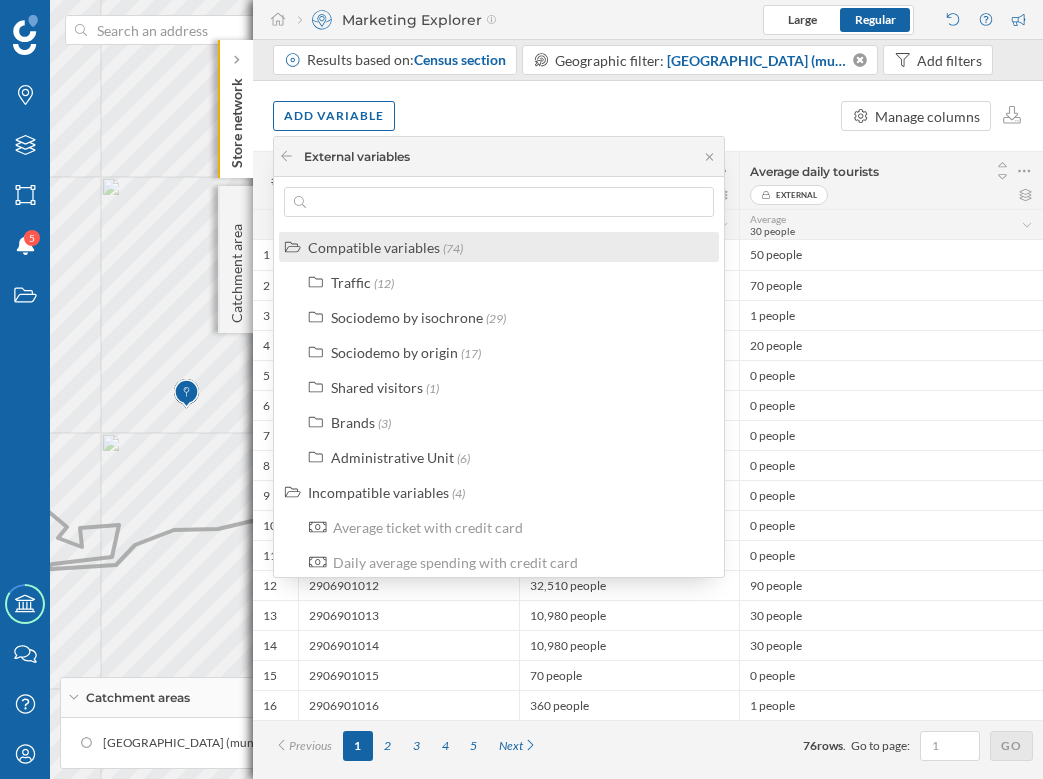click 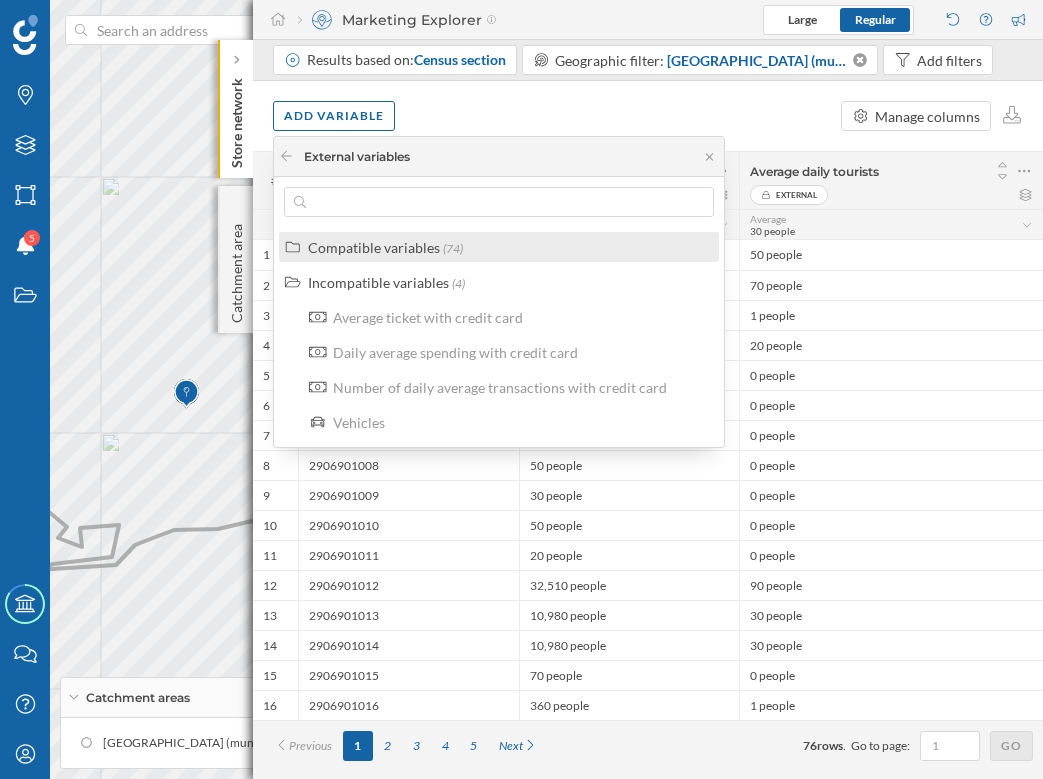 click on "Compatible variables" at bounding box center (374, 247) 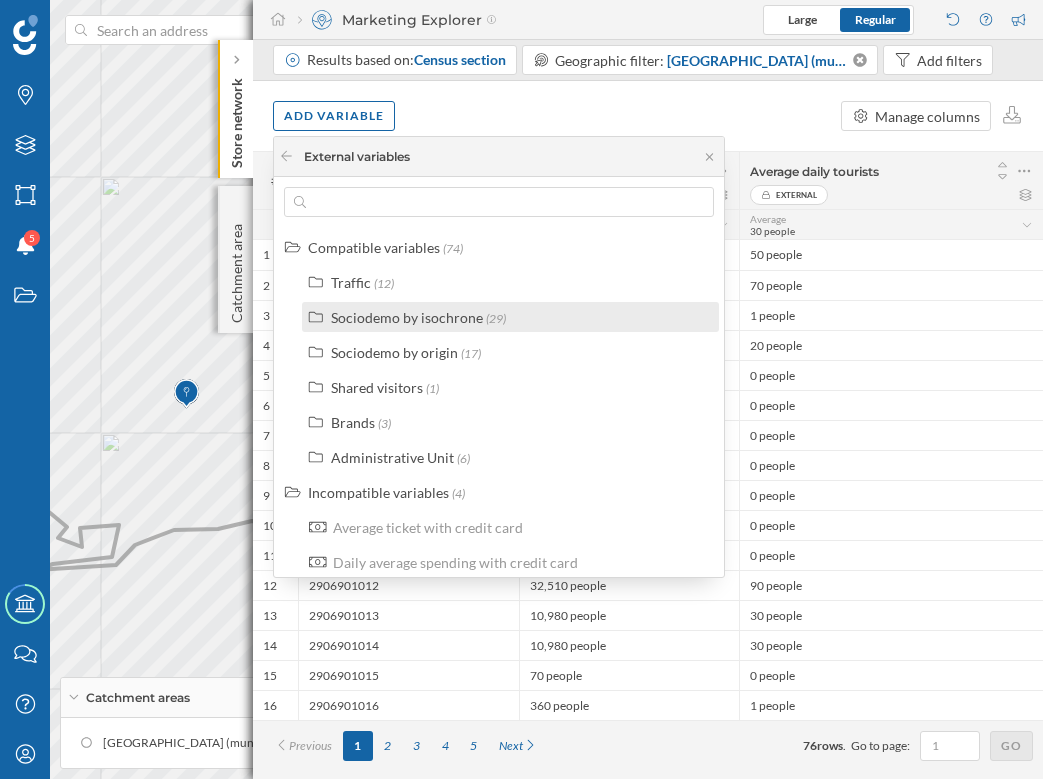 click on "Sociodemo by isochrone" at bounding box center [407, 317] 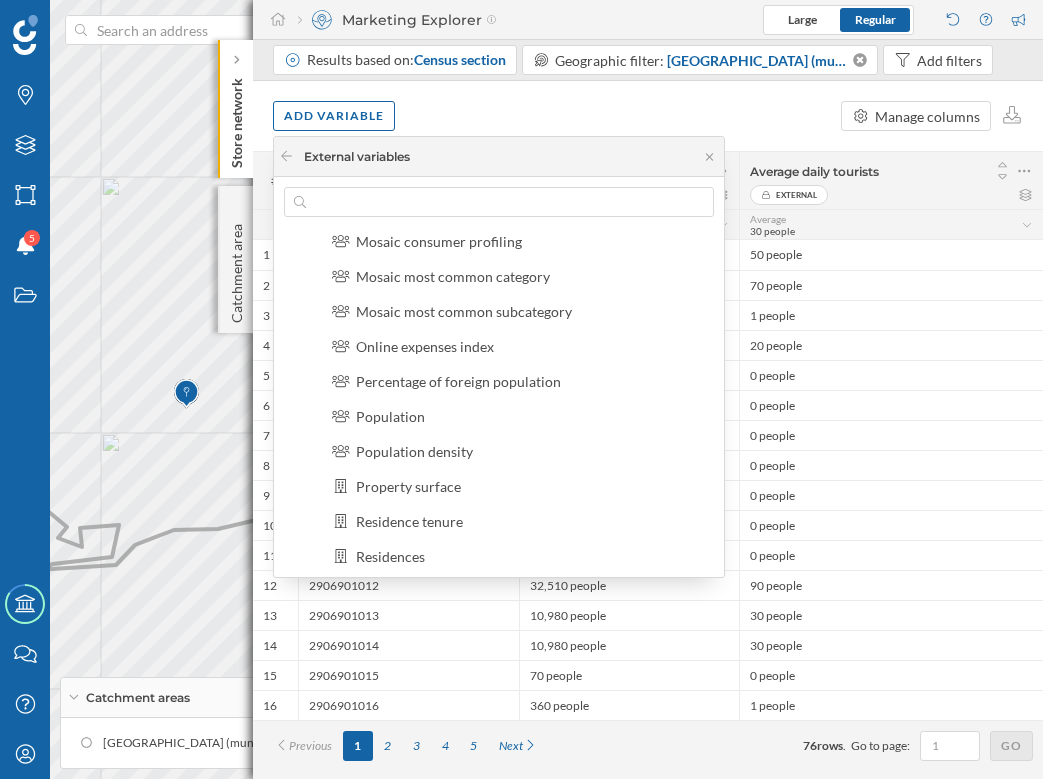 scroll, scrollTop: 627, scrollLeft: 0, axis: vertical 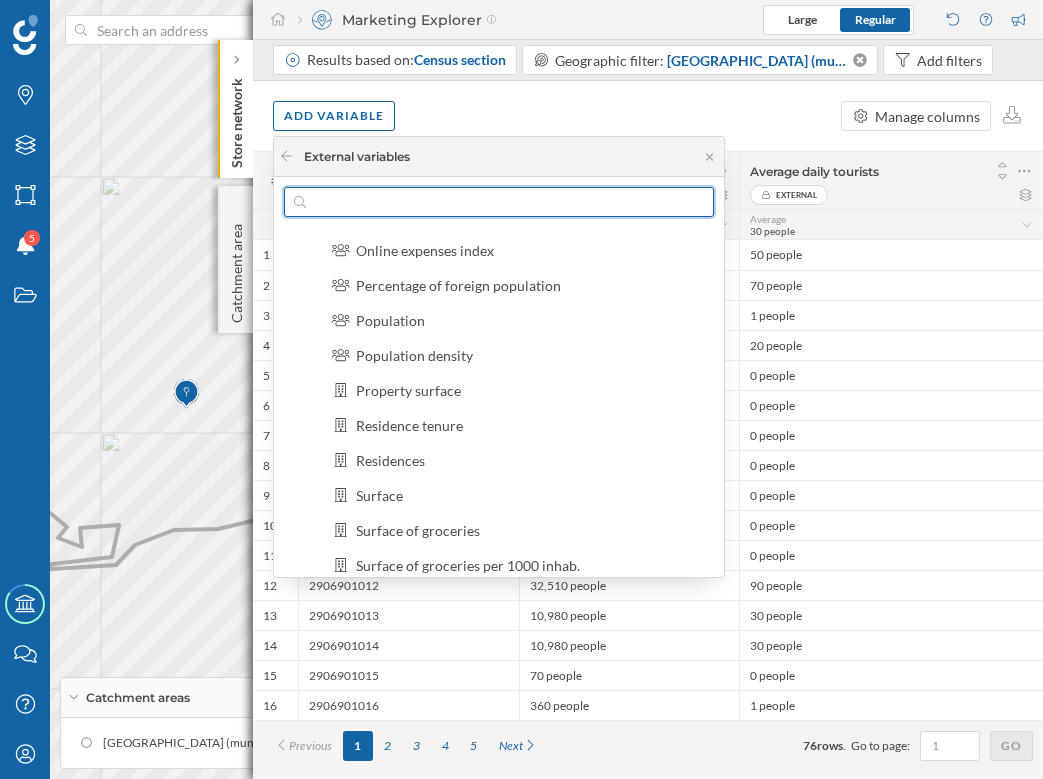 click at bounding box center (499, 202) 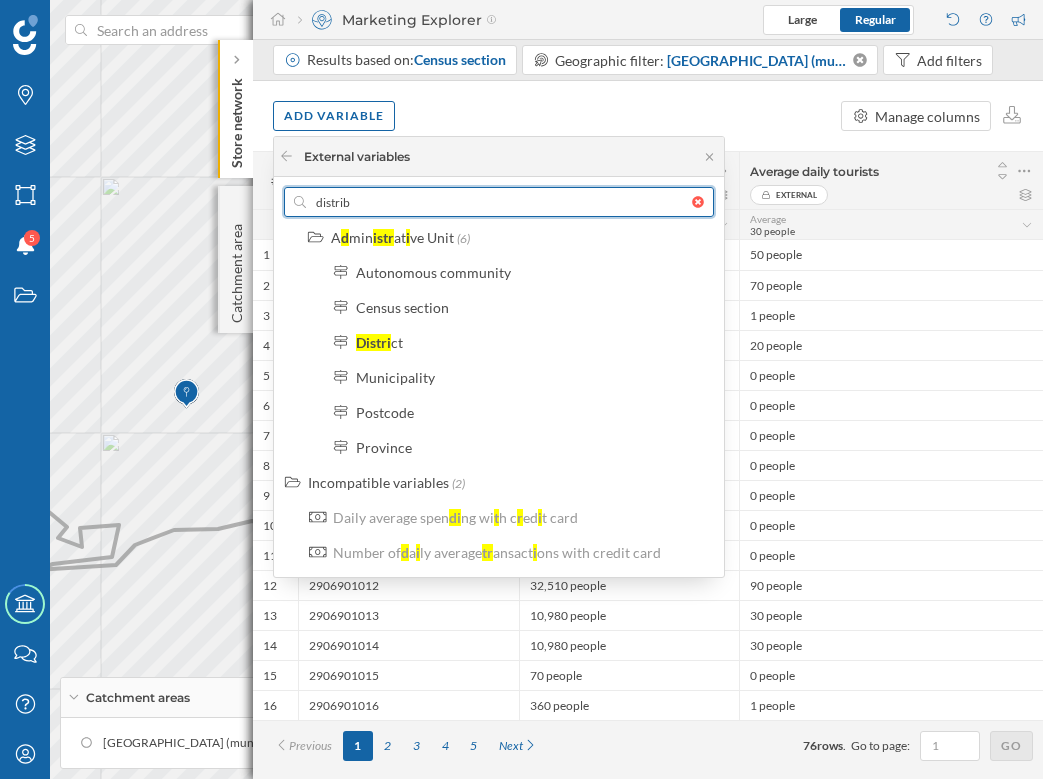 scroll, scrollTop: 0, scrollLeft: 0, axis: both 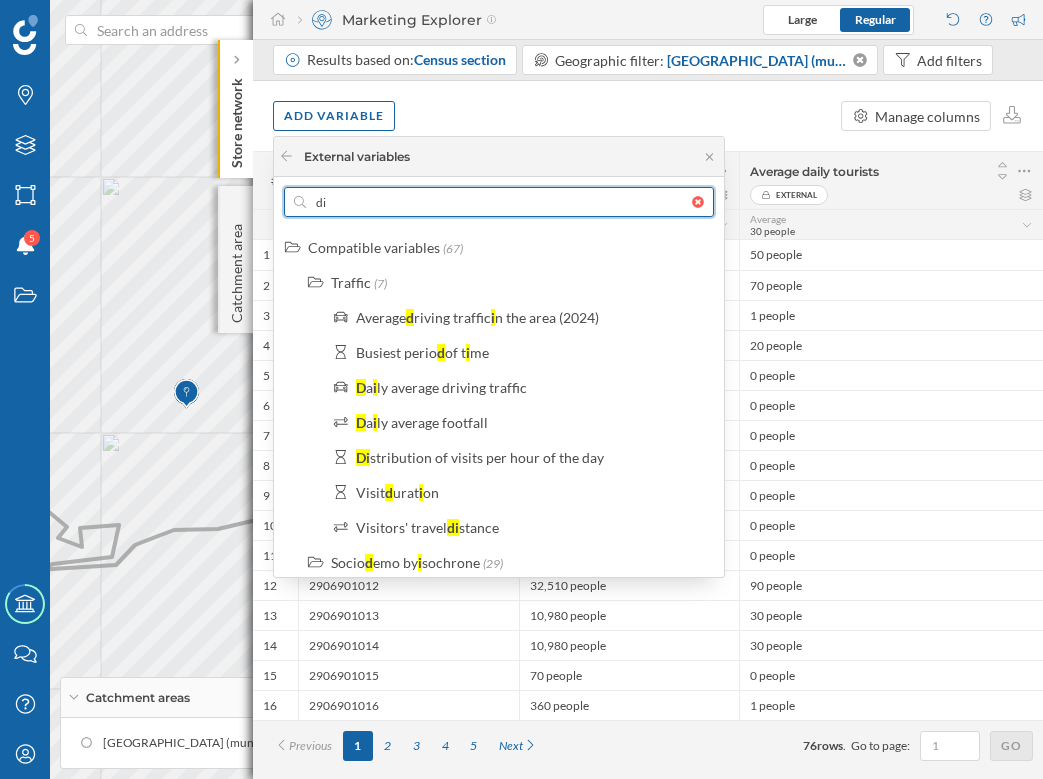 type on "d" 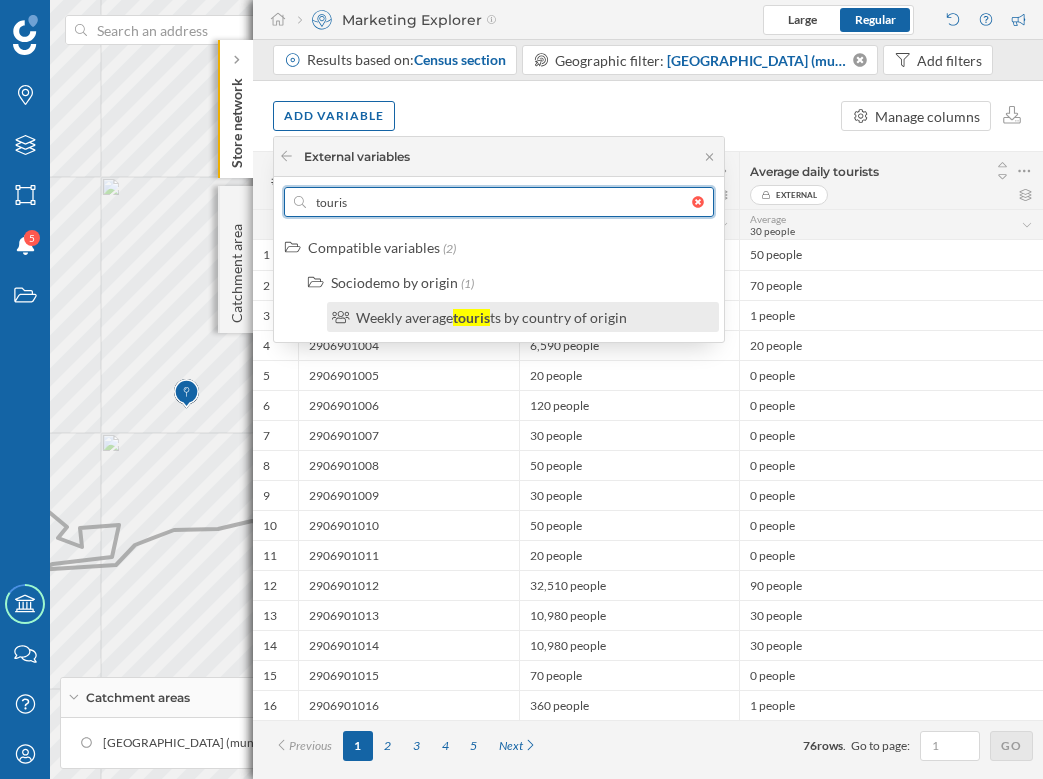 type on "touris" 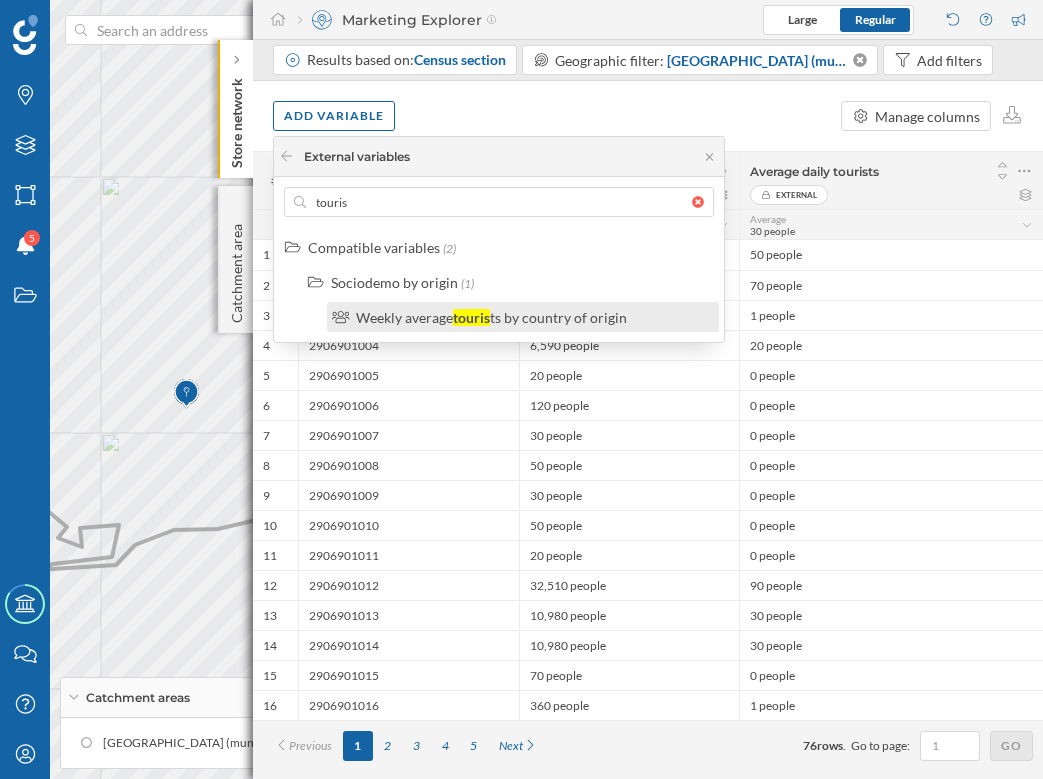 click on "Weekly average" at bounding box center [404, 317] 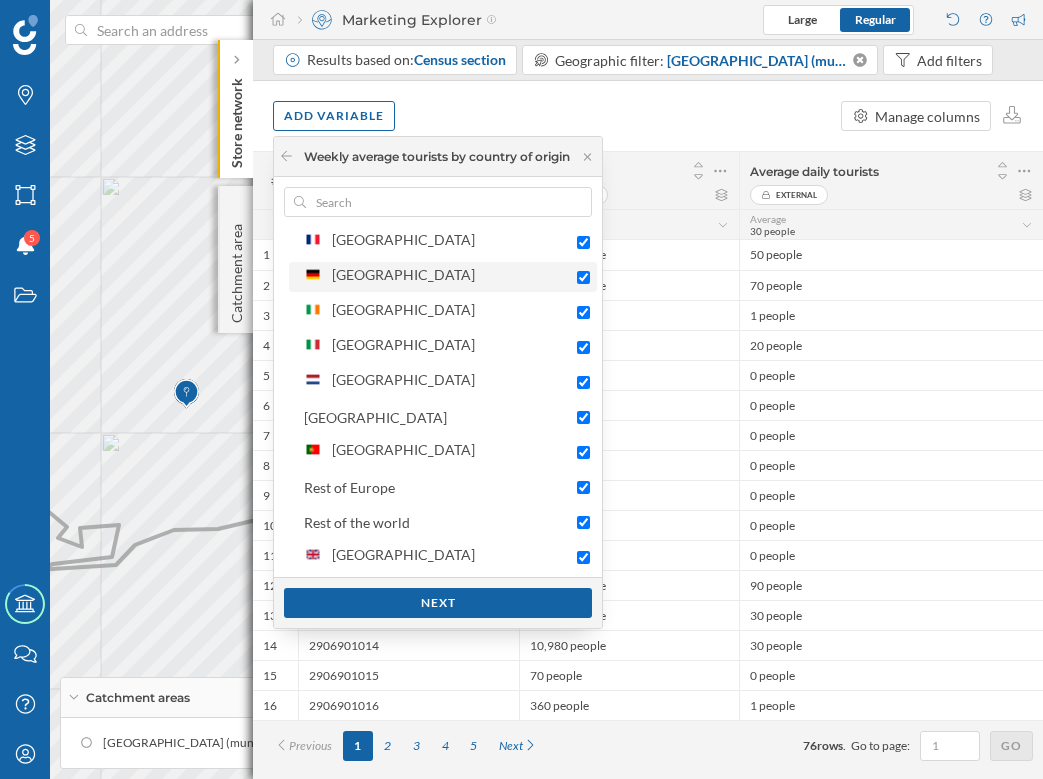 scroll, scrollTop: 0, scrollLeft: 0, axis: both 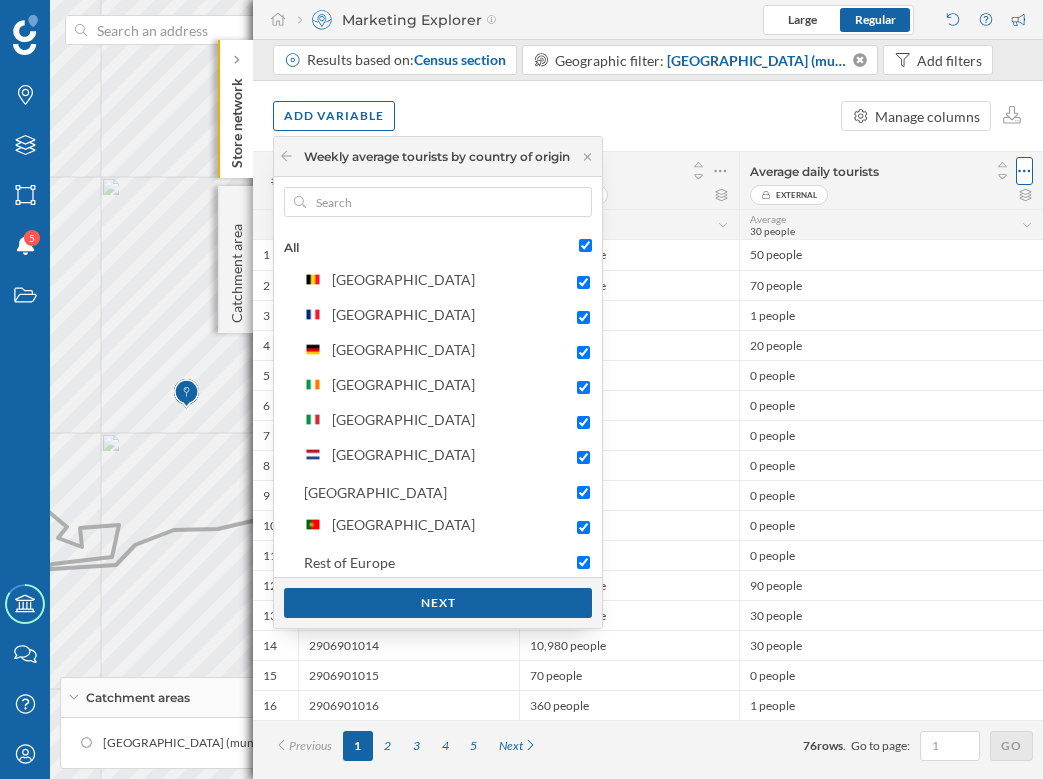 click 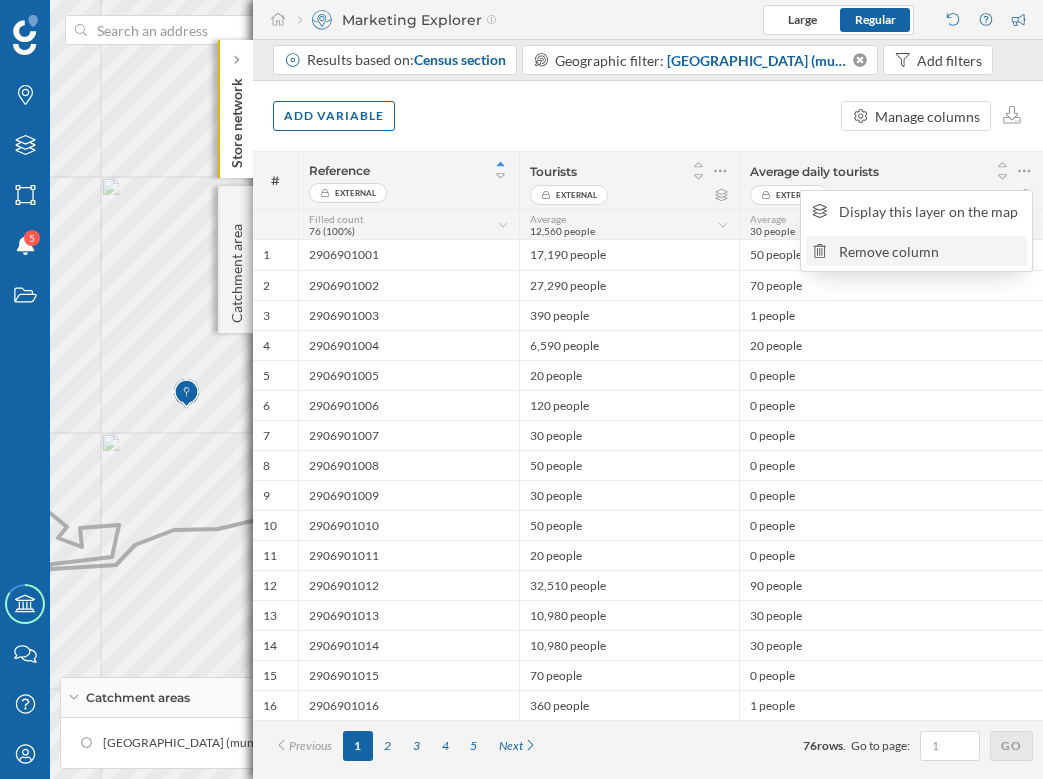 click on "Remove column" at bounding box center (930, 251) 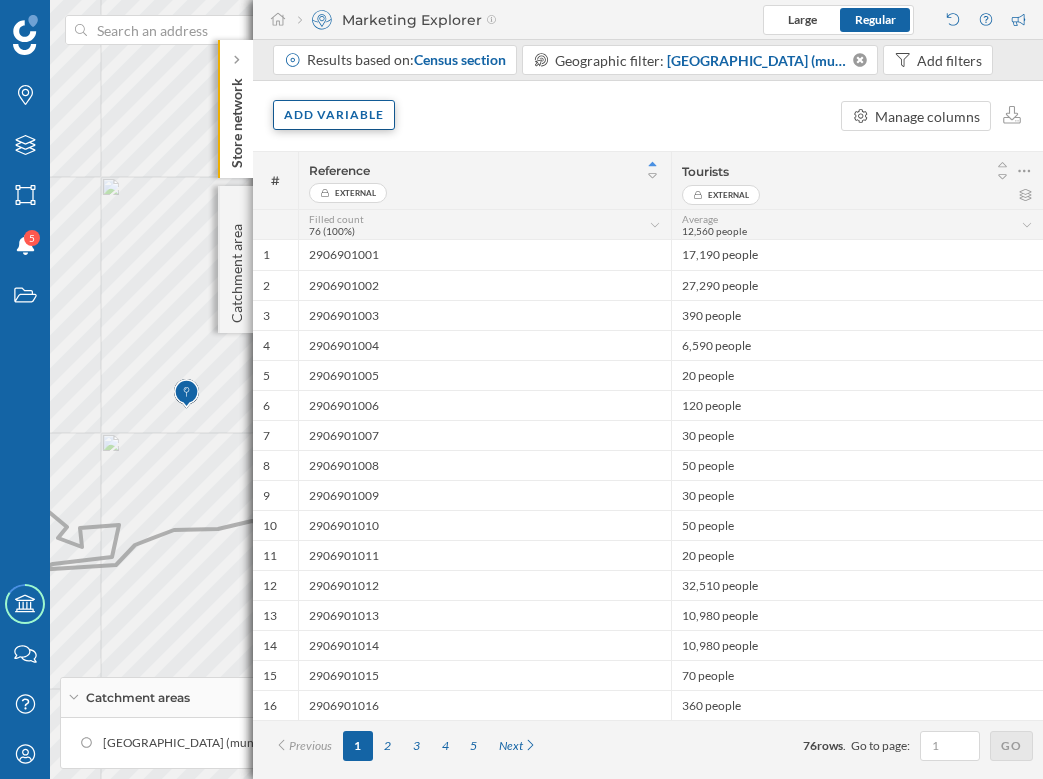 click on "Add variable" at bounding box center (334, 115) 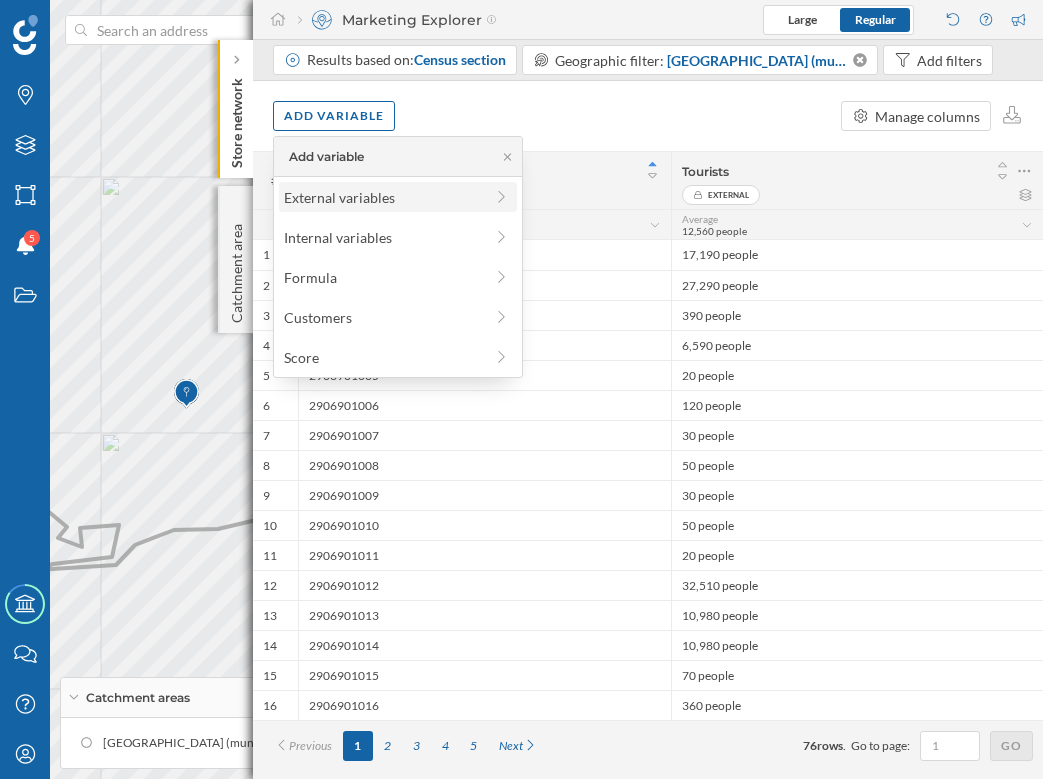 click on "External variables" at bounding box center (398, 197) 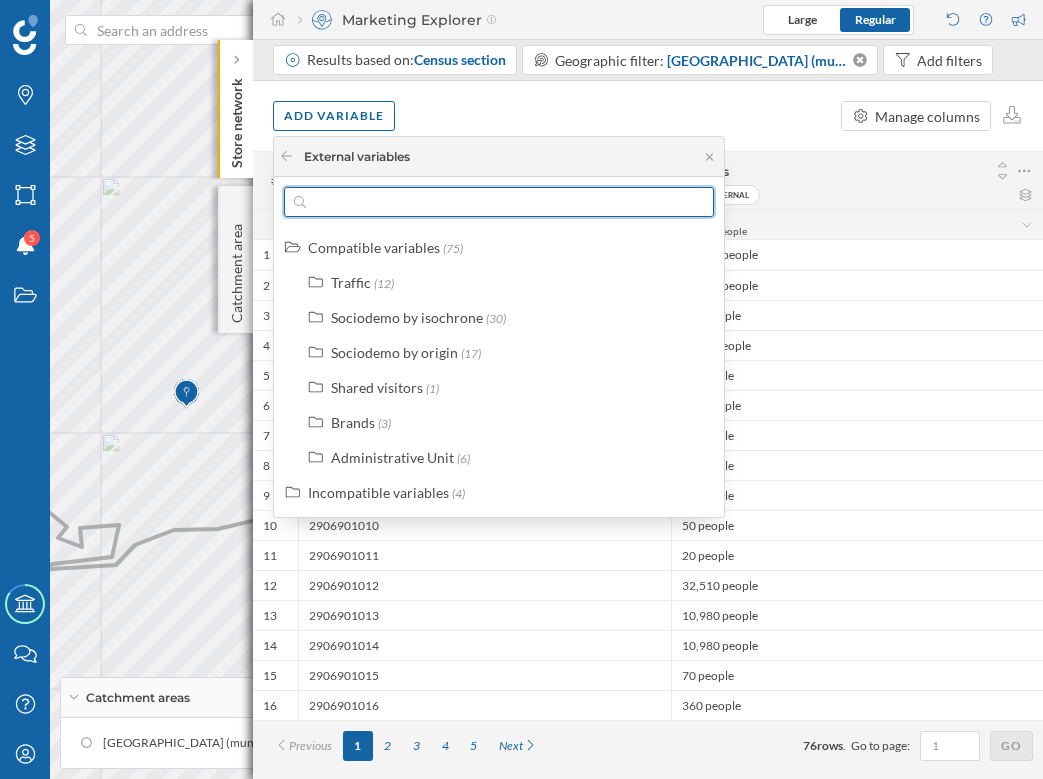 click at bounding box center (499, 202) 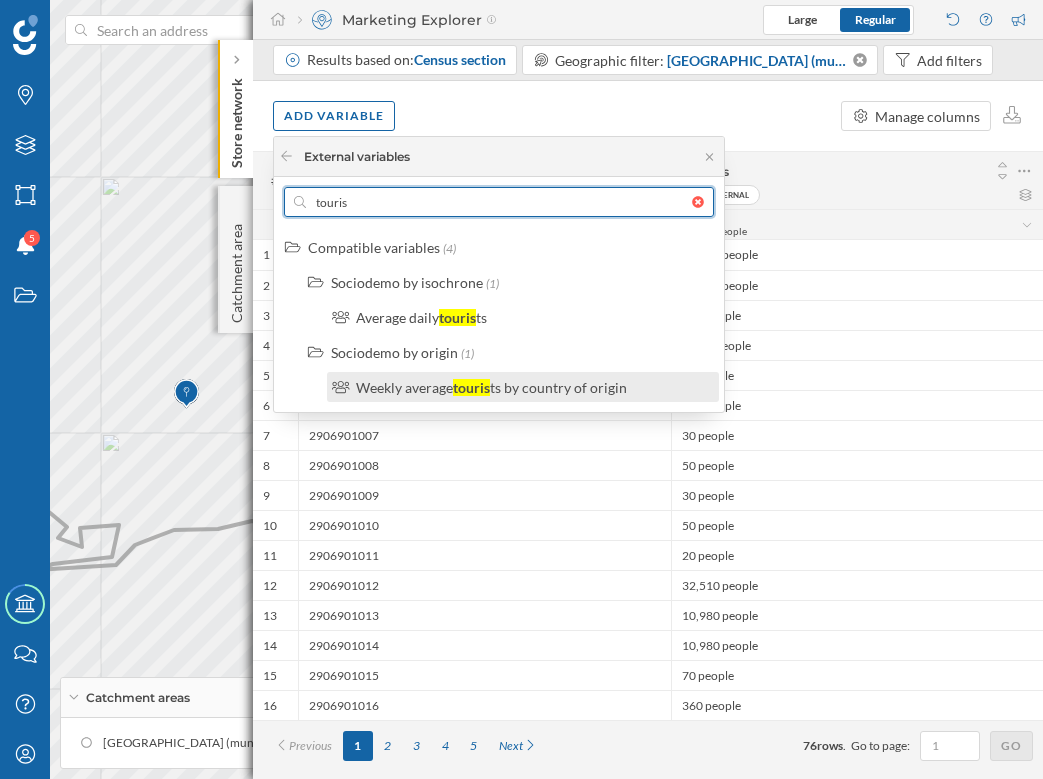 type on "touris" 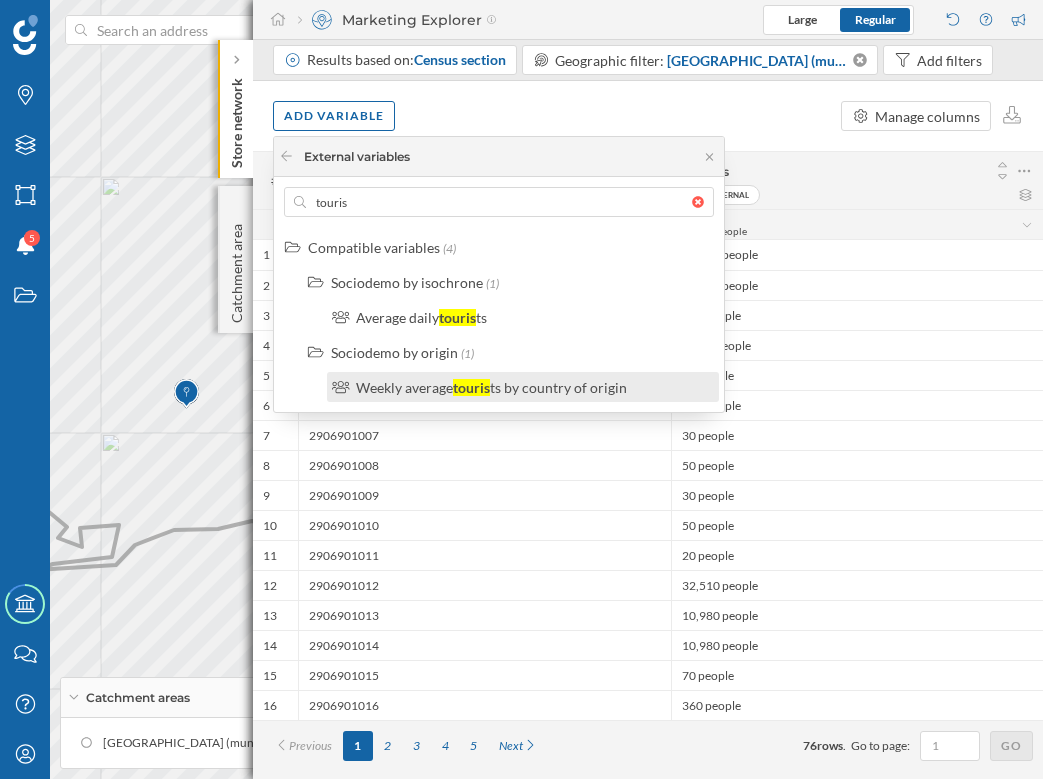 click on "Weekly average" at bounding box center [404, 387] 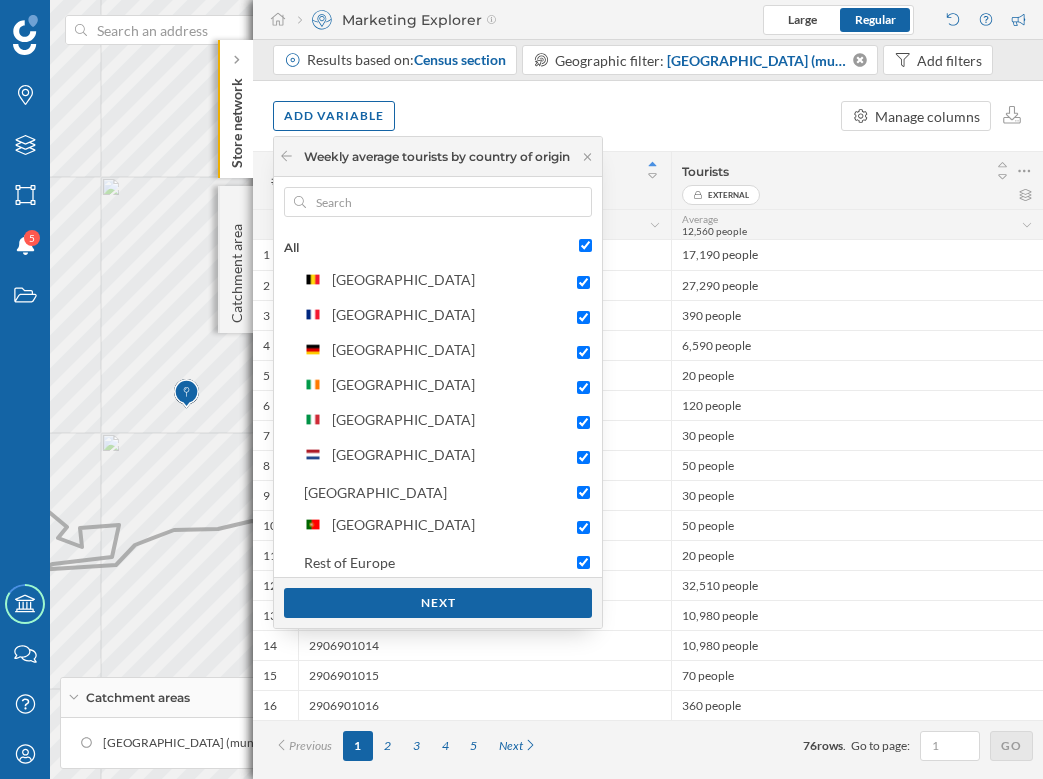 click on "All" at bounding box center [585, 245] 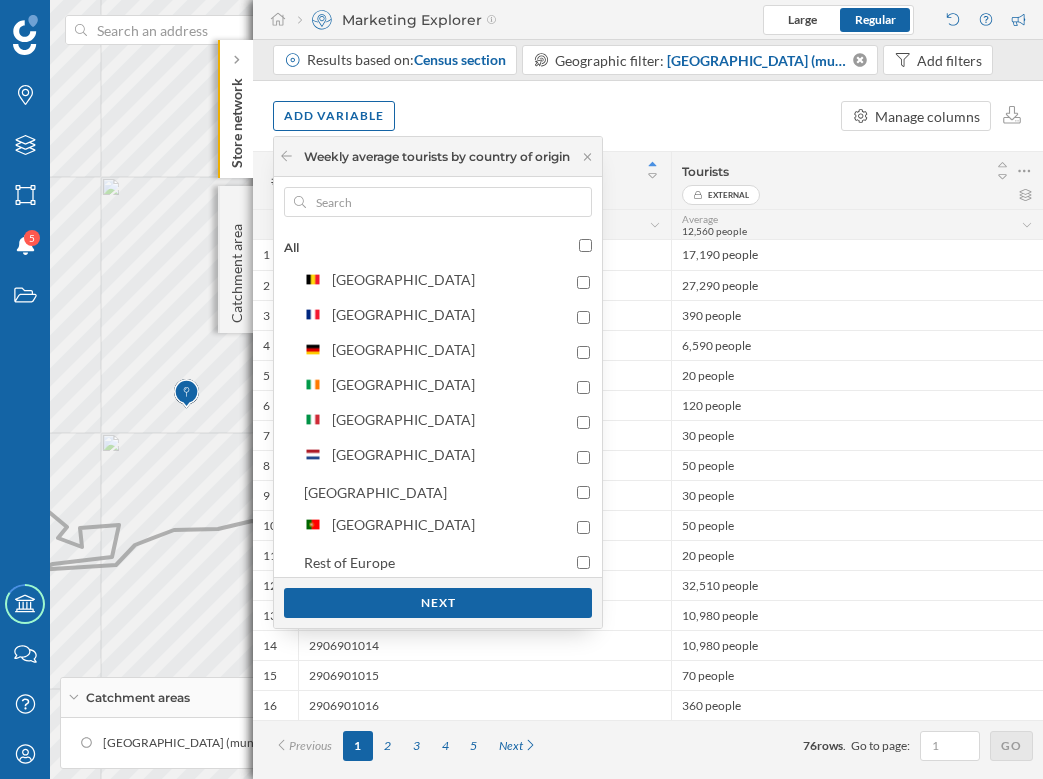 checkbox on "false" 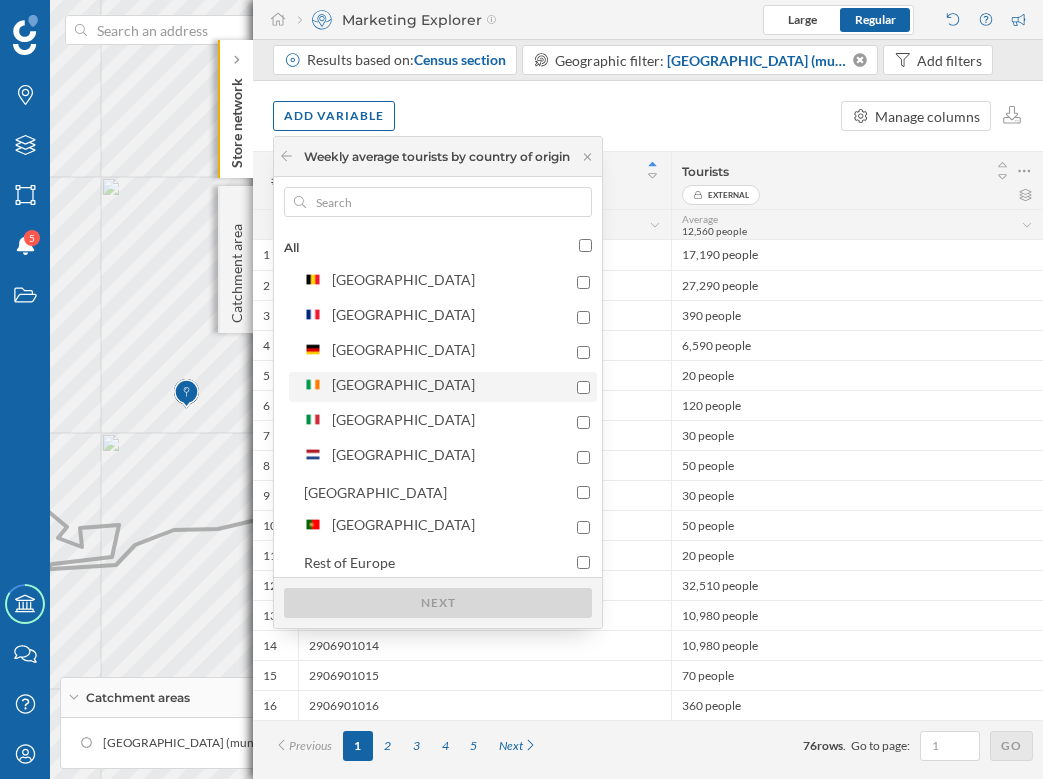 scroll, scrollTop: 75, scrollLeft: 0, axis: vertical 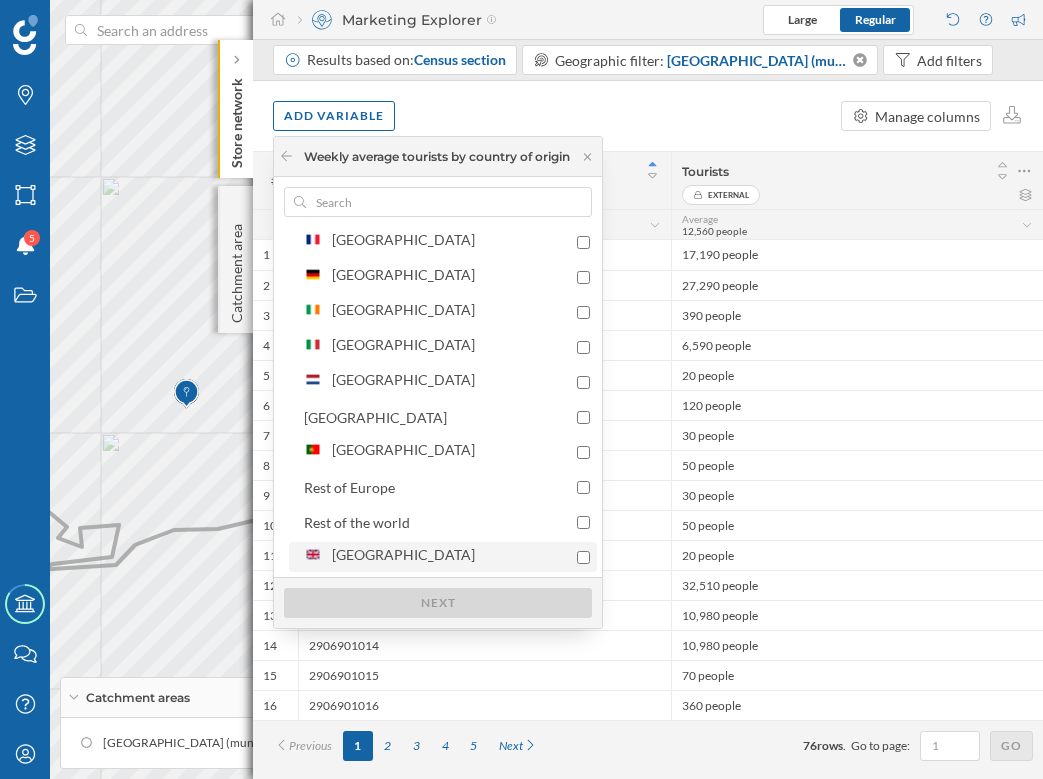 click on "United Kingdom" at bounding box center [435, 554] 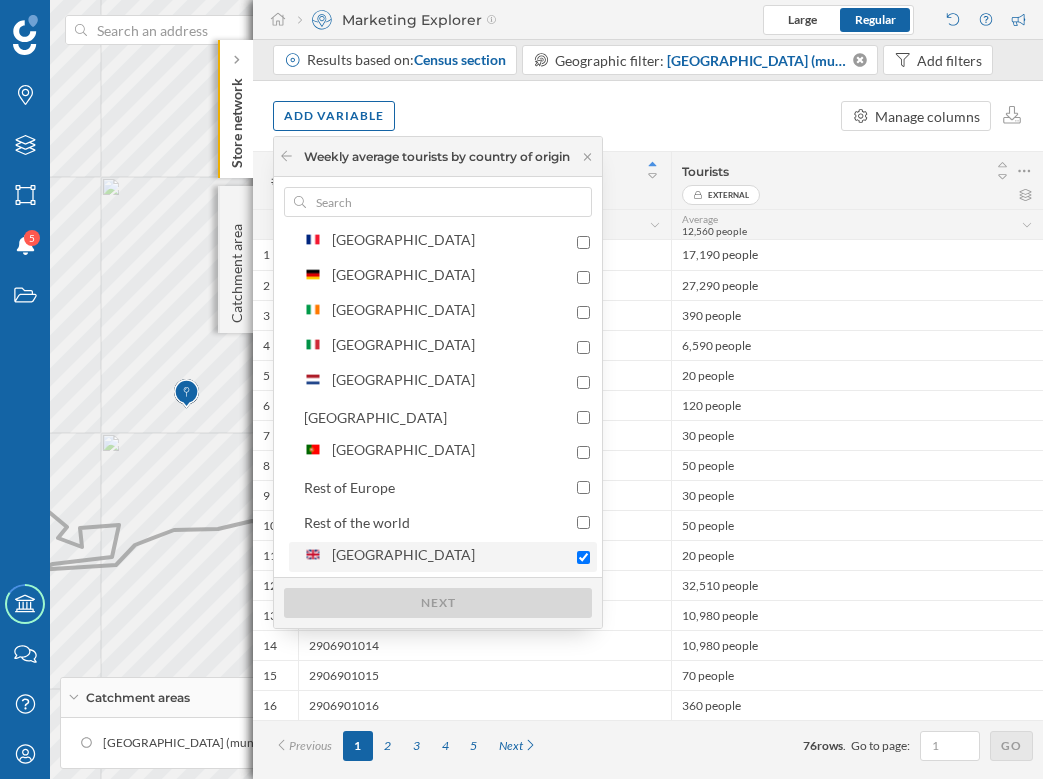 checkbox on "true" 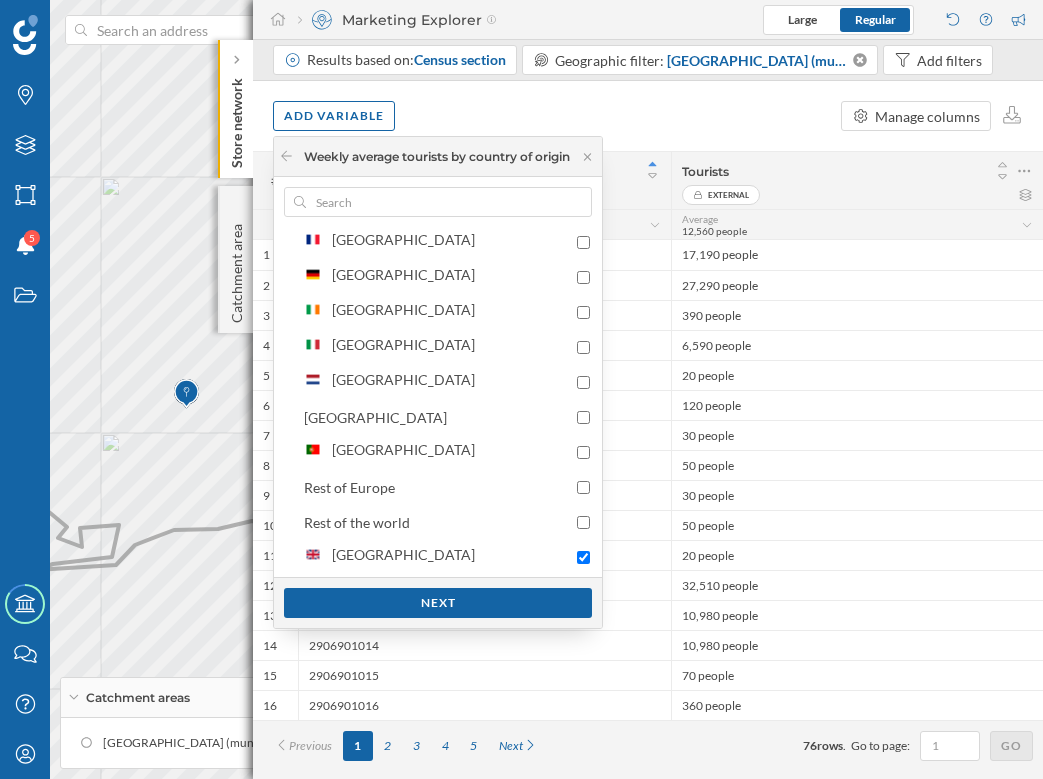 scroll, scrollTop: 0, scrollLeft: 0, axis: both 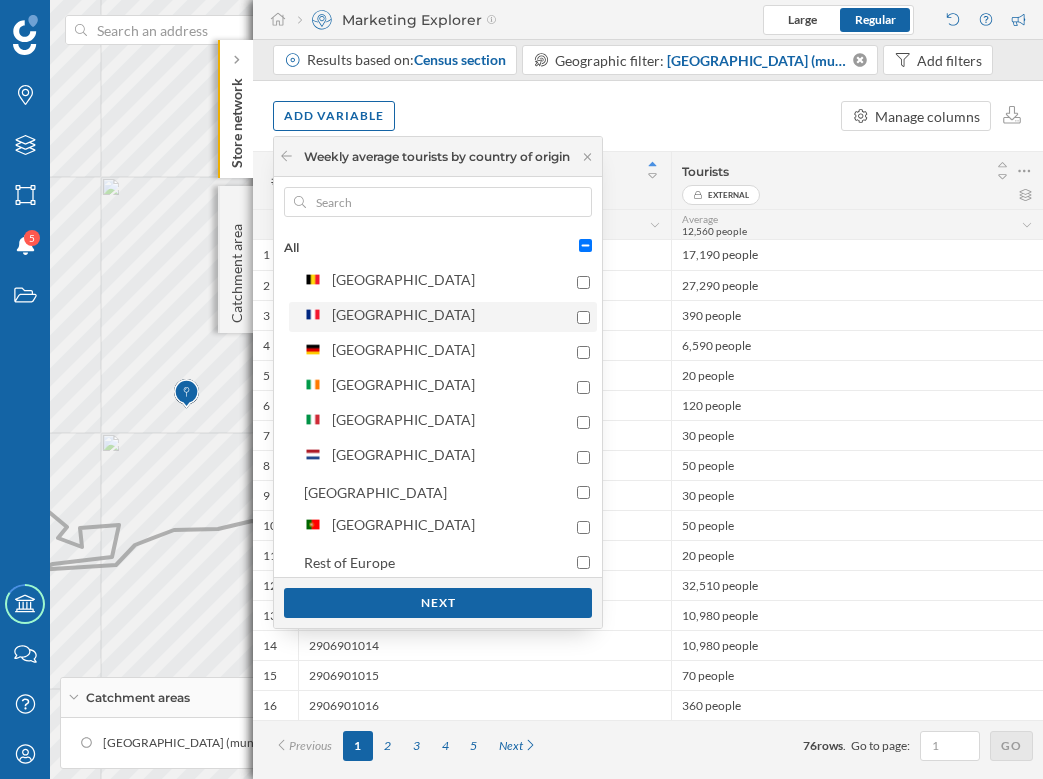 click on "France" at bounding box center (435, 314) 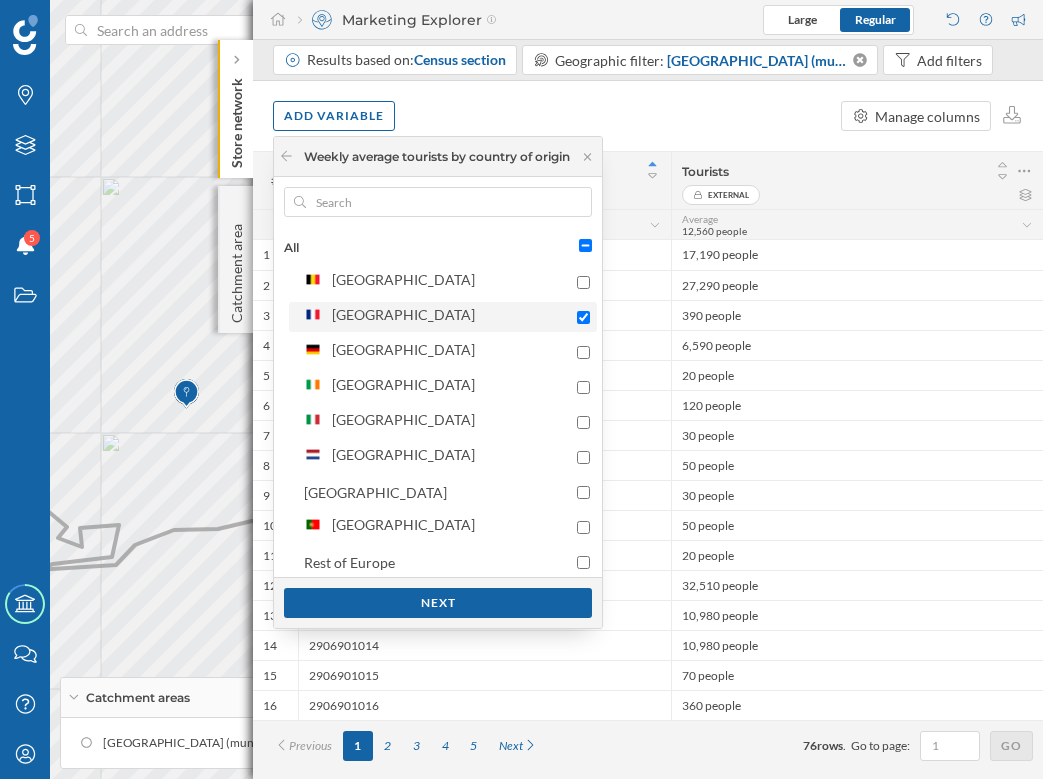 checkbox on "true" 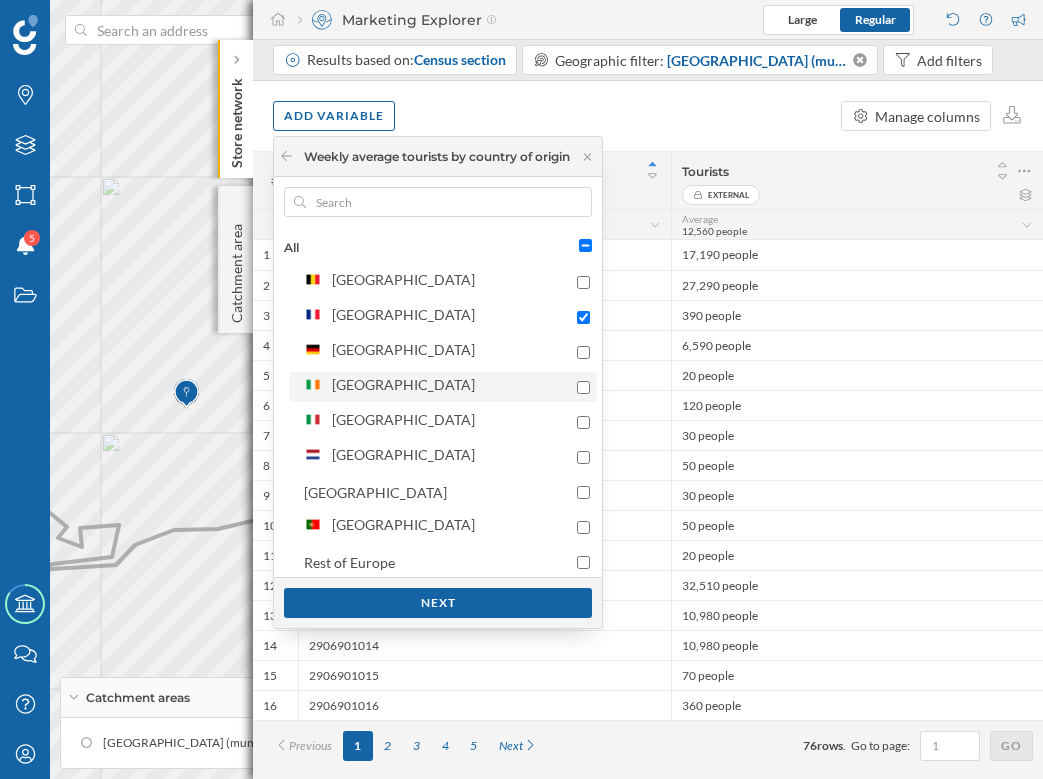 click on "Ireland" at bounding box center (435, 384) 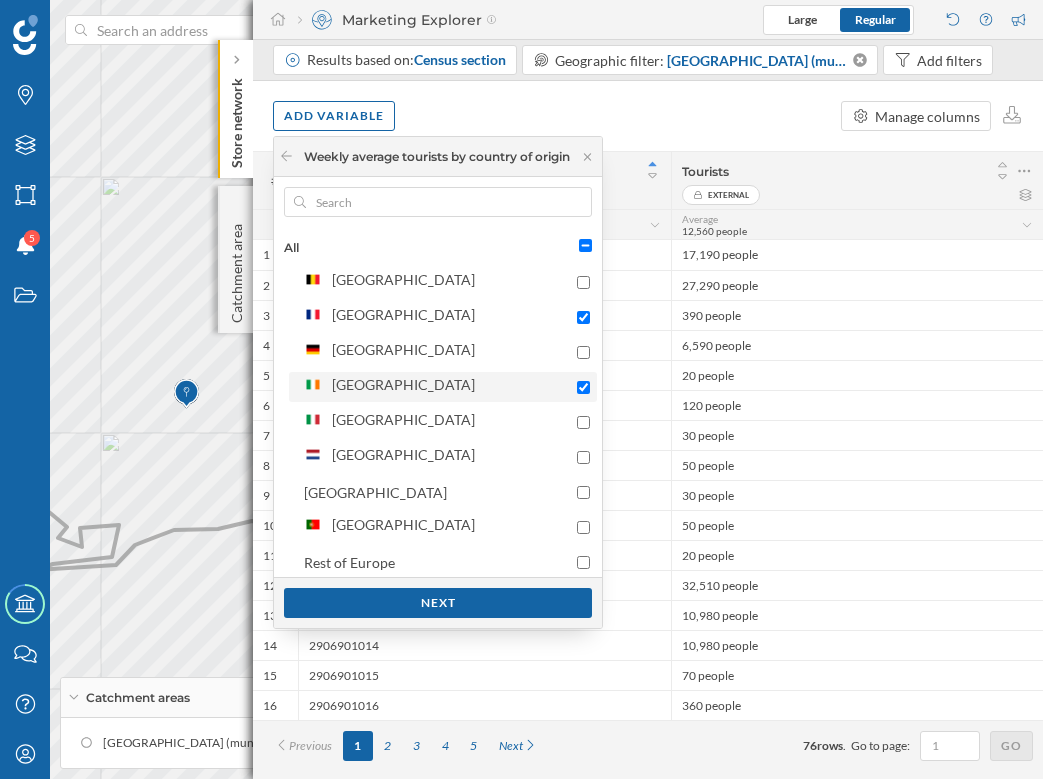checkbox on "true" 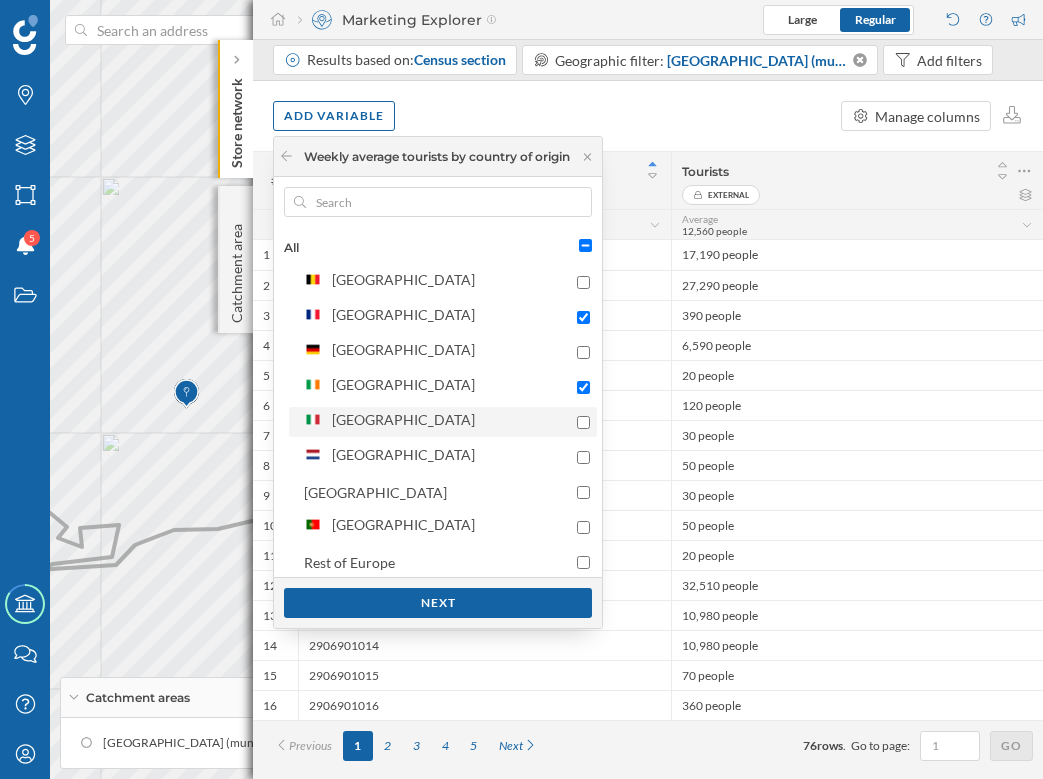 click on "Italy" at bounding box center (435, 419) 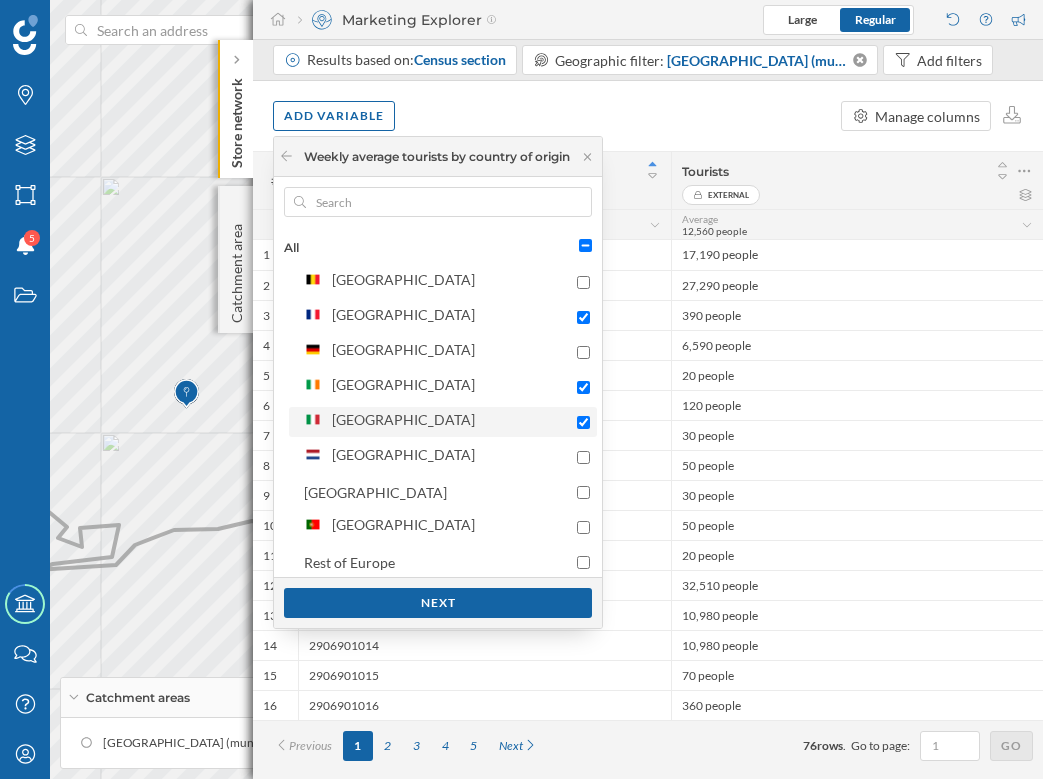 checkbox on "true" 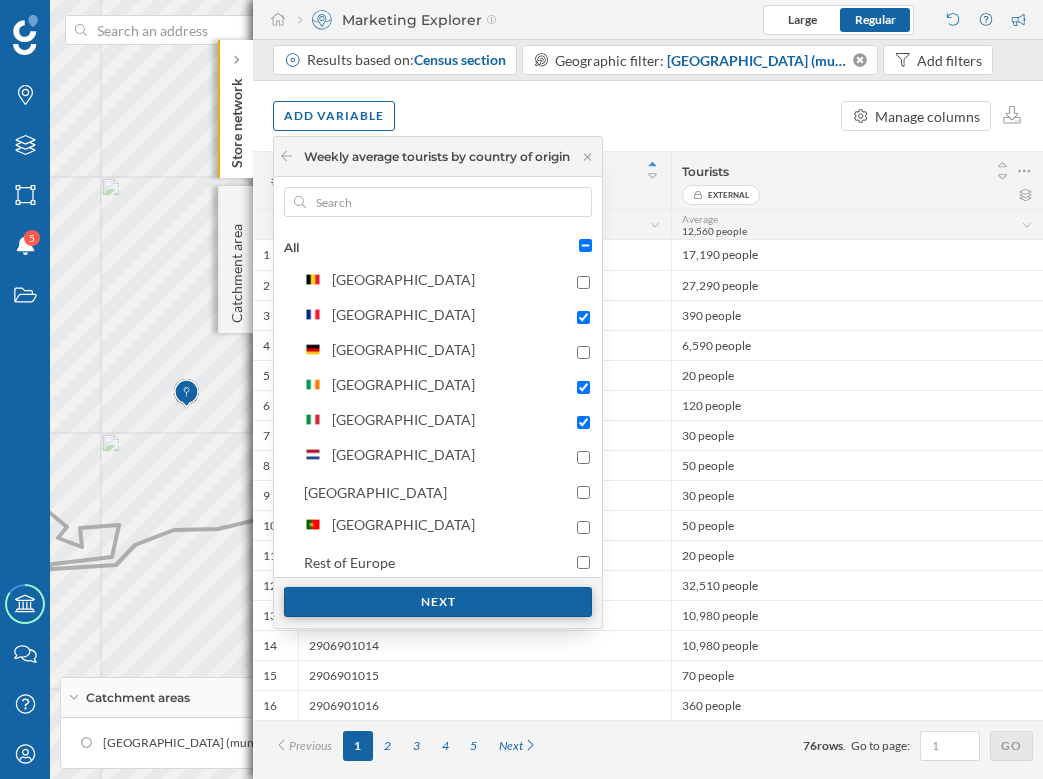 click on "Next" at bounding box center [438, 602] 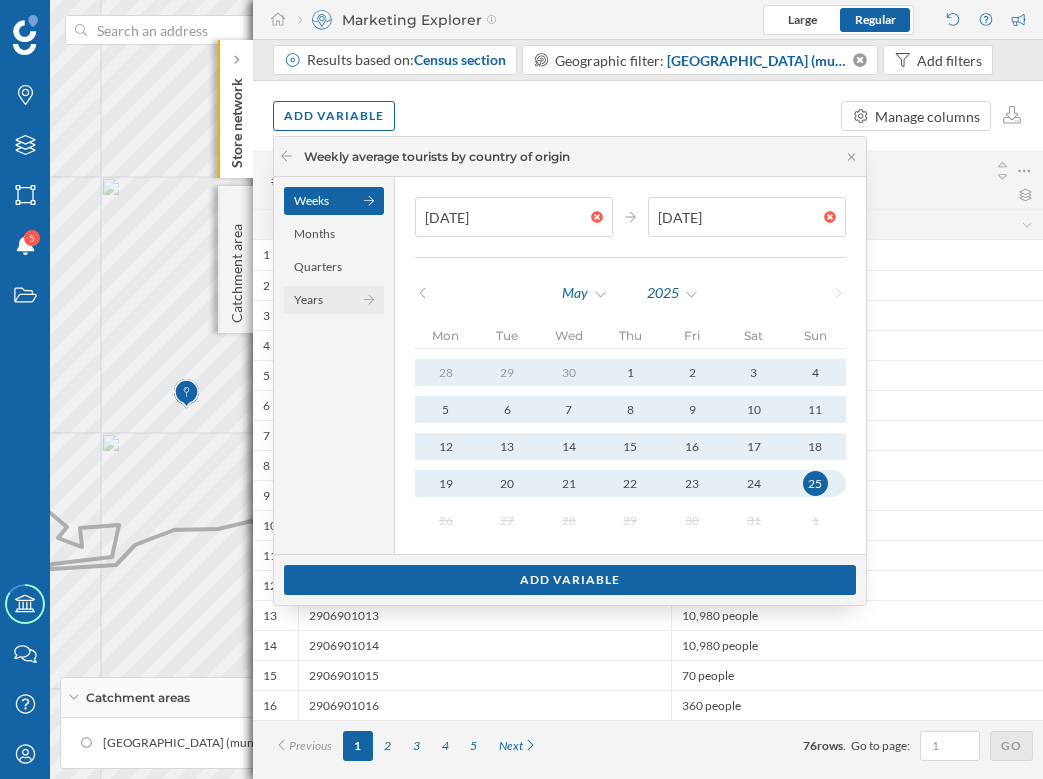 click on "Years" at bounding box center (334, 300) 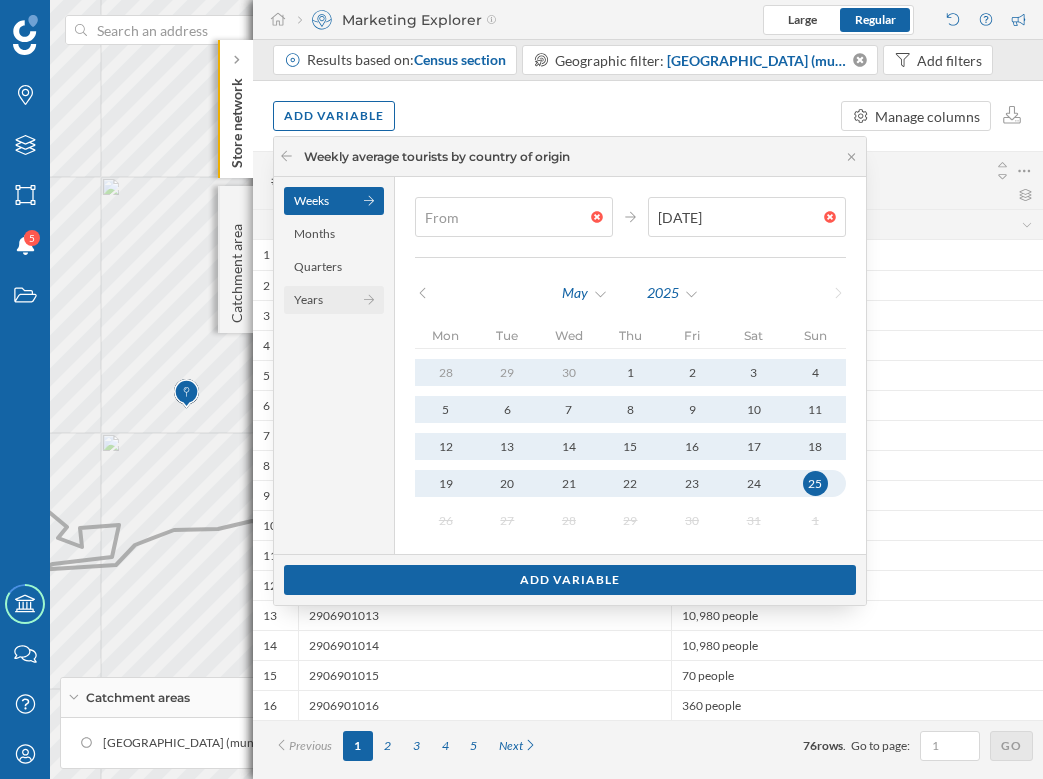 type 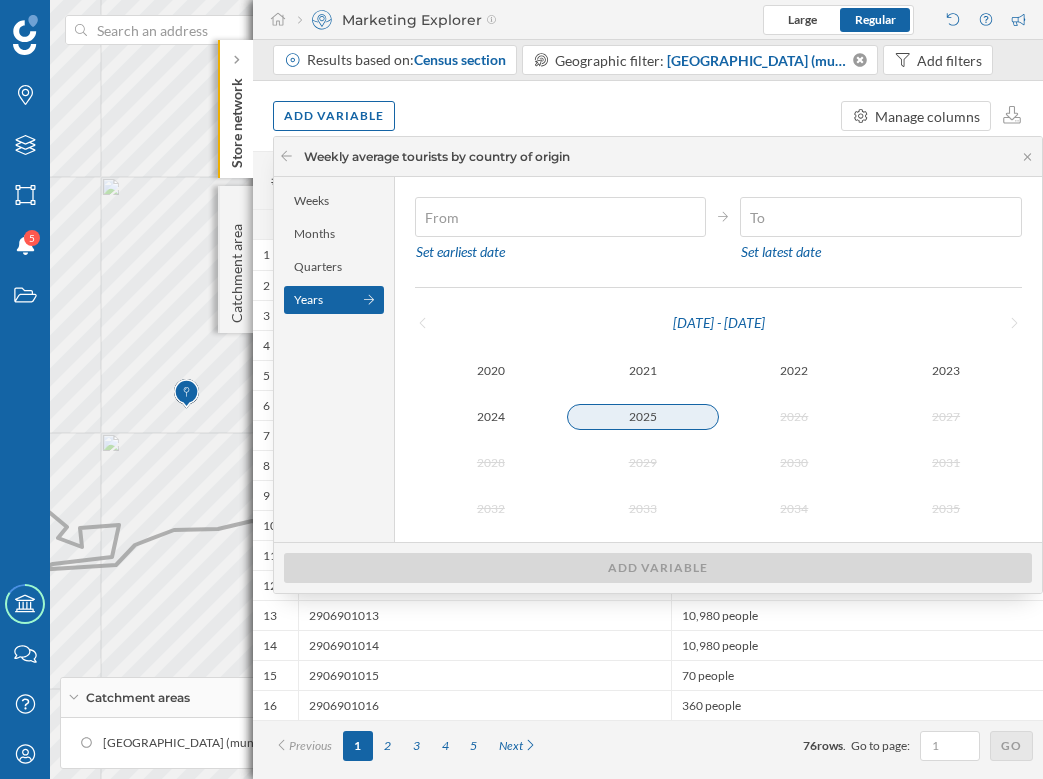 type on "[DATE]" 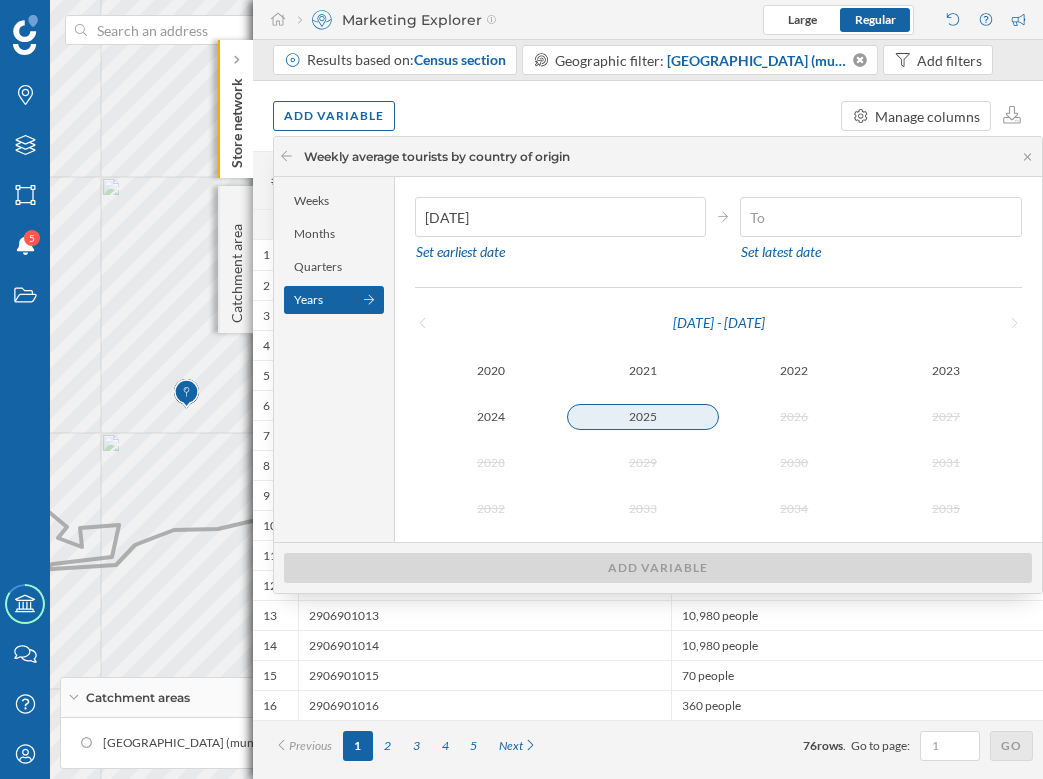 click on "2025" at bounding box center [643, 417] 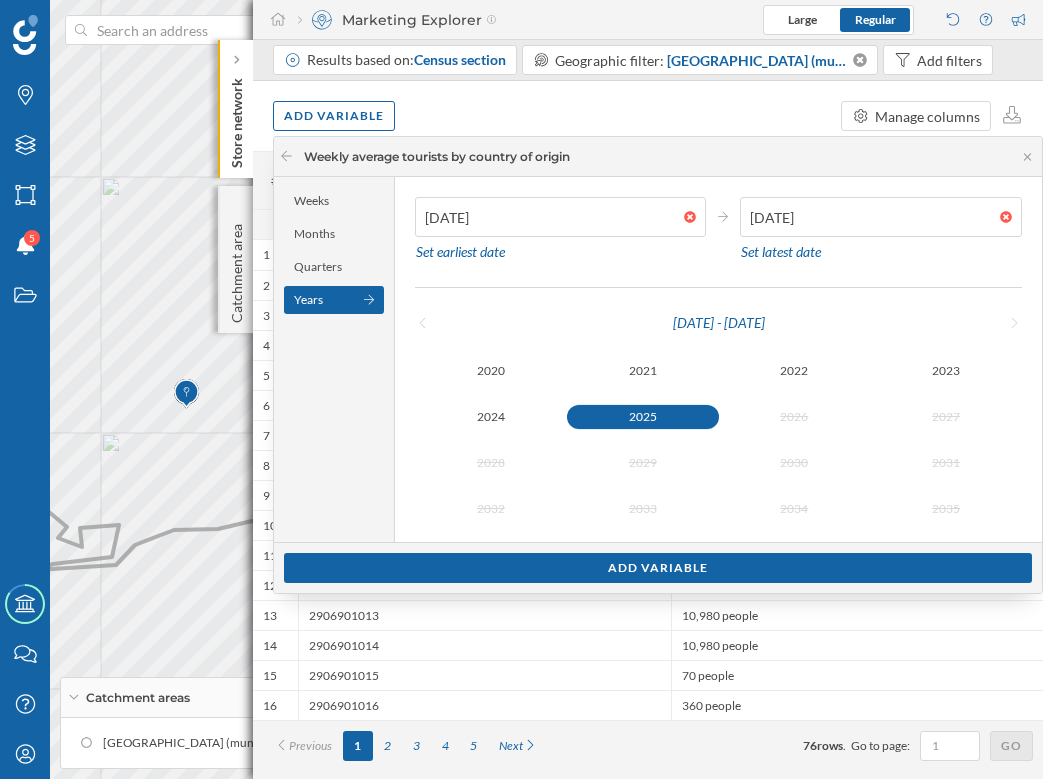 click on "2025" at bounding box center [643, 417] 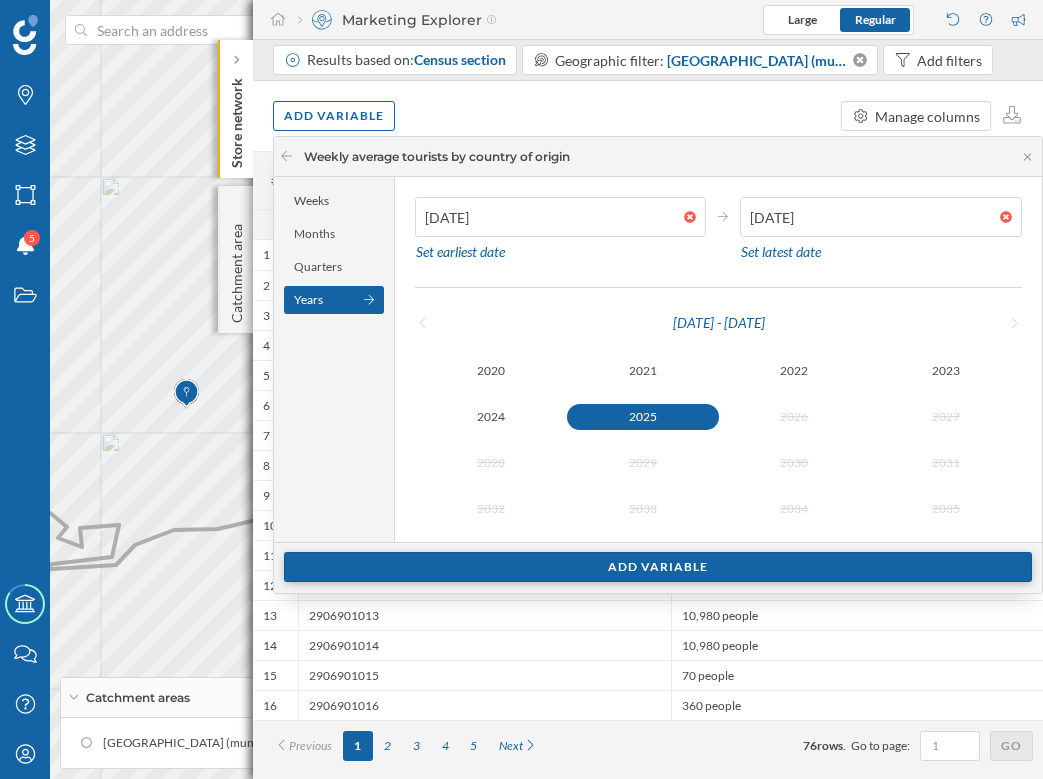 click on "Add variable" at bounding box center (658, 567) 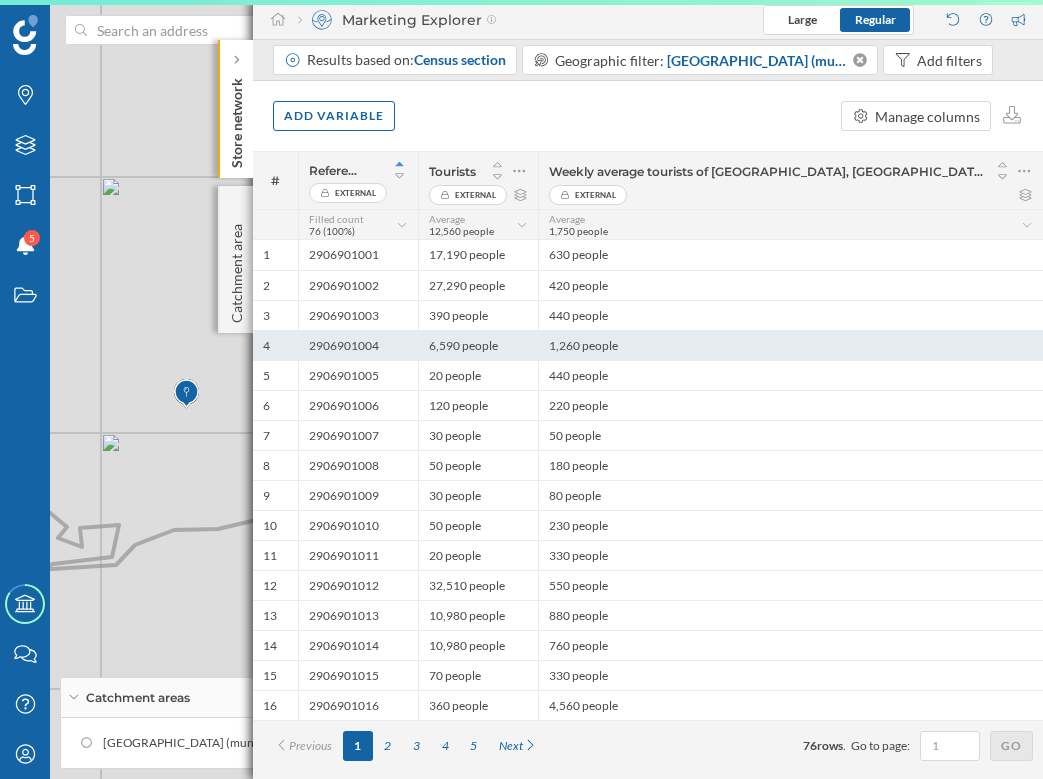 scroll, scrollTop: 0, scrollLeft: 0, axis: both 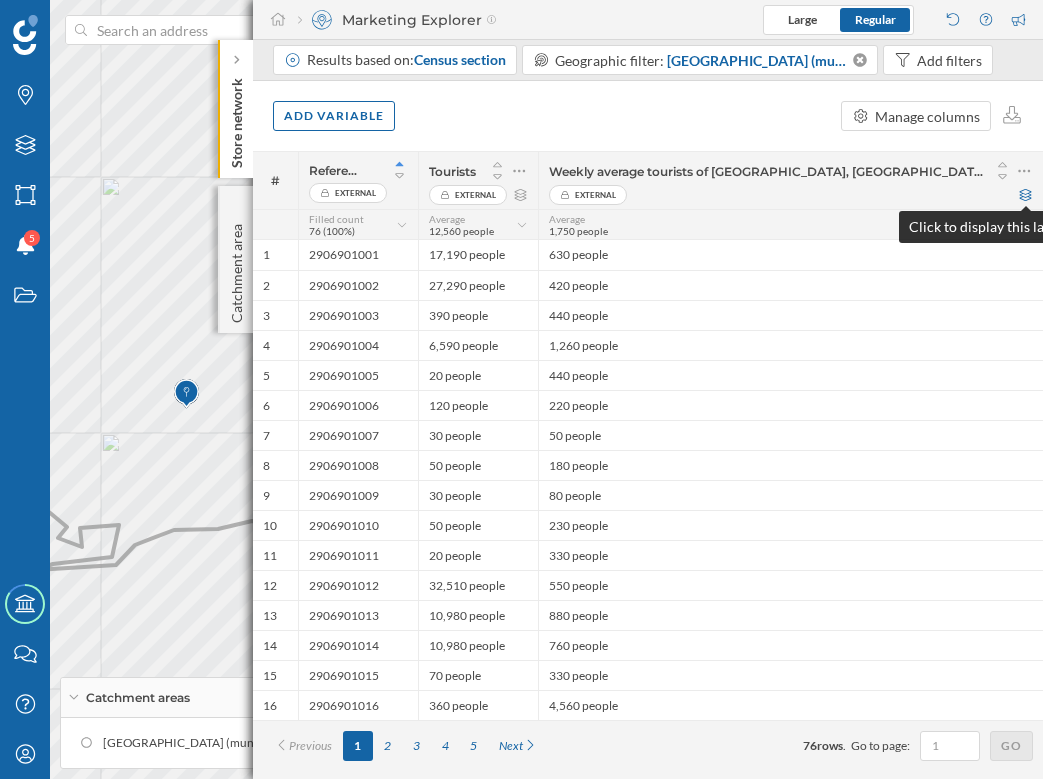 click 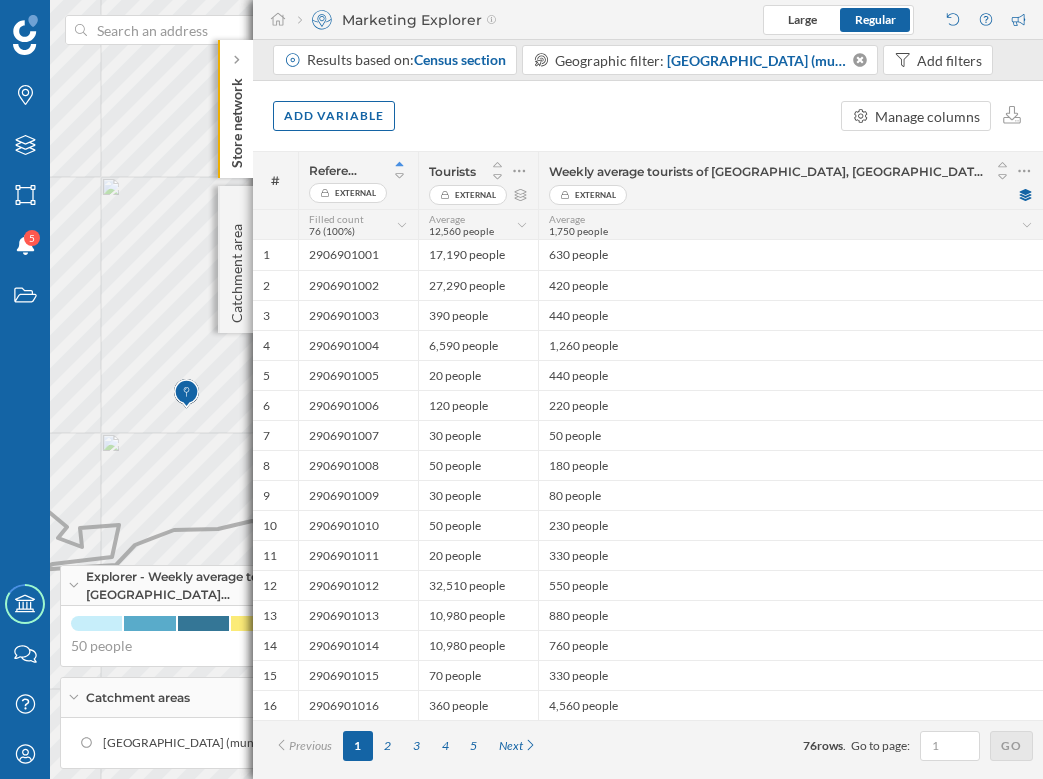 click on "Store network" 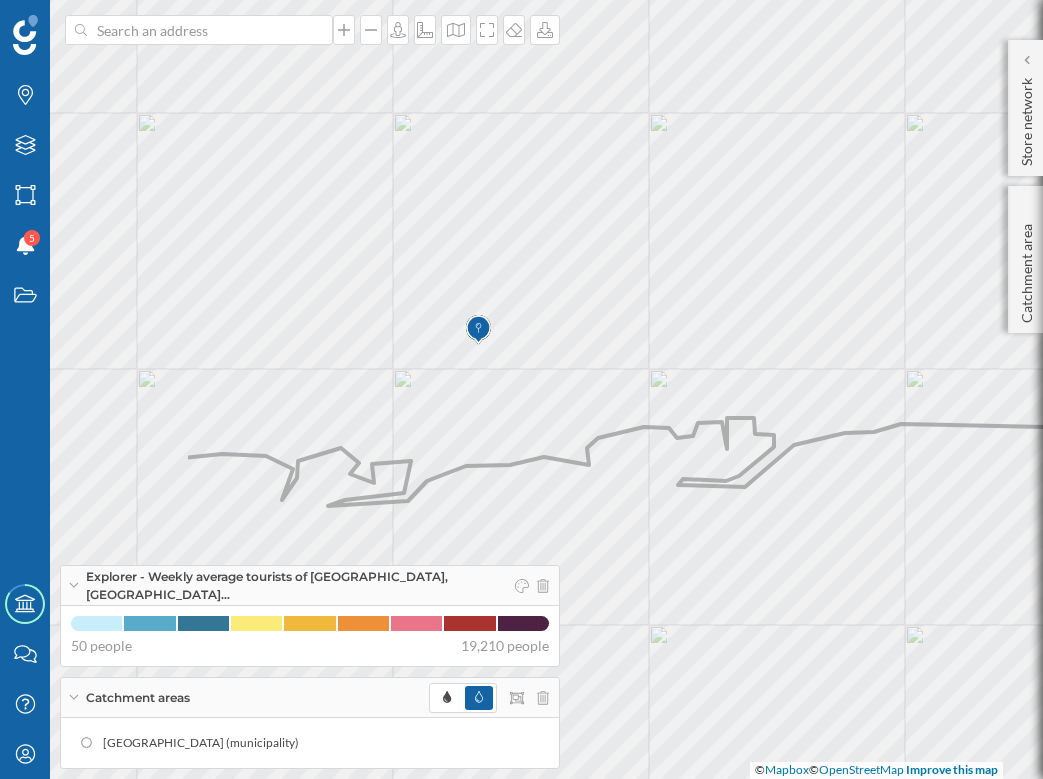 drag, startPoint x: 108, startPoint y: 403, endPoint x: 411, endPoint y: 347, distance: 308.13147 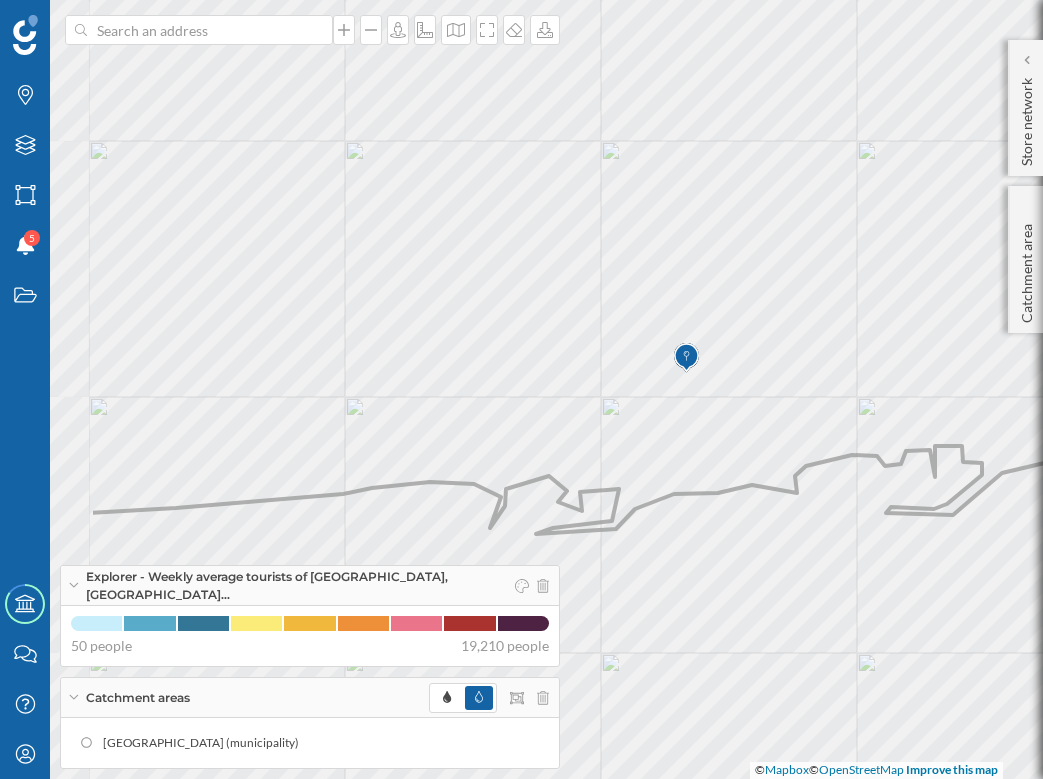 drag, startPoint x: 200, startPoint y: 431, endPoint x: 396, endPoint y: 455, distance: 197.46393 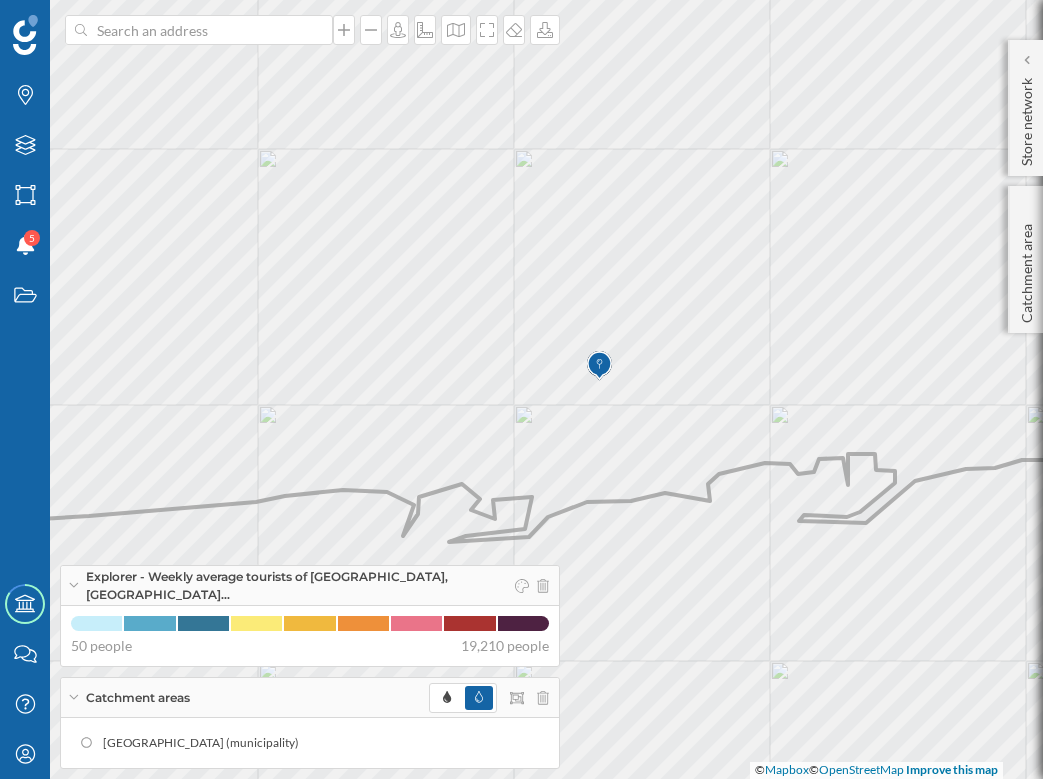drag, startPoint x: 628, startPoint y: 434, endPoint x: 390, endPoint y: 462, distance: 239.6414 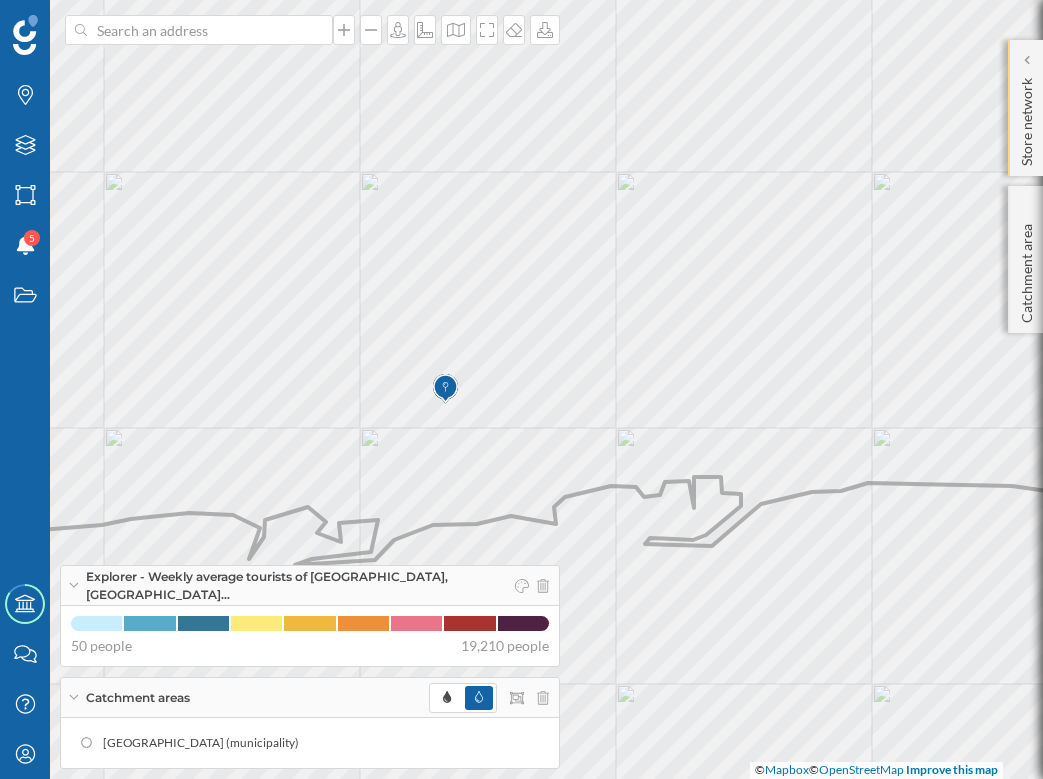 click on "Store network" 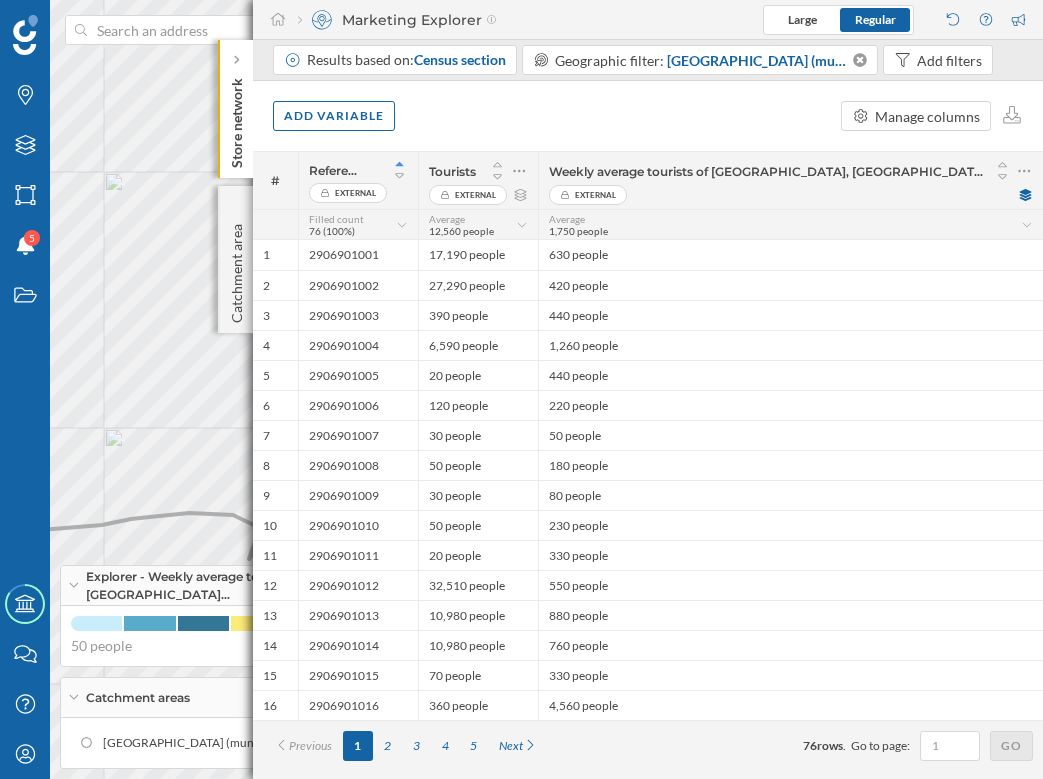 click on "Store network" 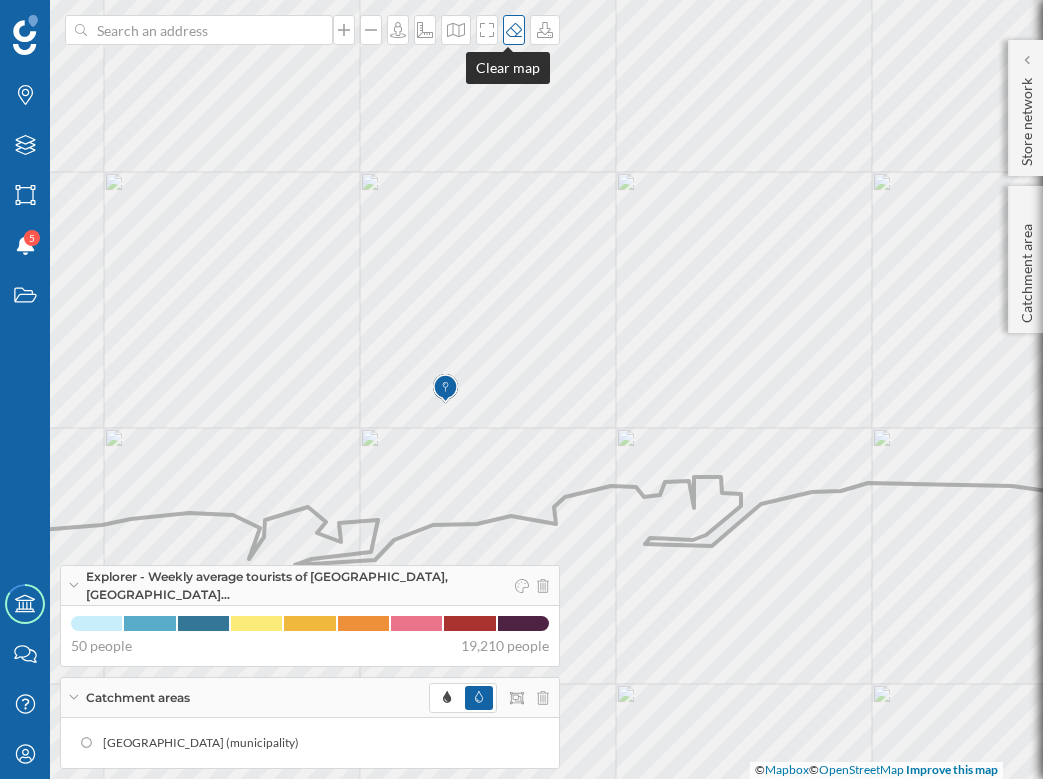 click 